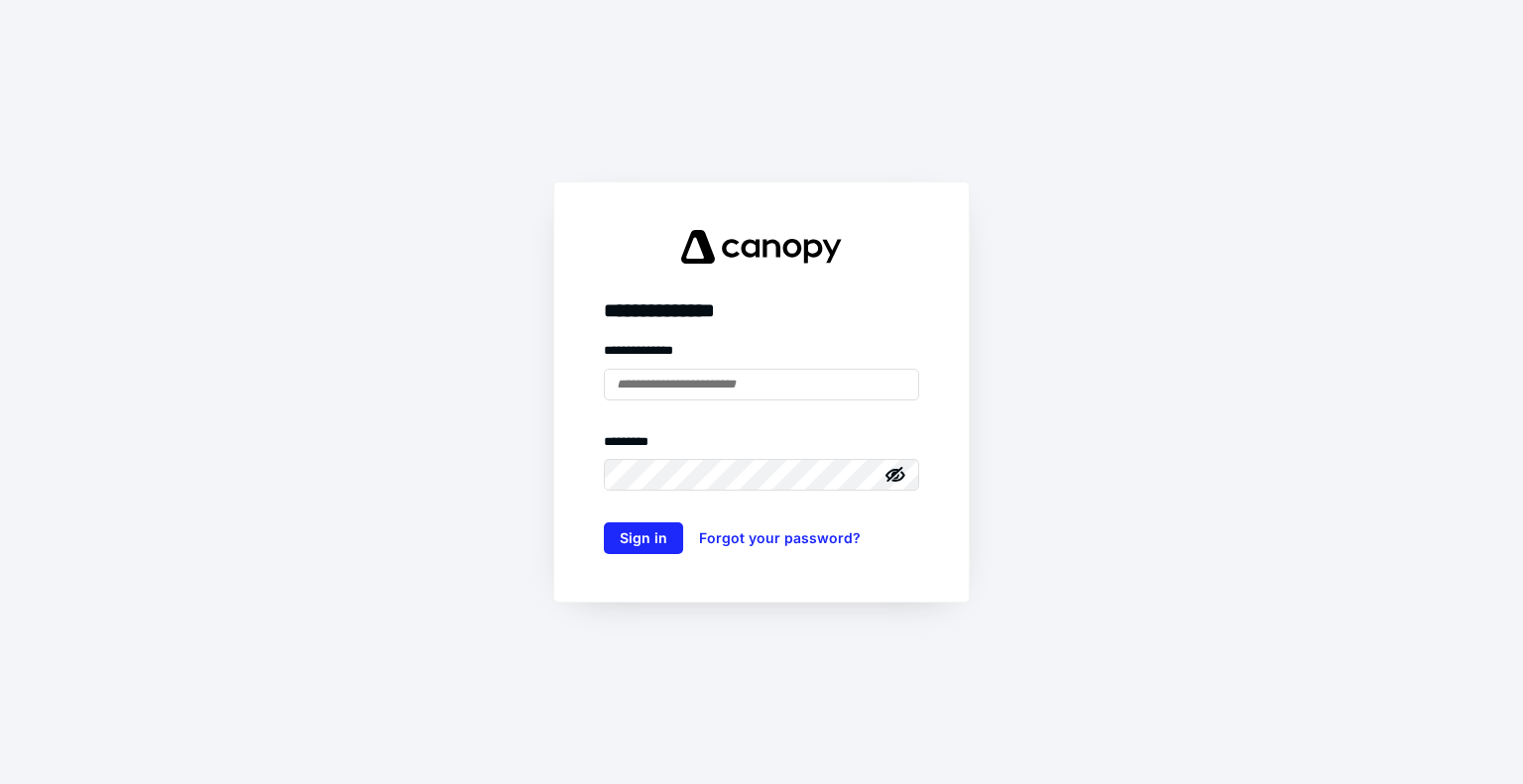 scroll, scrollTop: 0, scrollLeft: 0, axis: both 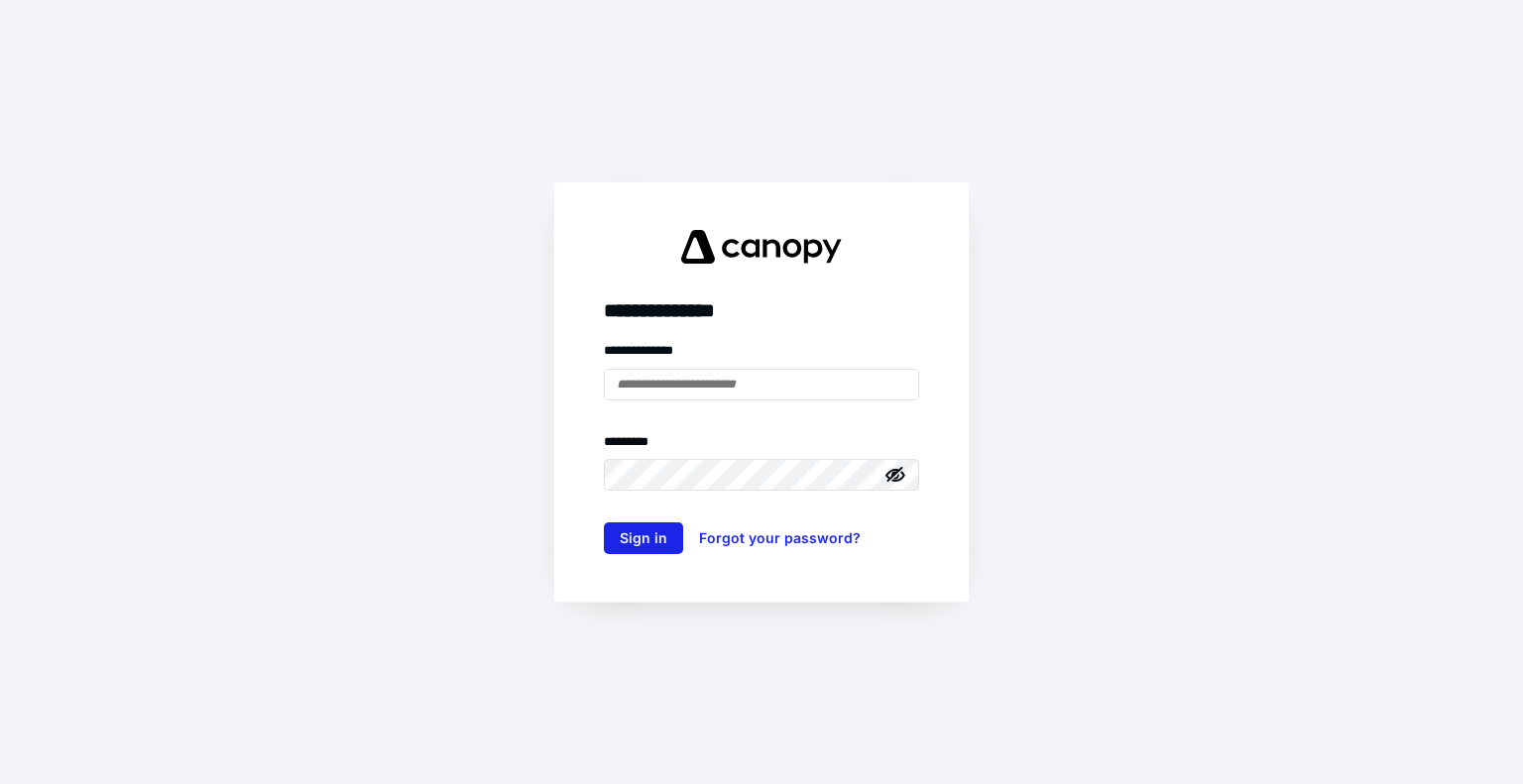 type on "**********" 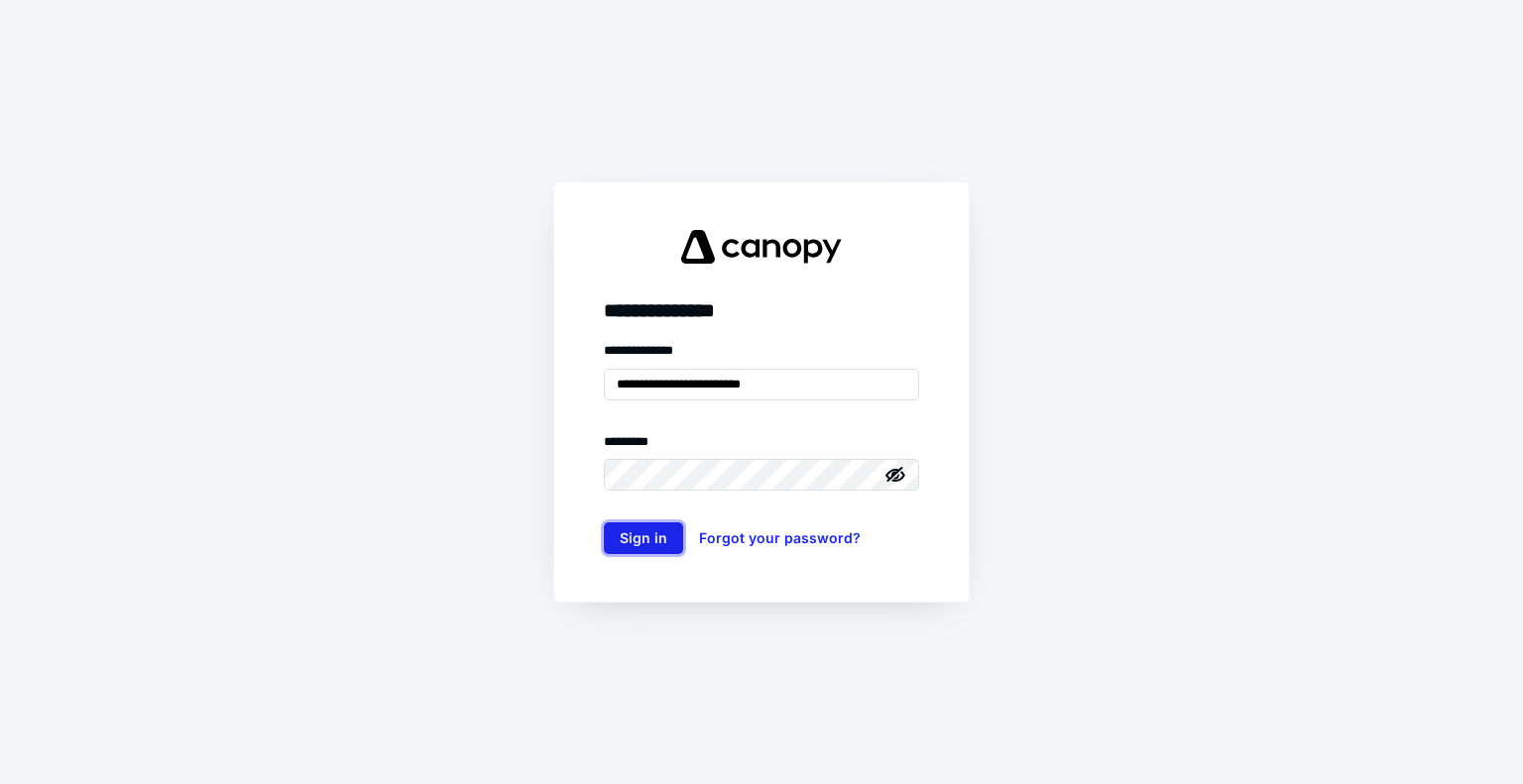 click on "Sign in" at bounding box center [644, 538] 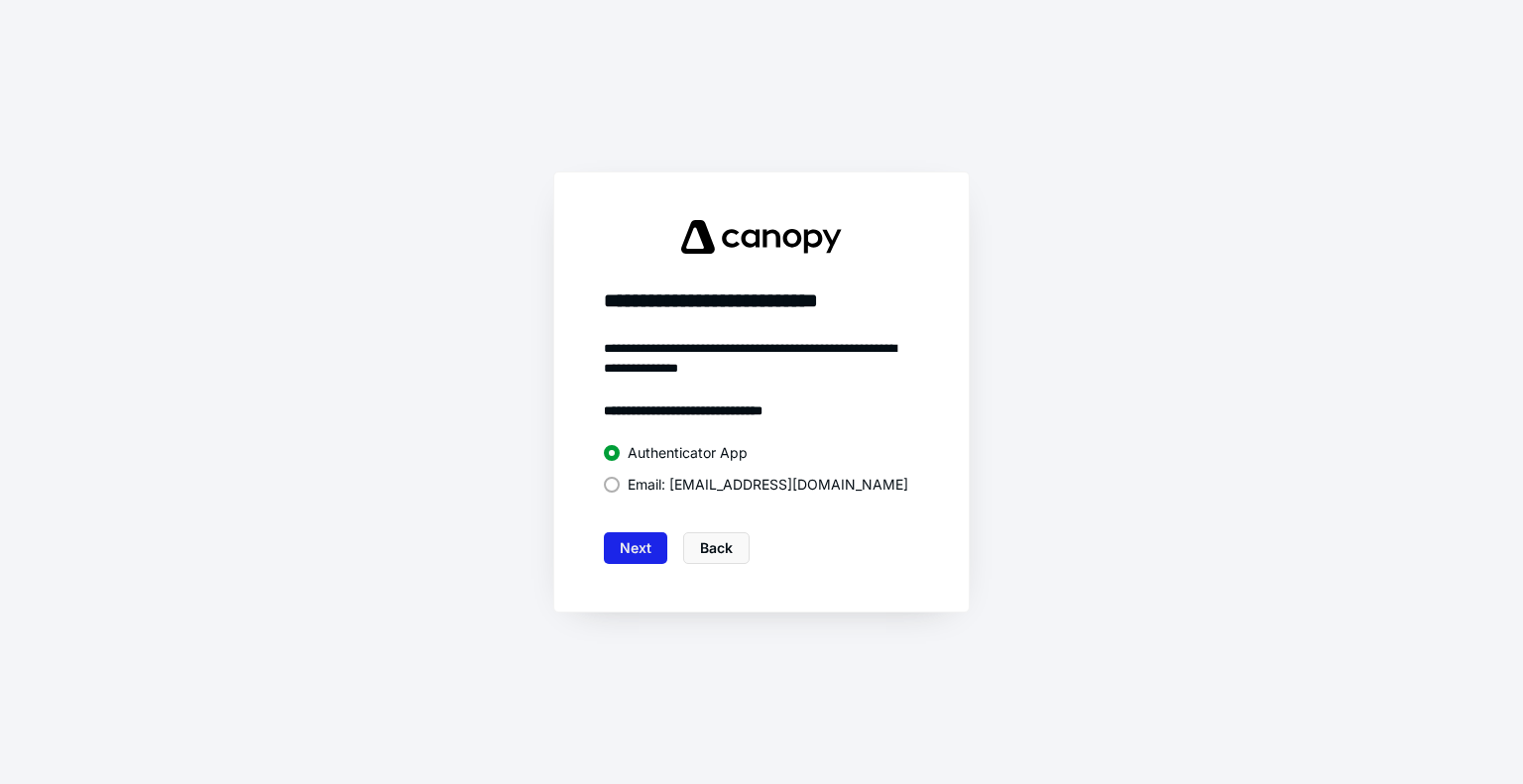 click on "Next" at bounding box center (636, 548) 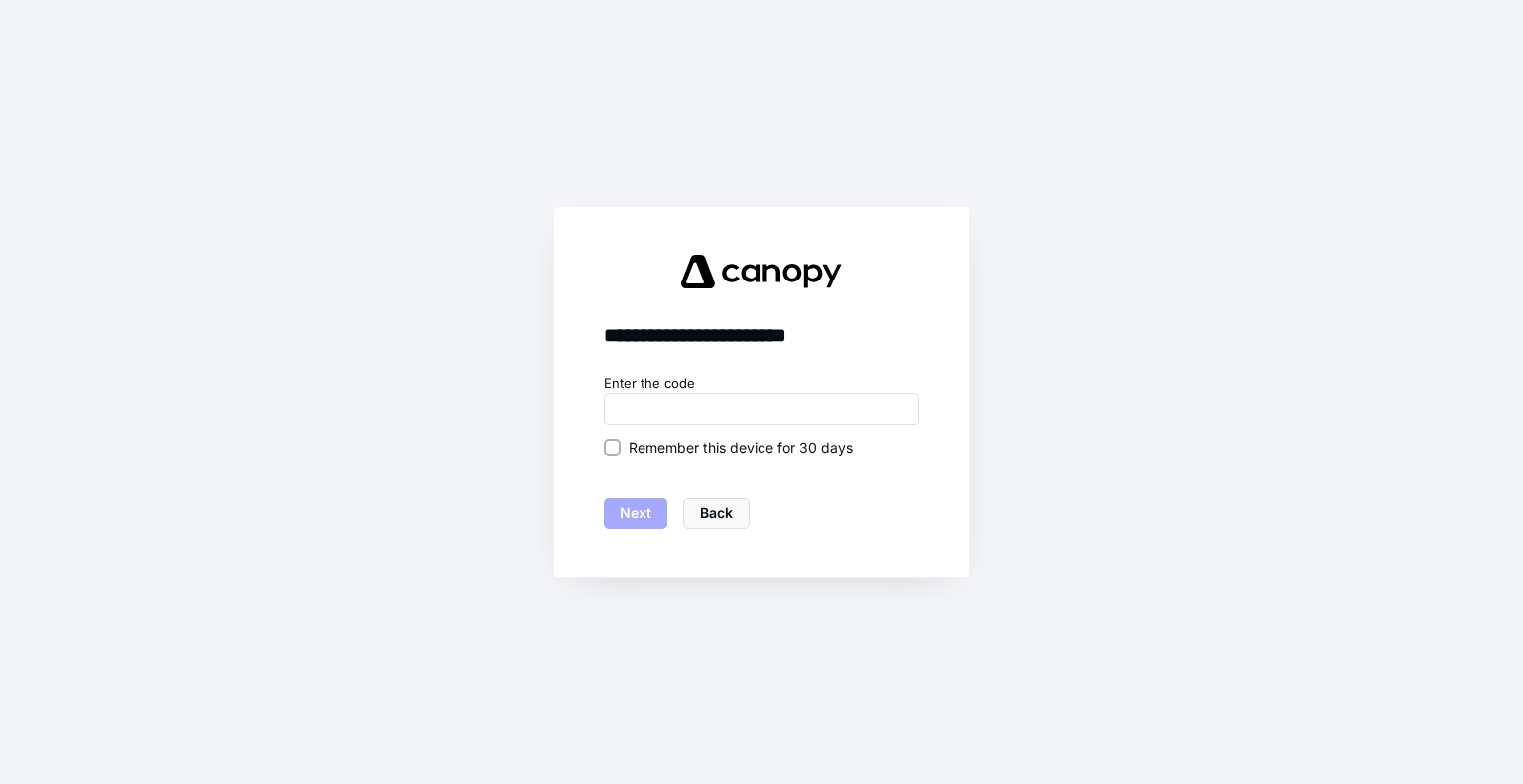 click at bounding box center (612, 447) 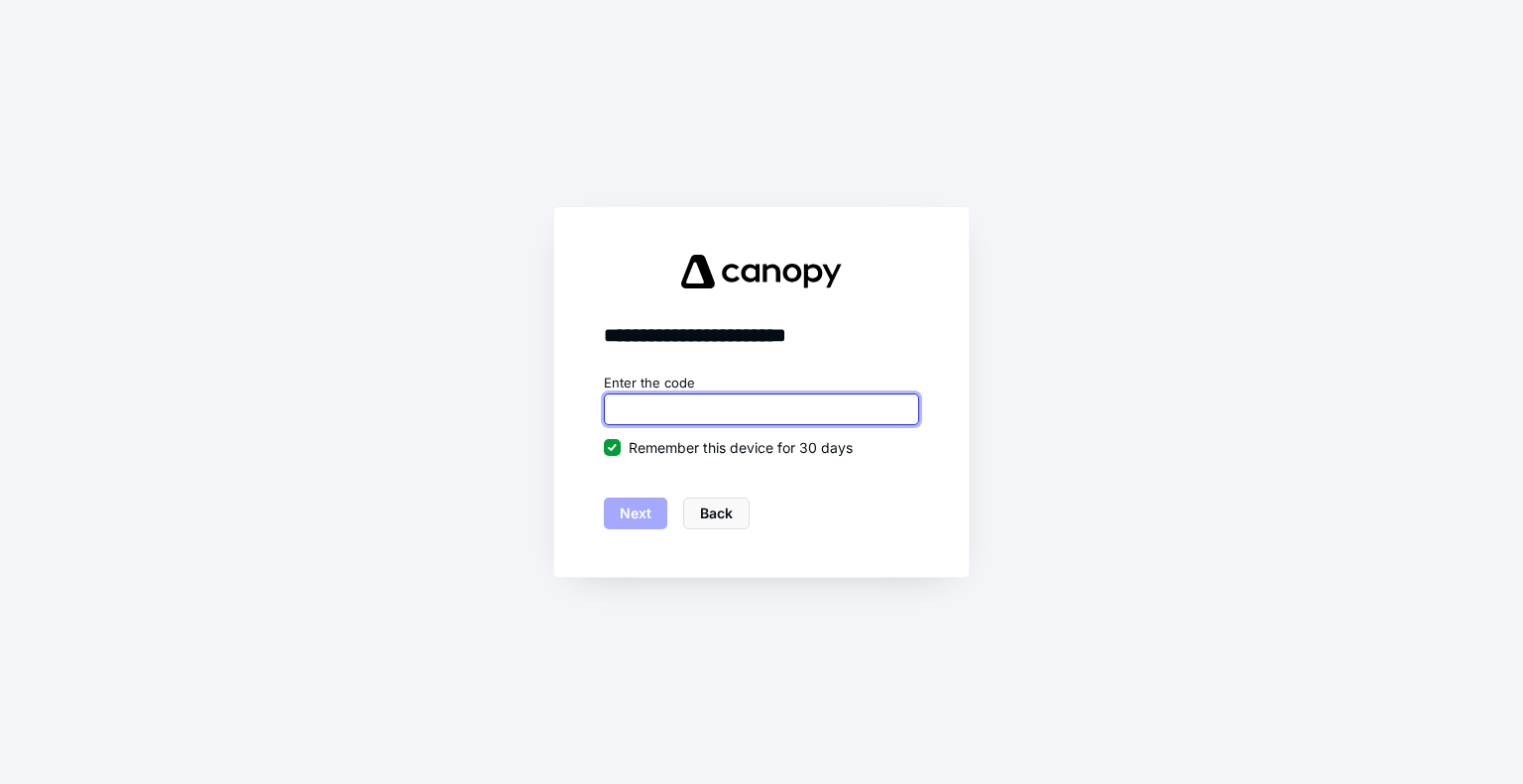 click at bounding box center (762, 409) 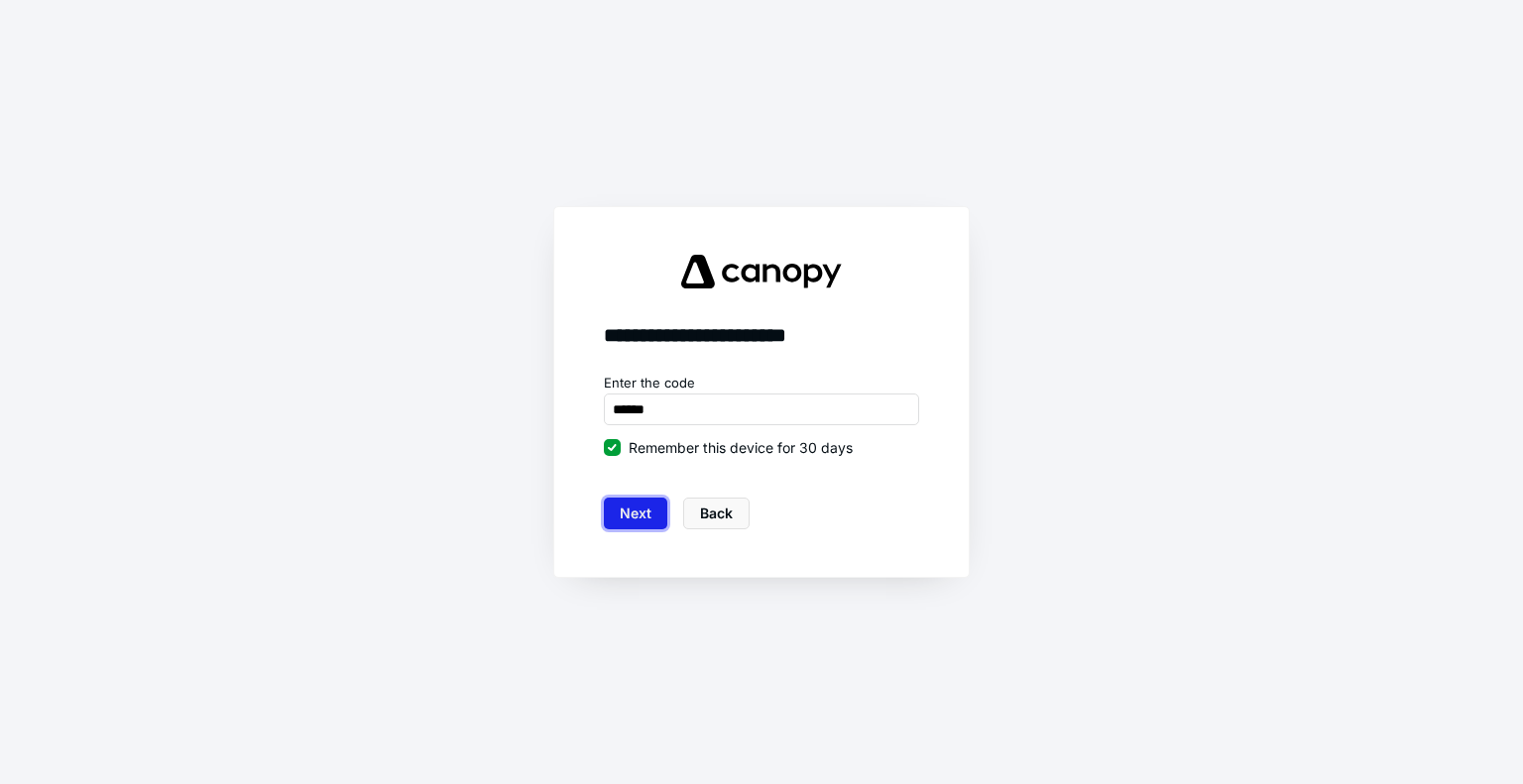 click on "Next" at bounding box center (636, 513) 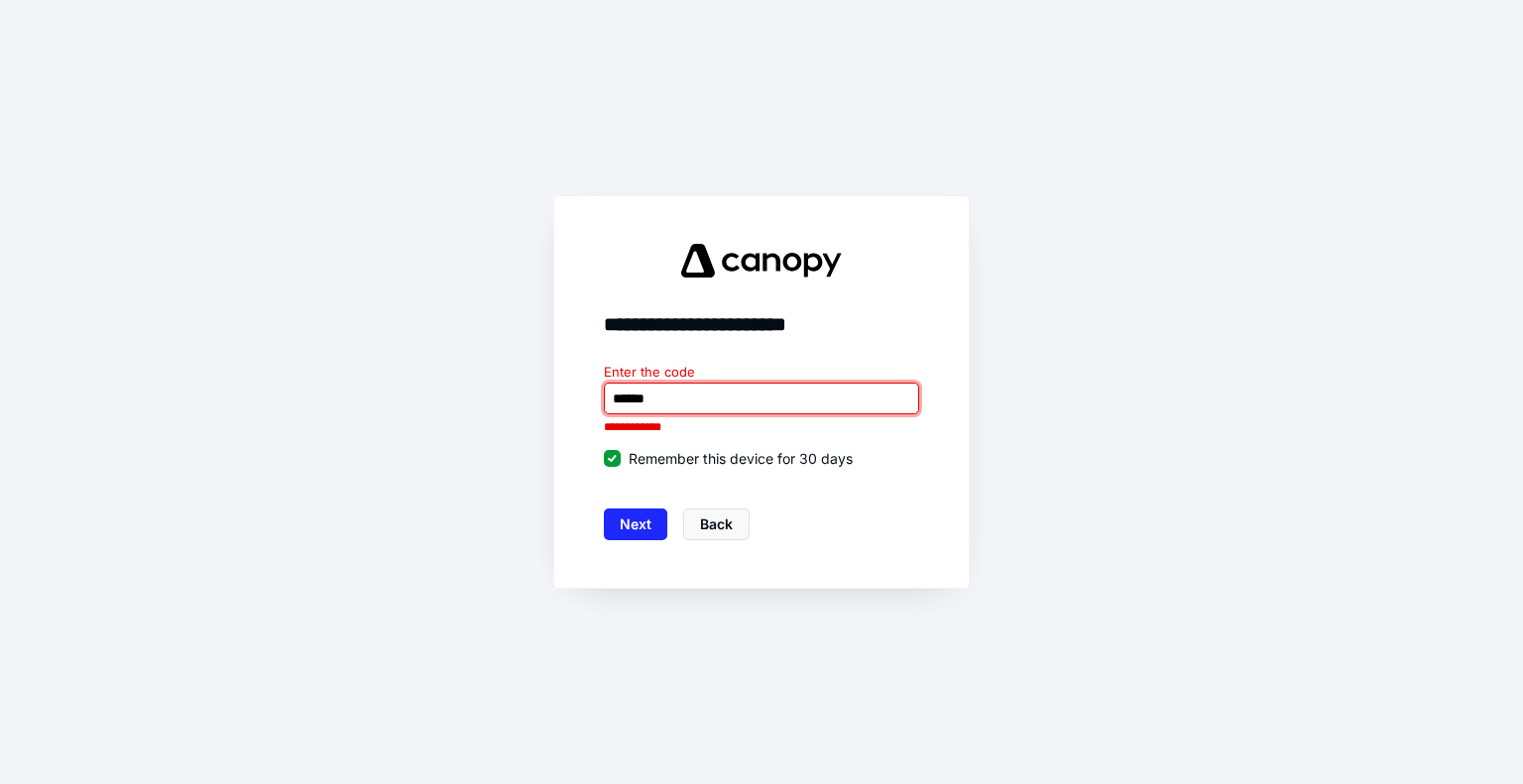 drag, startPoint x: 670, startPoint y: 403, endPoint x: 551, endPoint y: 396, distance: 119.205705 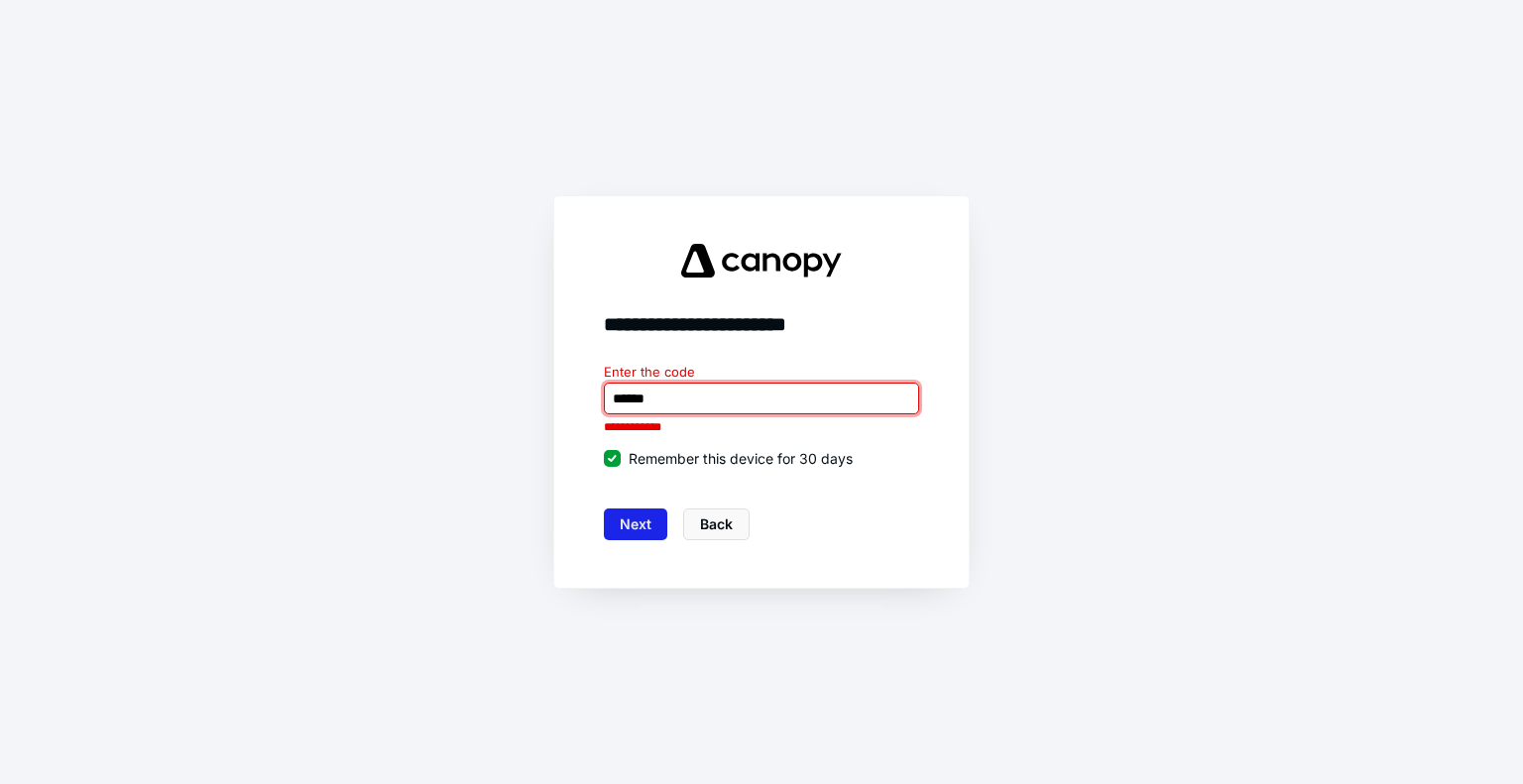 type on "******" 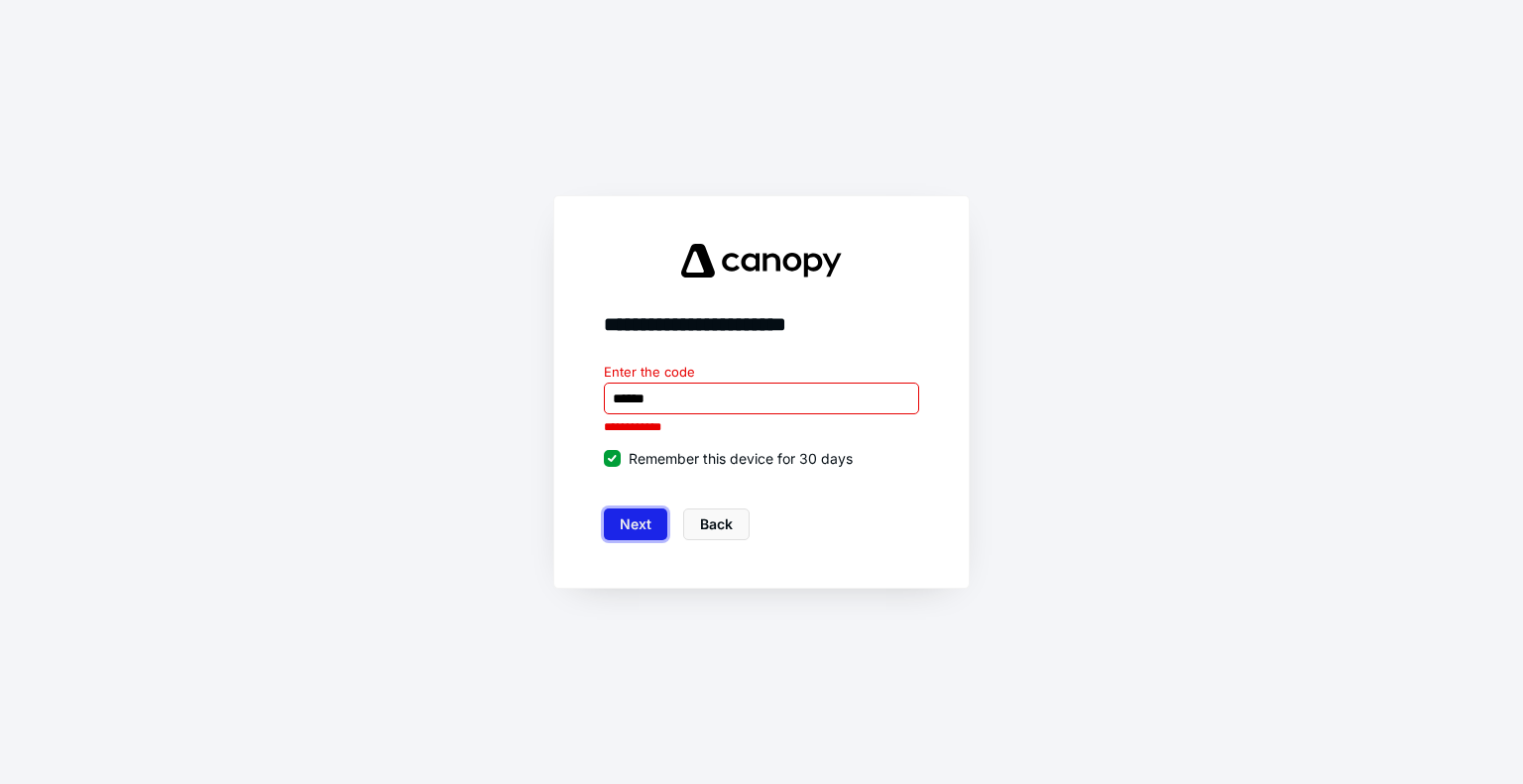 click on "Next" at bounding box center [636, 524] 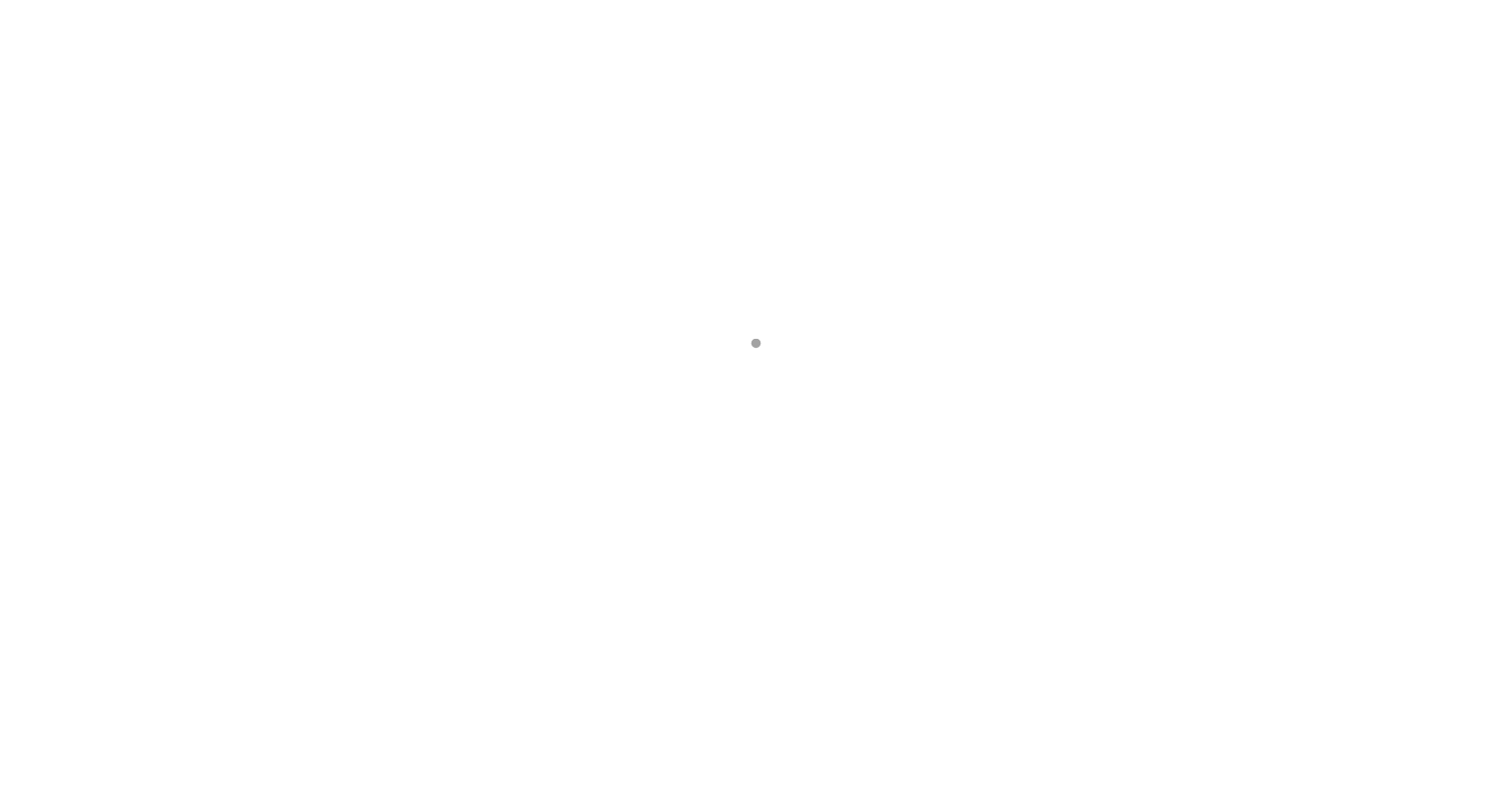 scroll, scrollTop: 0, scrollLeft: 0, axis: both 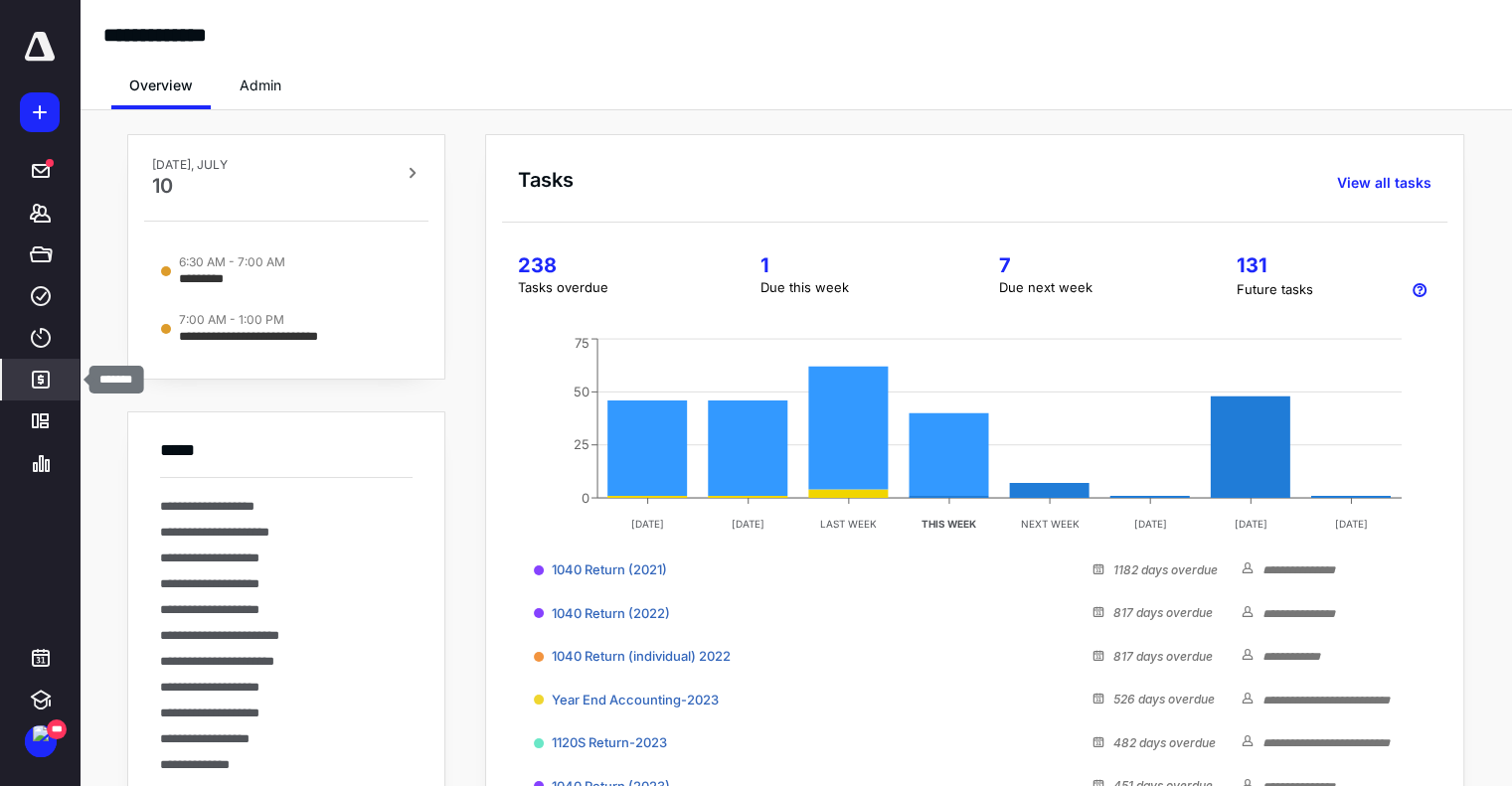 click 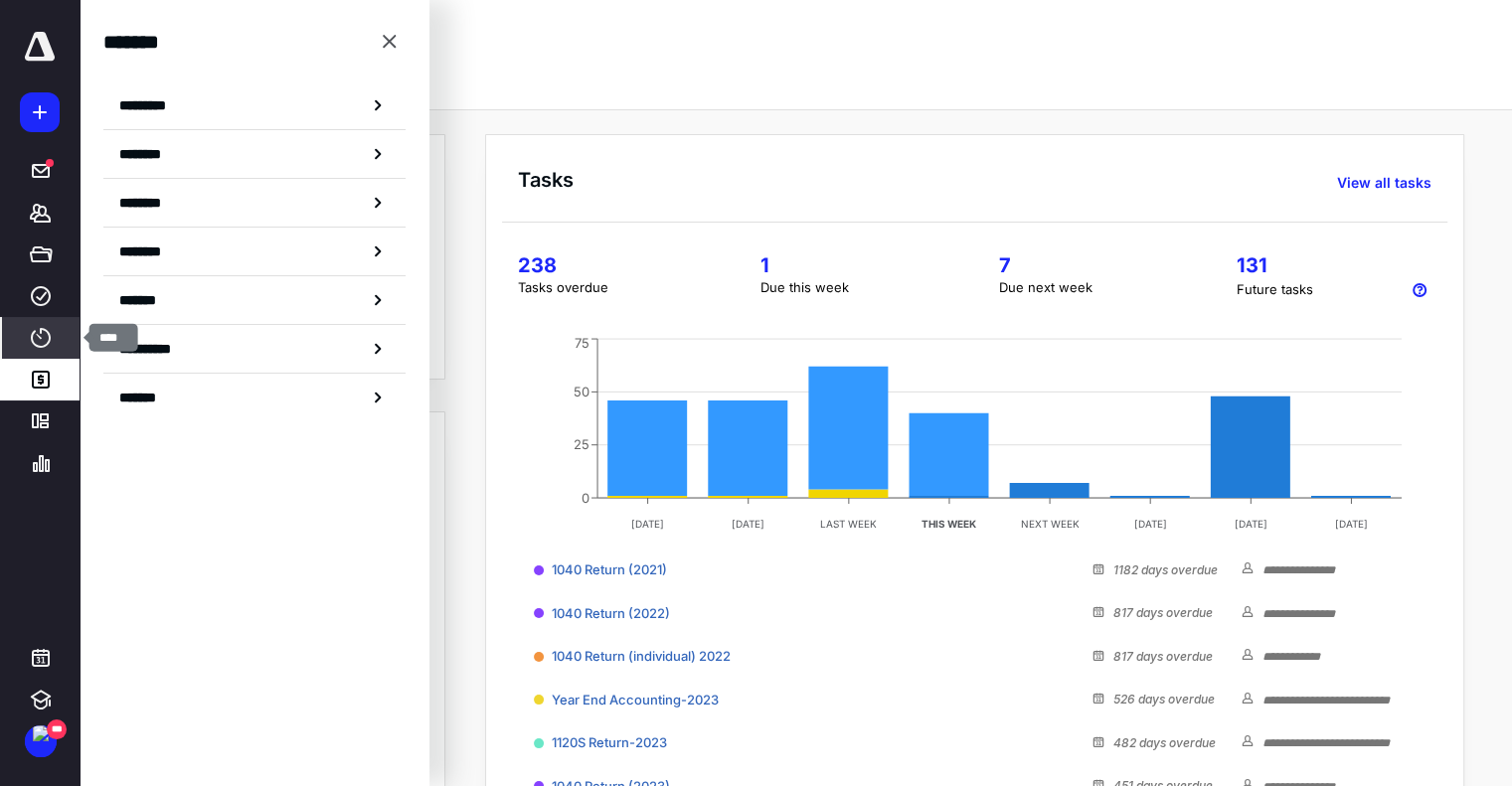 click 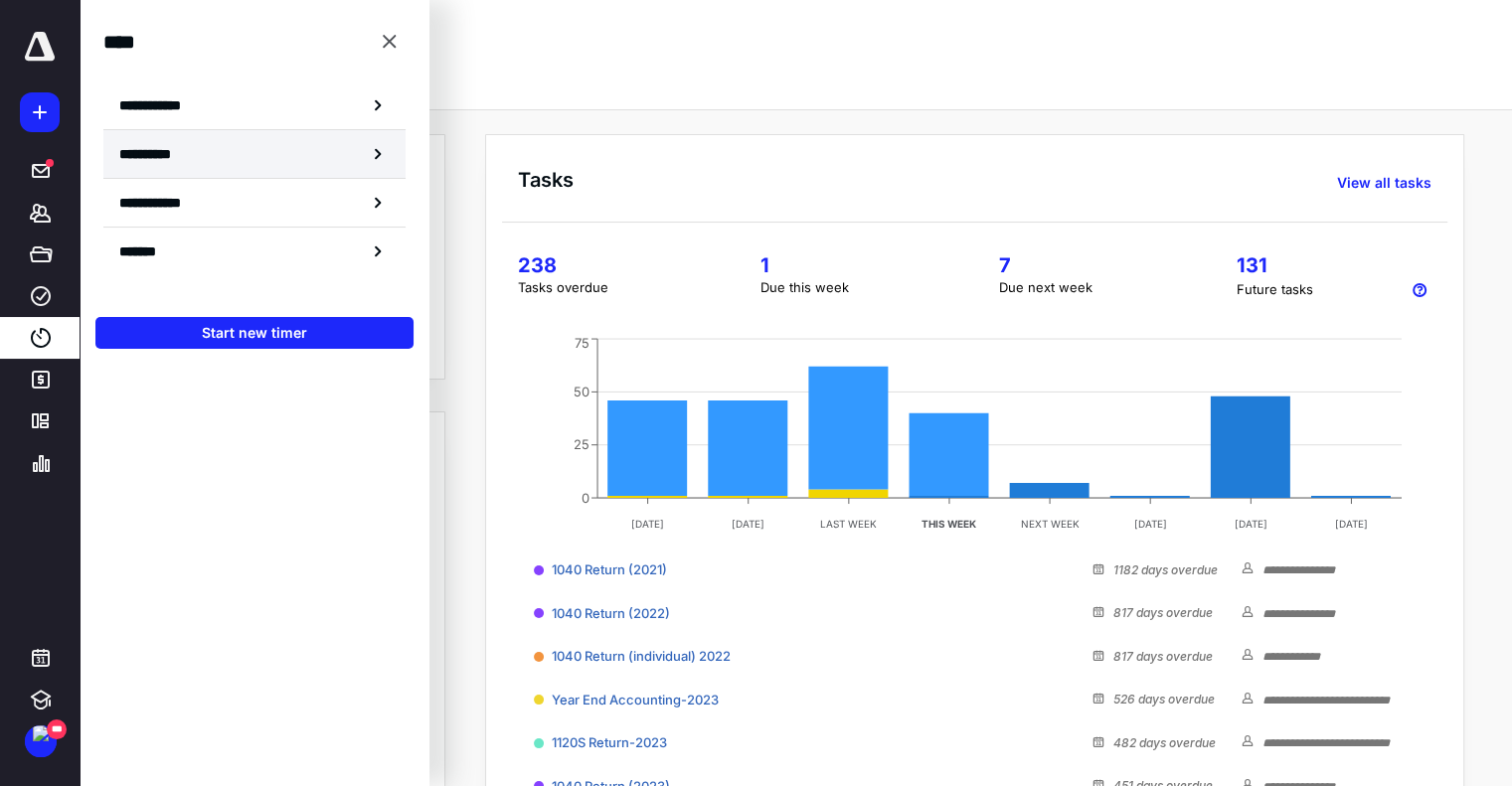 click on "**********" at bounding box center [157, 154] 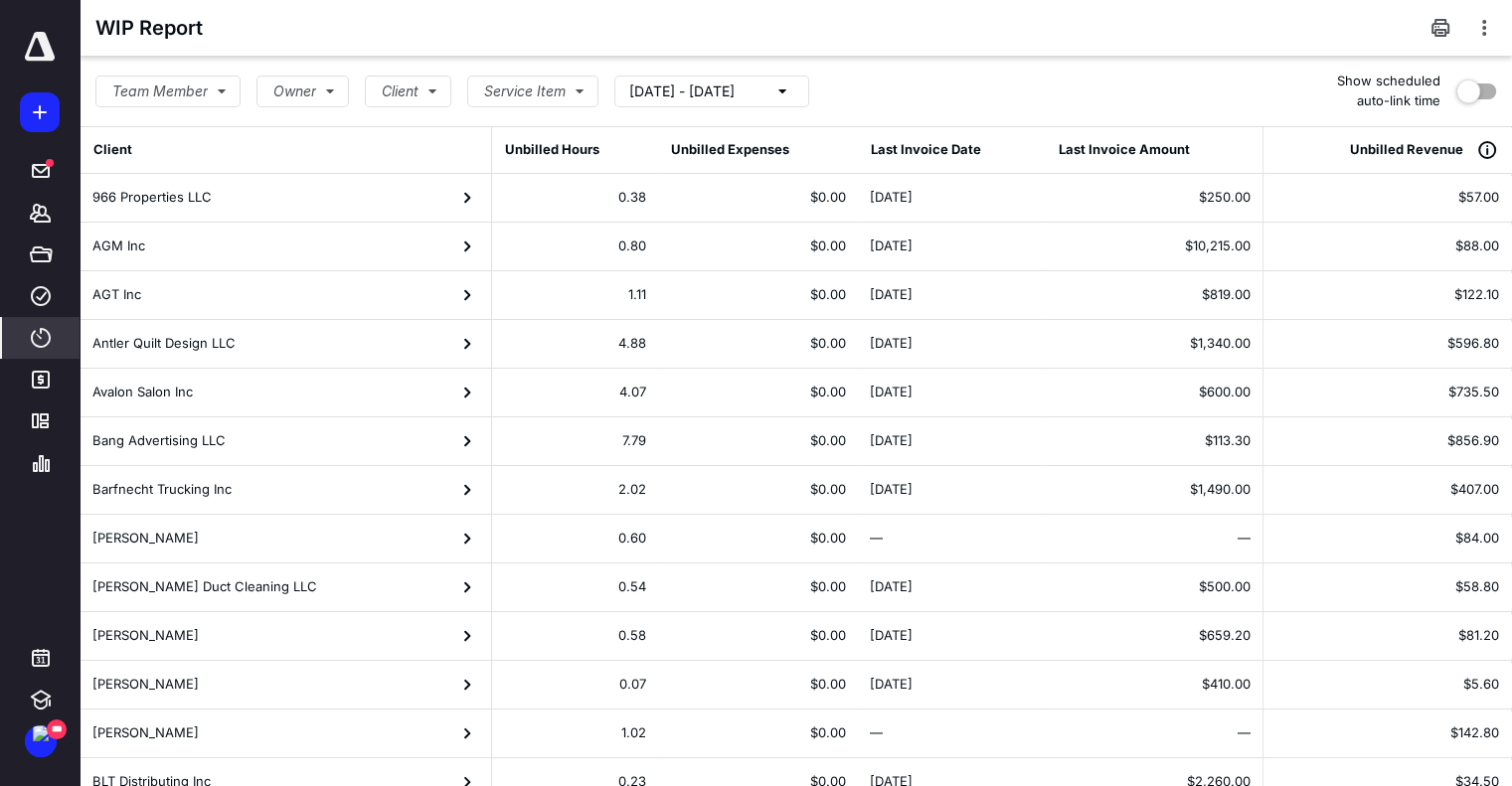 click 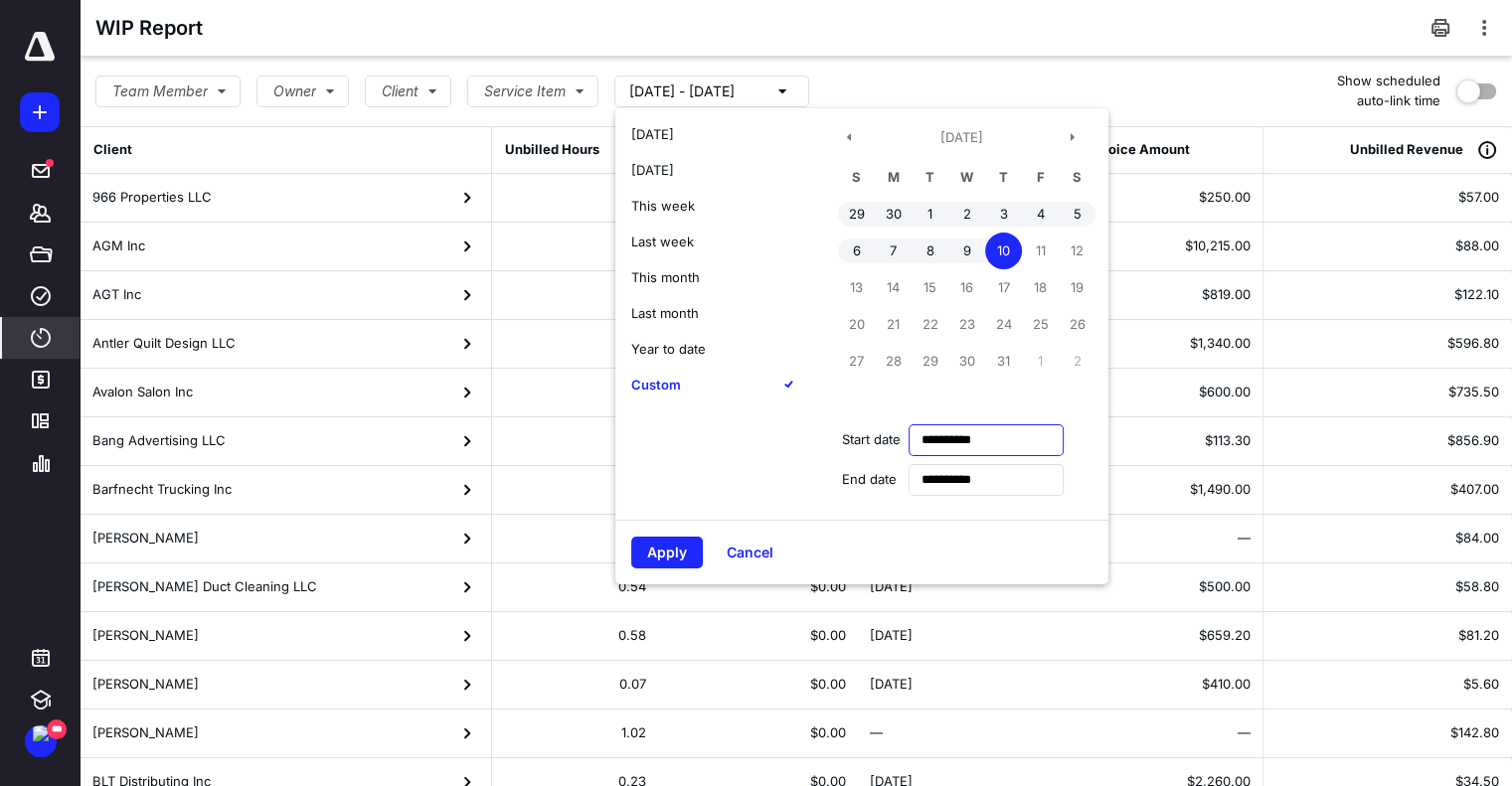 drag, startPoint x: 1046, startPoint y: 442, endPoint x: 829, endPoint y: 422, distance: 217.91971 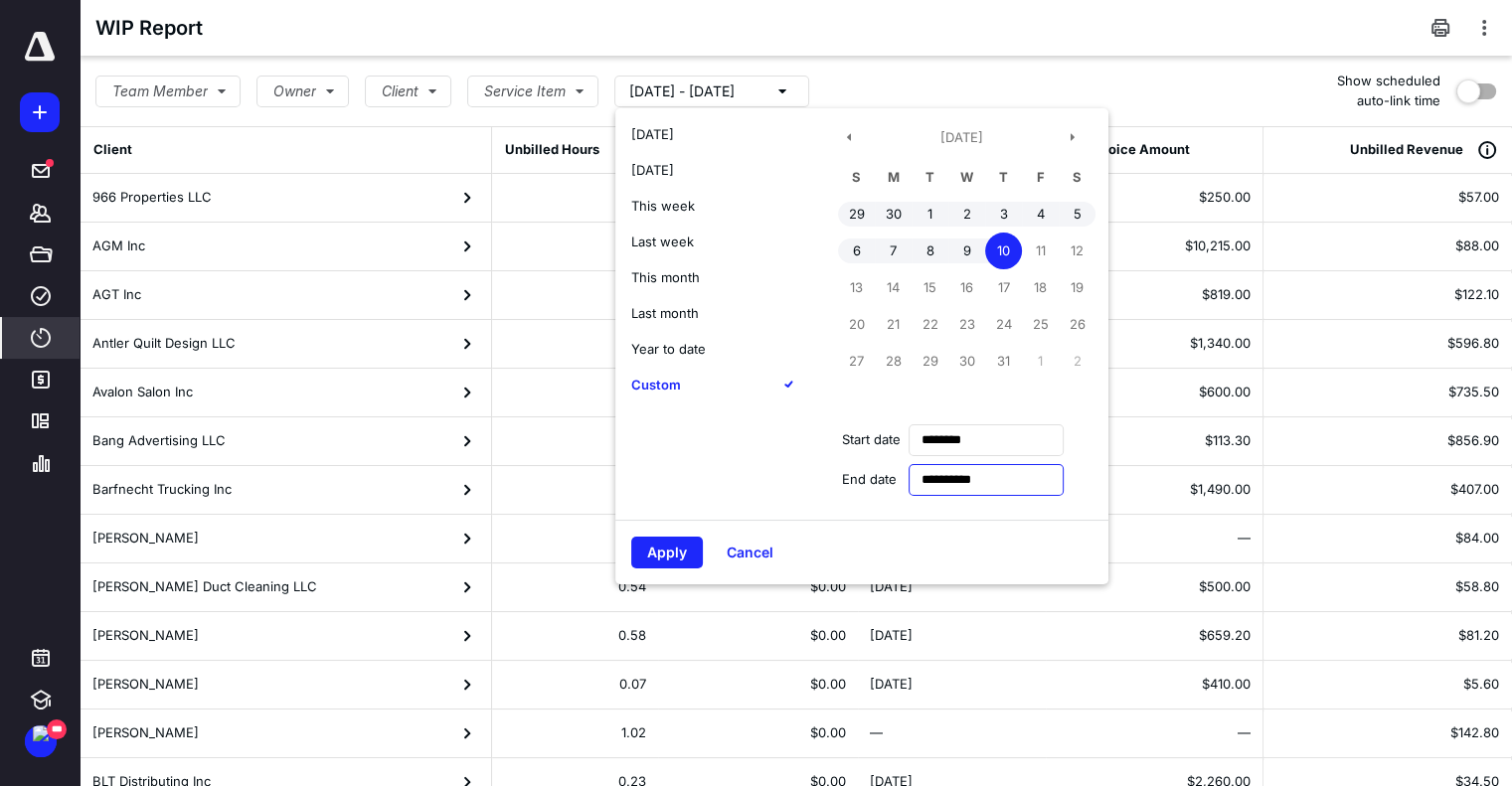 type on "**********" 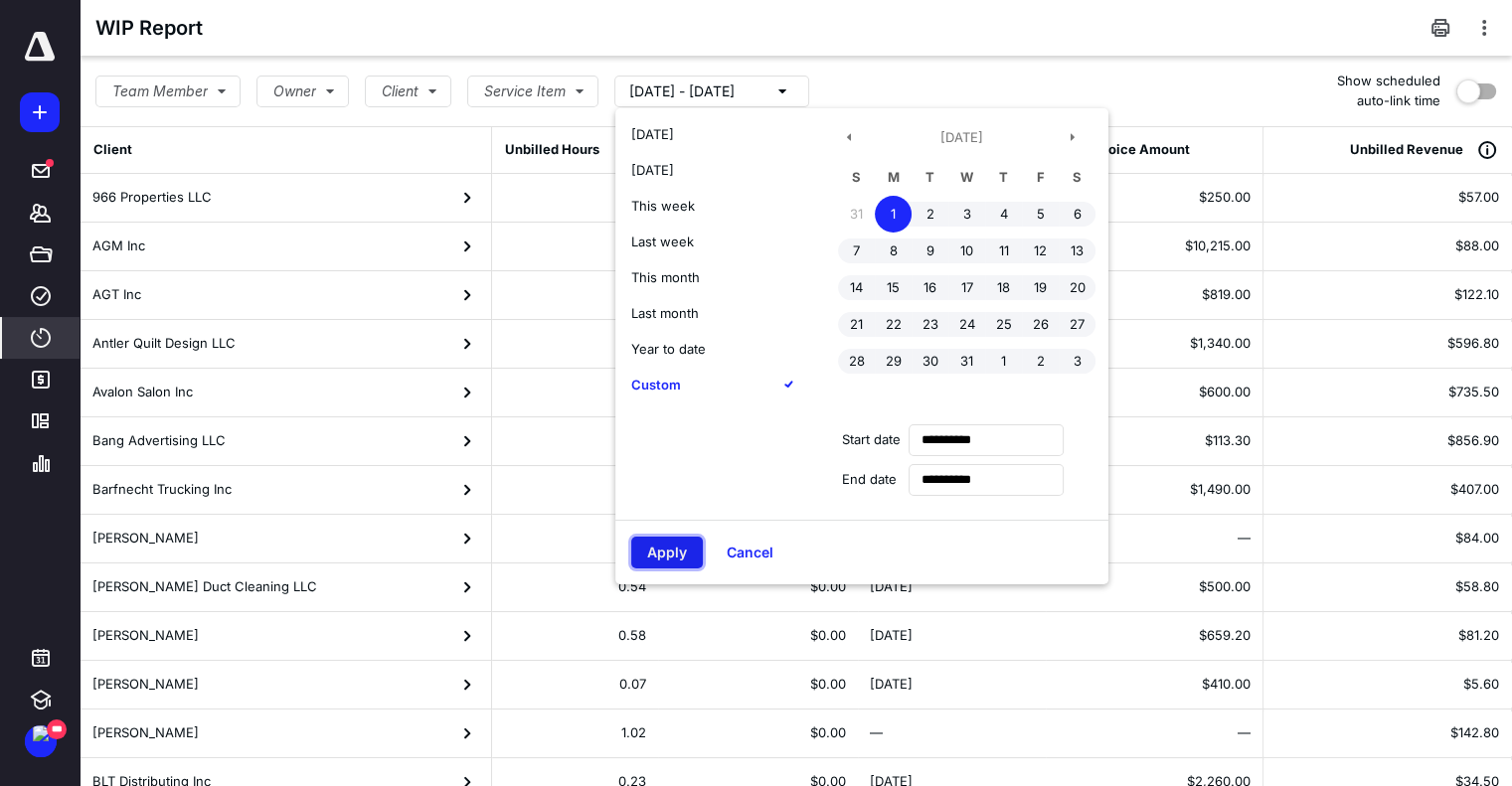 click on "Apply" at bounding box center (667, 552) 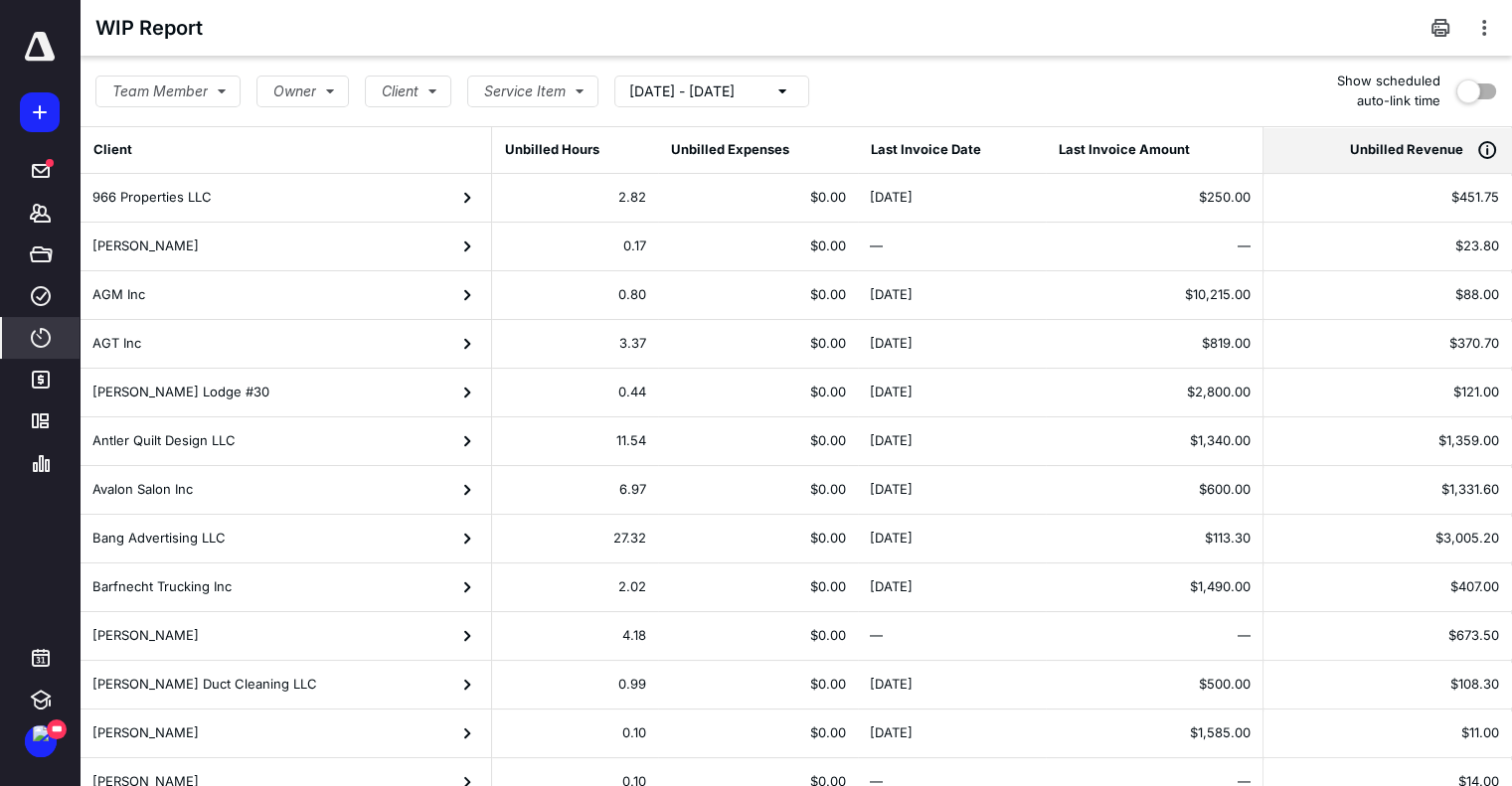 click on "Unbilled Revenue" at bounding box center (1407, 150) 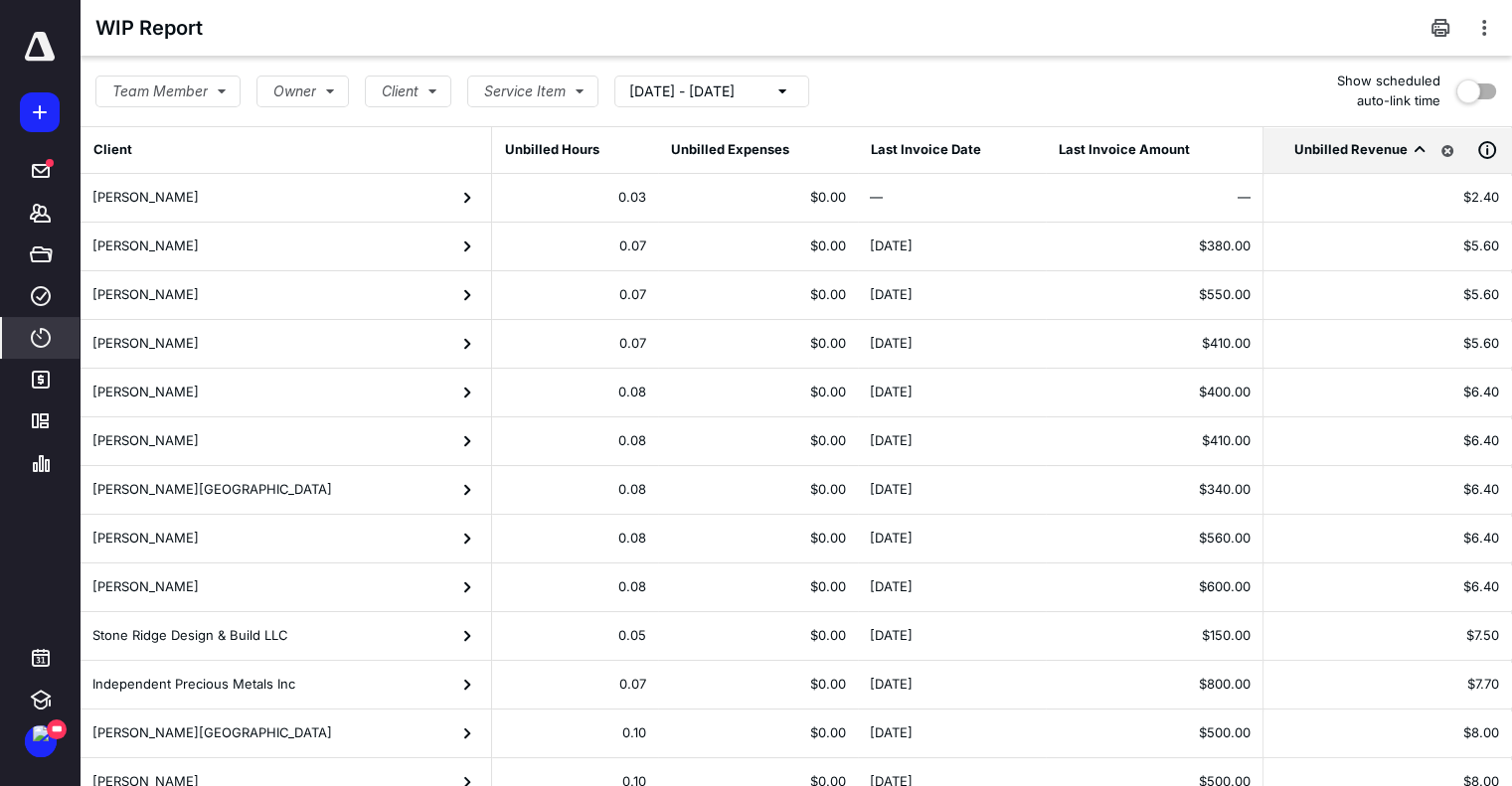 click on "Unbilled Revenue" at bounding box center [1351, 150] 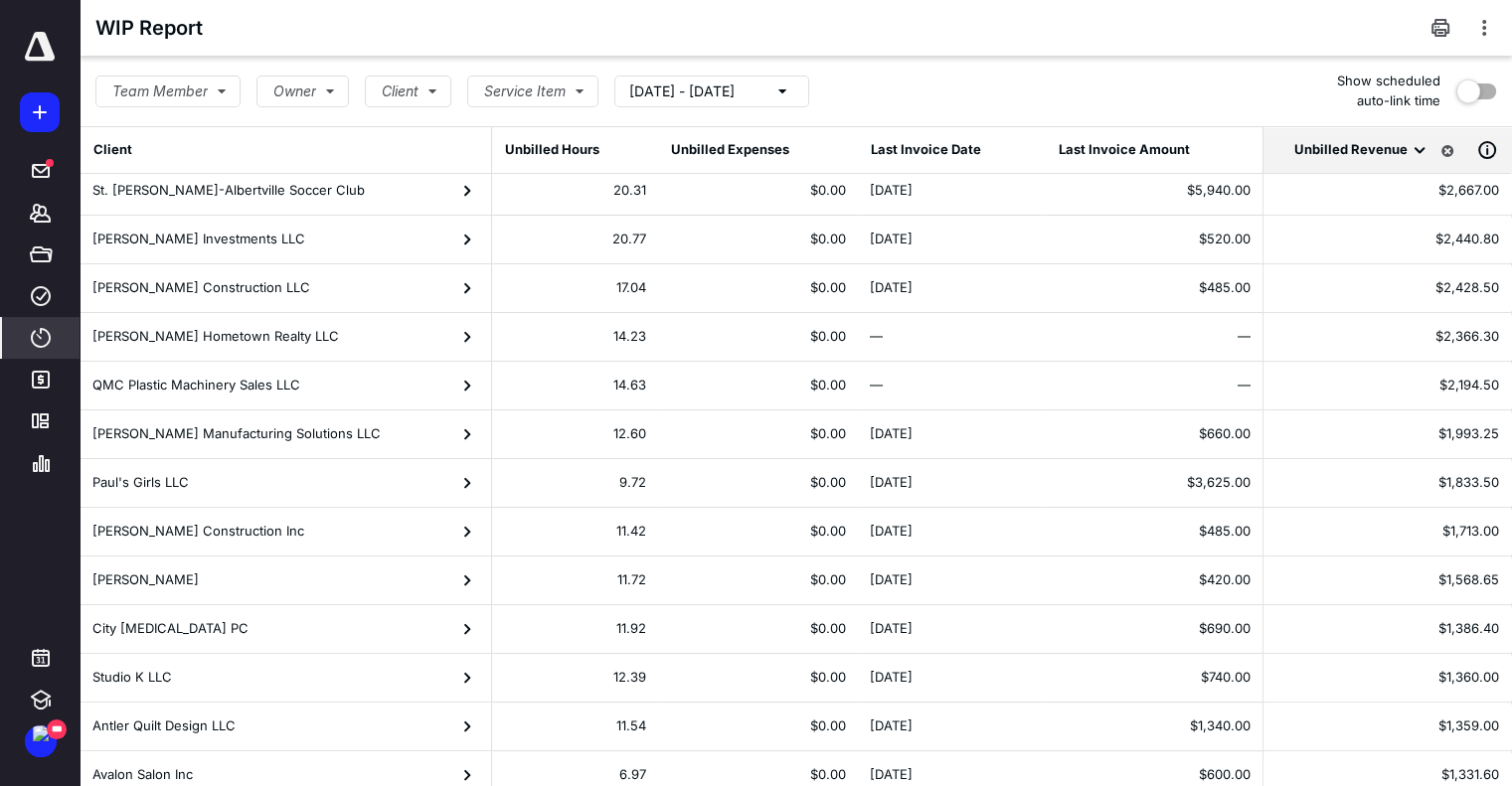 scroll, scrollTop: 199, scrollLeft: 0, axis: vertical 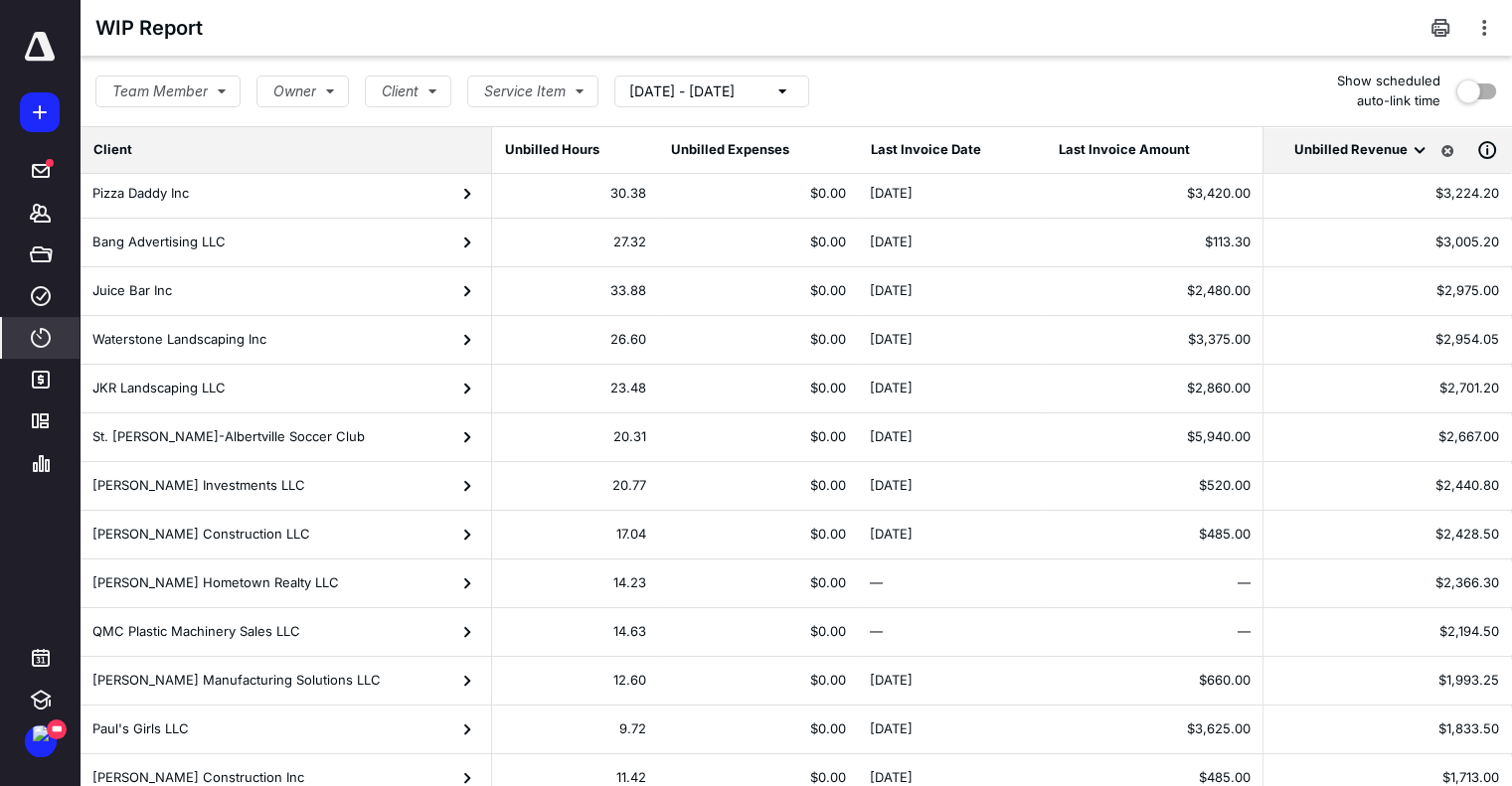 click on "Client" at bounding box center [285, 150] 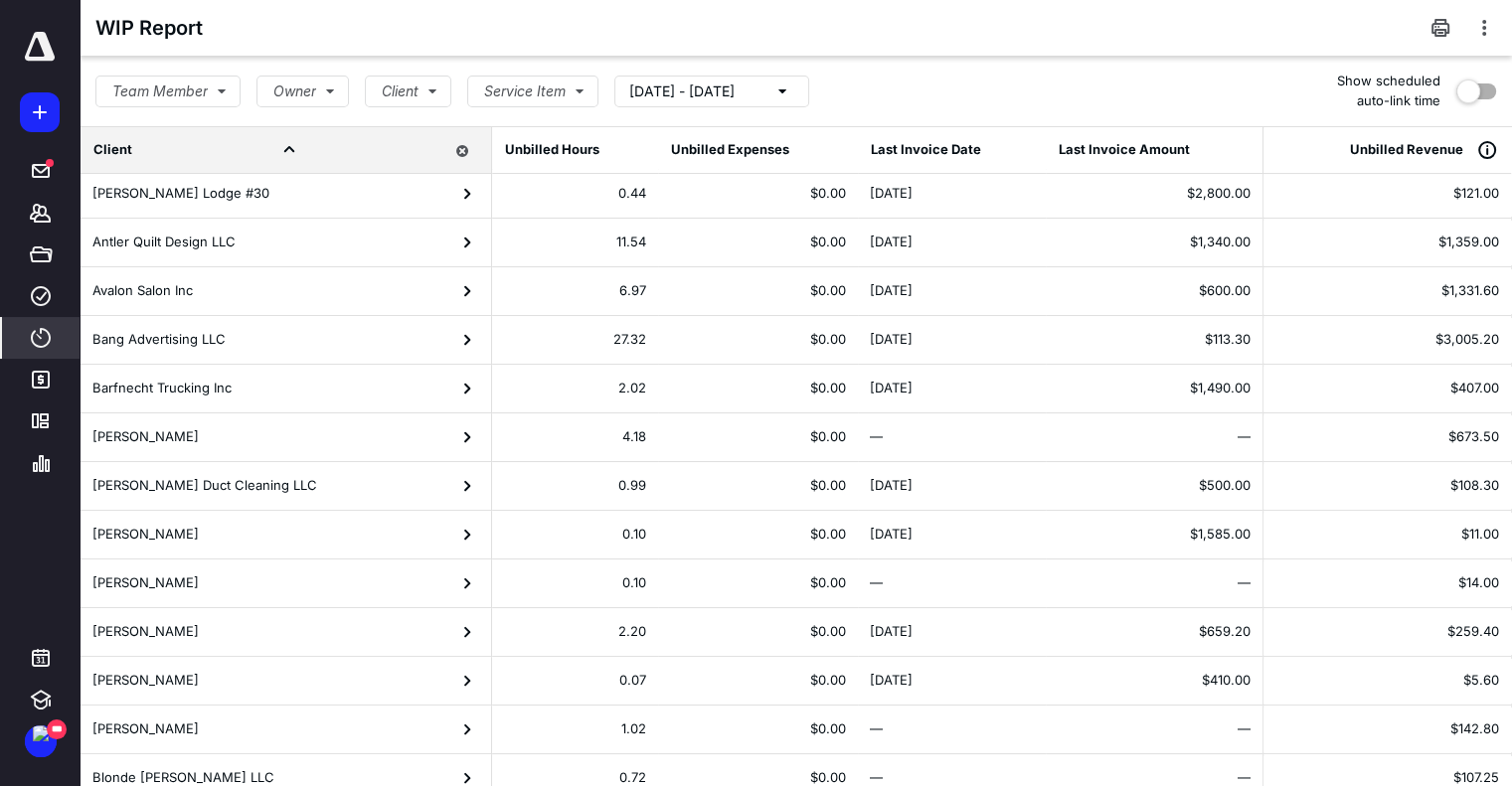 click 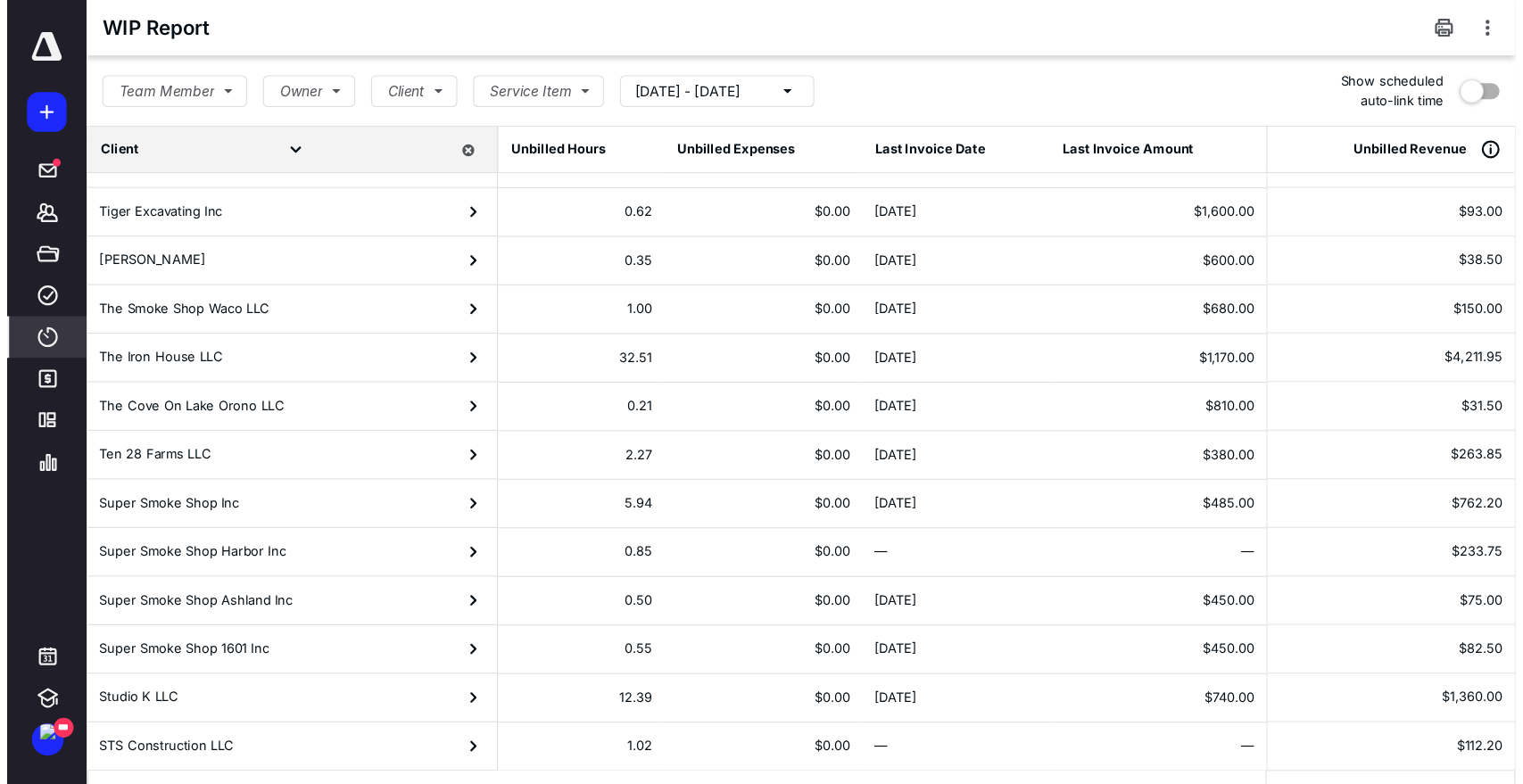 scroll, scrollTop: 1659, scrollLeft: 0, axis: vertical 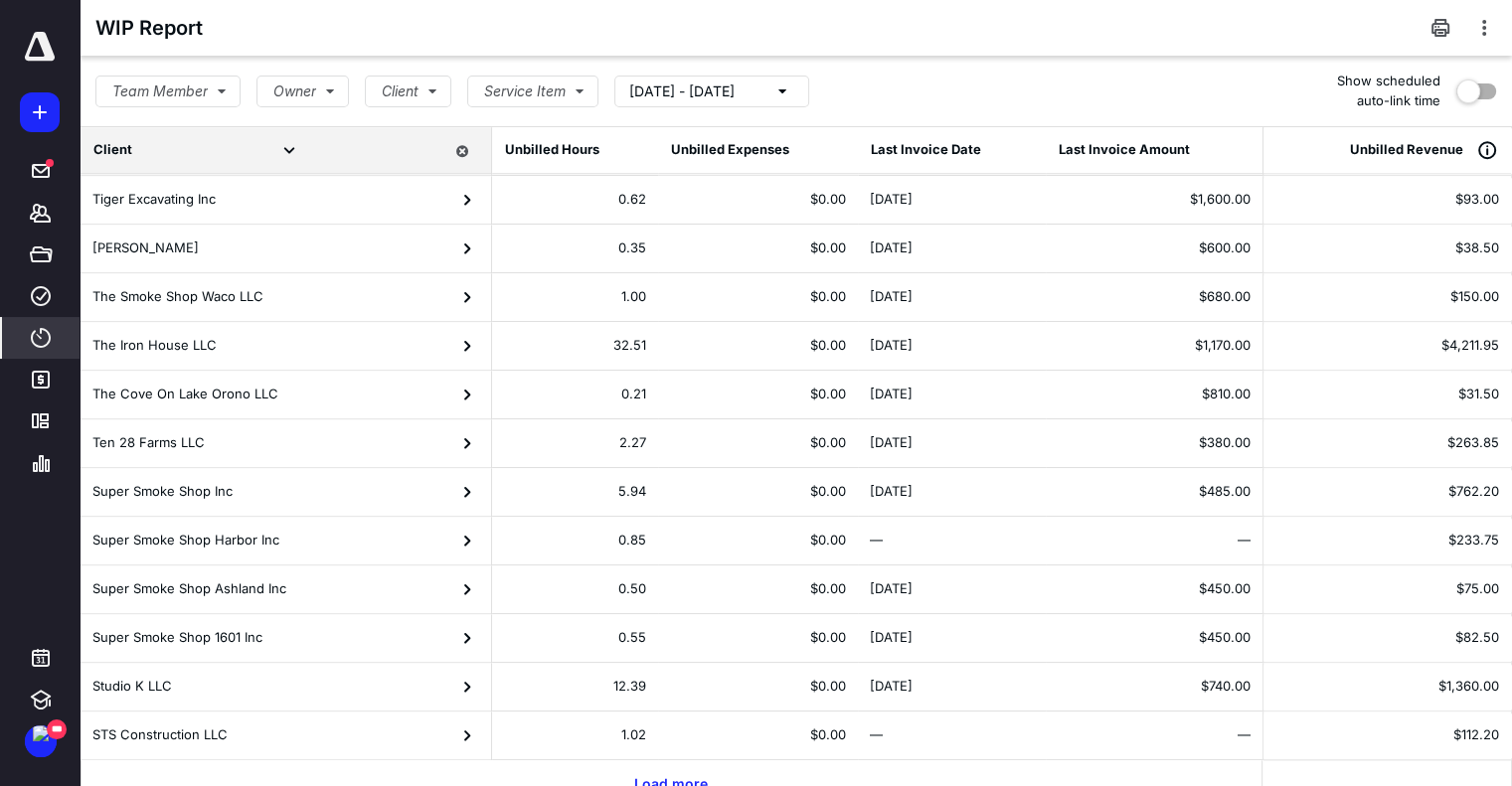 click on "Ten 28 Farms LLC" at bounding box center [148, 443] 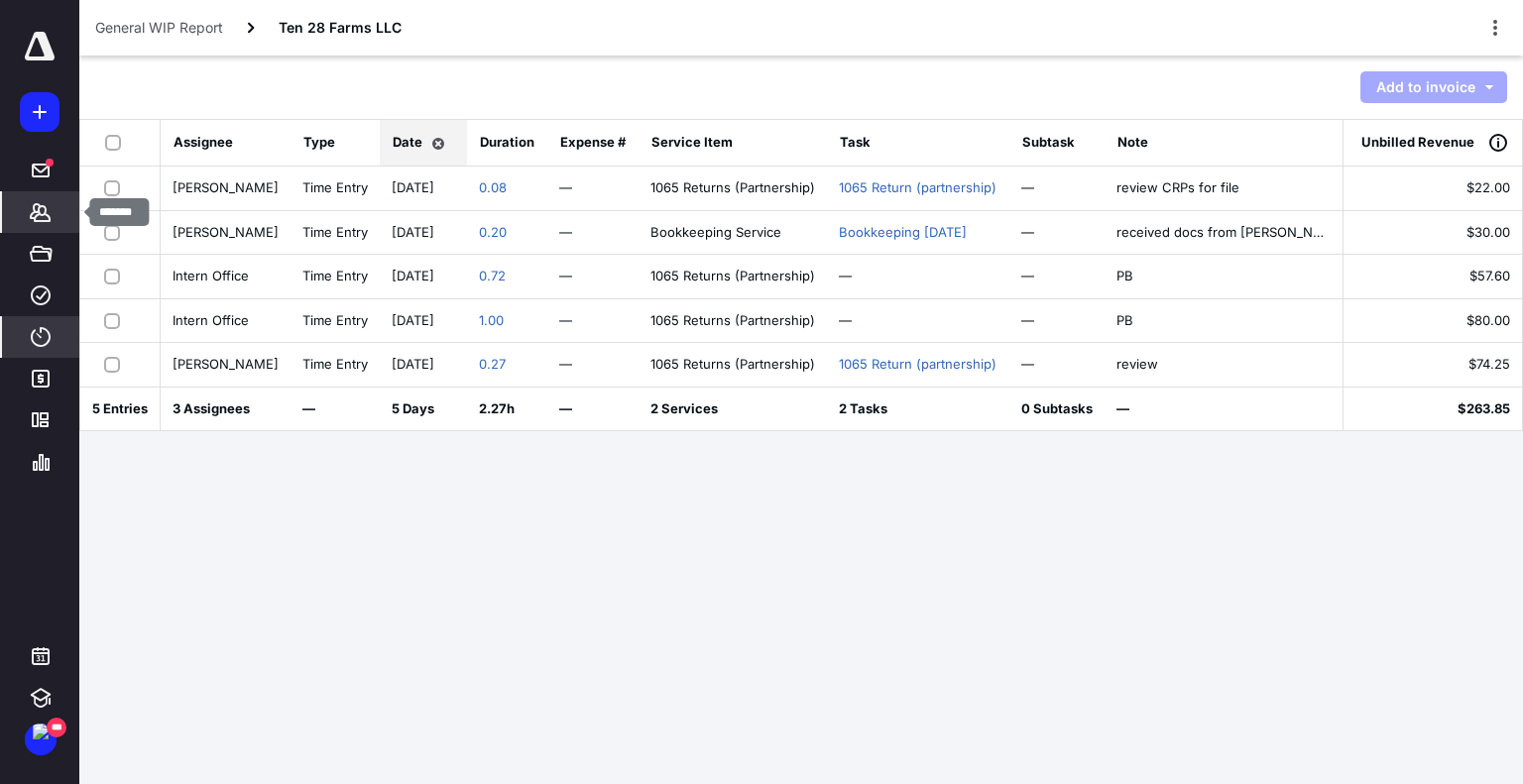 click 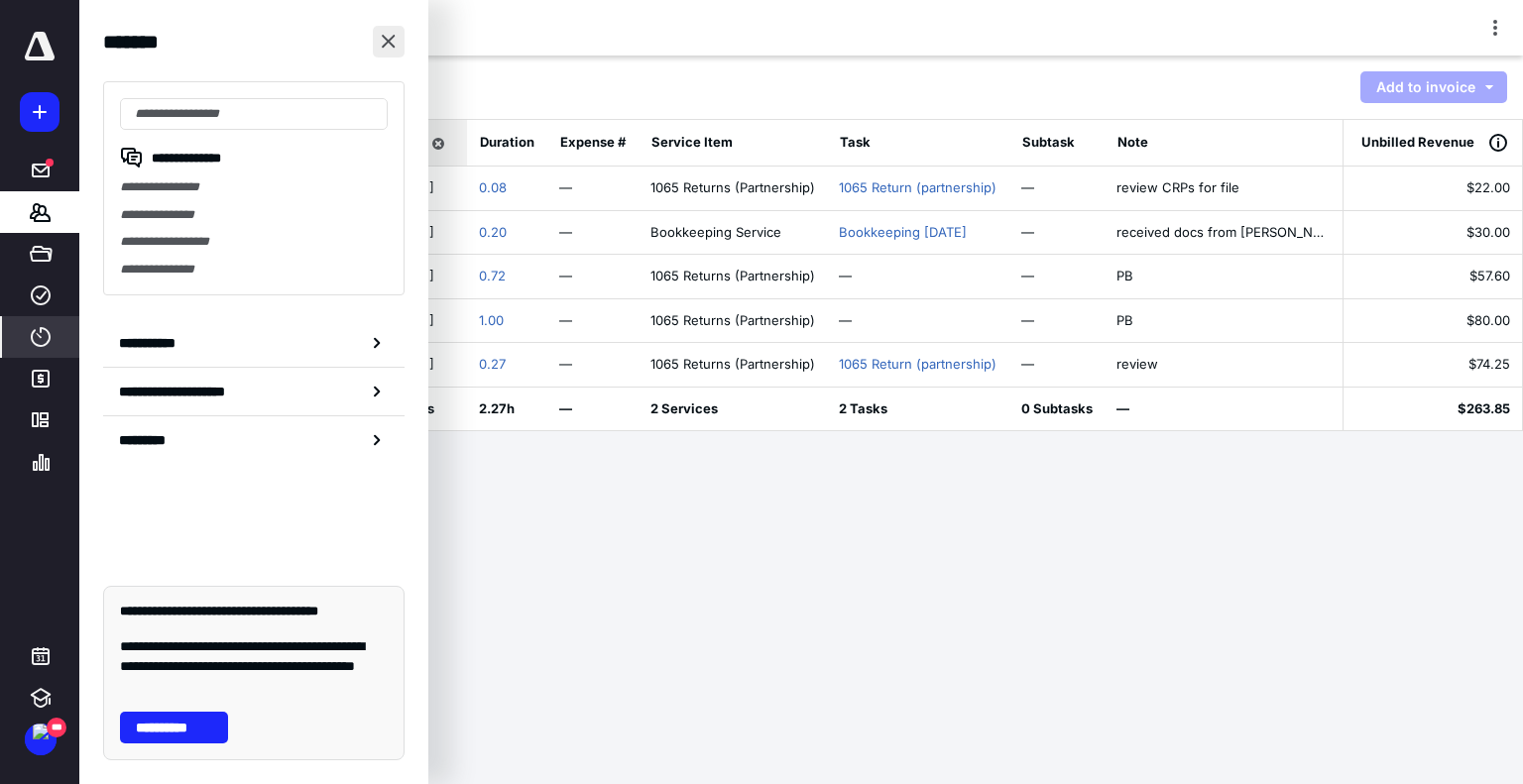 click at bounding box center (389, 42) 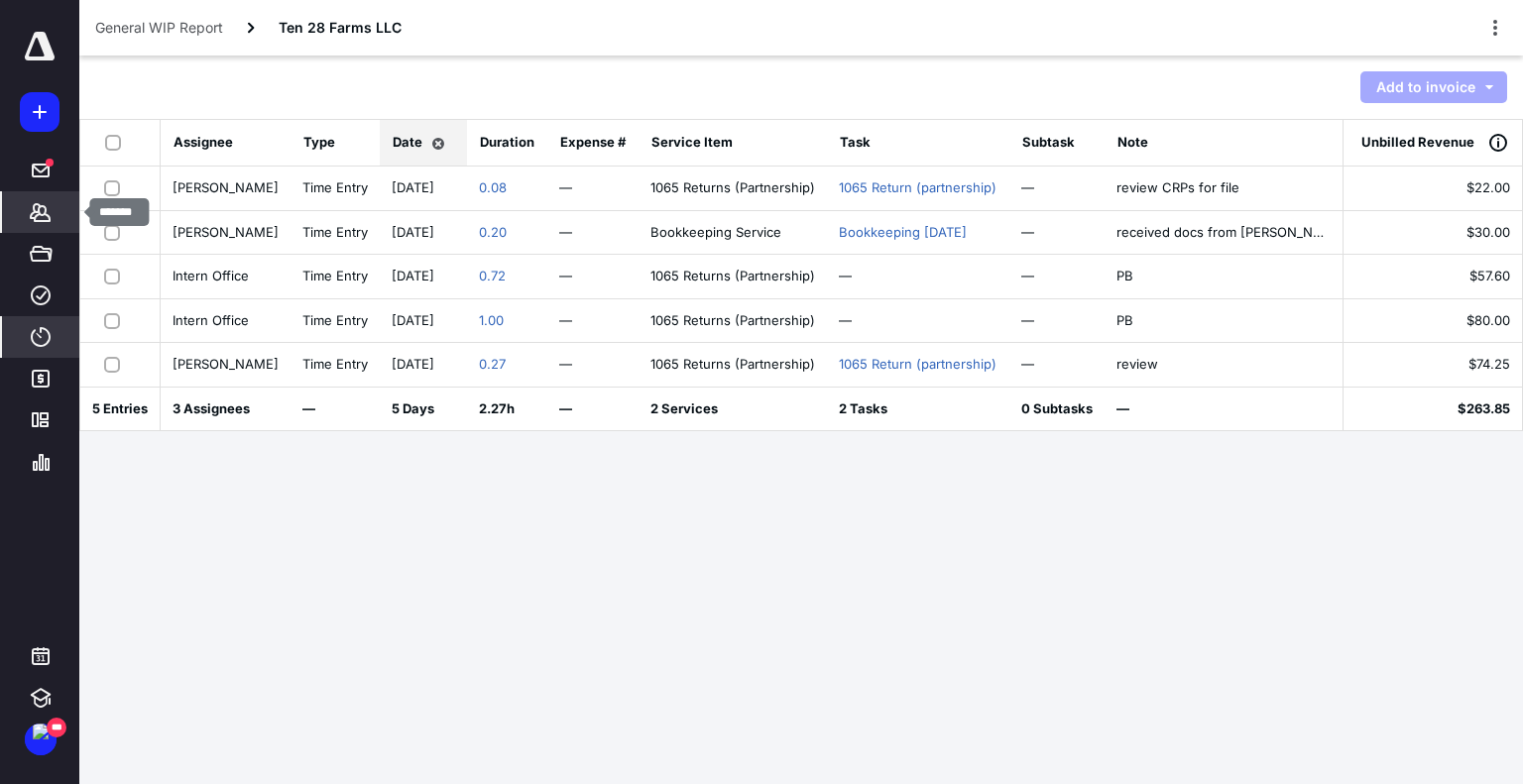 click 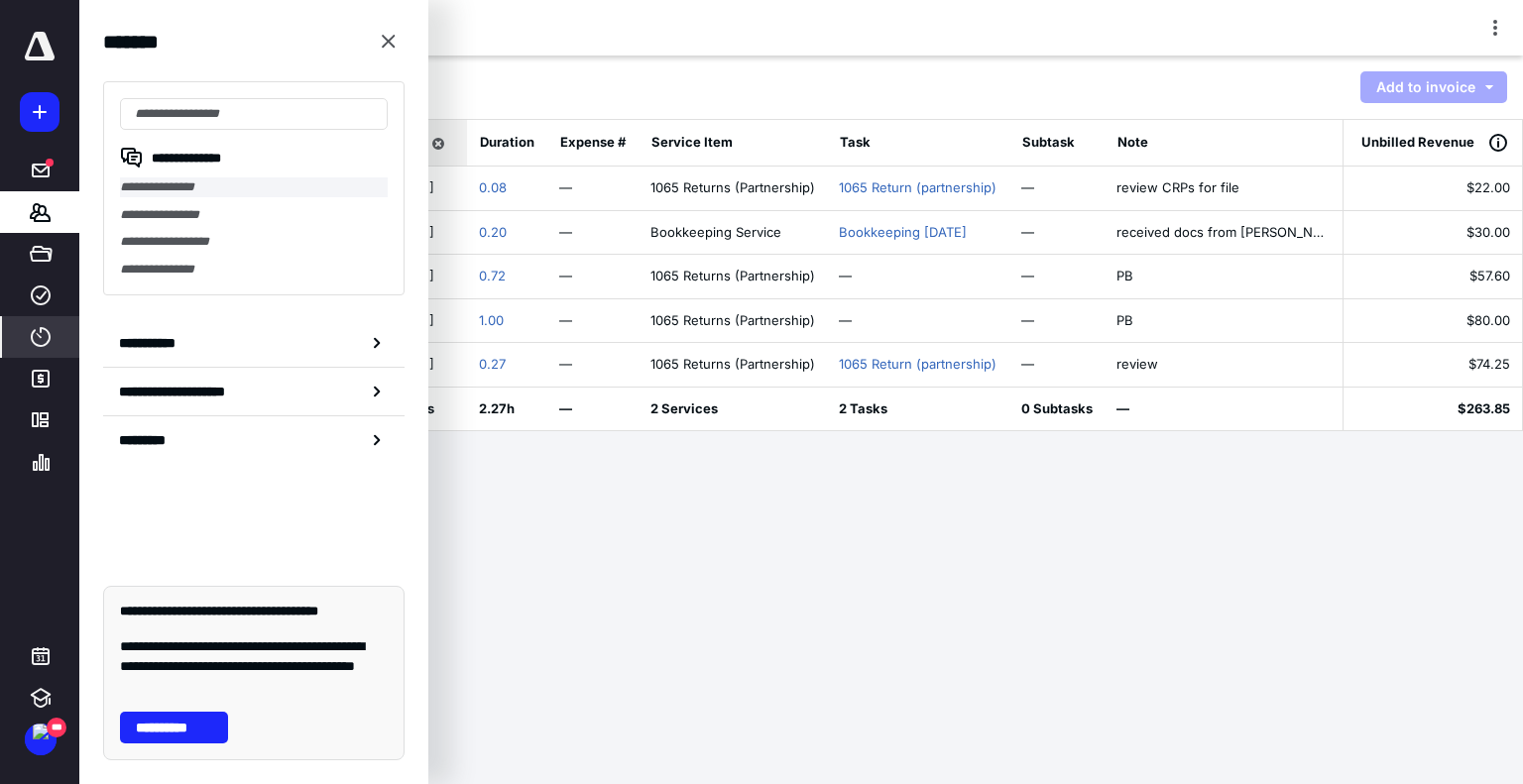 click on "**********" at bounding box center (254, 187) 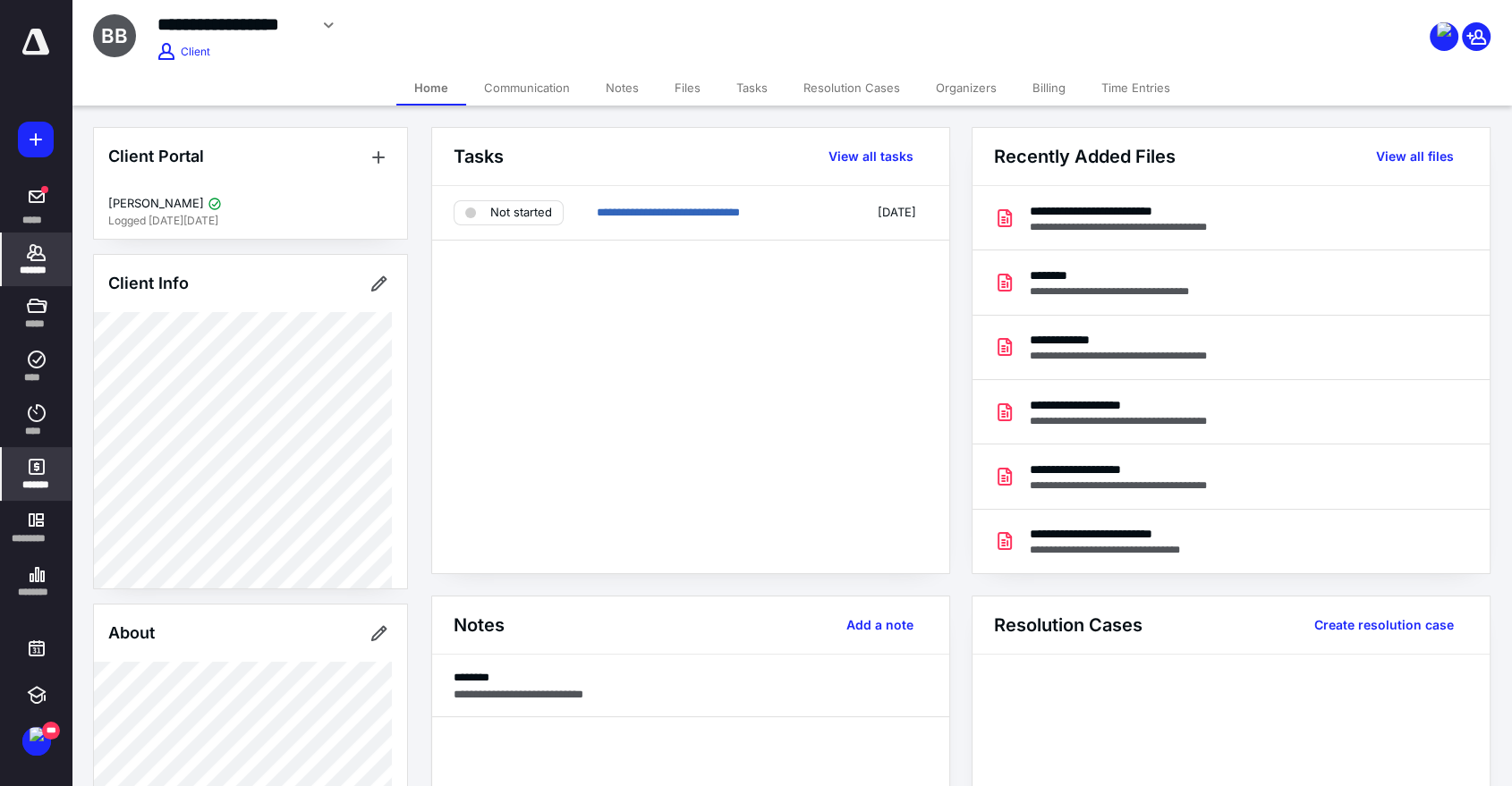 click 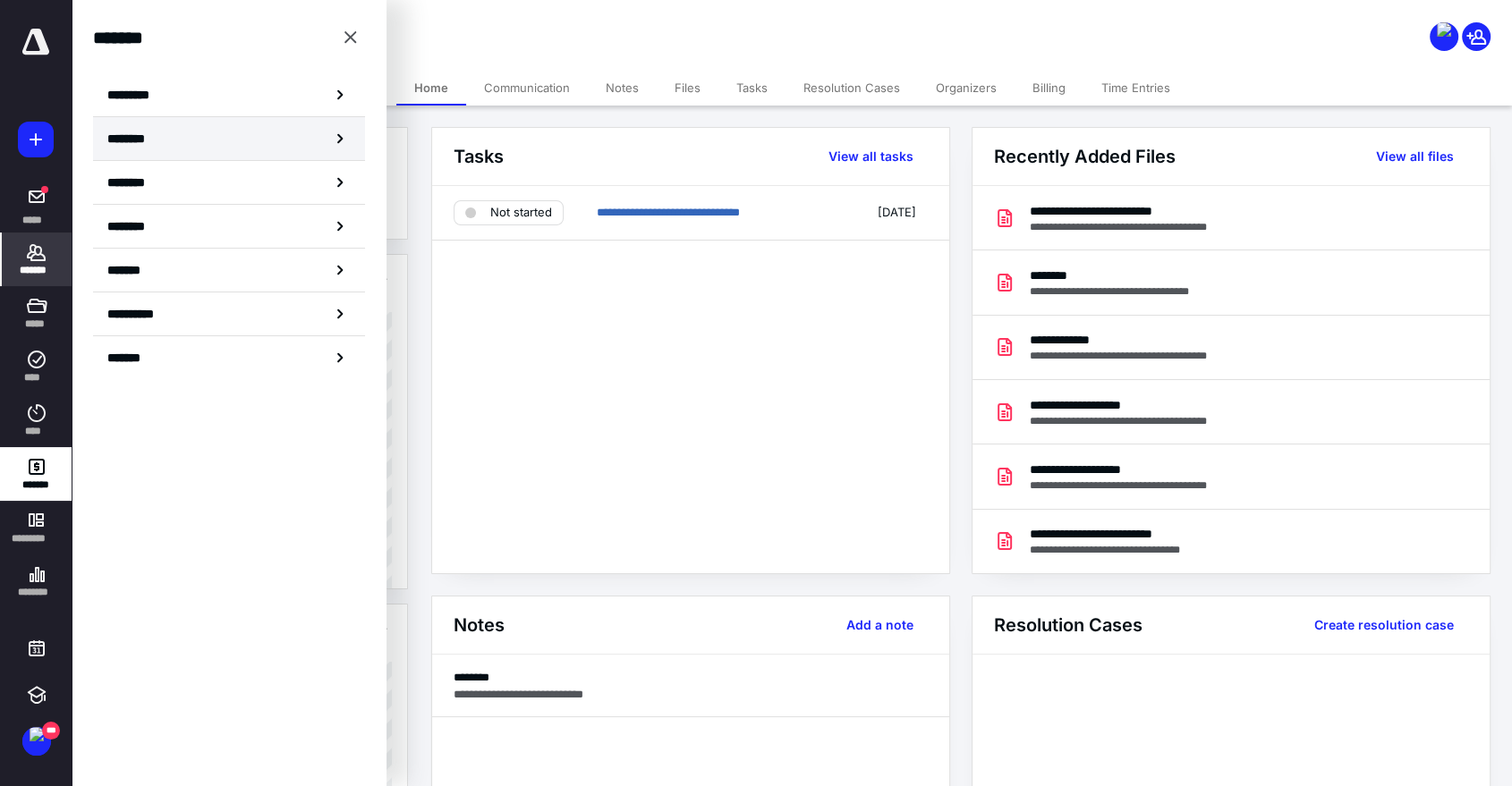 click on "********" at bounding box center (132, 139) 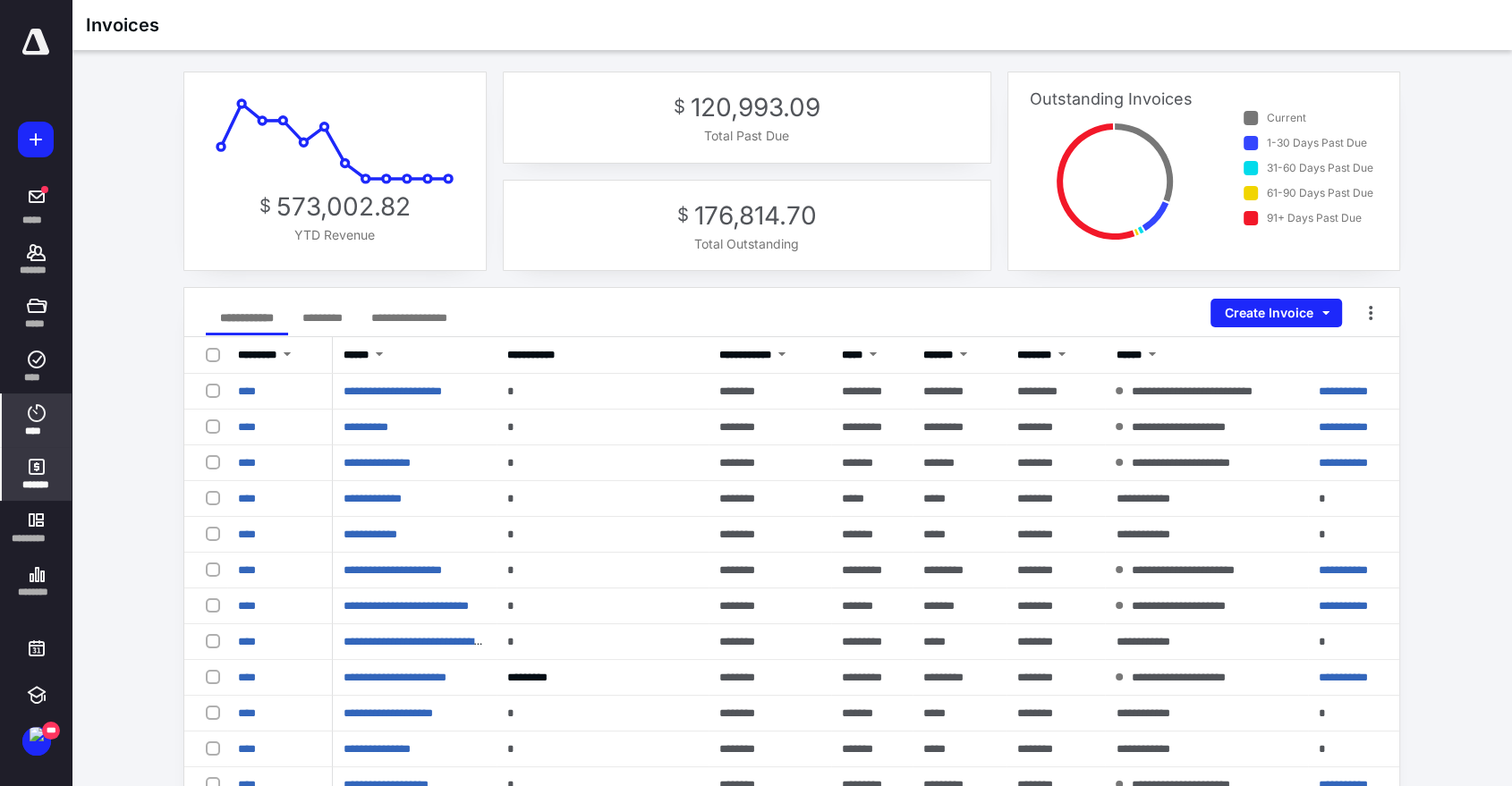 click 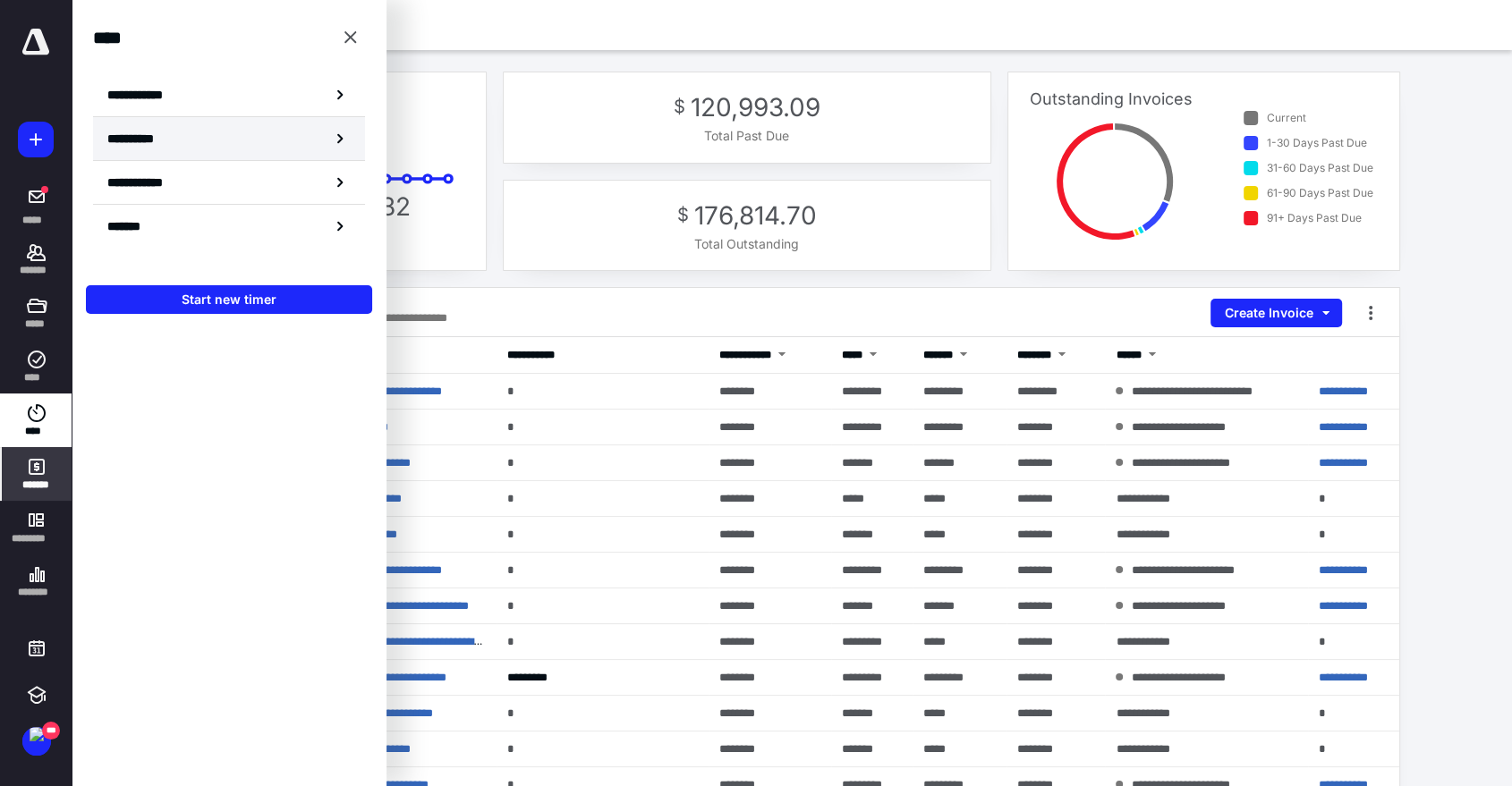 click on "**********" at bounding box center (141, 139) 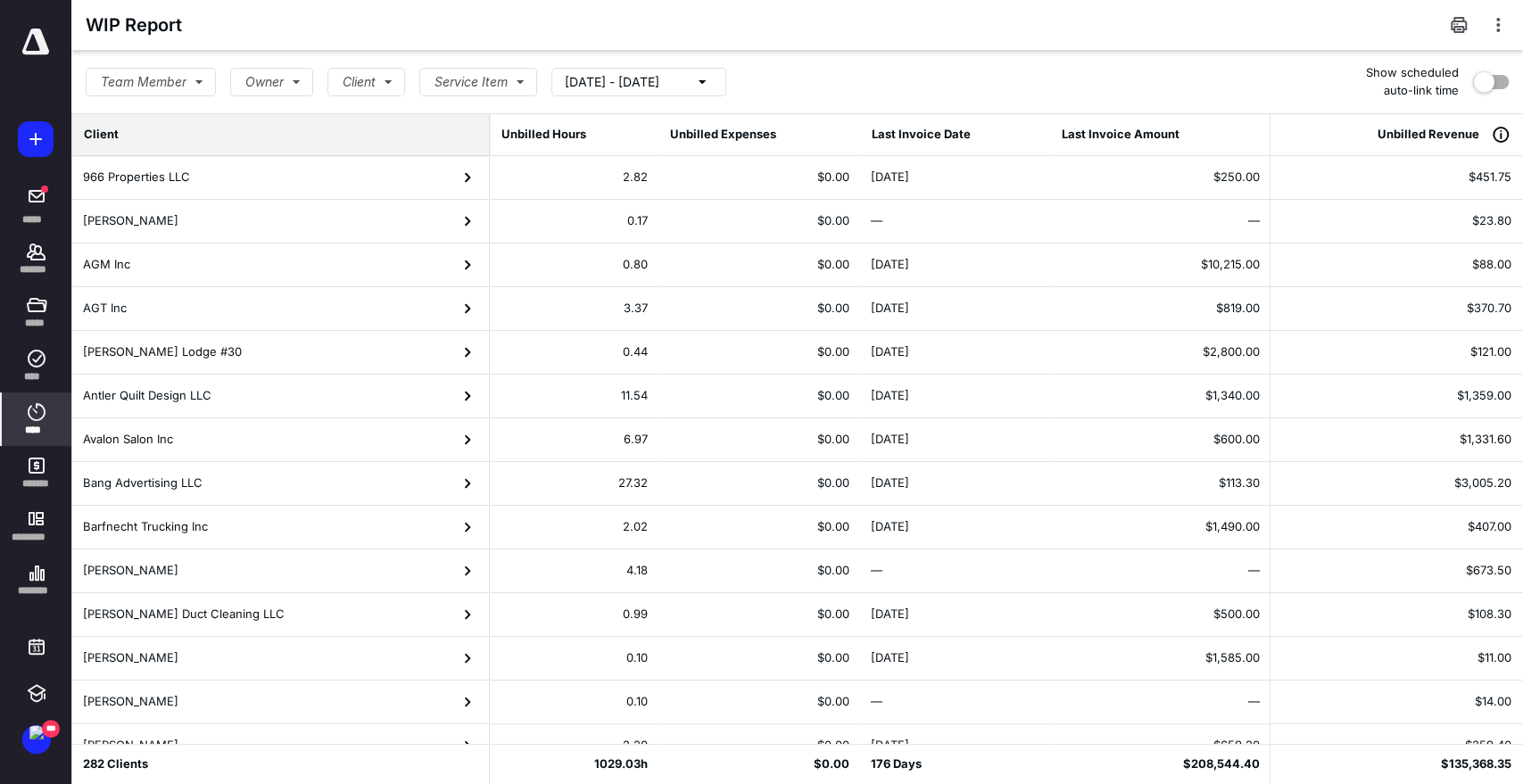 click on "Client" at bounding box center [280, 135] 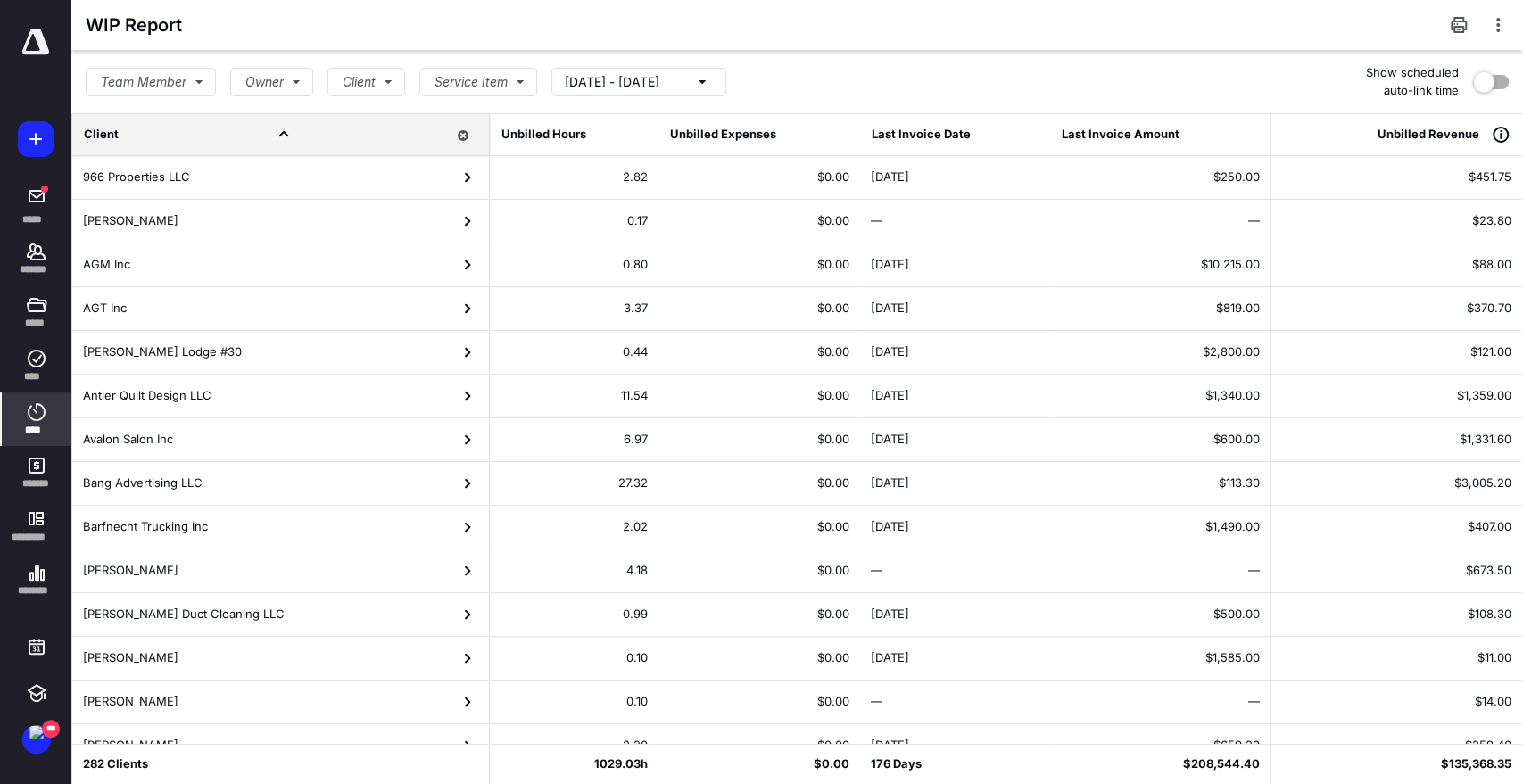 click 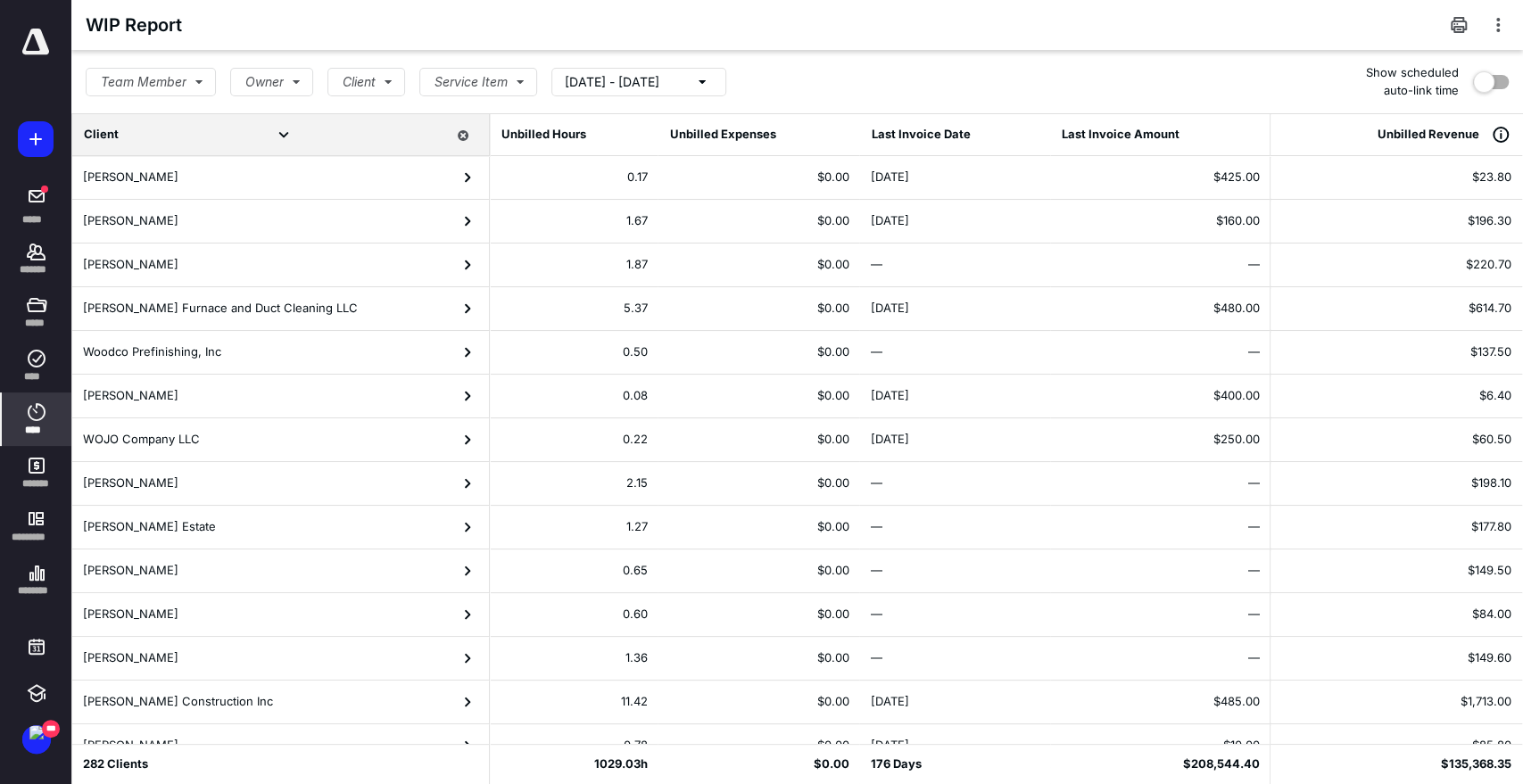 click on "Team Member Owner Client Service Item 1/1/2024 - 7/10/2025 Show scheduled   auto-link time" at bounding box center (797, 81) 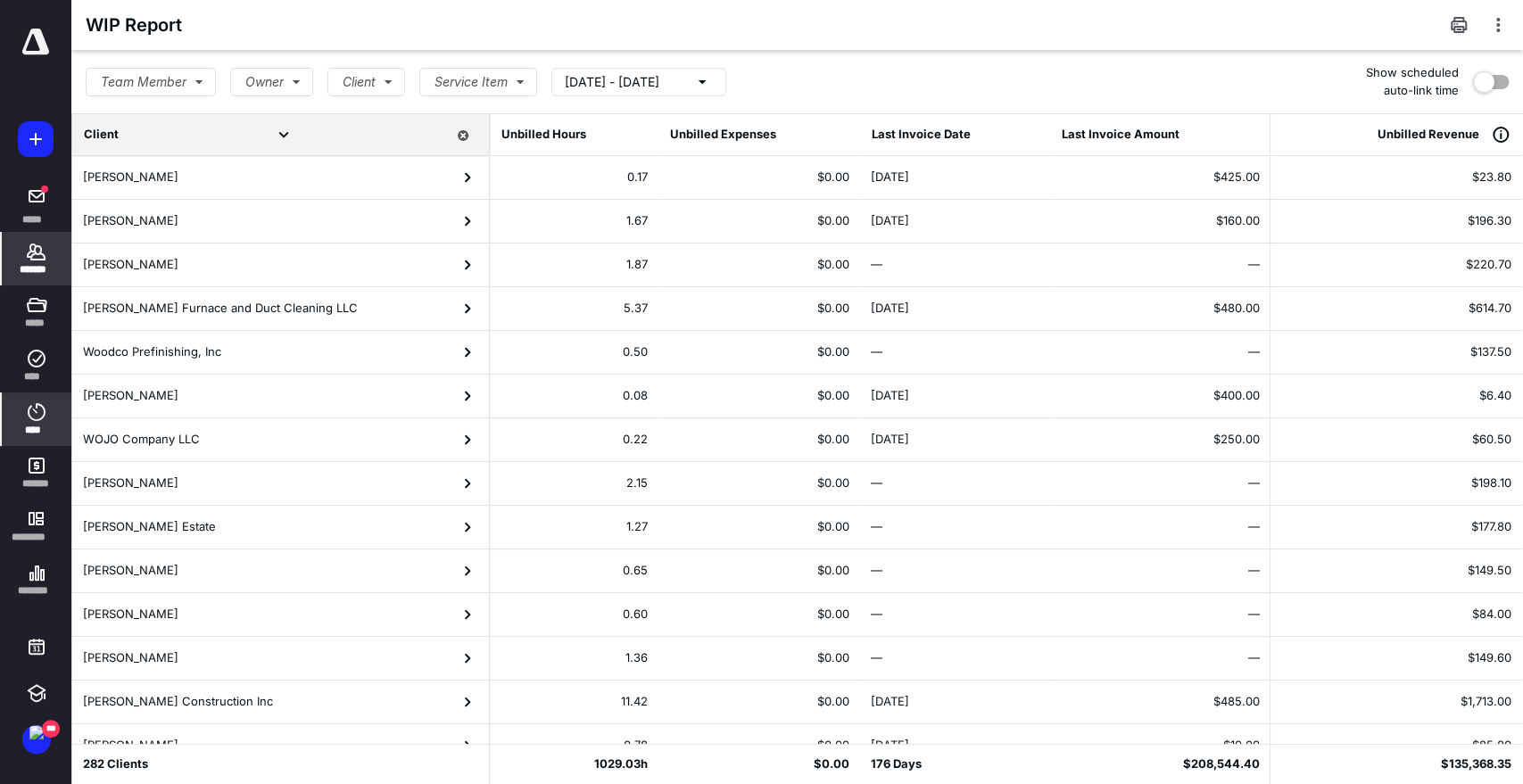 click 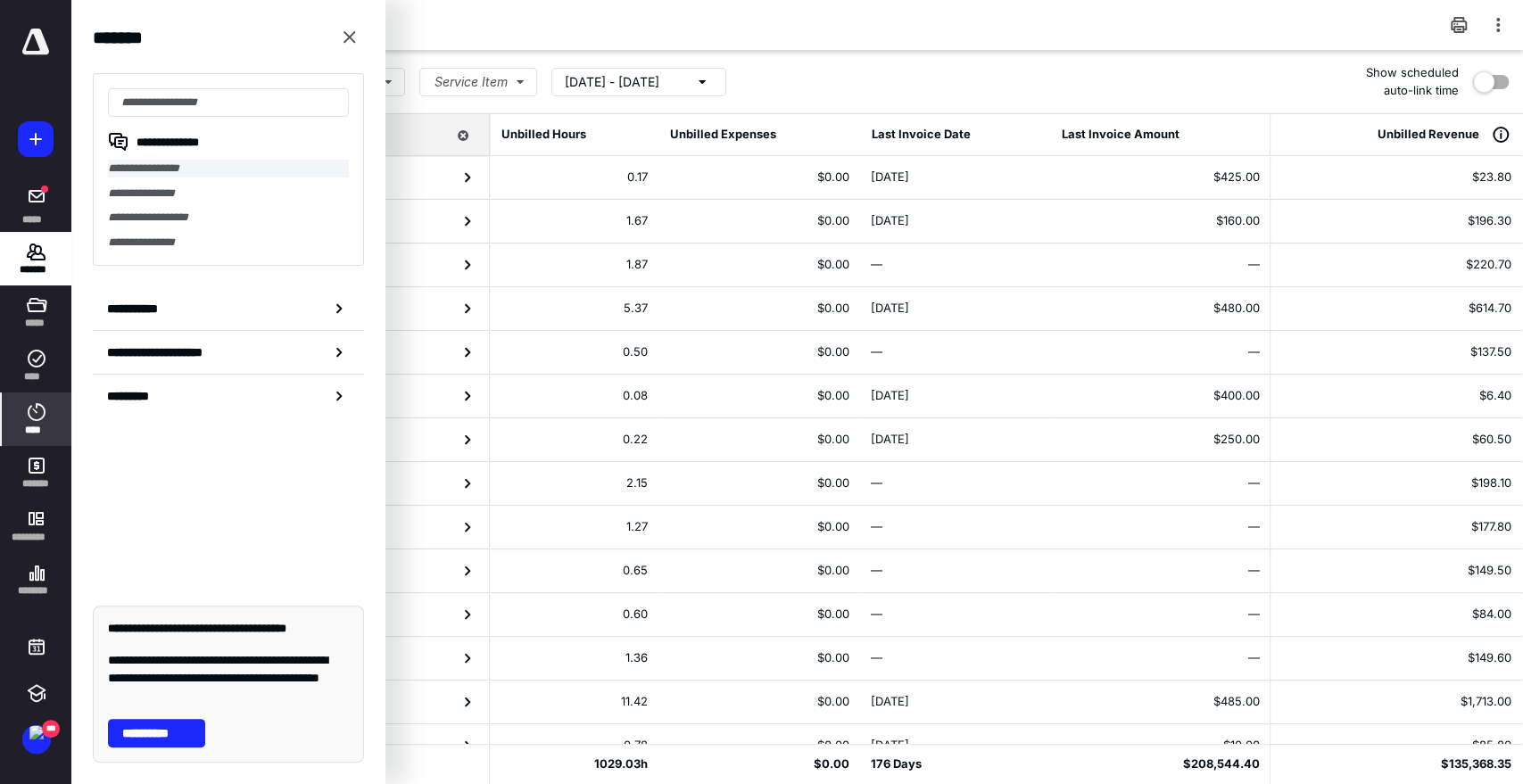 click on "**********" at bounding box center (228, 169) 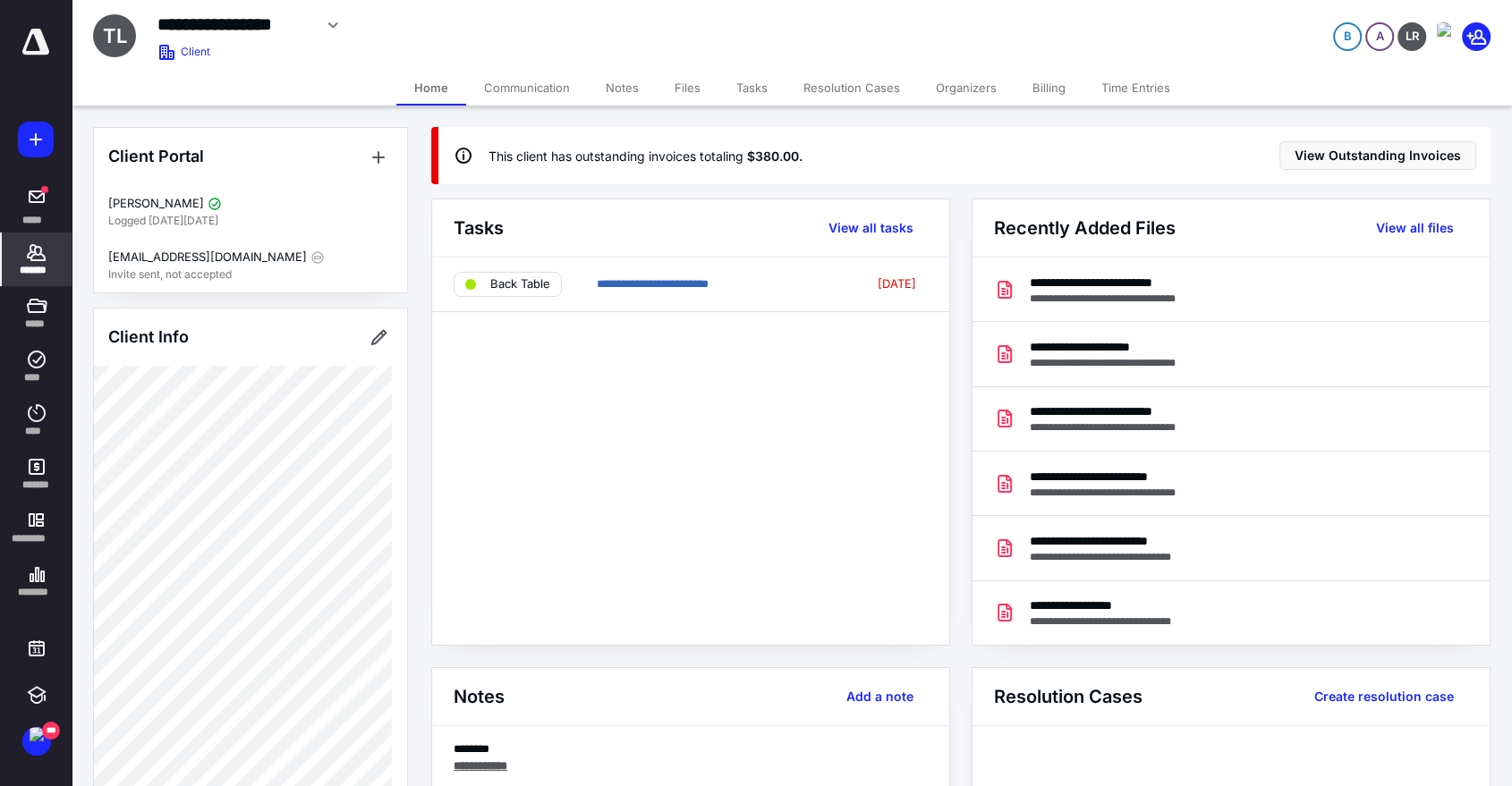 click on "Files" at bounding box center [687, 88] 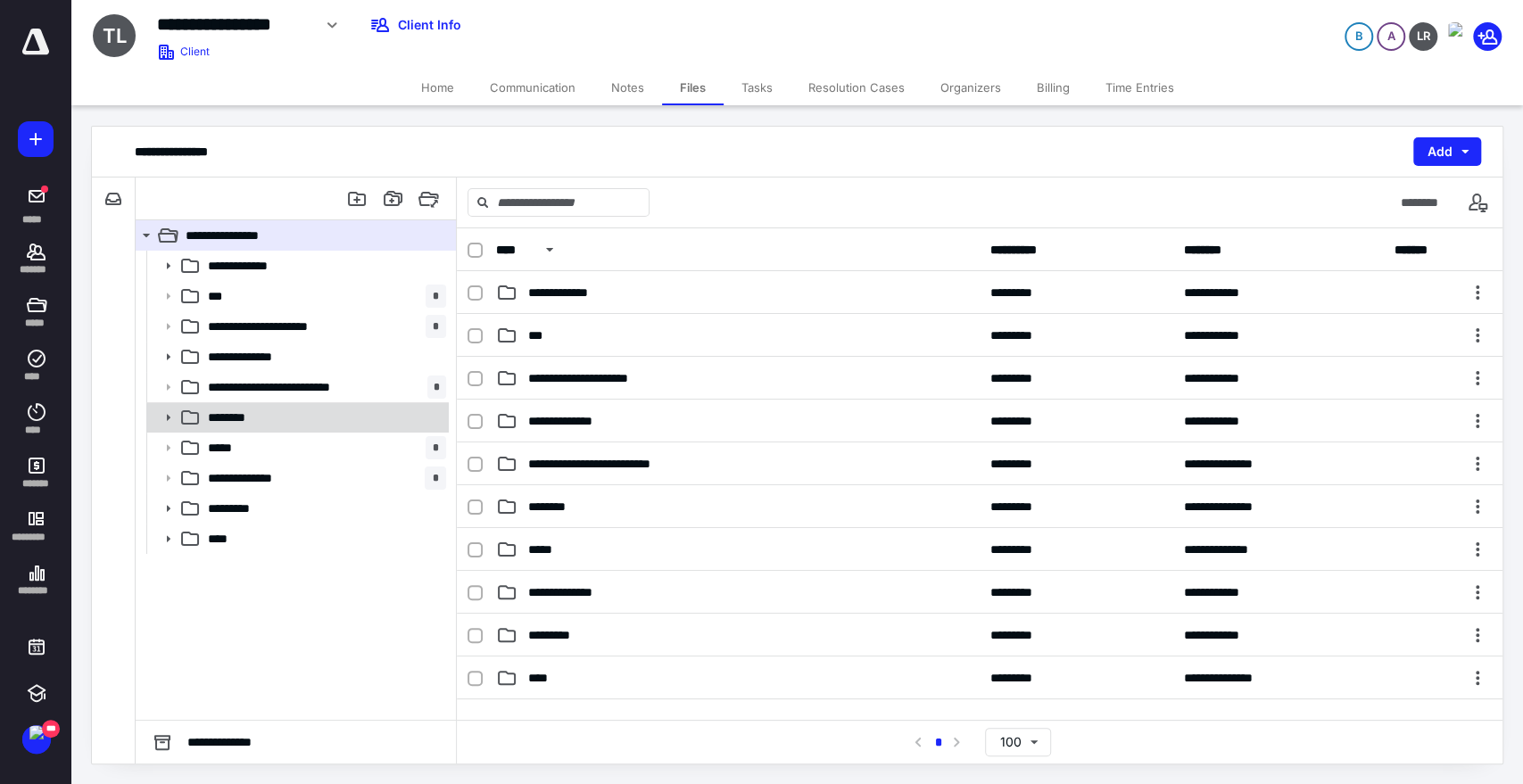 click 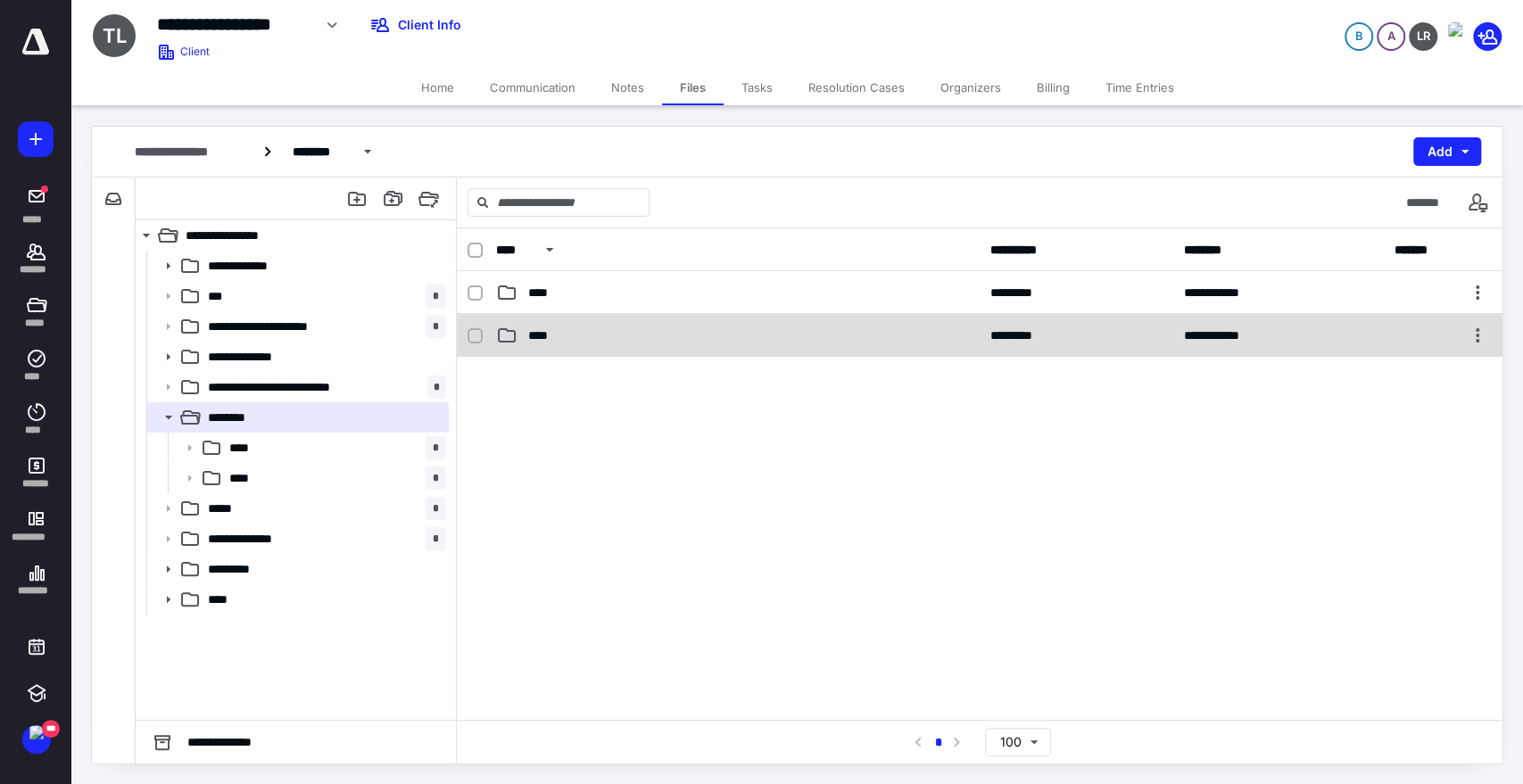 click on "****" at bounding box center (738, 335) 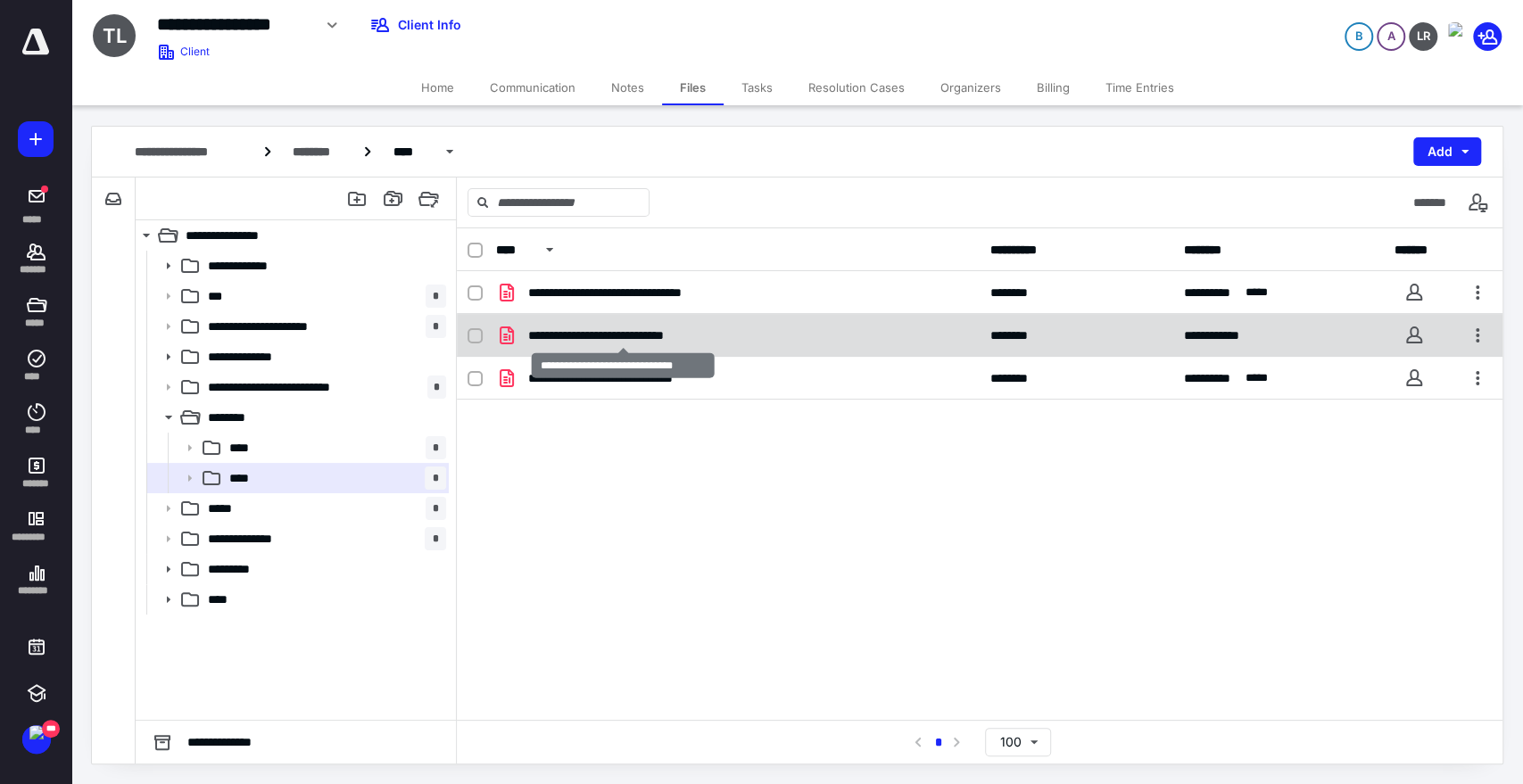 click on "**********" at bounding box center (623, 335) 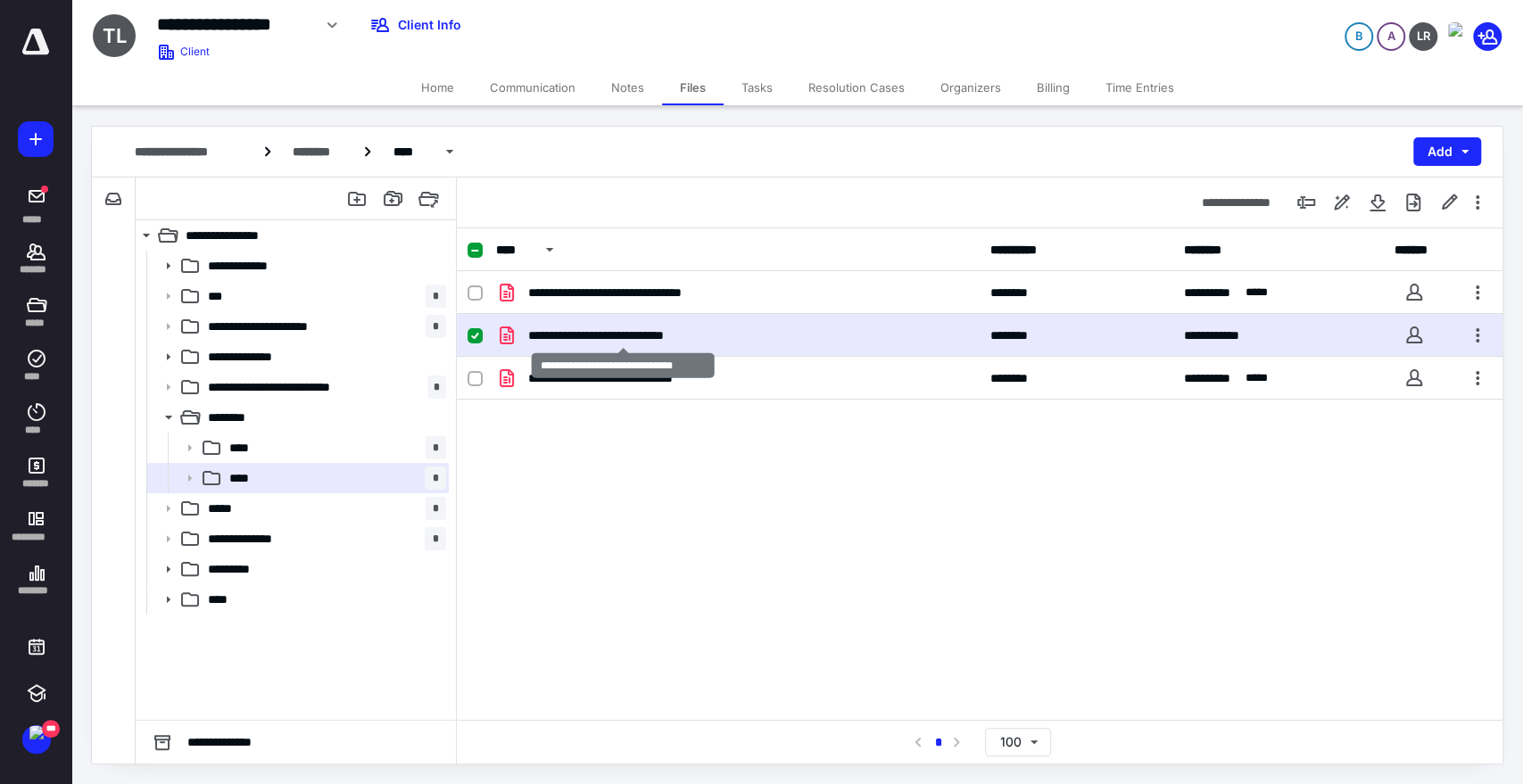 click on "**********" at bounding box center [623, 335] 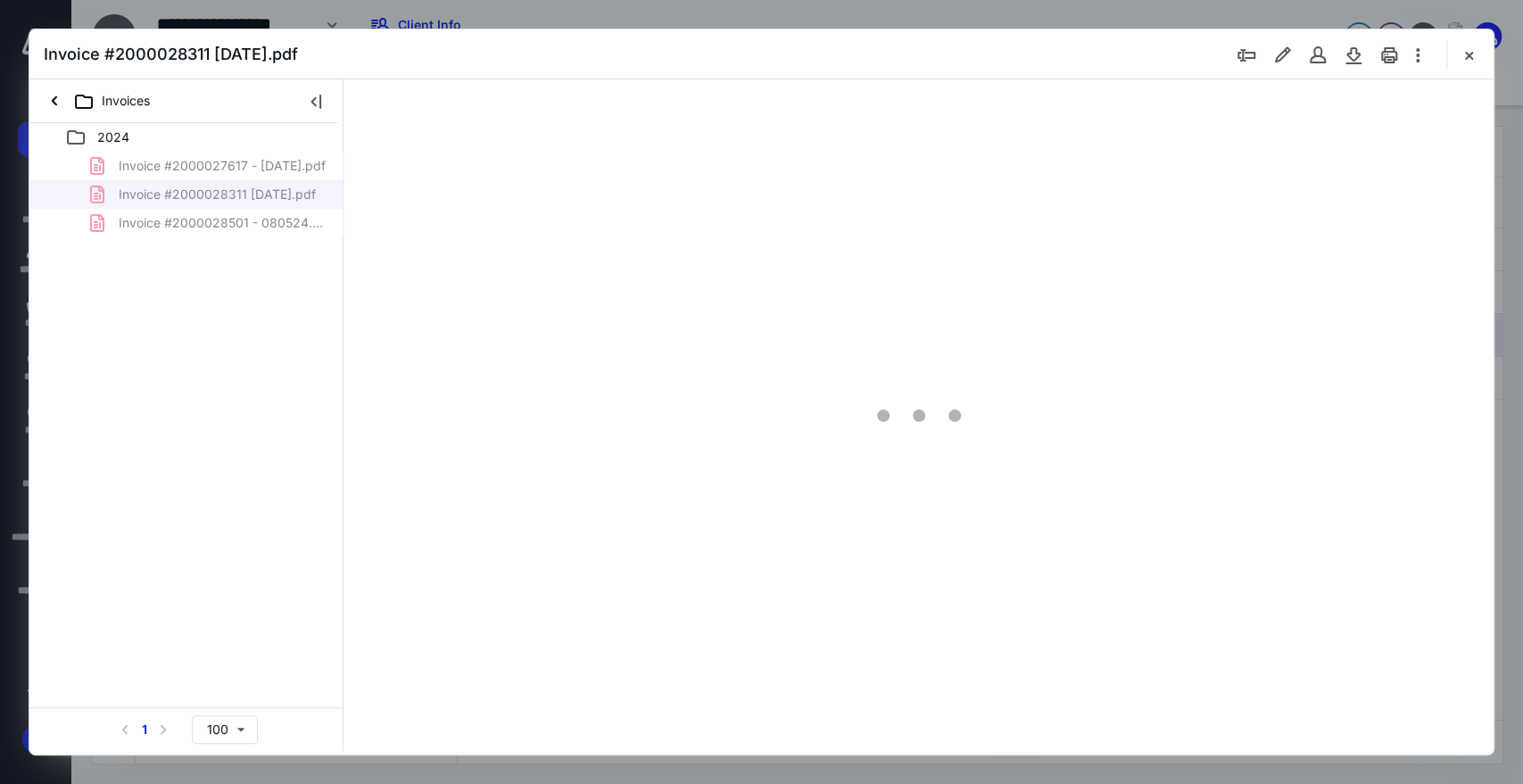 scroll, scrollTop: 0, scrollLeft: 0, axis: both 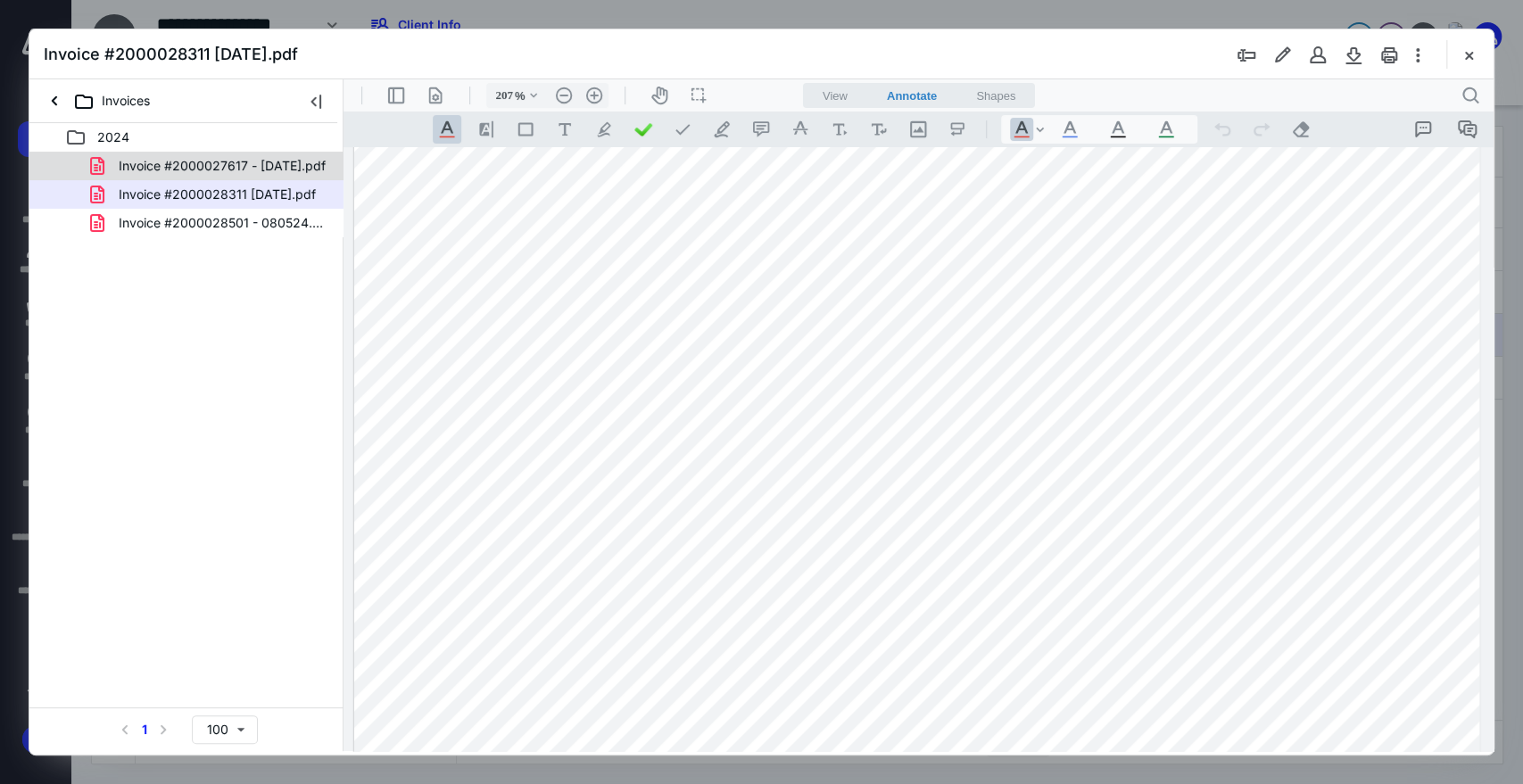 click on "Invoice #2000027617 - 01-21-24.pdf" at bounding box center (222, 166) 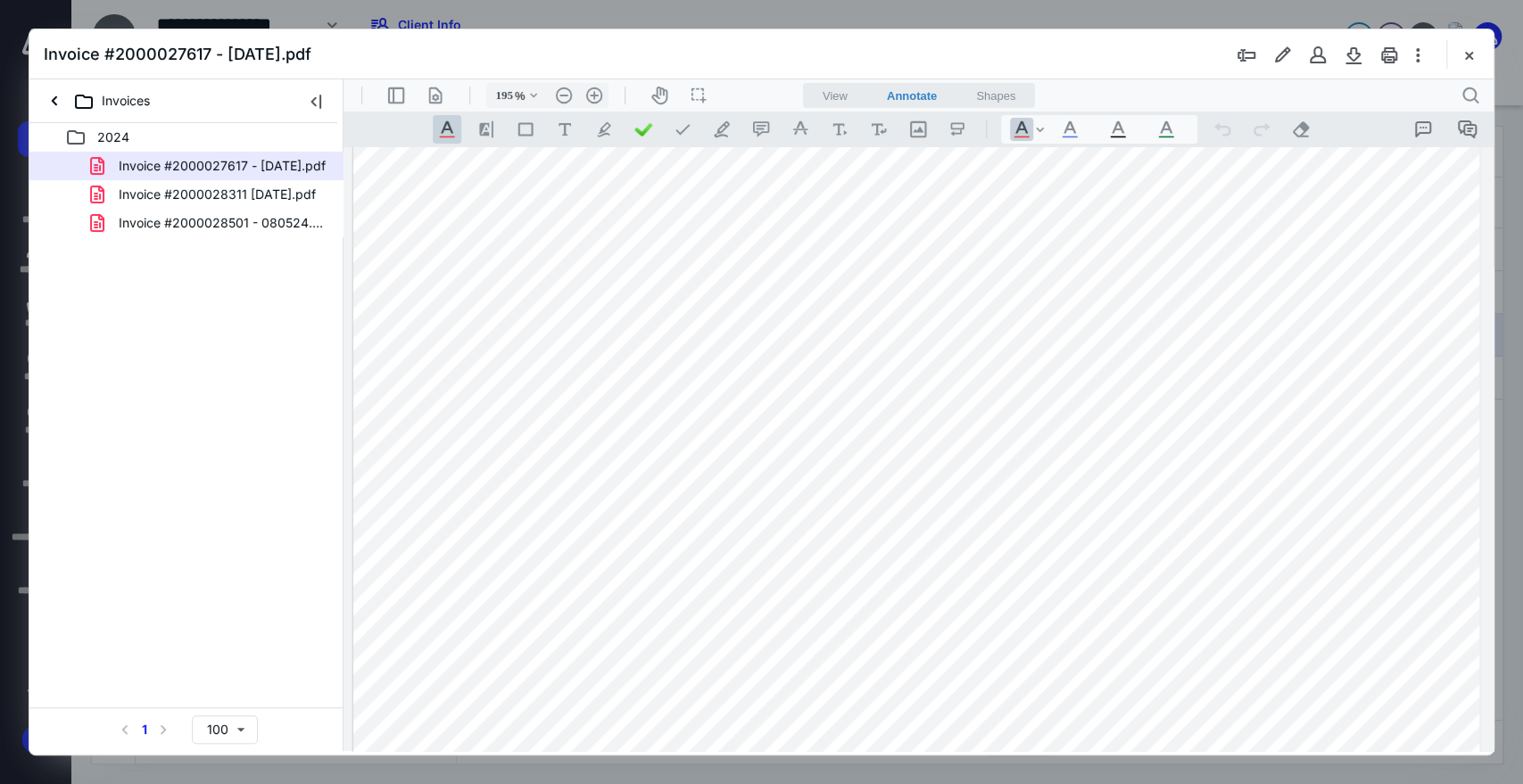 scroll, scrollTop: 396, scrollLeft: 0, axis: vertical 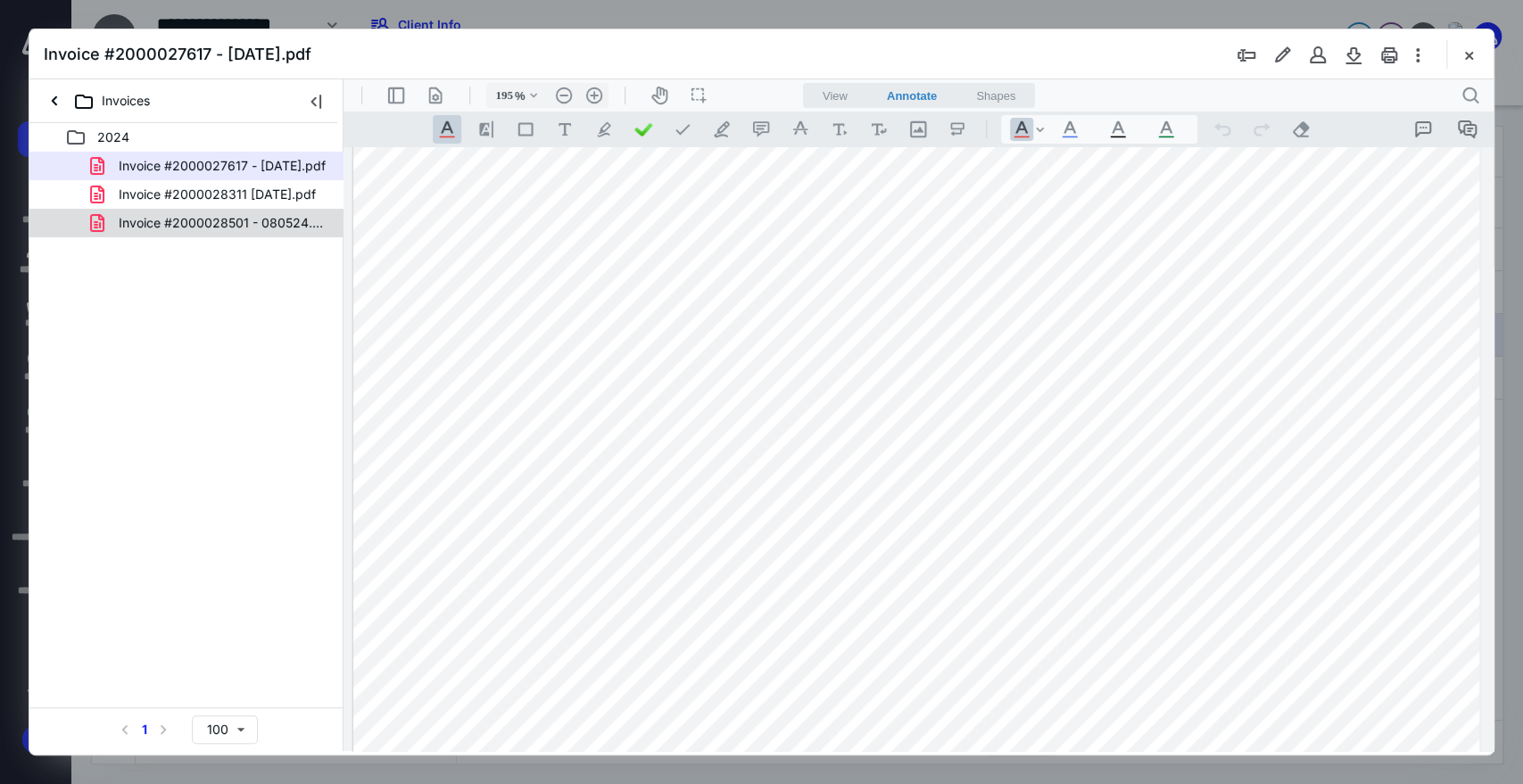 click on "Invoice #2000028501 - 080524.pdf" at bounding box center [222, 223] 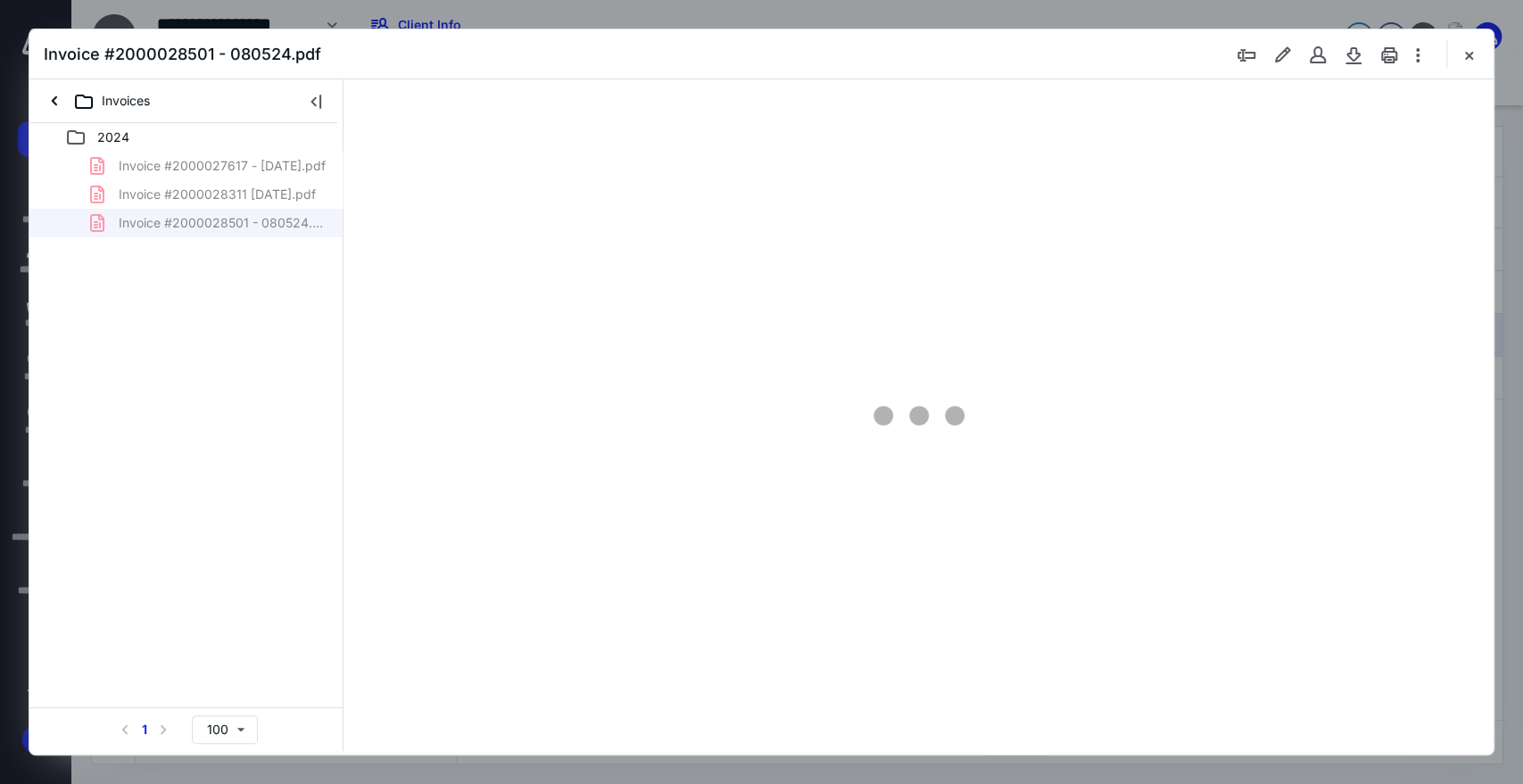 type on "207" 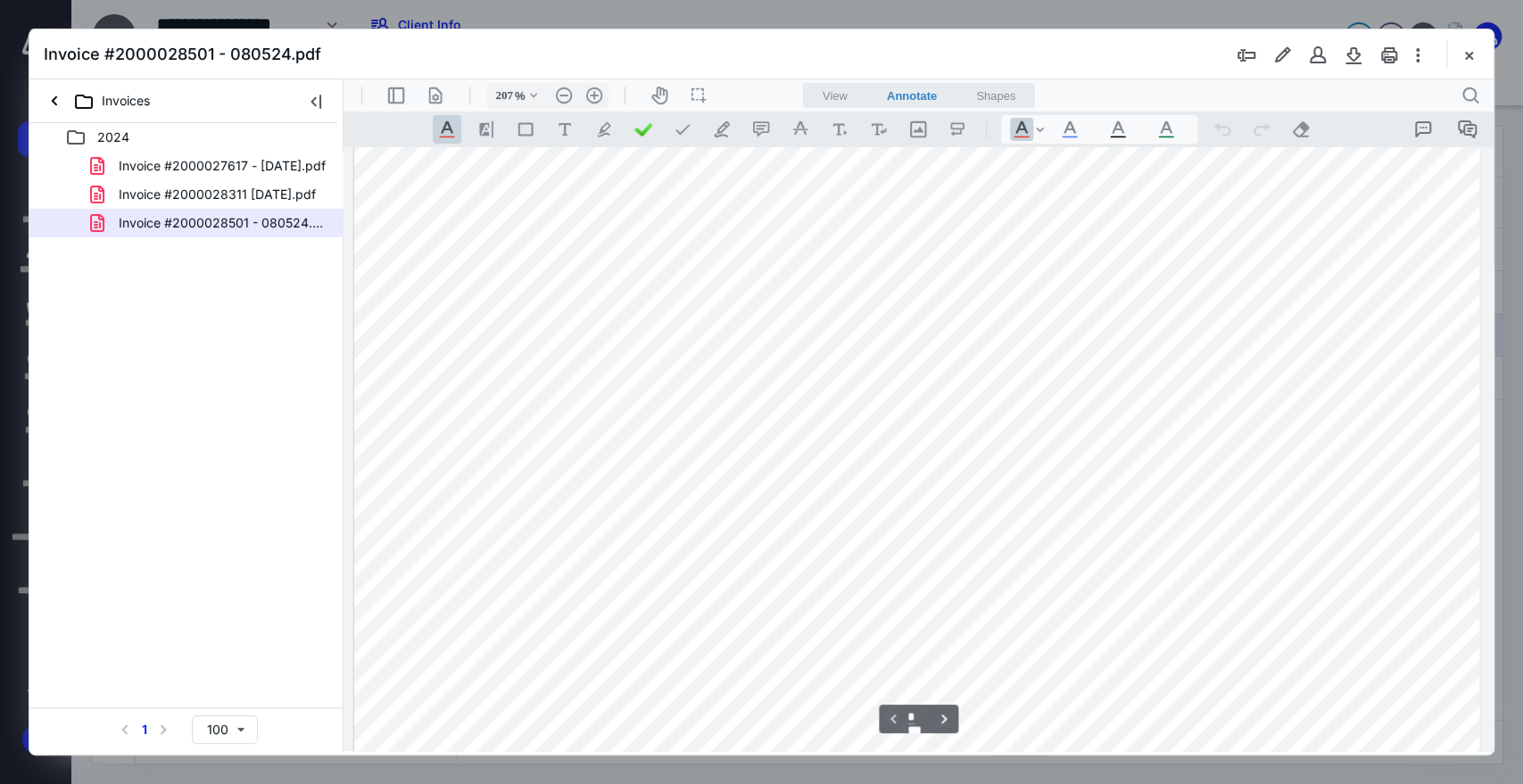 scroll, scrollTop: 372, scrollLeft: 0, axis: vertical 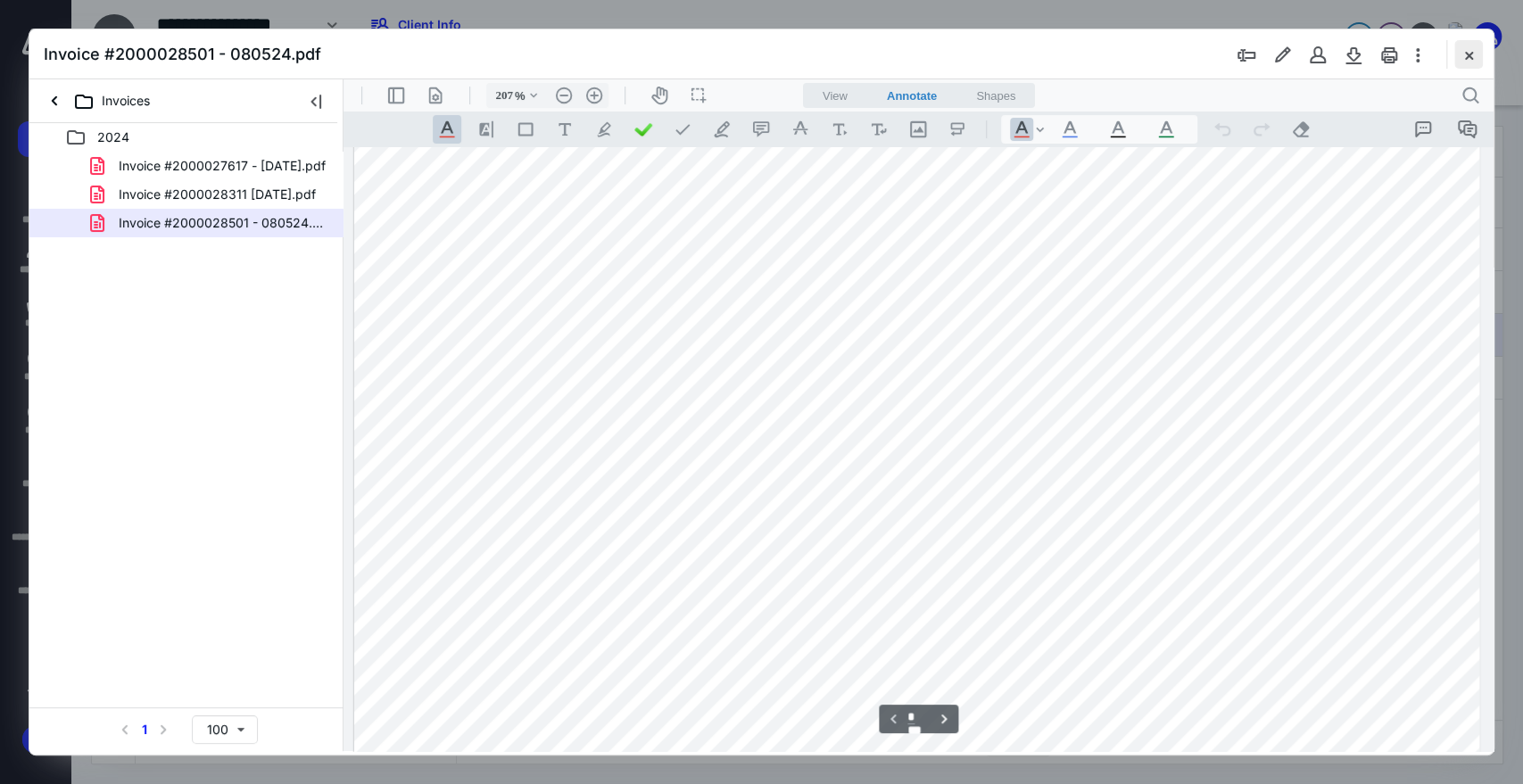 click at bounding box center (1469, 54) 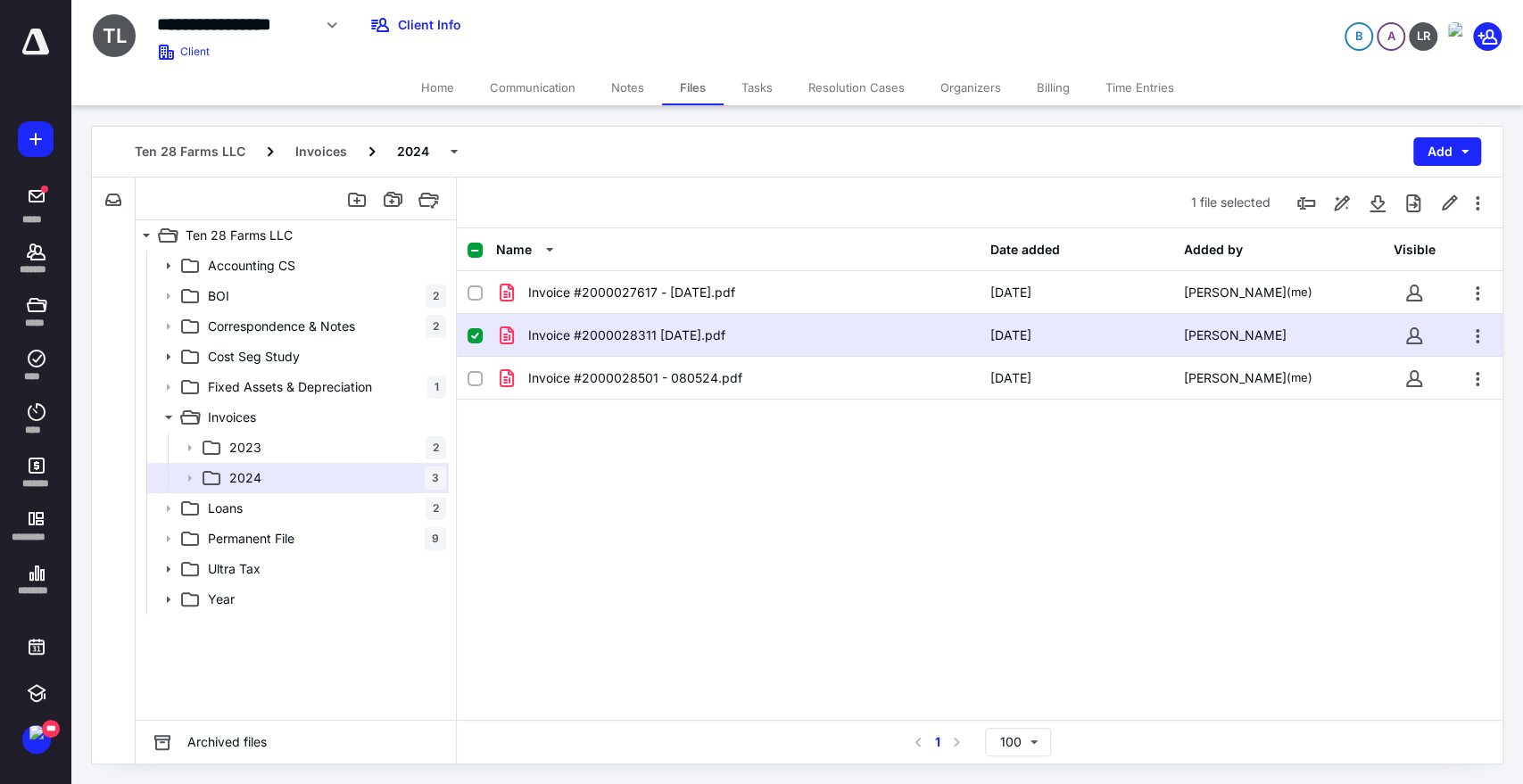 click on "Home" at bounding box center (437, 87) 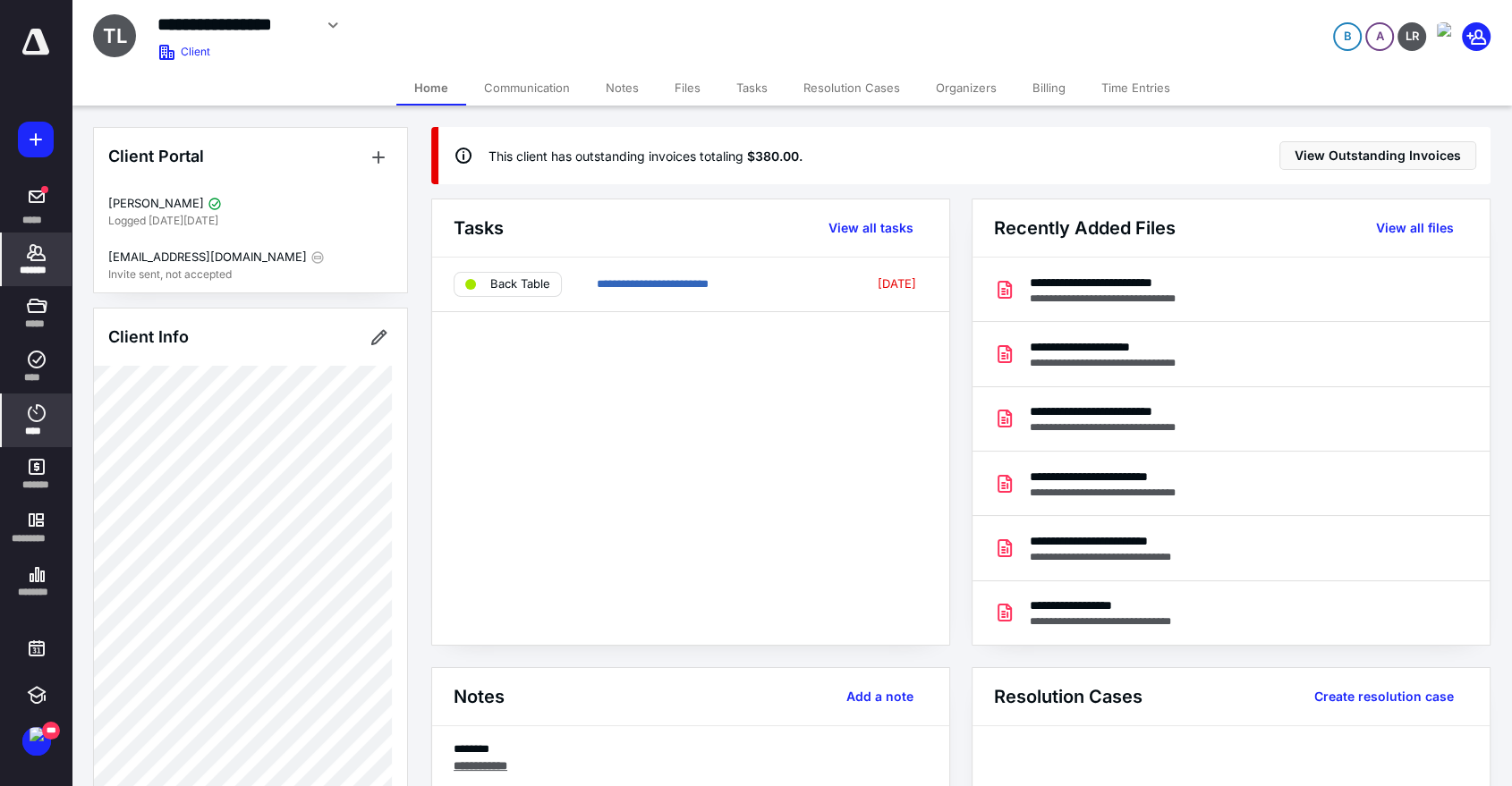 click 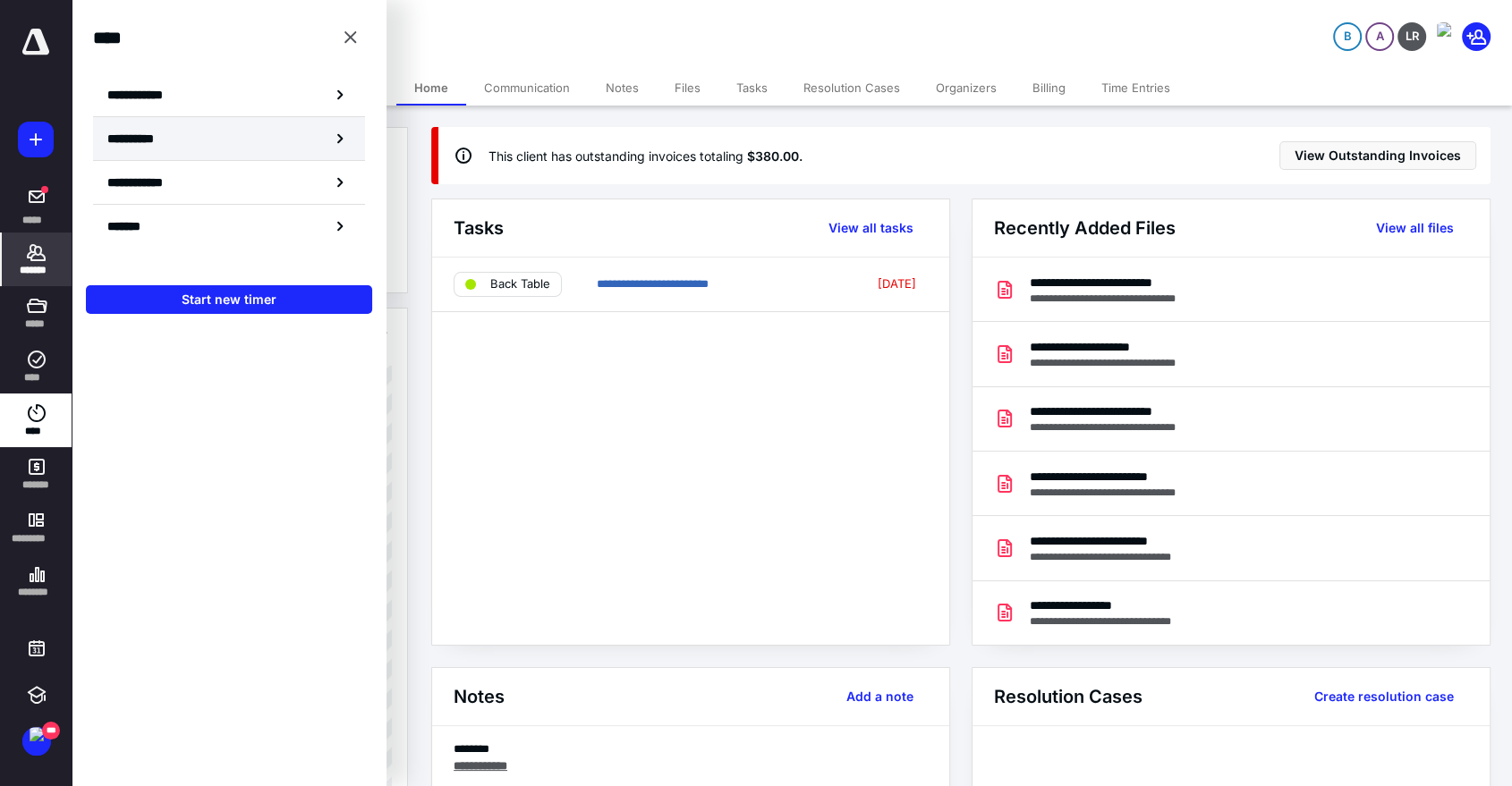 click on "**********" at bounding box center (229, 139) 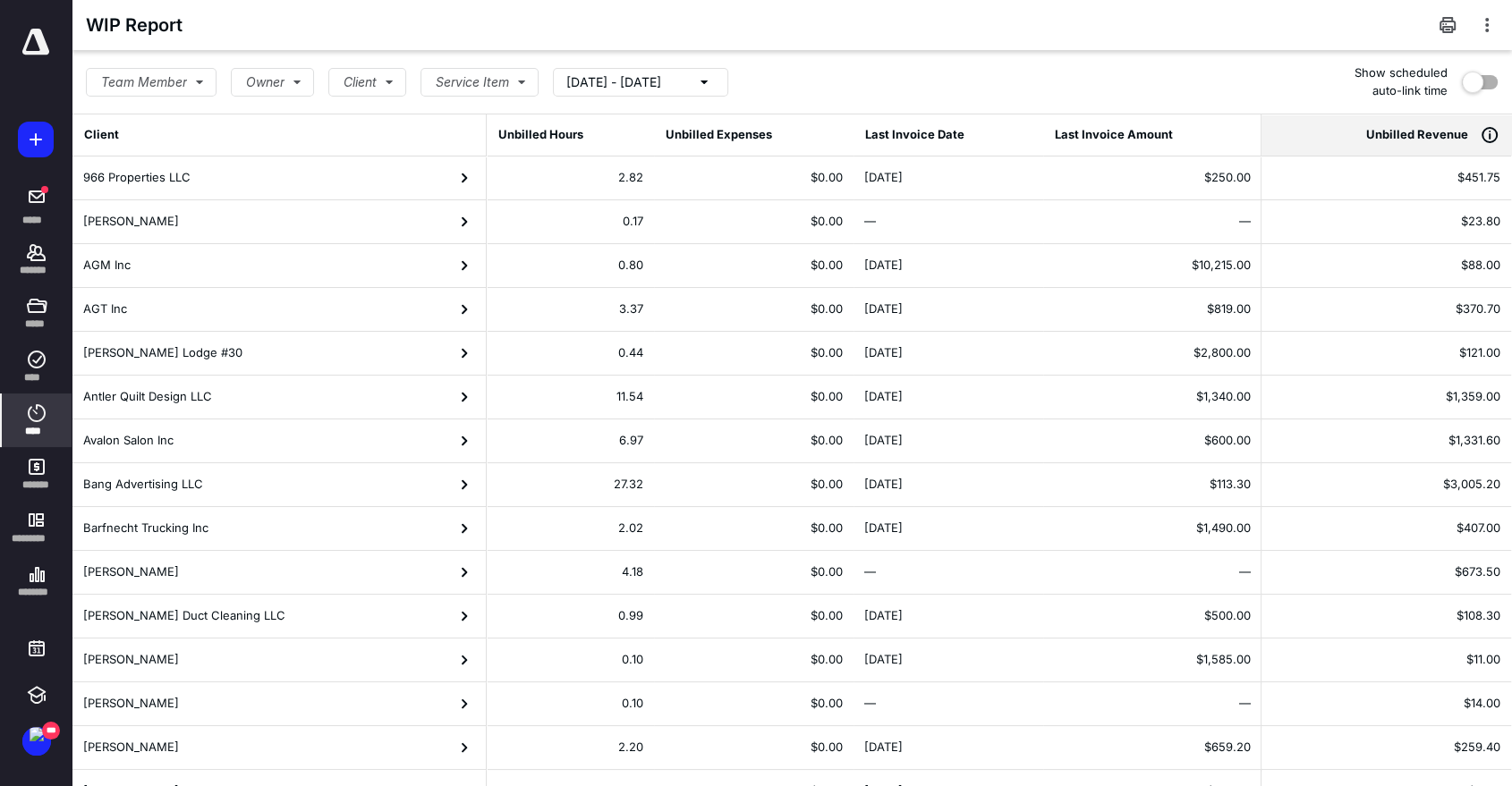 click on "Unbilled Revenue" at bounding box center [1417, 135] 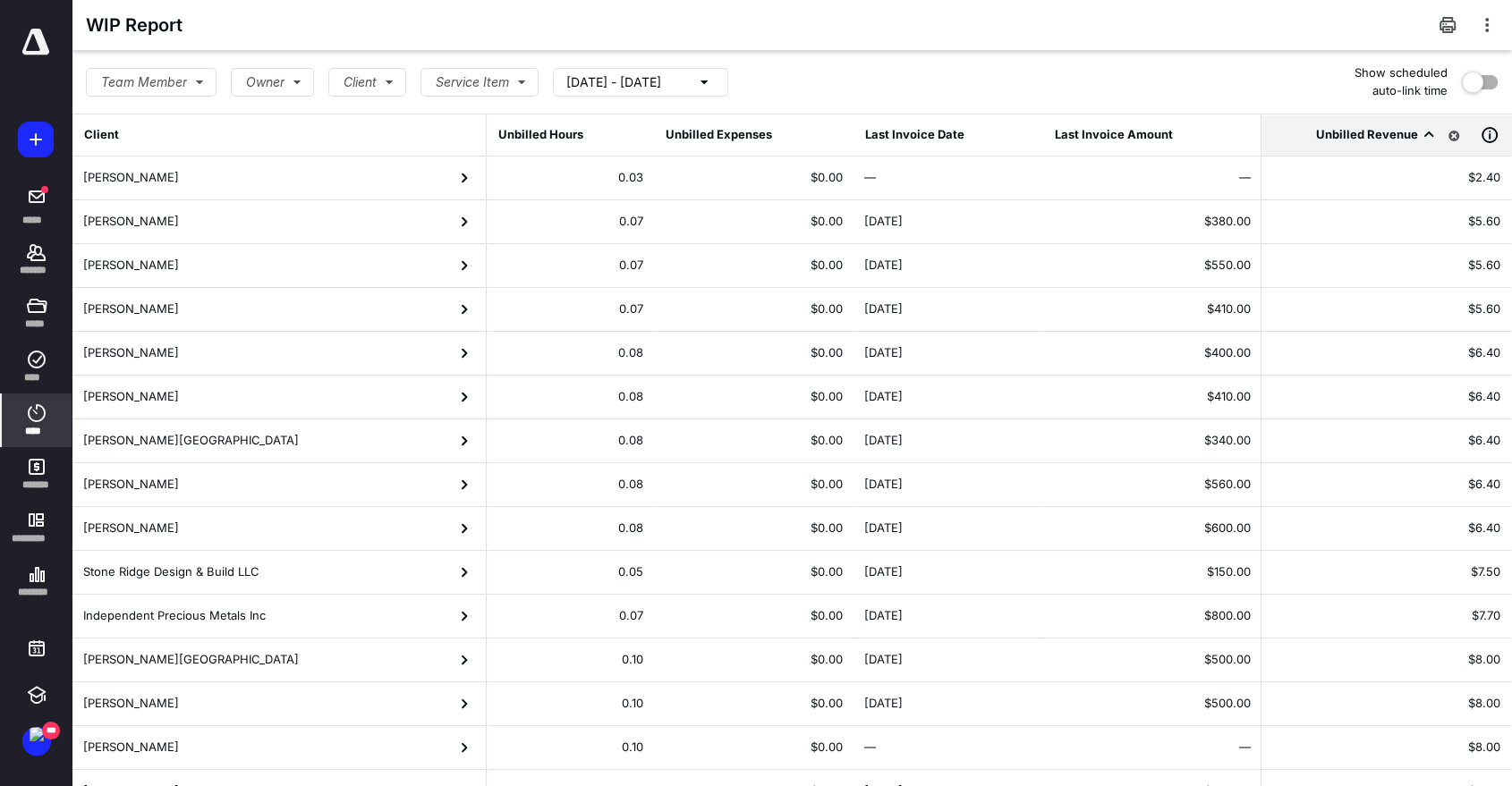 click on "Unbilled Revenue" at bounding box center (1367, 135) 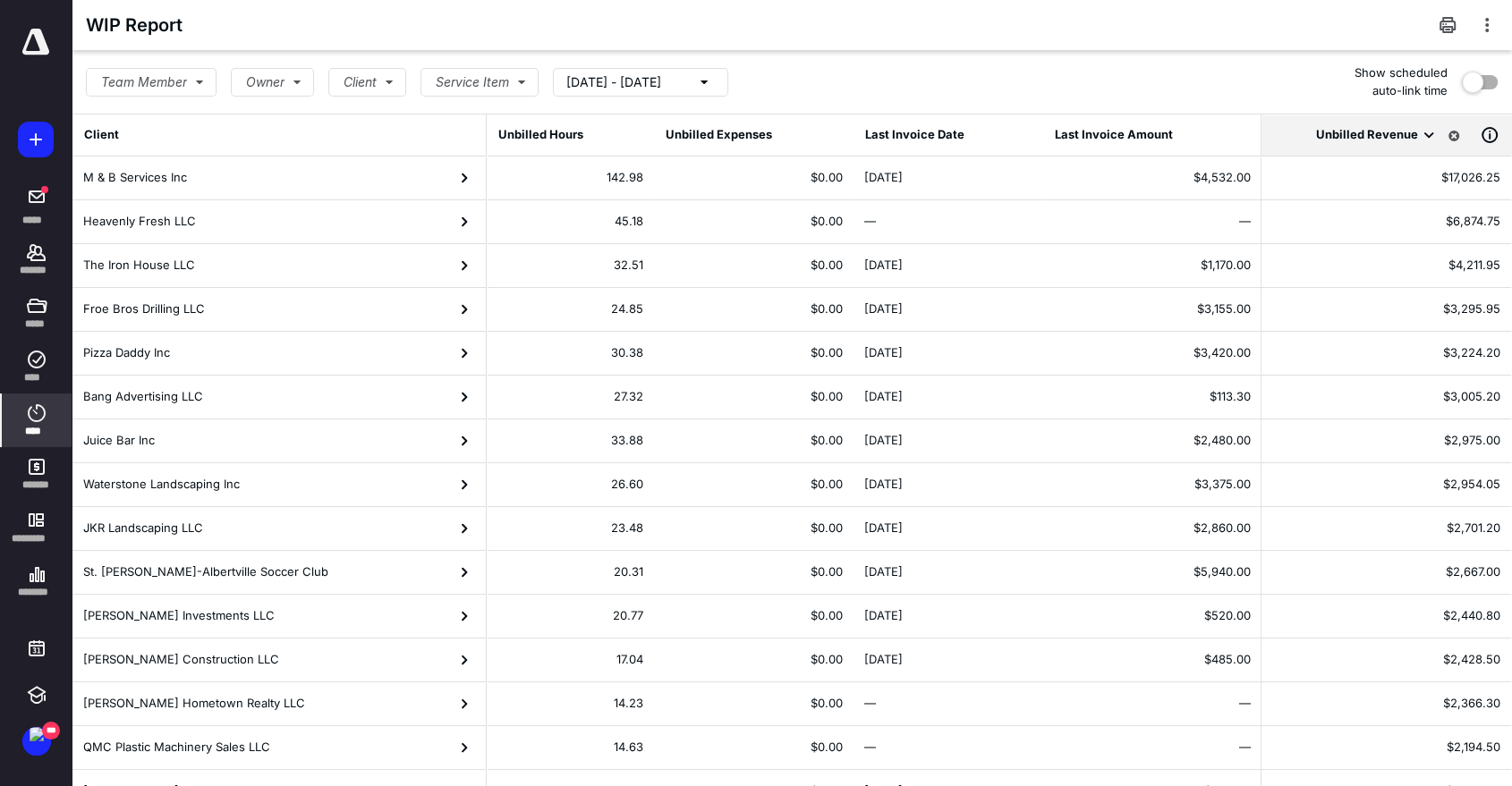 click on "Heavenly Fresh LLC" at bounding box center [279, 222] 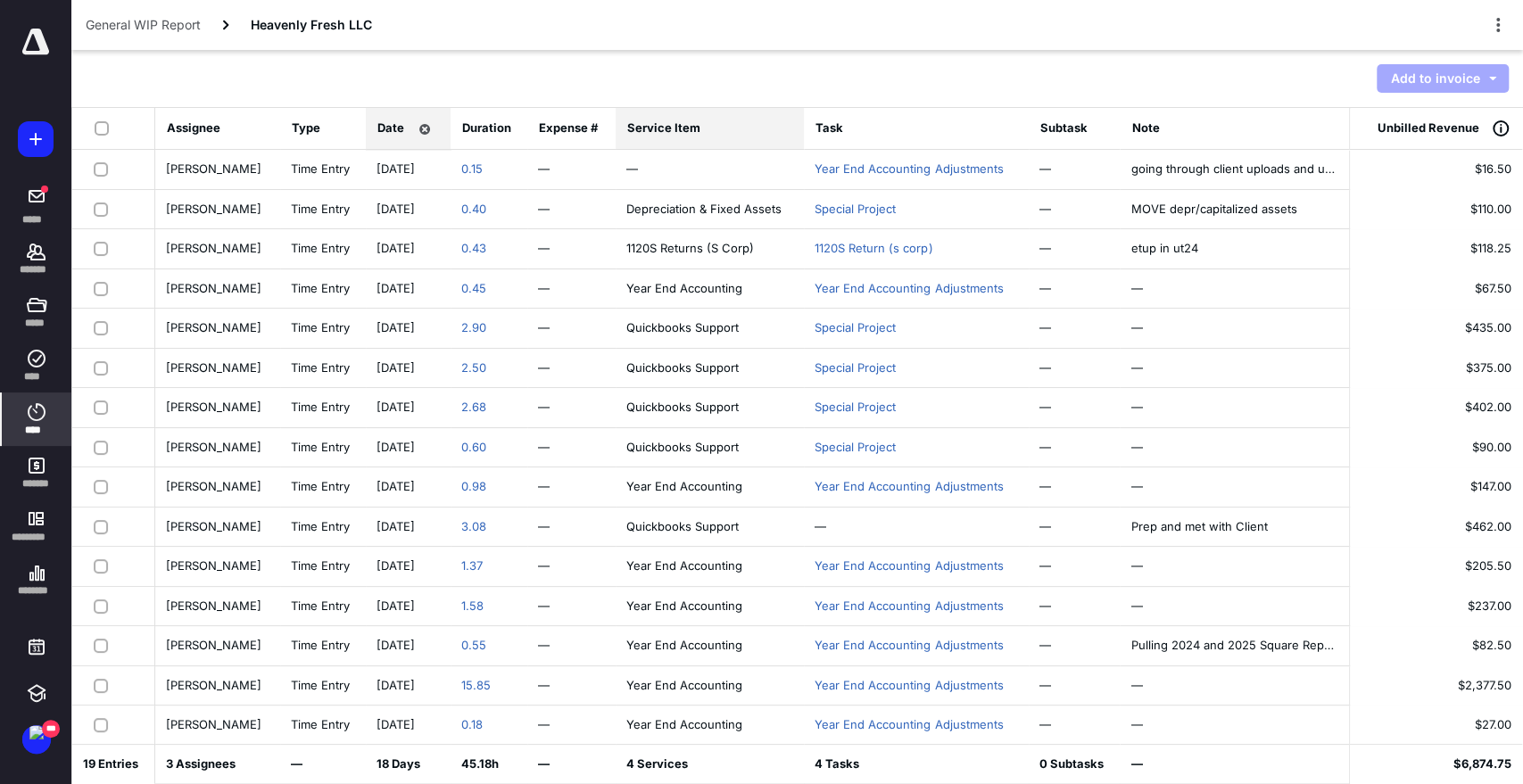 click on "Service Item" at bounding box center (664, 128) 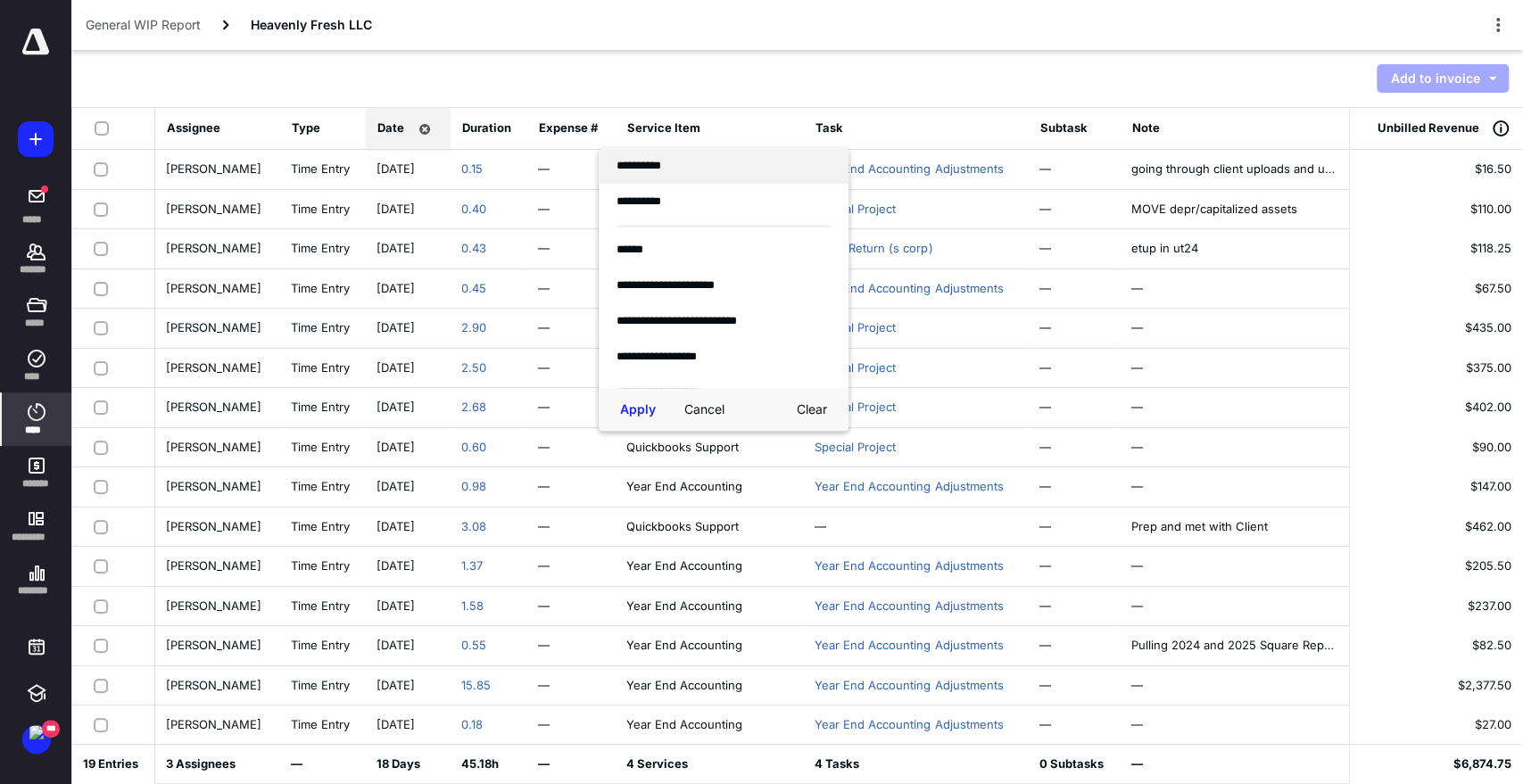 click on "**********" at bounding box center [643, 166] 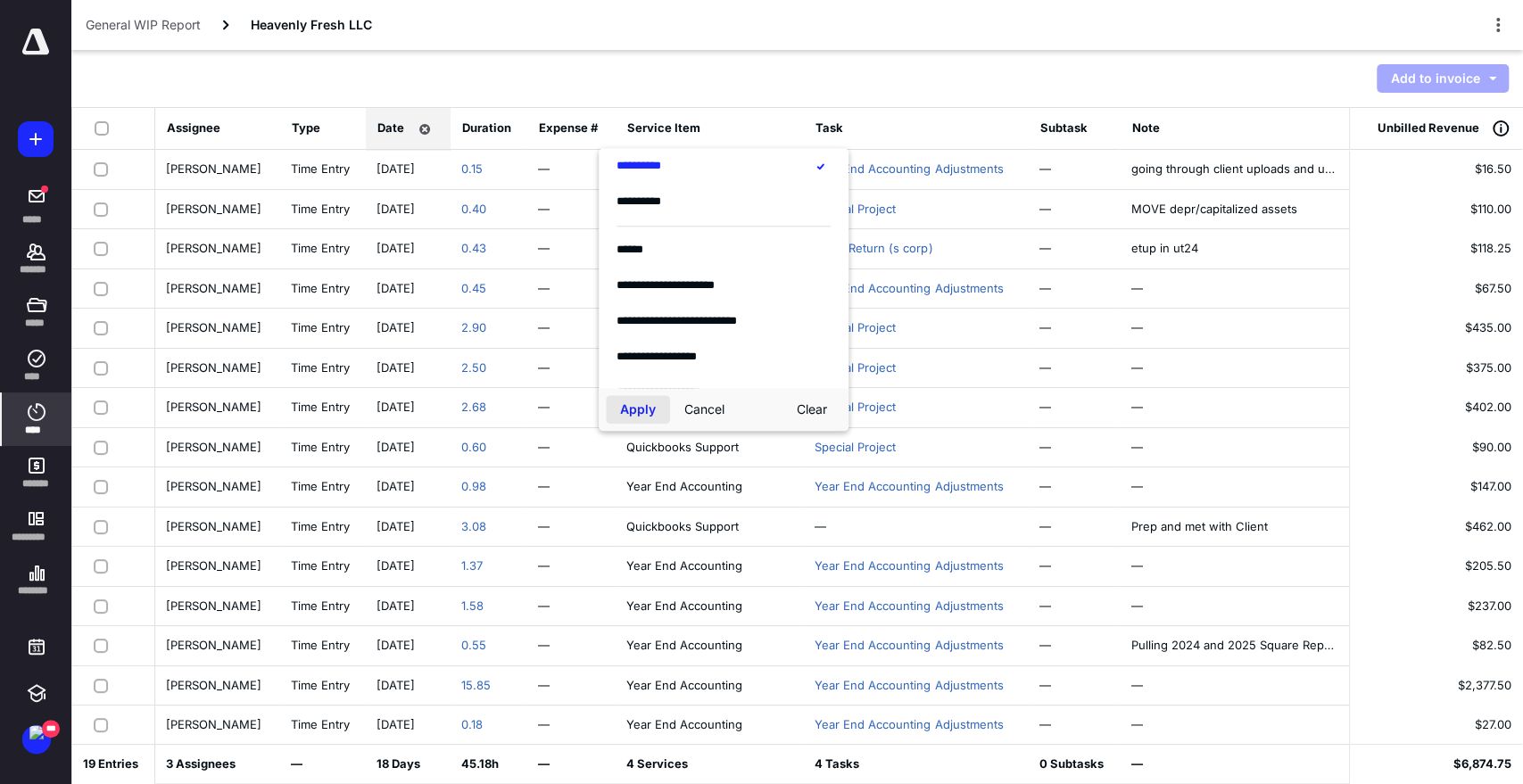 click on "Apply" at bounding box center (638, 409) 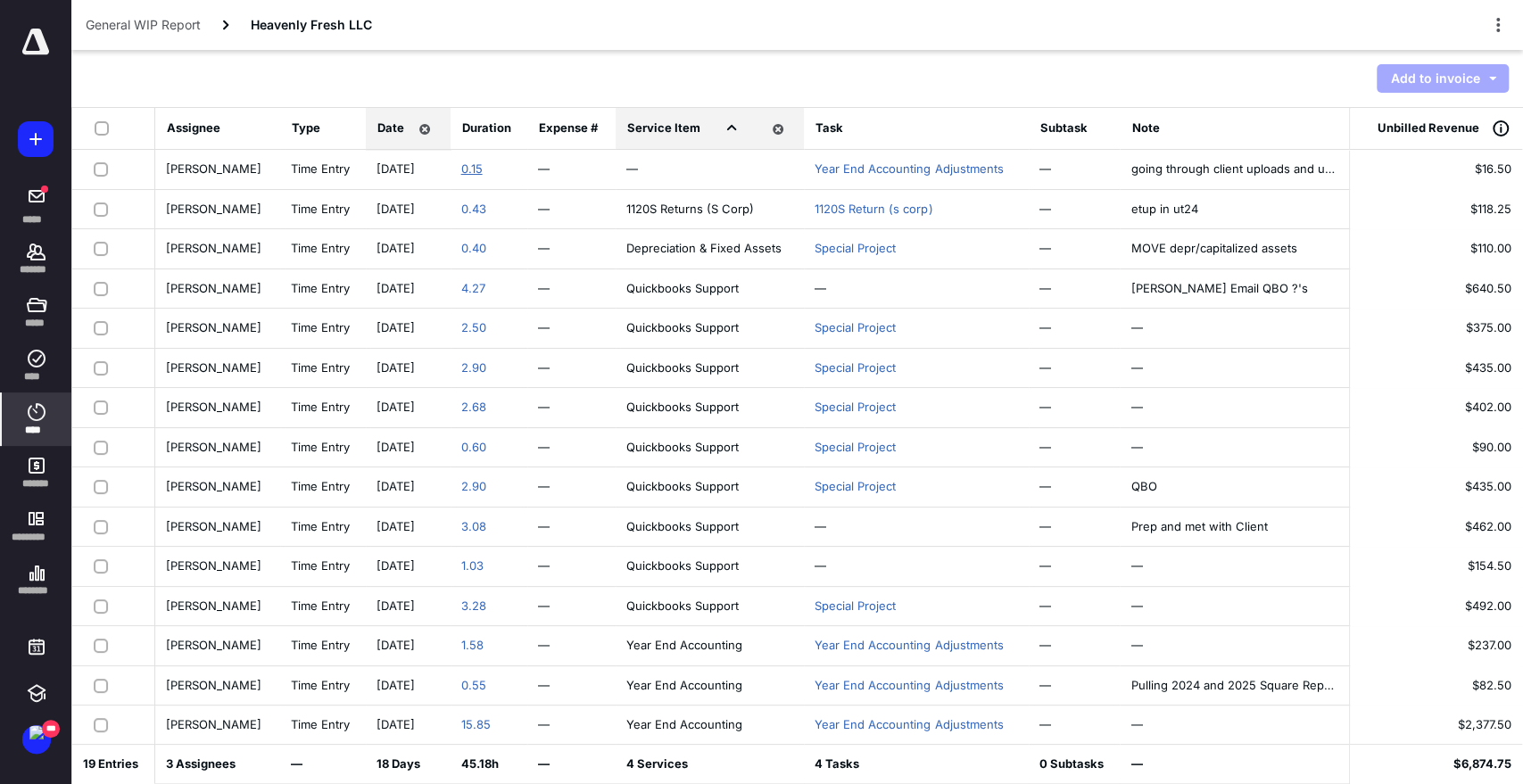 click on "0.15" at bounding box center [472, 169] 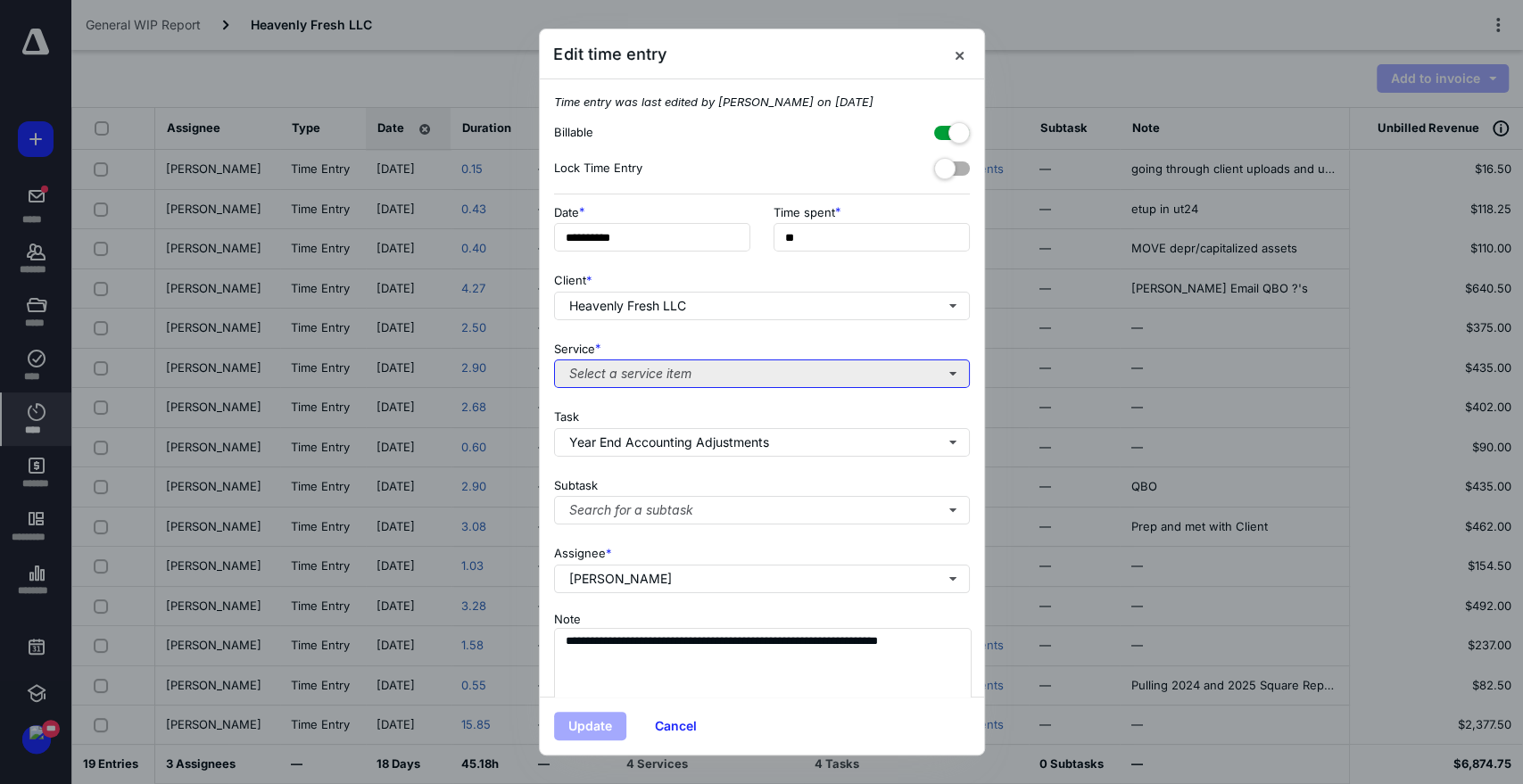click on "Select a service item" at bounding box center (762, 374) 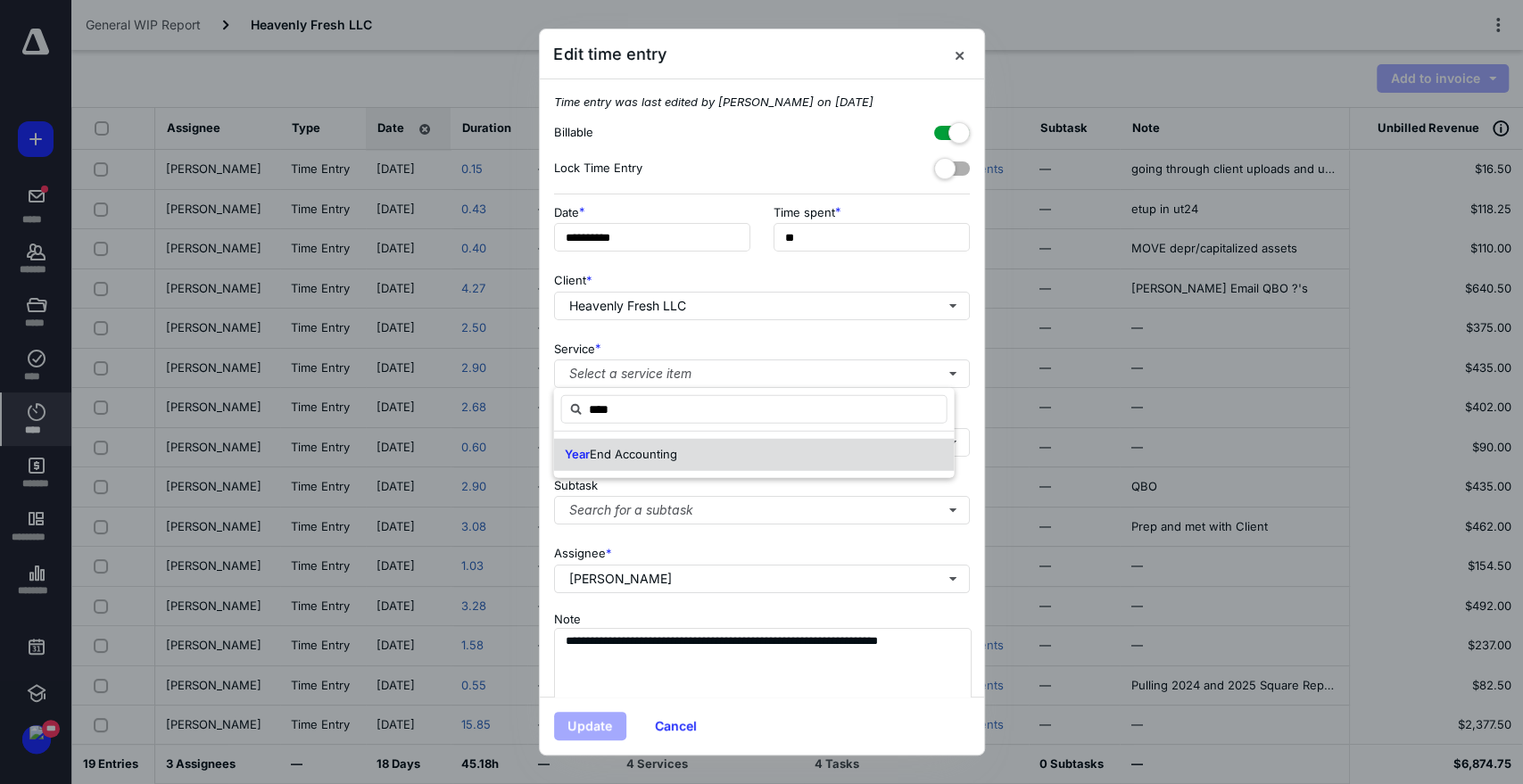 click on "End Accounting" at bounding box center (633, 454) 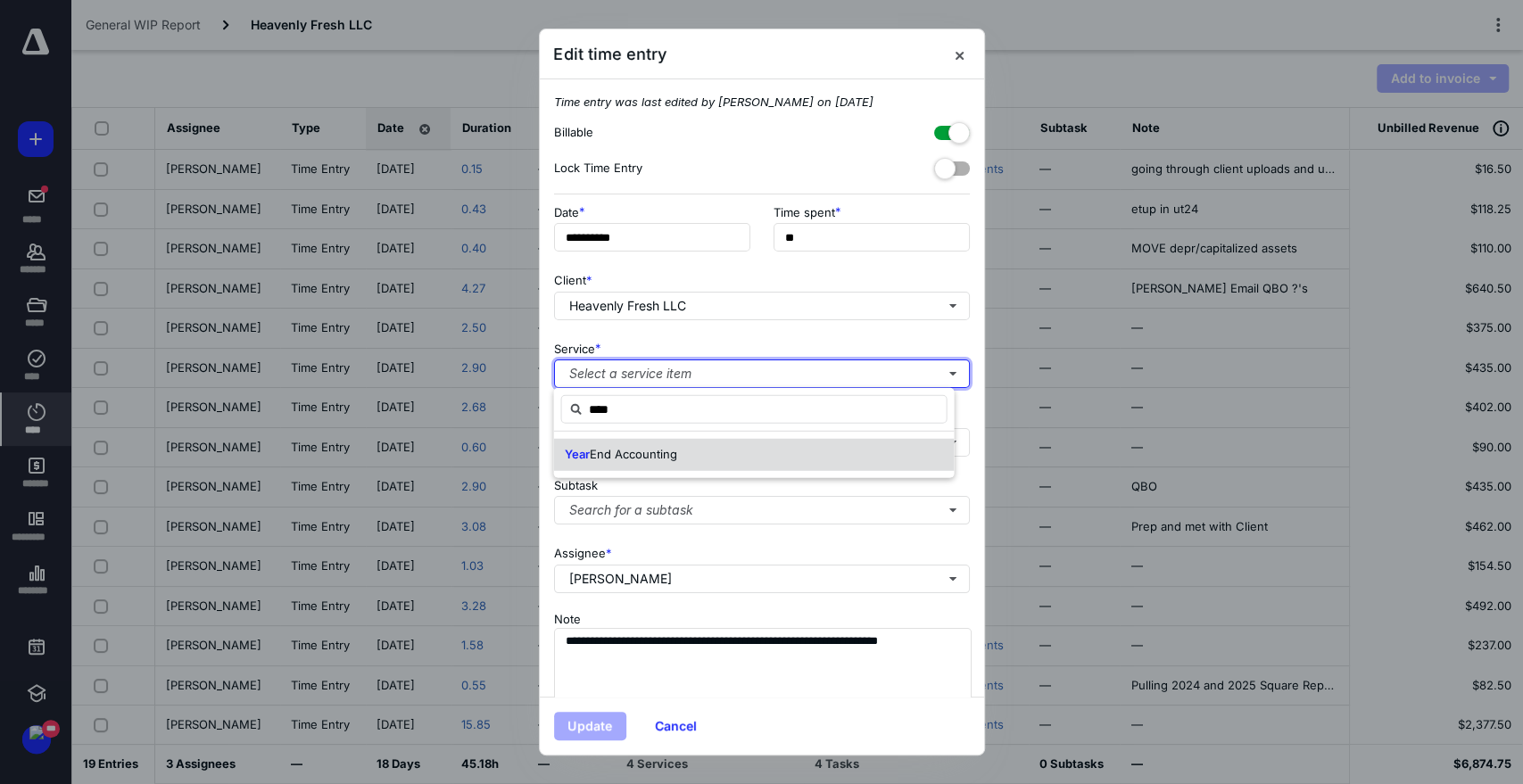 type 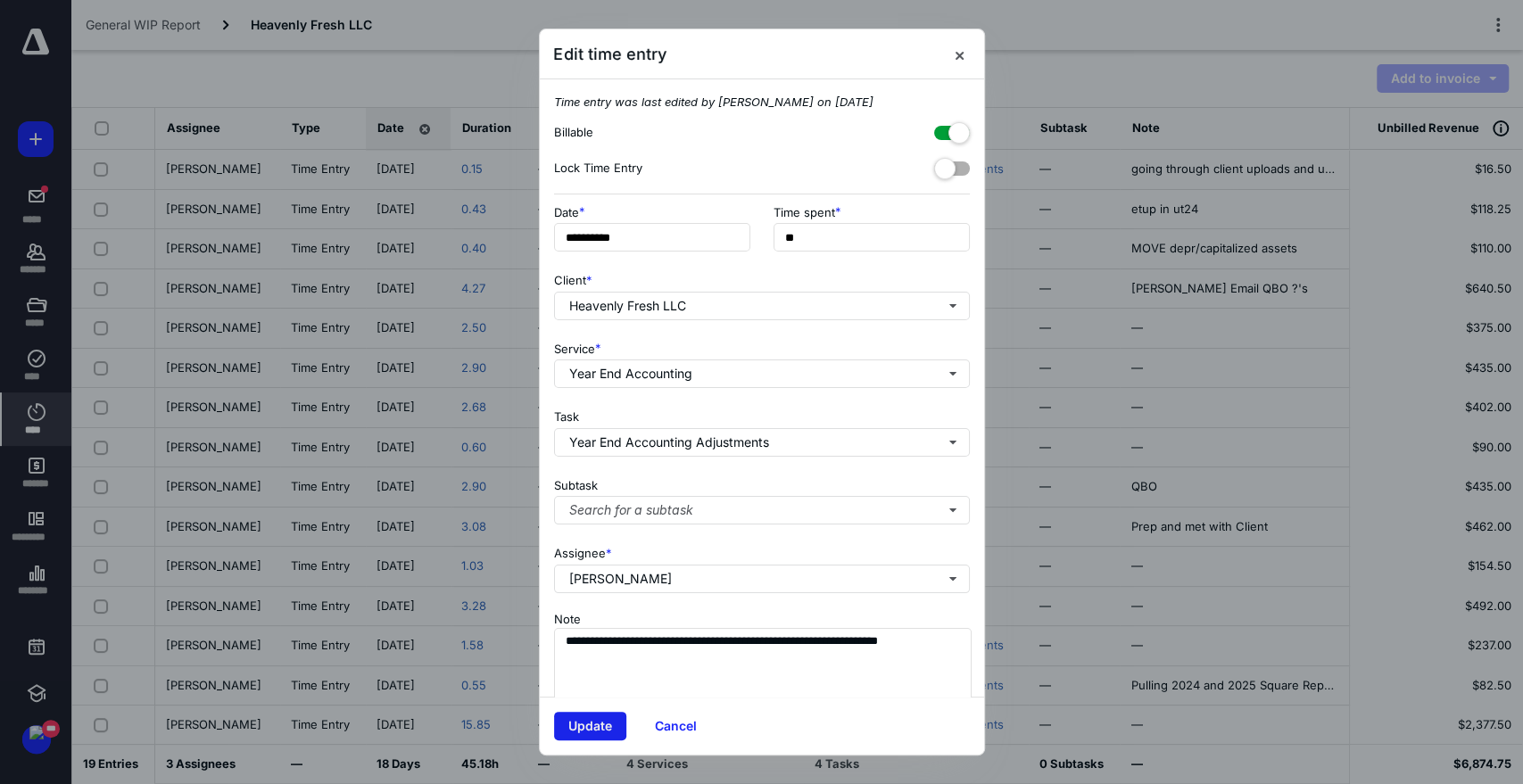 click on "Update" at bounding box center (590, 726) 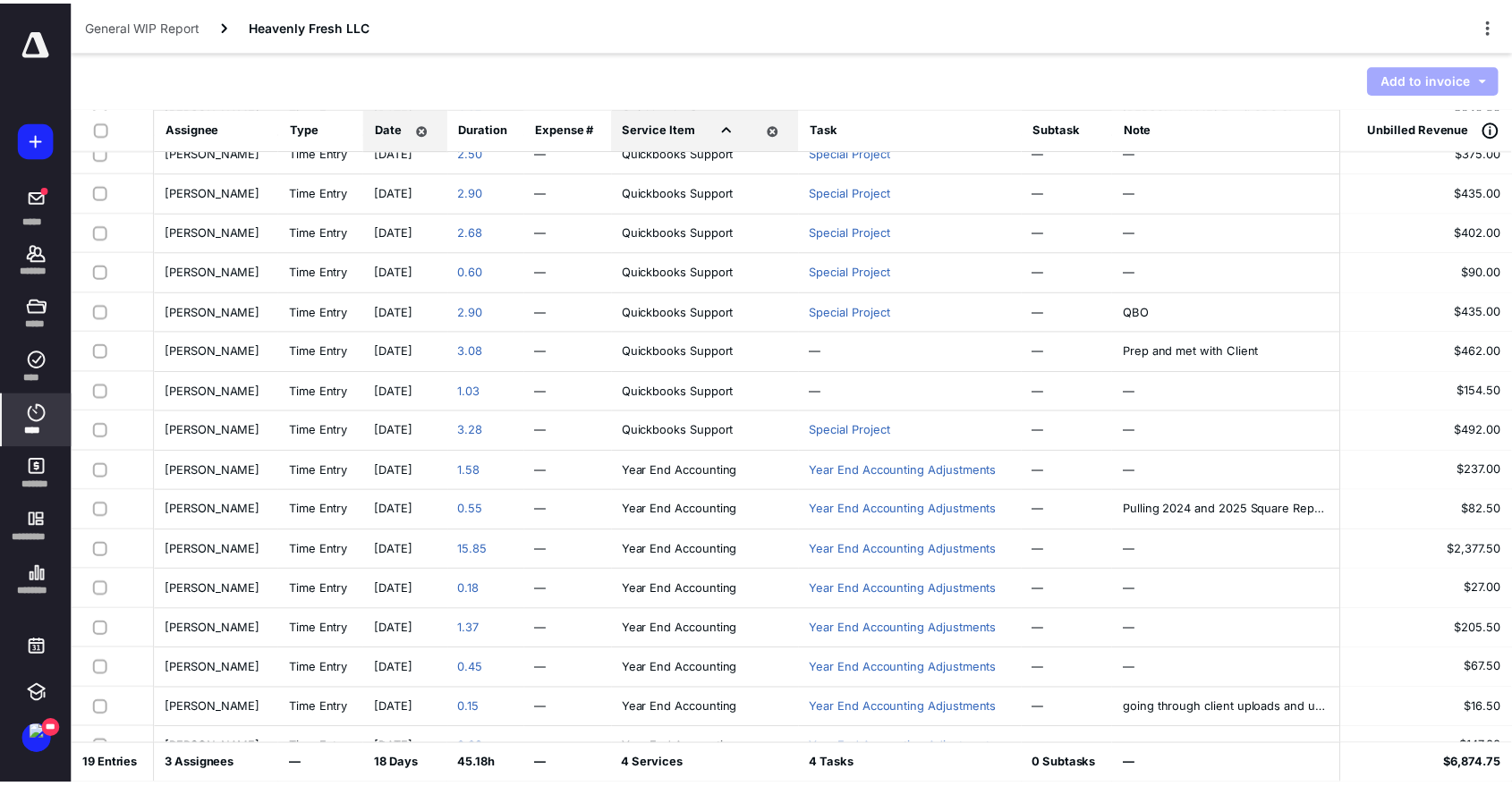 scroll, scrollTop: 157, scrollLeft: 0, axis: vertical 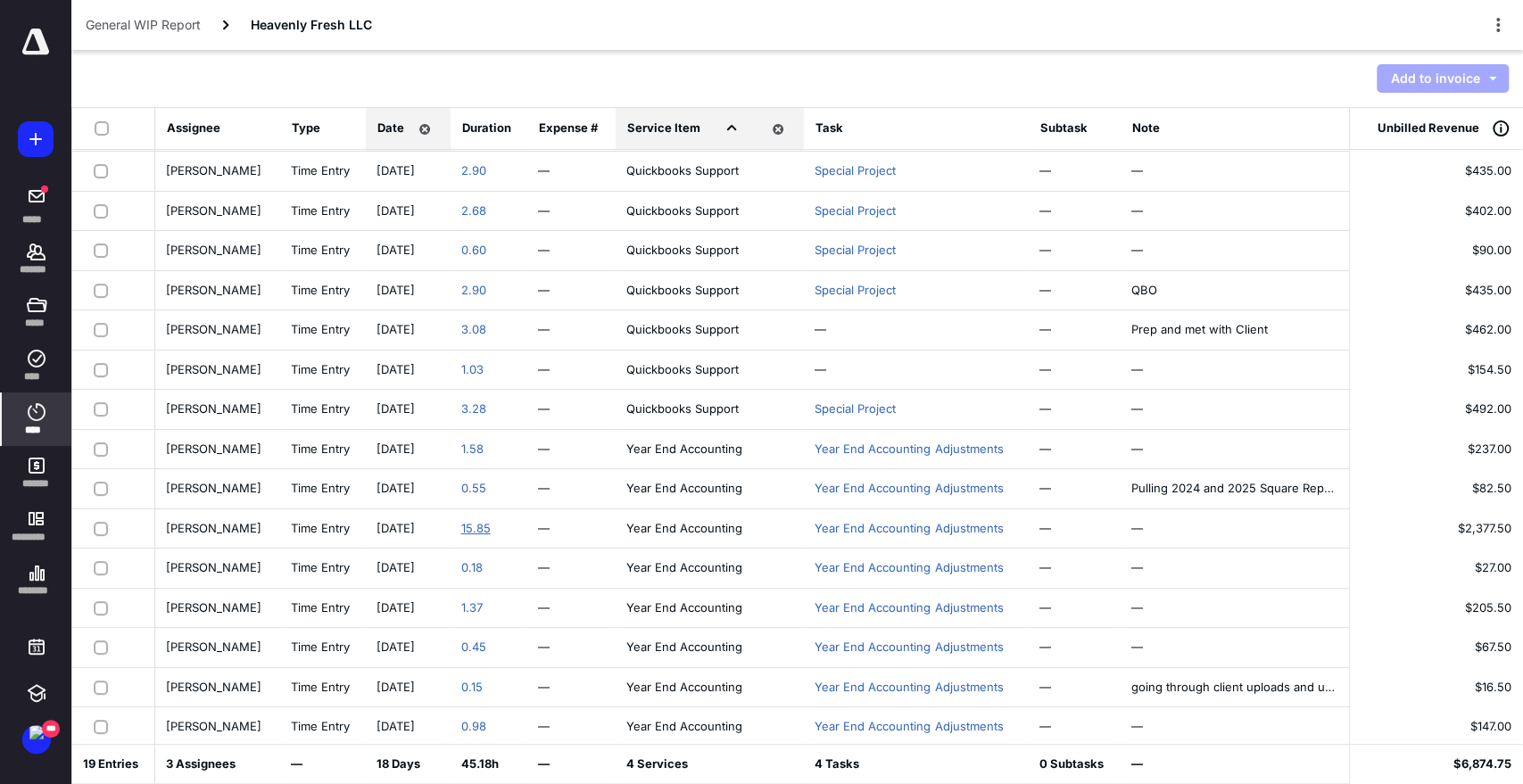 click on "15.85" at bounding box center [476, 528] 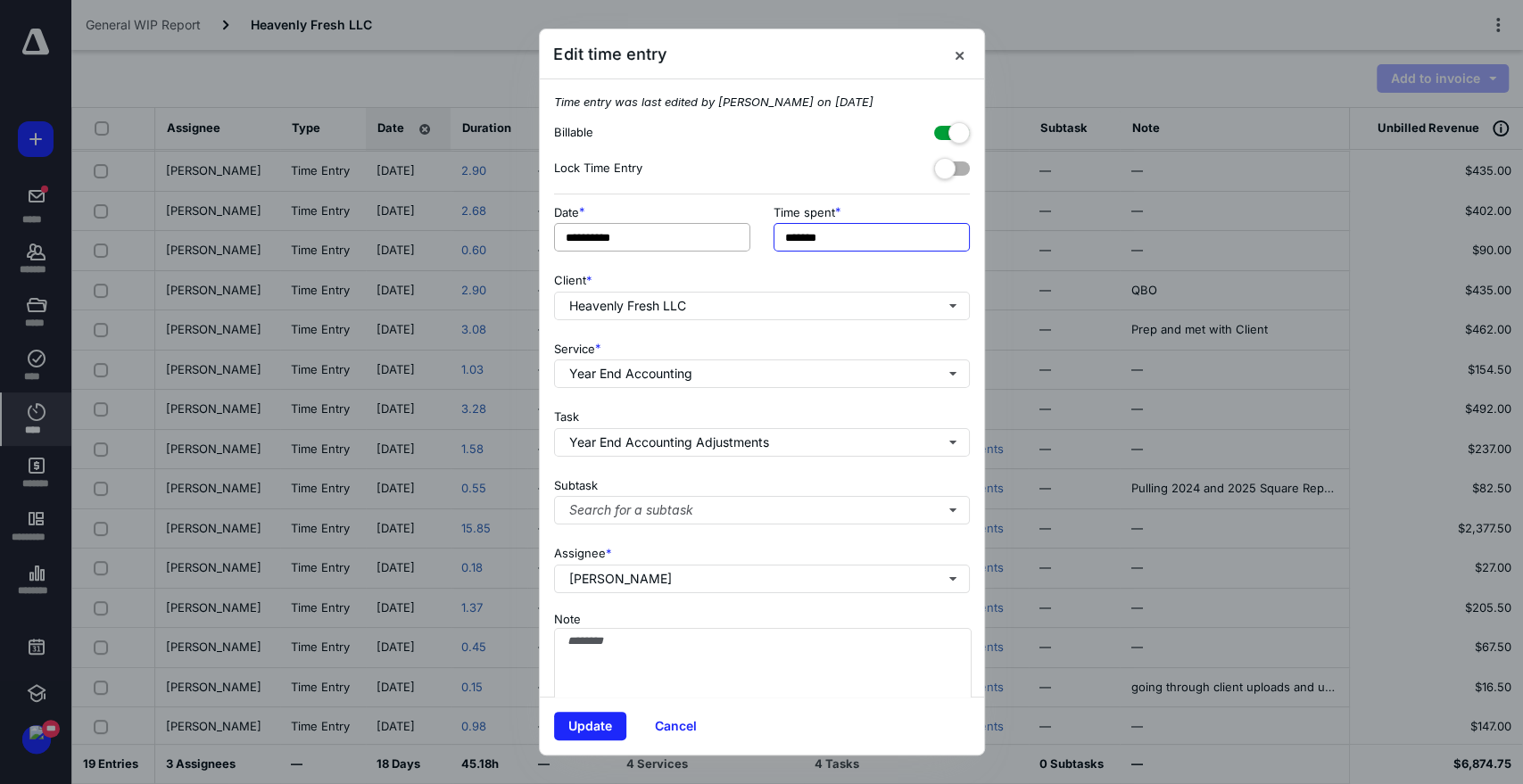 drag, startPoint x: 804, startPoint y: 233, endPoint x: 730, endPoint y: 234, distance: 74.00676 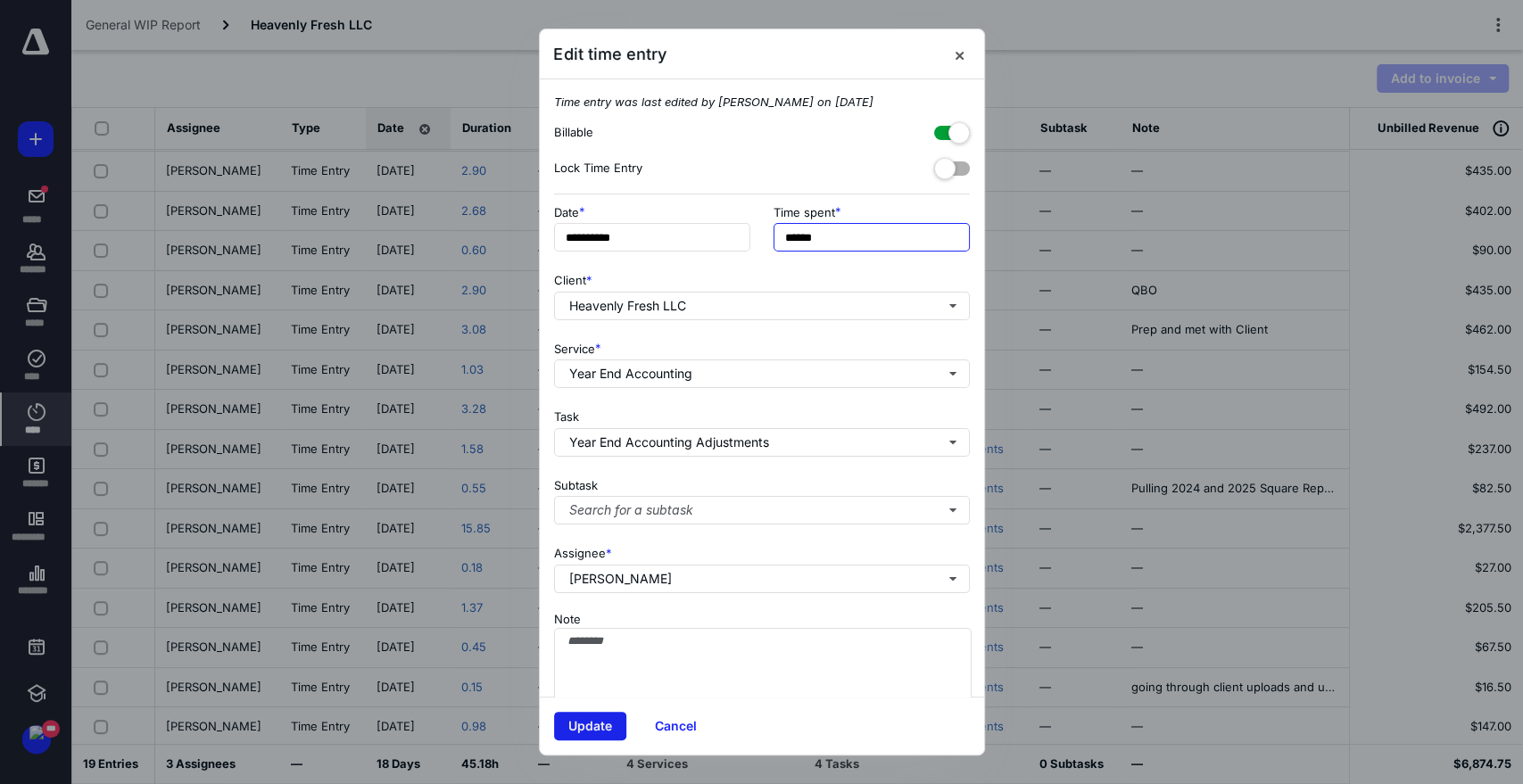 type on "******" 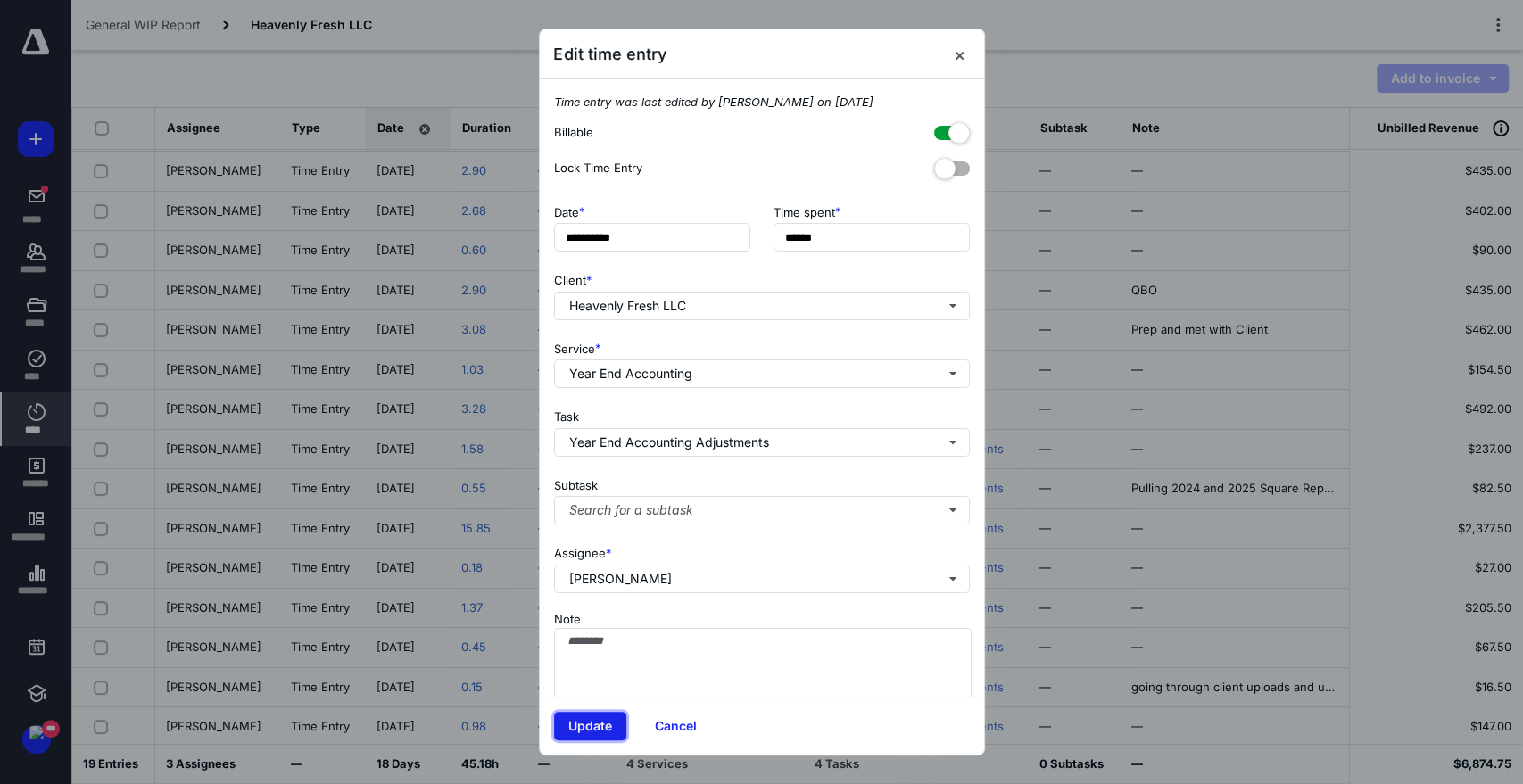click on "Update" at bounding box center (590, 726) 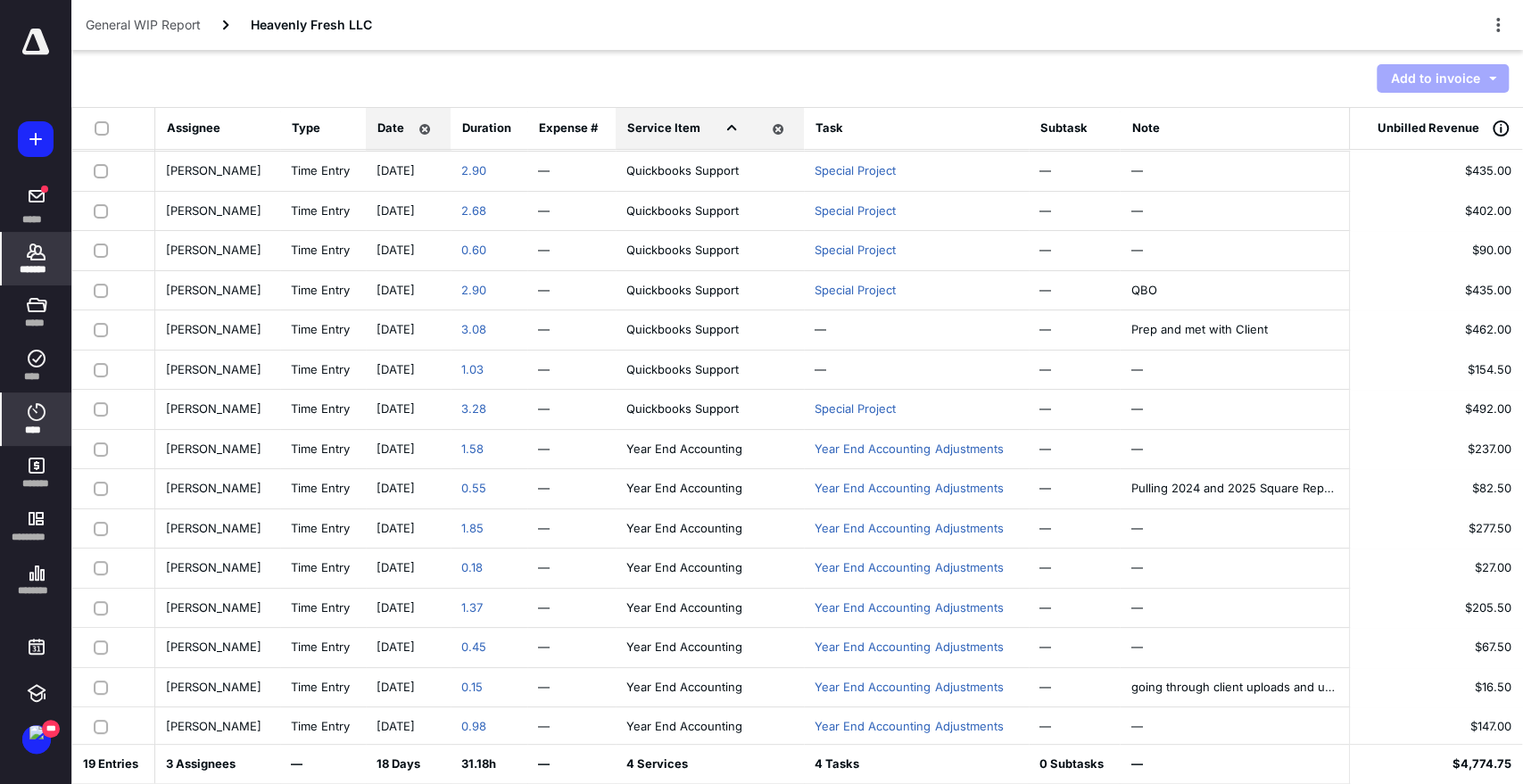 click 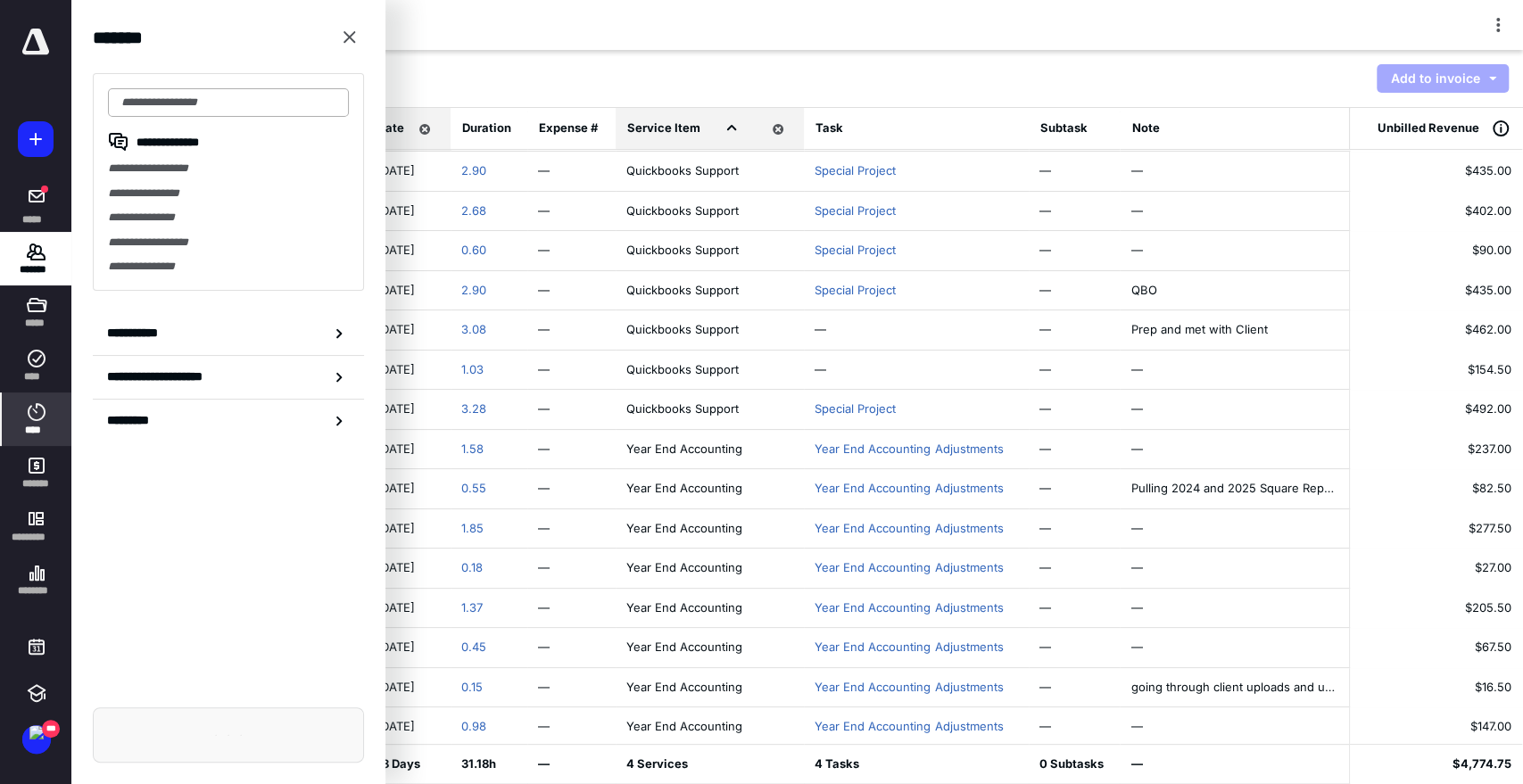 click at bounding box center [228, 103] 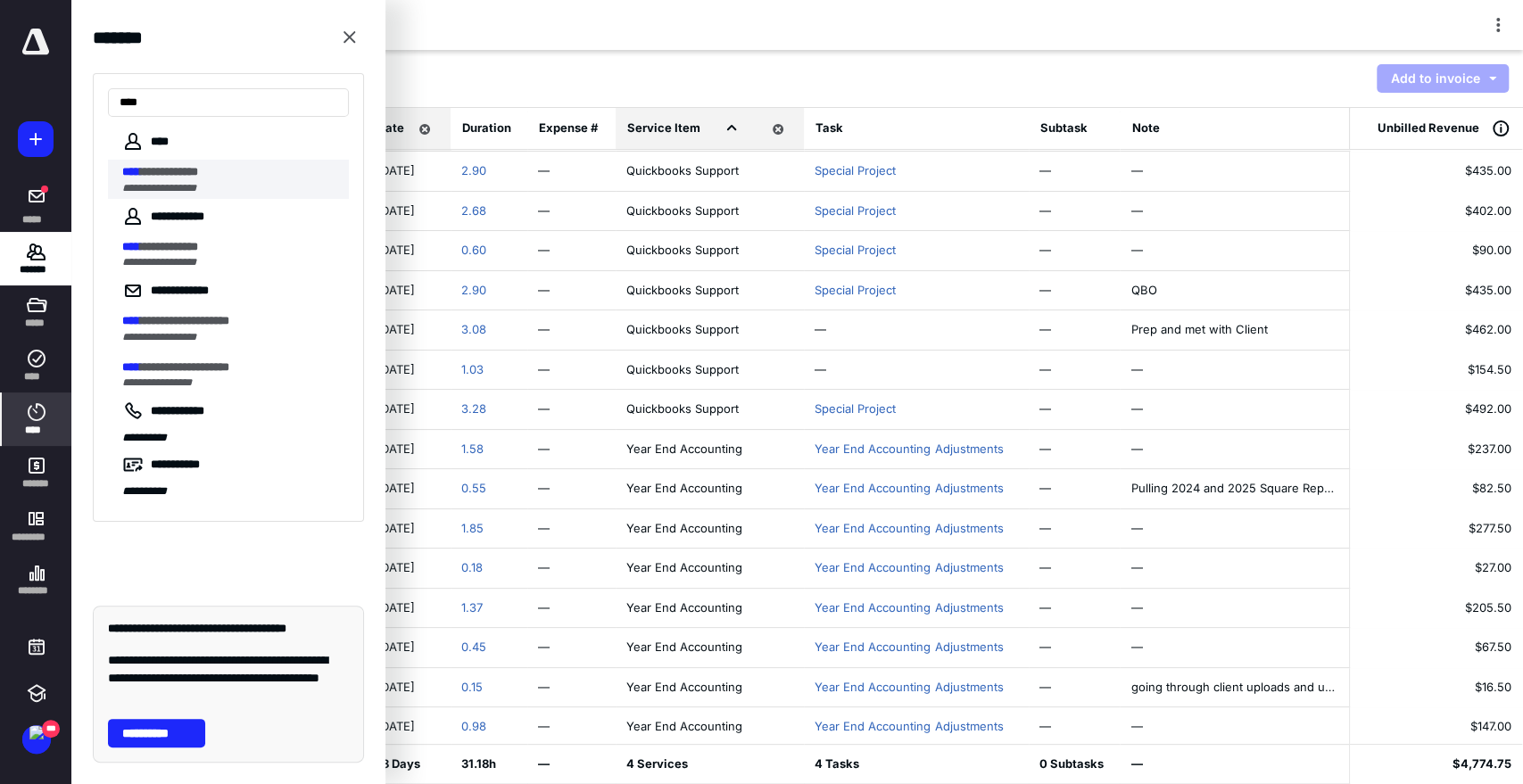 type on "****" 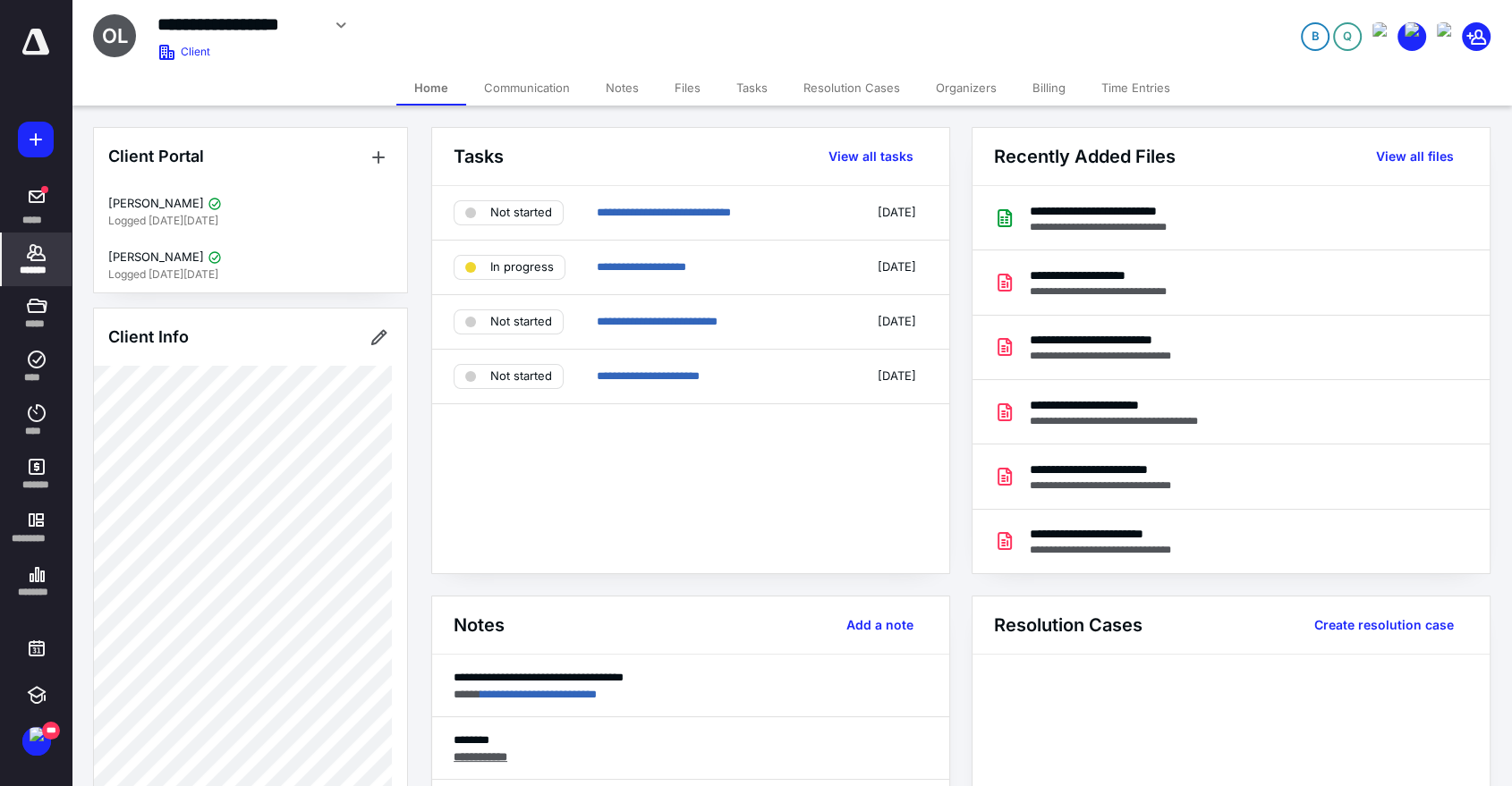 click on "Notes" at bounding box center [622, 88] 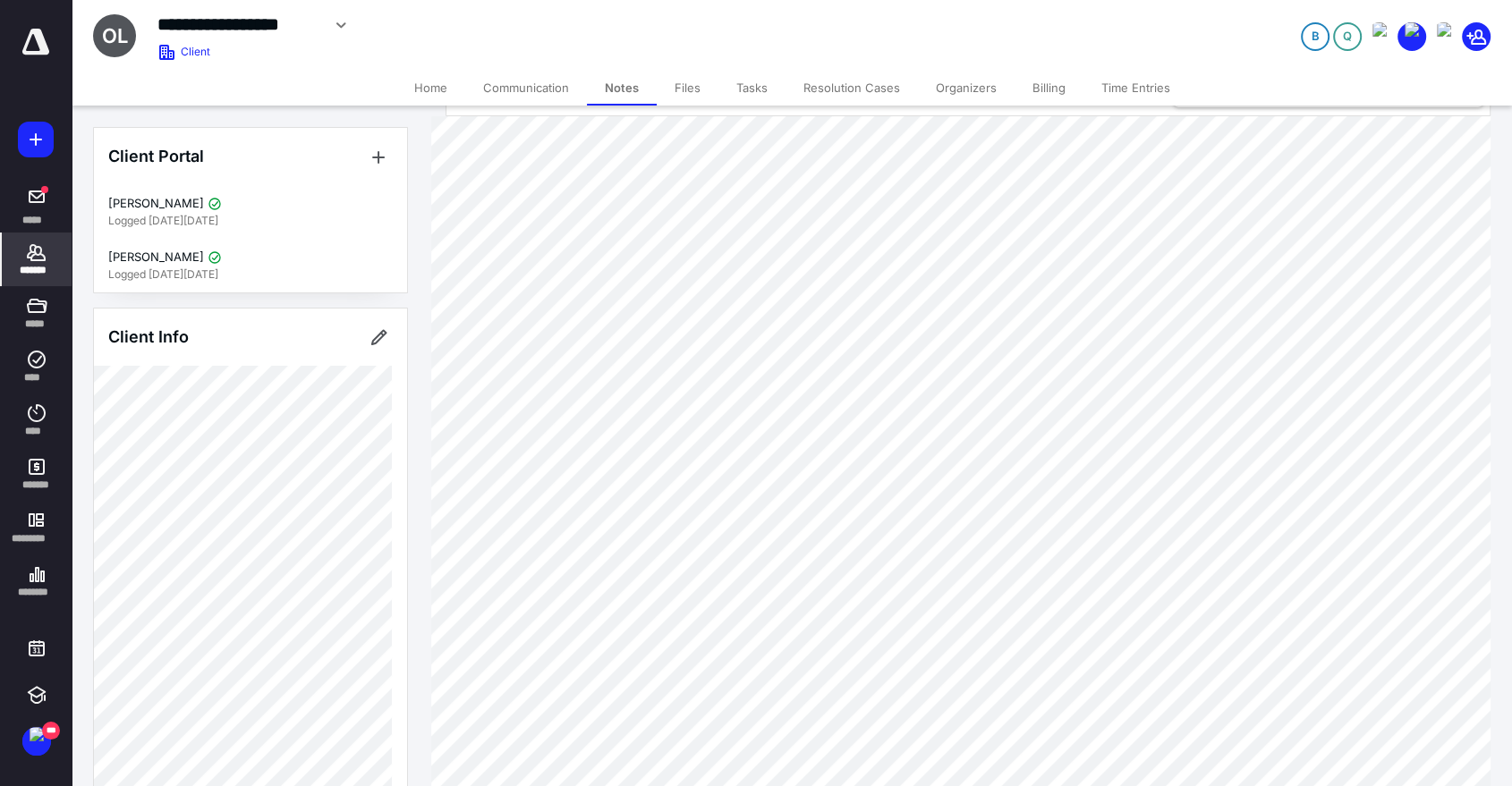 scroll, scrollTop: 99, scrollLeft: 0, axis: vertical 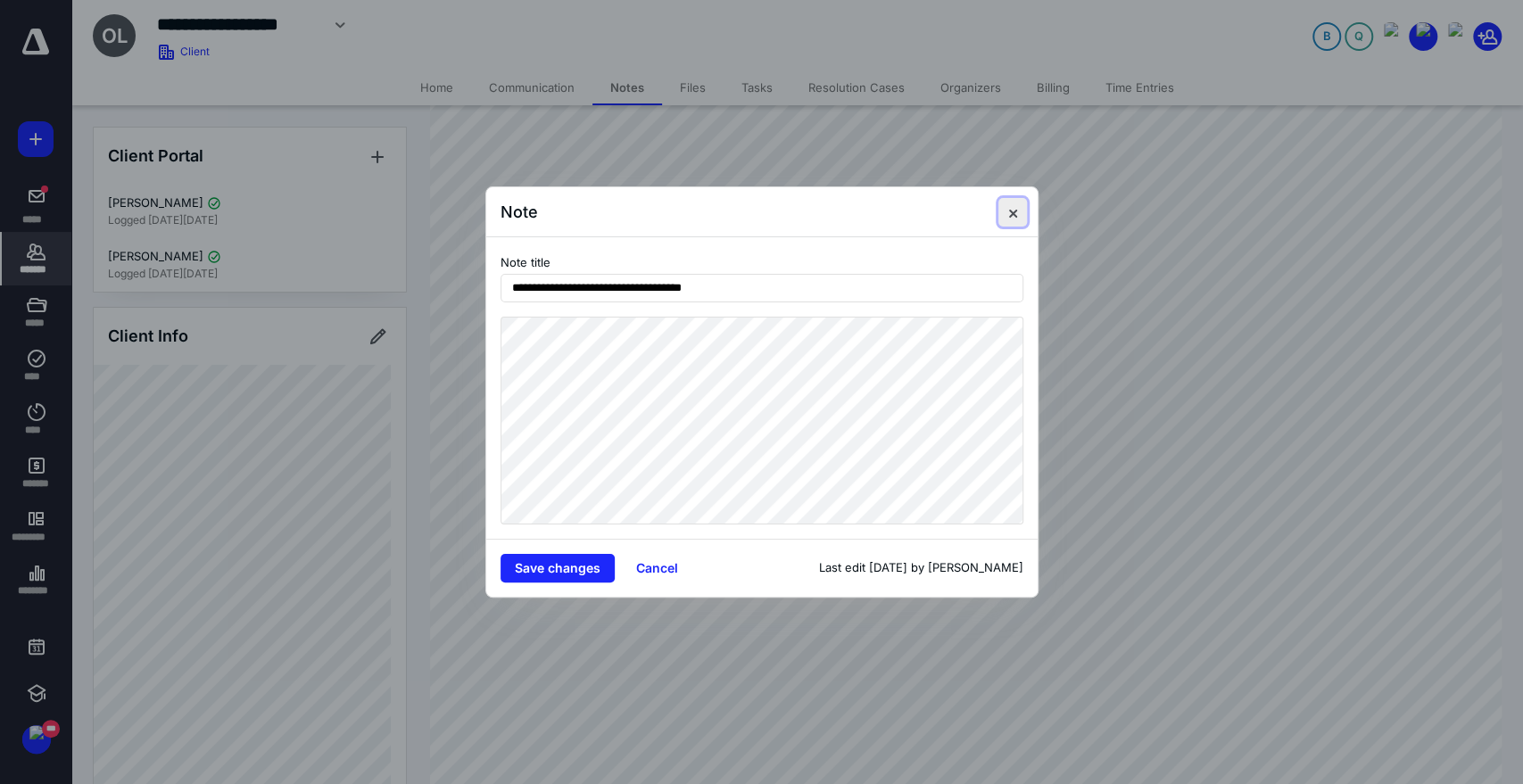 click at bounding box center [1013, 212] 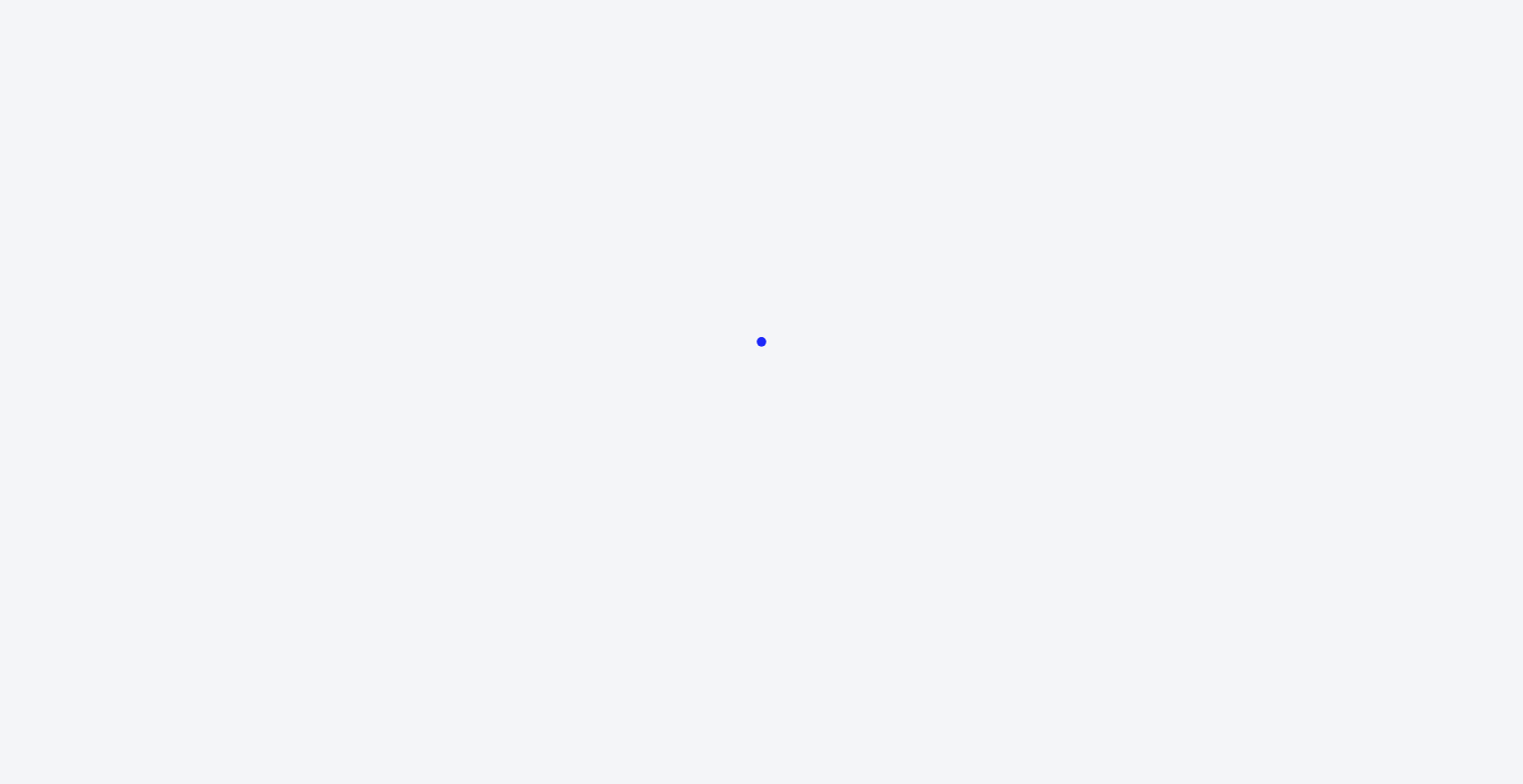 scroll, scrollTop: 0, scrollLeft: 0, axis: both 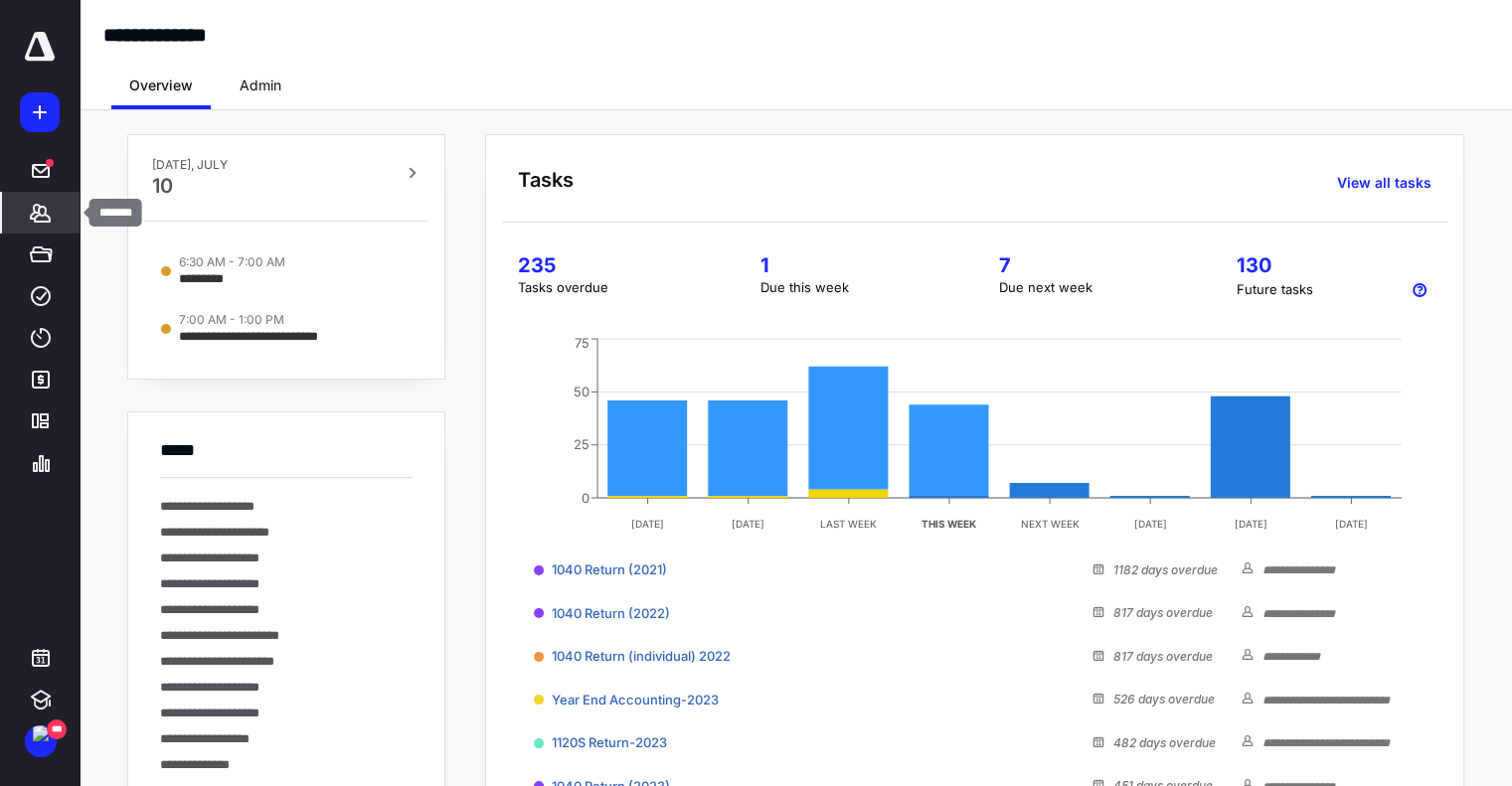 click on "*******" at bounding box center (41, 213) 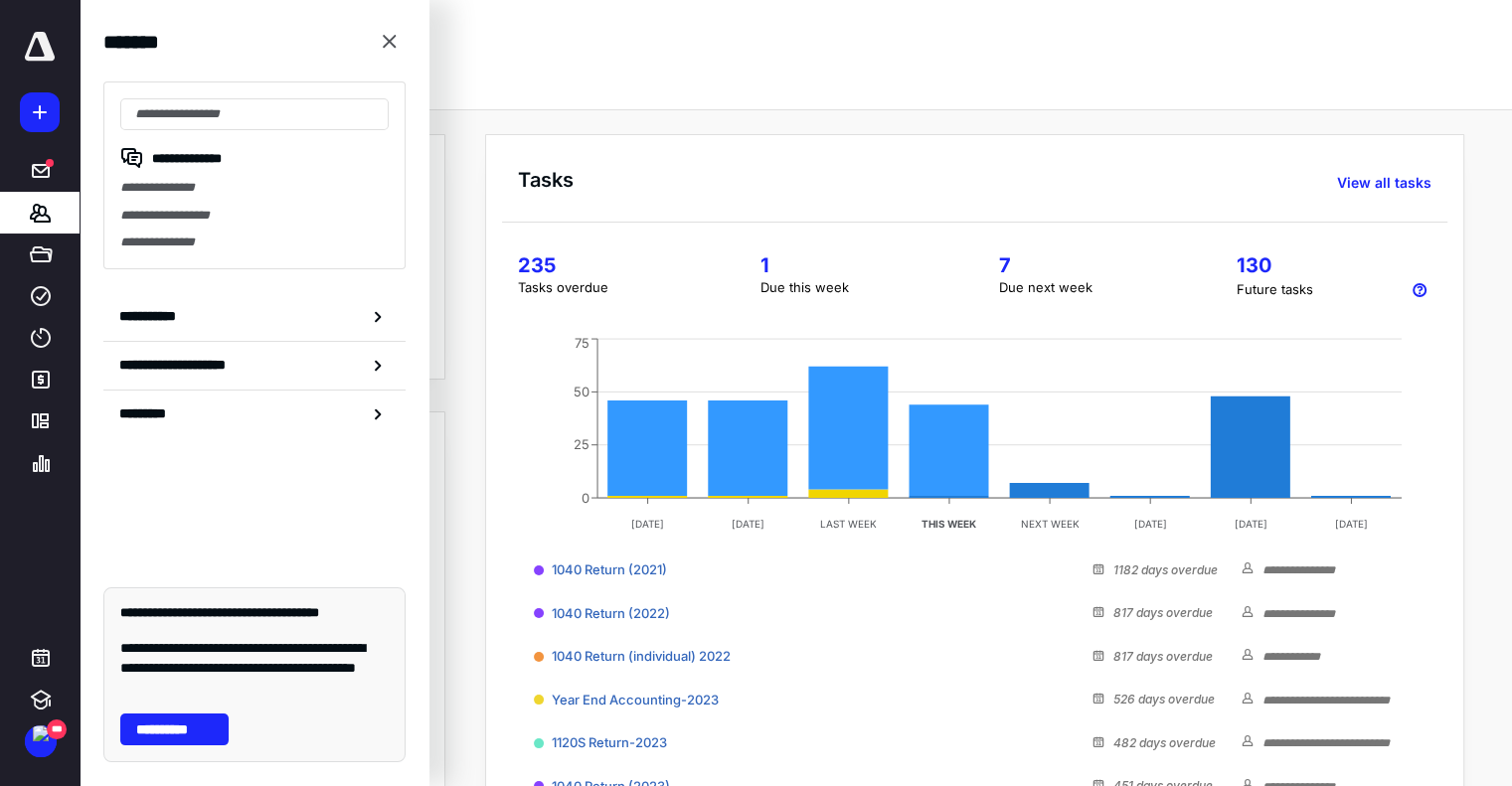 click on "Overview Admin" at bounding box center (795, 79) 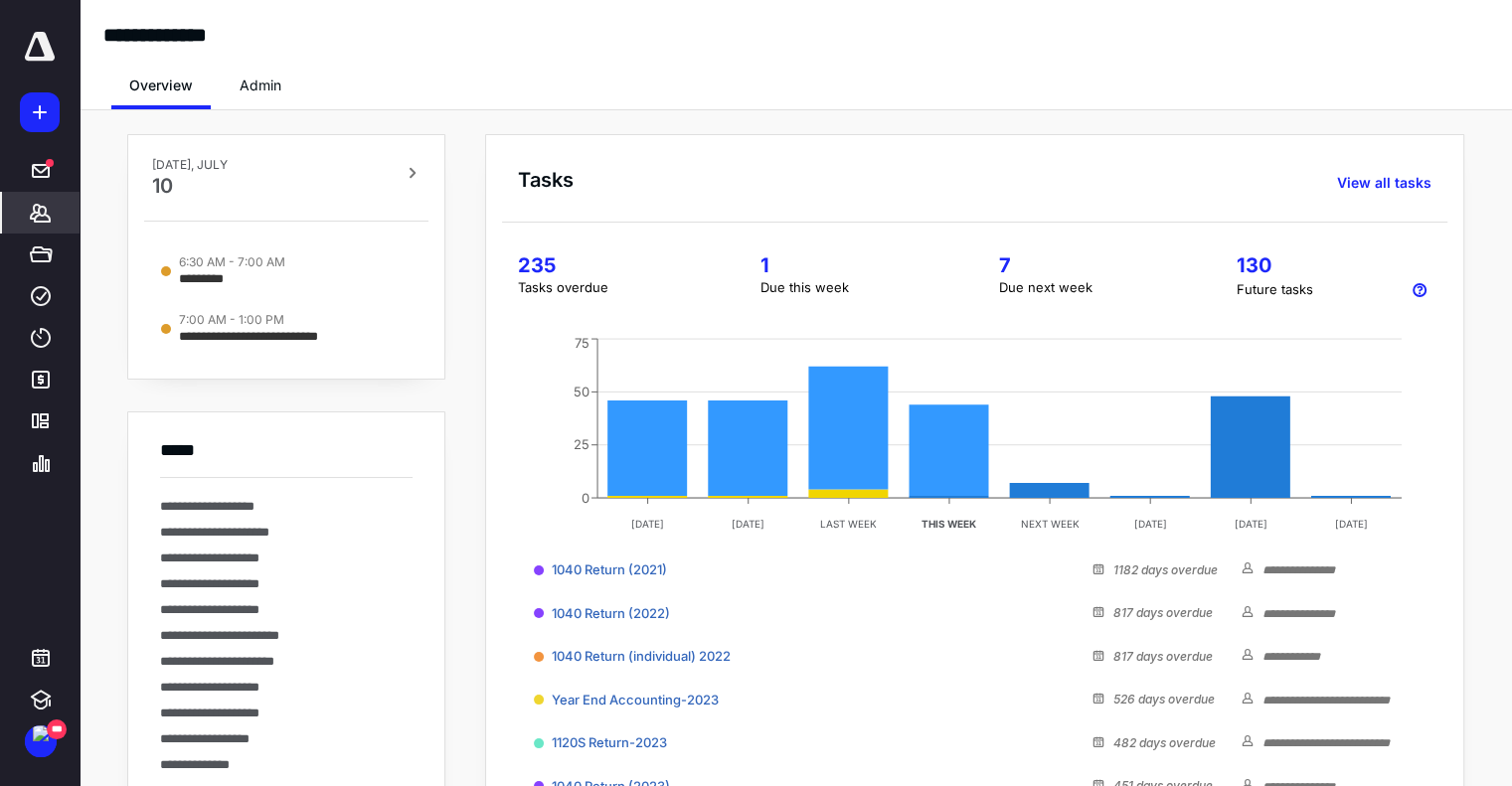 click 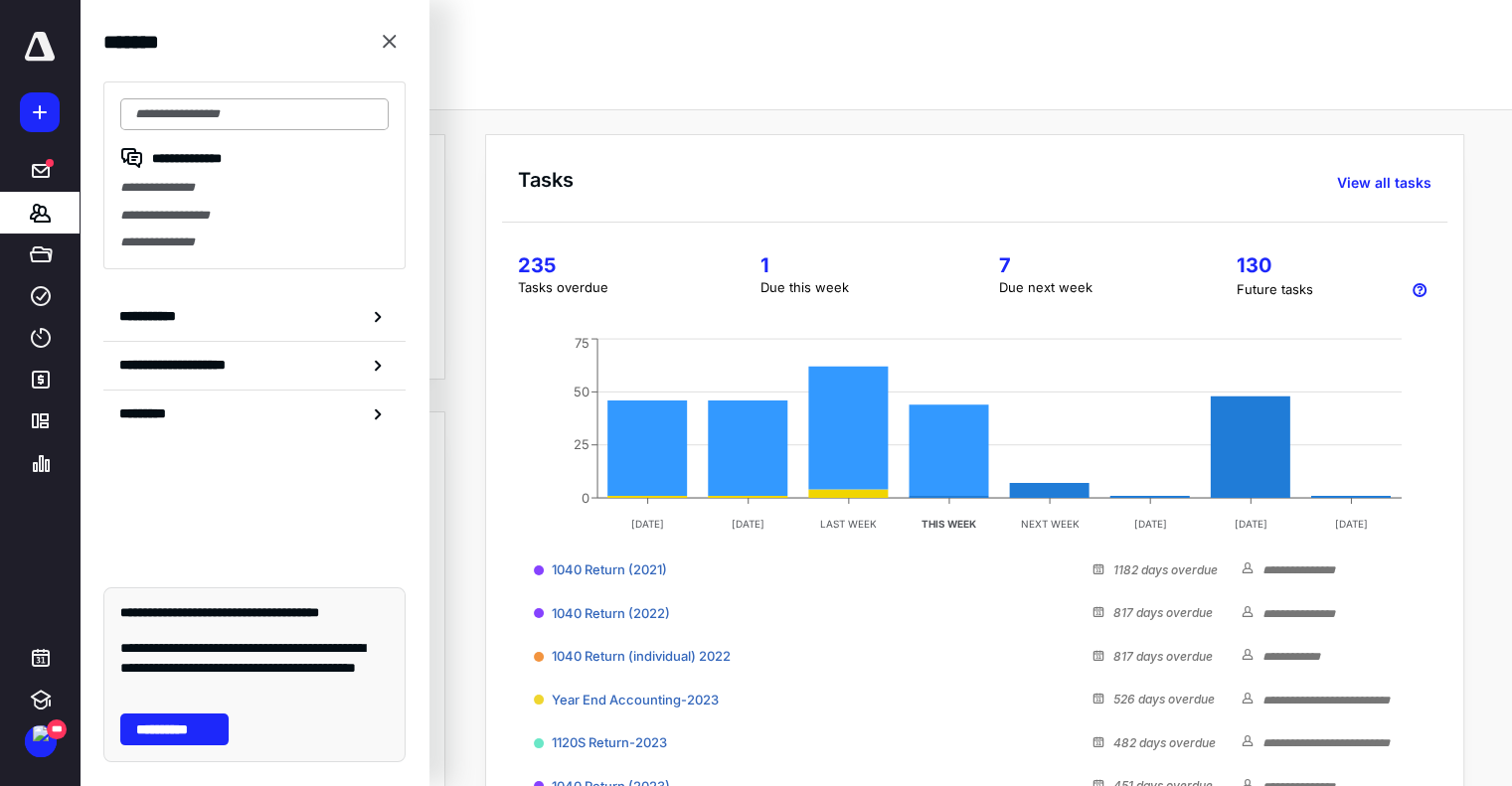 click at bounding box center (254, 114) 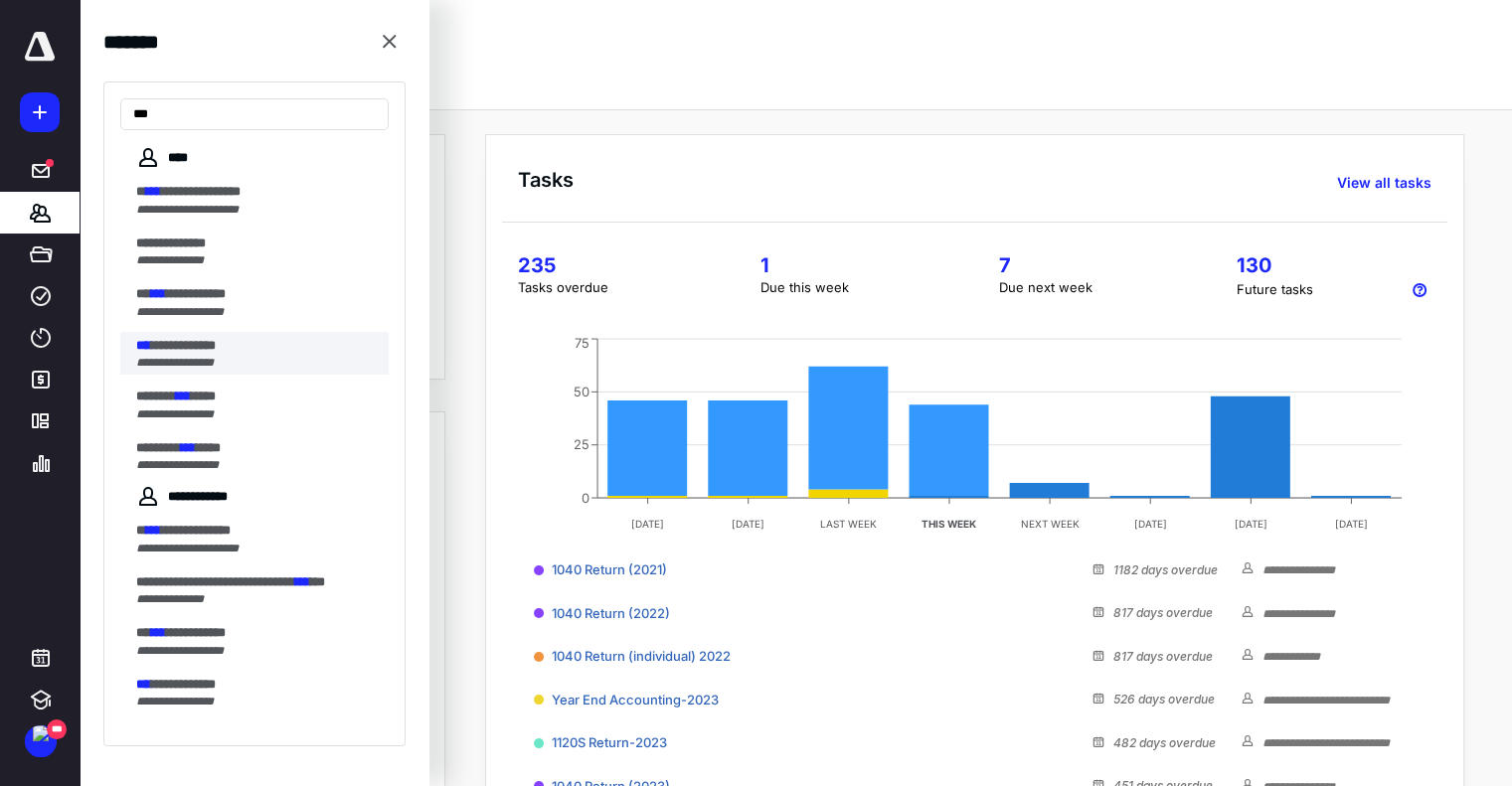 type on "***" 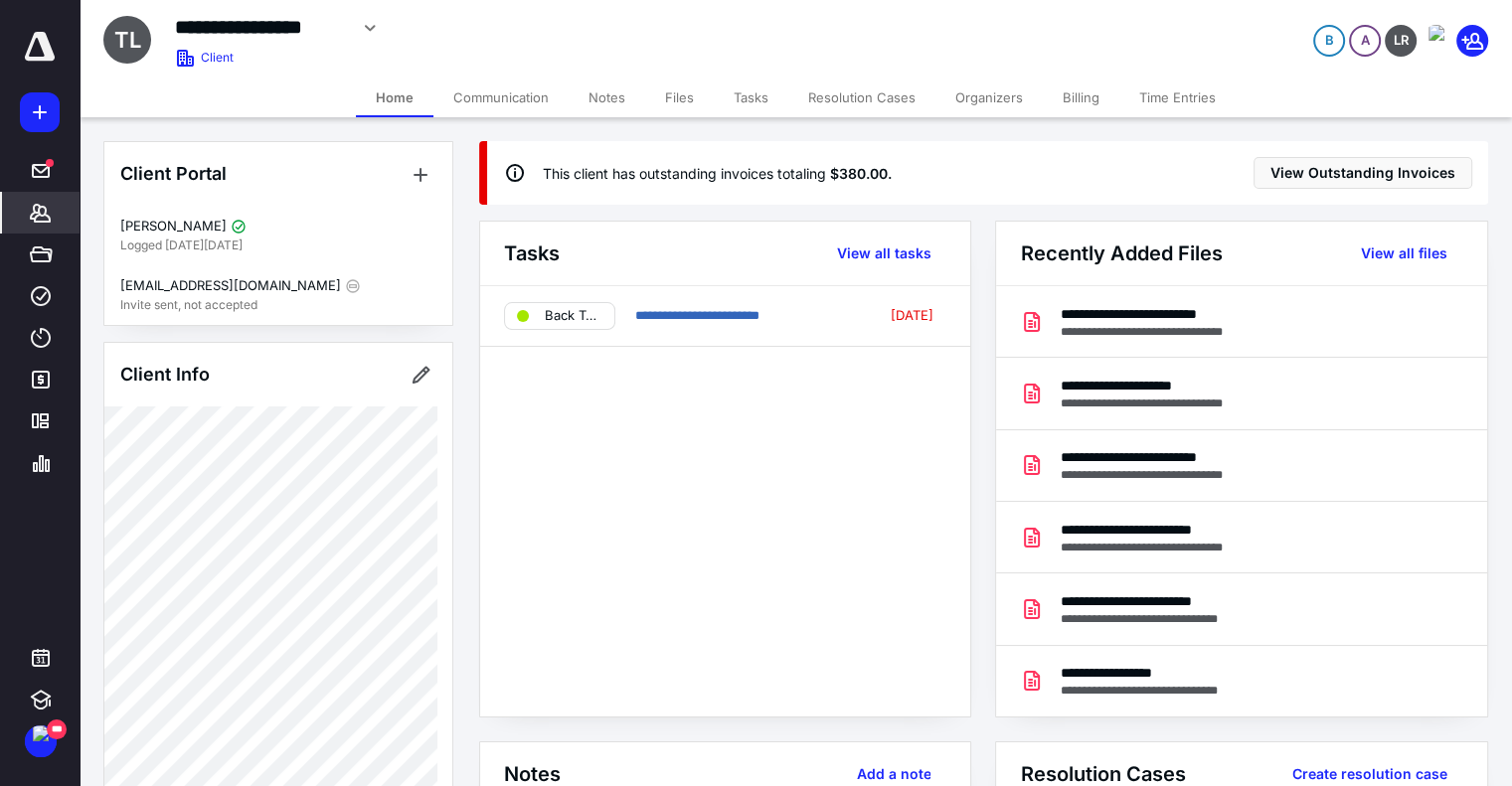 click on "Time Entries" at bounding box center (1177, 97) 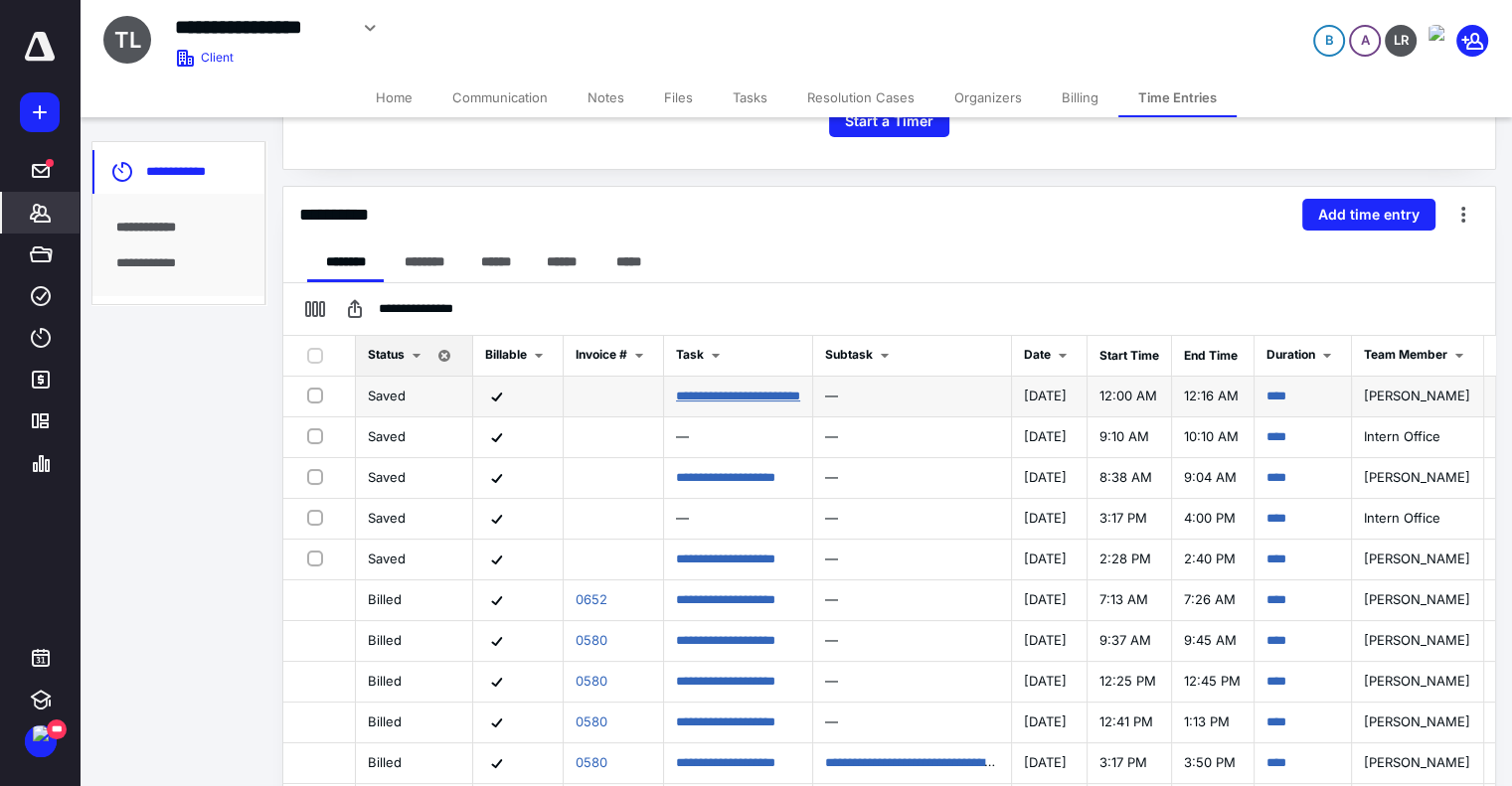 scroll, scrollTop: 397, scrollLeft: 0, axis: vertical 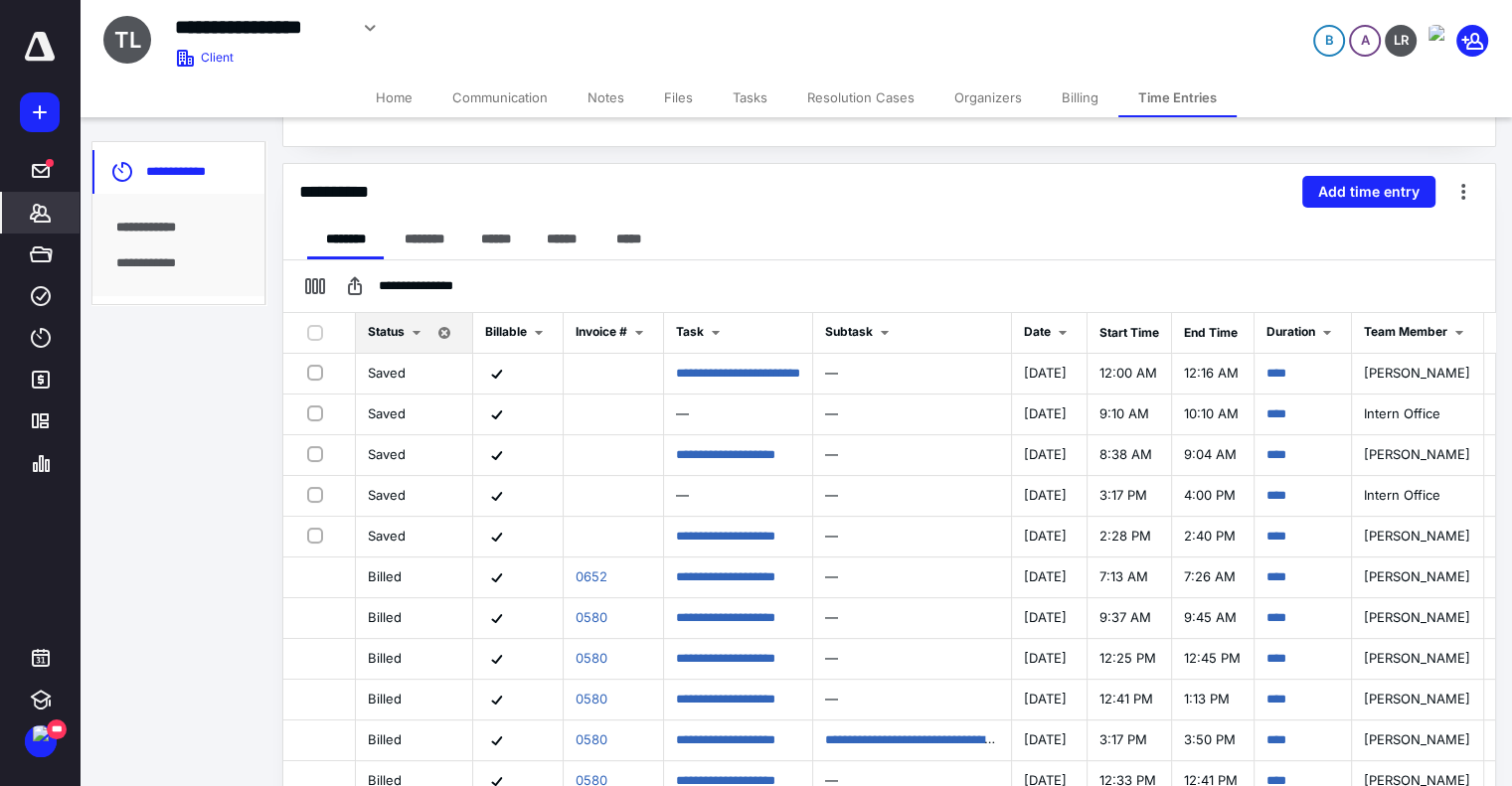 click at bounding box center [417, 333] 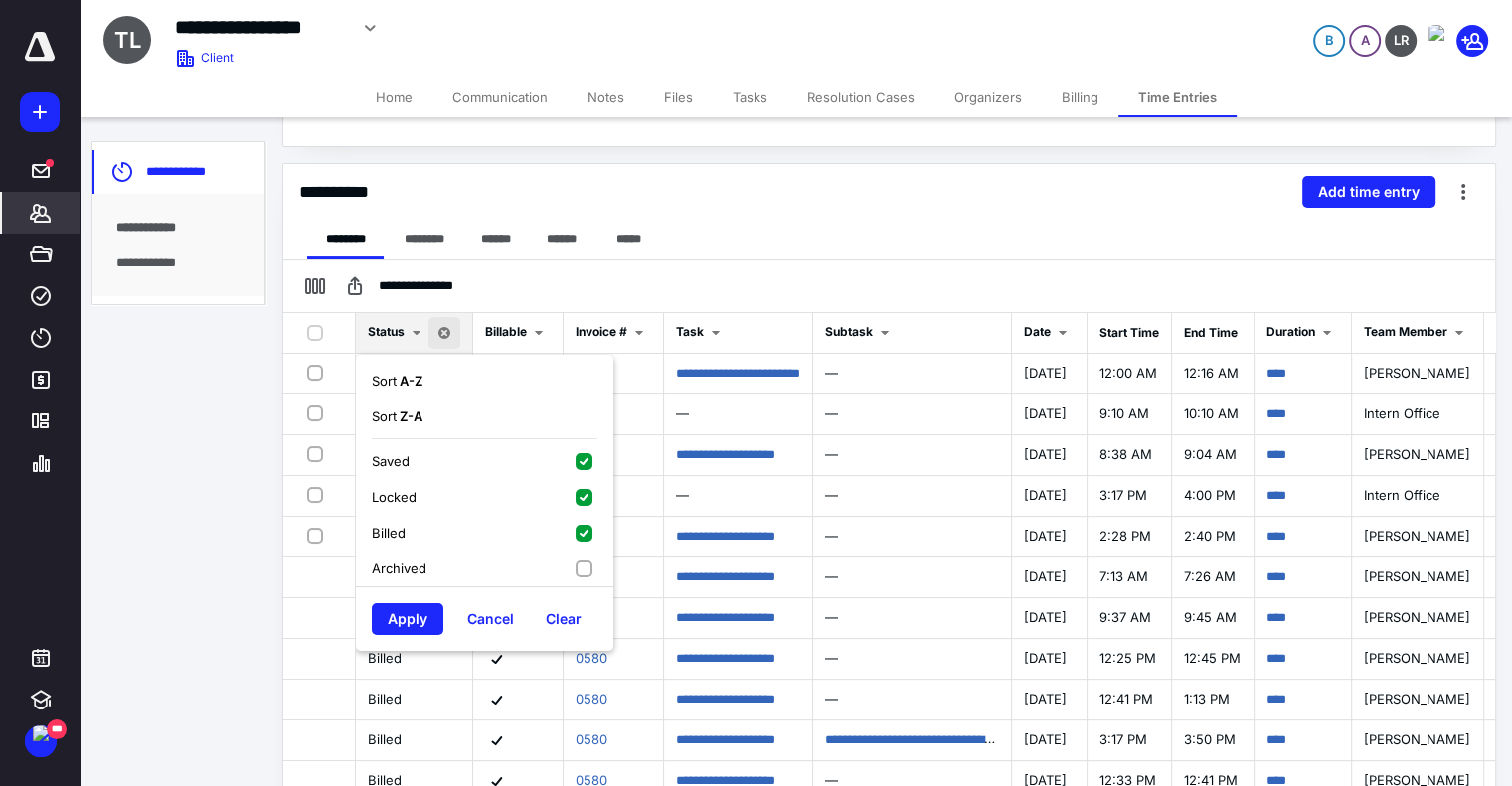 drag, startPoint x: 490, startPoint y: 488, endPoint x: 493, endPoint y: 502, distance: 14.3178211 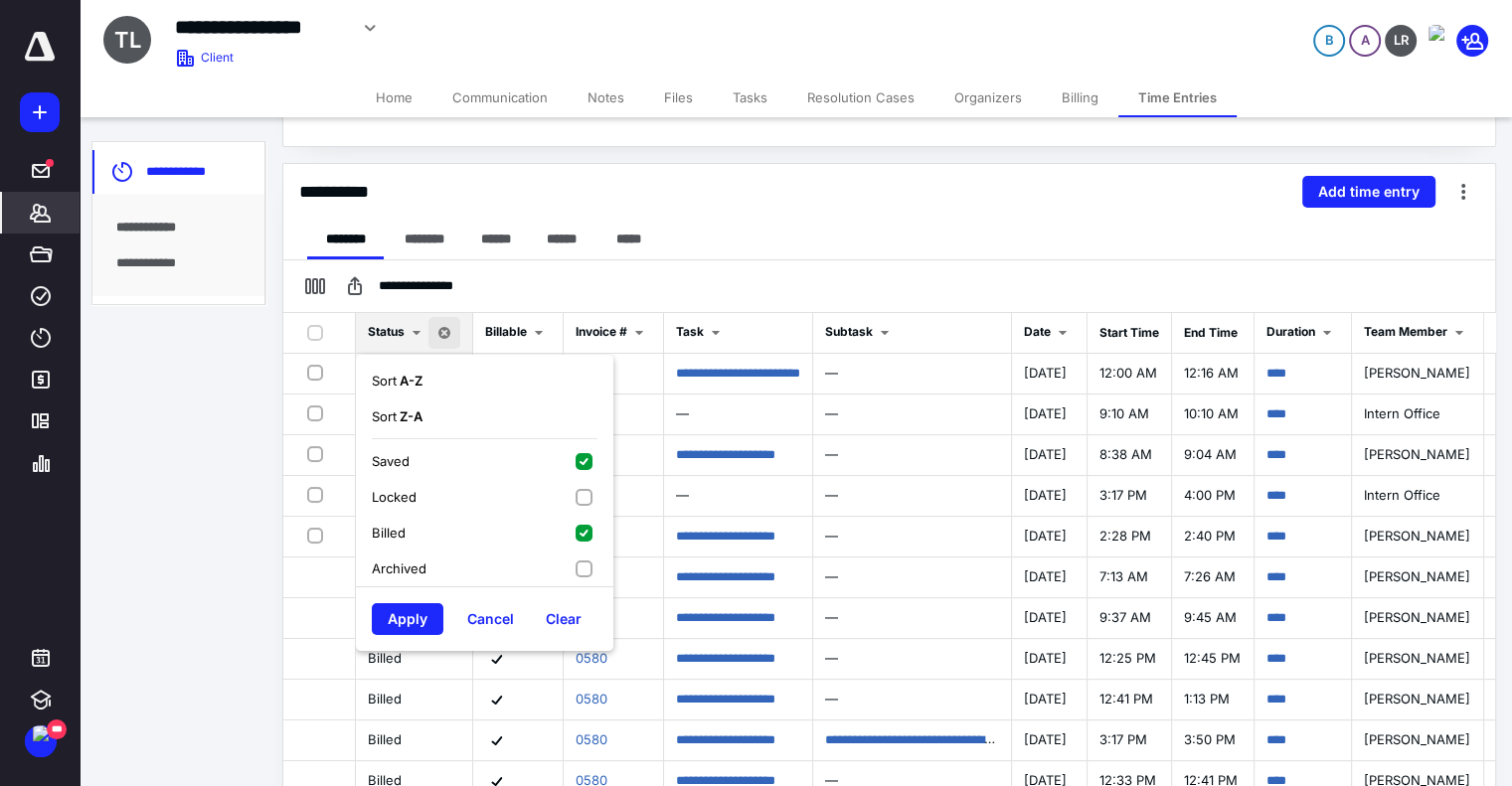 drag, startPoint x: 490, startPoint y: 534, endPoint x: 480, endPoint y: 542, distance: 12.806248 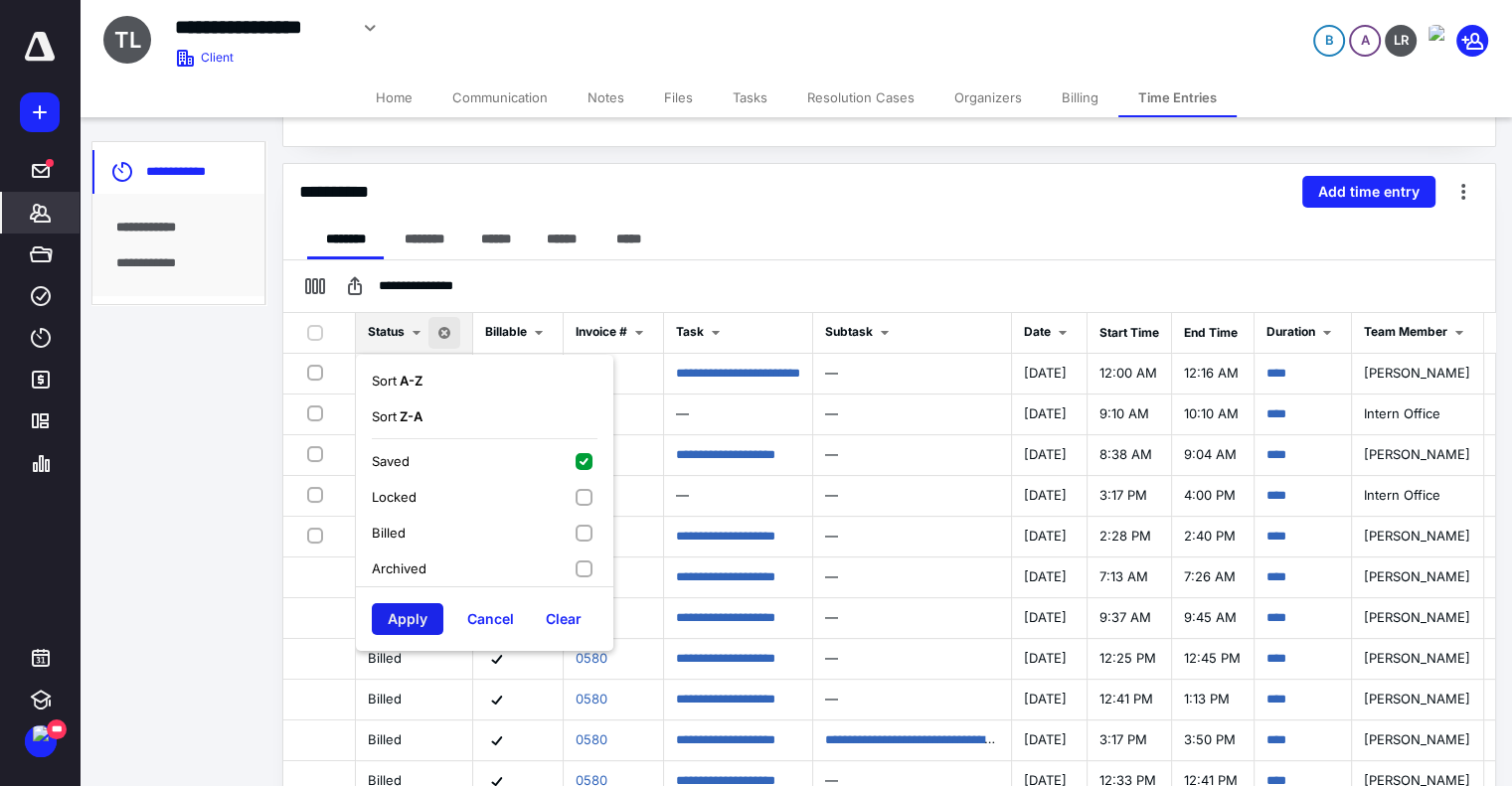 click on "Apply" at bounding box center (408, 619) 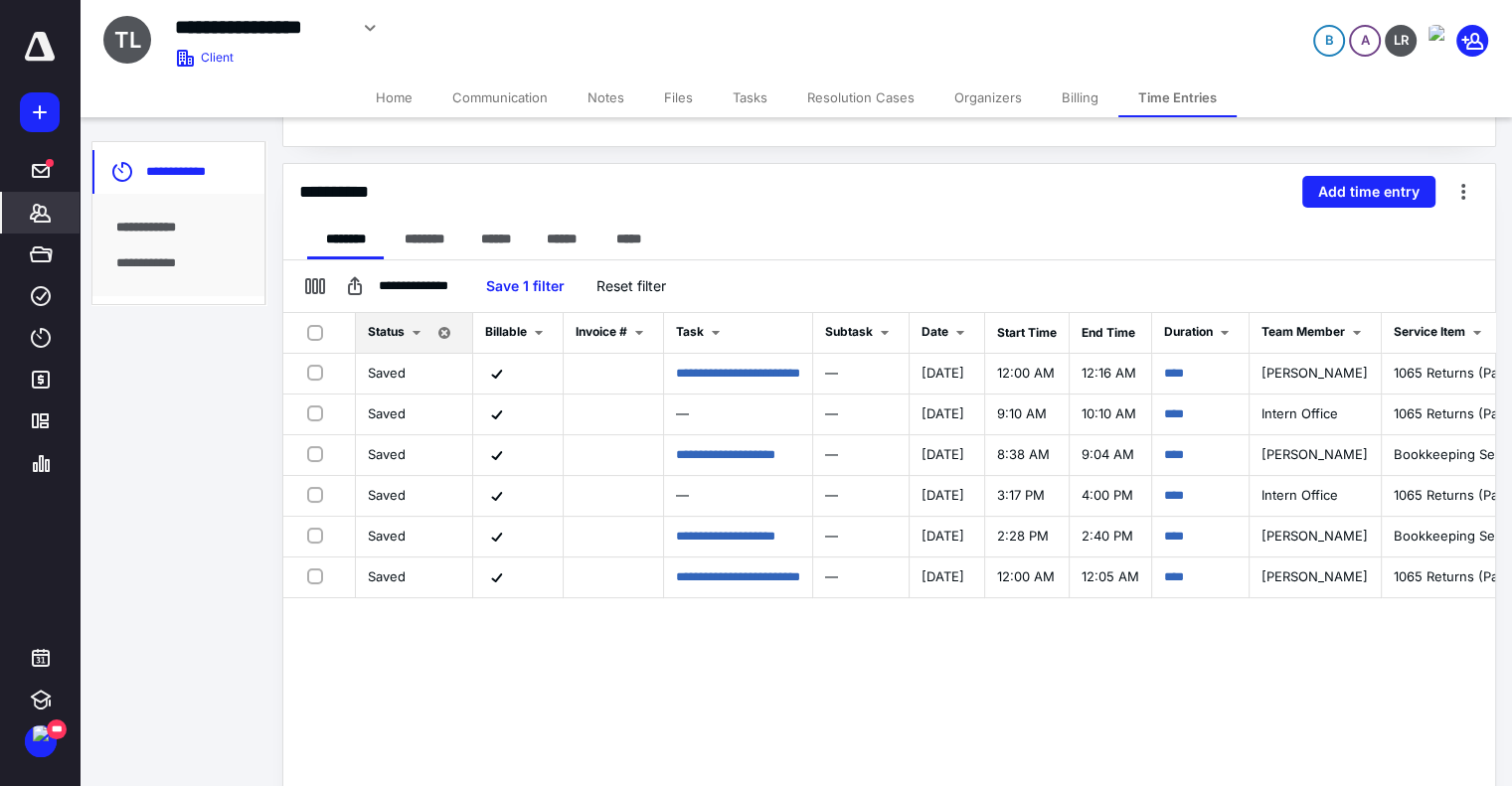 click on "Billing" at bounding box center [1080, 97] 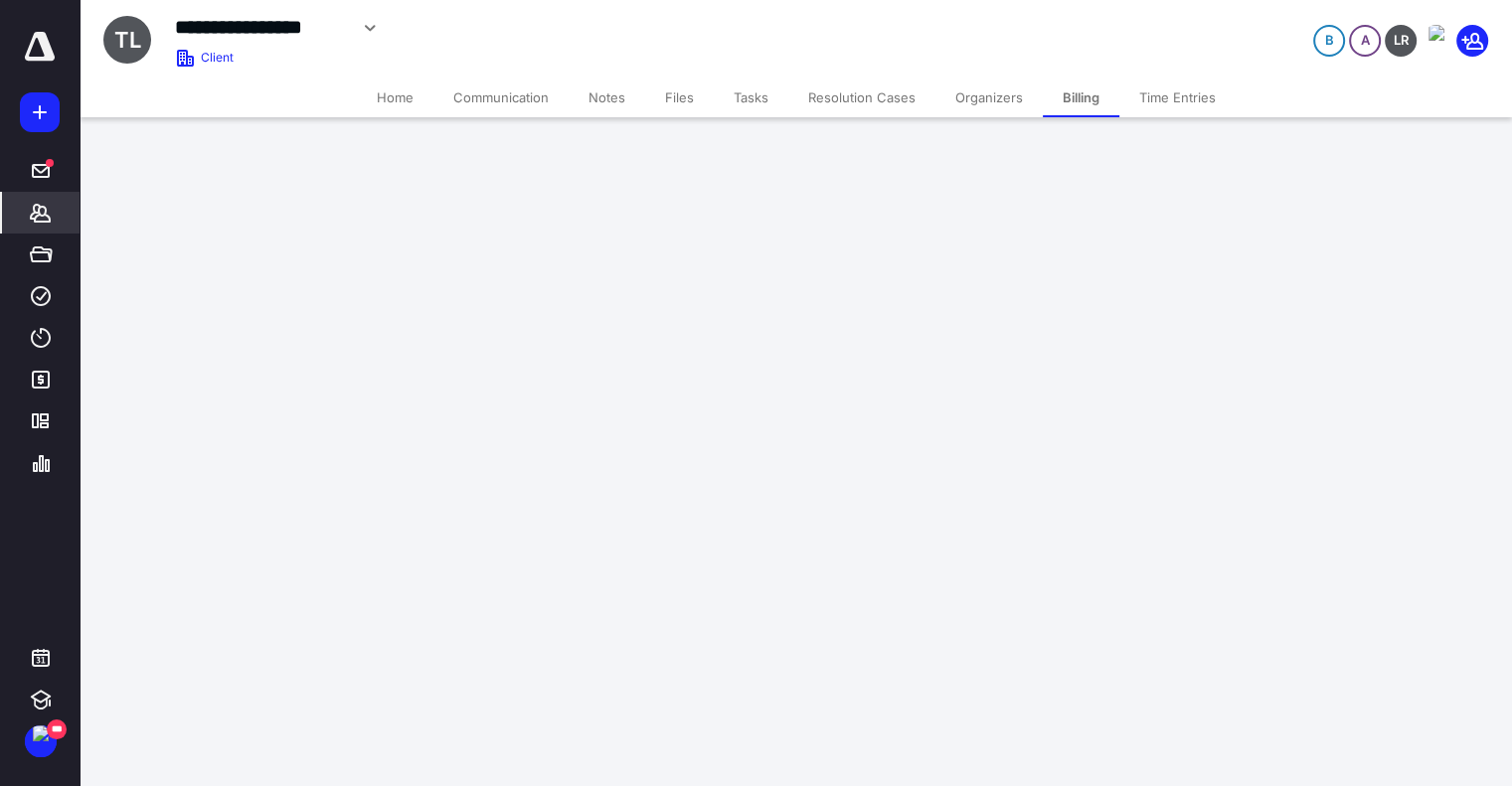 scroll, scrollTop: 0, scrollLeft: 0, axis: both 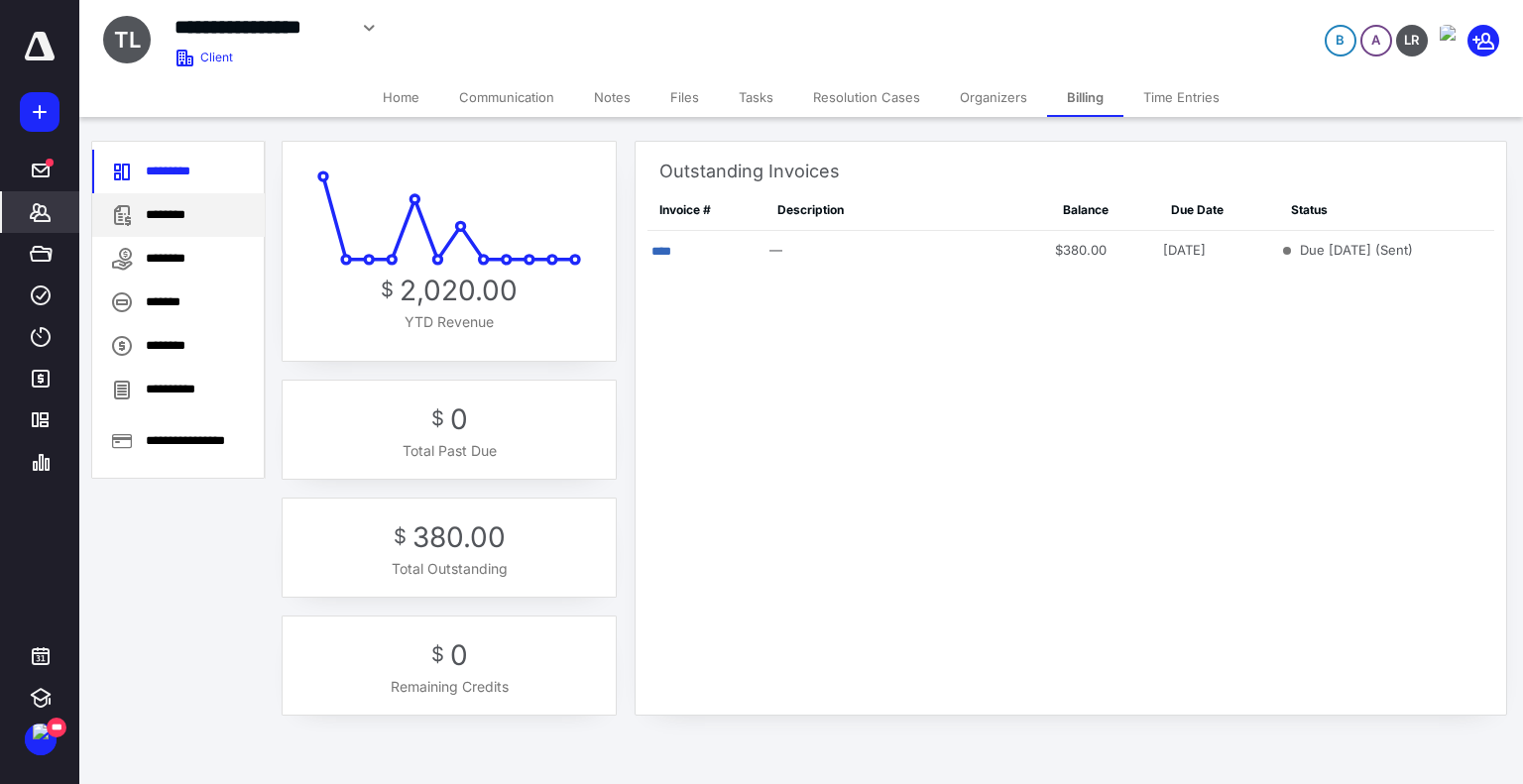 click on "********" at bounding box center (178, 215) 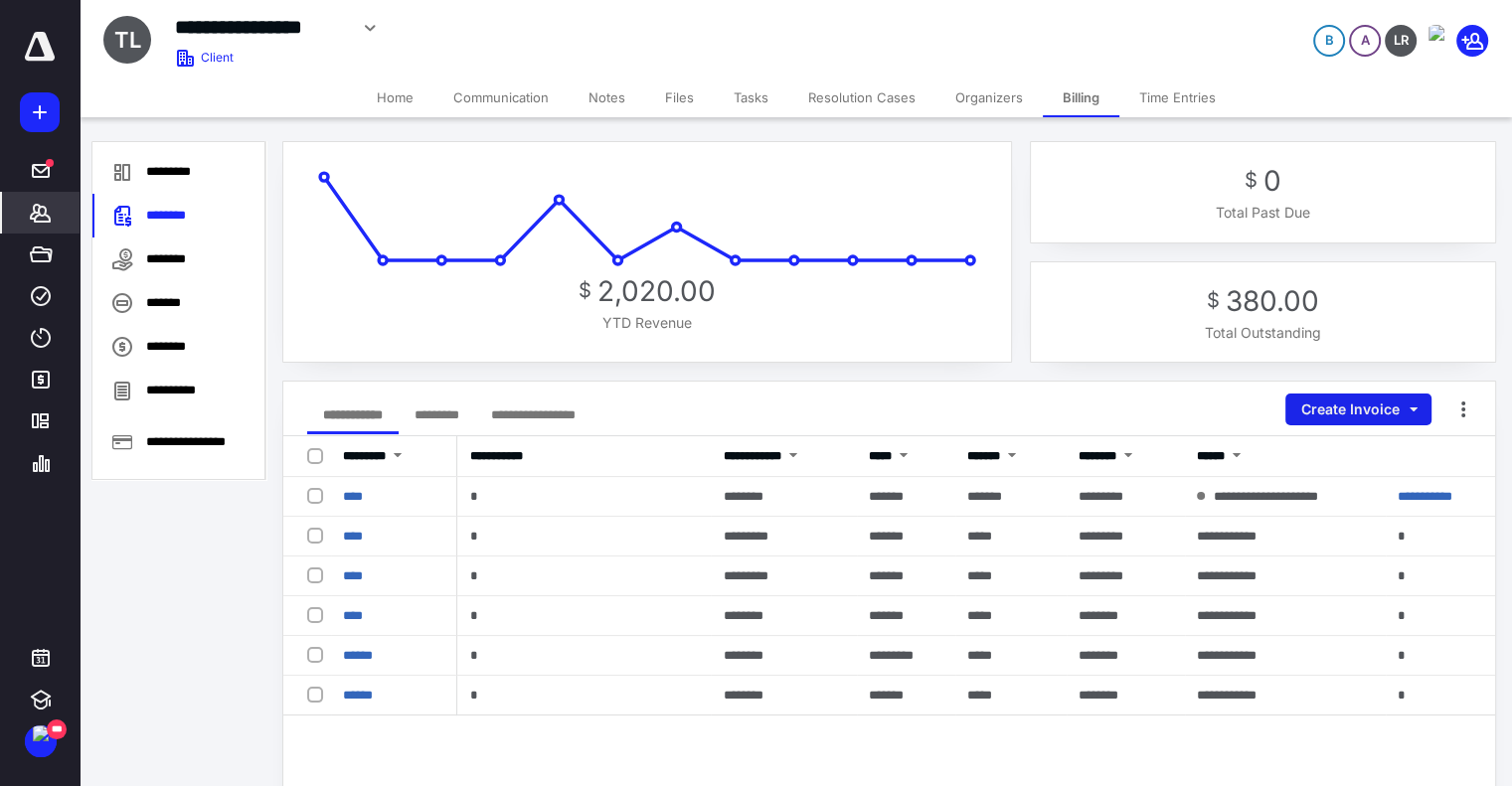 click on "Create Invoice" at bounding box center [1358, 409] 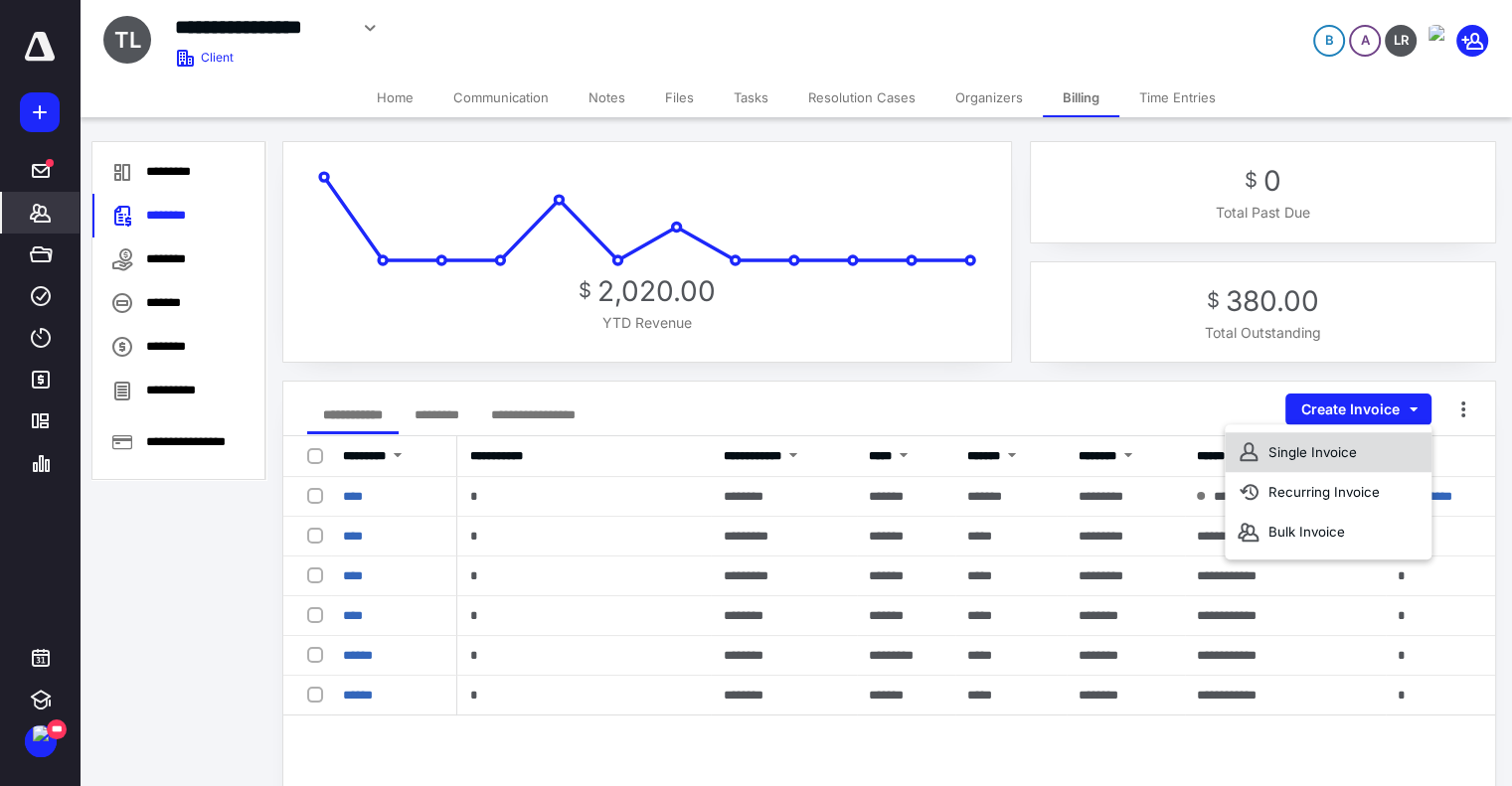 click on "Single Invoice" at bounding box center [1328, 452] 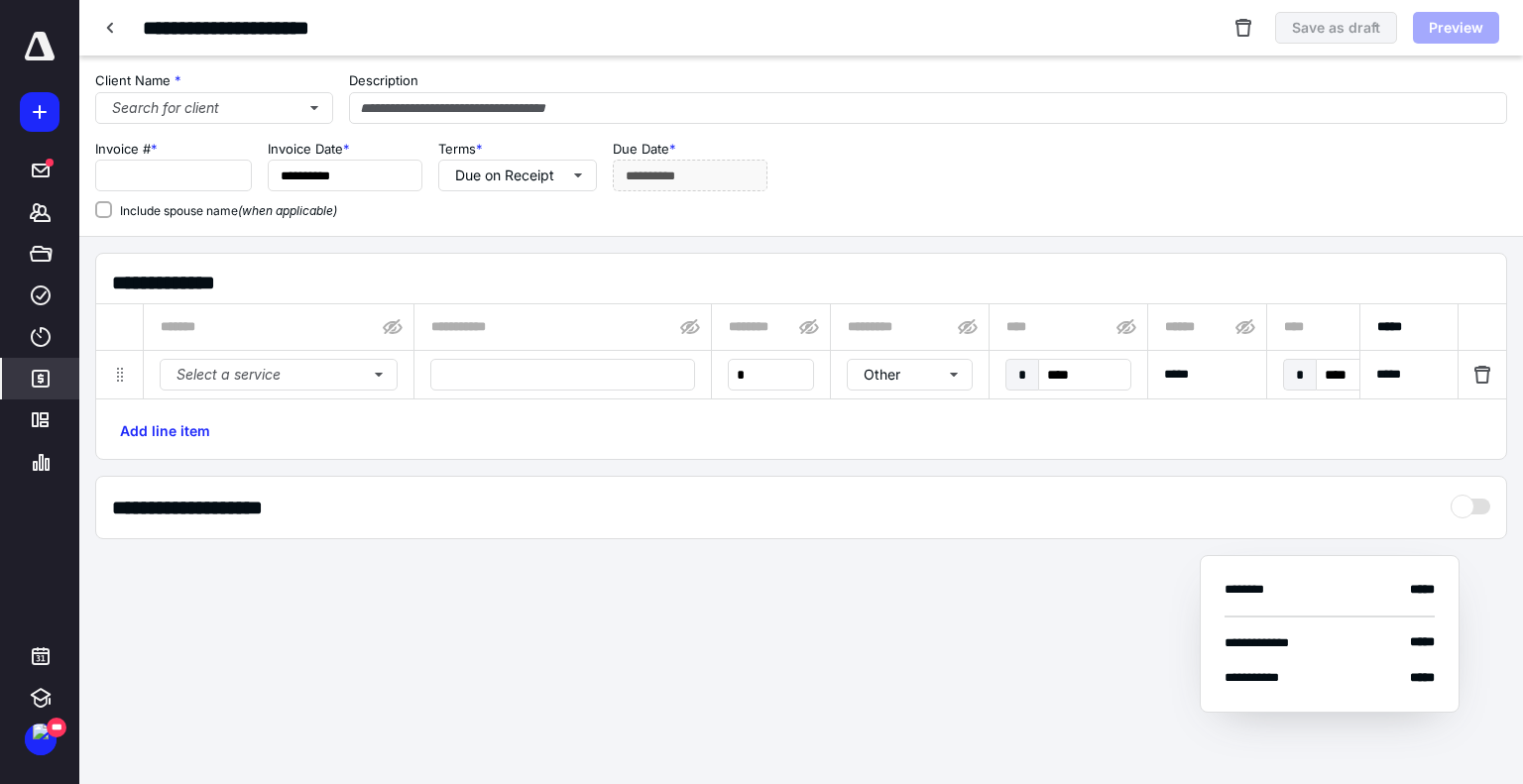 type on "****" 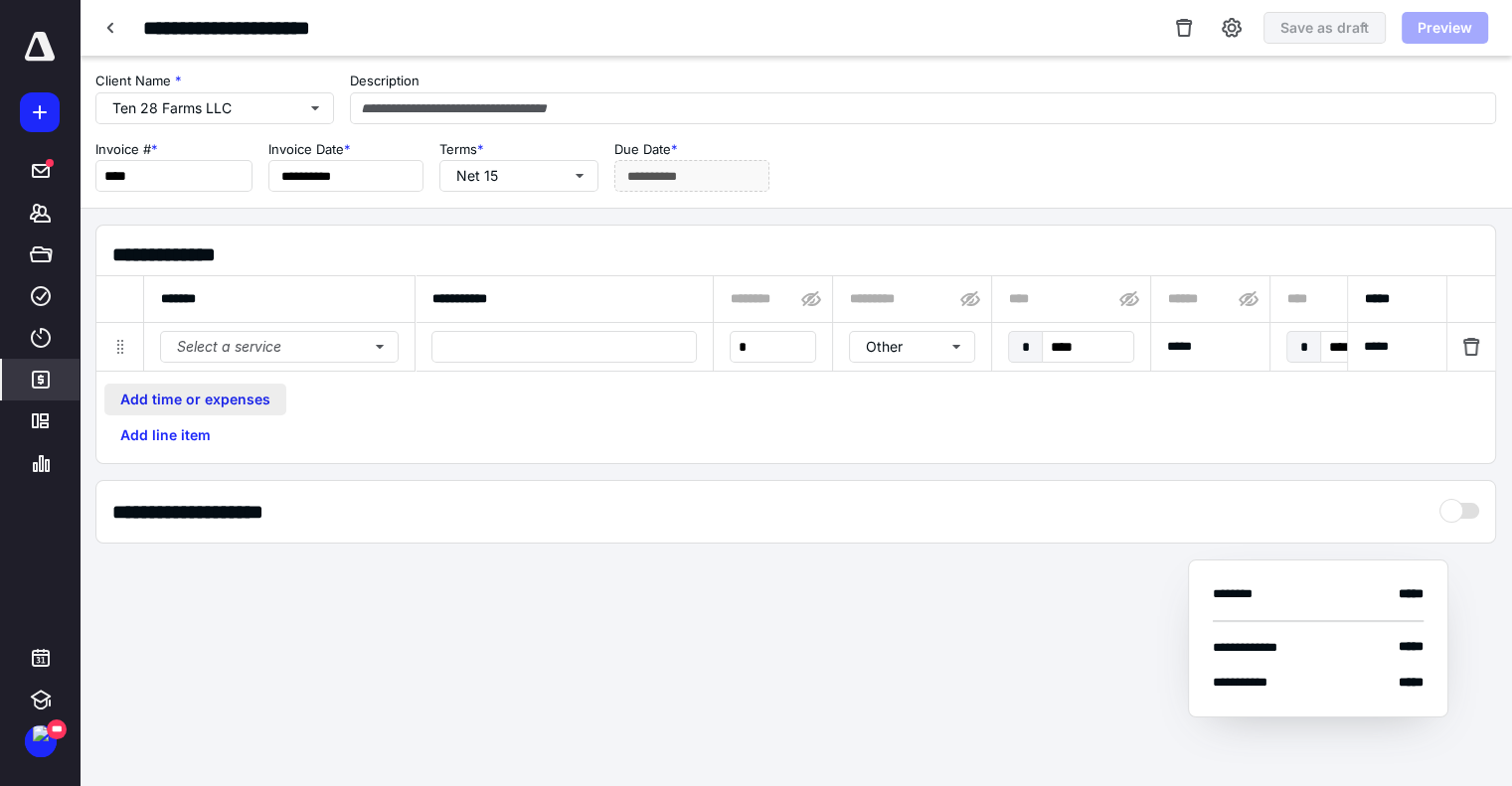 click on "Add time or expenses" at bounding box center (195, 399) 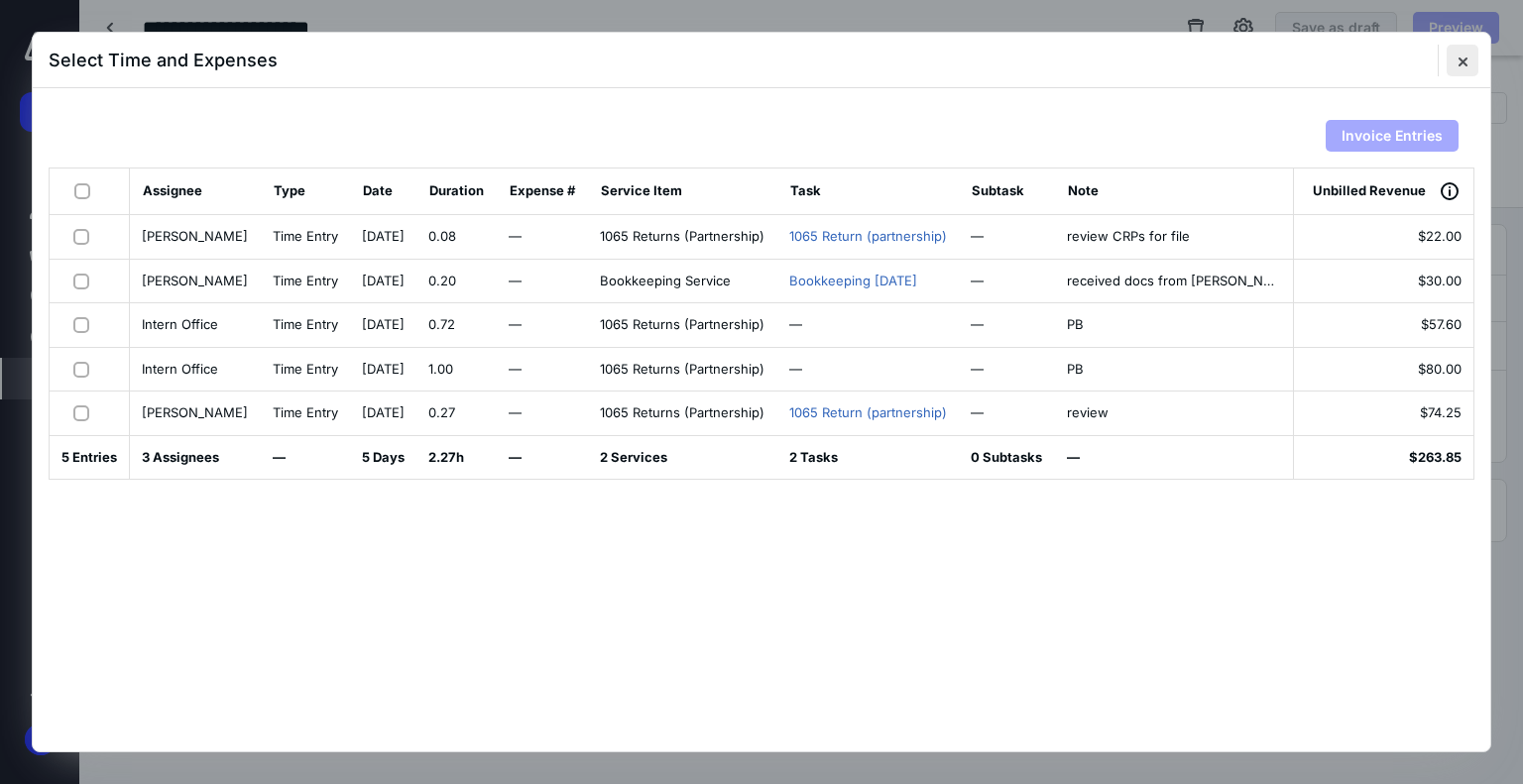click at bounding box center (1463, 60) 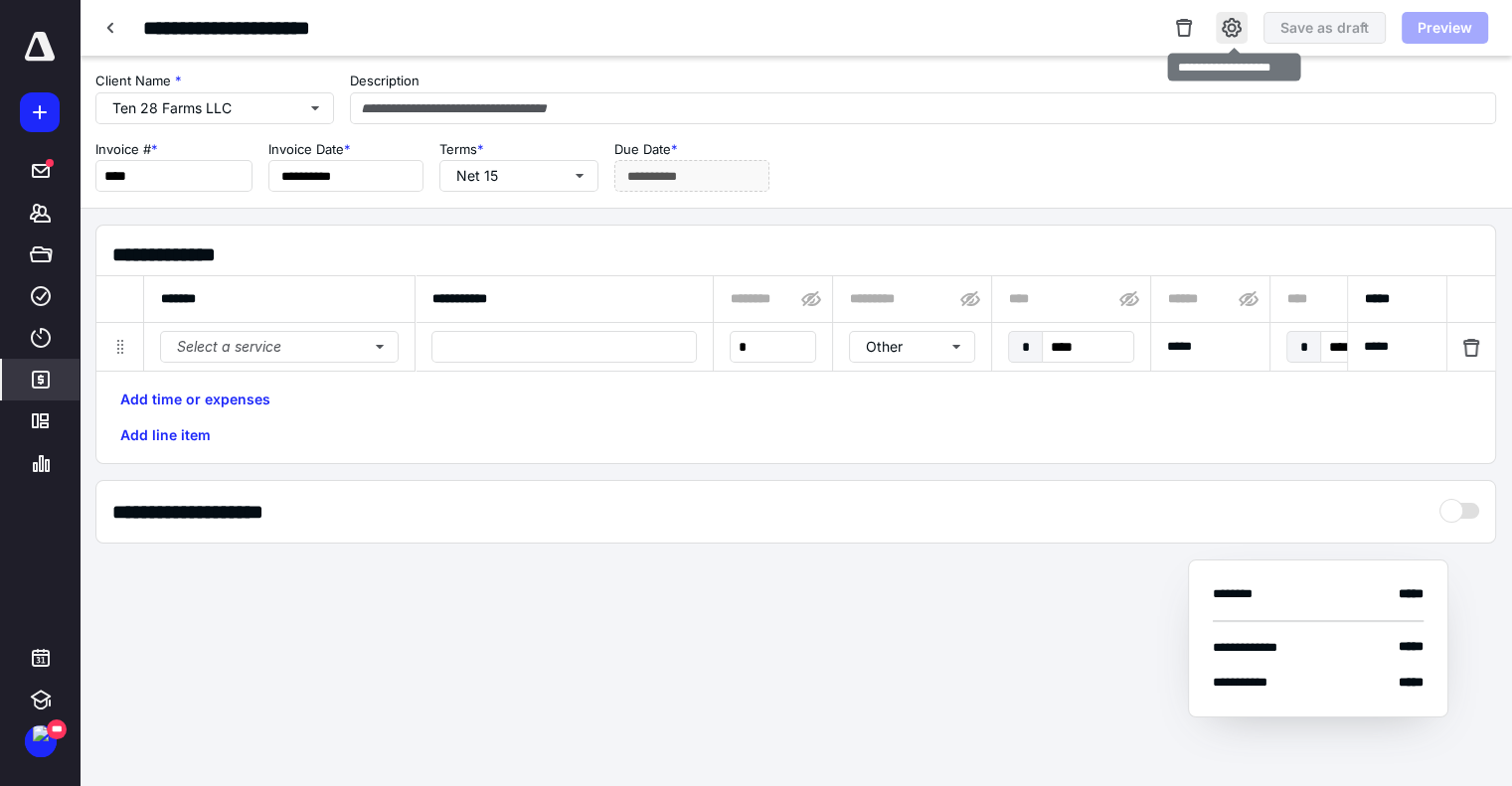 click at bounding box center [1232, 28] 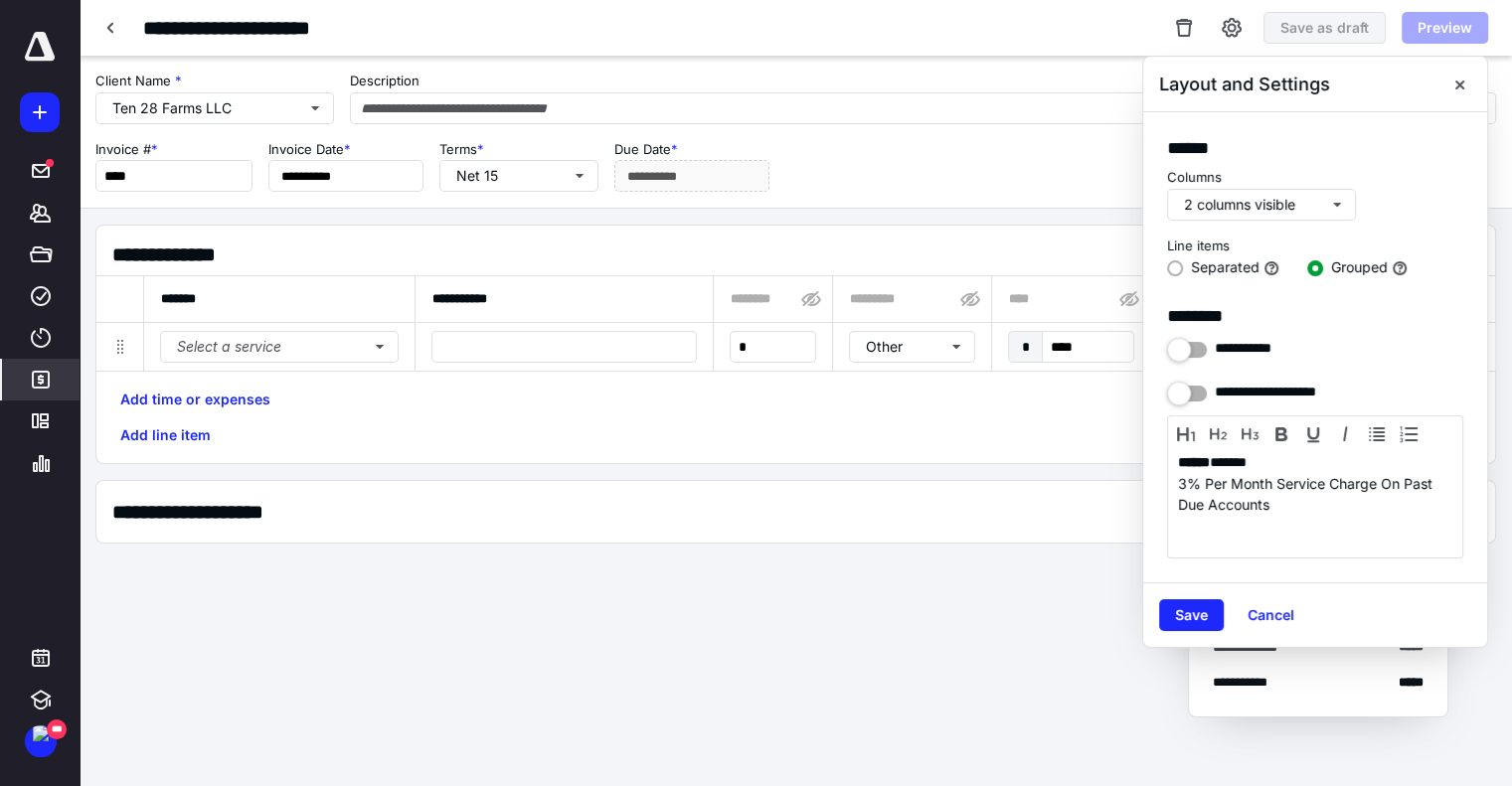 click on "**********" at bounding box center (795, 28) 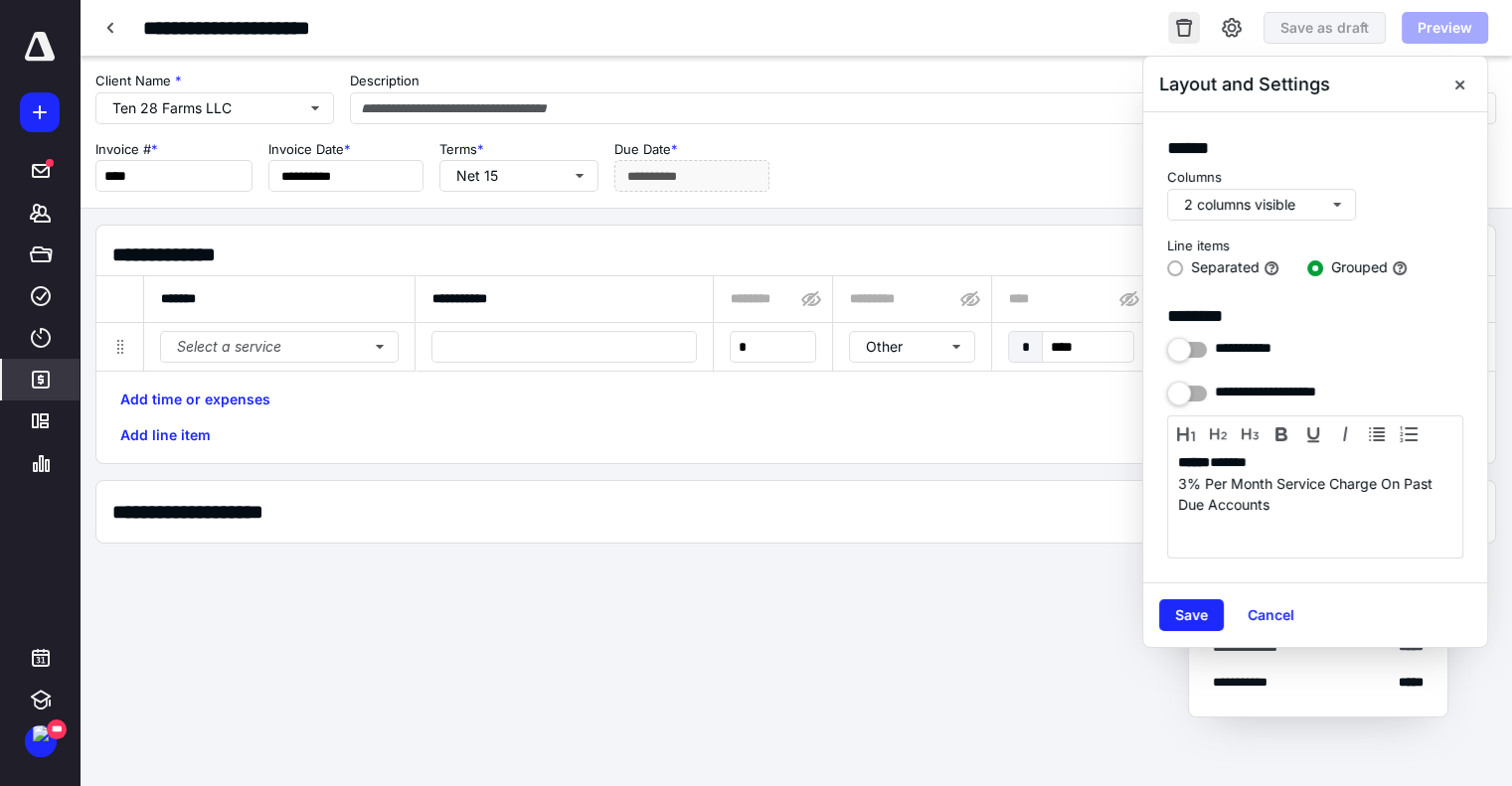 click at bounding box center (1184, 28) 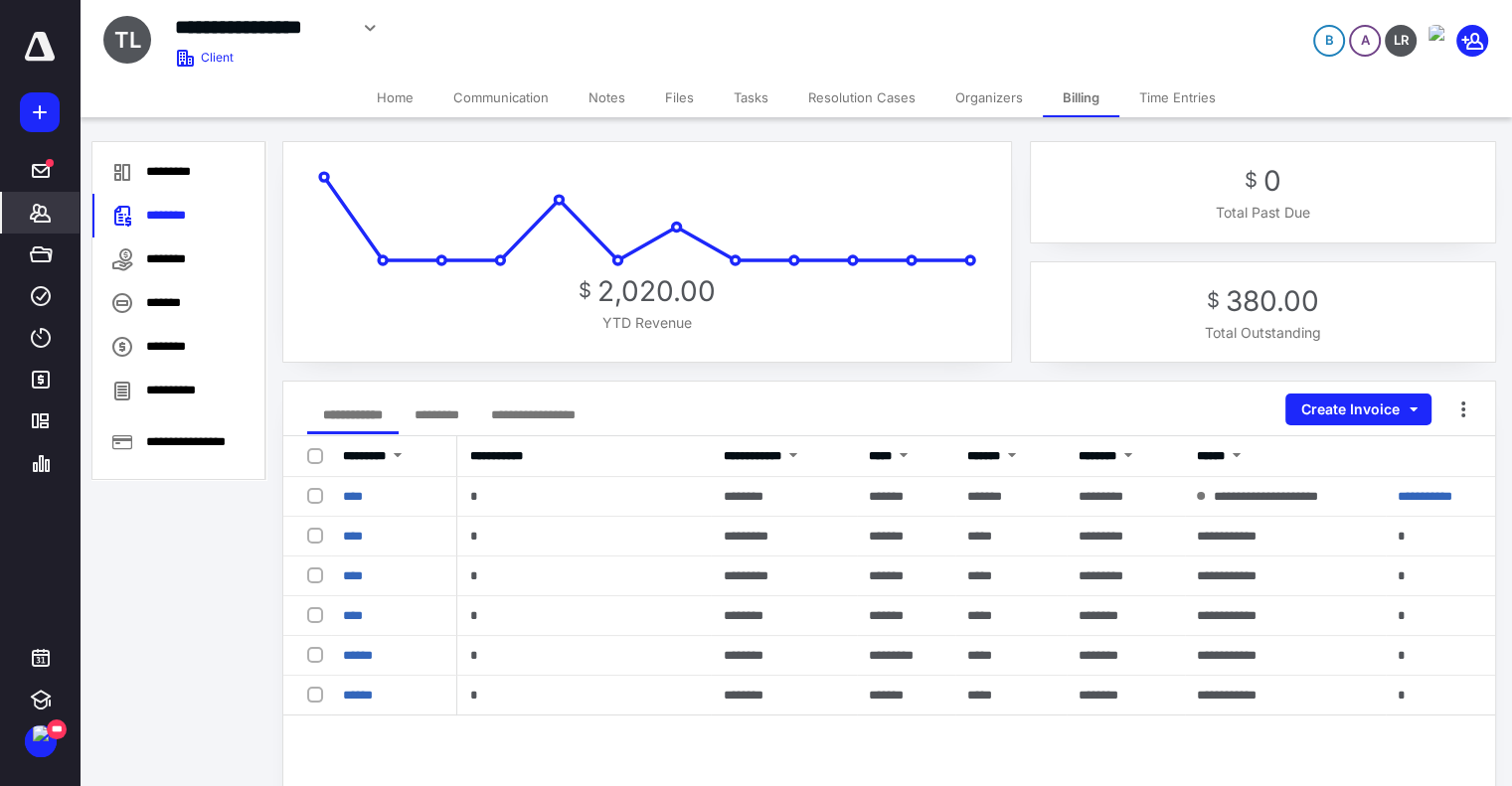 click on "Home" at bounding box center (395, 97) 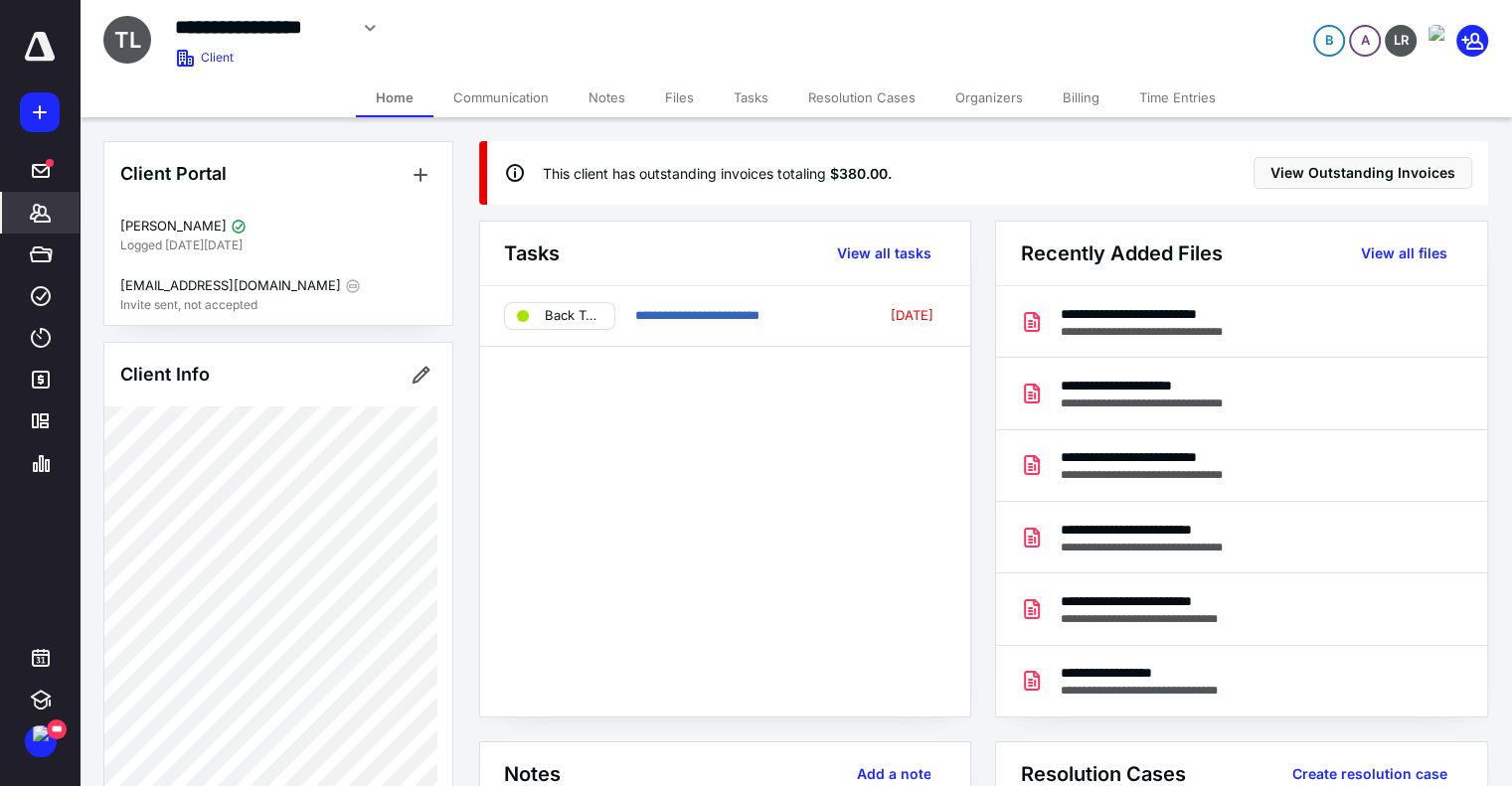 click on "*******" at bounding box center [41, 213] 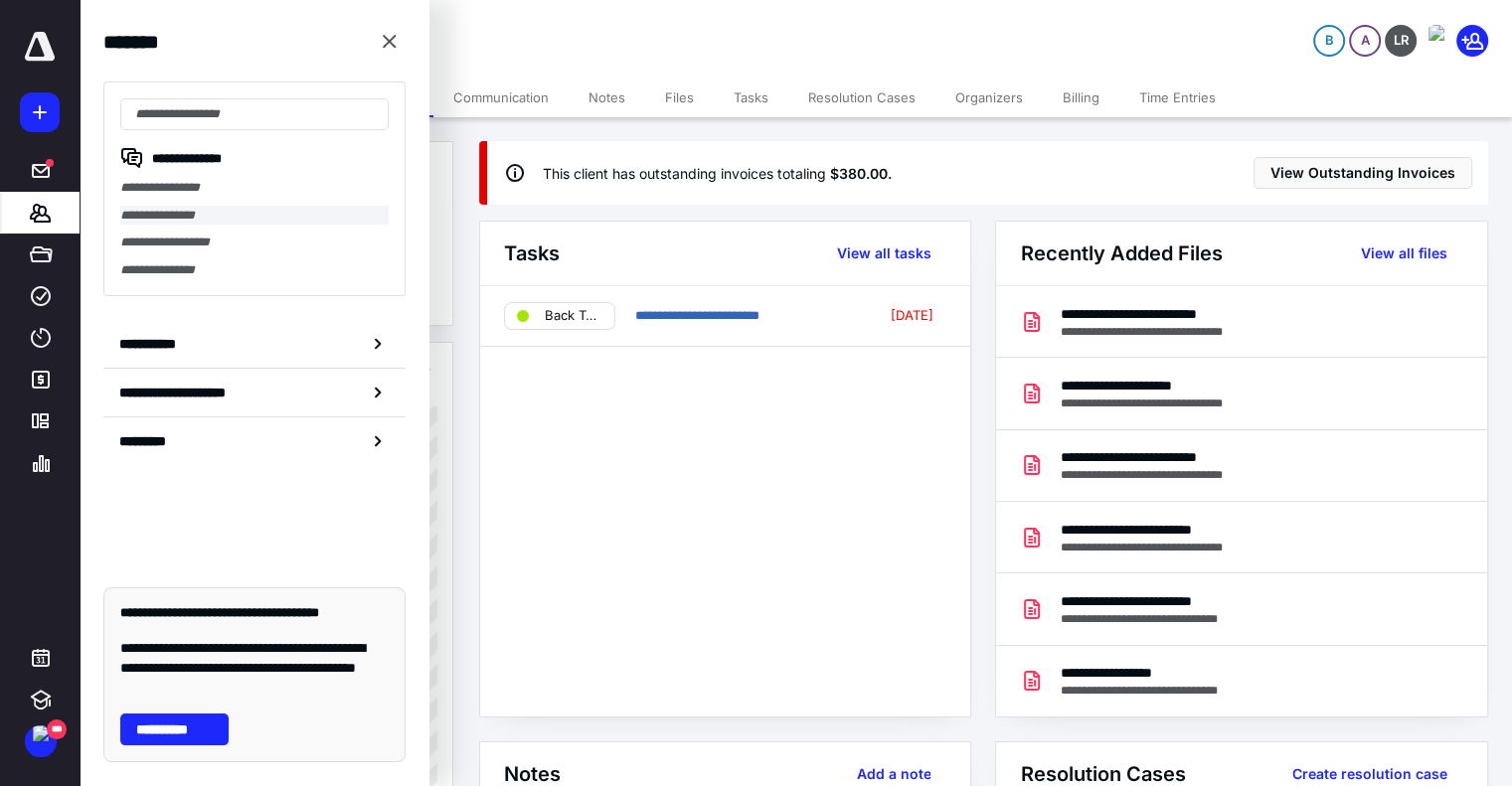 click on "**********" at bounding box center [254, 216] 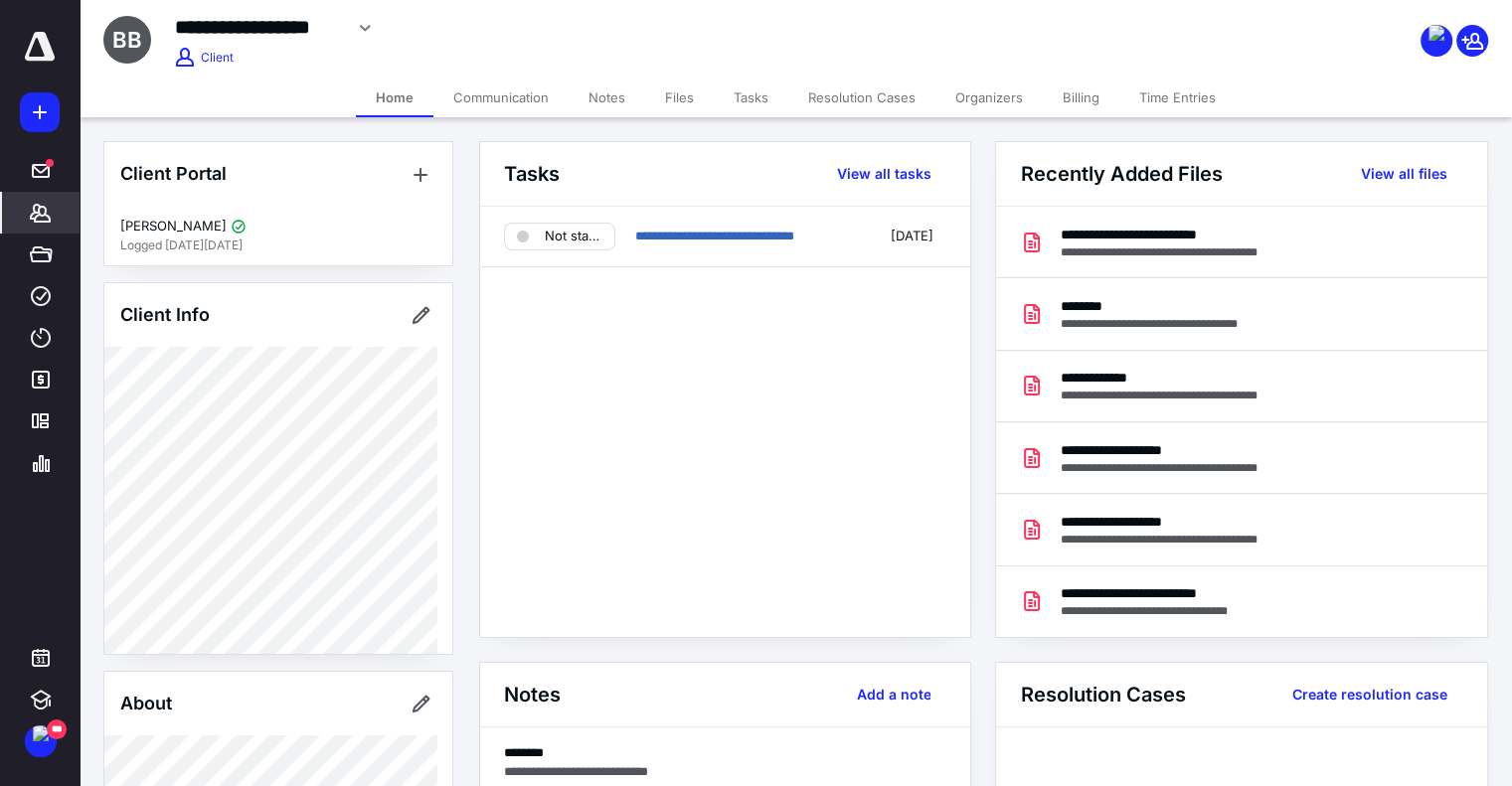 click on "*******" at bounding box center [41, 213] 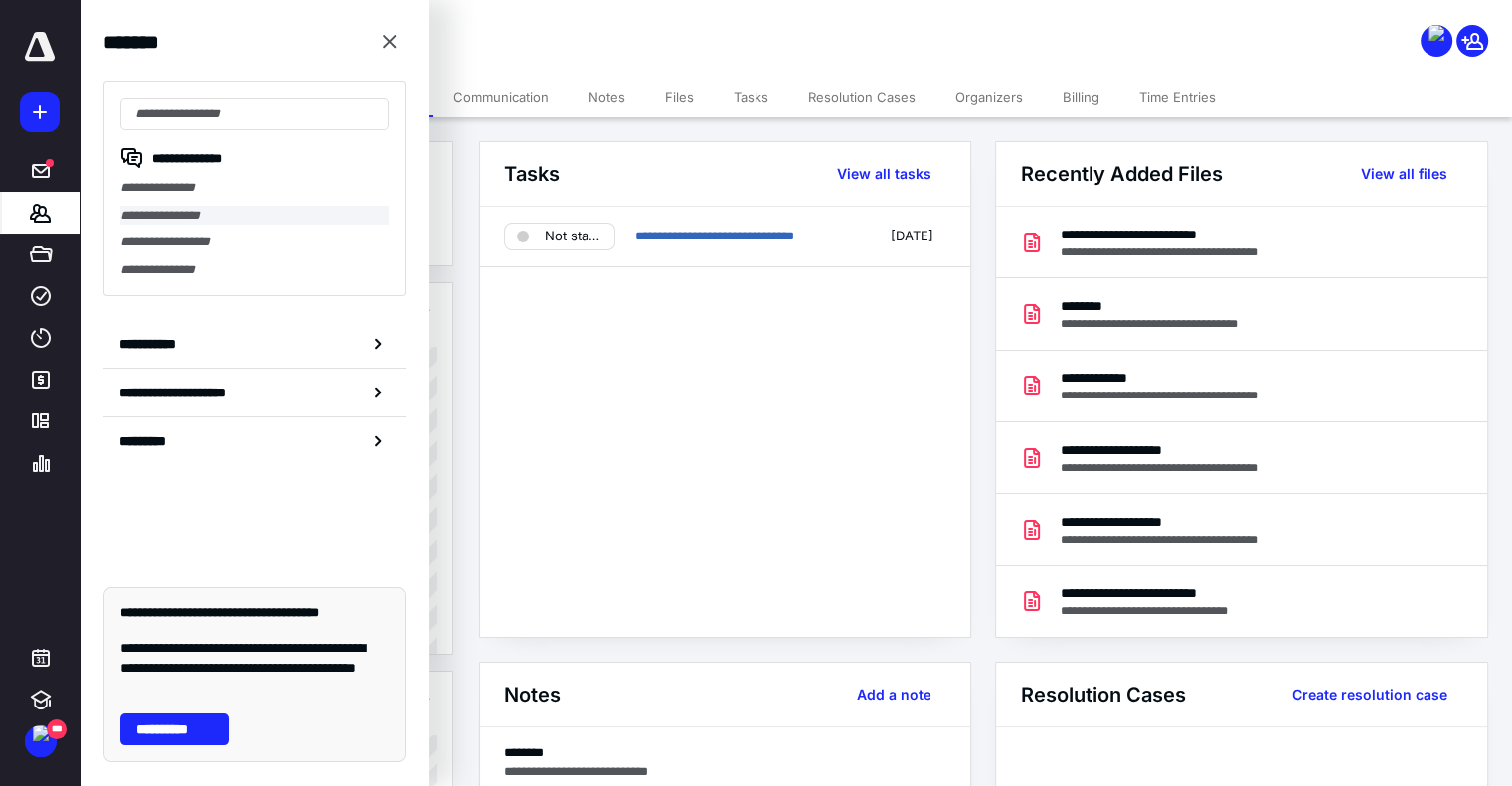 click on "**********" at bounding box center (254, 216) 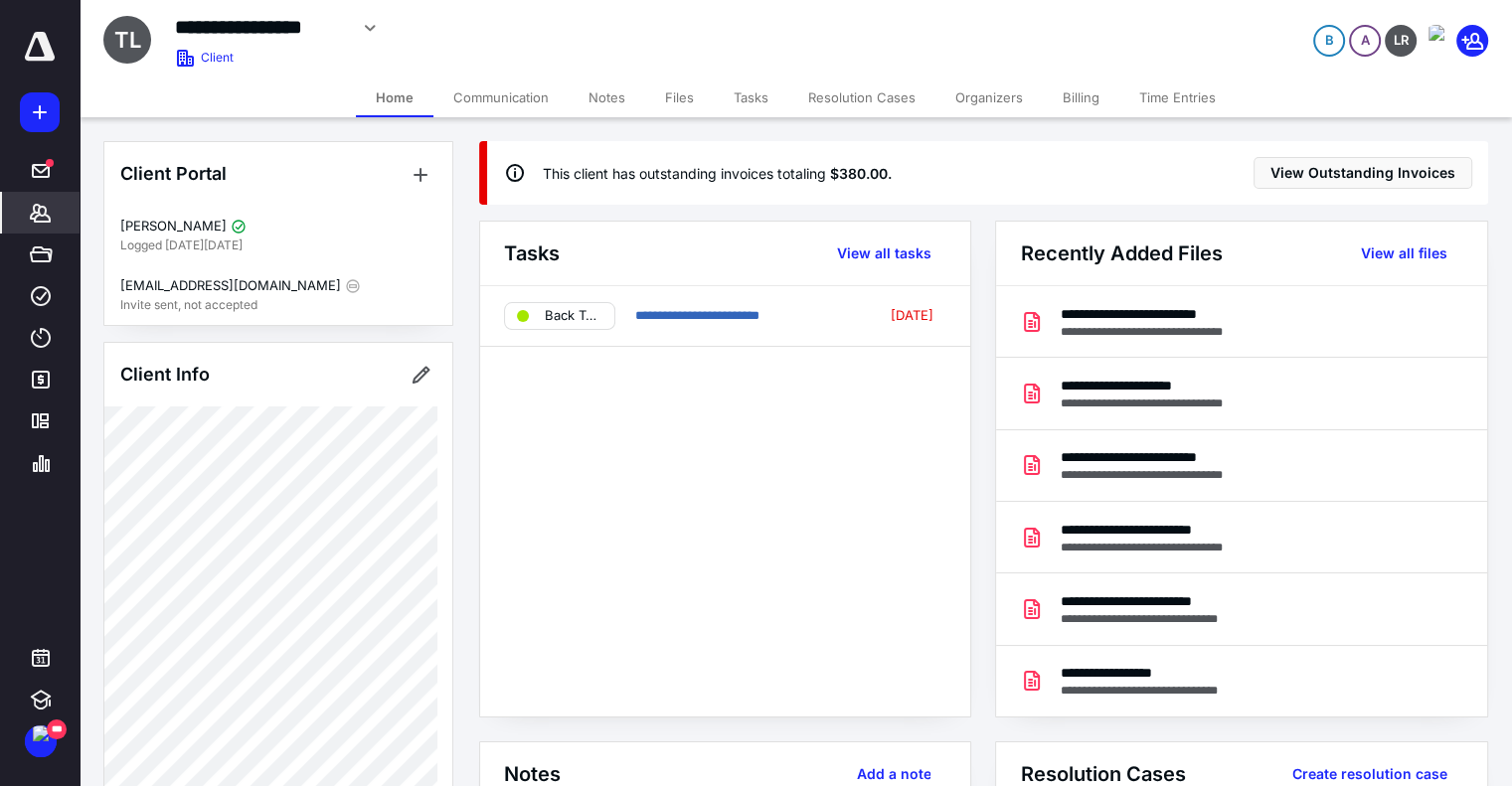 click on "Time Entries" at bounding box center [1177, 97] 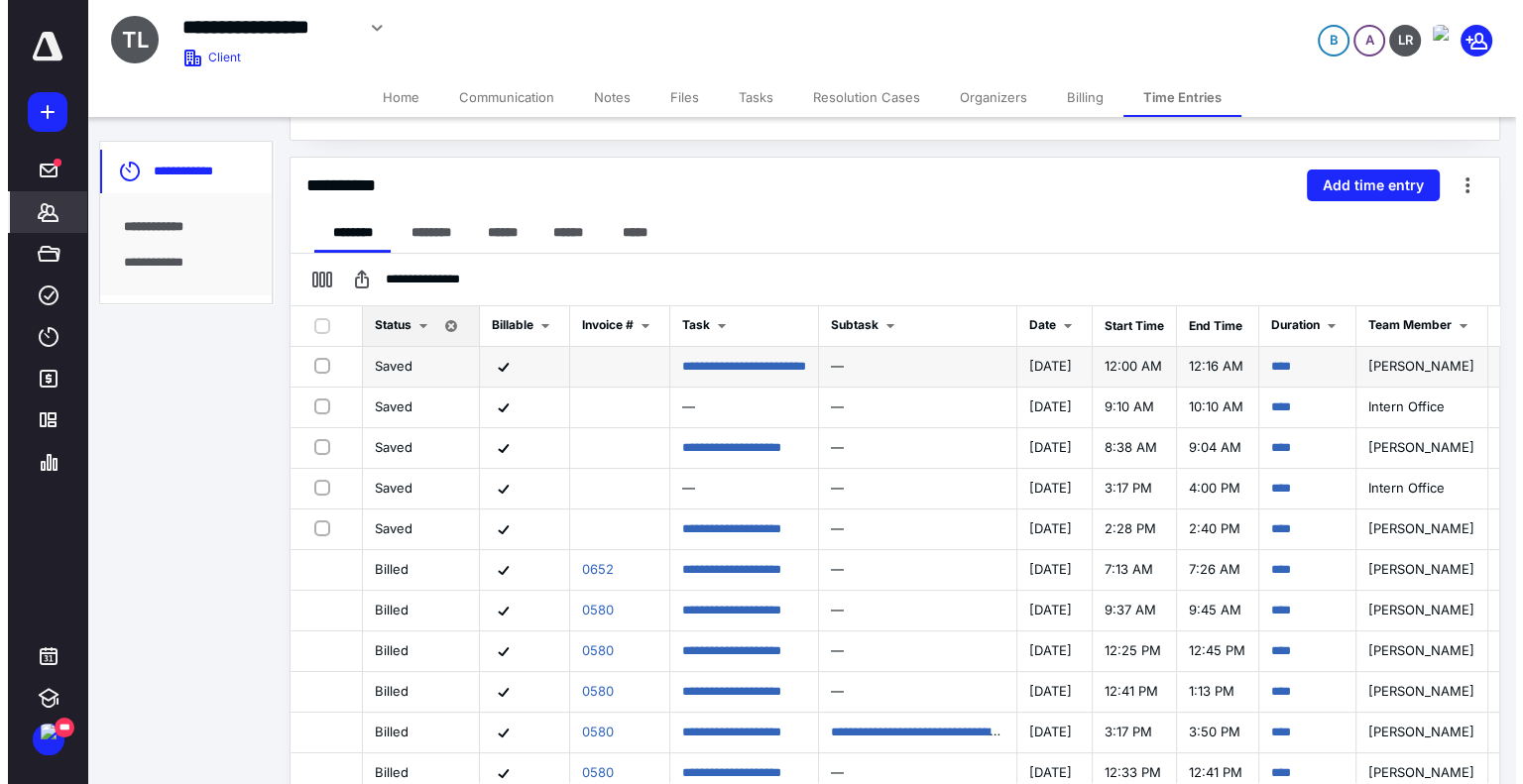 scroll, scrollTop: 440, scrollLeft: 0, axis: vertical 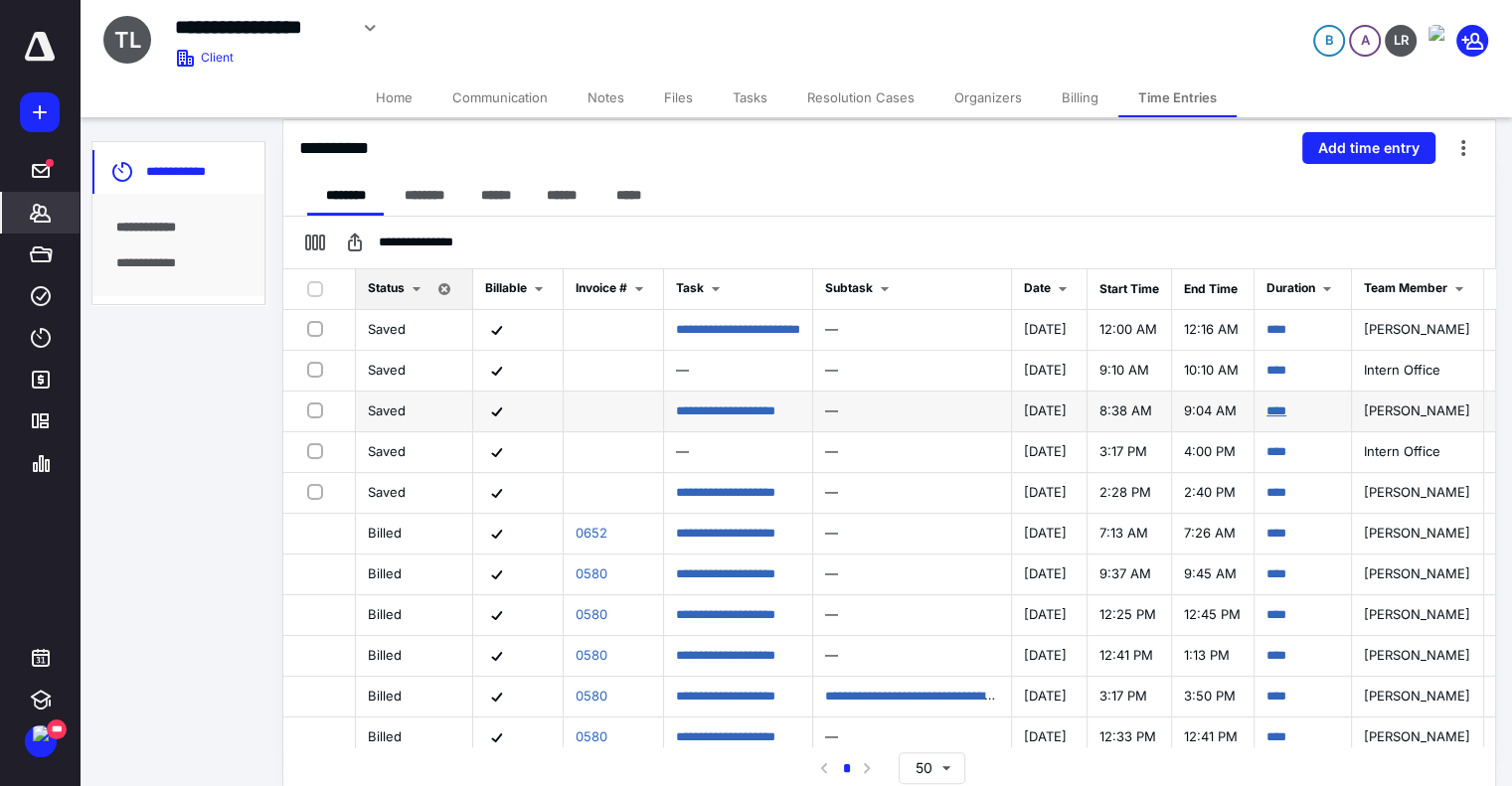 click on "****" at bounding box center (1276, 410) 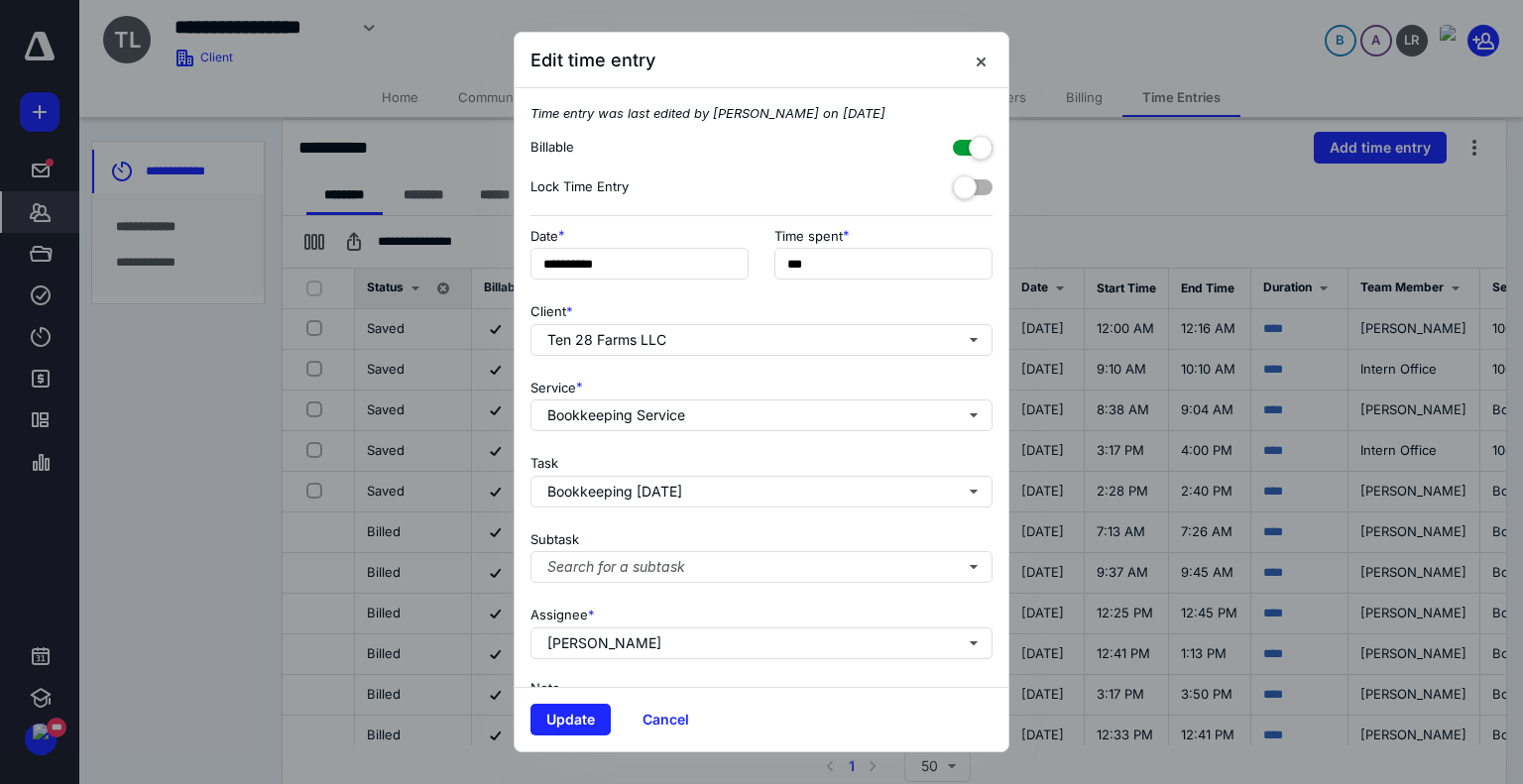 click at bounding box center [973, 144] 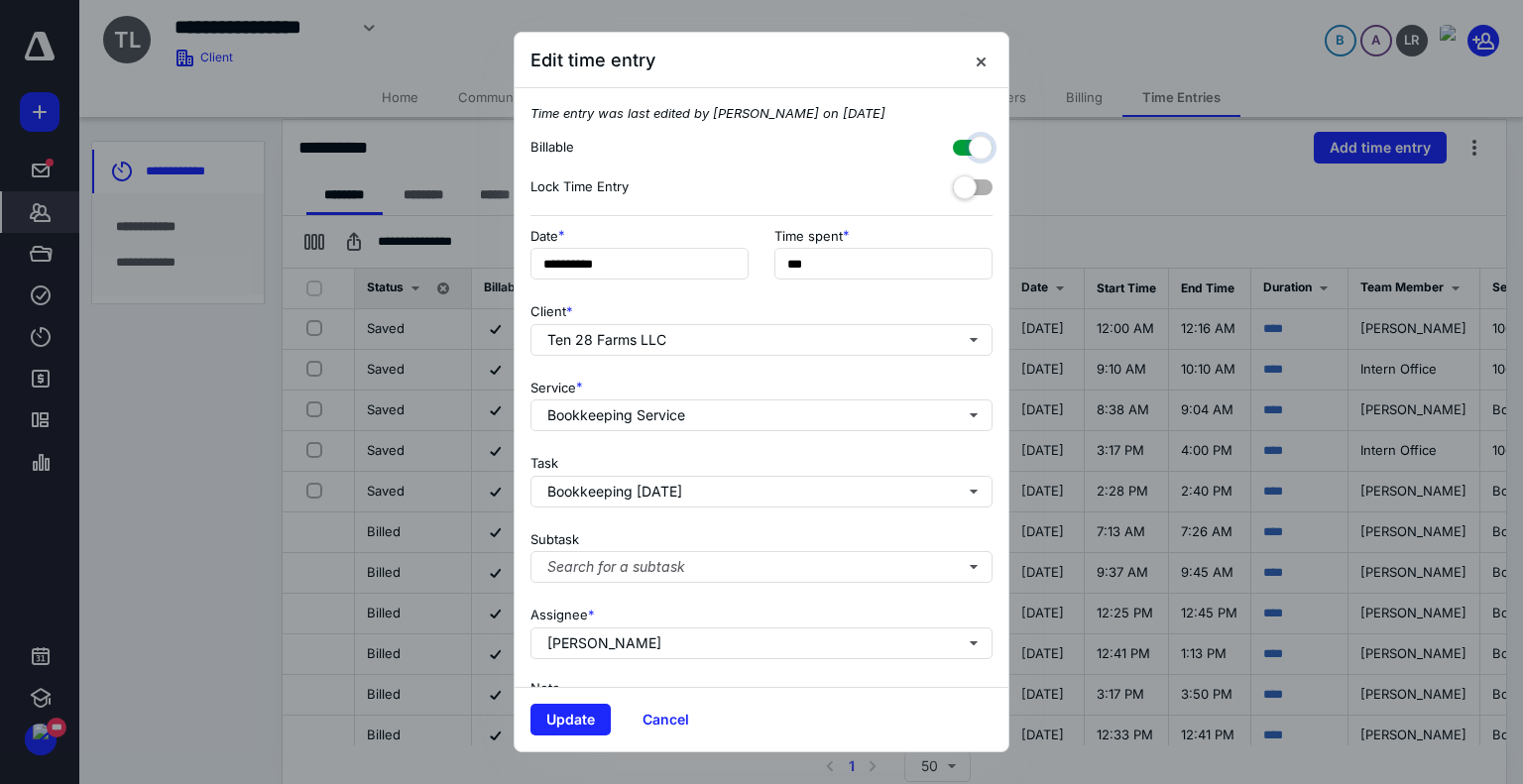 click at bounding box center [963, 145] 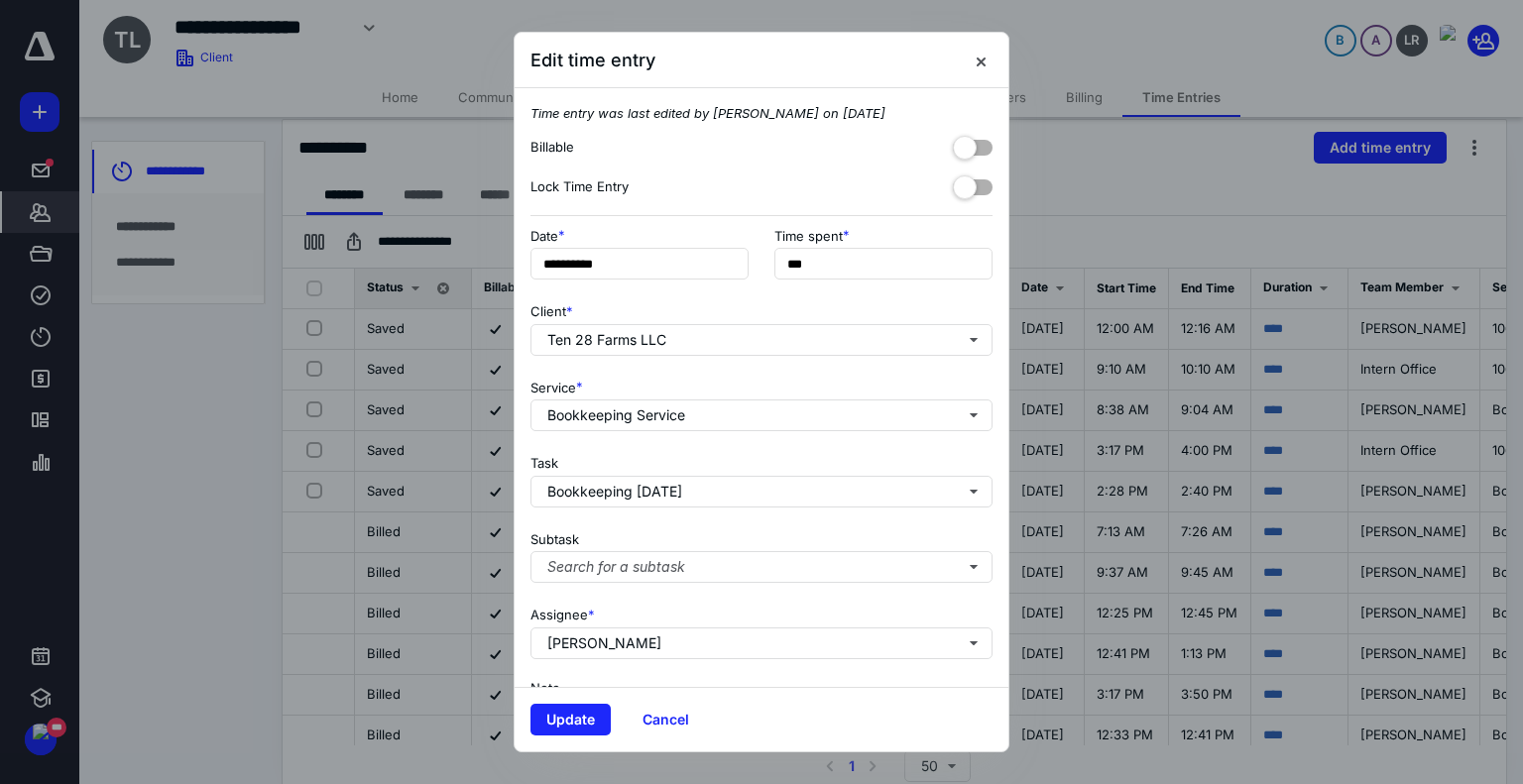 click at bounding box center [973, 144] 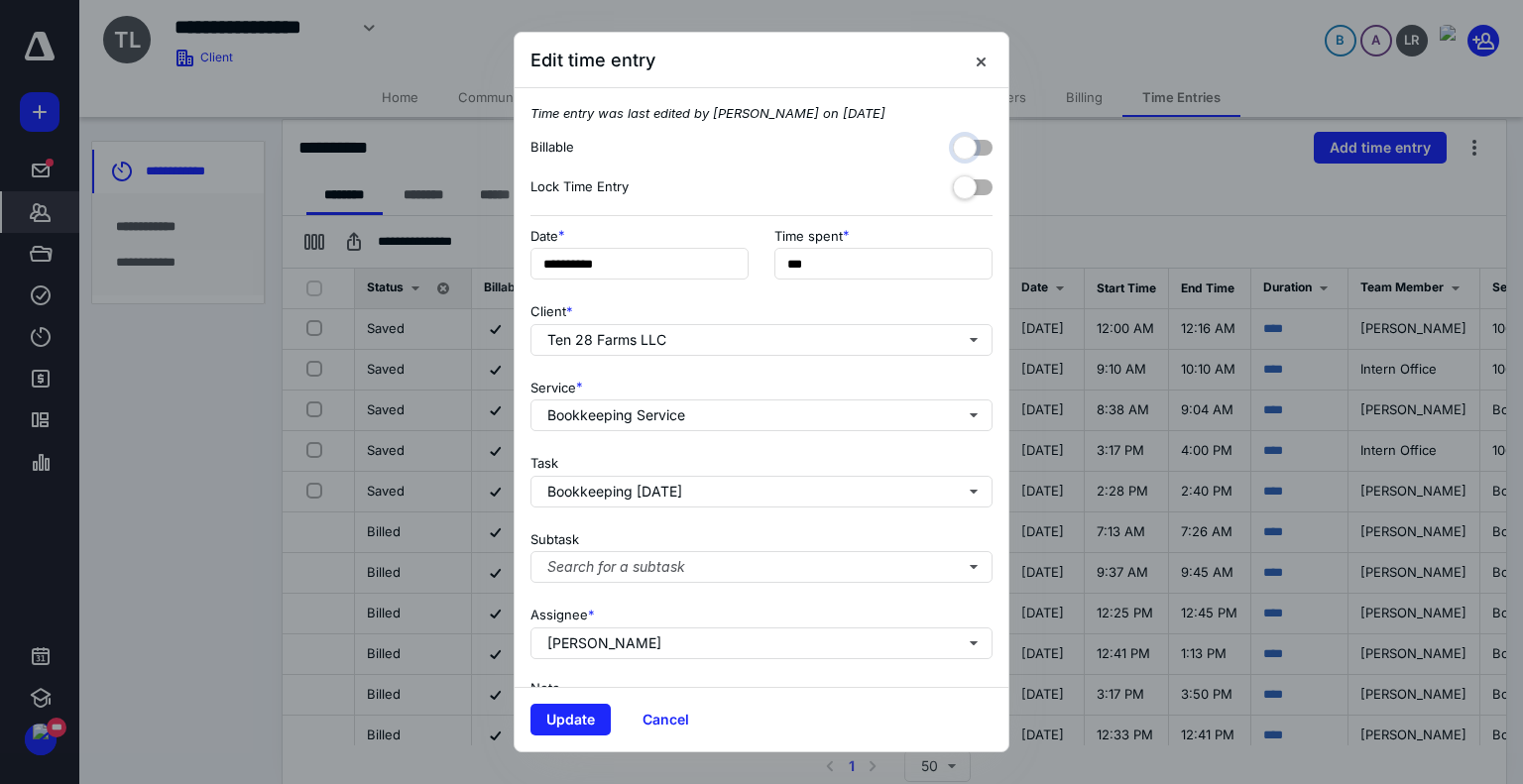 click at bounding box center [963, 145] 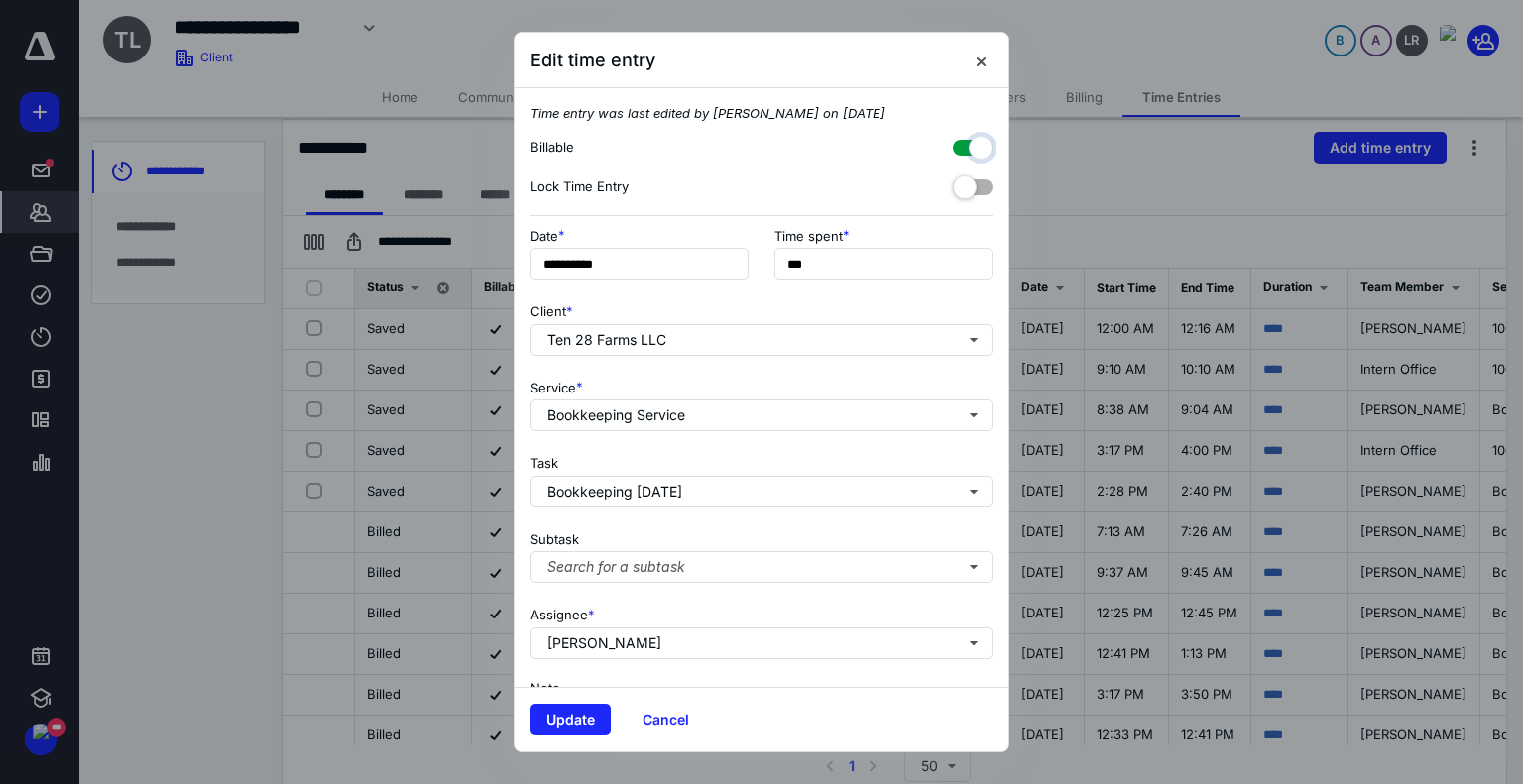 checkbox on "true" 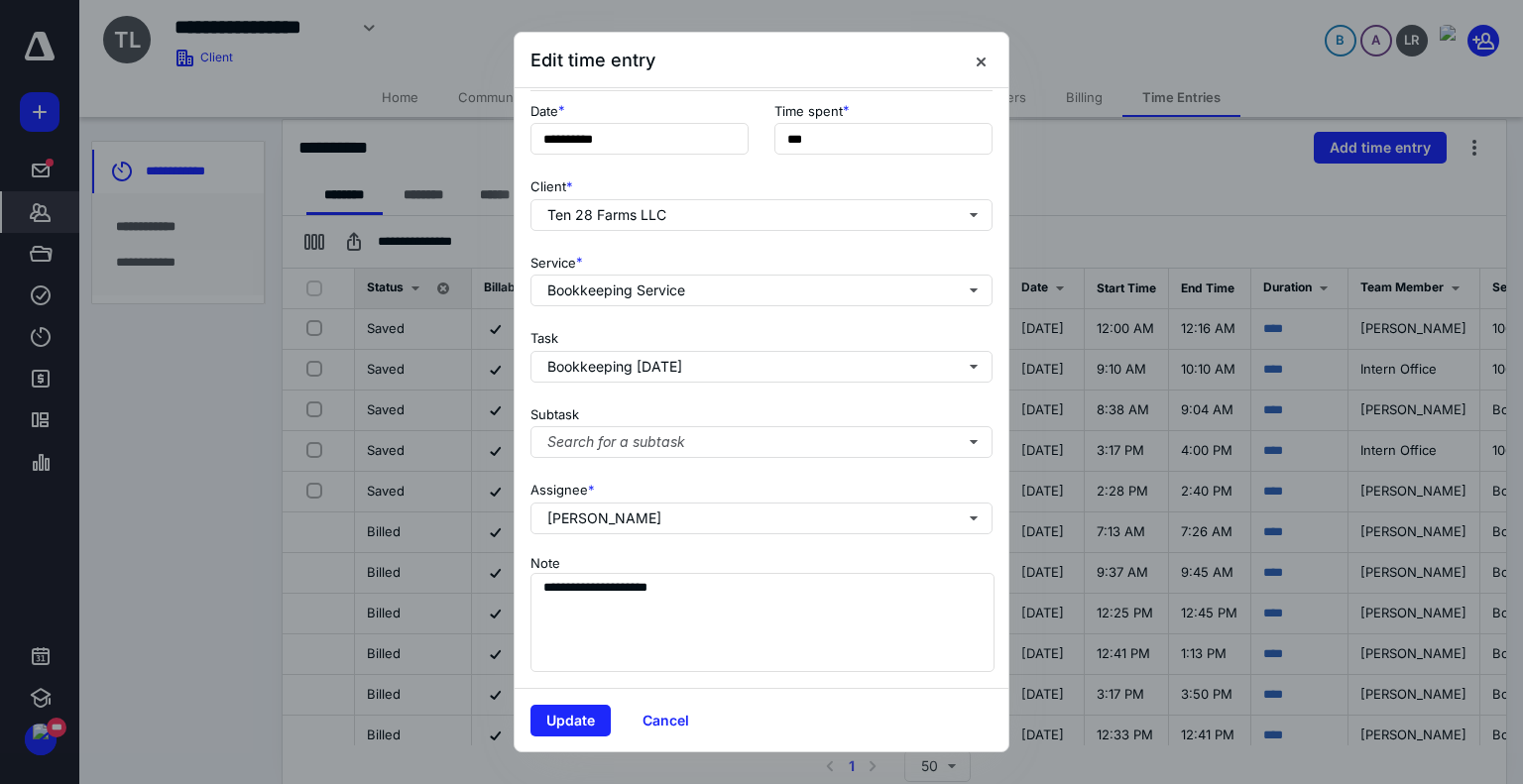scroll, scrollTop: 140, scrollLeft: 0, axis: vertical 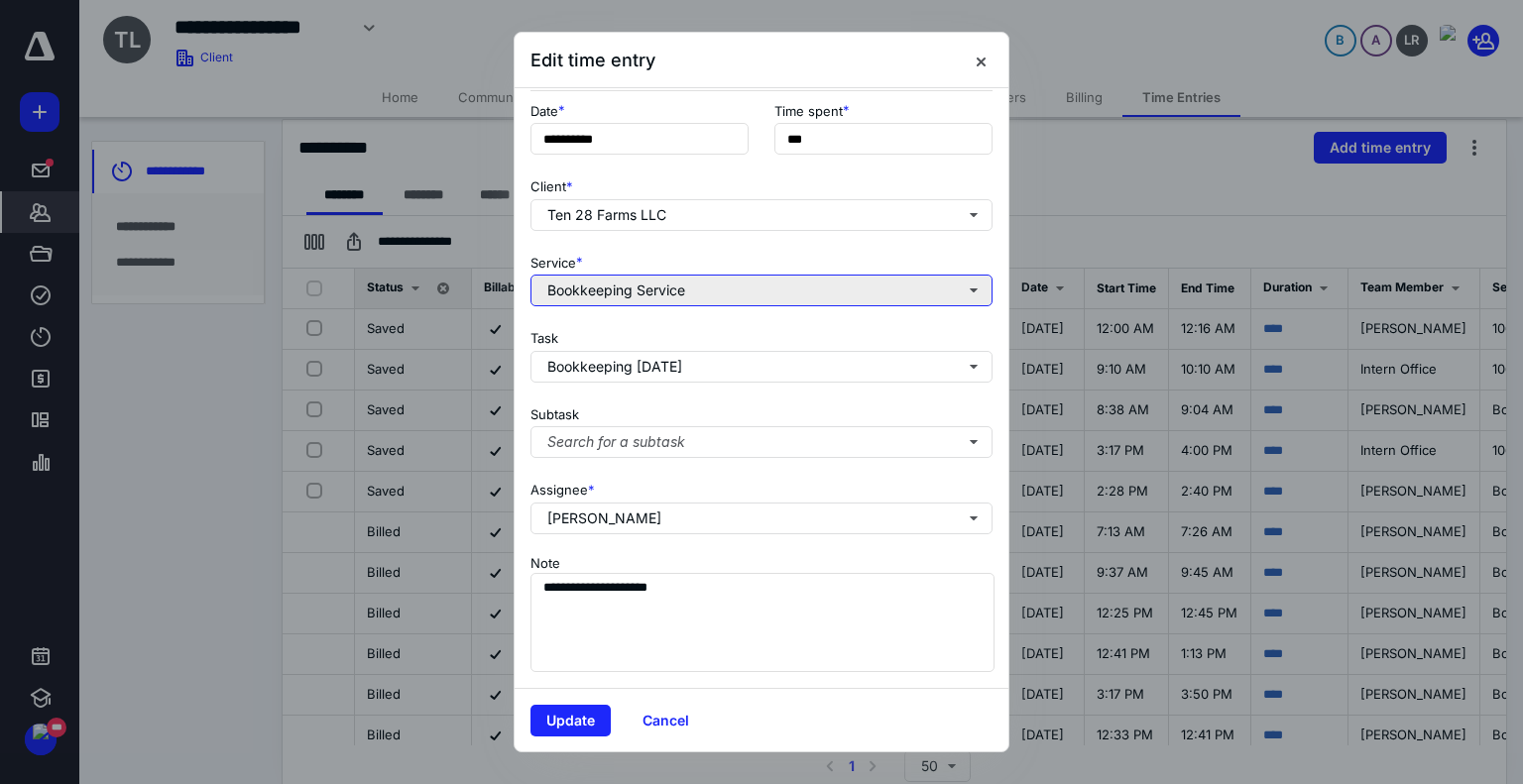 click on "Bookkeeping Service" at bounding box center [762, 290] 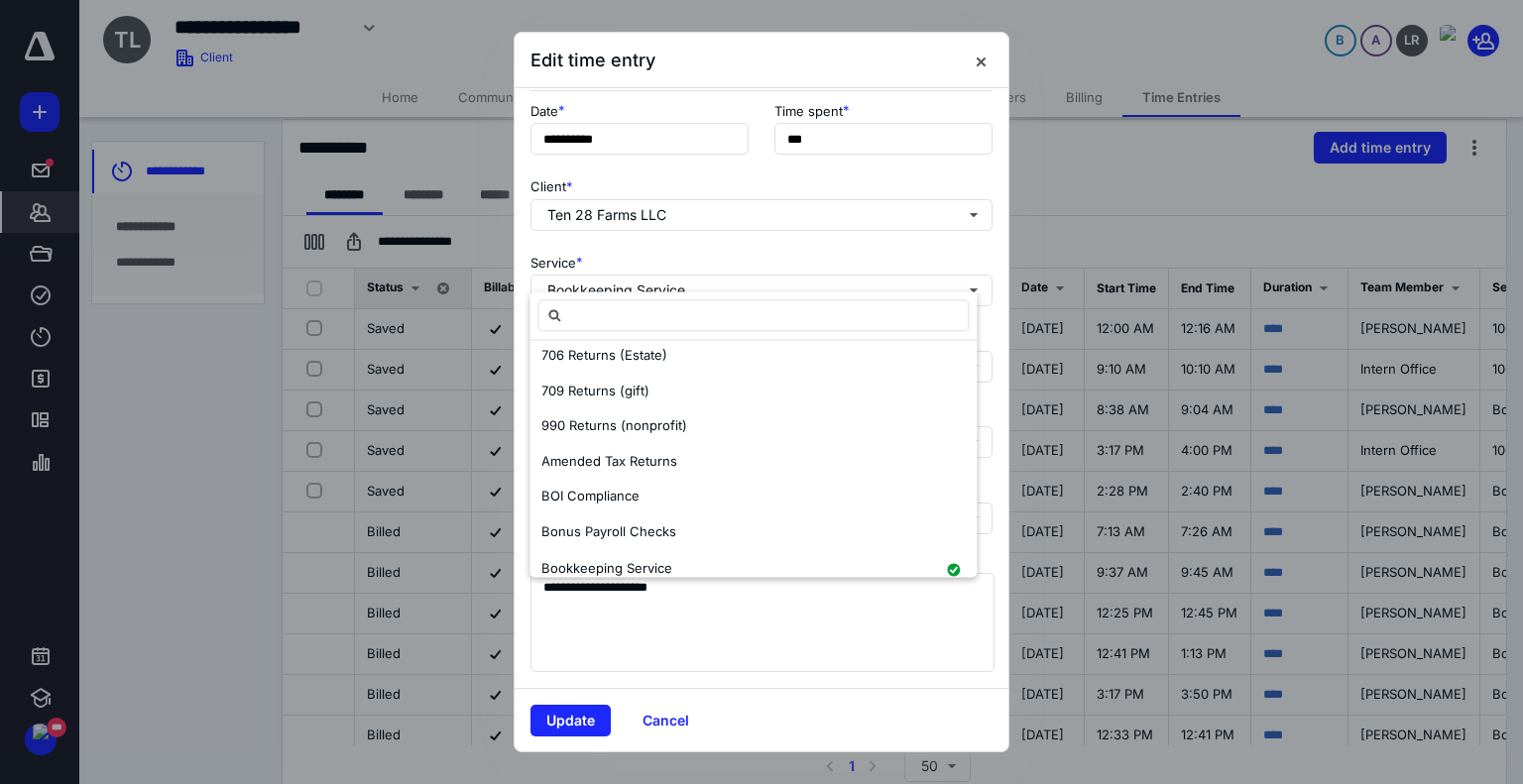 scroll, scrollTop: 396, scrollLeft: 0, axis: vertical 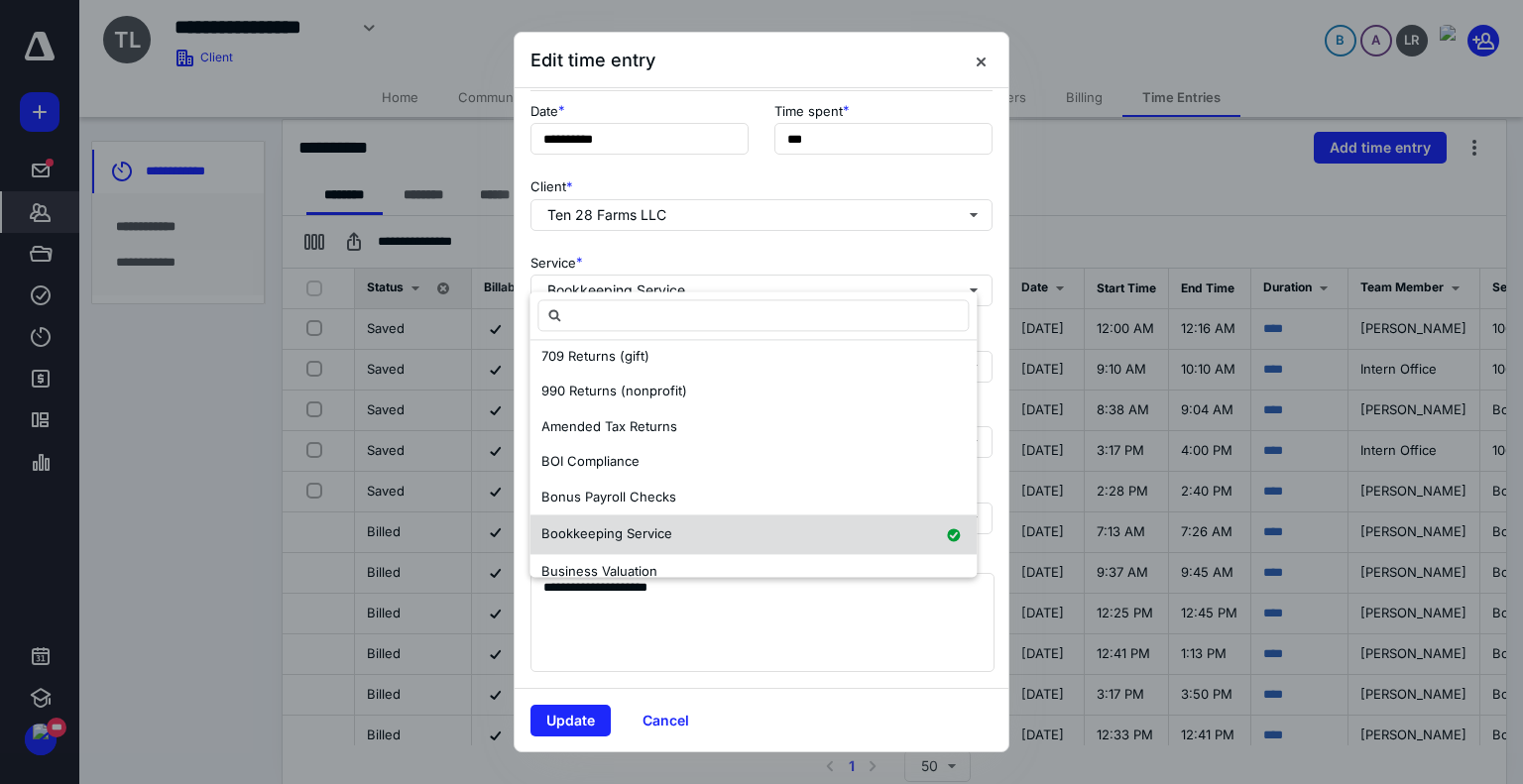 click on "Bookkeeping Service" at bounding box center (607, 534) 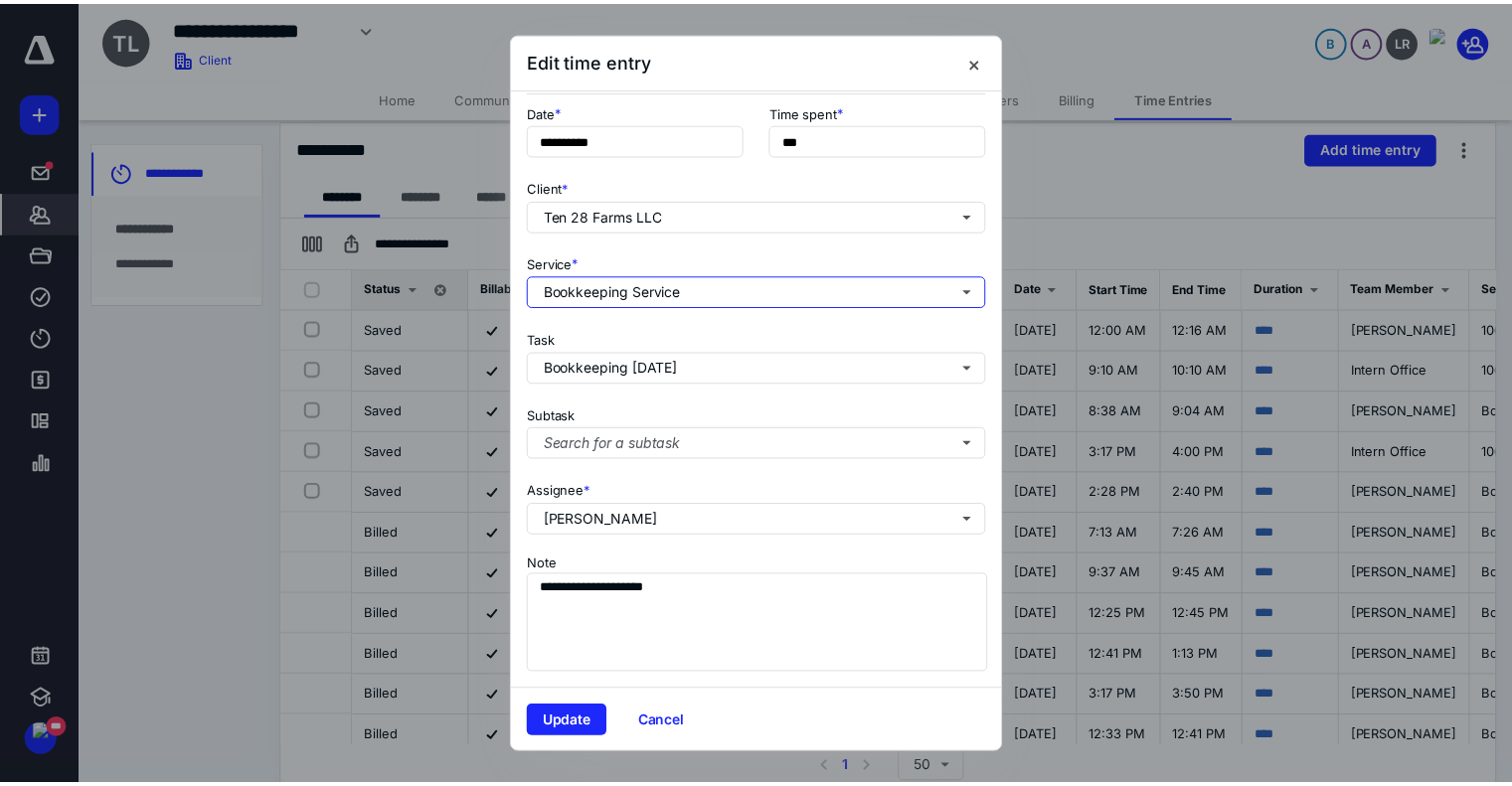 scroll, scrollTop: 0, scrollLeft: 0, axis: both 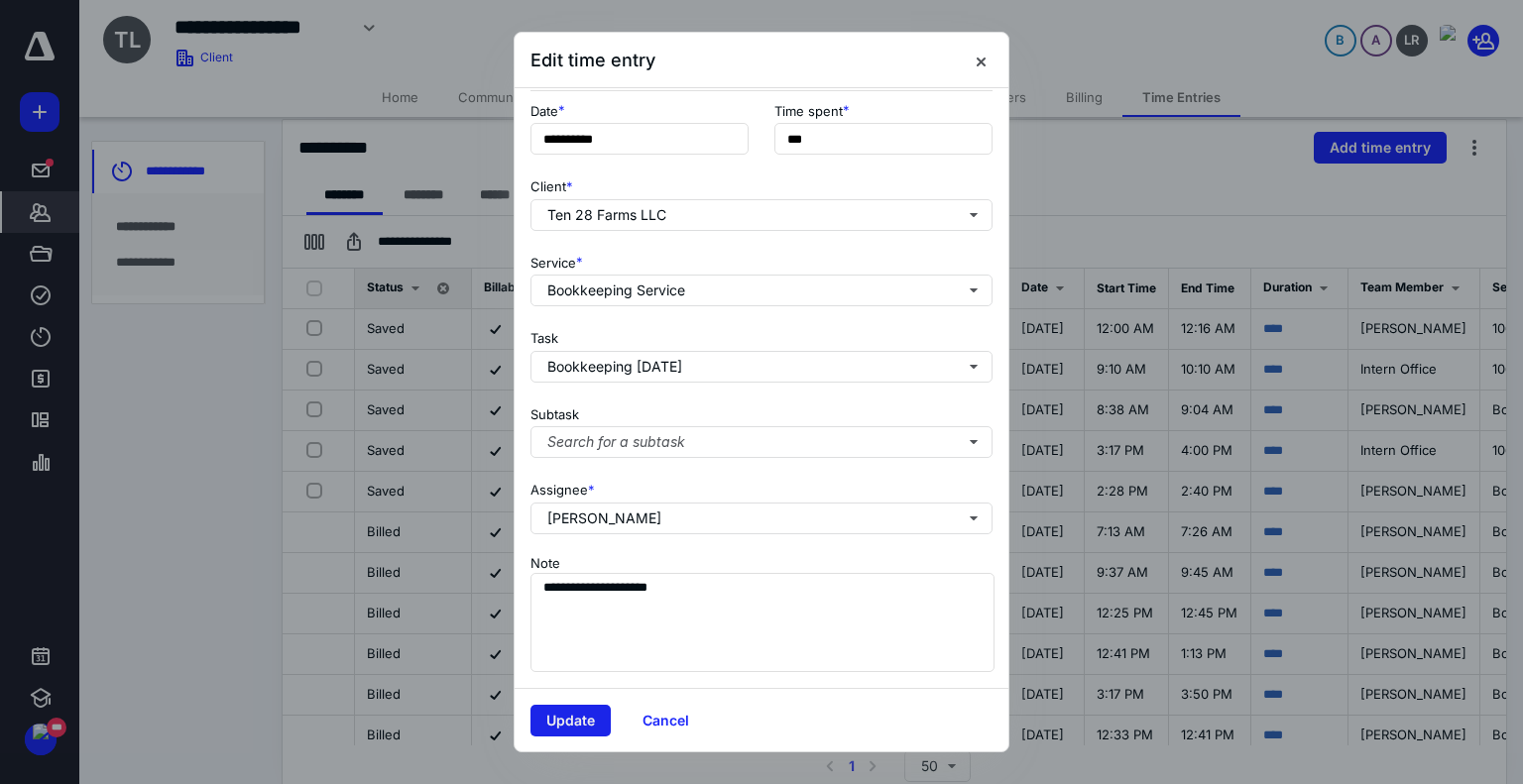 click on "Update" at bounding box center (570, 721) 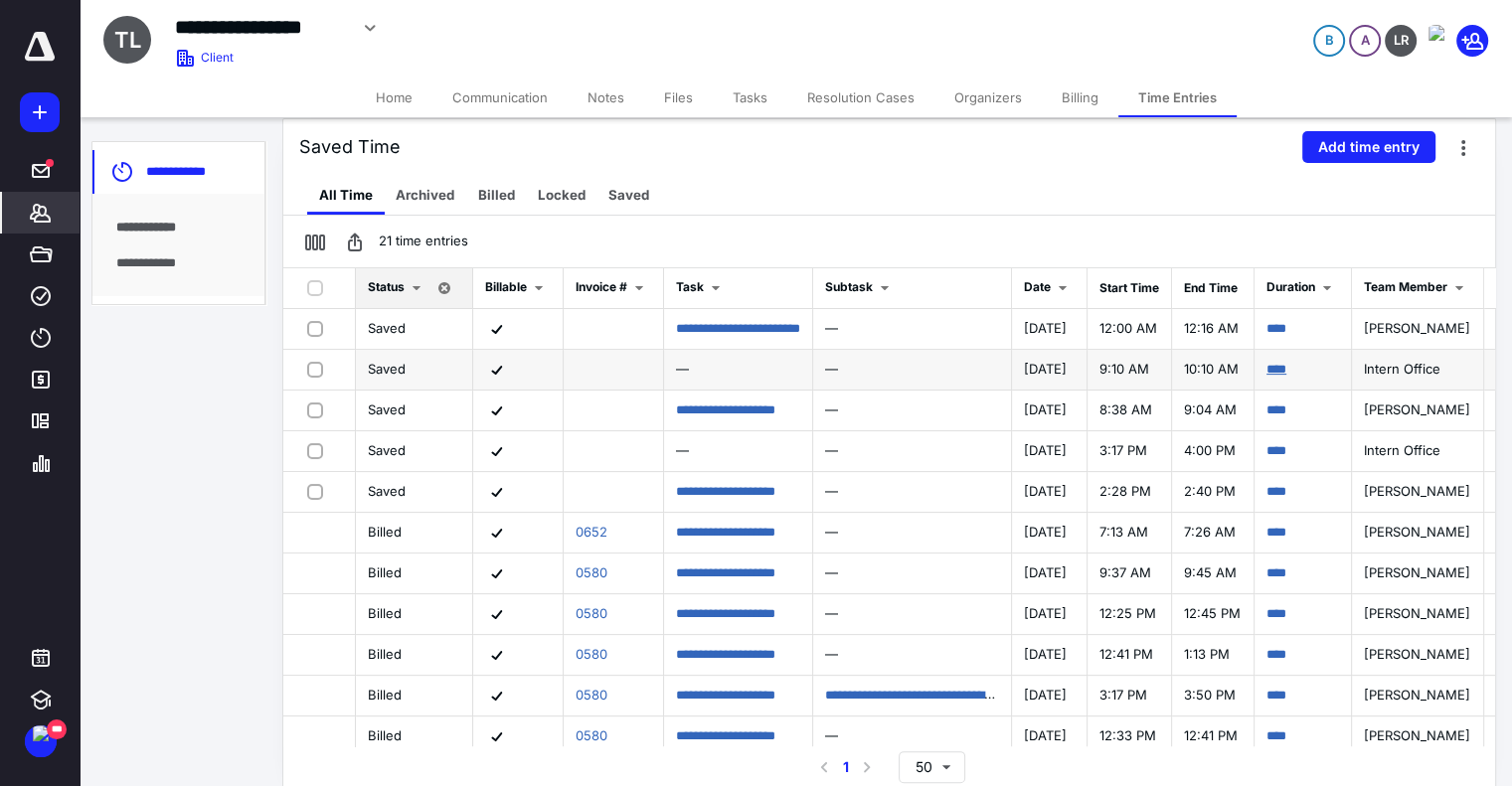 click on "****" at bounding box center (1276, 369) 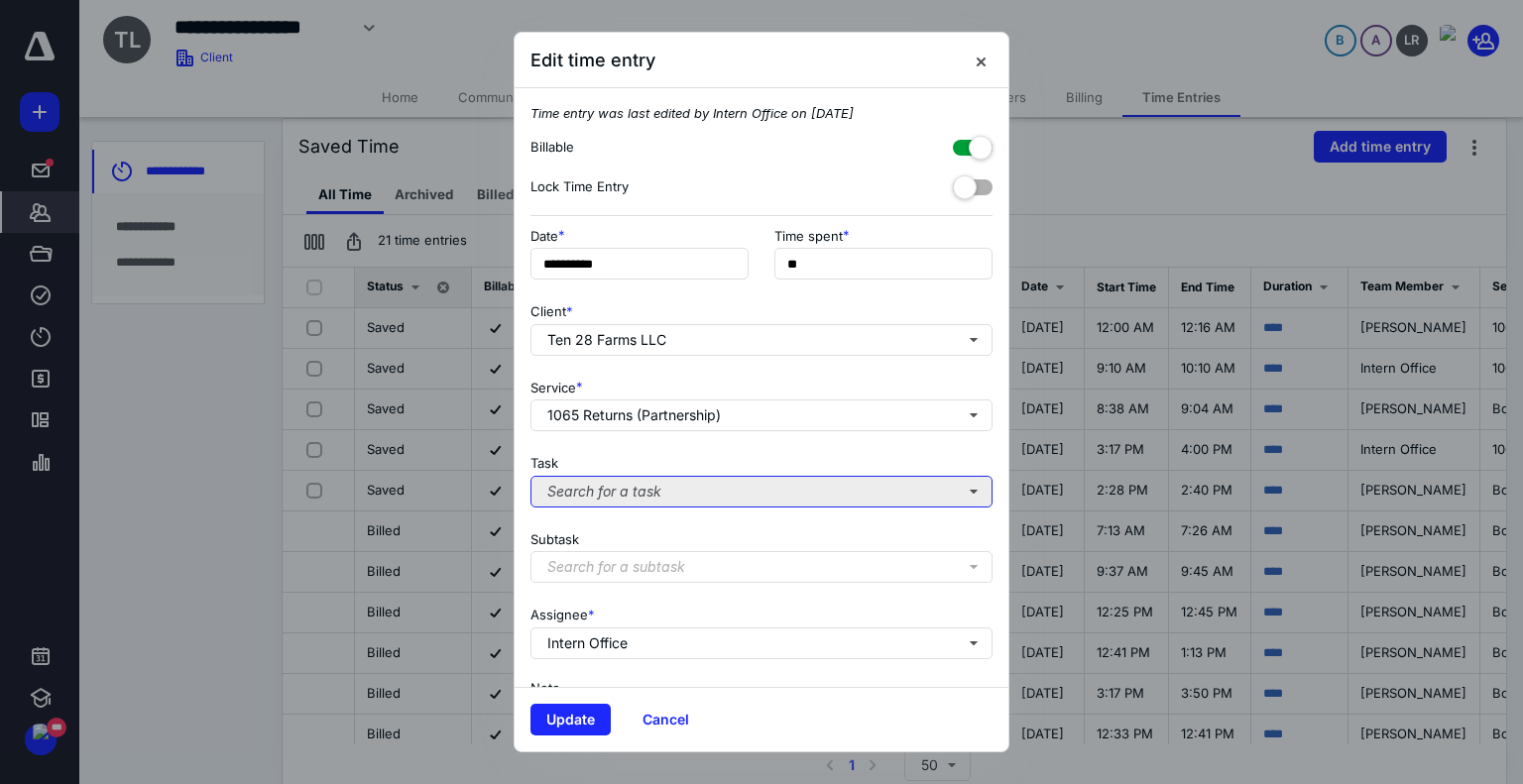 click on "Search for a task" at bounding box center [762, 492] 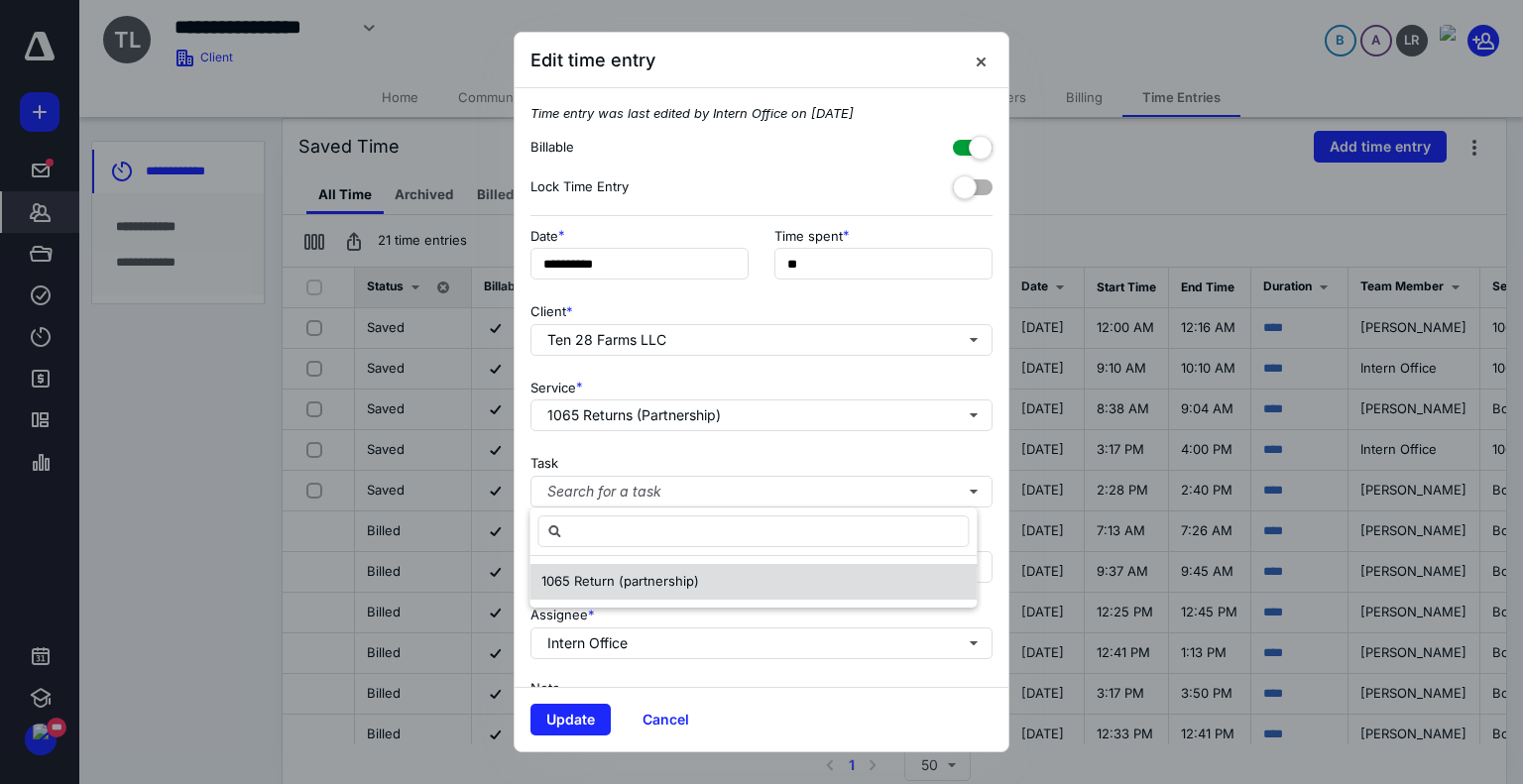 click on "1065 Return (partnership)" at bounding box center [620, 581] 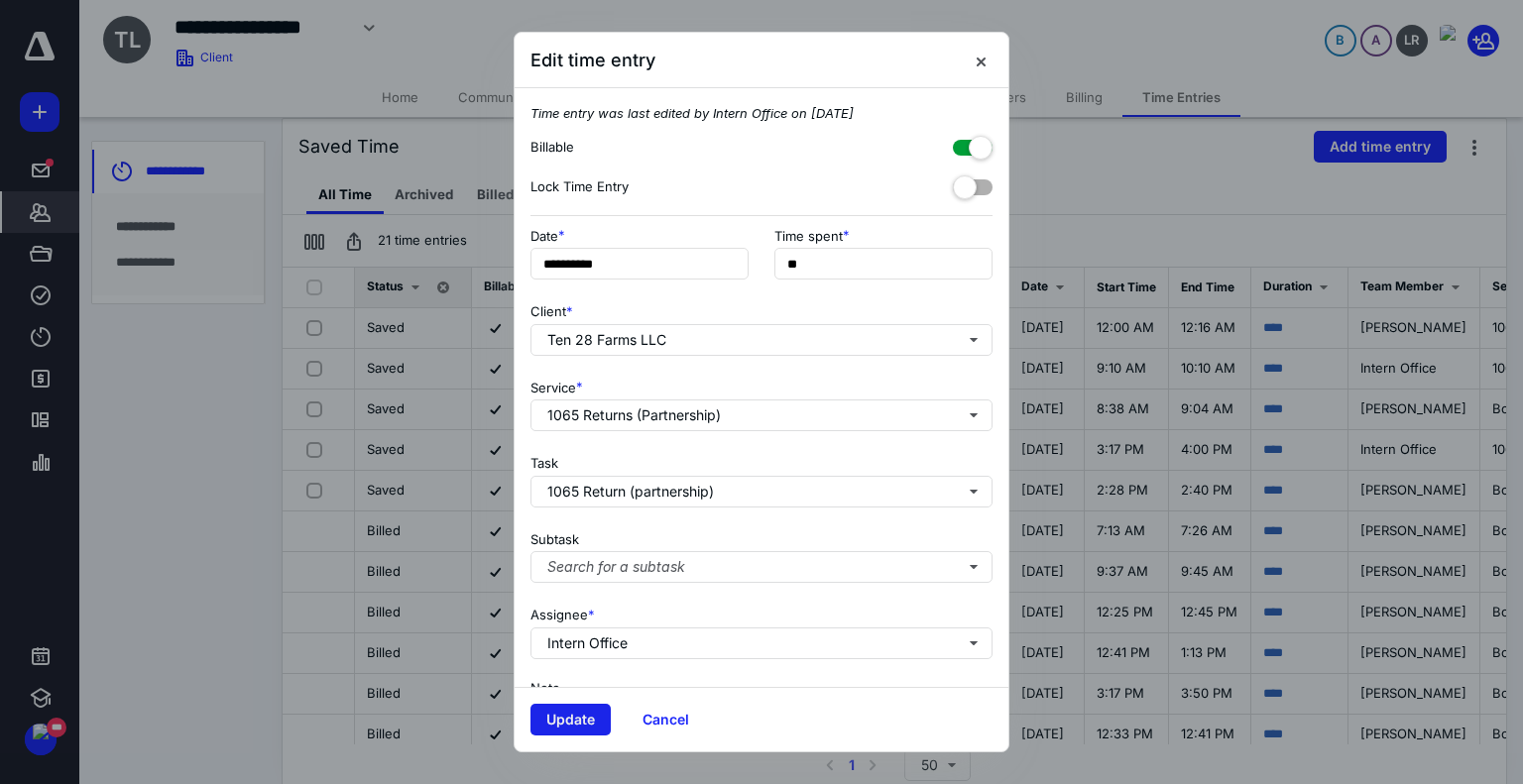 click on "Update" at bounding box center (570, 720) 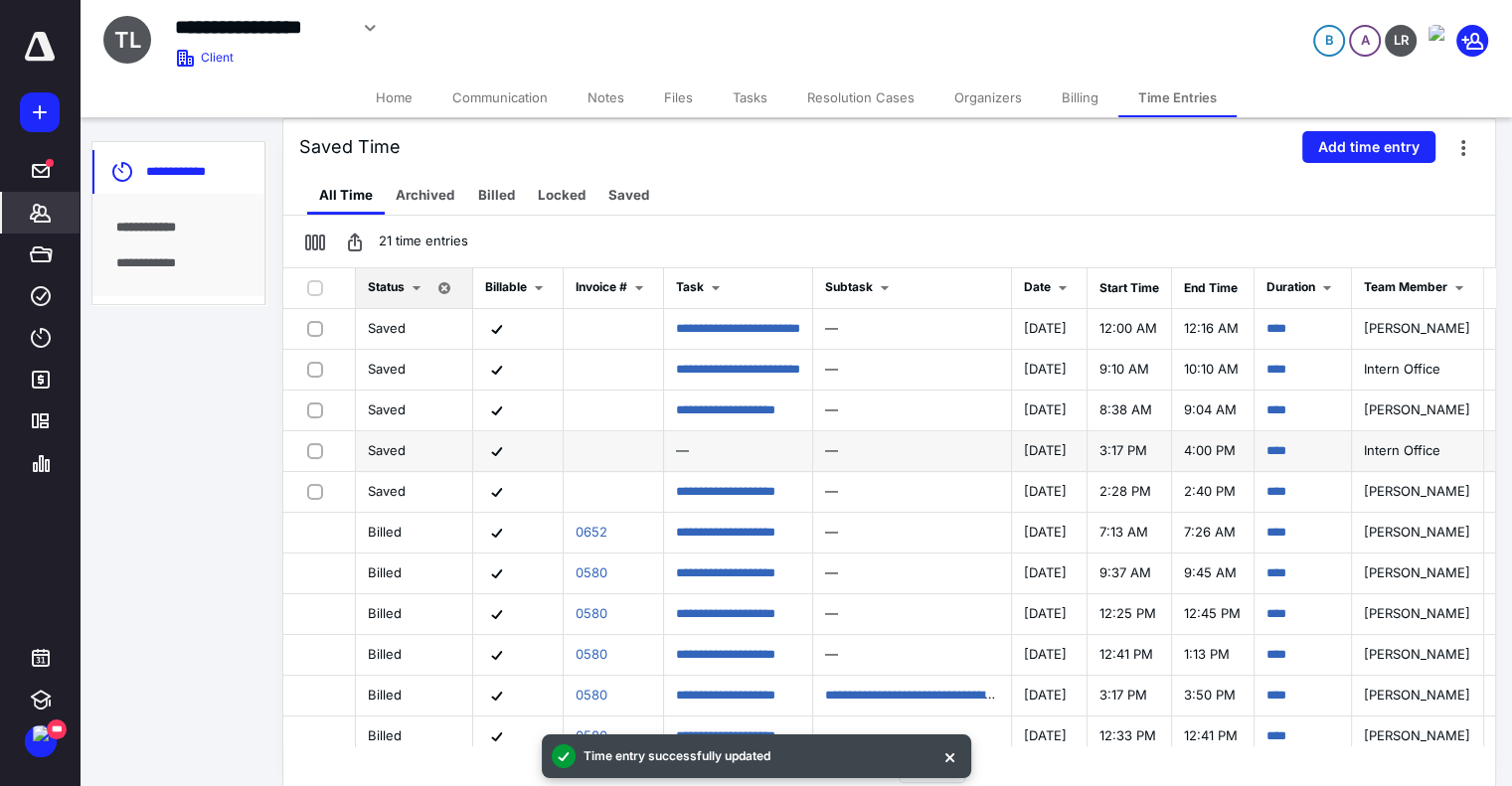 click on "****" at bounding box center [1303, 451] 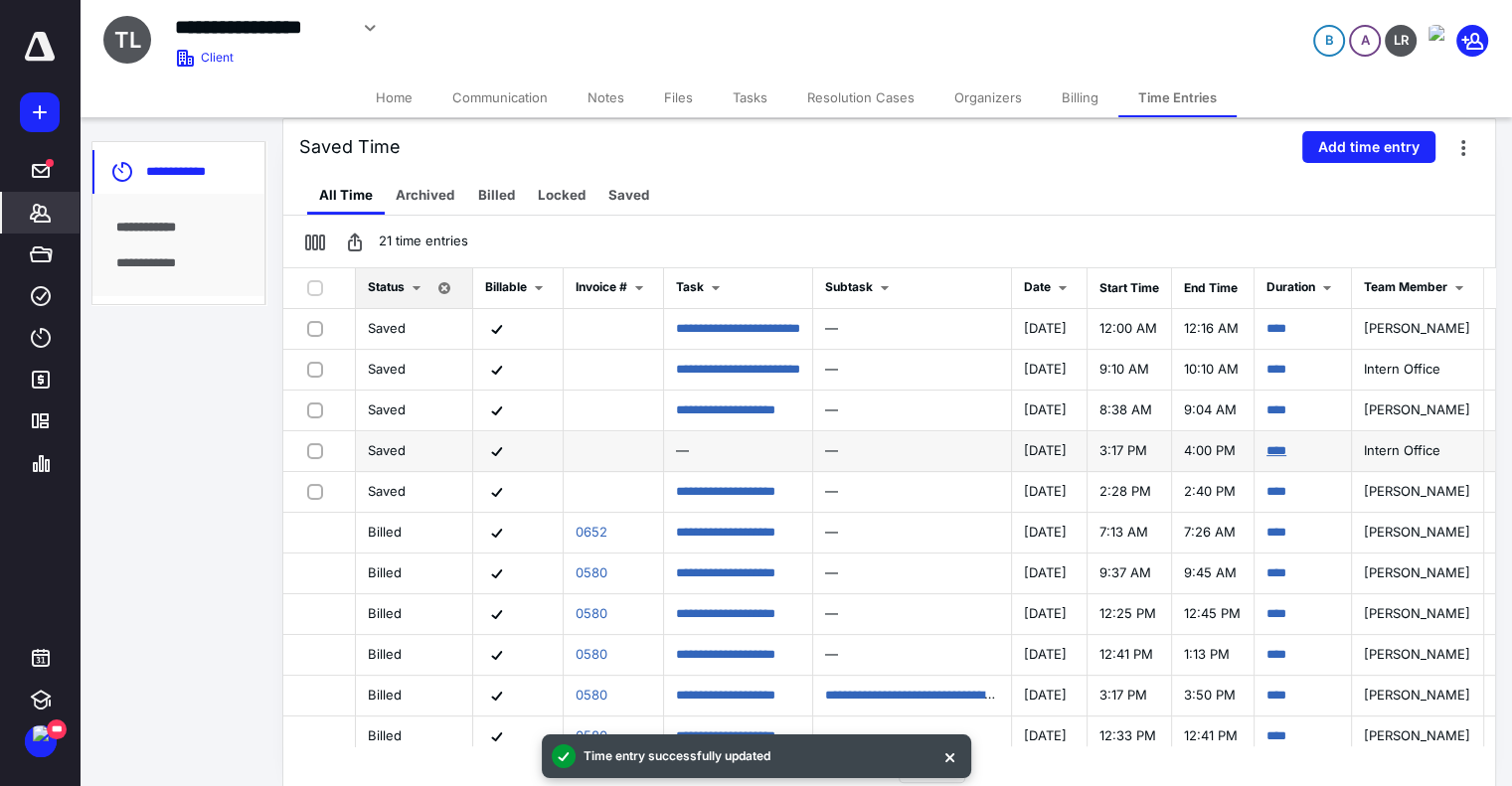 click on "****" at bounding box center [1276, 450] 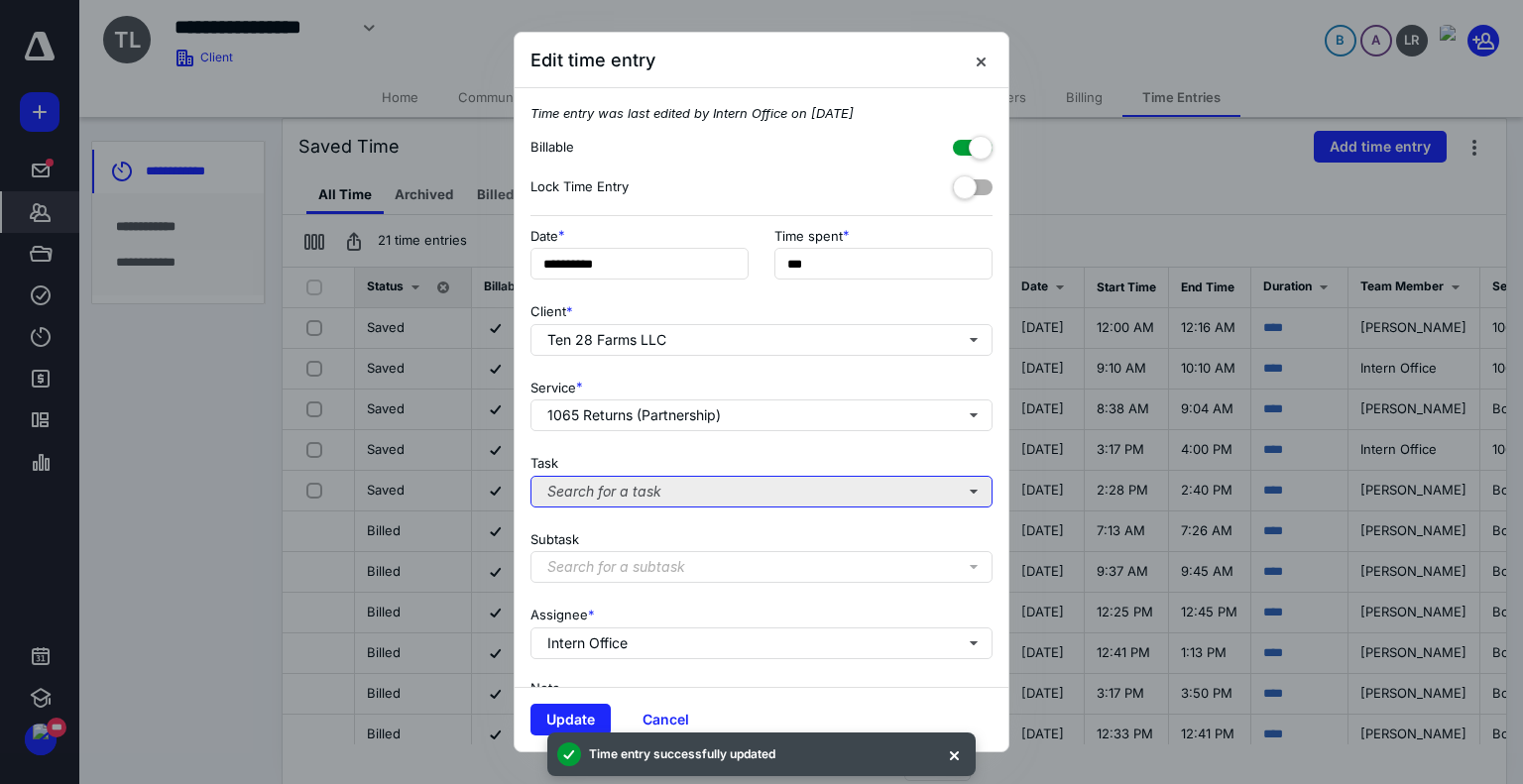 click on "Search for a task" at bounding box center (762, 492) 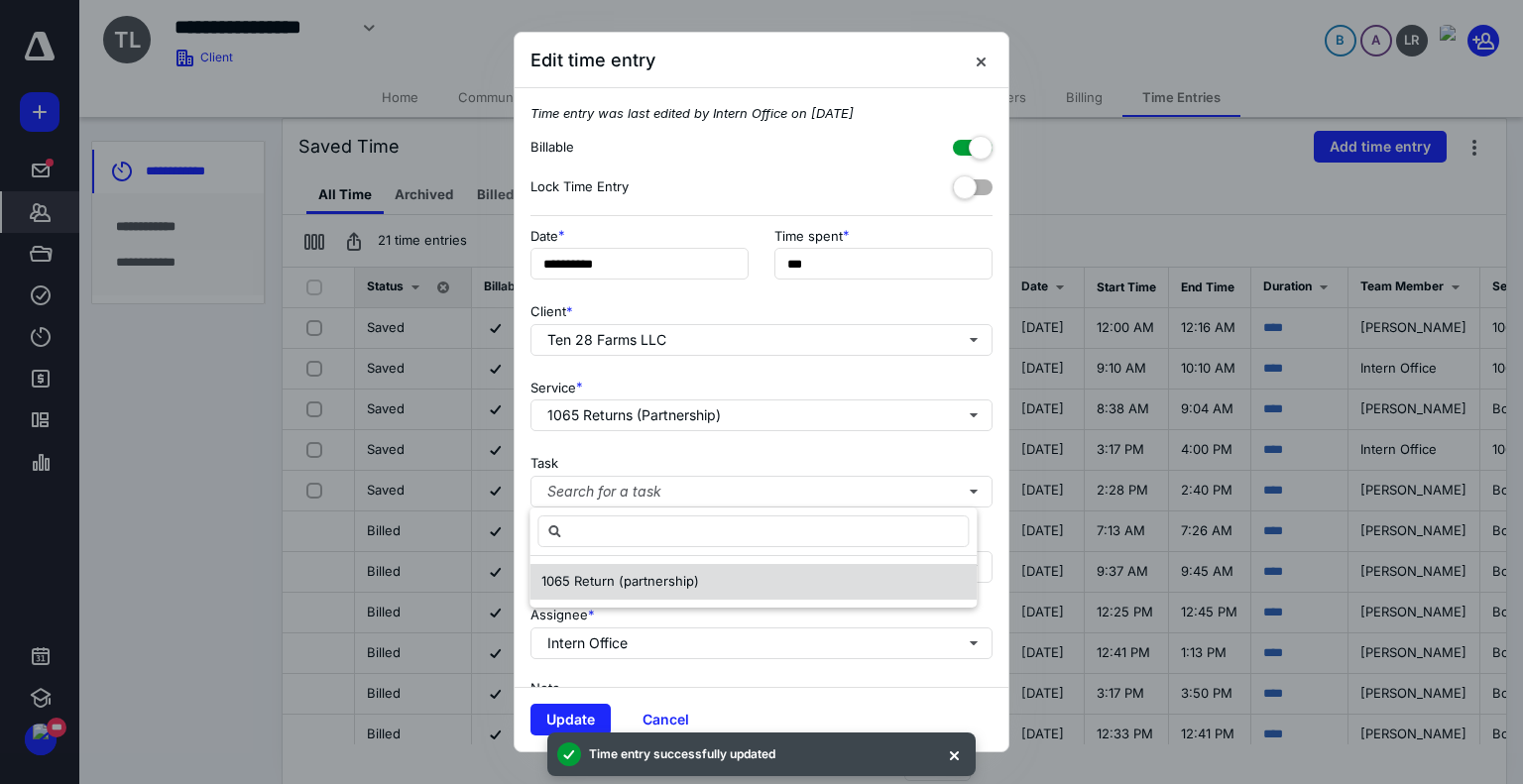click on "1065 Return (partnership)" at bounding box center (620, 582) 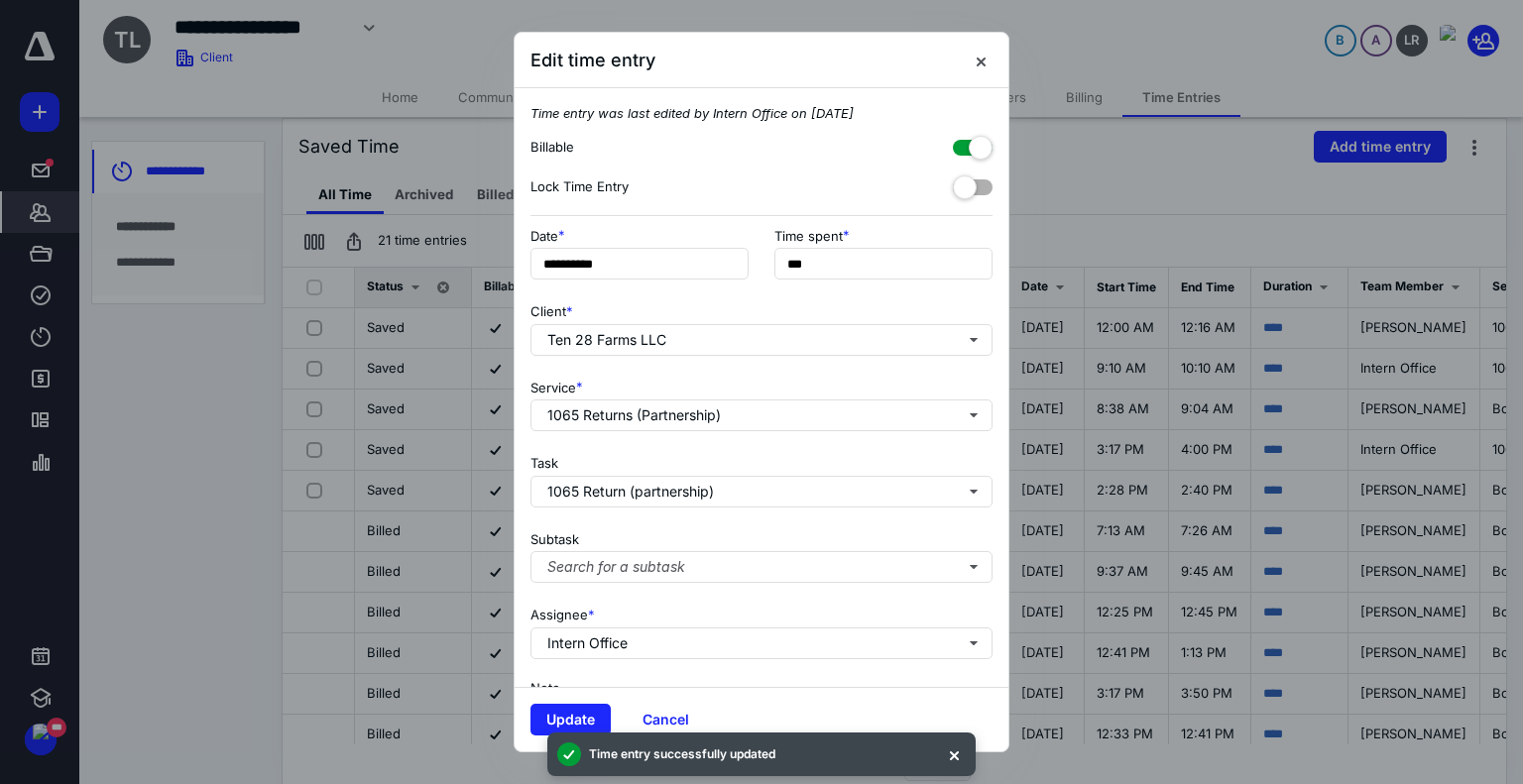 drag, startPoint x: 589, startPoint y: 725, endPoint x: 834, endPoint y: 697, distance: 246.59481 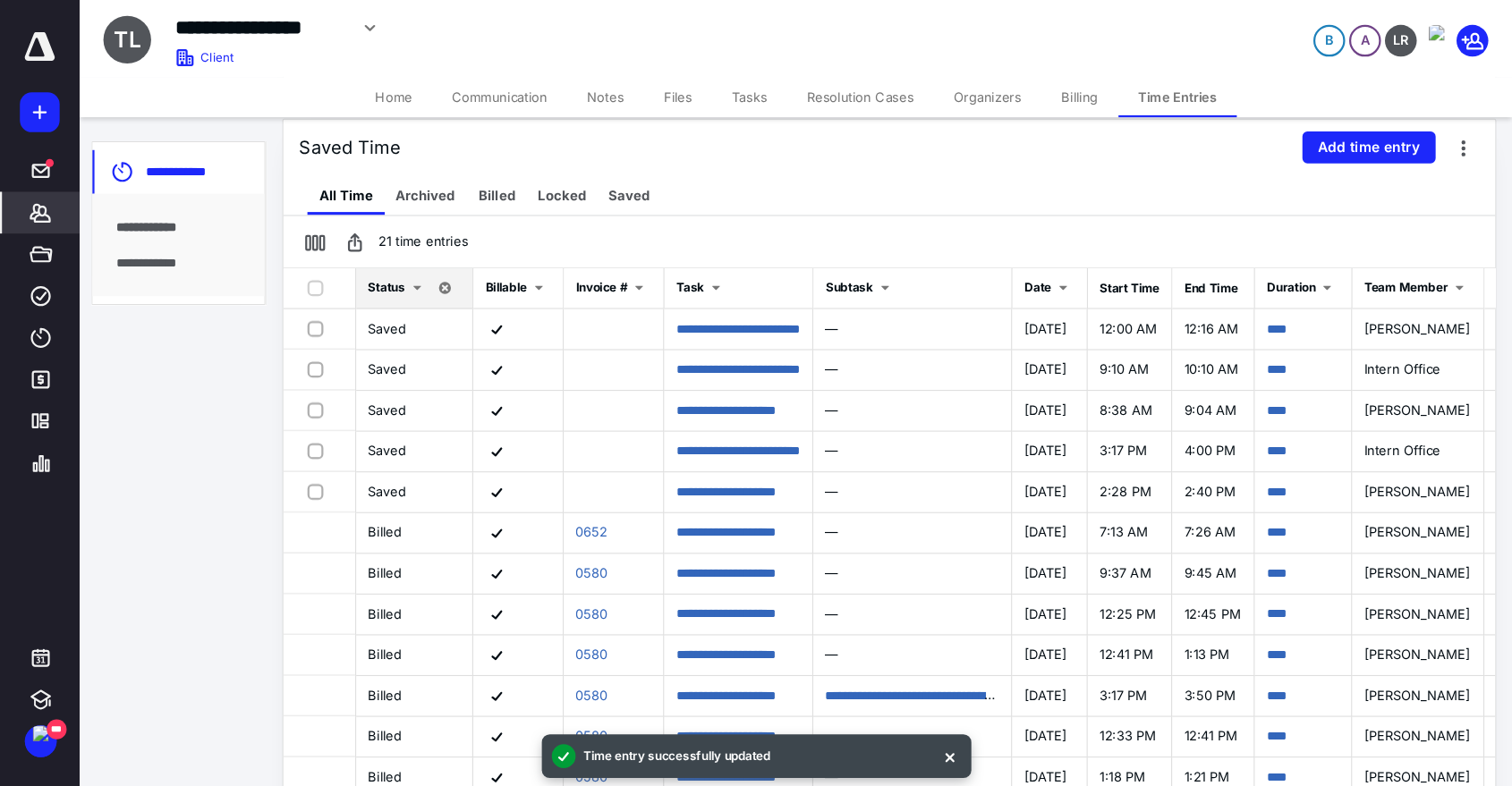 scroll, scrollTop: 320, scrollLeft: 0, axis: vertical 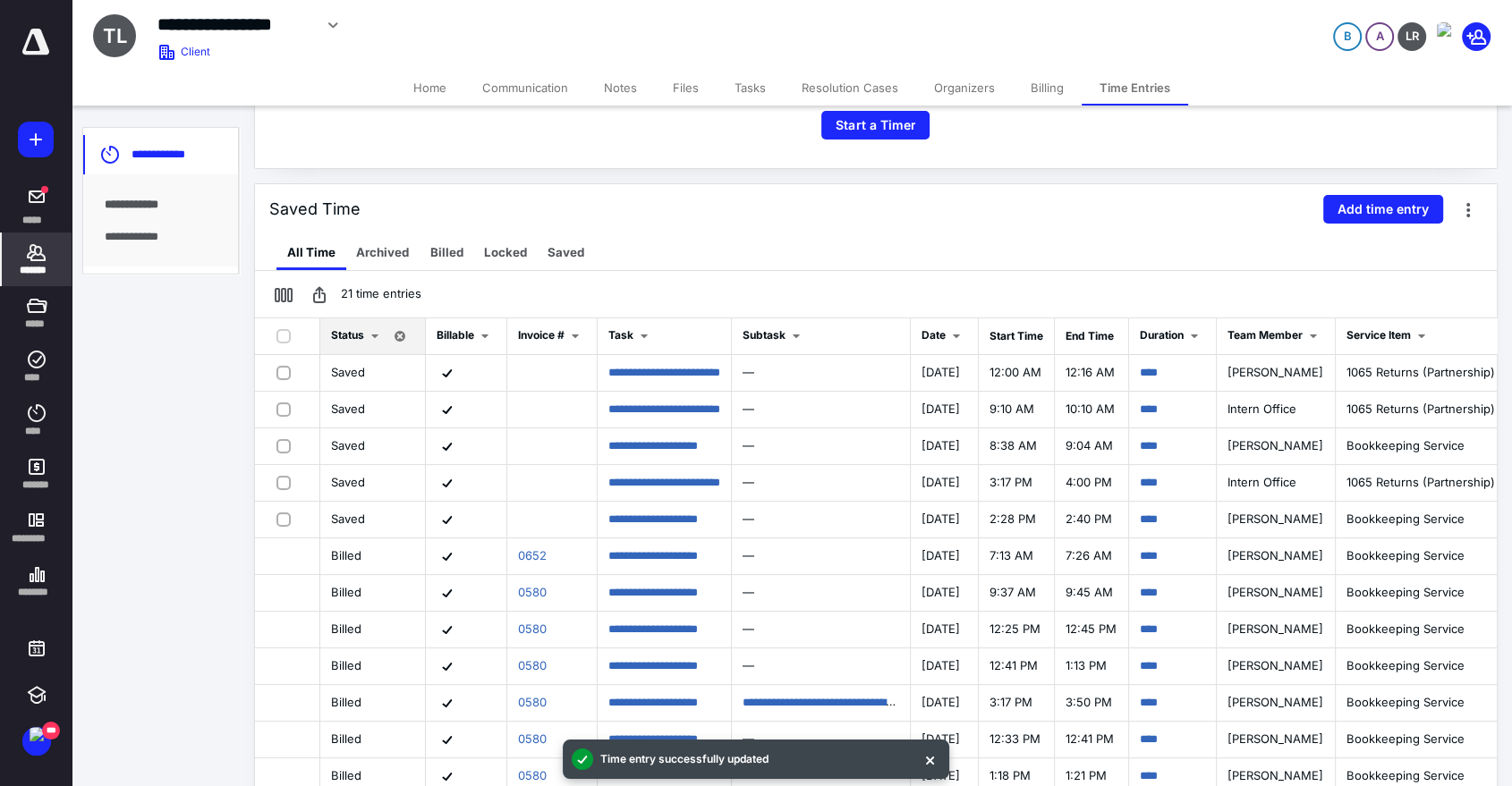 drag, startPoint x: 1344, startPoint y: 3, endPoint x: 837, endPoint y: 220, distance: 551.4871 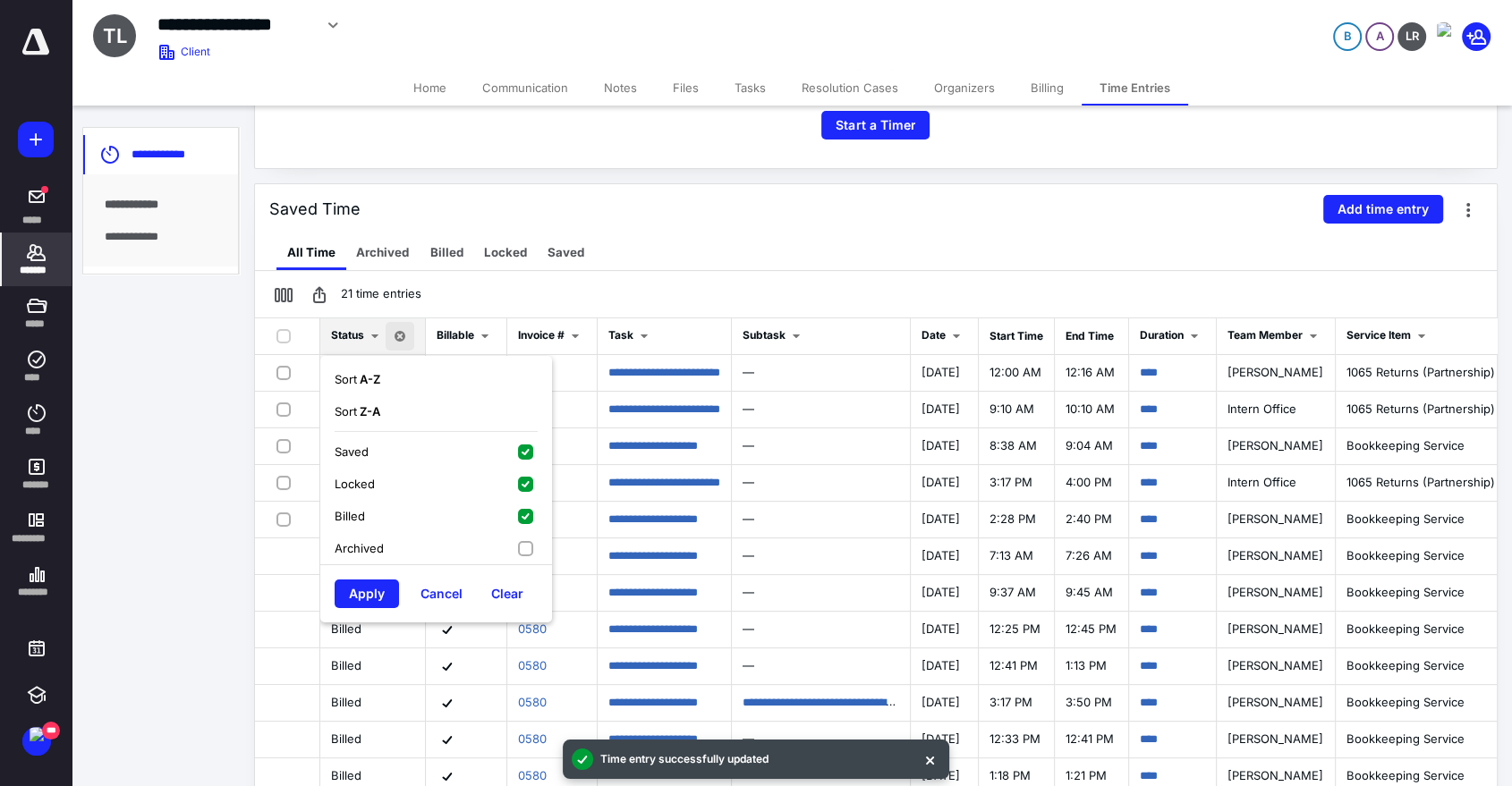 click on "Locked" at bounding box center (436, 484) 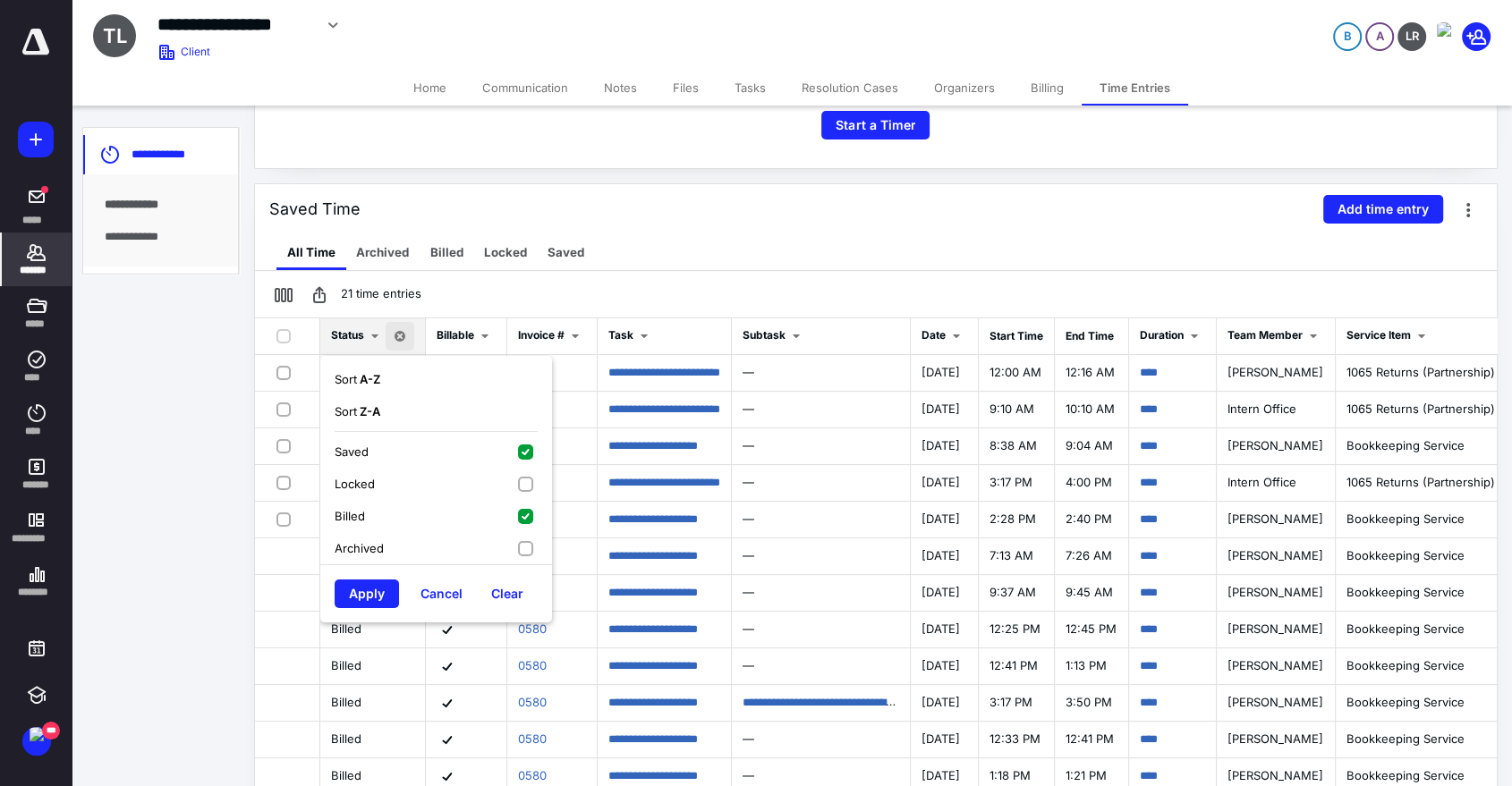 drag, startPoint x: 527, startPoint y: 511, endPoint x: 518, endPoint y: 528, distance: 19.23538 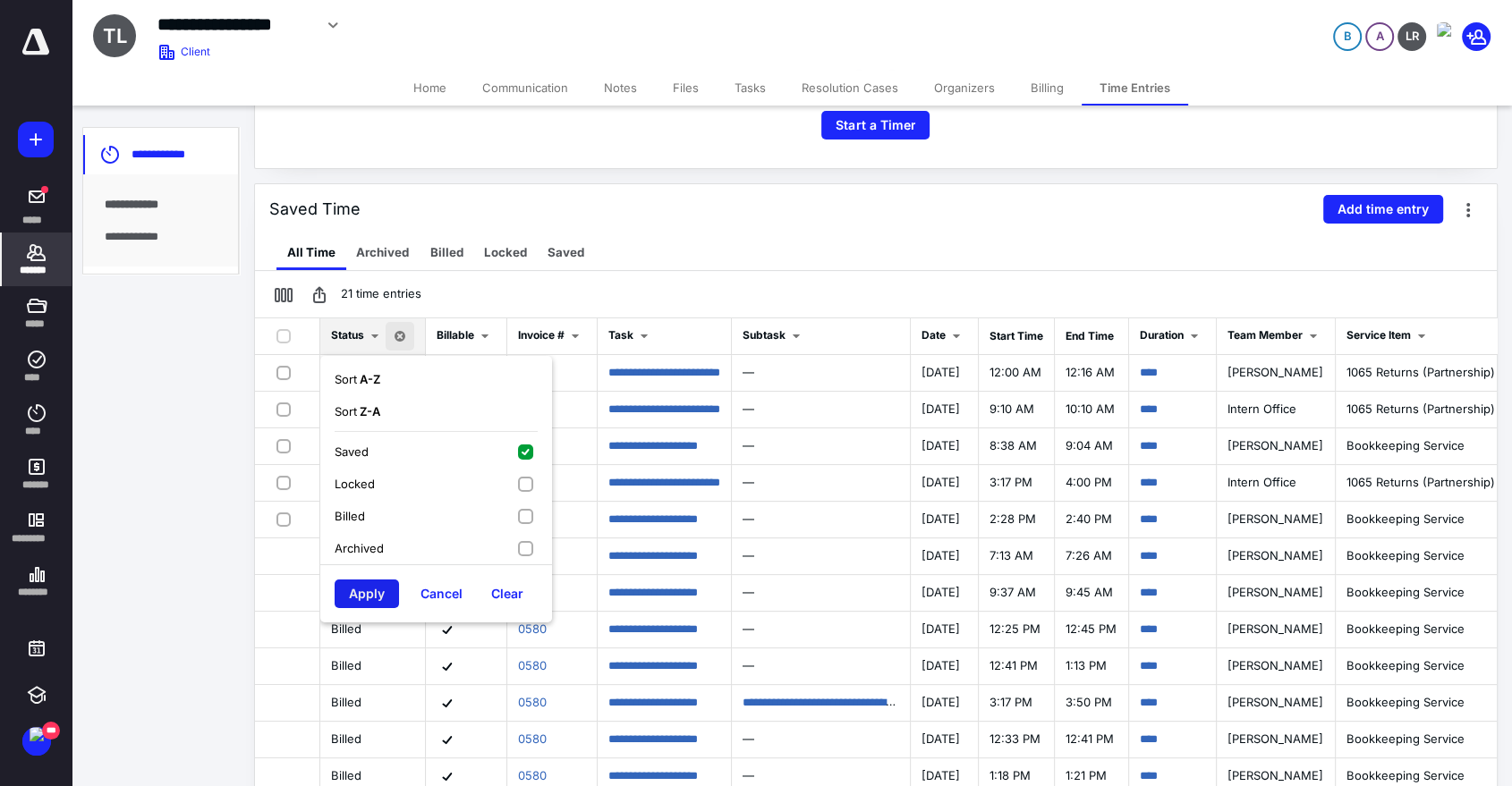 click on "Apply" at bounding box center (367, 594) 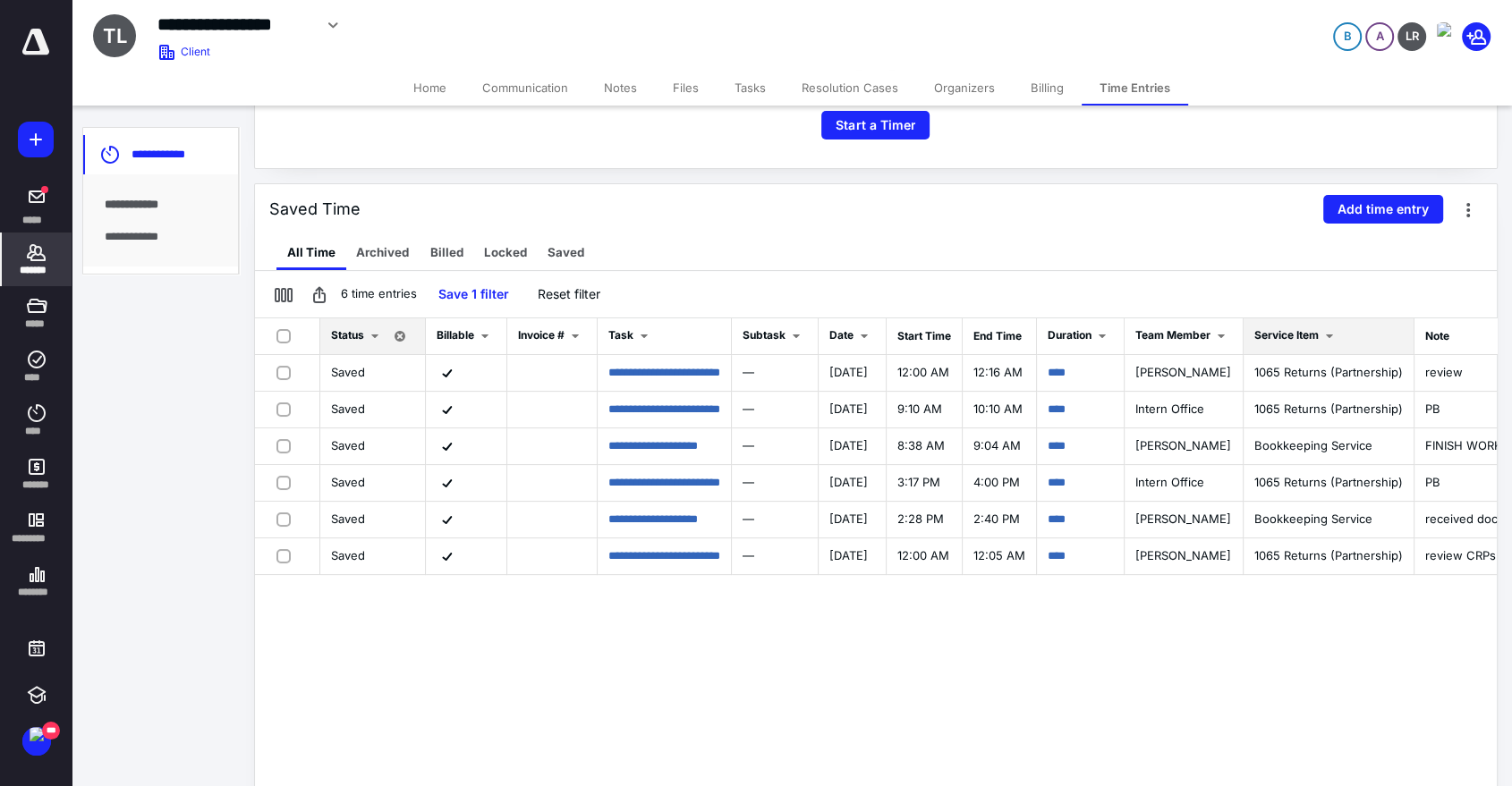 click on "Service Item" at bounding box center [1287, 334] 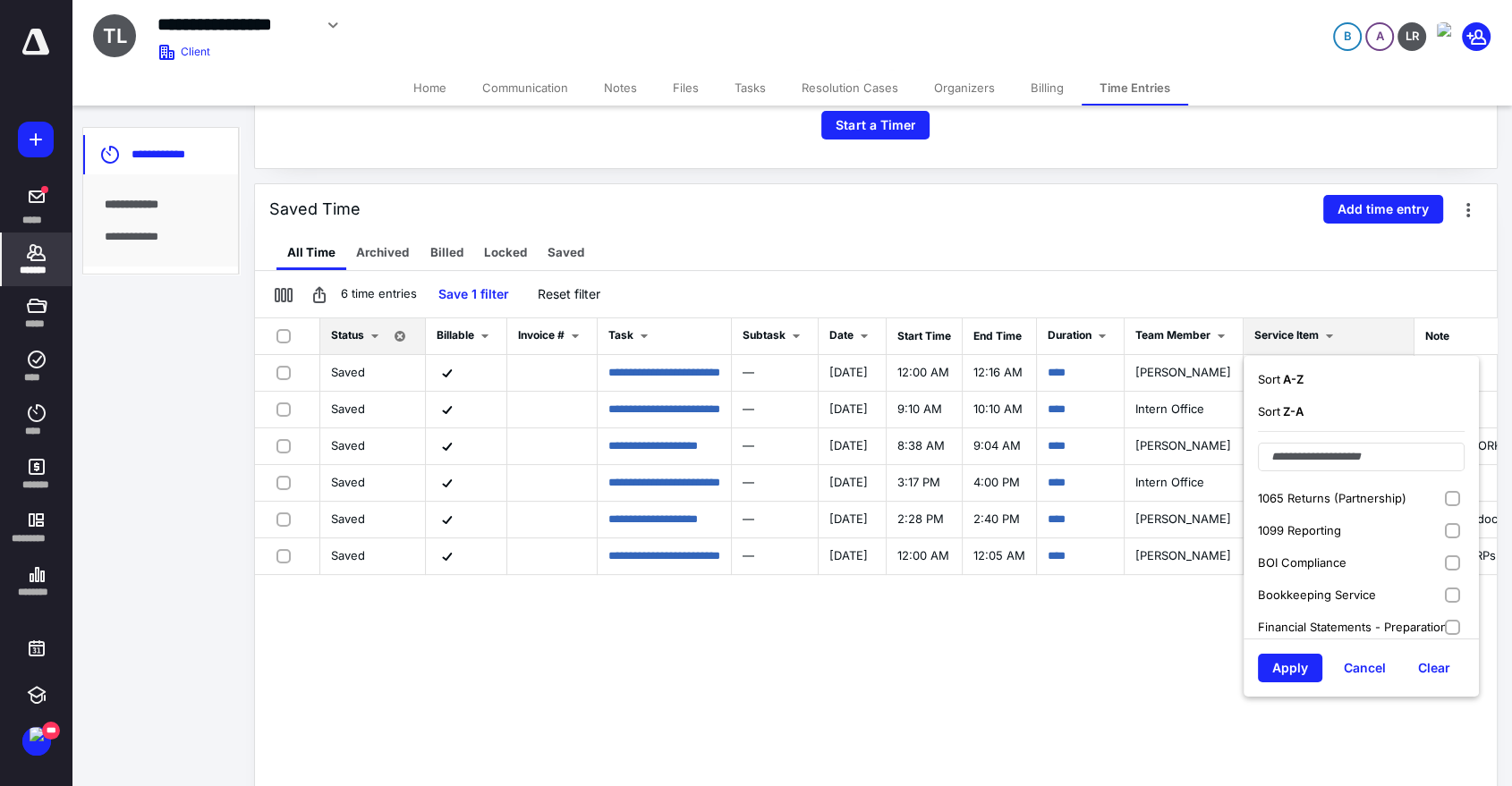 click on "A  -  Z" at bounding box center [1292, 379] 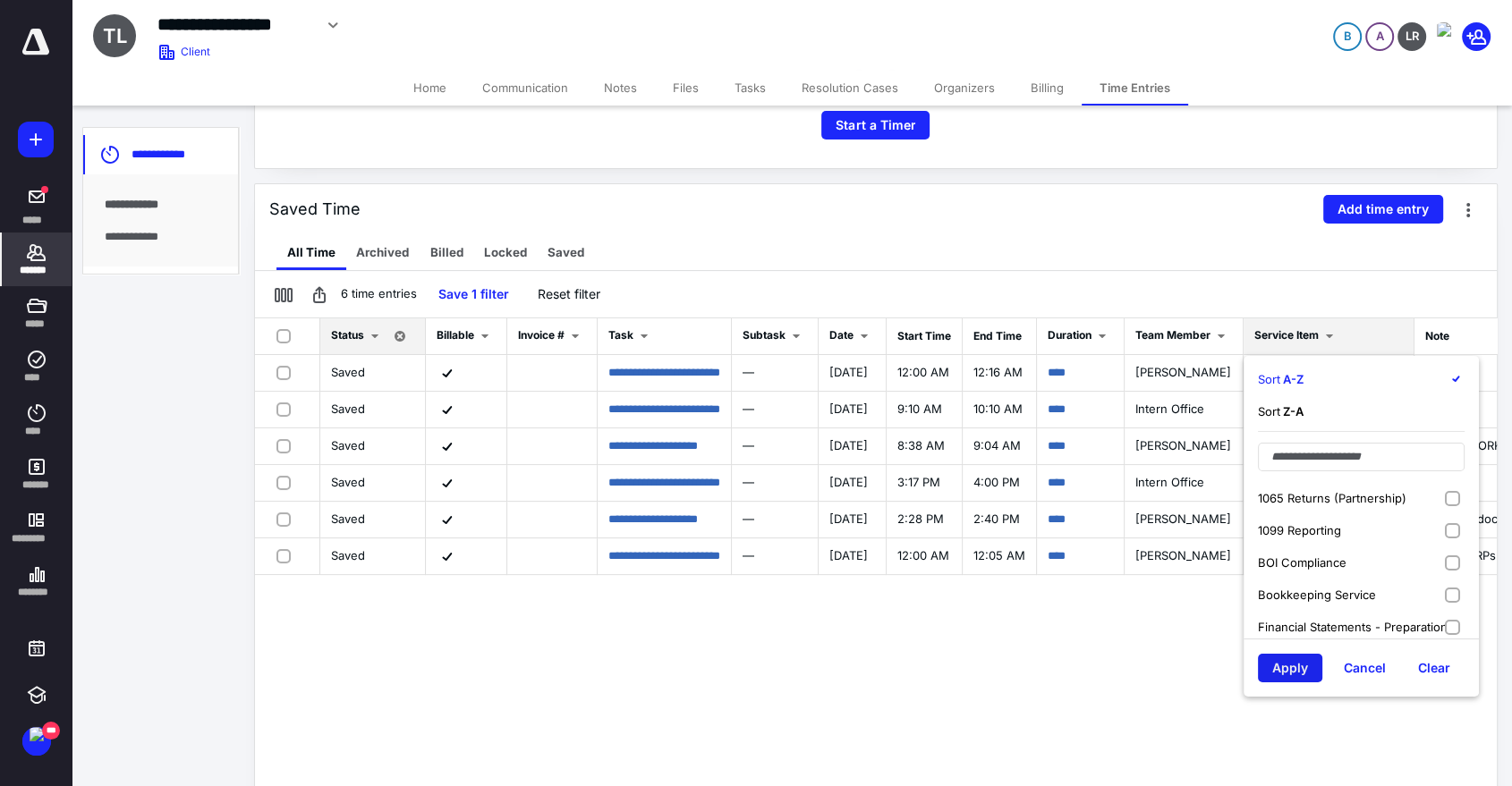 click on "Apply" at bounding box center (1290, 668) 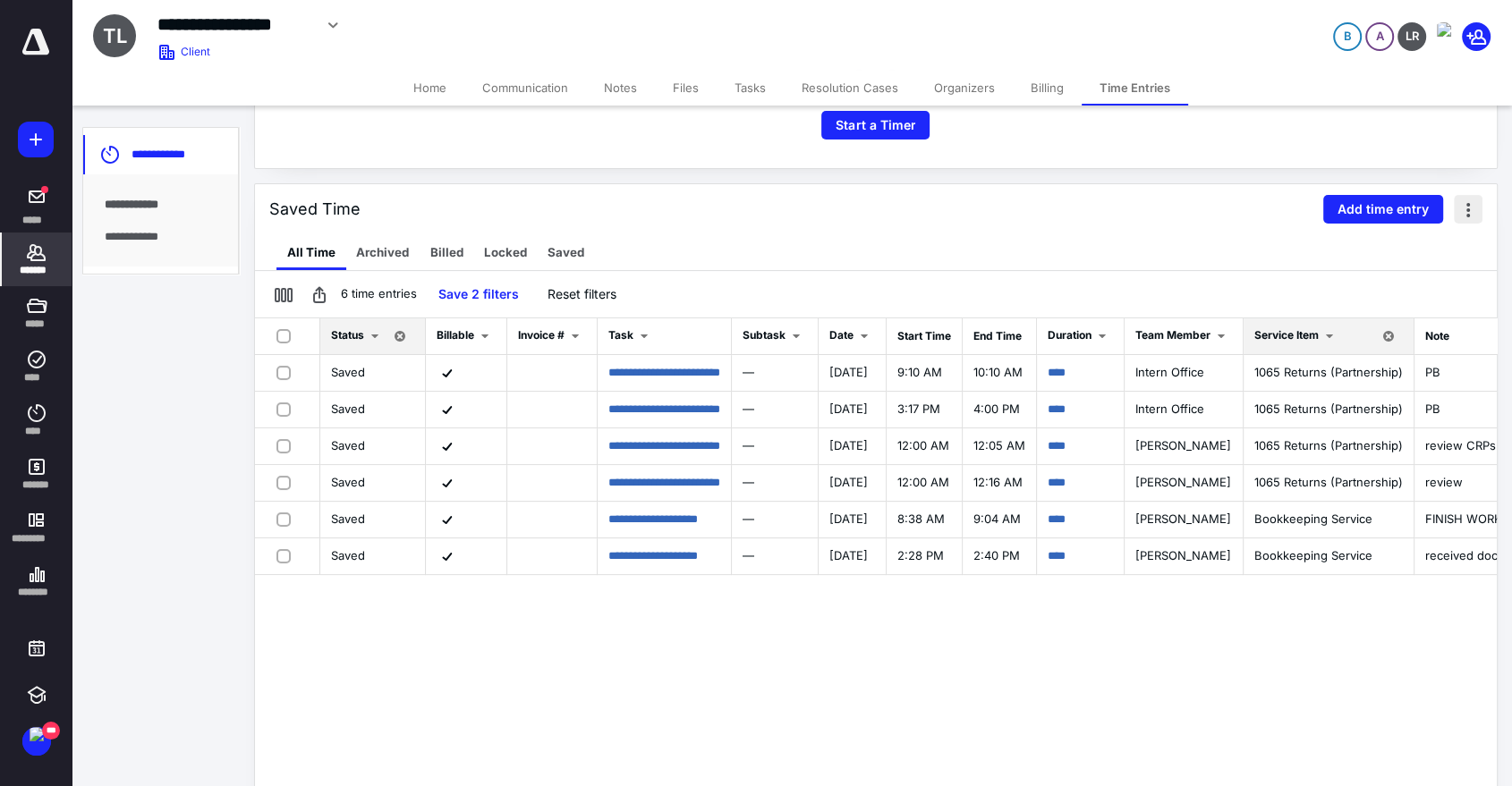 click at bounding box center [1468, 209] 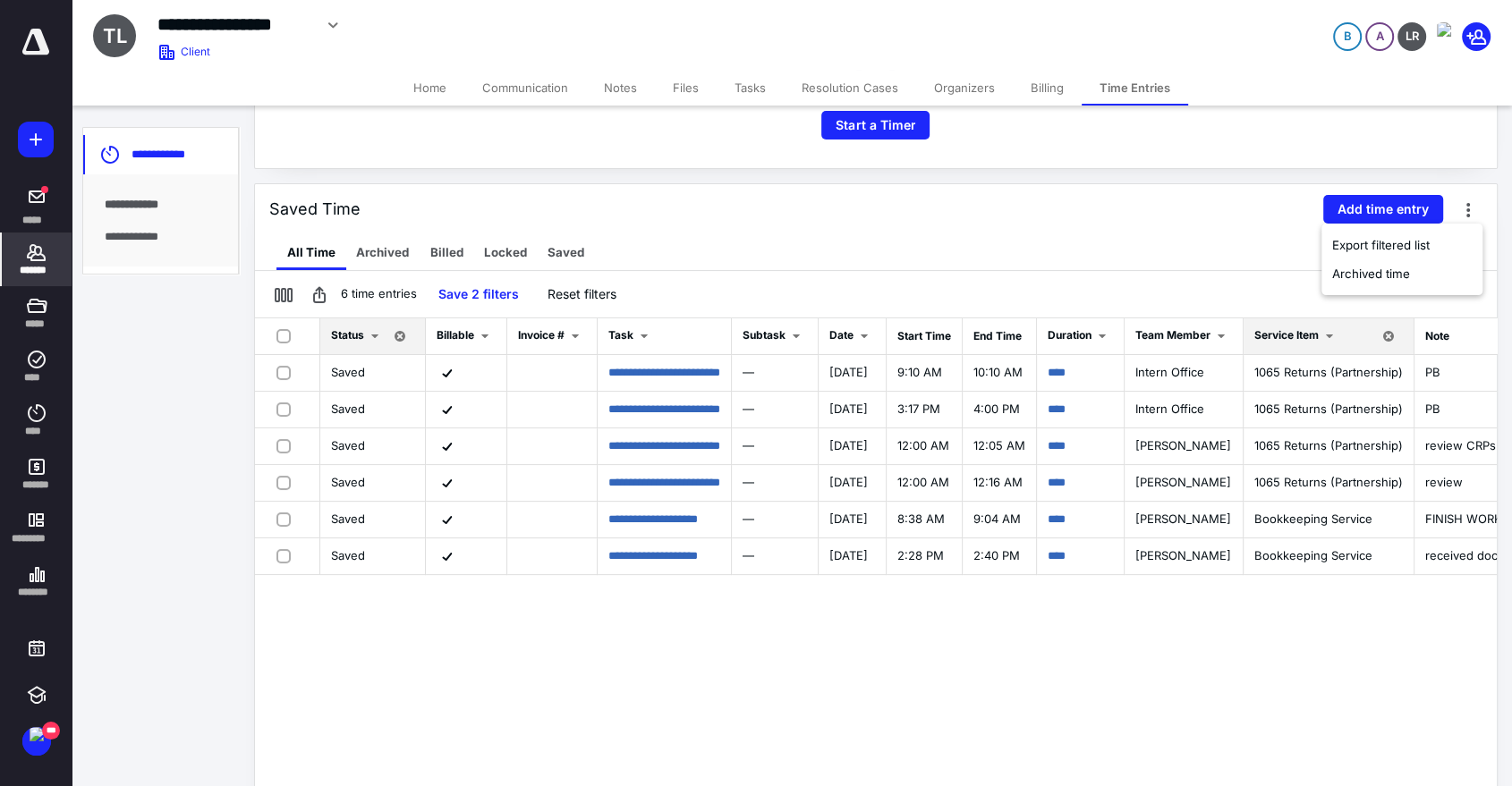 click on "Saved Time Add time entry" at bounding box center [876, 209] 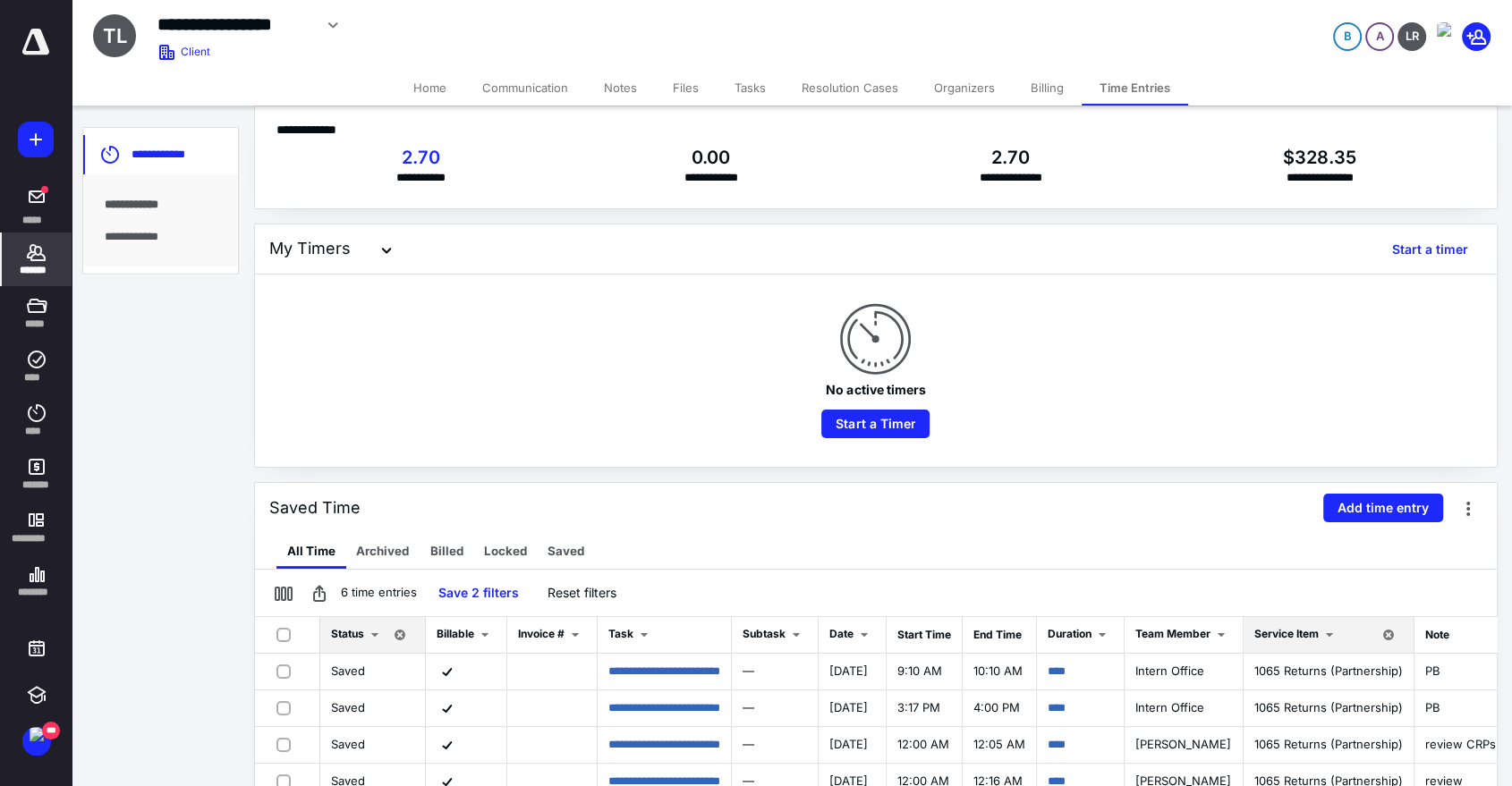 scroll, scrollTop: 221, scrollLeft: 0, axis: vertical 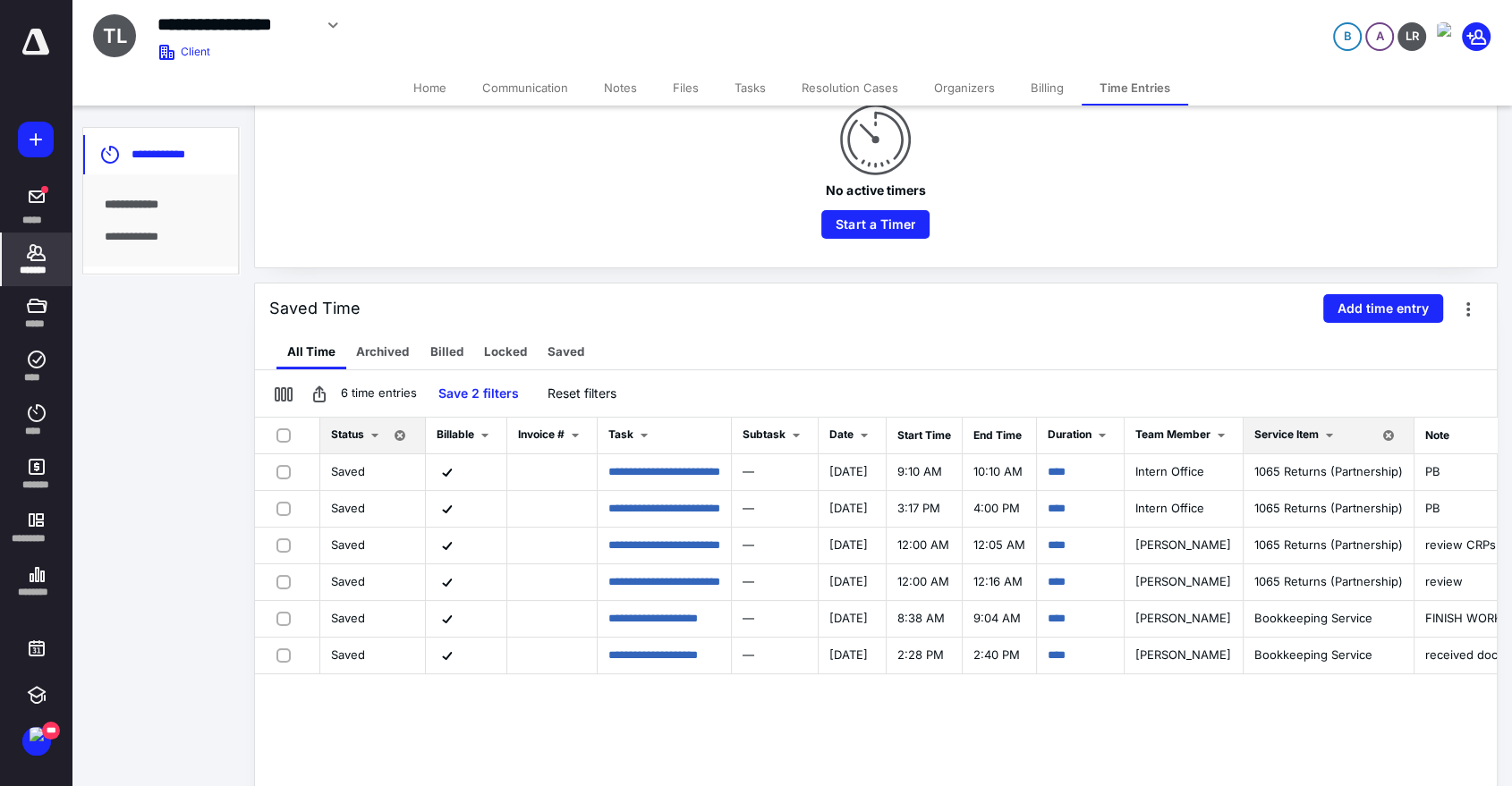 click on "Billing" at bounding box center [1047, 88] 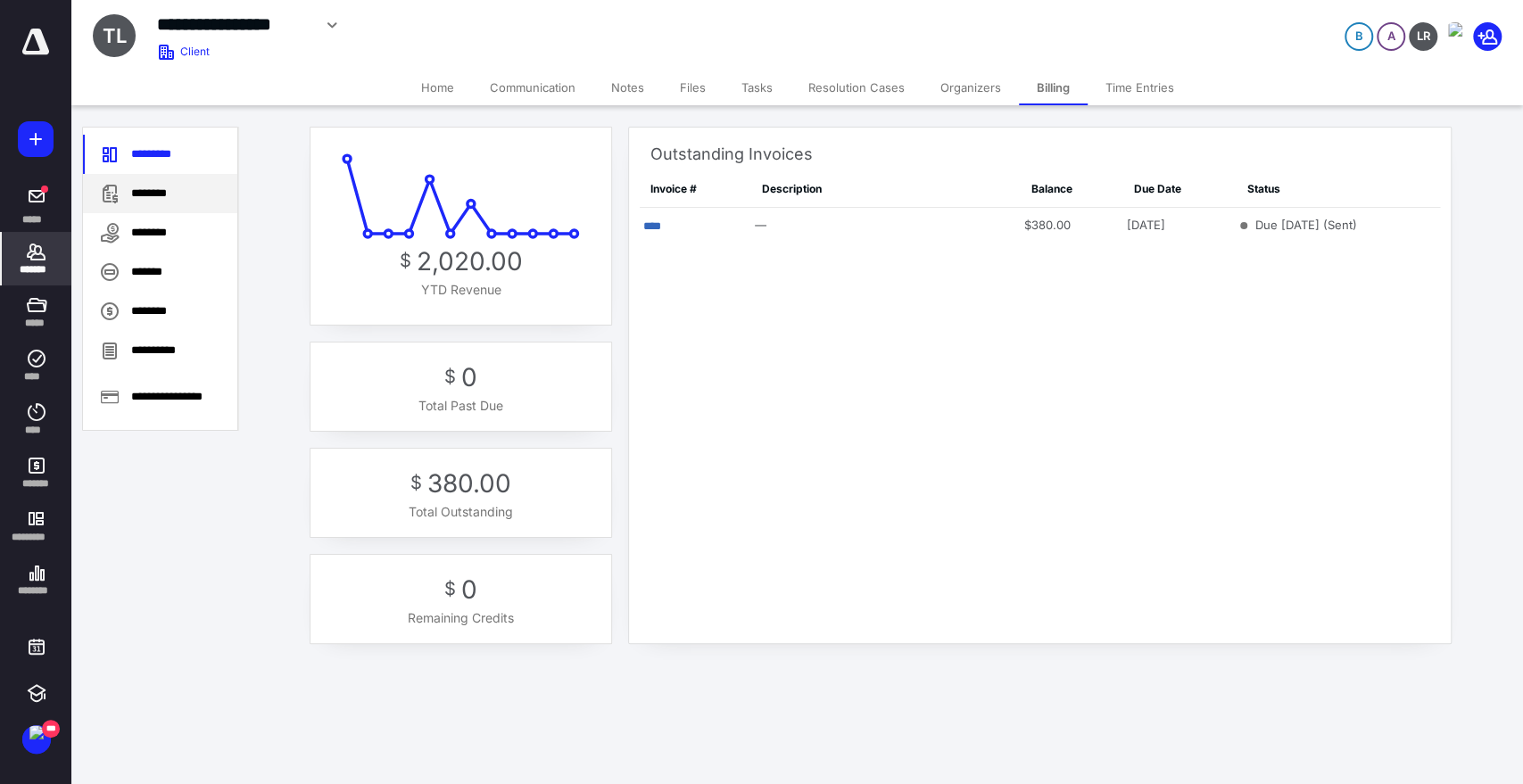click on "********" at bounding box center [160, 194] 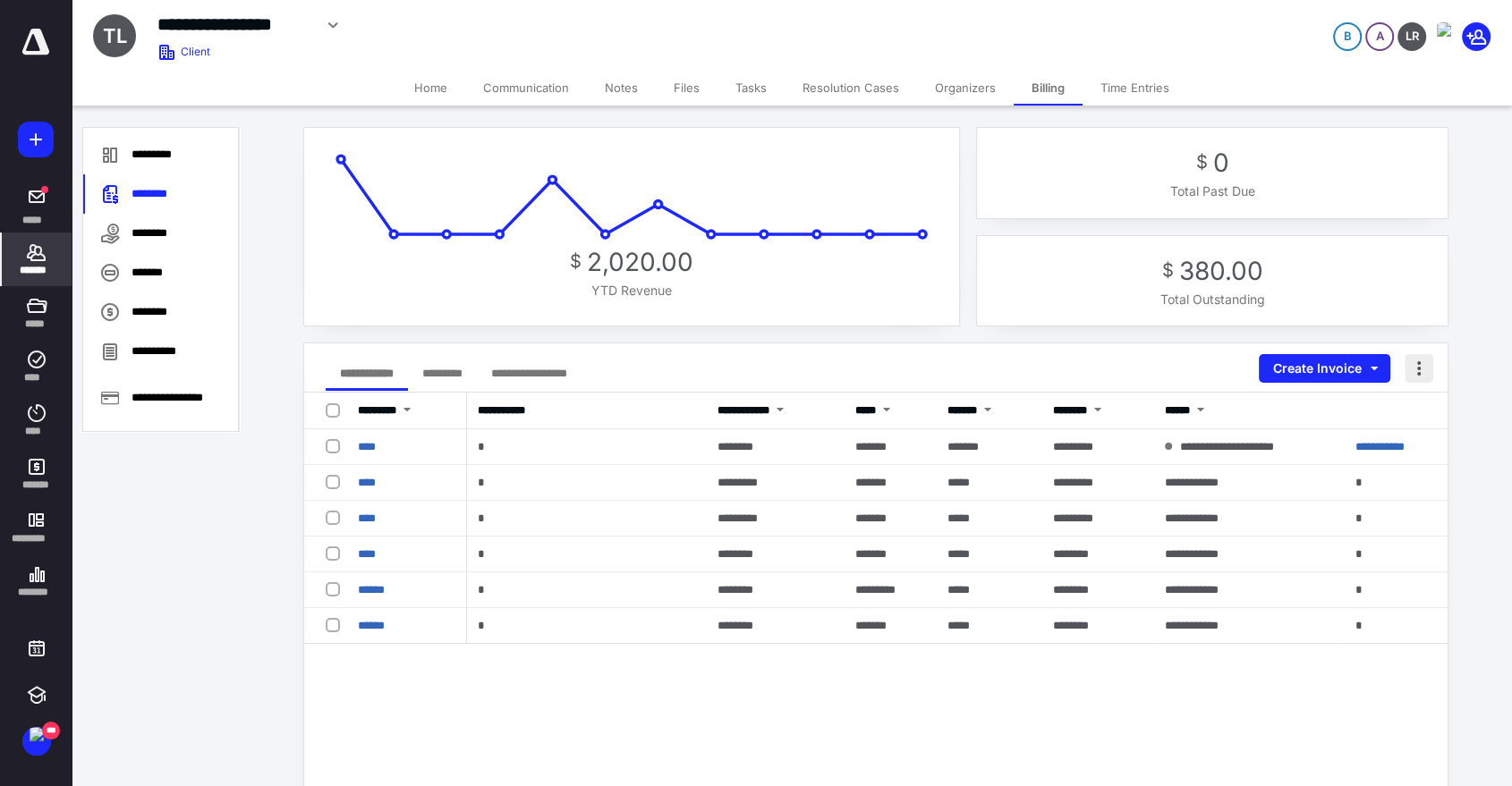 click at bounding box center (1419, 368) 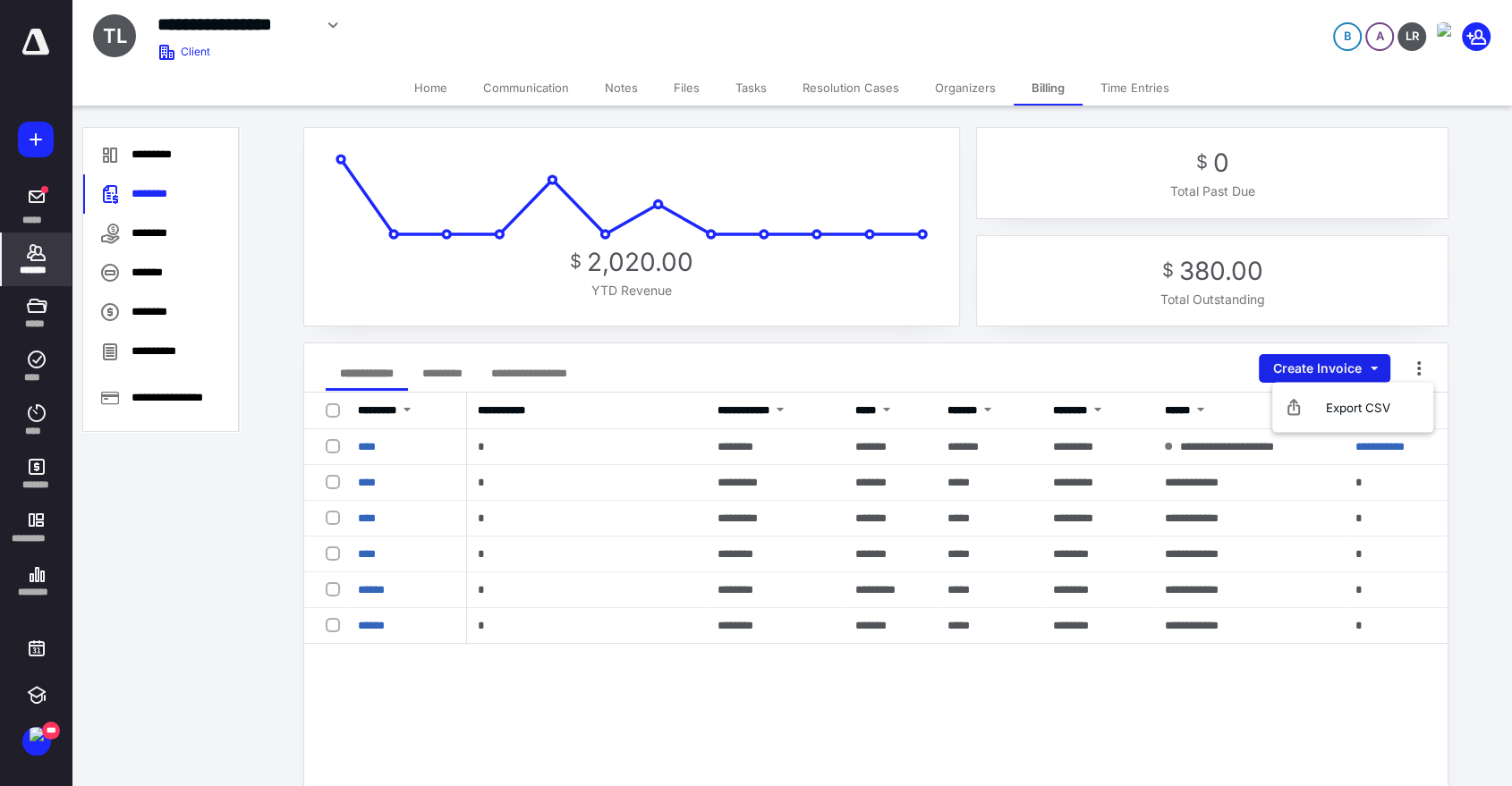 click on "Create Invoice" at bounding box center (1324, 368) 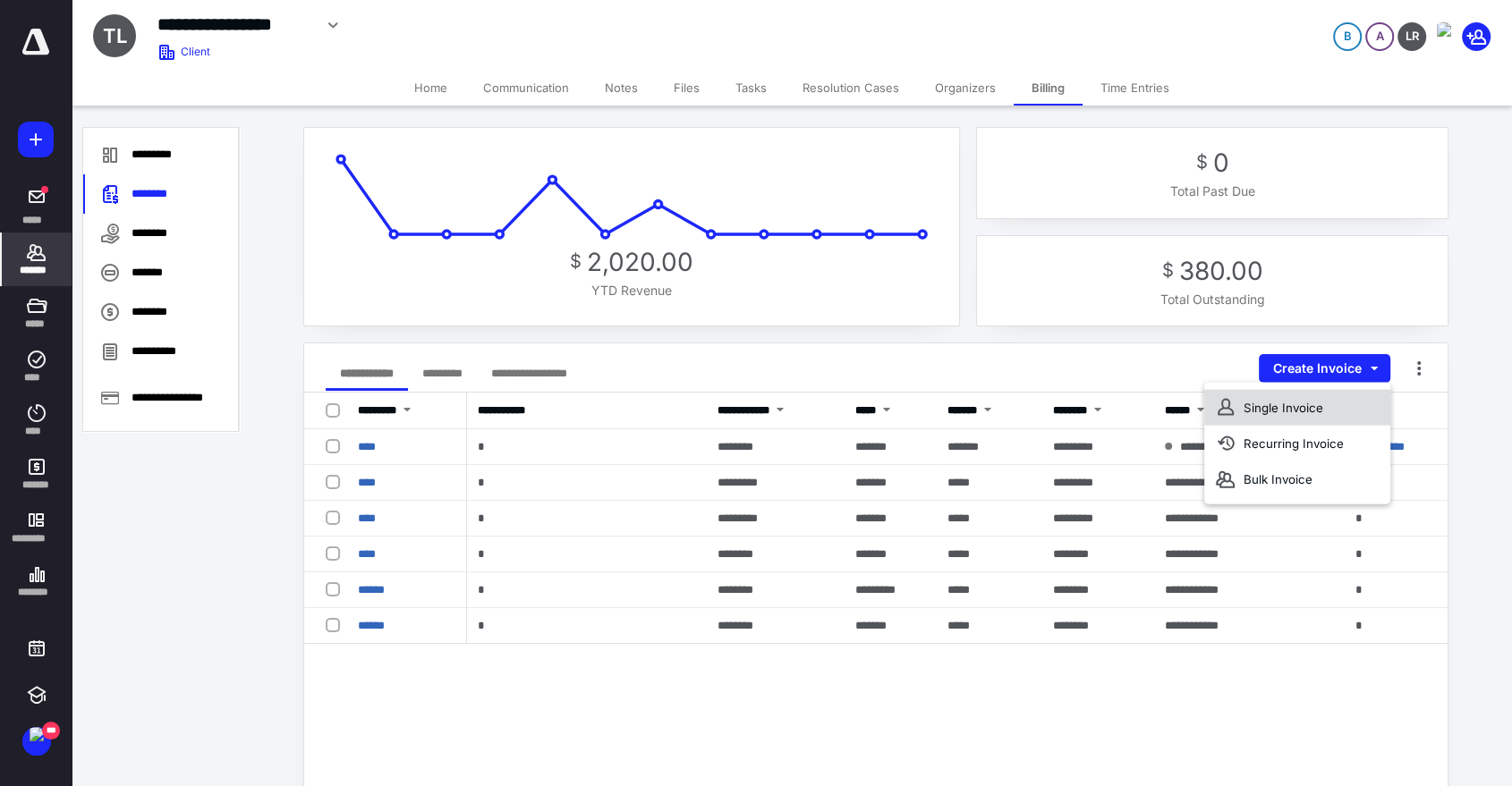 click on "Single Invoice" at bounding box center [1297, 408] 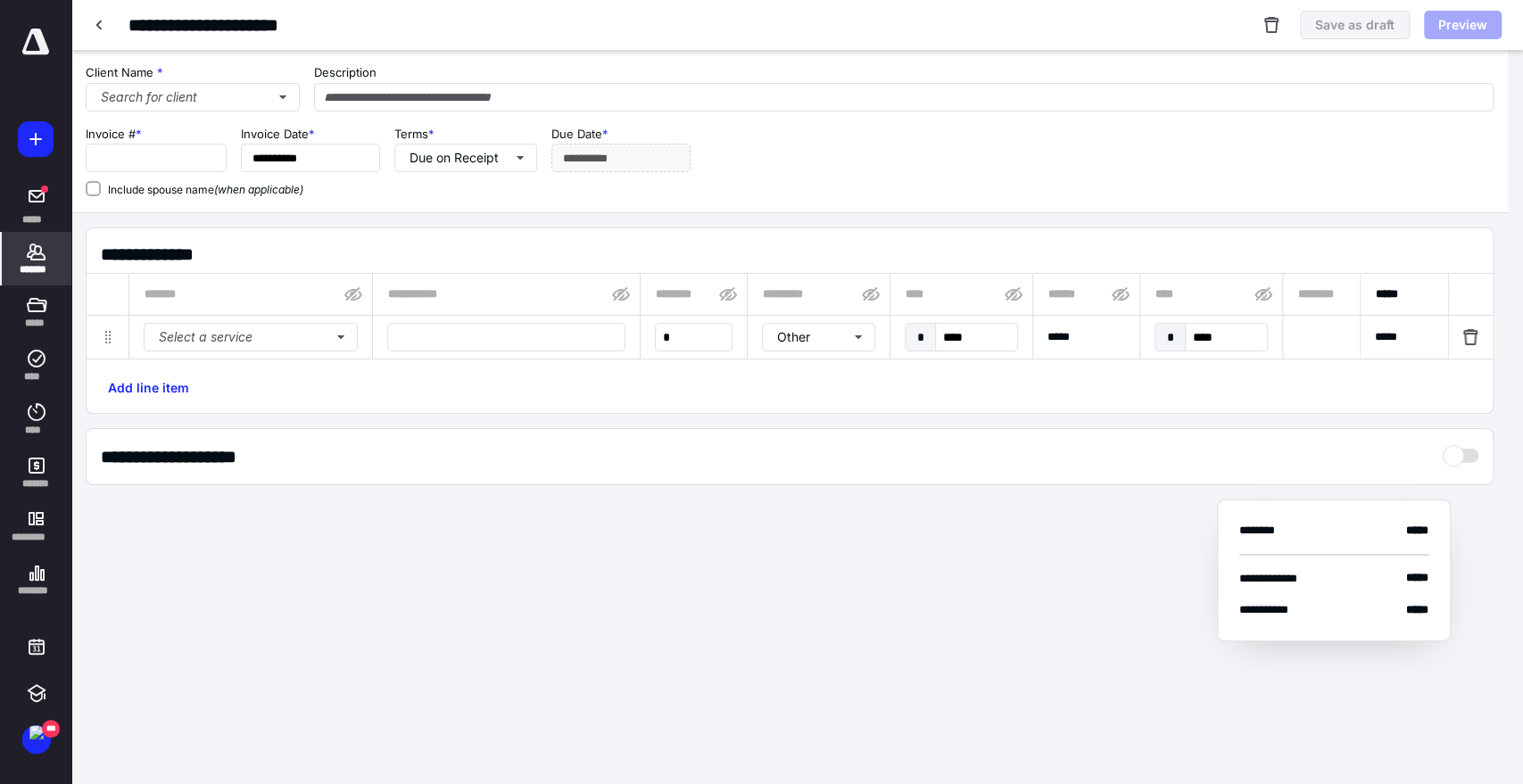 type on "**********" 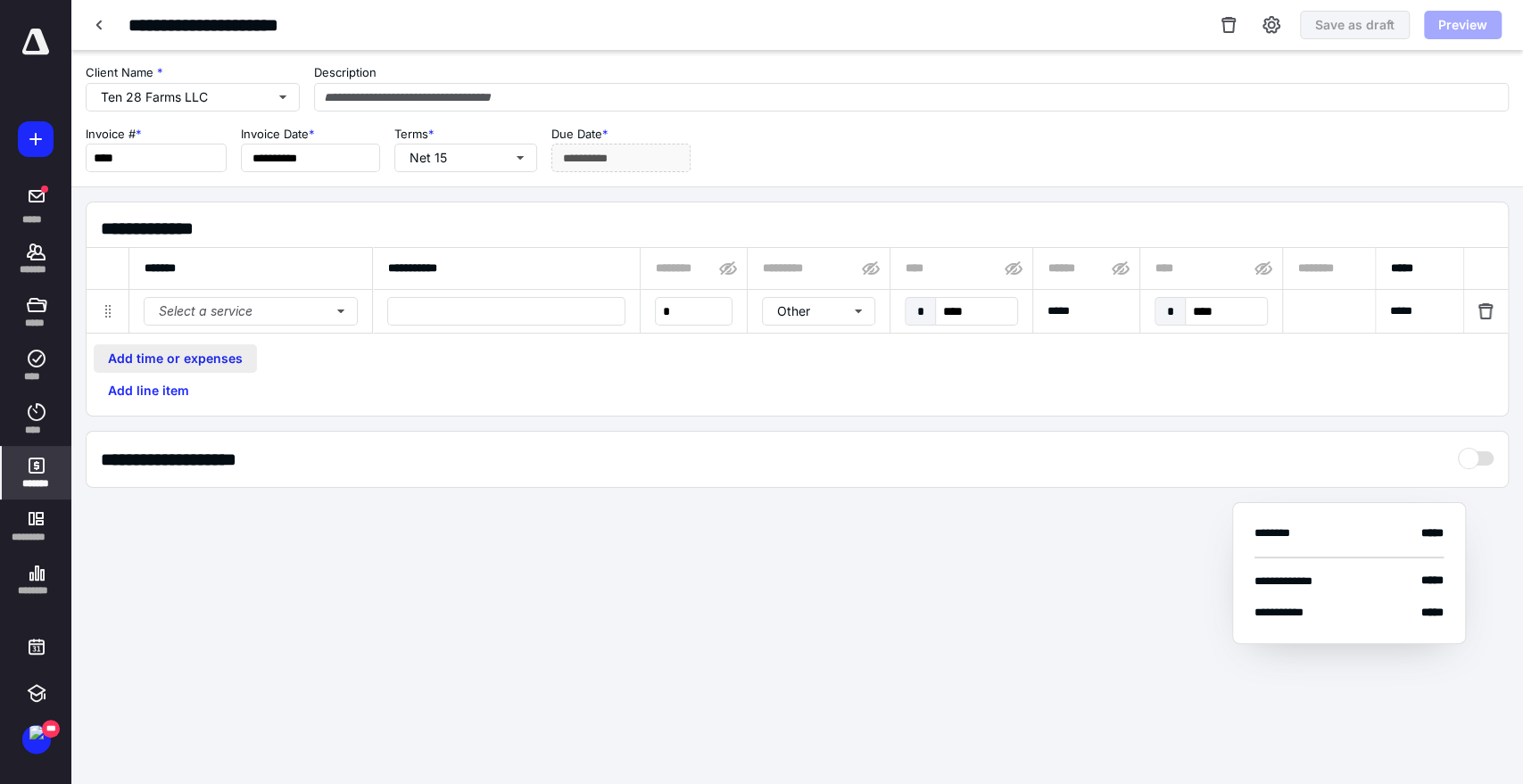 click on "Add time or expenses" at bounding box center (175, 359) 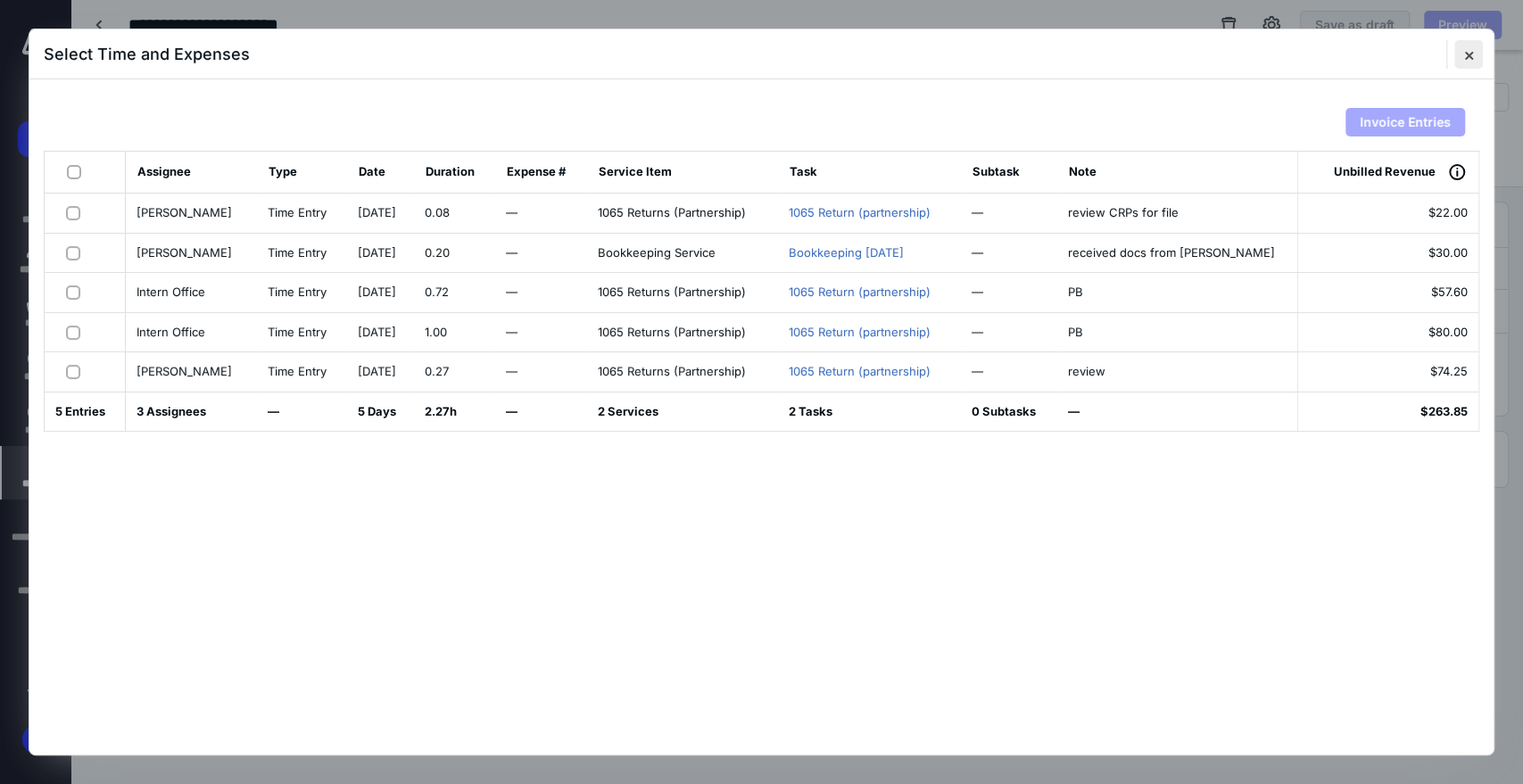 click at bounding box center (1469, 54) 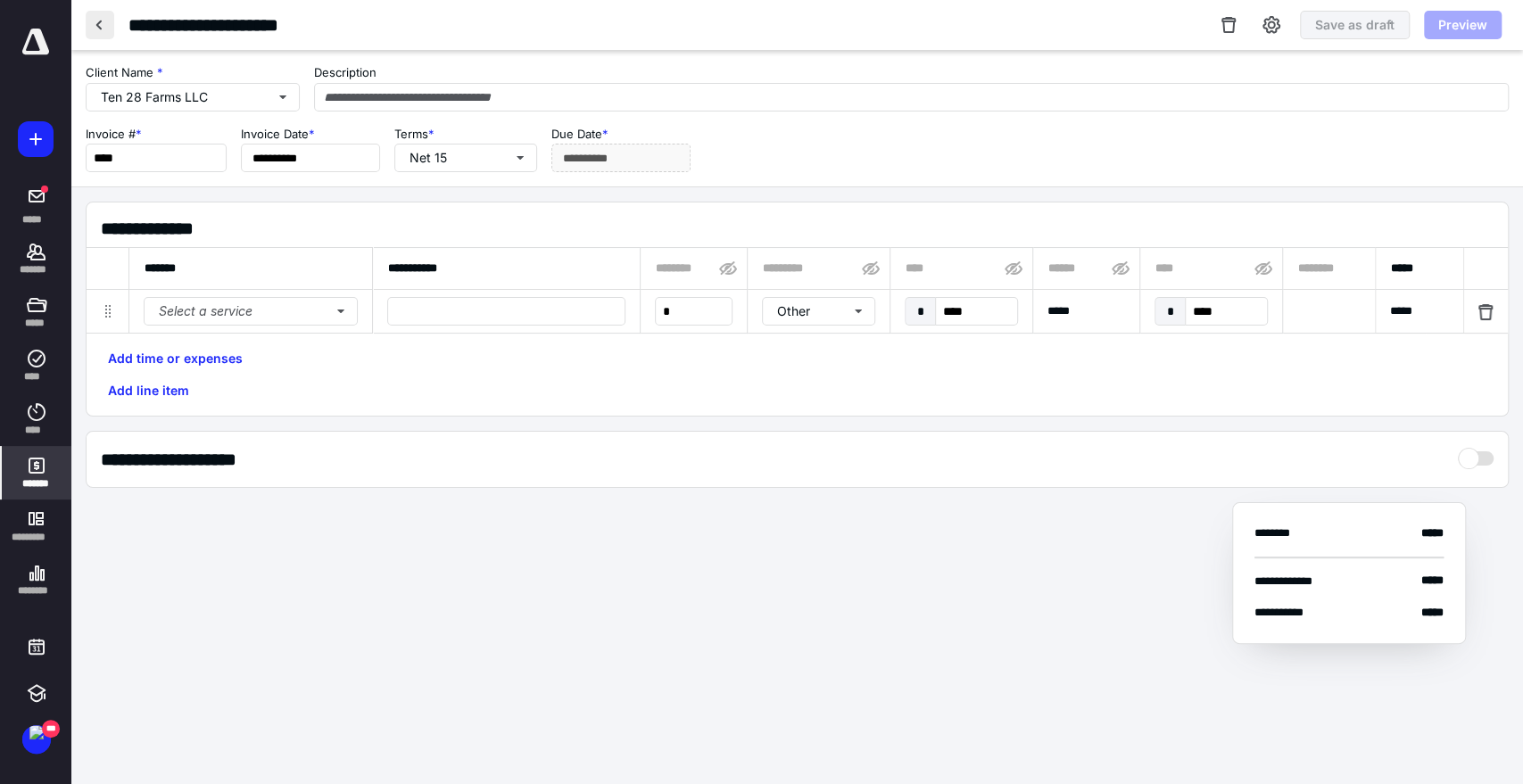 click at bounding box center [100, 25] 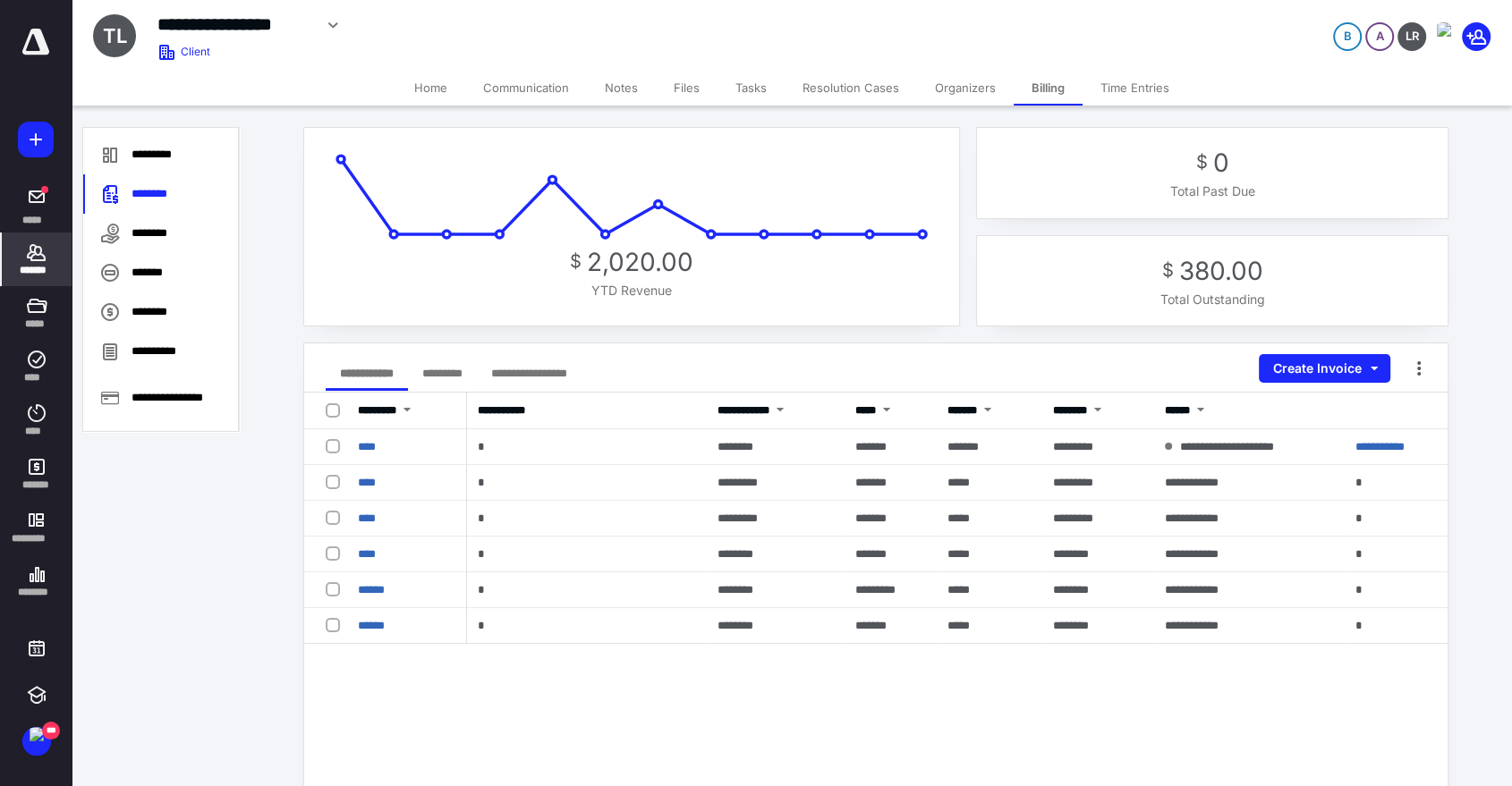 click on "Time Entries" at bounding box center [1134, 88] 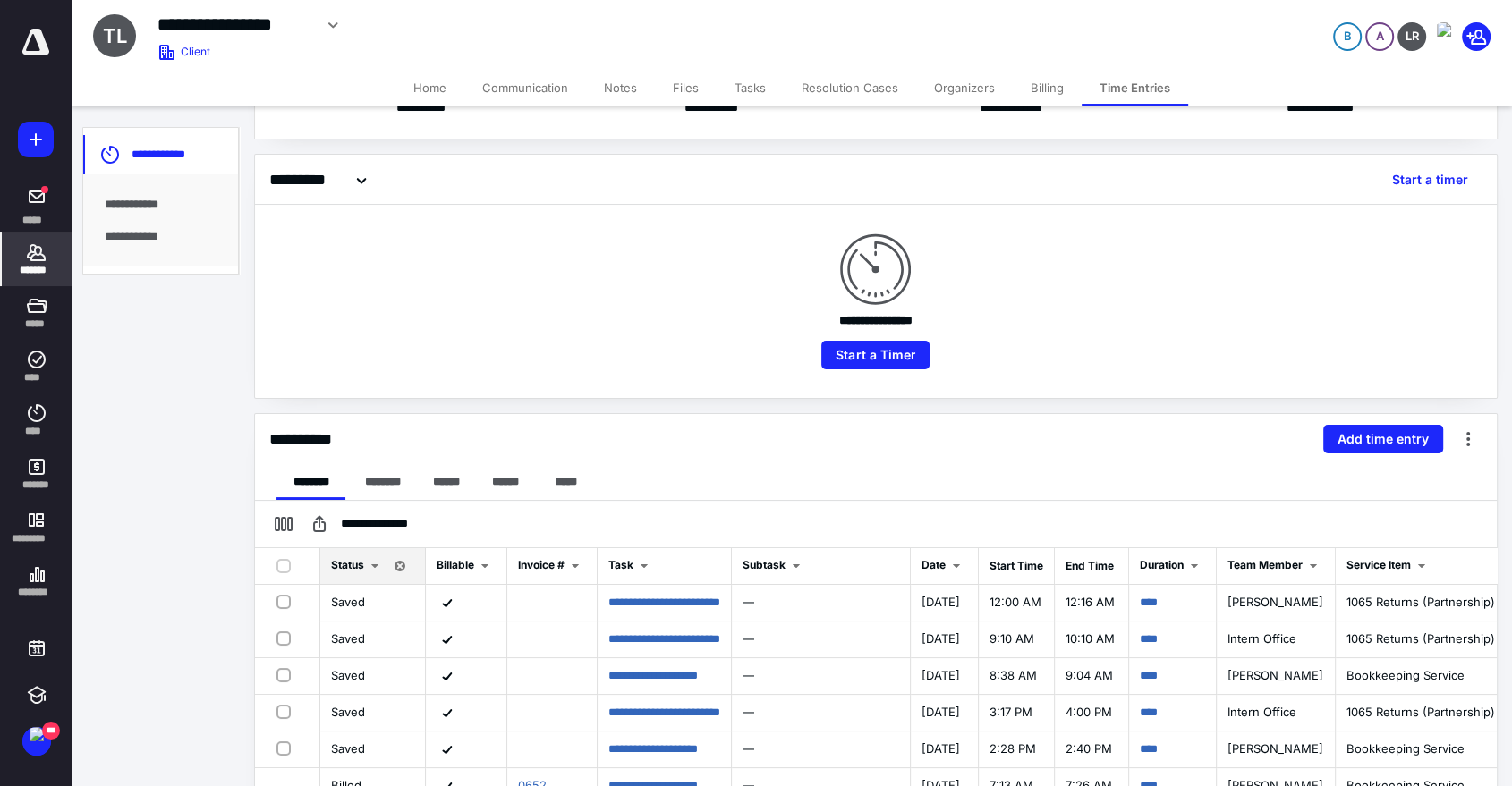 scroll, scrollTop: 298, scrollLeft: 0, axis: vertical 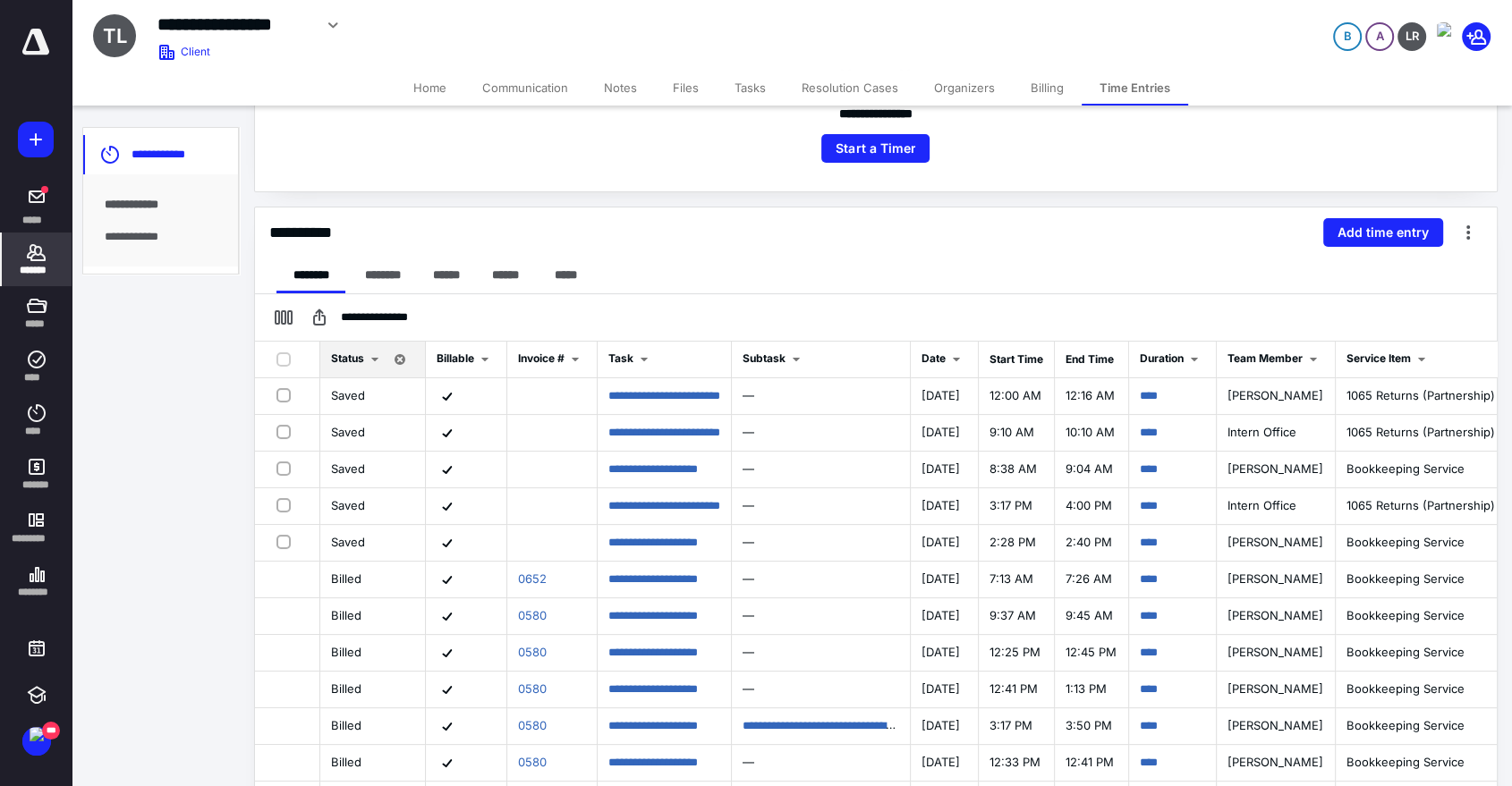 click at bounding box center (375, 359) 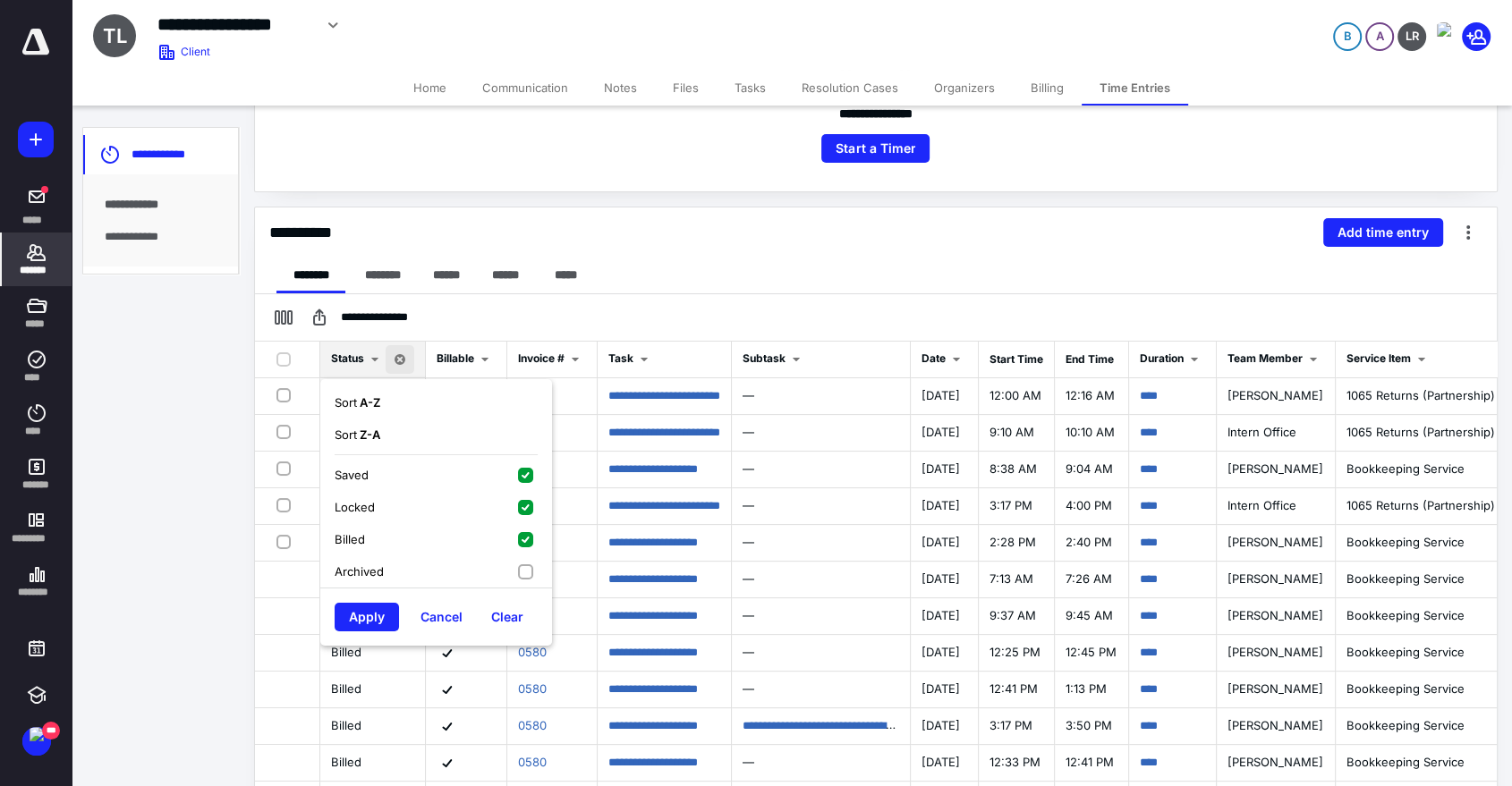click on "Locked" at bounding box center (436, 507) 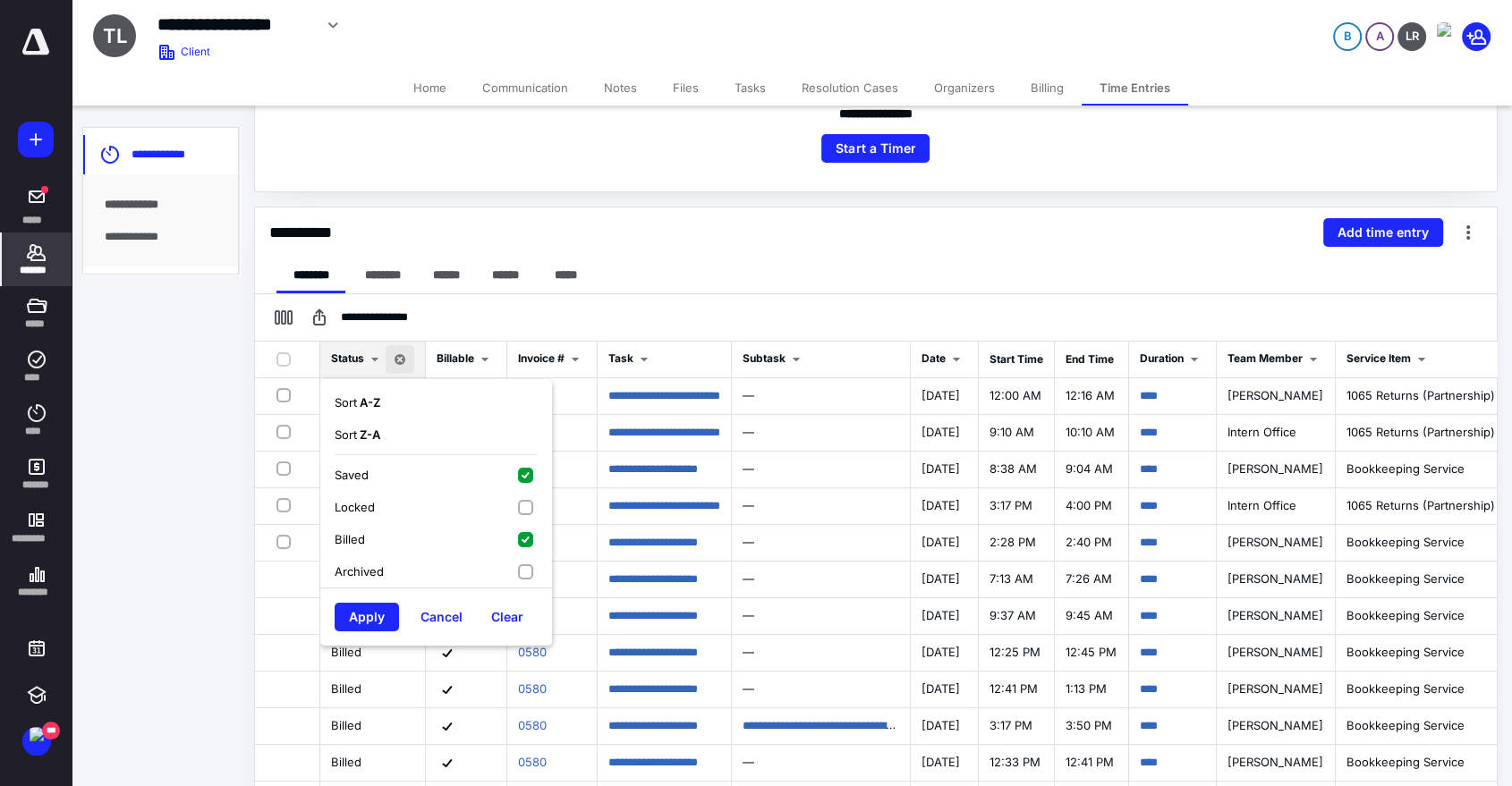 click on "Billed" at bounding box center [436, 539] 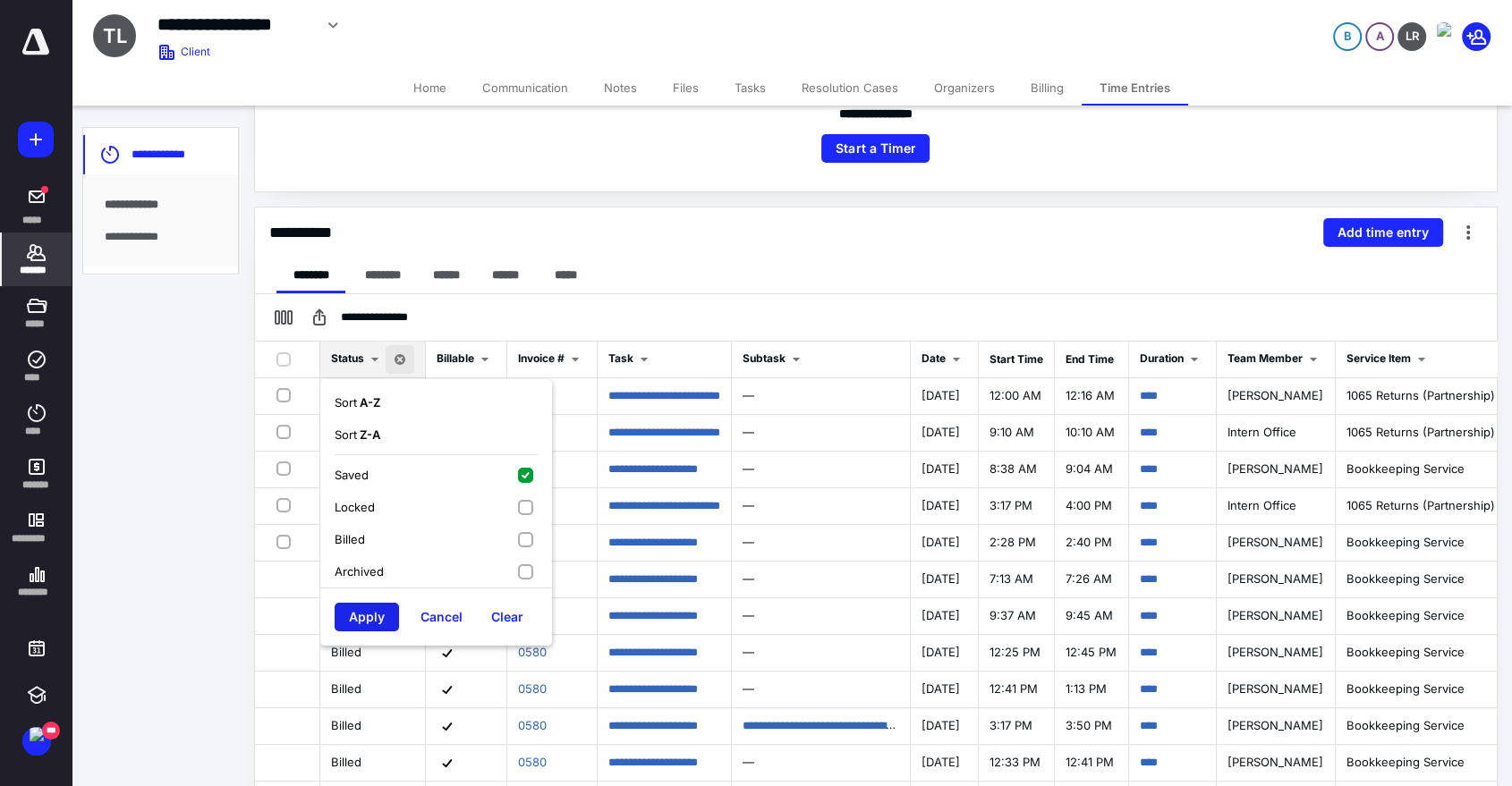 click on "Apply" at bounding box center (367, 617) 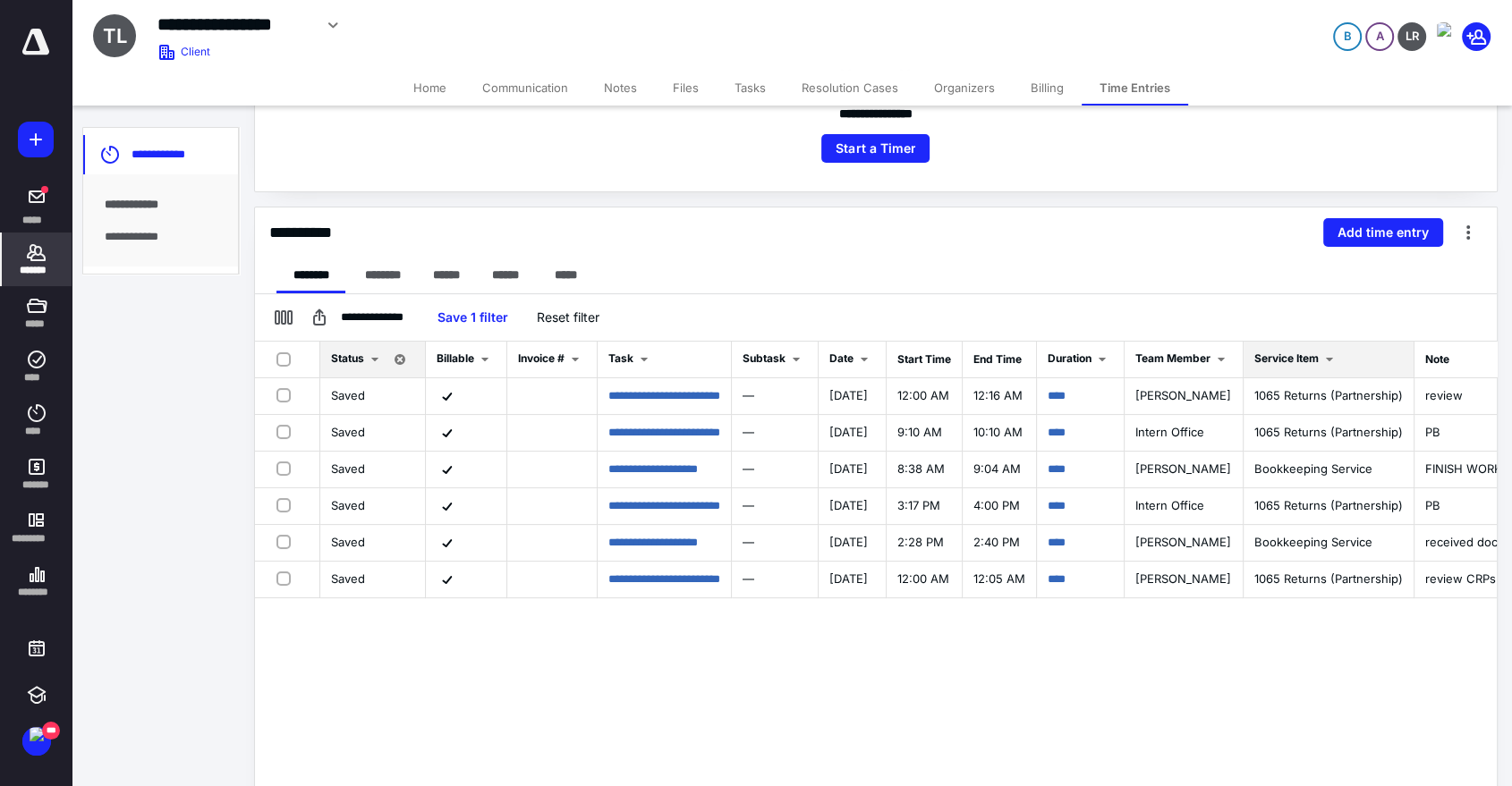 click on "Service Item" at bounding box center [1287, 358] 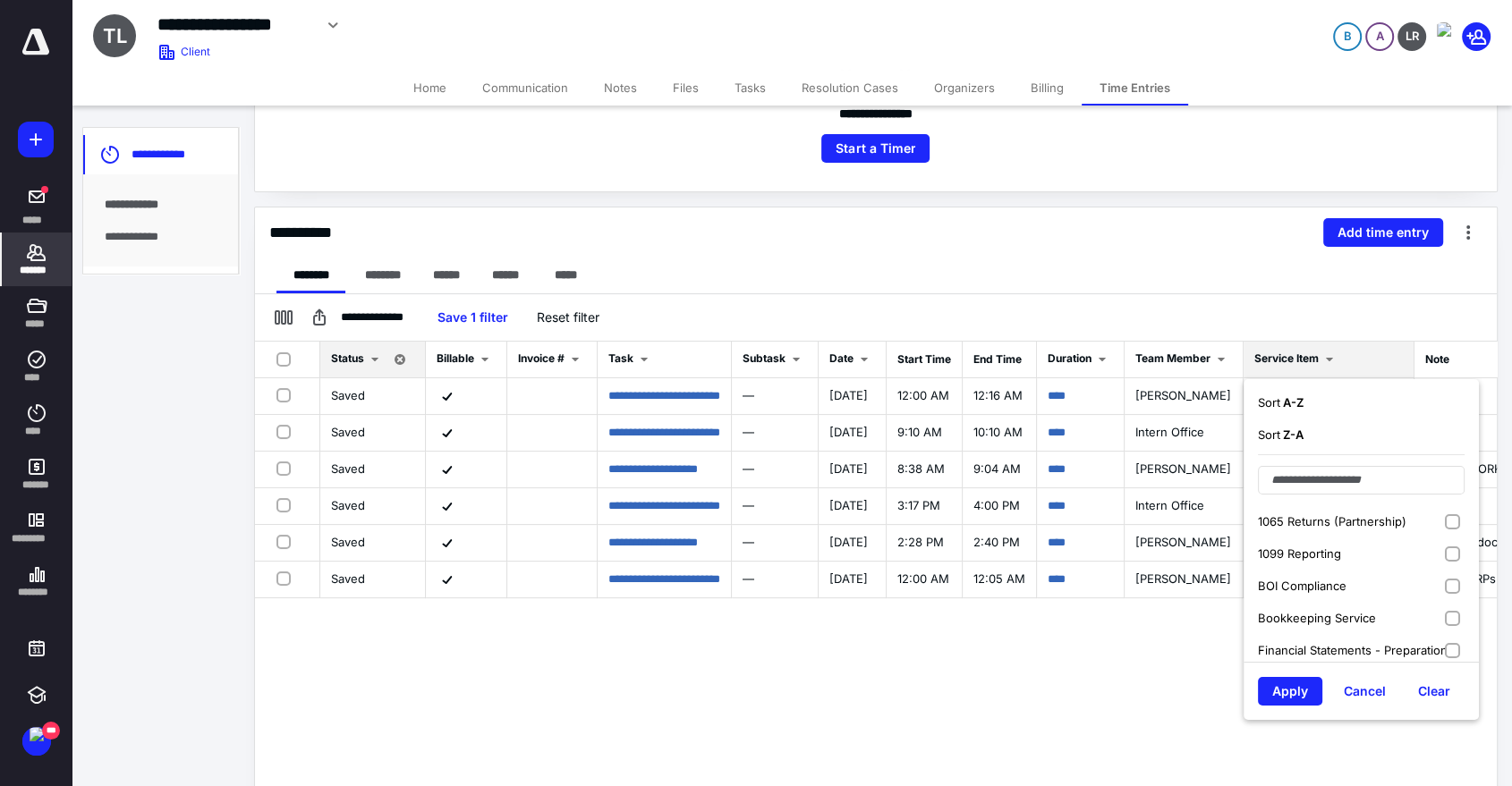 click on "A  -  Z" at bounding box center (1292, 402) 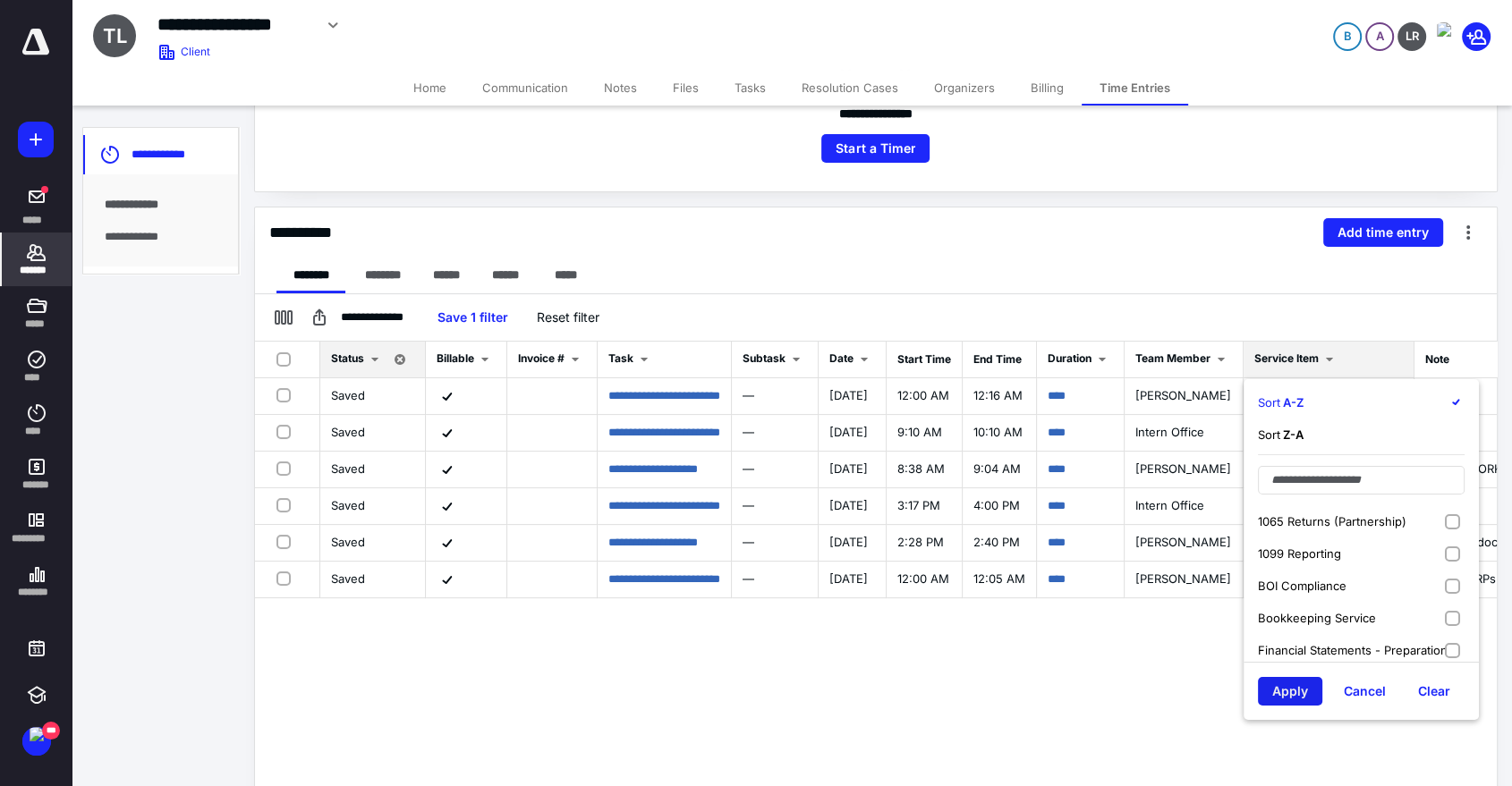 click on "Apply" at bounding box center (1290, 691) 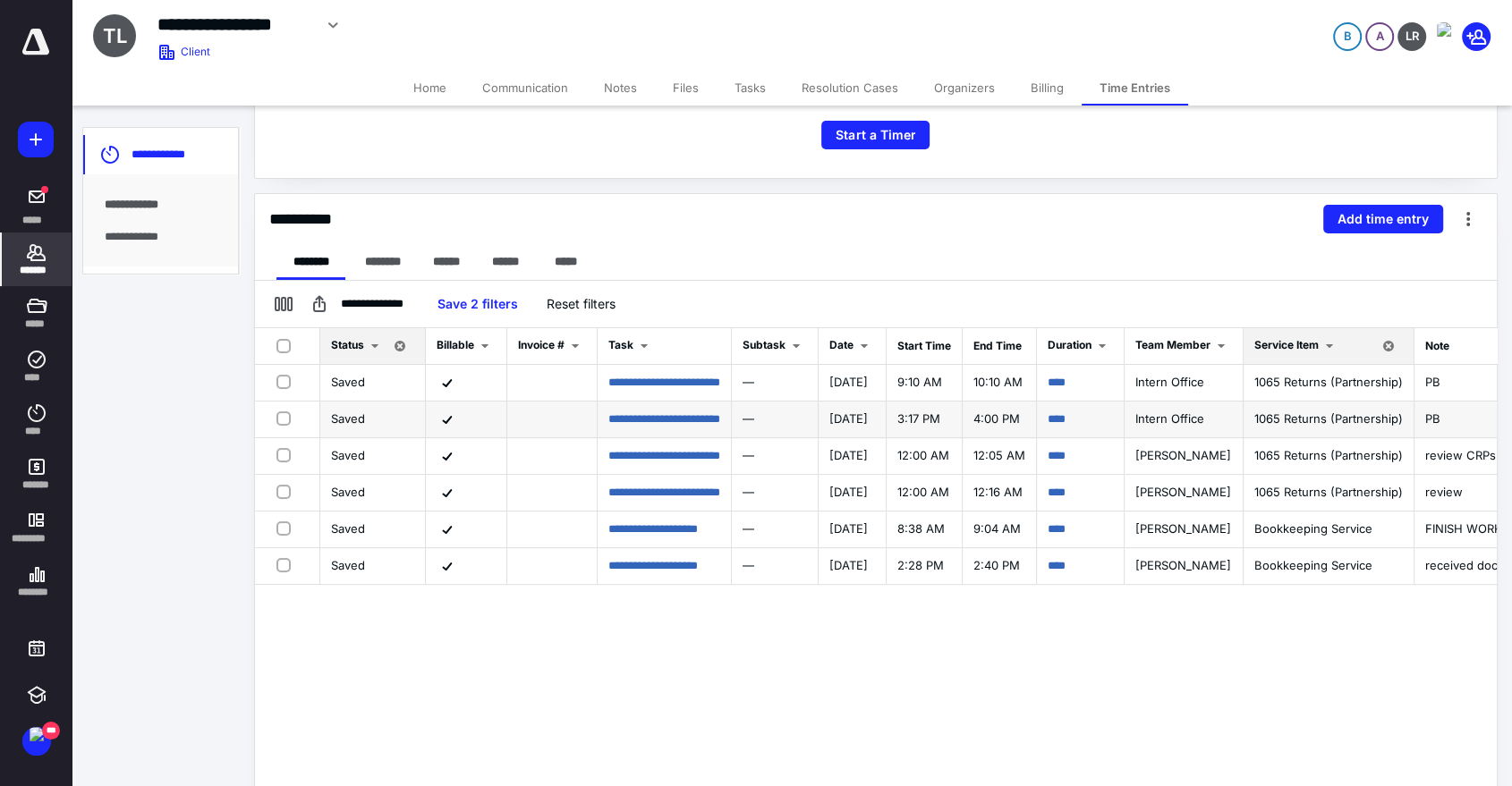 scroll, scrollTop: 99, scrollLeft: 0, axis: vertical 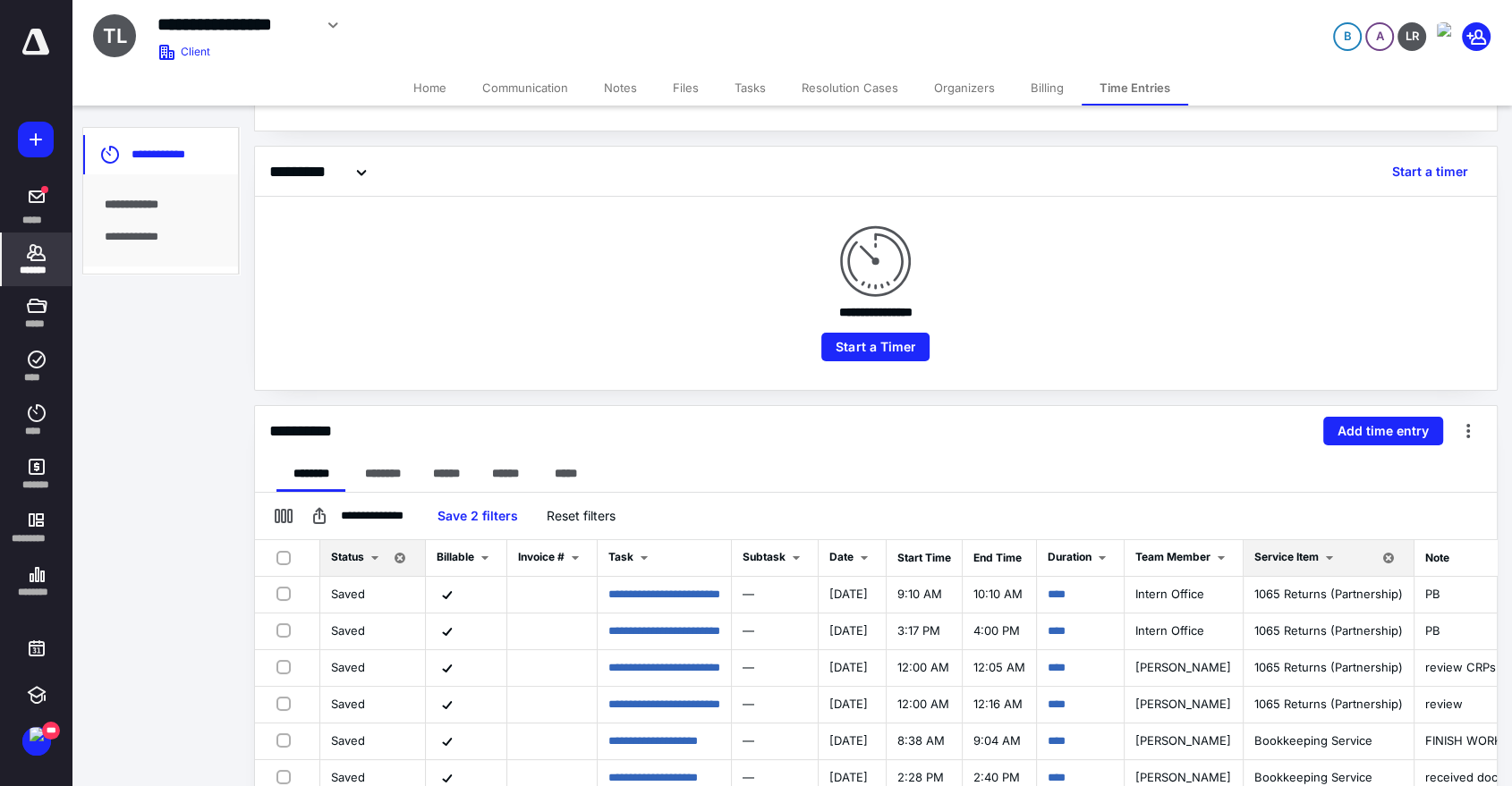 click on "Billing" at bounding box center (1047, 88) 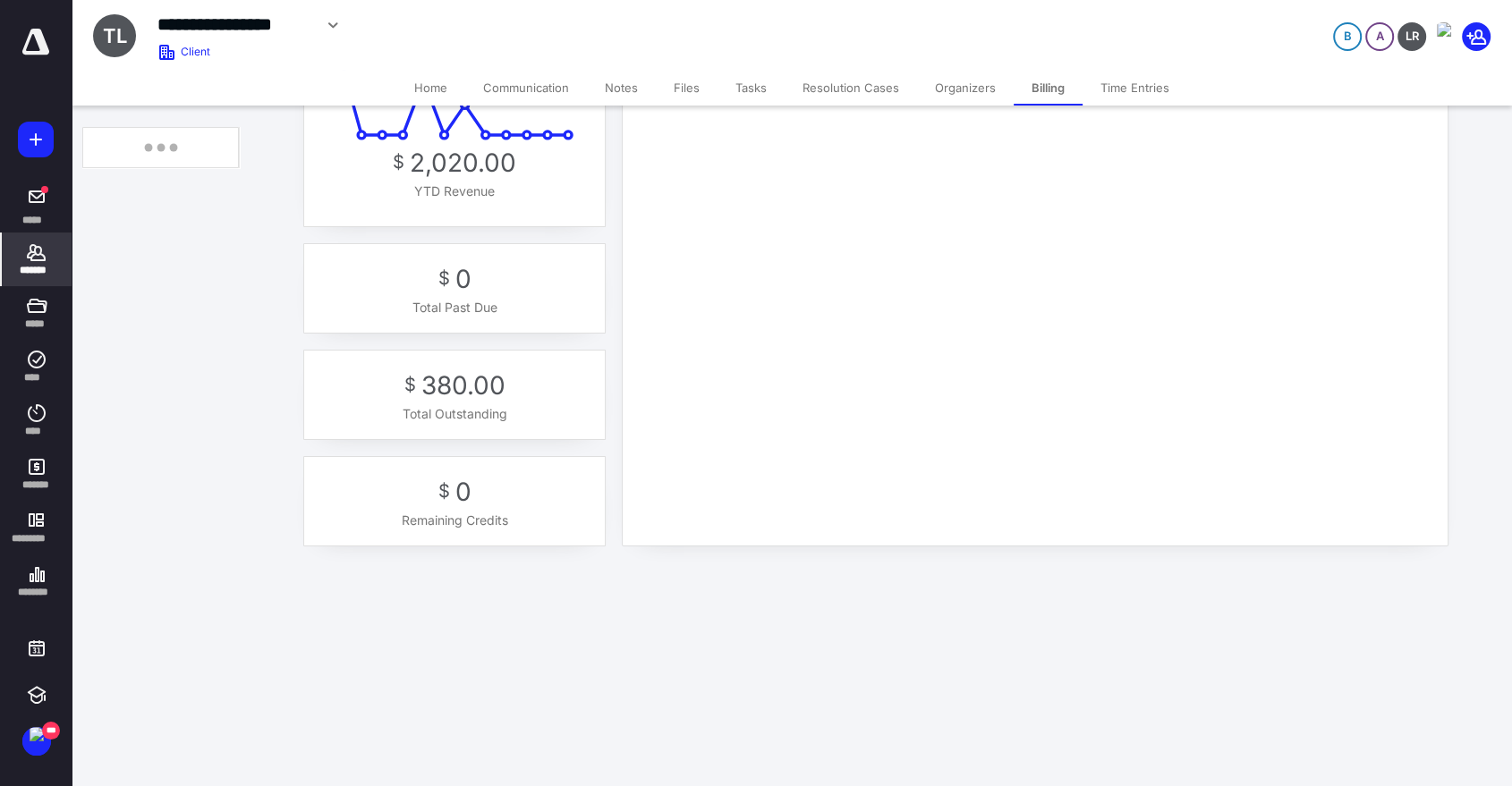 scroll, scrollTop: 0, scrollLeft: 0, axis: both 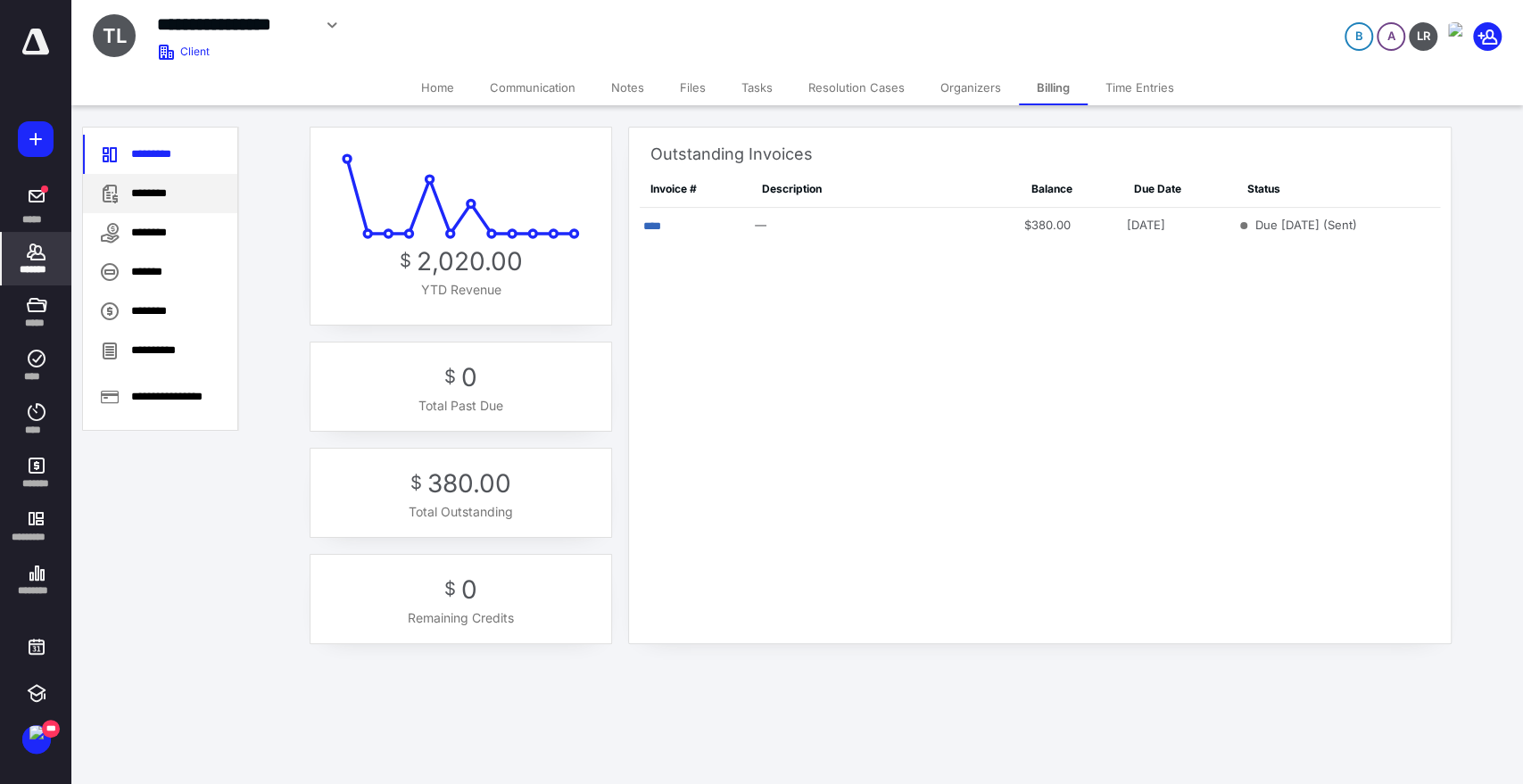 click on "********" at bounding box center (160, 194) 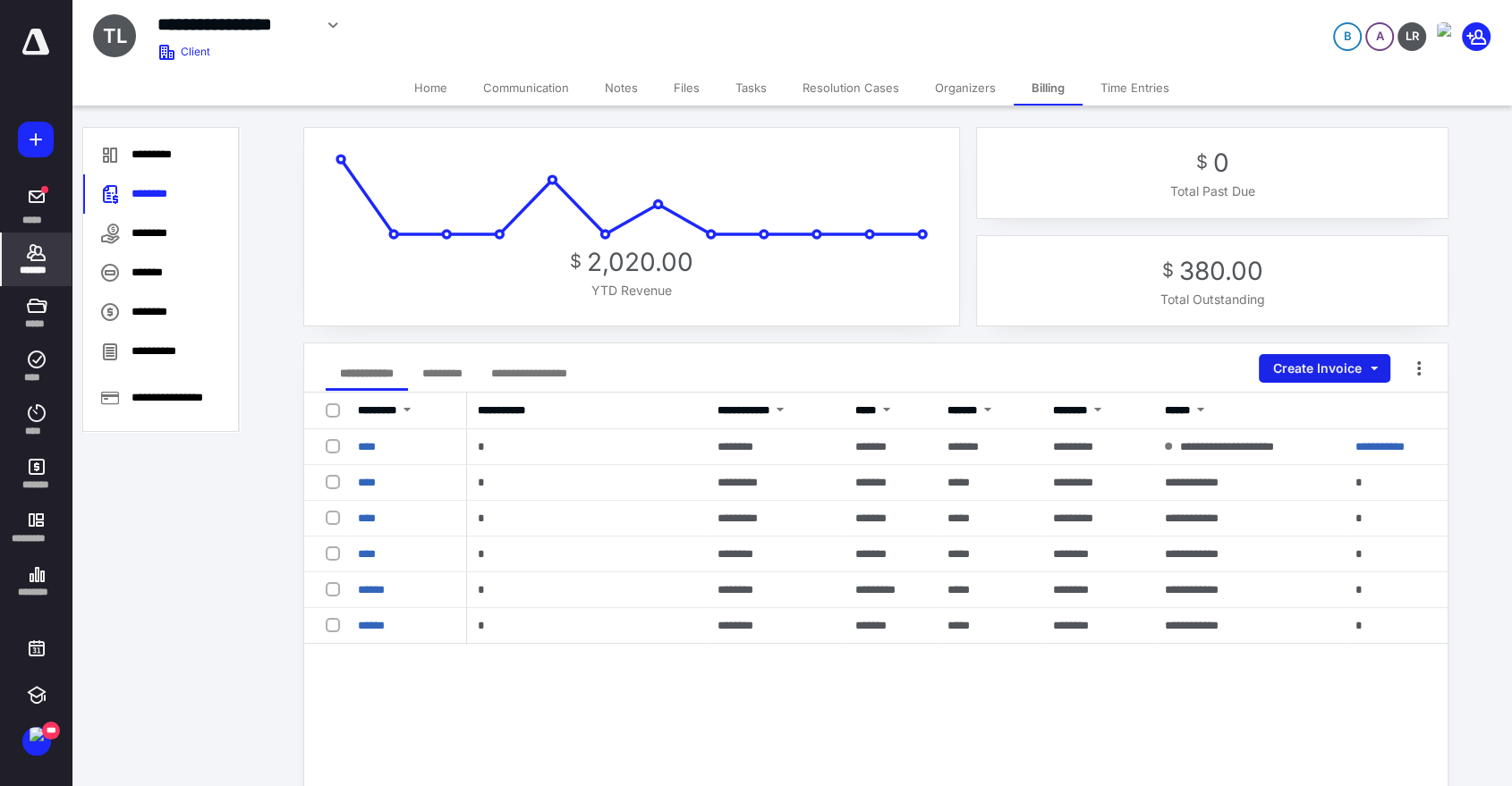 click on "Create Invoice" at bounding box center (1324, 368) 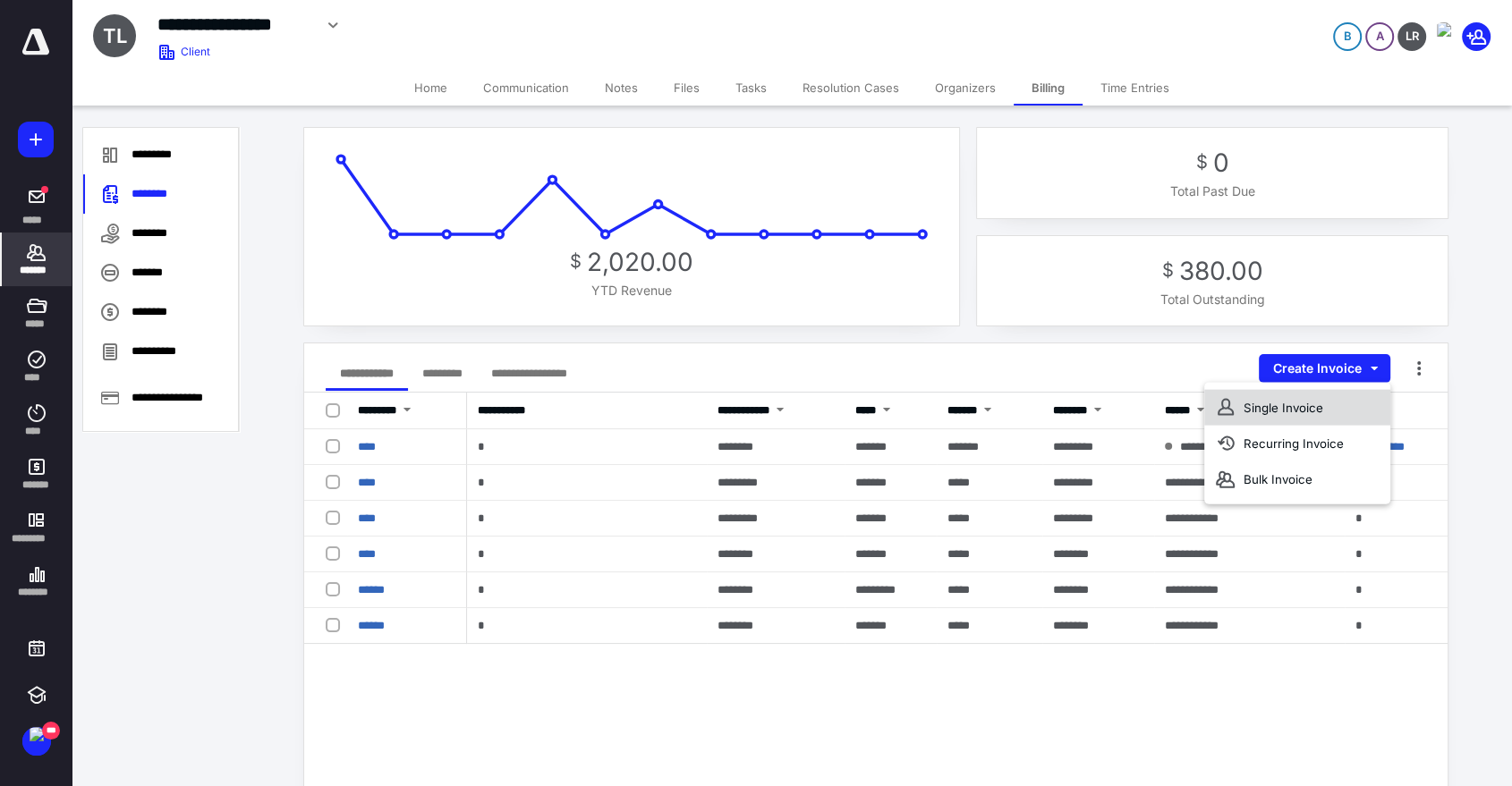 click on "Single Invoice" at bounding box center [1297, 408] 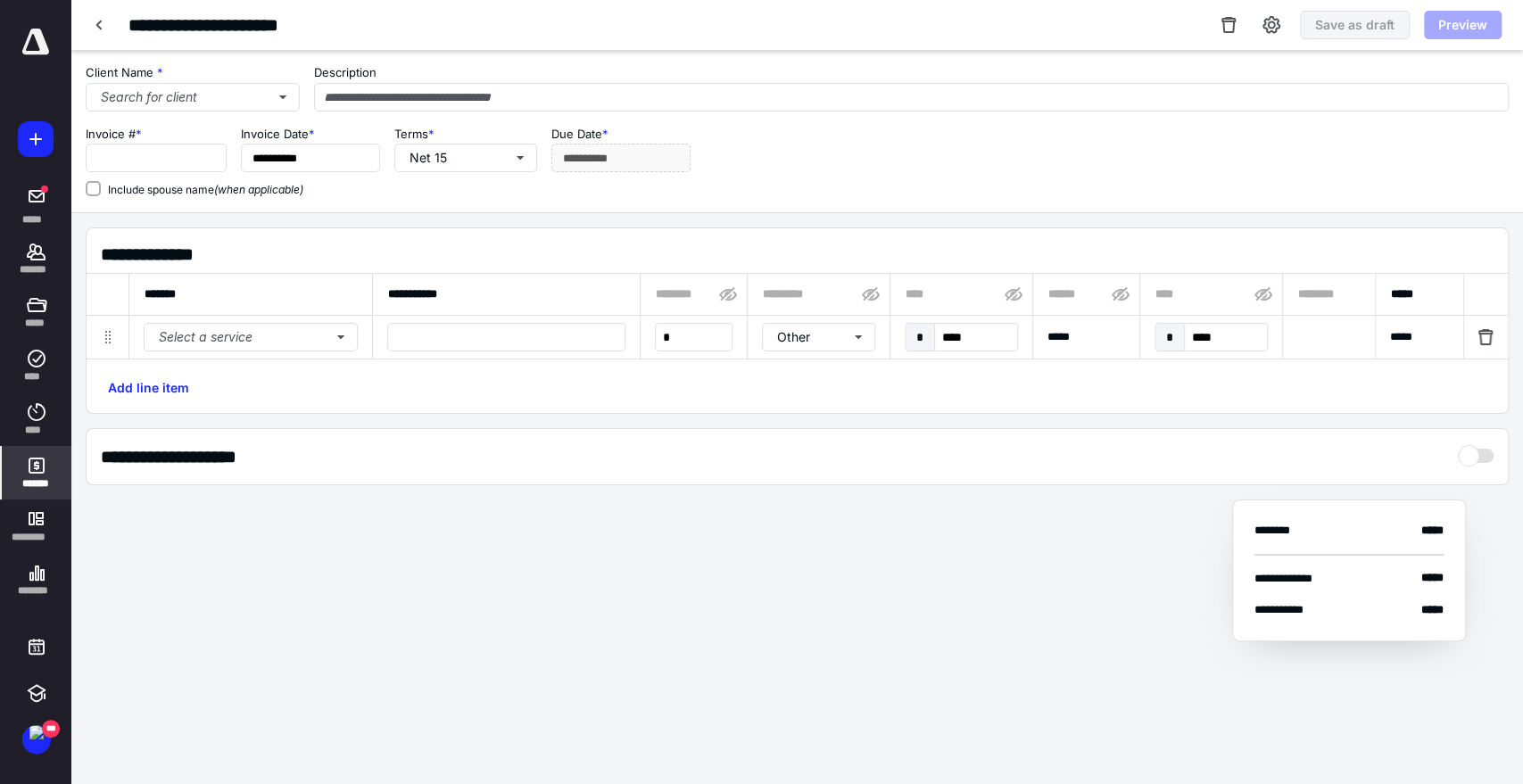 type on "****" 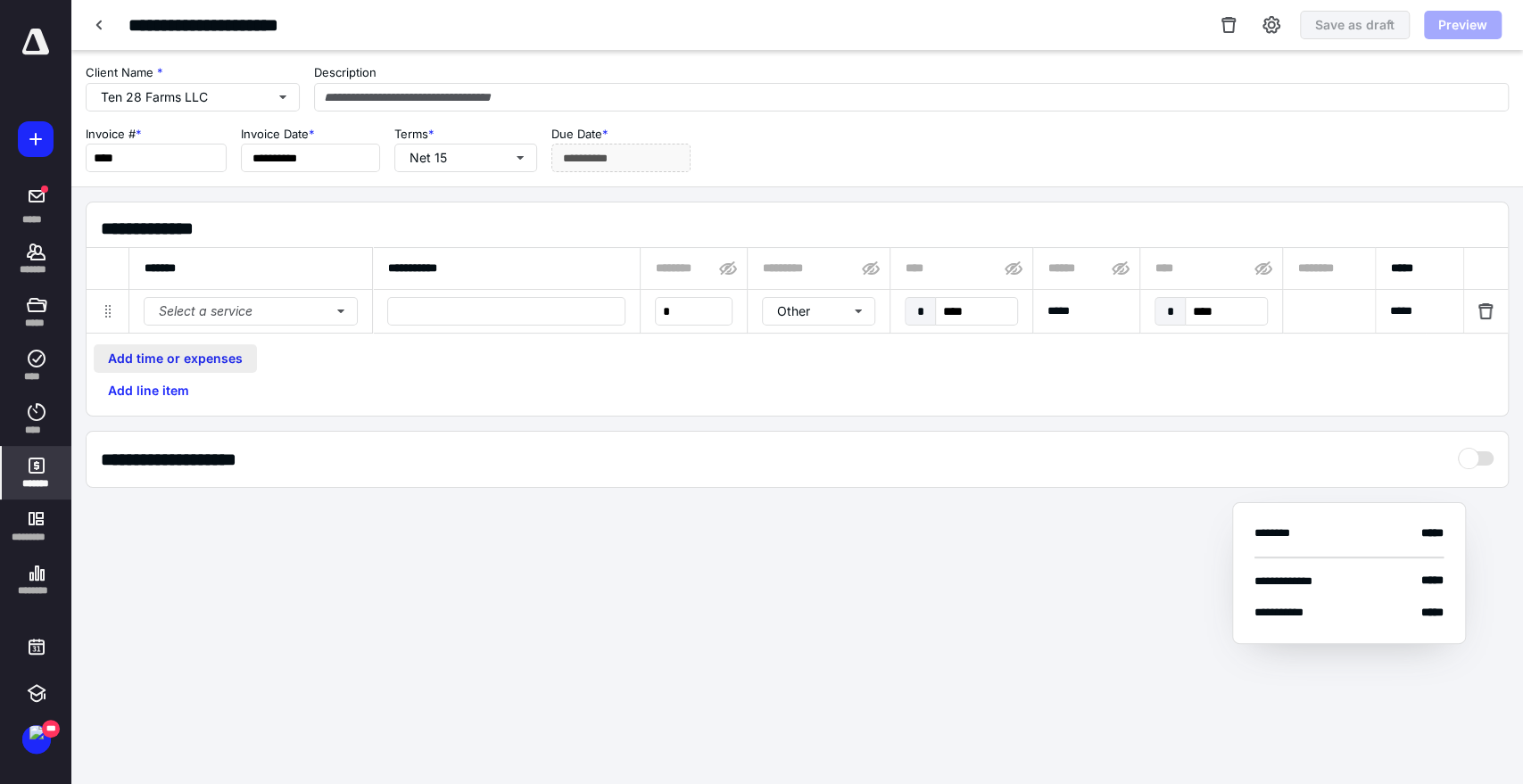 click on "Add time or expenses" at bounding box center (175, 359) 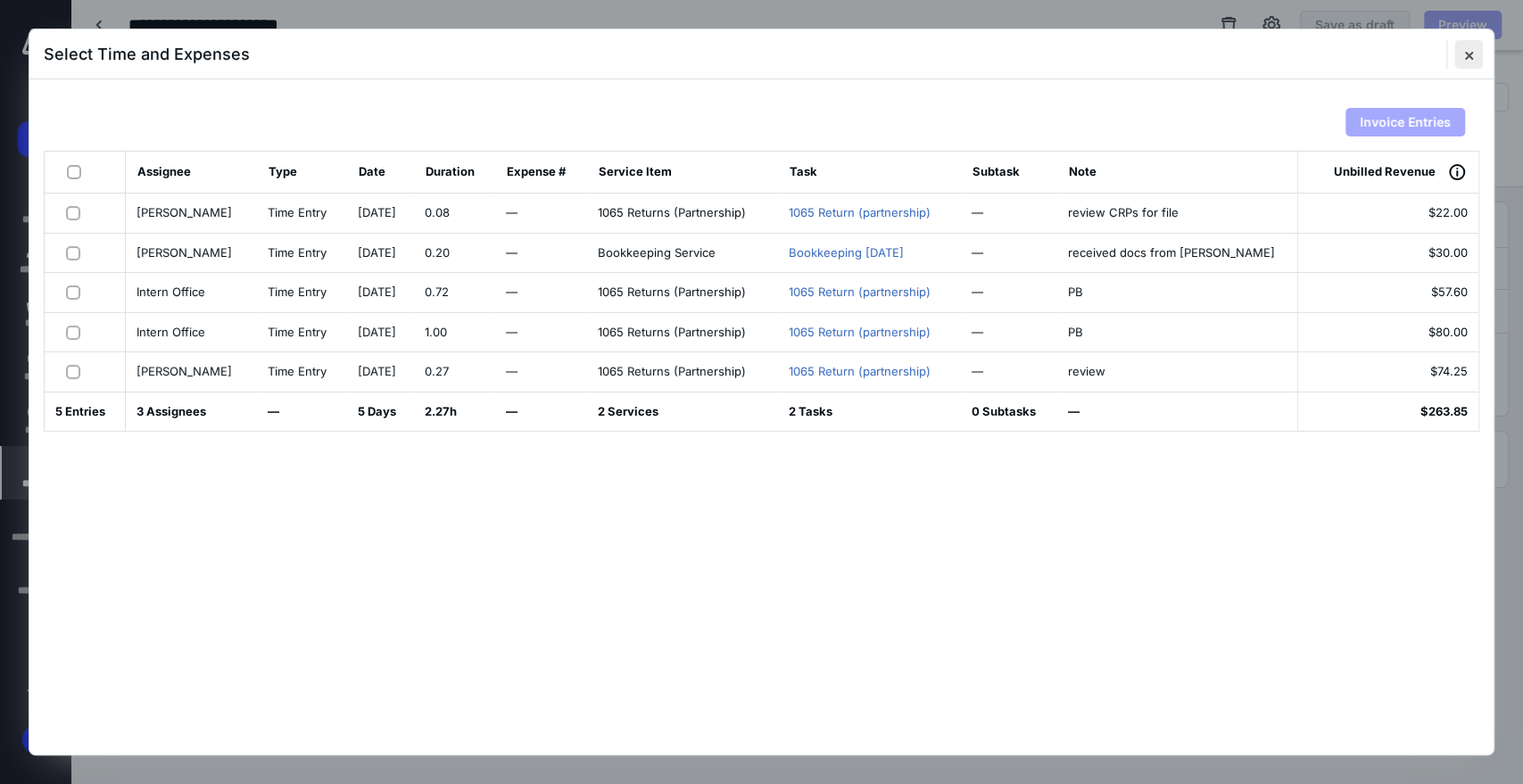 click at bounding box center [1469, 54] 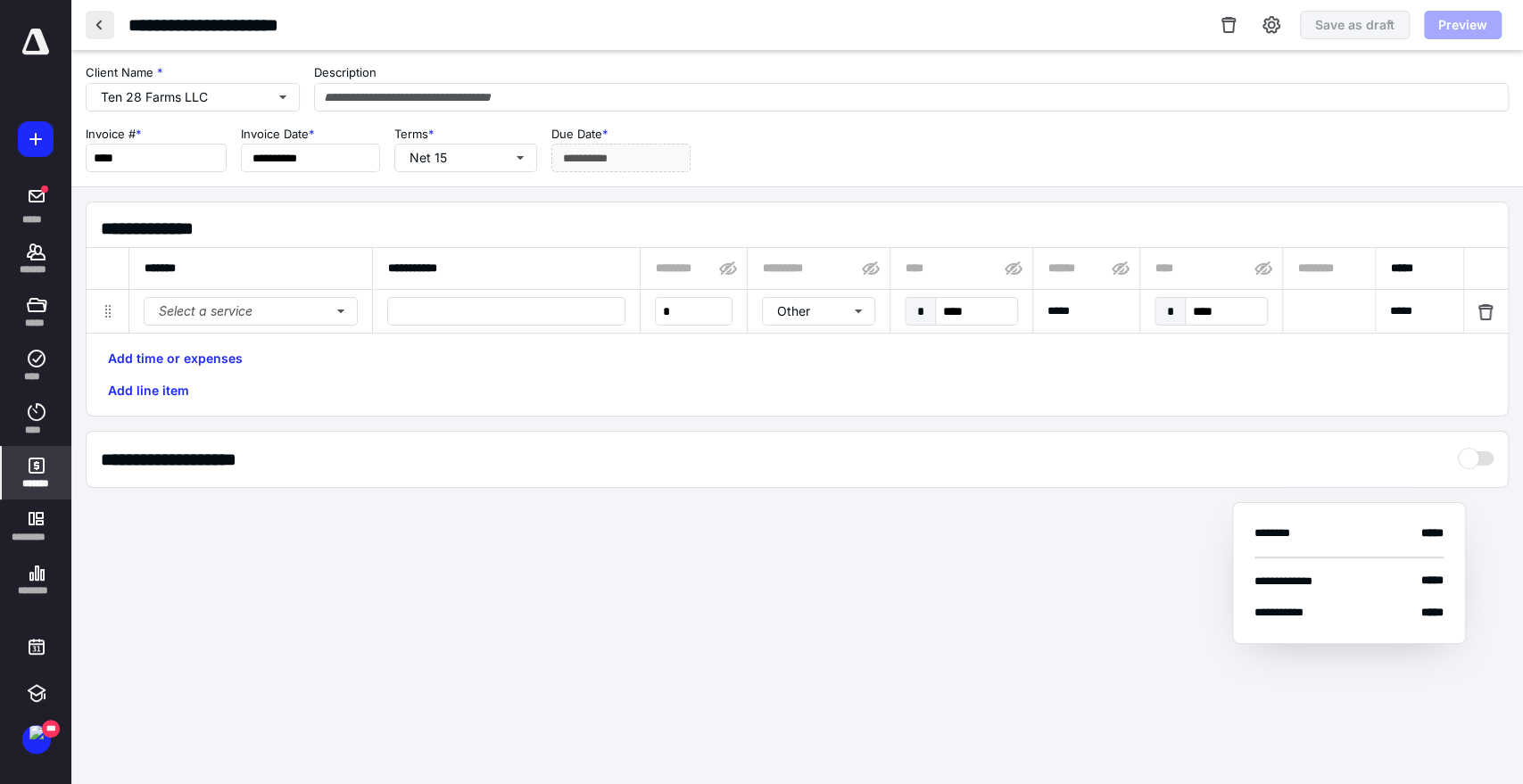 click at bounding box center [100, 25] 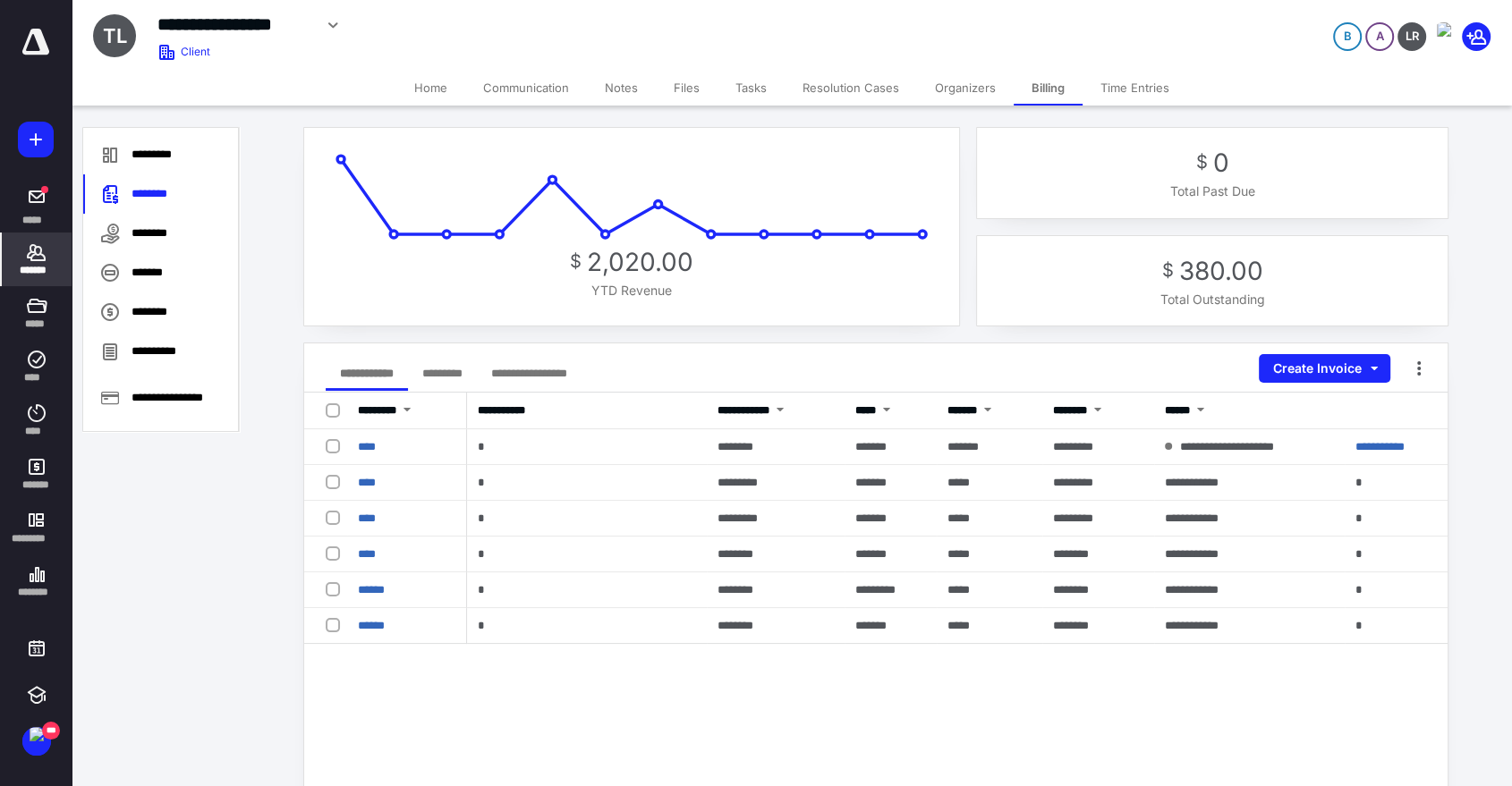 click on "Files" at bounding box center (686, 88) 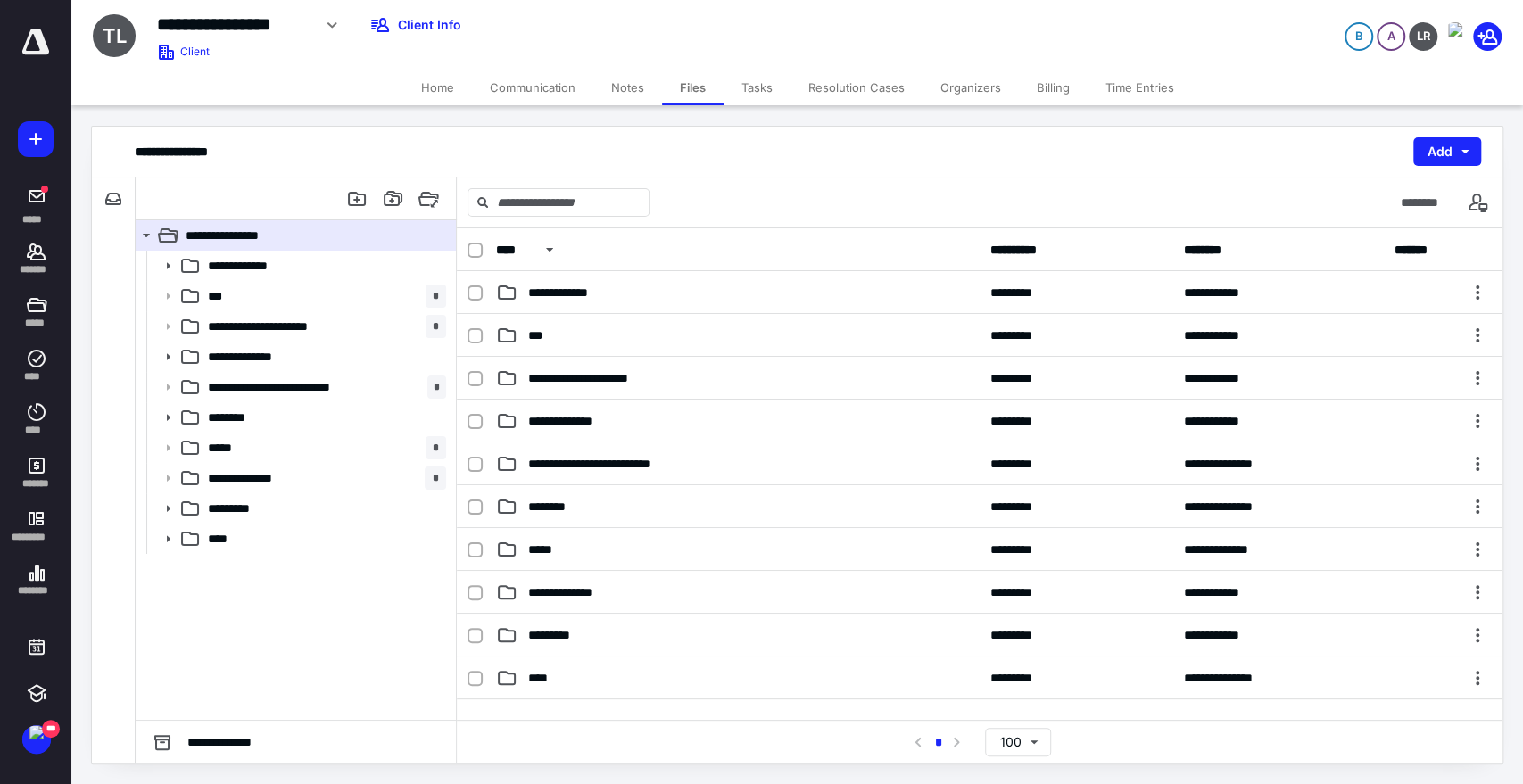click on "Home" at bounding box center [437, 87] 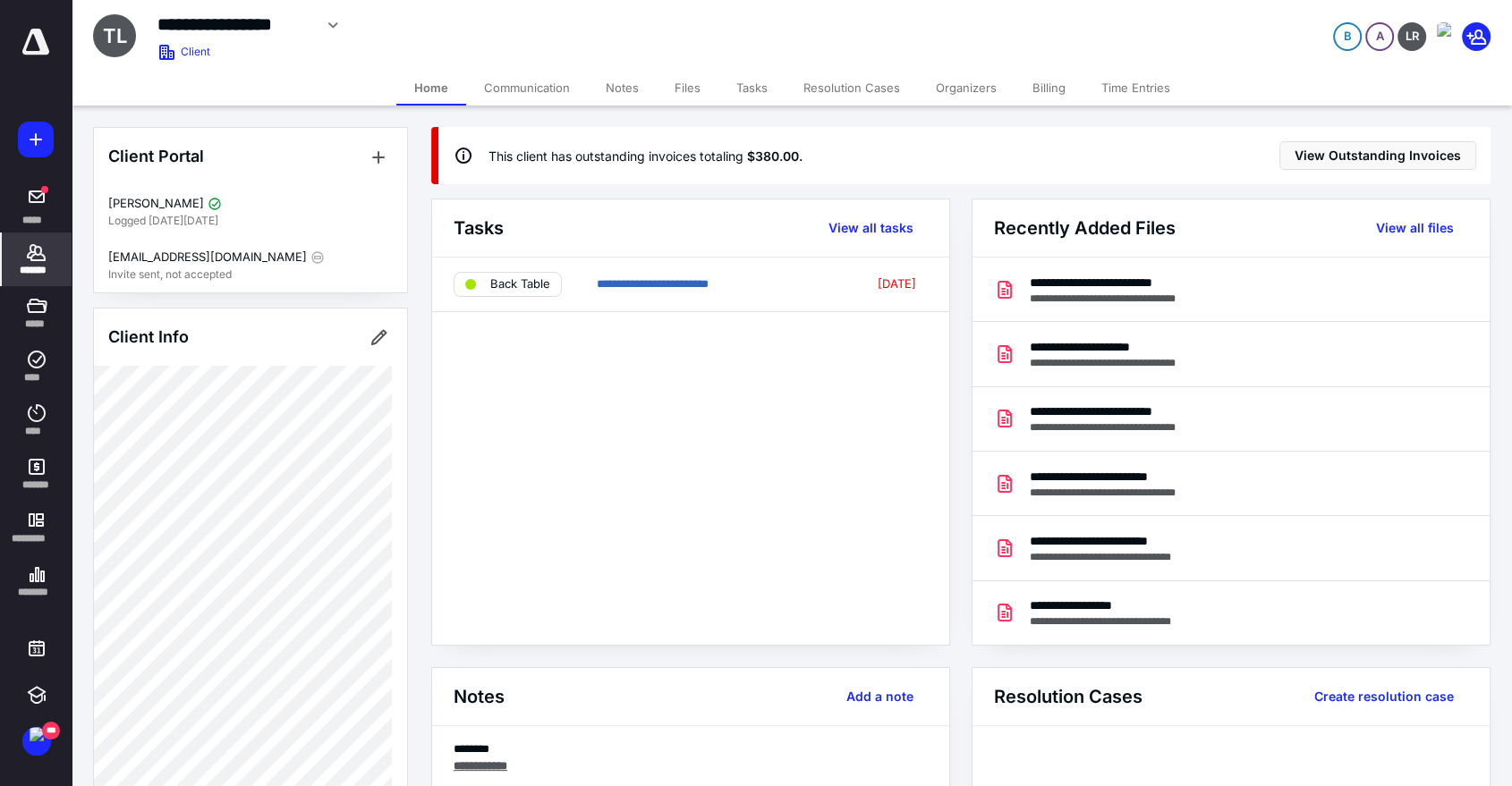 click on "Time Entries" at bounding box center (1135, 88) 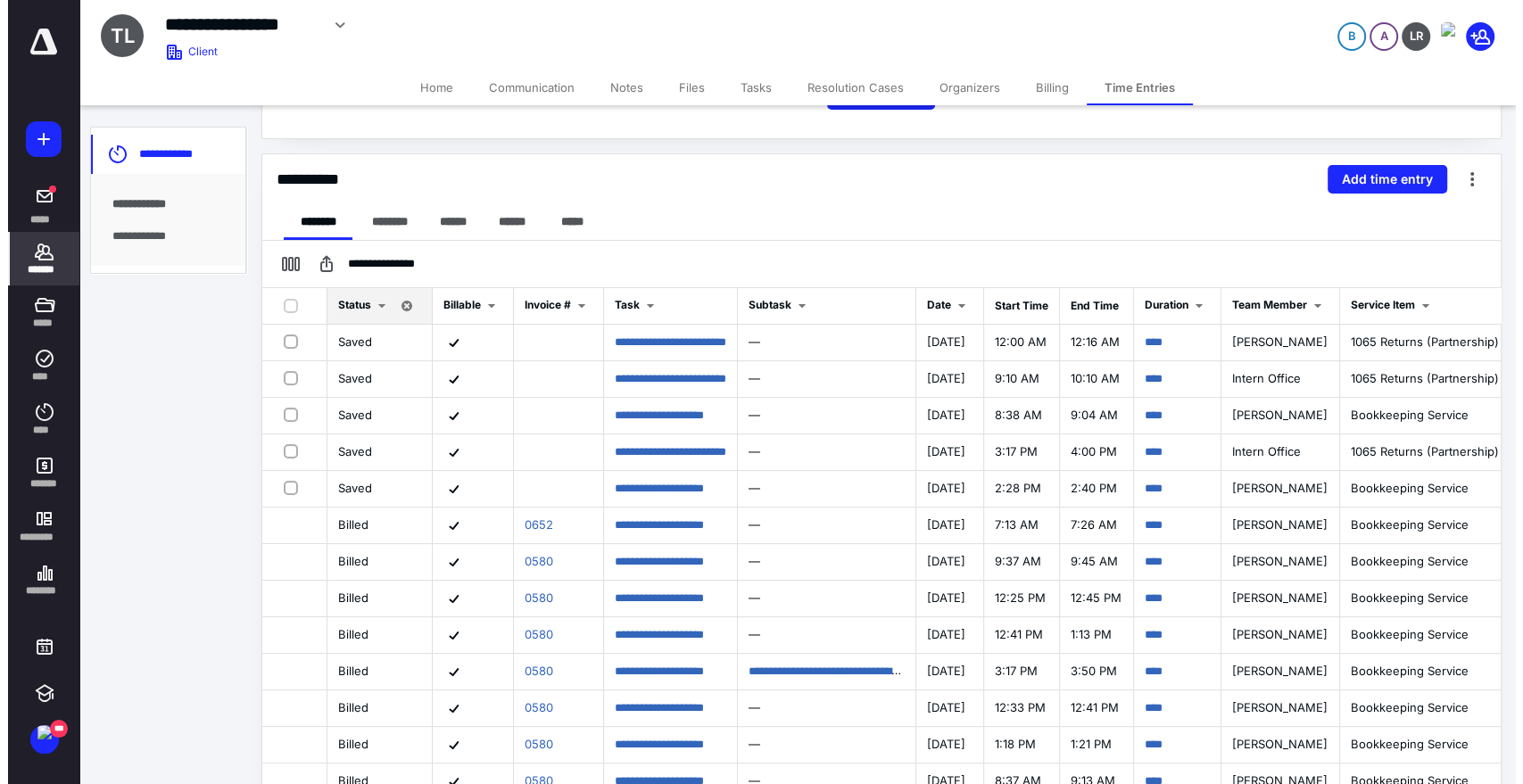 scroll, scrollTop: 398, scrollLeft: 0, axis: vertical 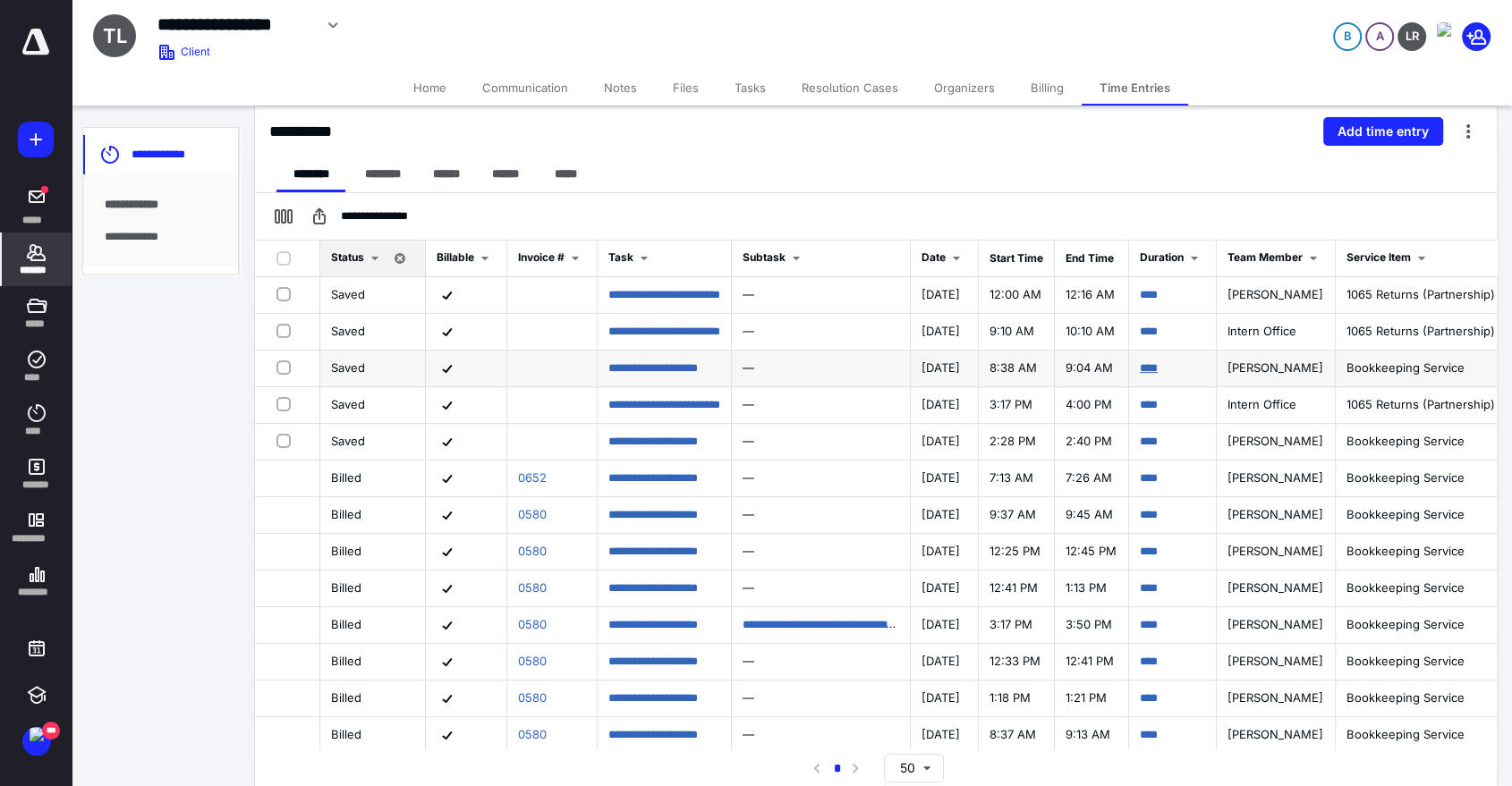 click on "****" at bounding box center [1149, 368] 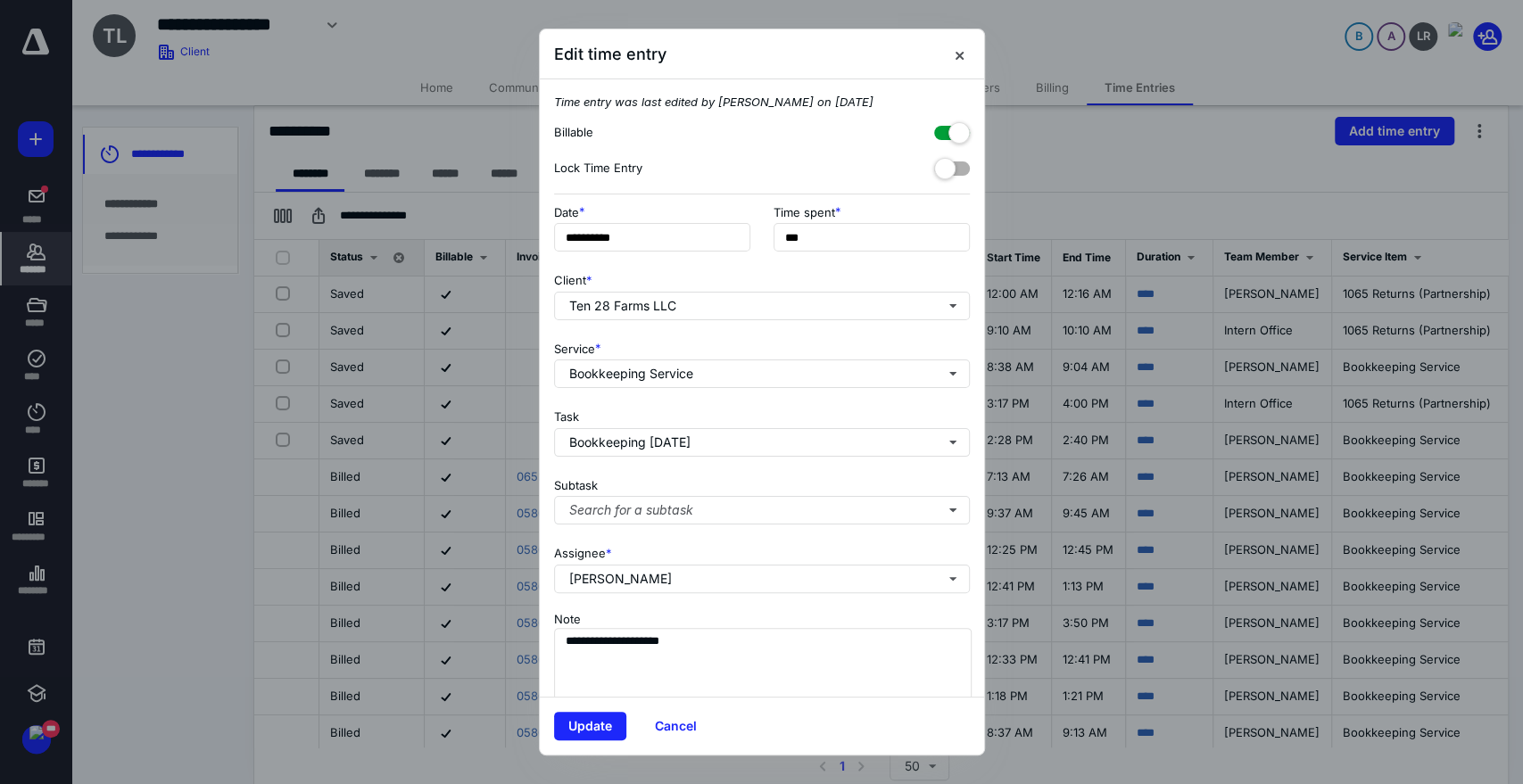 scroll, scrollTop: 49, scrollLeft: 0, axis: vertical 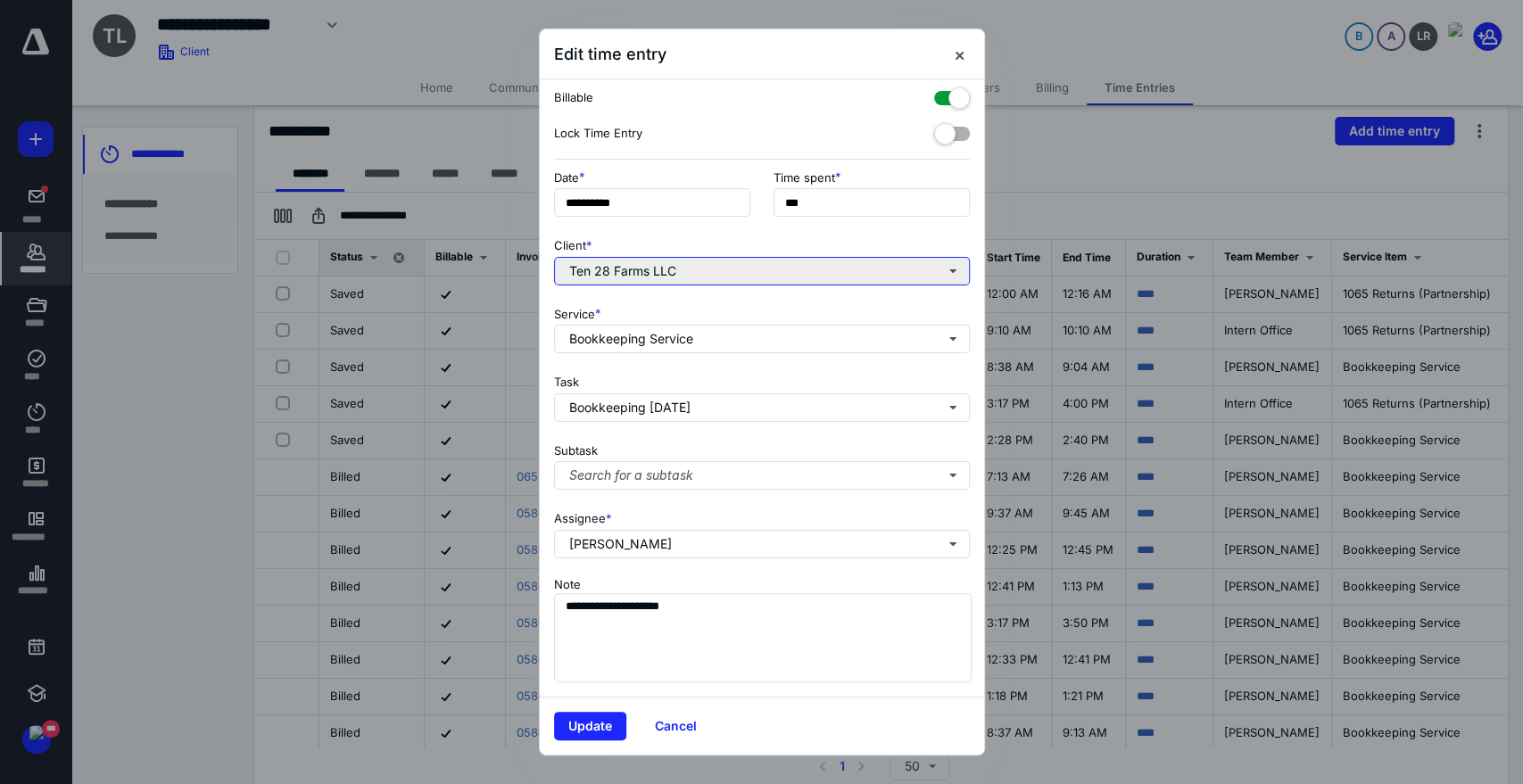 click on "Ten 28 Farms LLC" at bounding box center (762, 271) 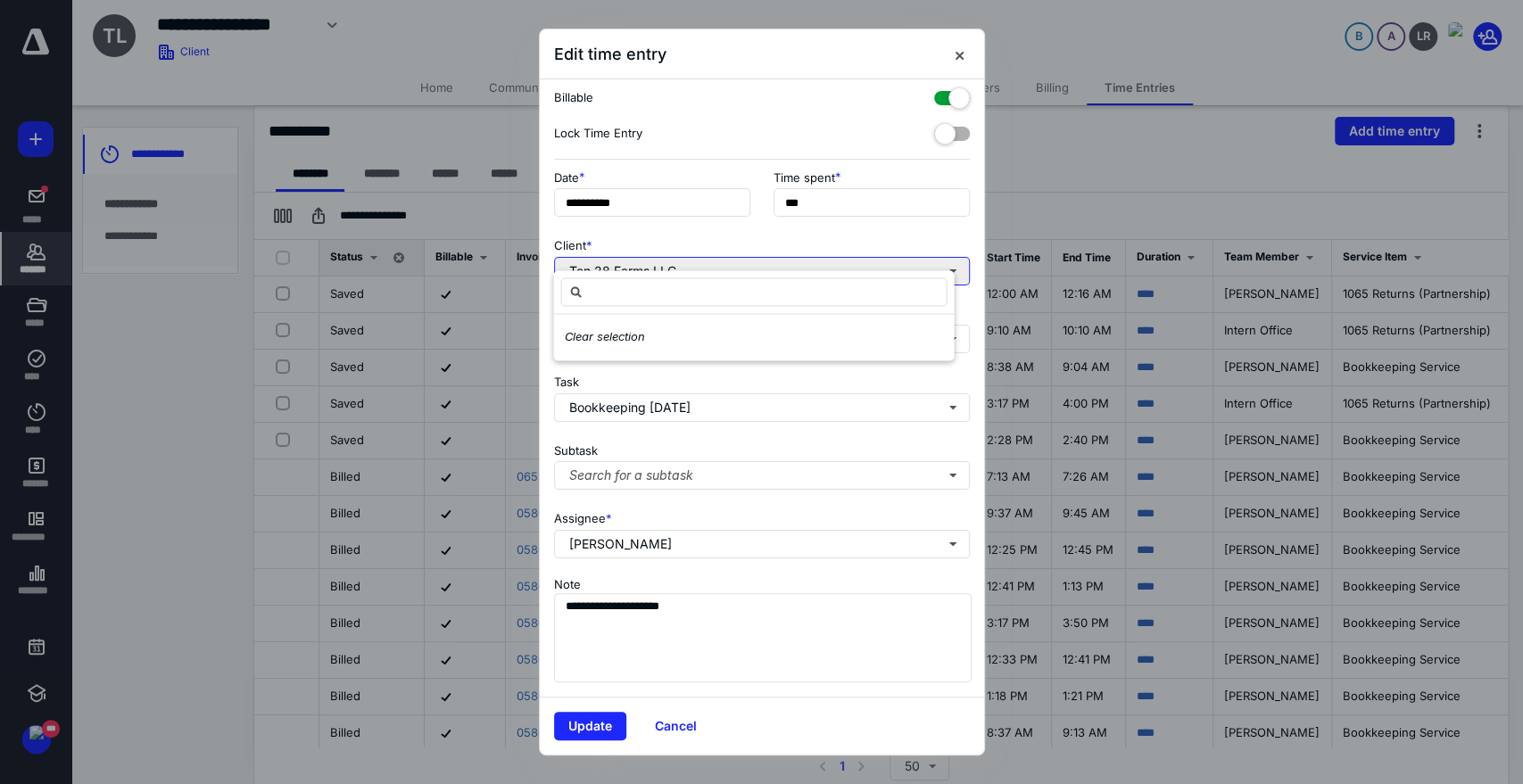 click on "Ten 28 Farms LLC" at bounding box center [762, 271] 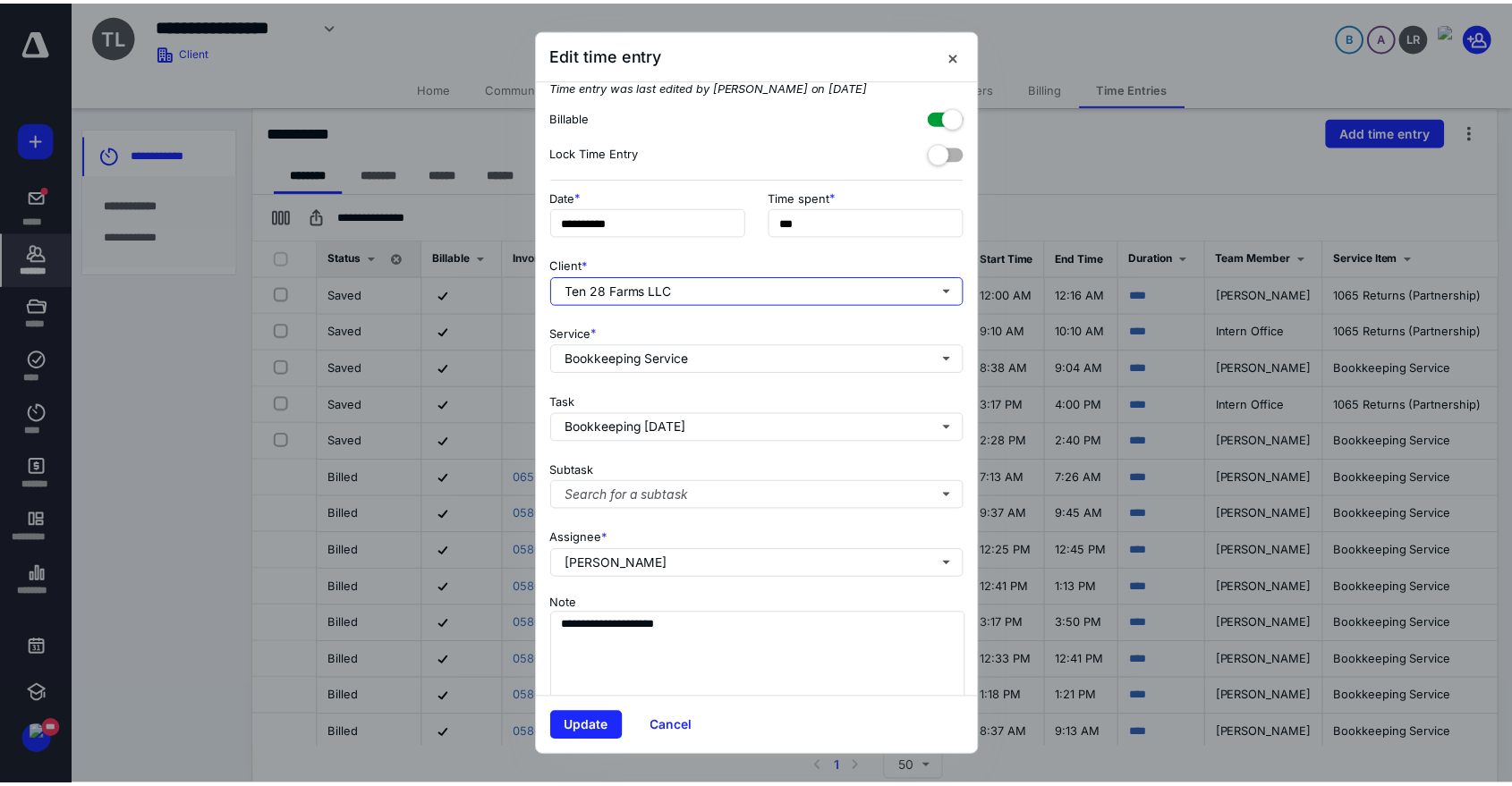 scroll, scrollTop: 0, scrollLeft: 0, axis: both 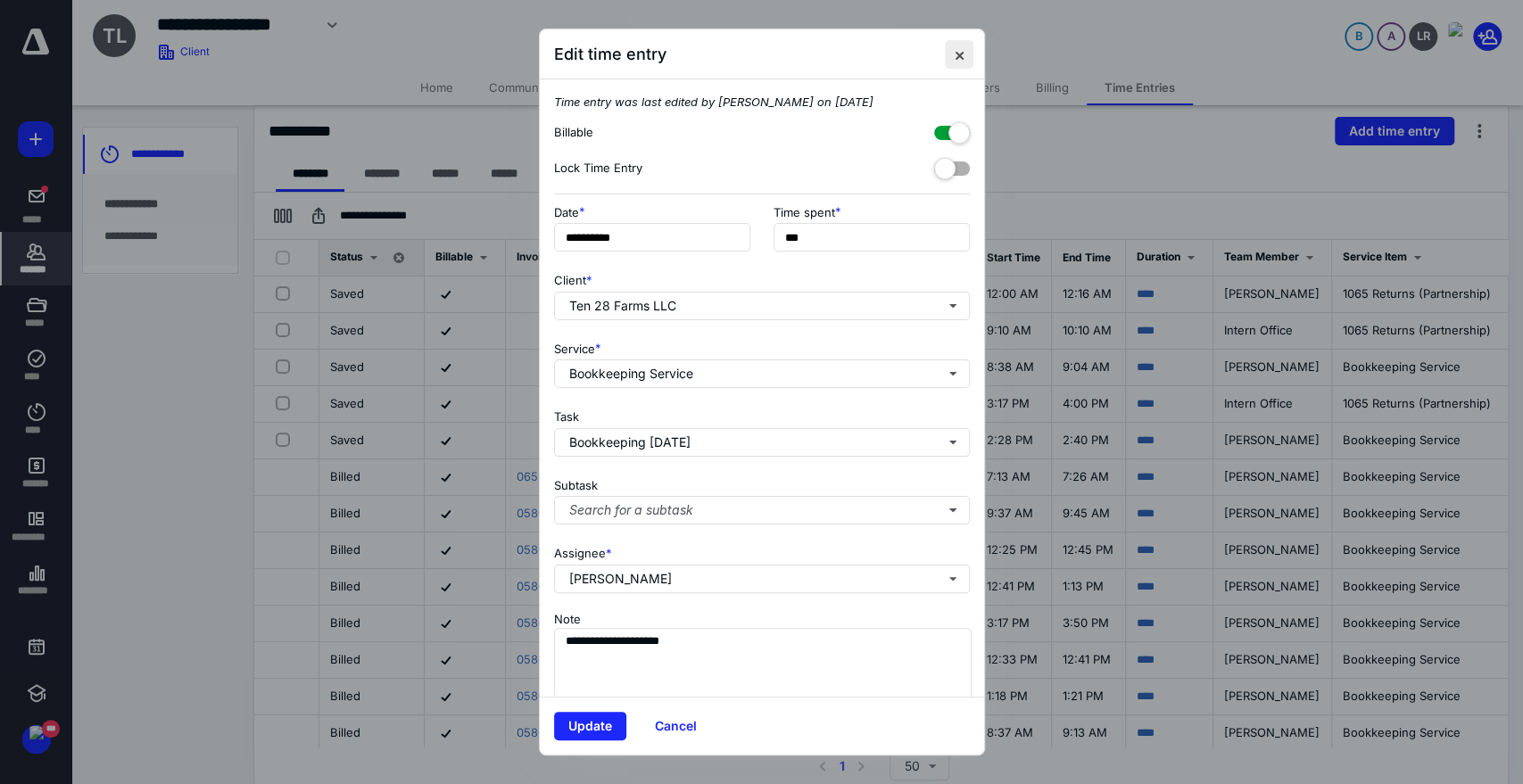 click at bounding box center [959, 54] 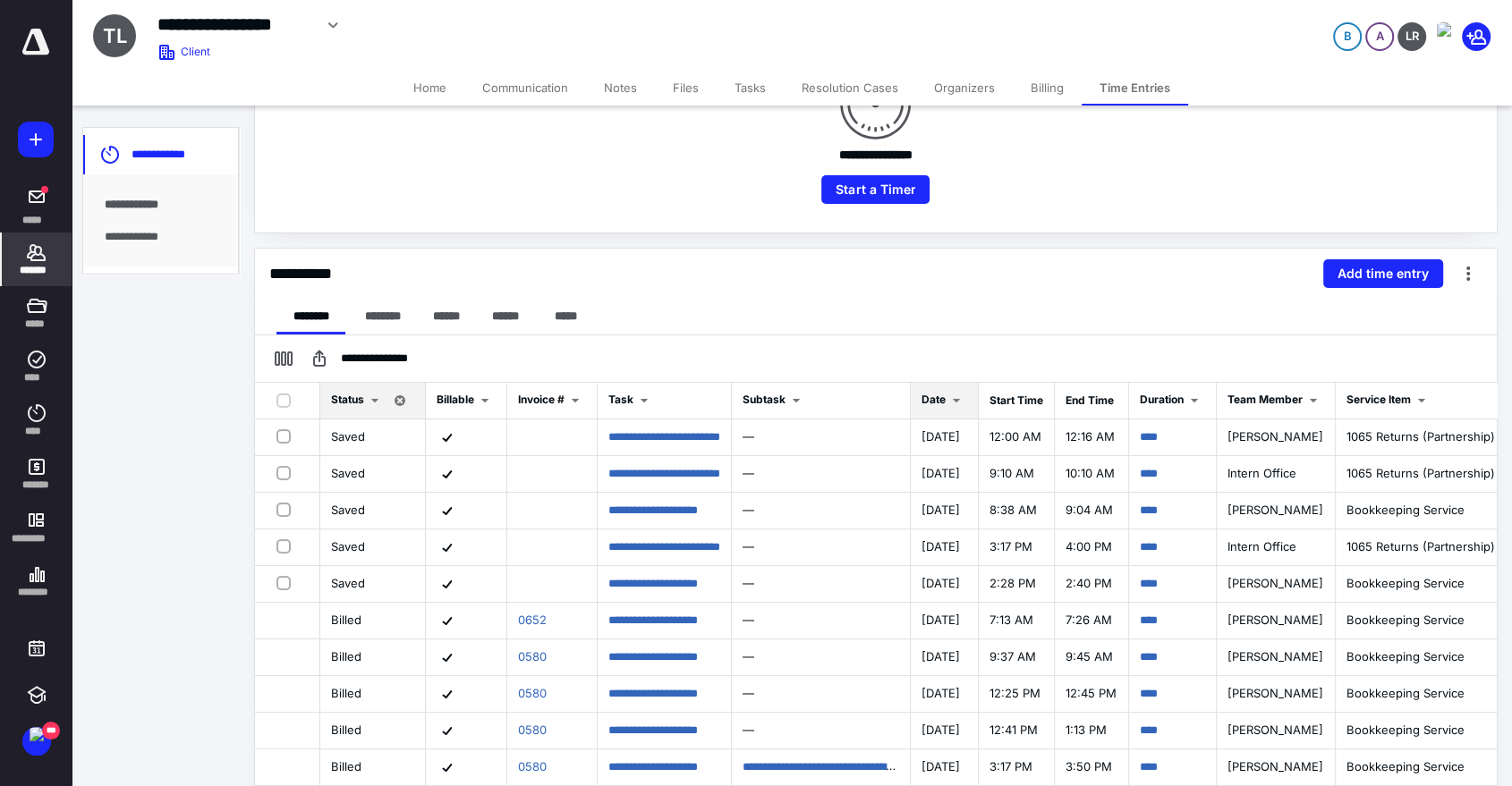 scroll, scrollTop: 399, scrollLeft: 0, axis: vertical 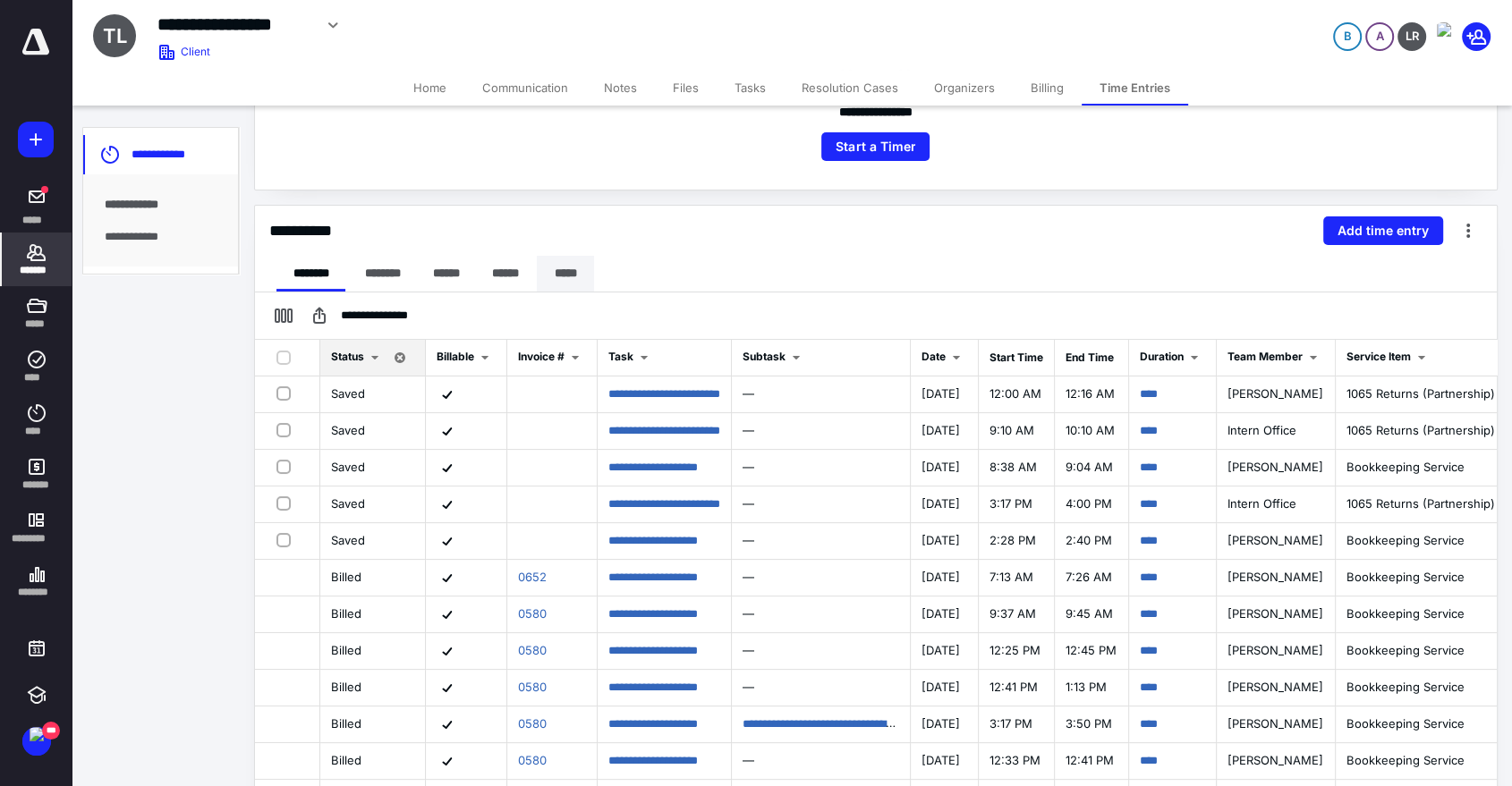 click on "*****" at bounding box center [565, 274] 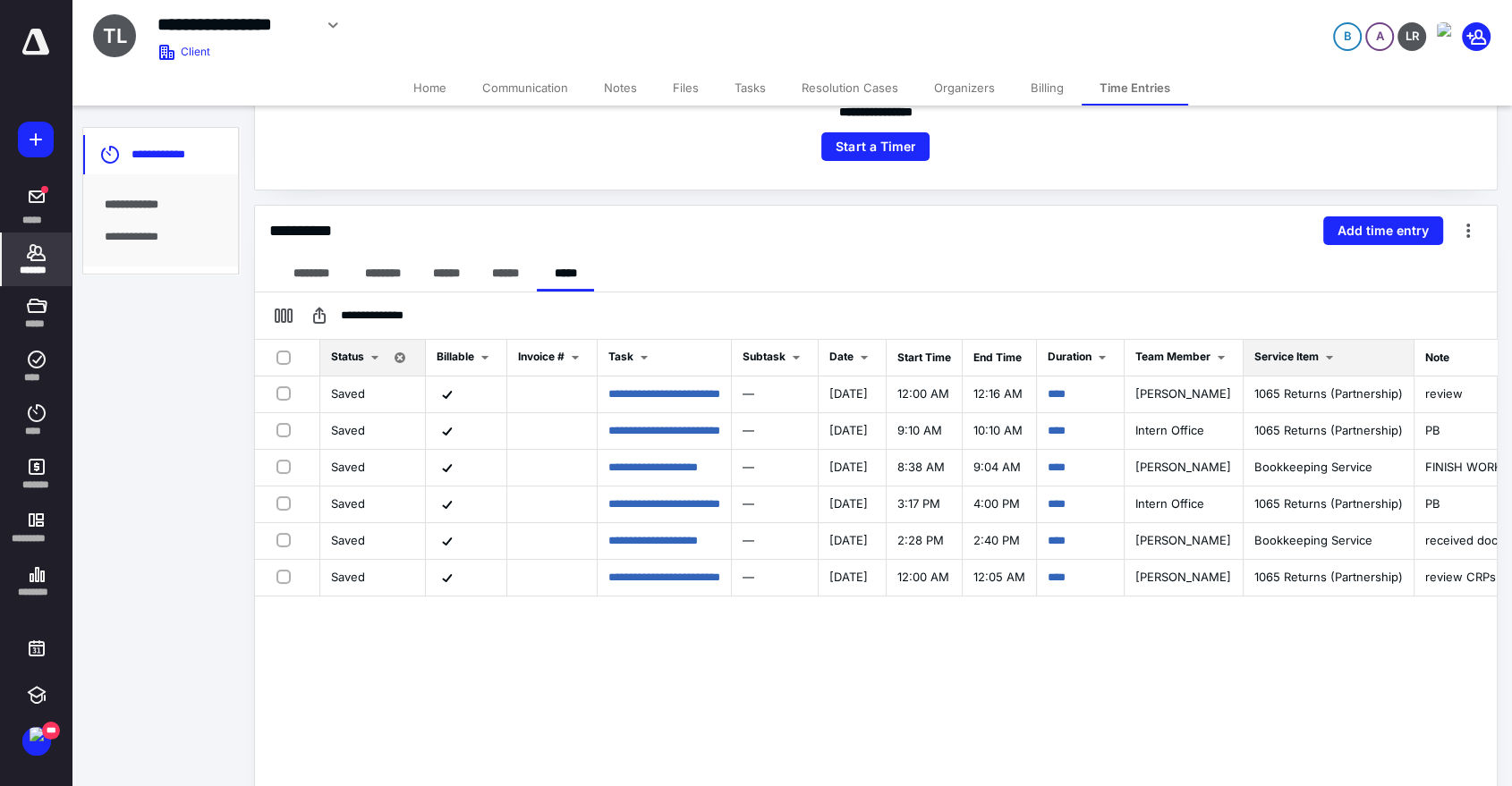 click on "Service Item" at bounding box center [1287, 356] 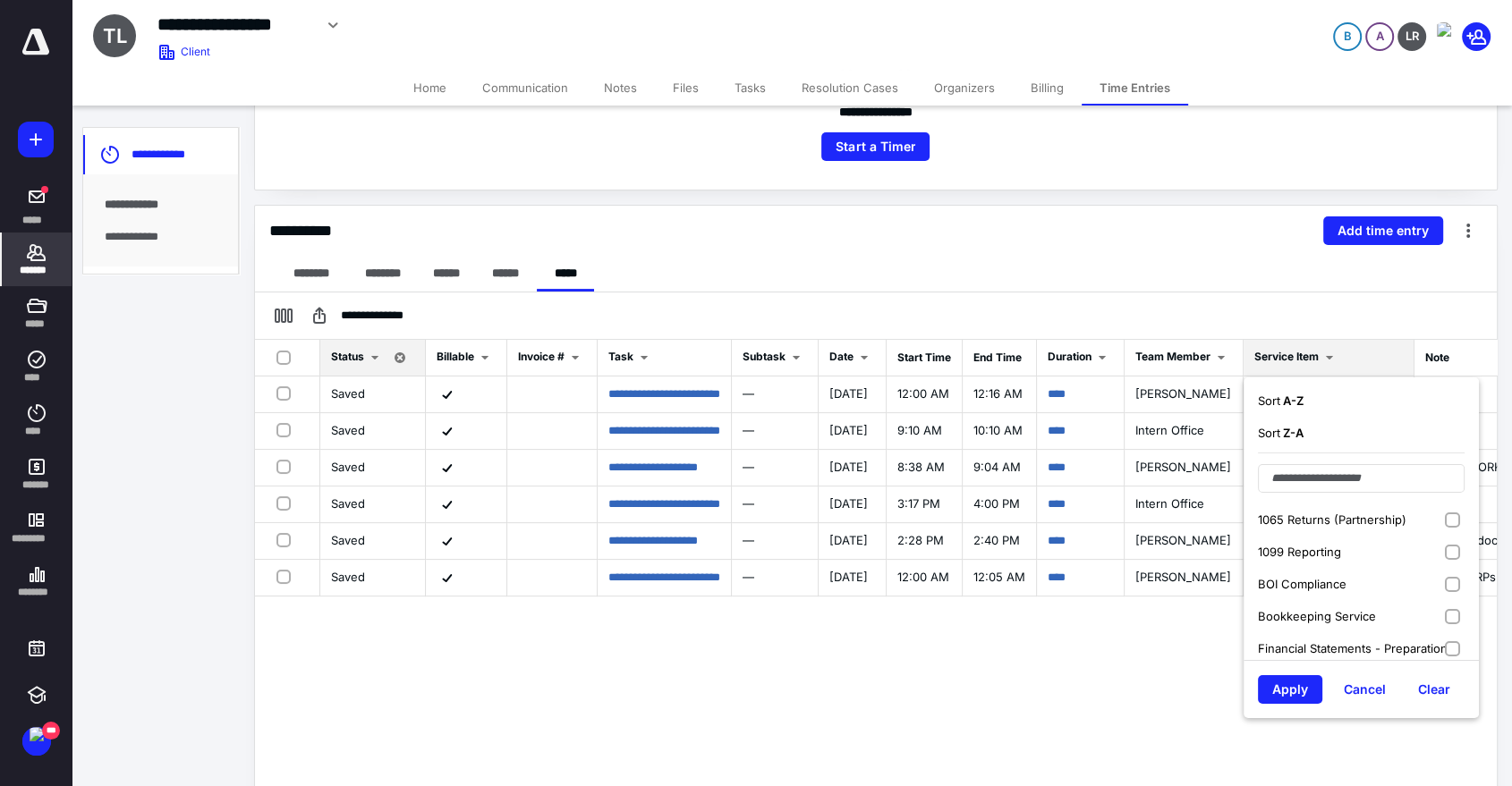 click on "A  -  Z" at bounding box center [1292, 401] 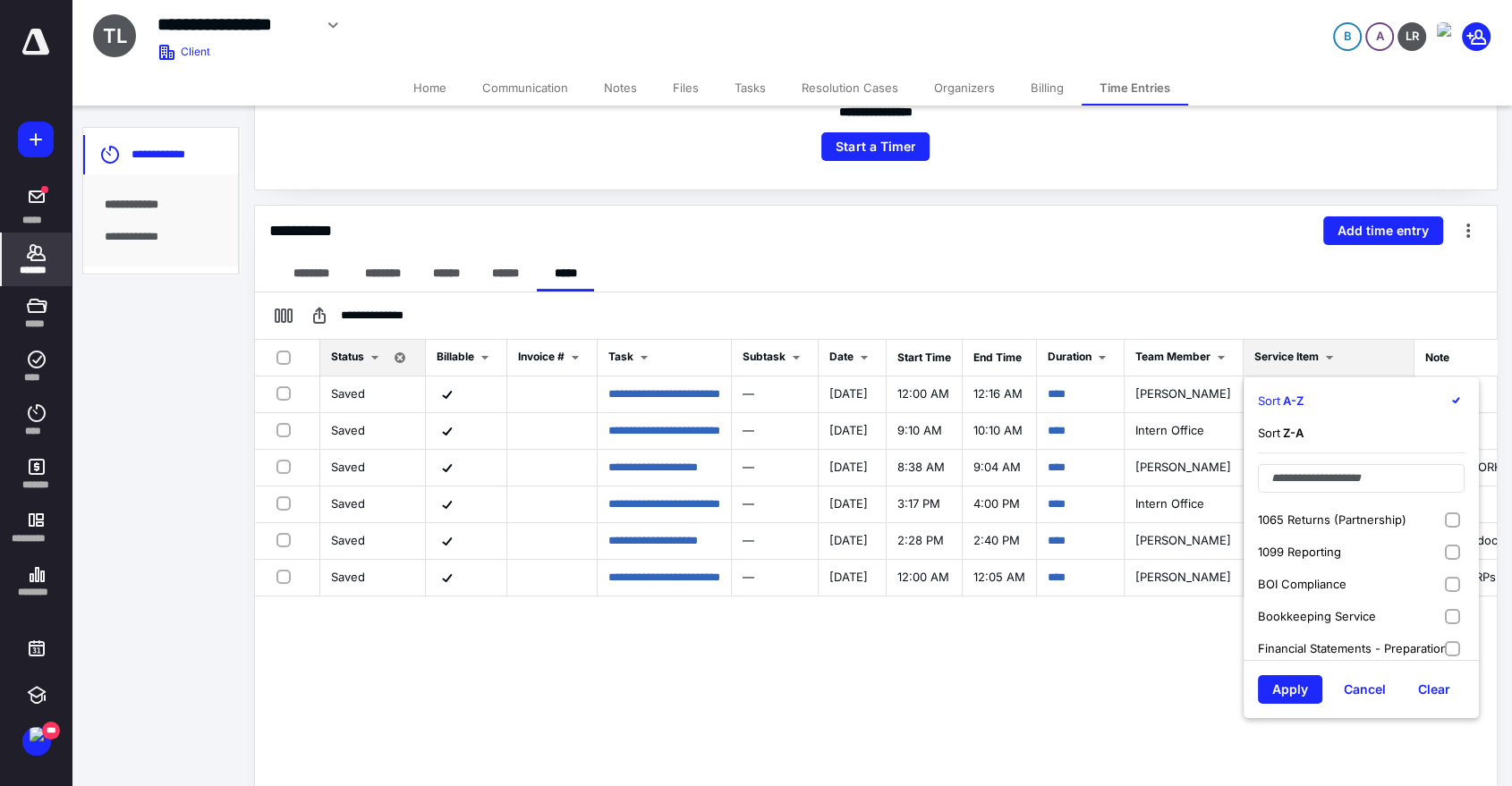 click on "A  -  Z" at bounding box center [1292, 401] 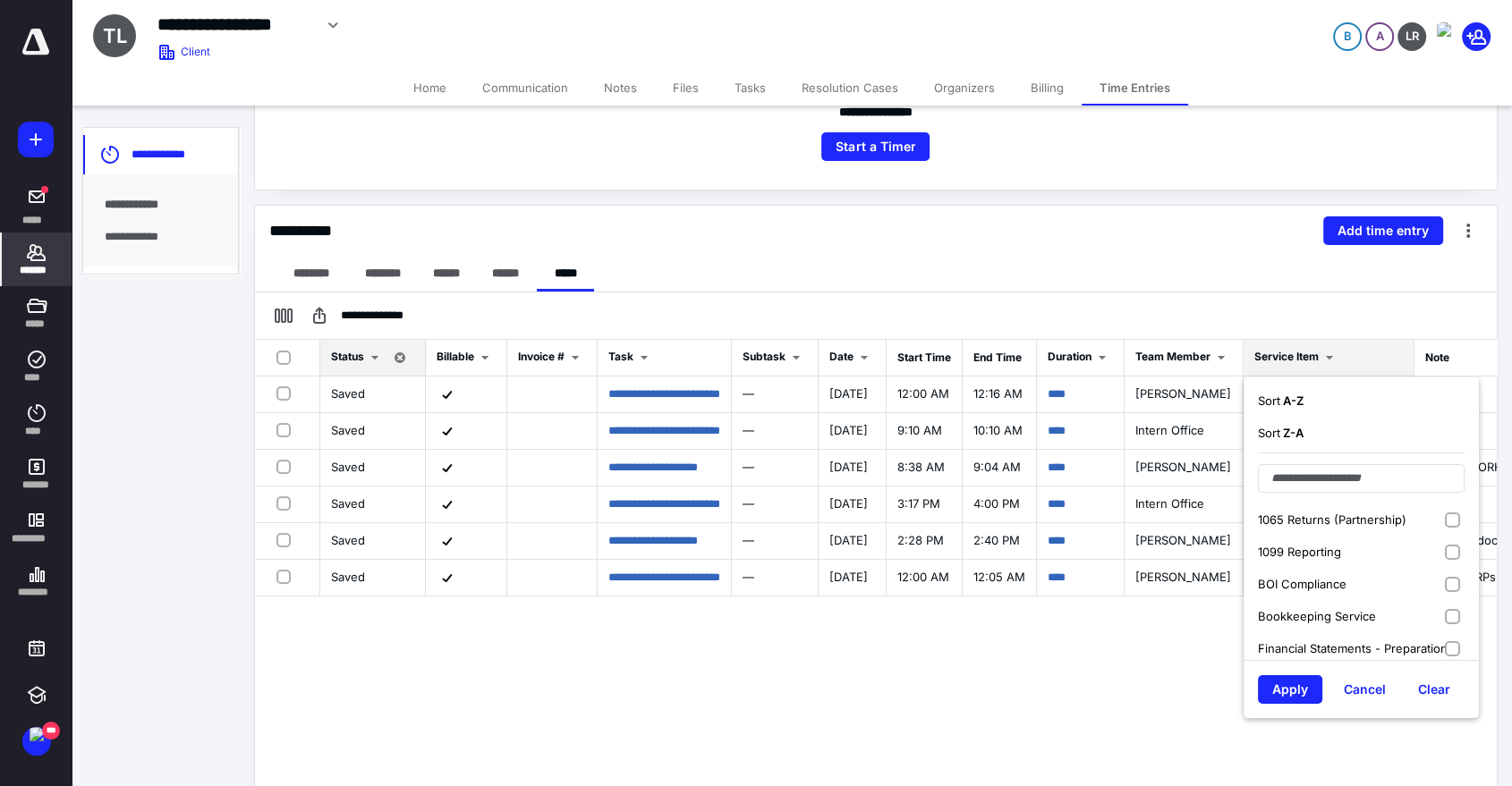 click on "A  -  Z" at bounding box center (1292, 401) 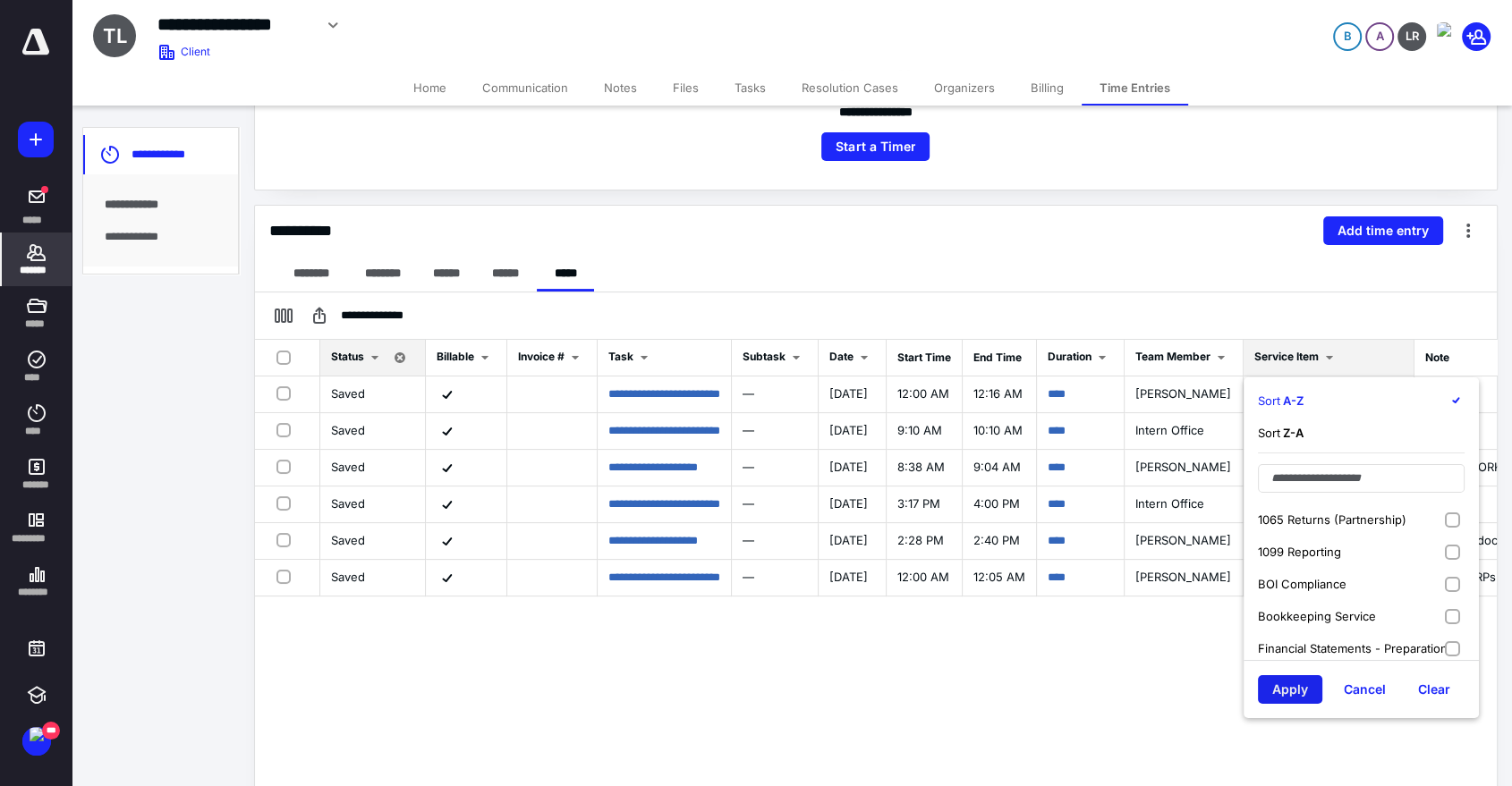 click on "Apply" at bounding box center (1290, 689) 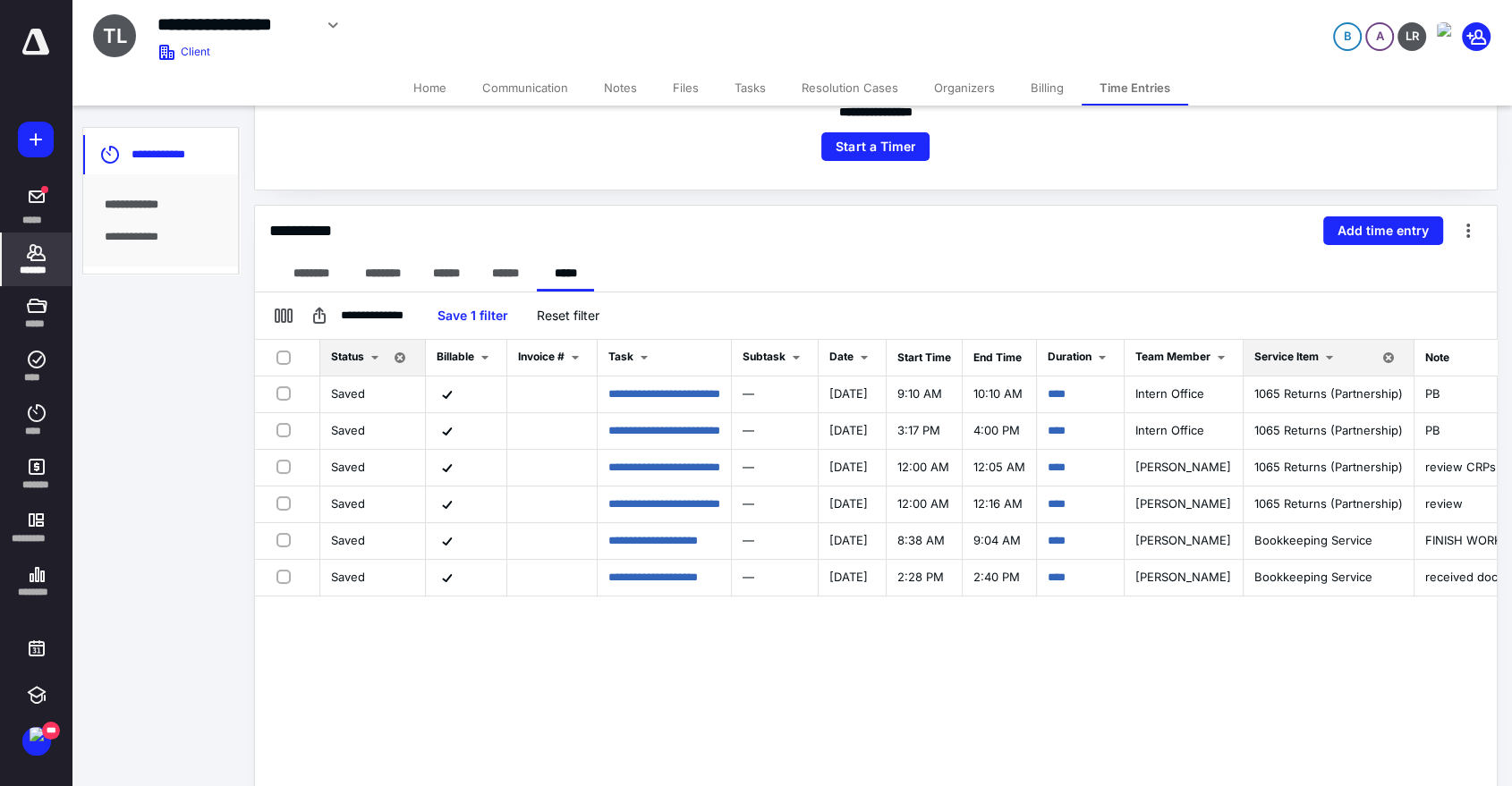 click at bounding box center (287, 358) 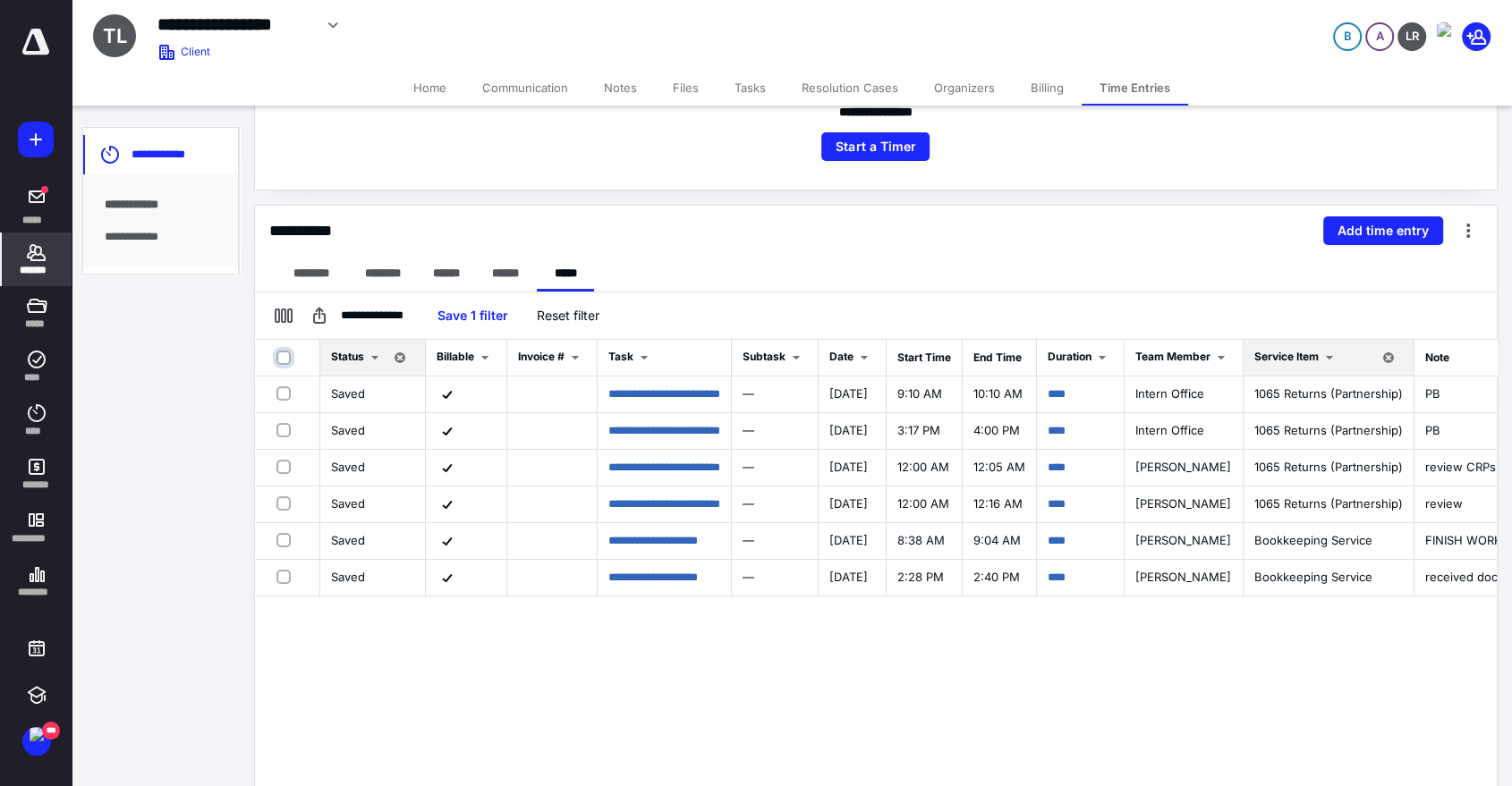 click at bounding box center (285, 358) 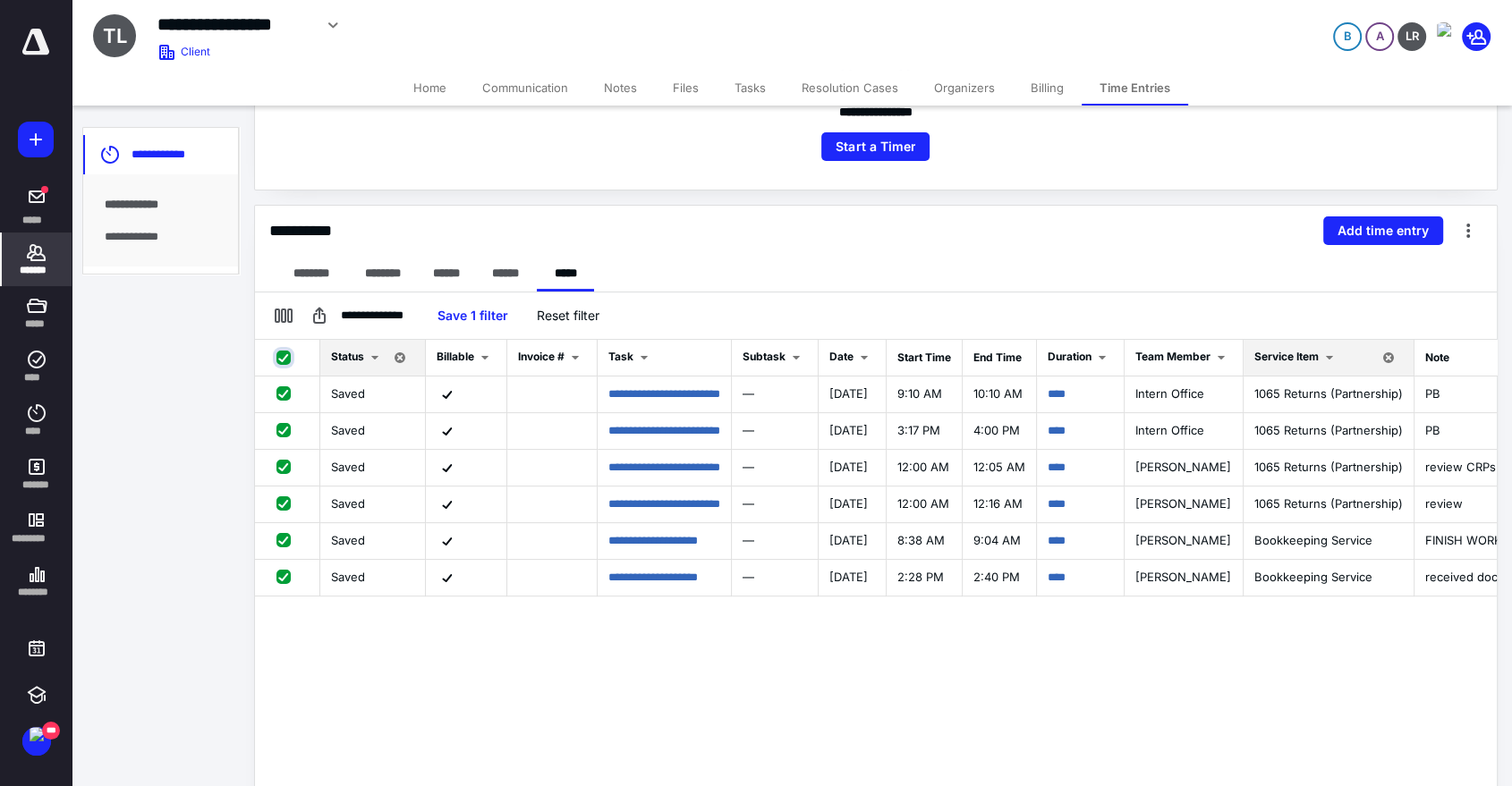 checkbox on "true" 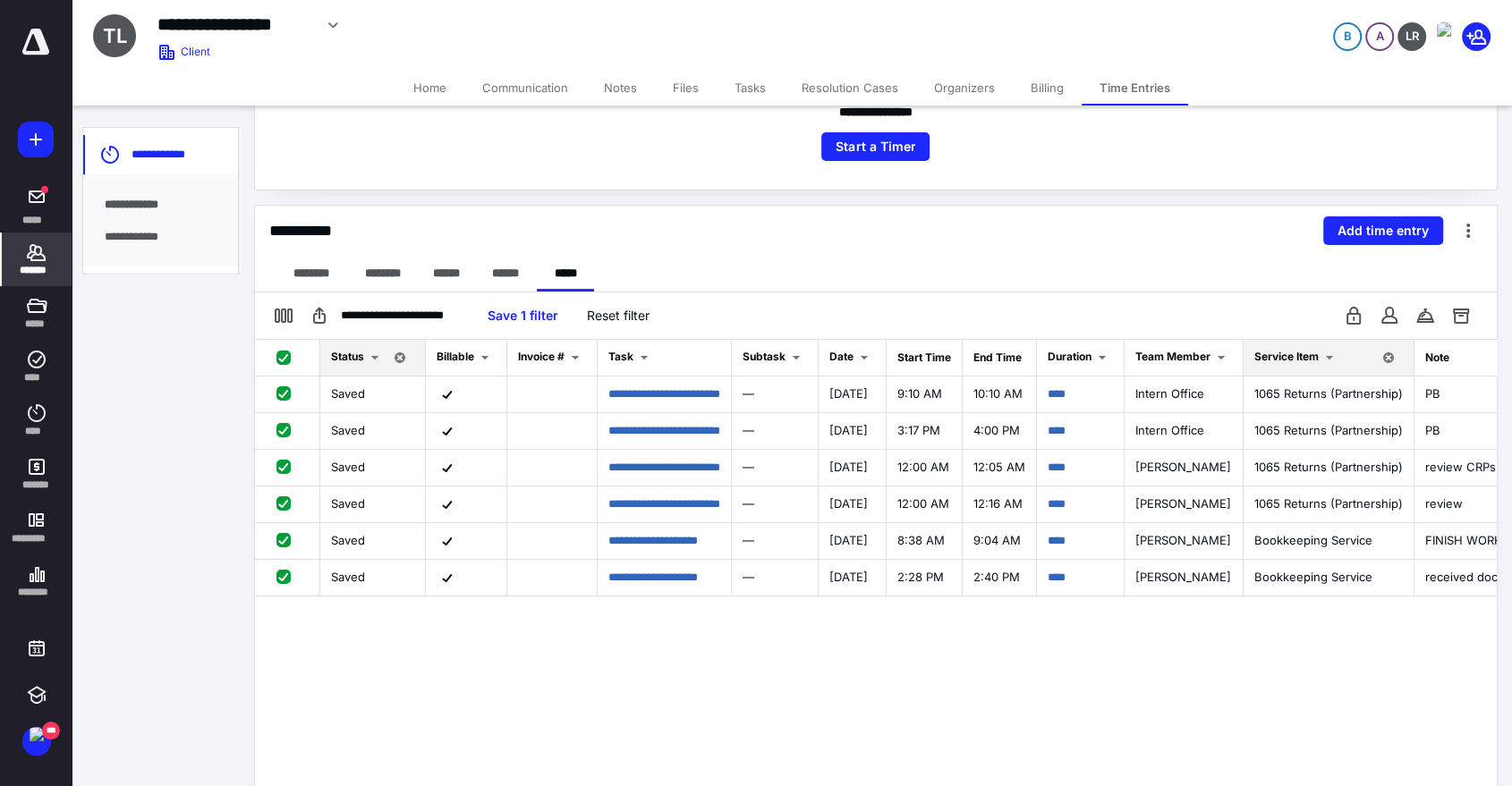 click on "**********" at bounding box center [160, 237] 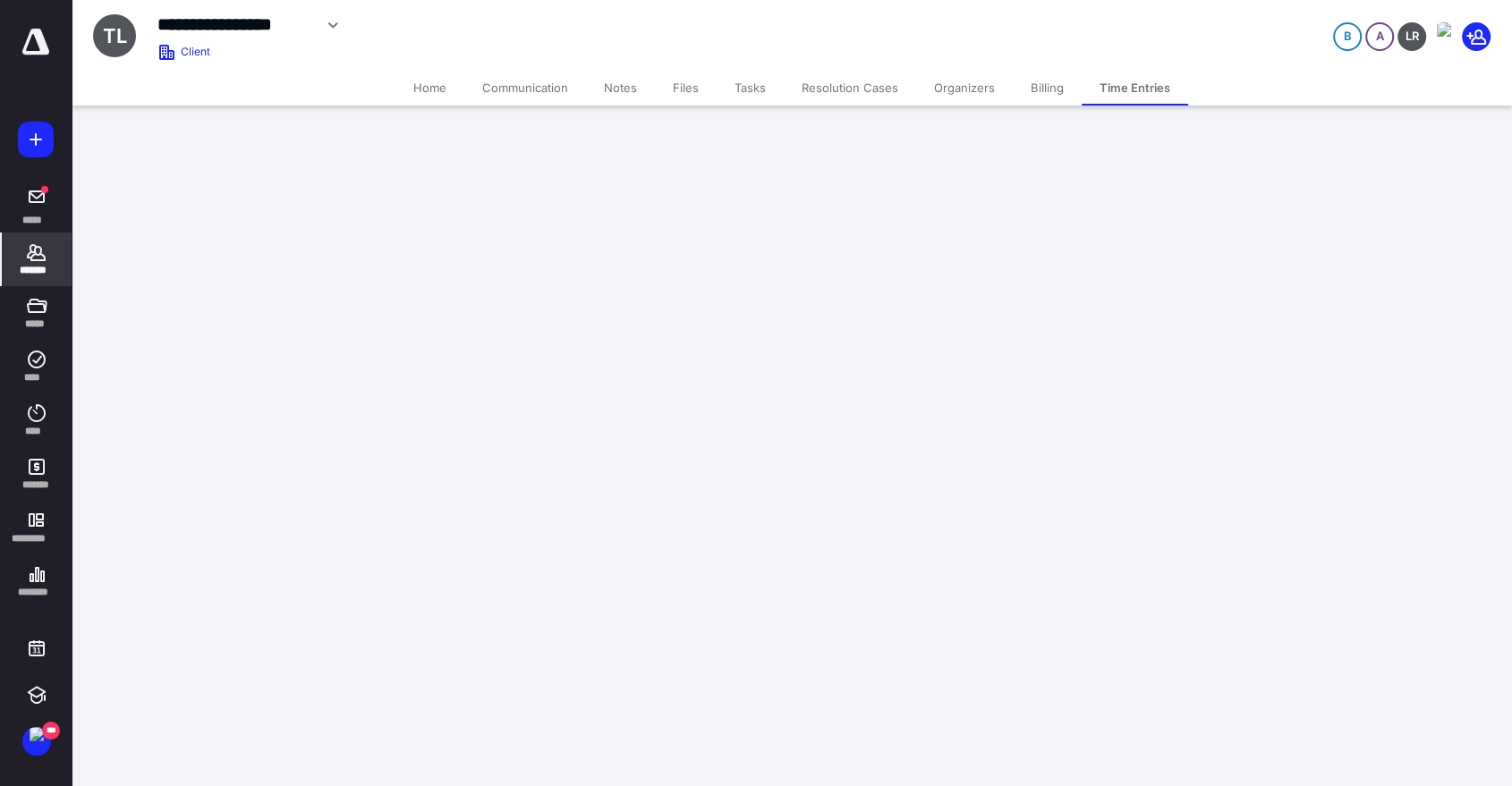 scroll, scrollTop: 0, scrollLeft: 0, axis: both 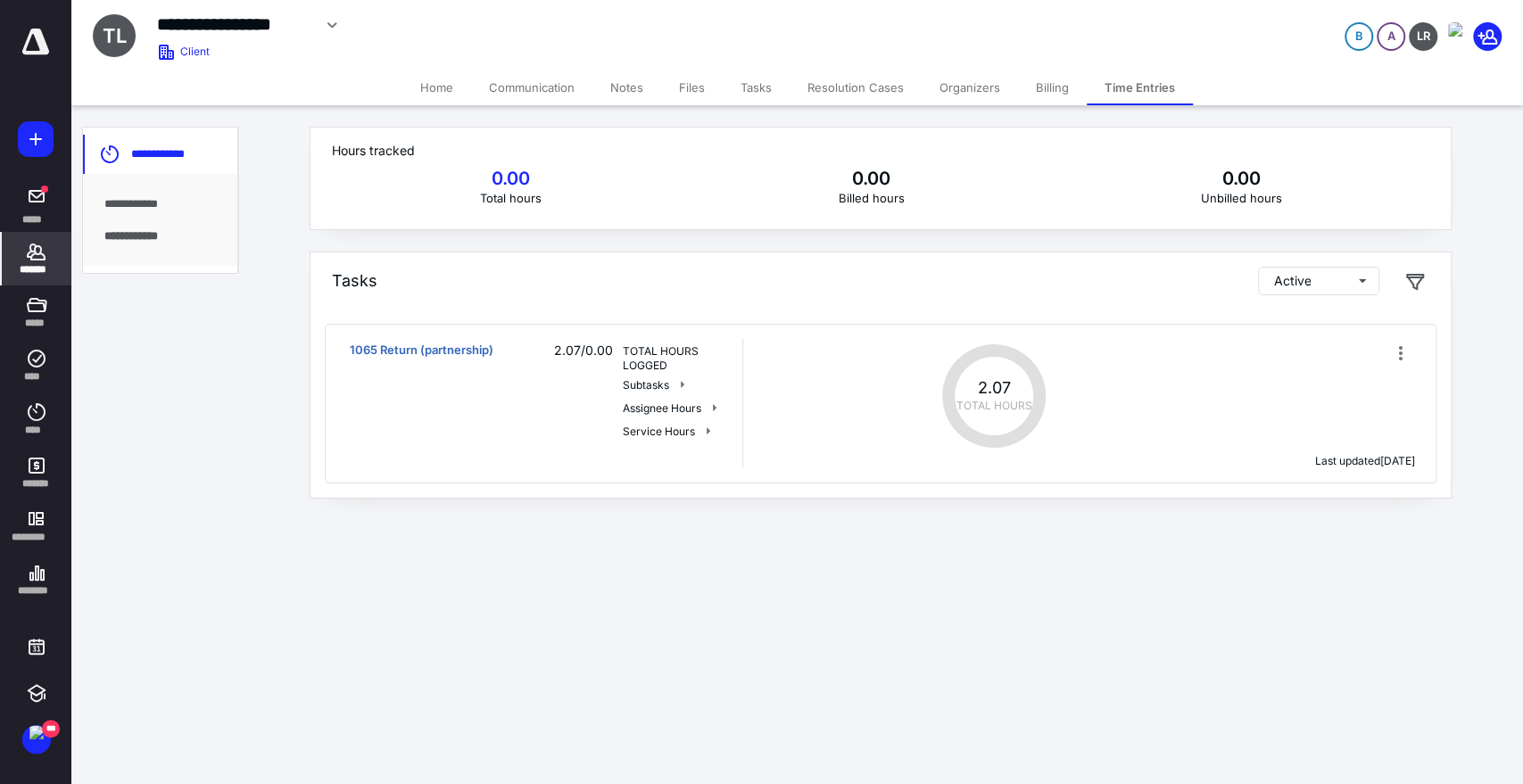 click on "**********" at bounding box center (160, 204) 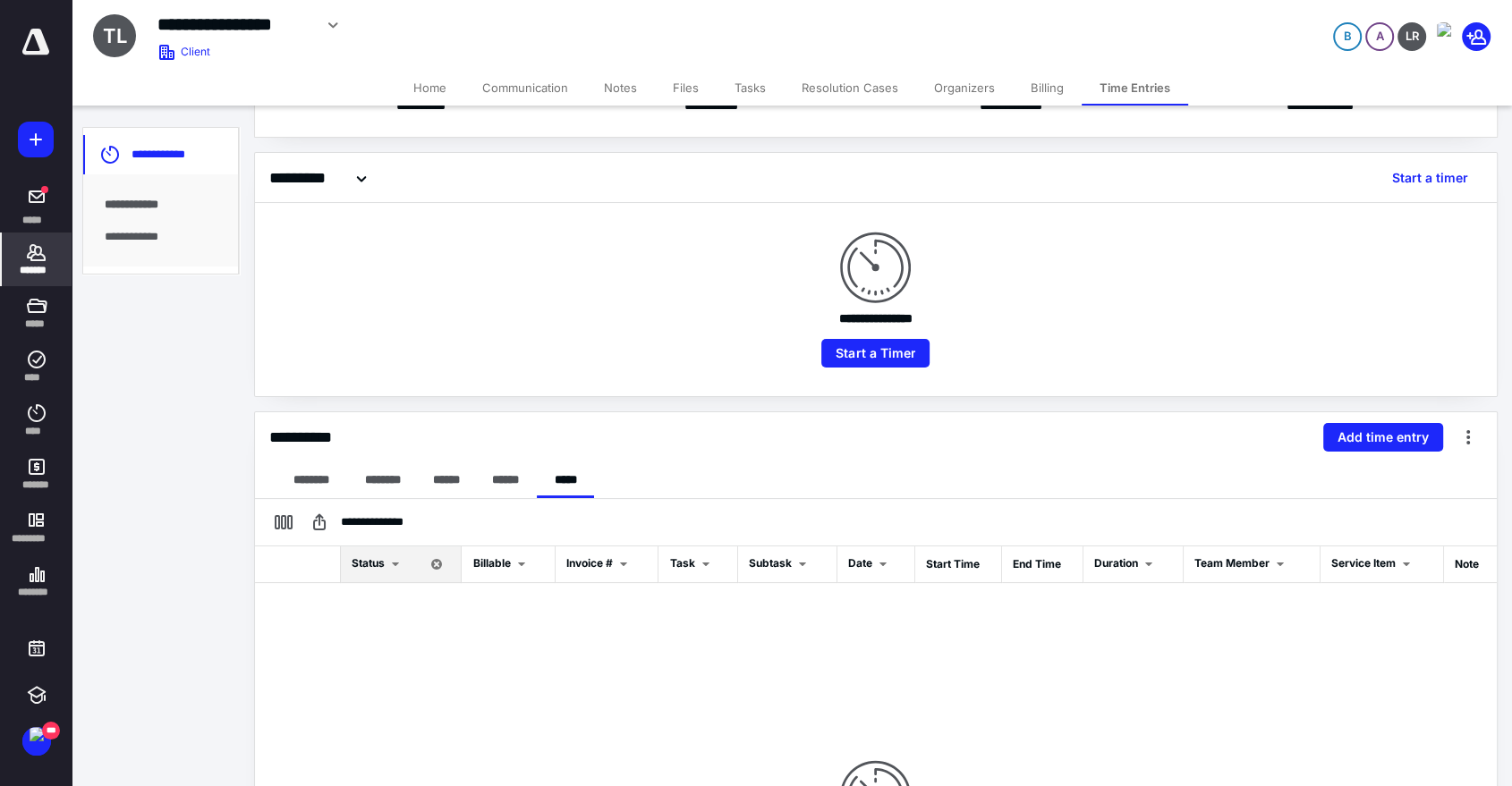 scroll, scrollTop: 0, scrollLeft: 0, axis: both 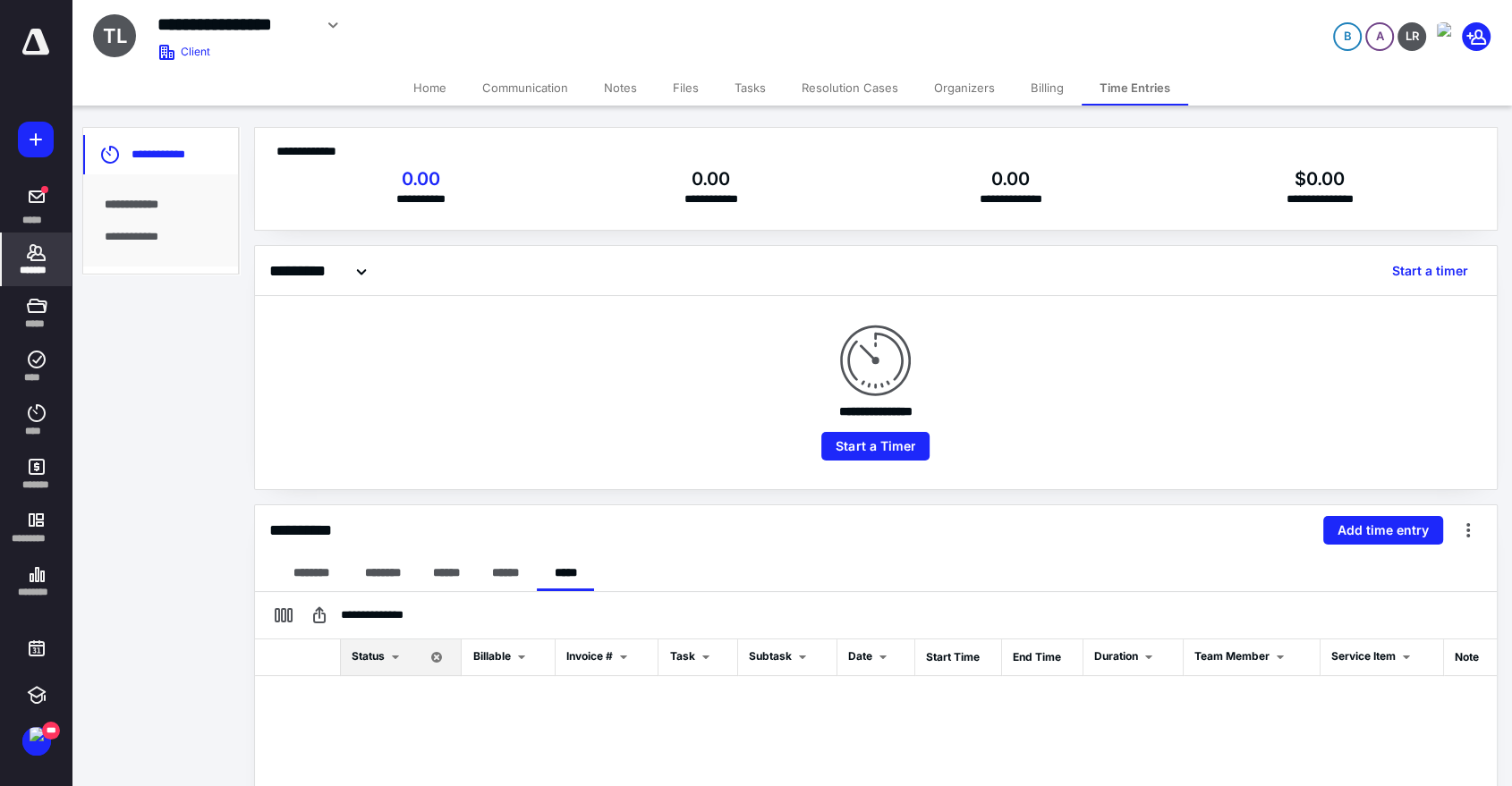 click on "Billing" at bounding box center (1047, 88) 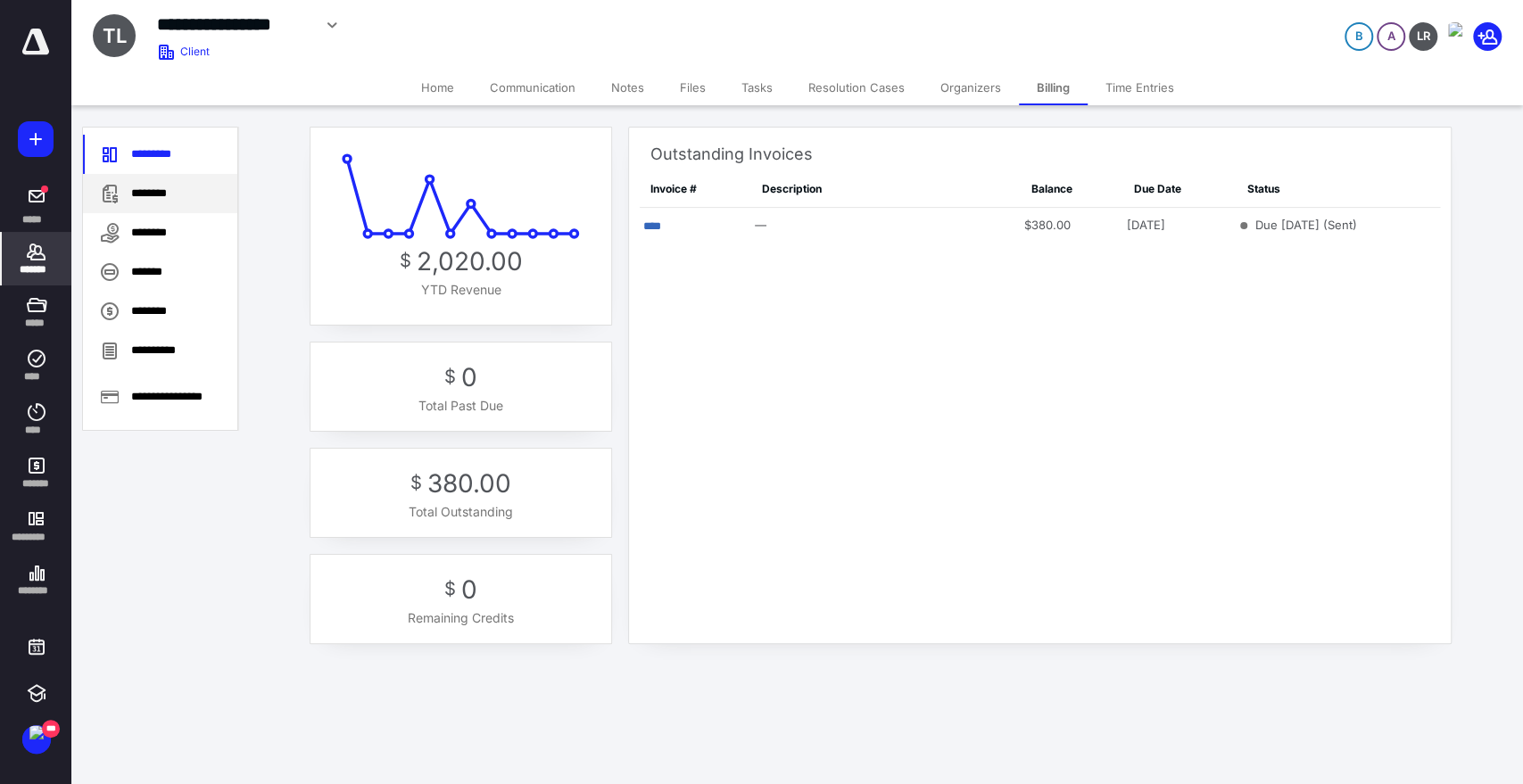click on "********" at bounding box center (160, 194) 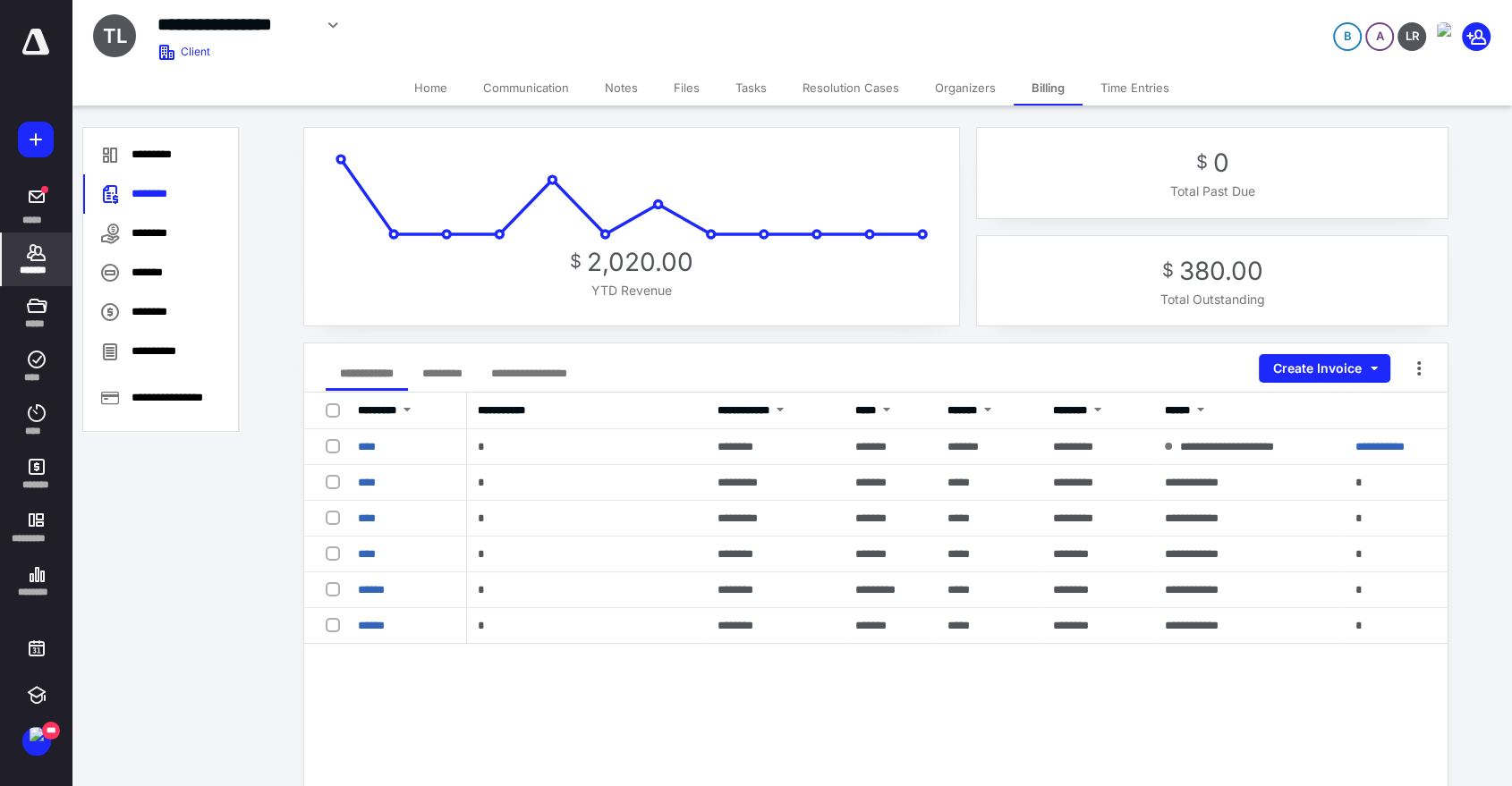 click on "Home" at bounding box center [430, 88] 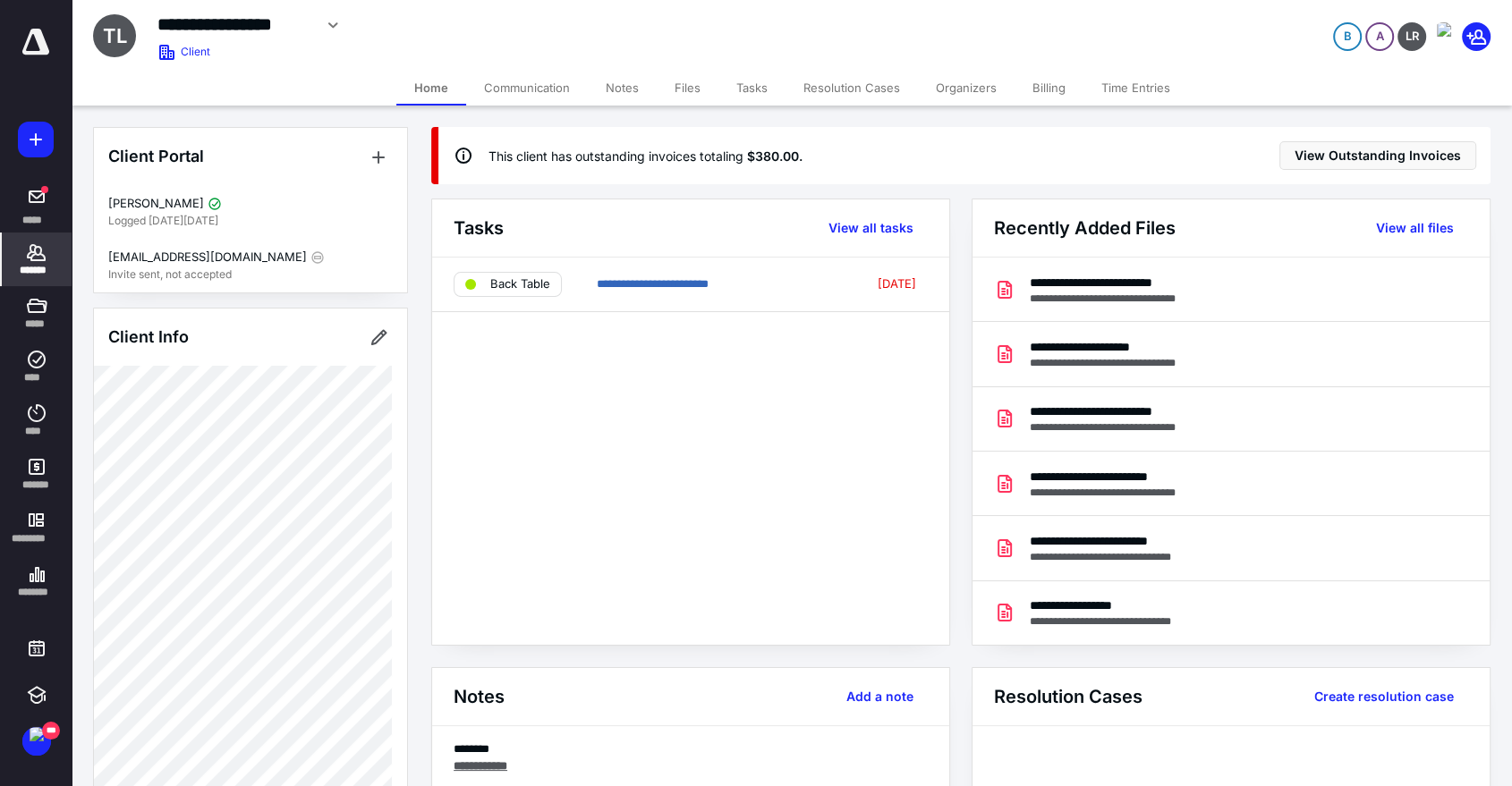 click on "Time Entries" at bounding box center [1135, 88] 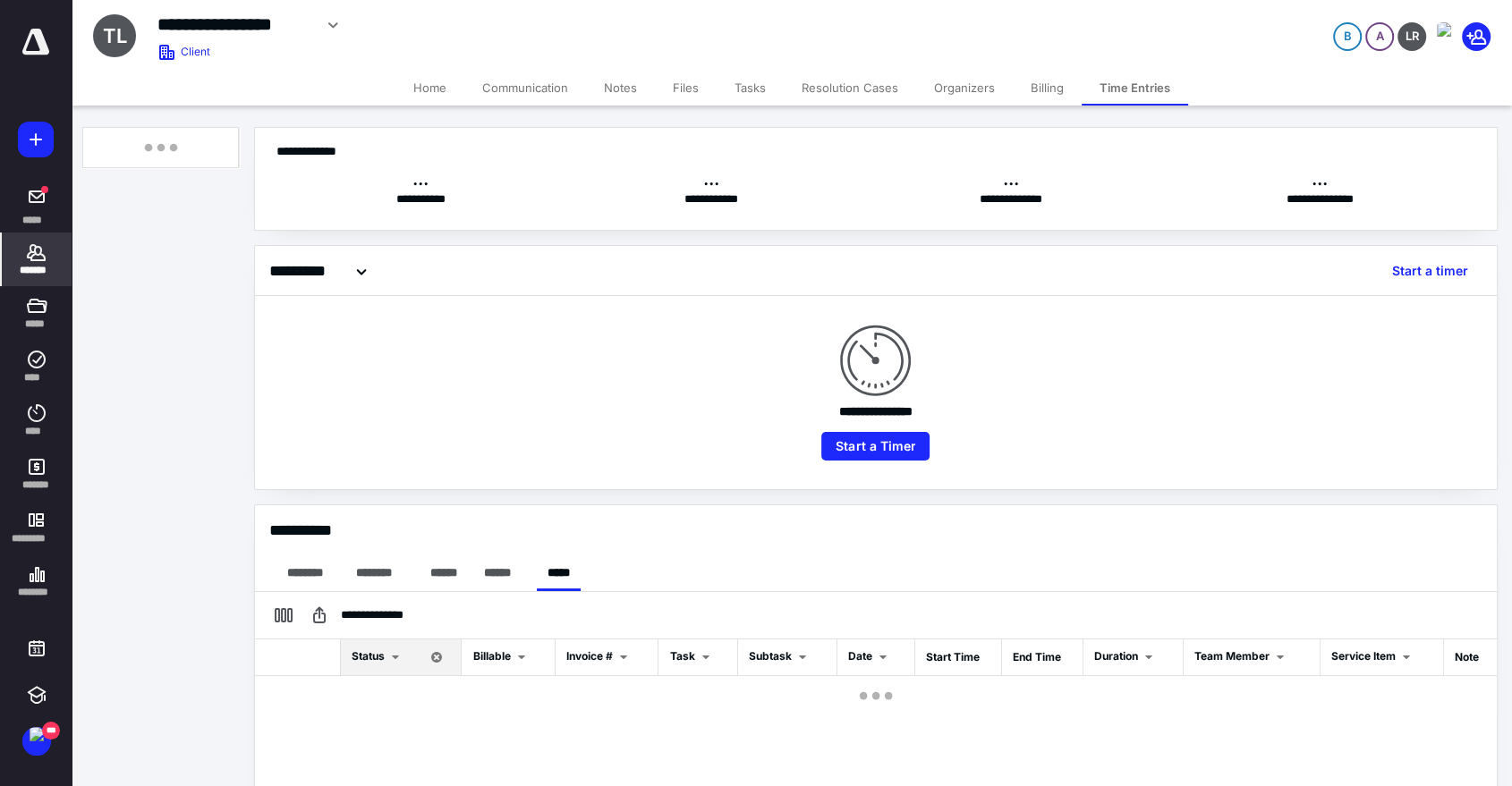 scroll, scrollTop: 0, scrollLeft: 0, axis: both 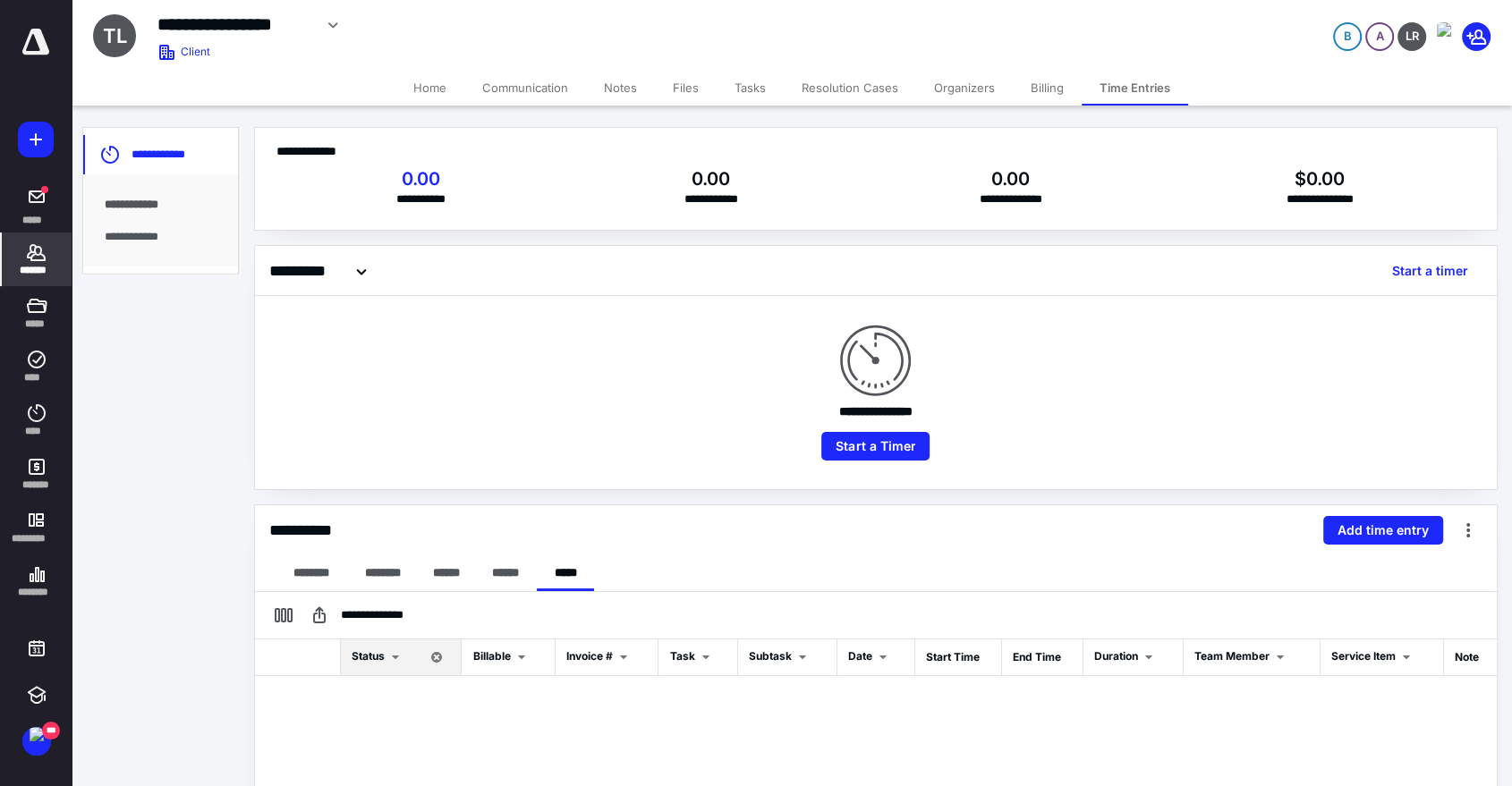 click on "Home" at bounding box center [429, 88] 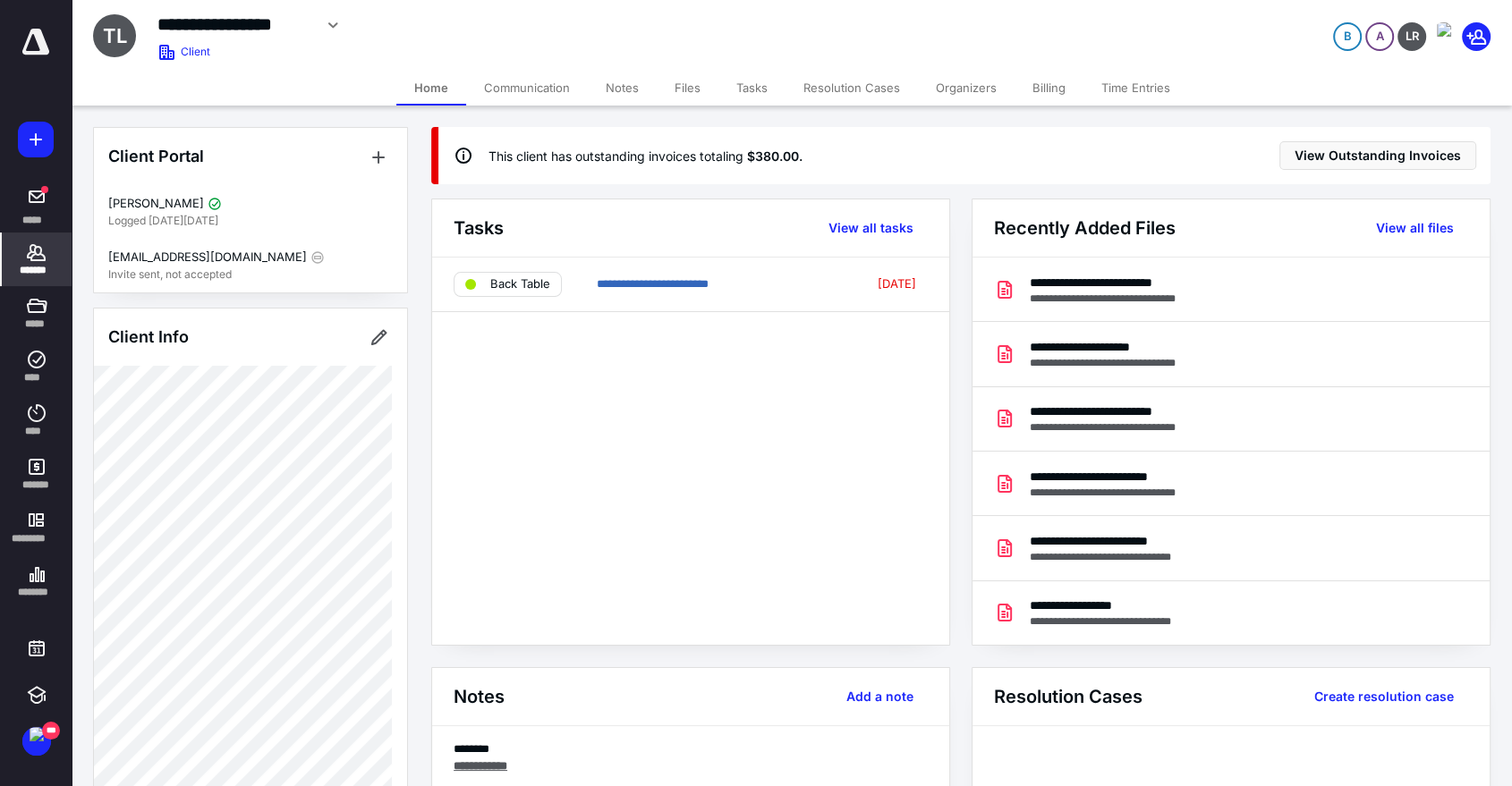 click on "Time Entries" at bounding box center [1135, 88] 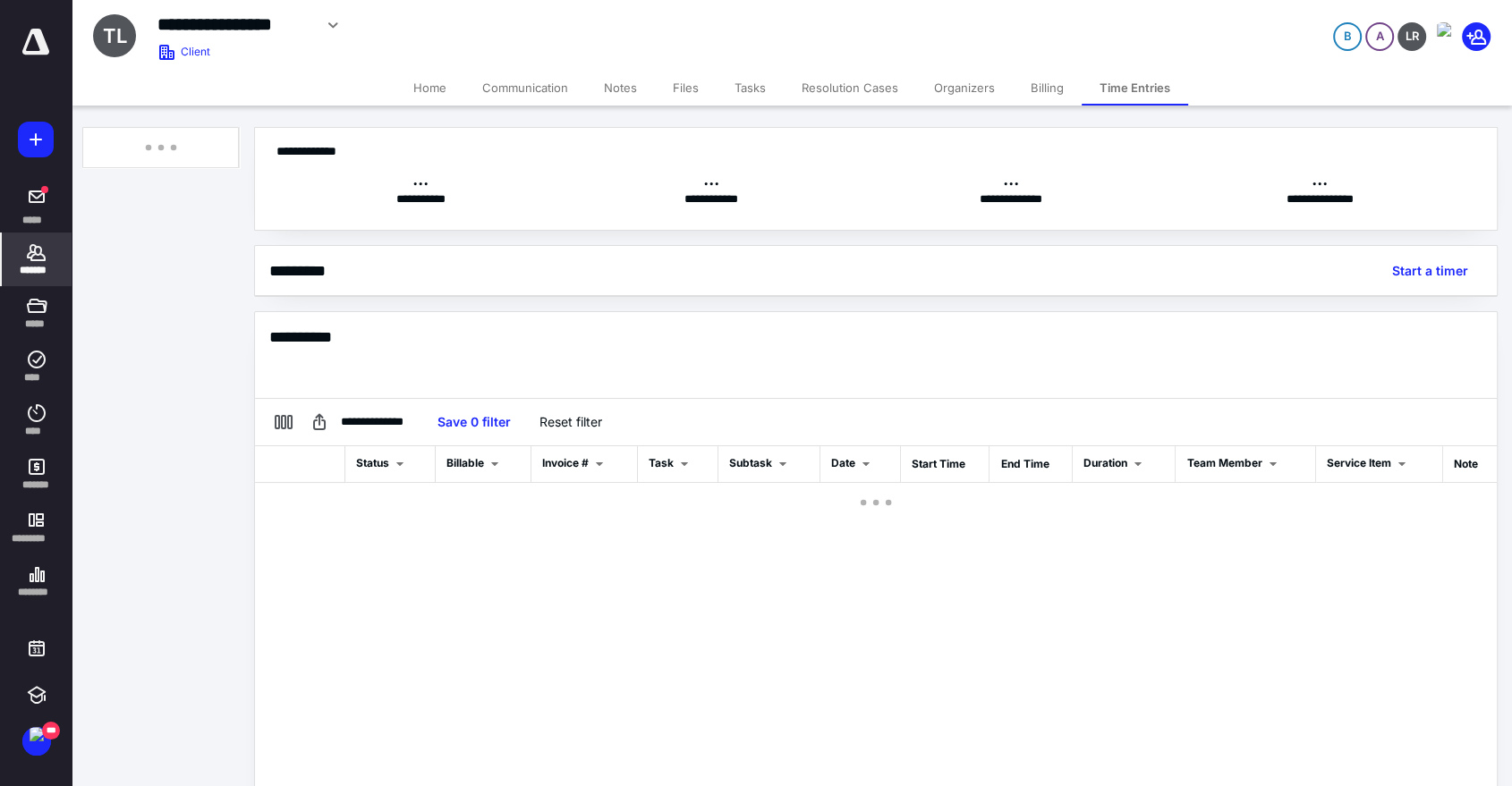 scroll, scrollTop: 0, scrollLeft: 0, axis: both 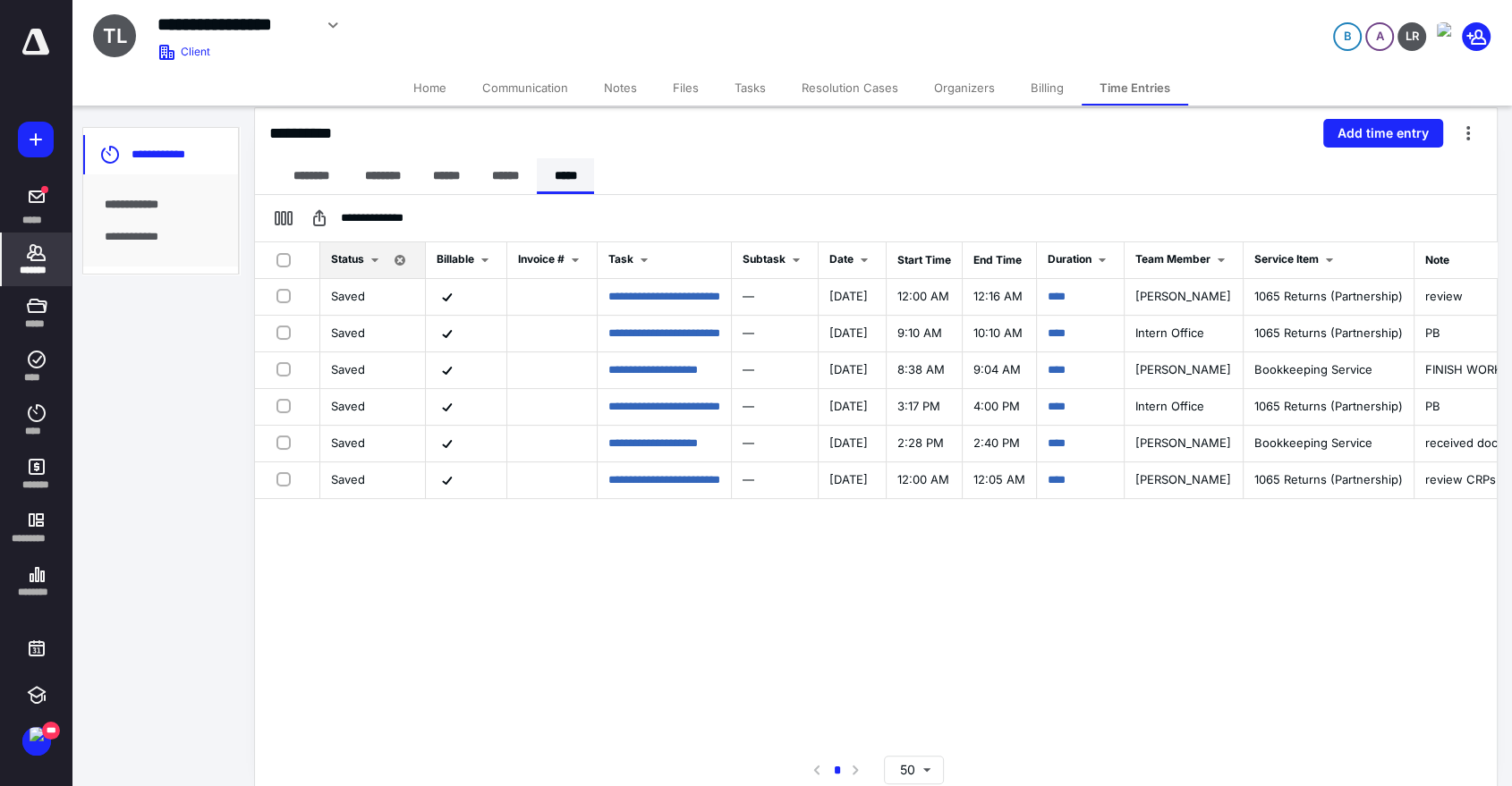 click on "*****" at bounding box center (565, 176) 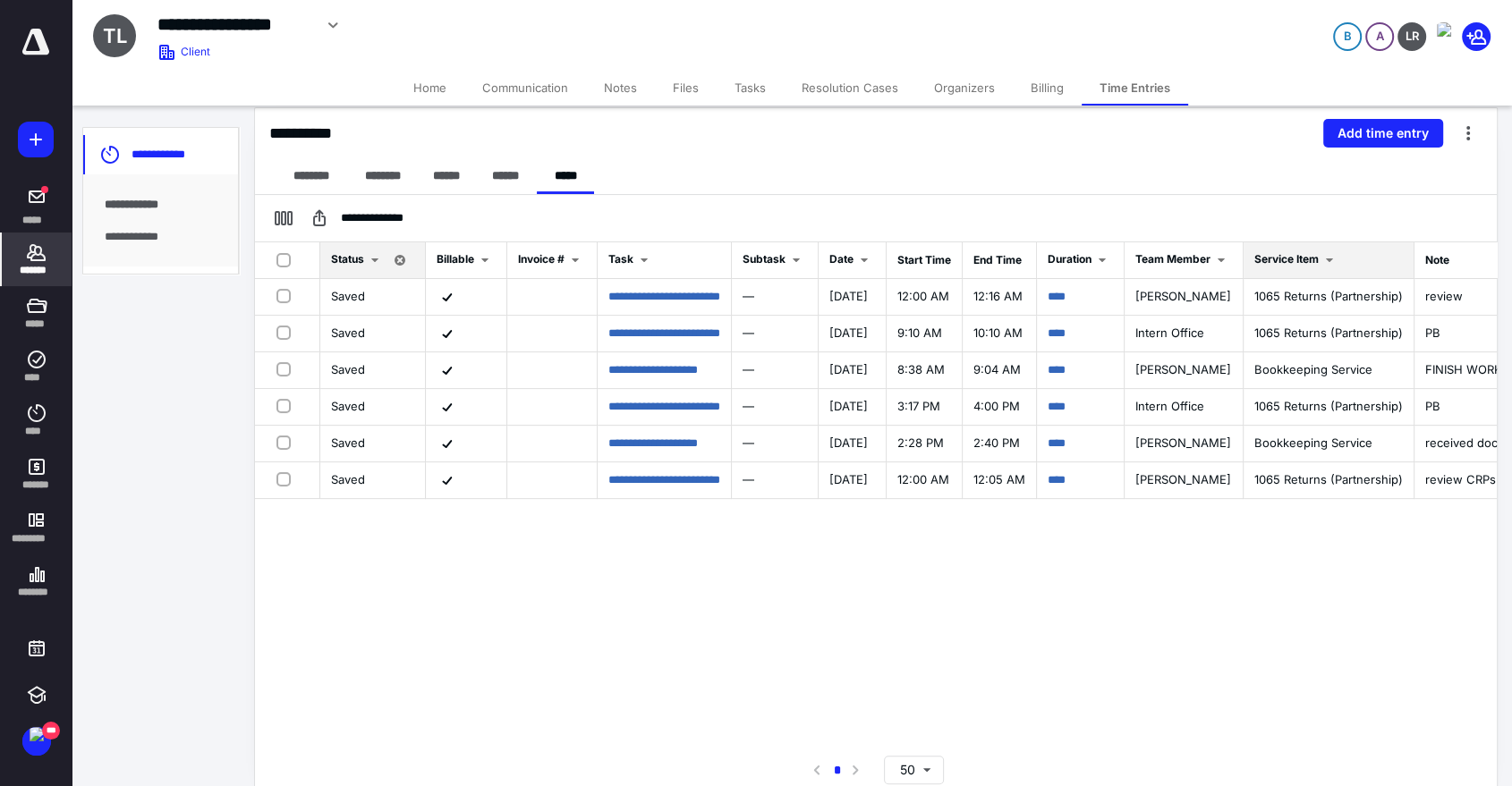 click on "Service Item" at bounding box center (1329, 260) 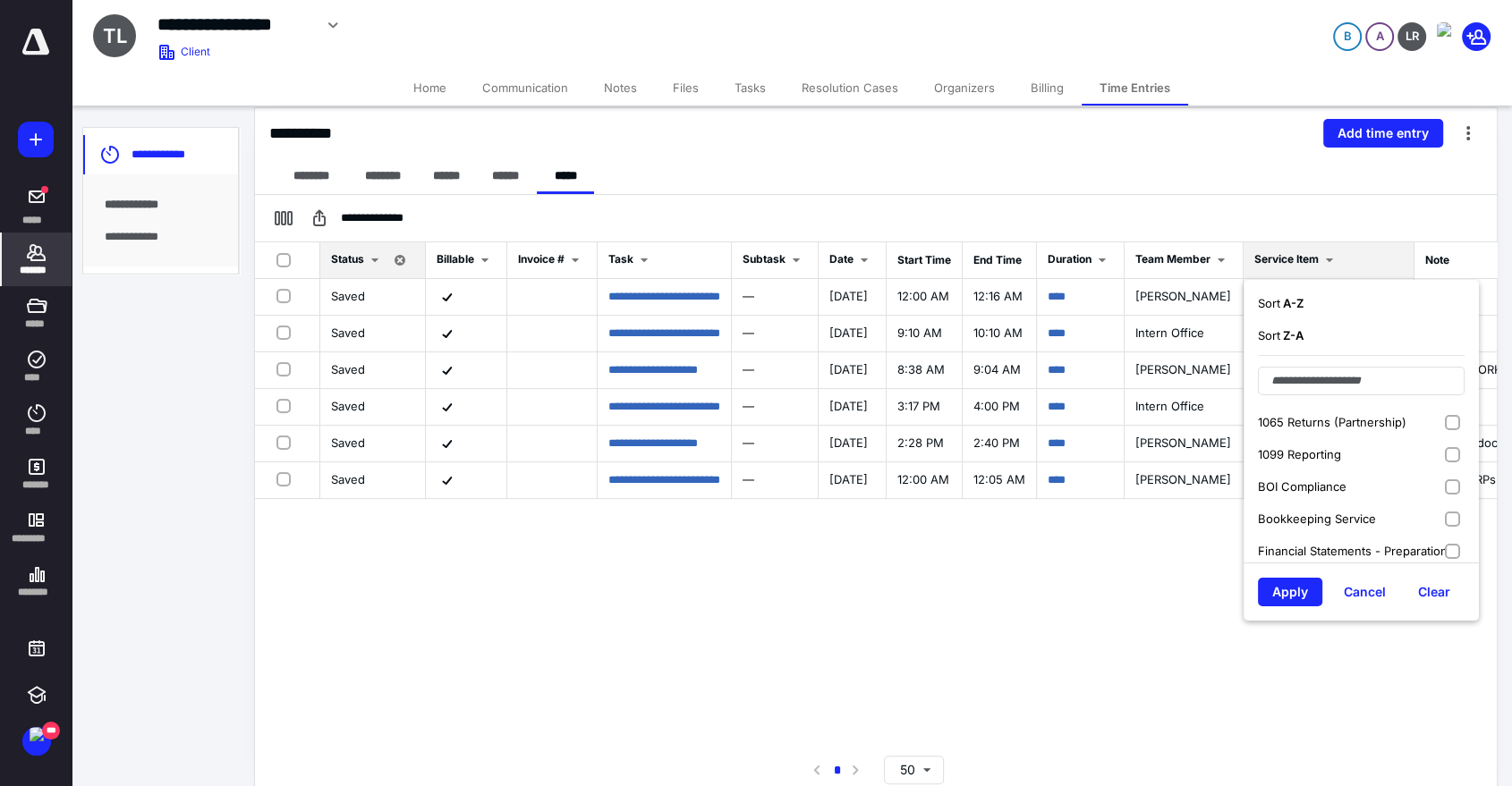 click on "Sort   A  -  Z" at bounding box center (1361, 303) 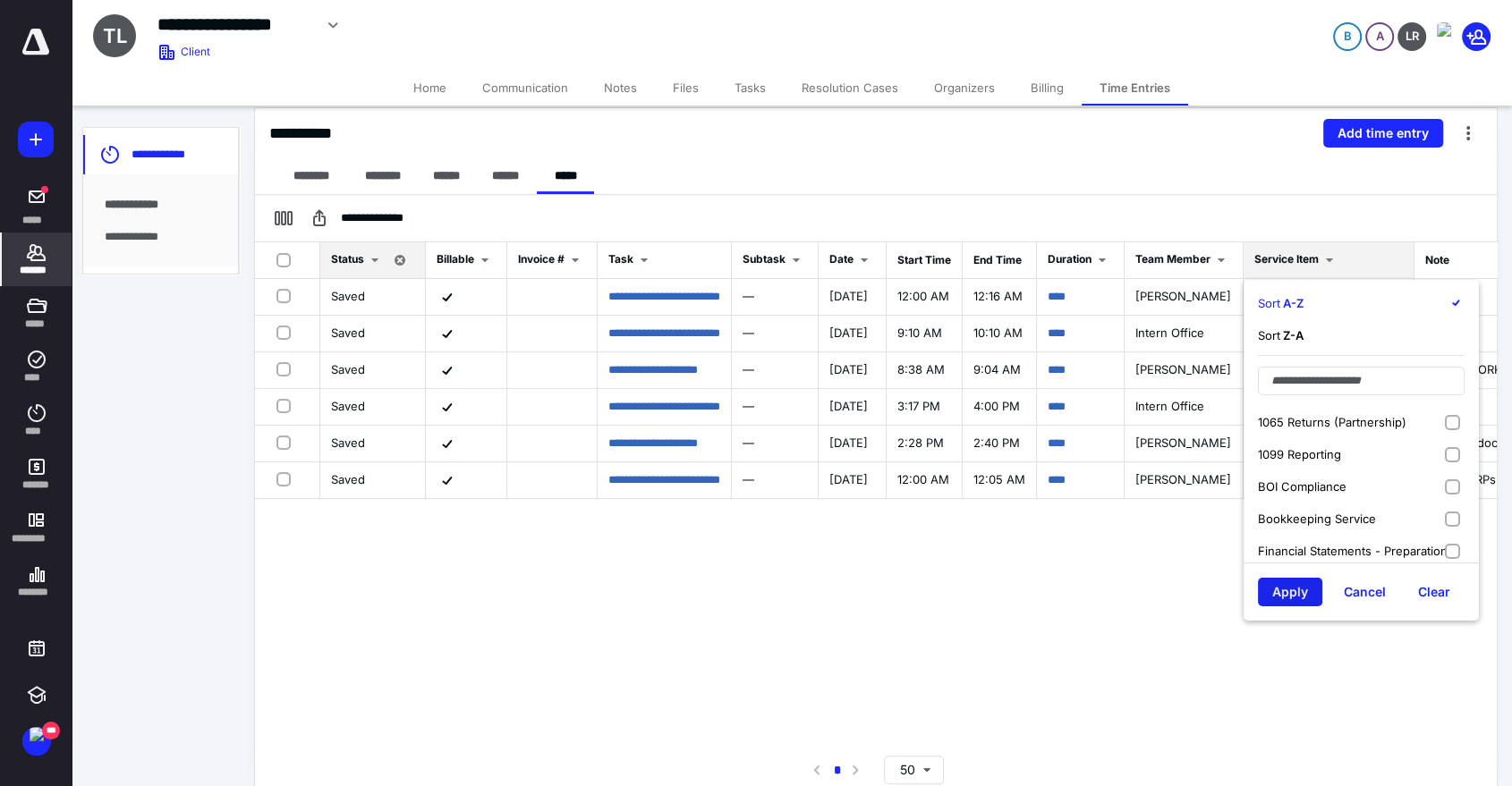 click on "Apply" at bounding box center [1290, 592] 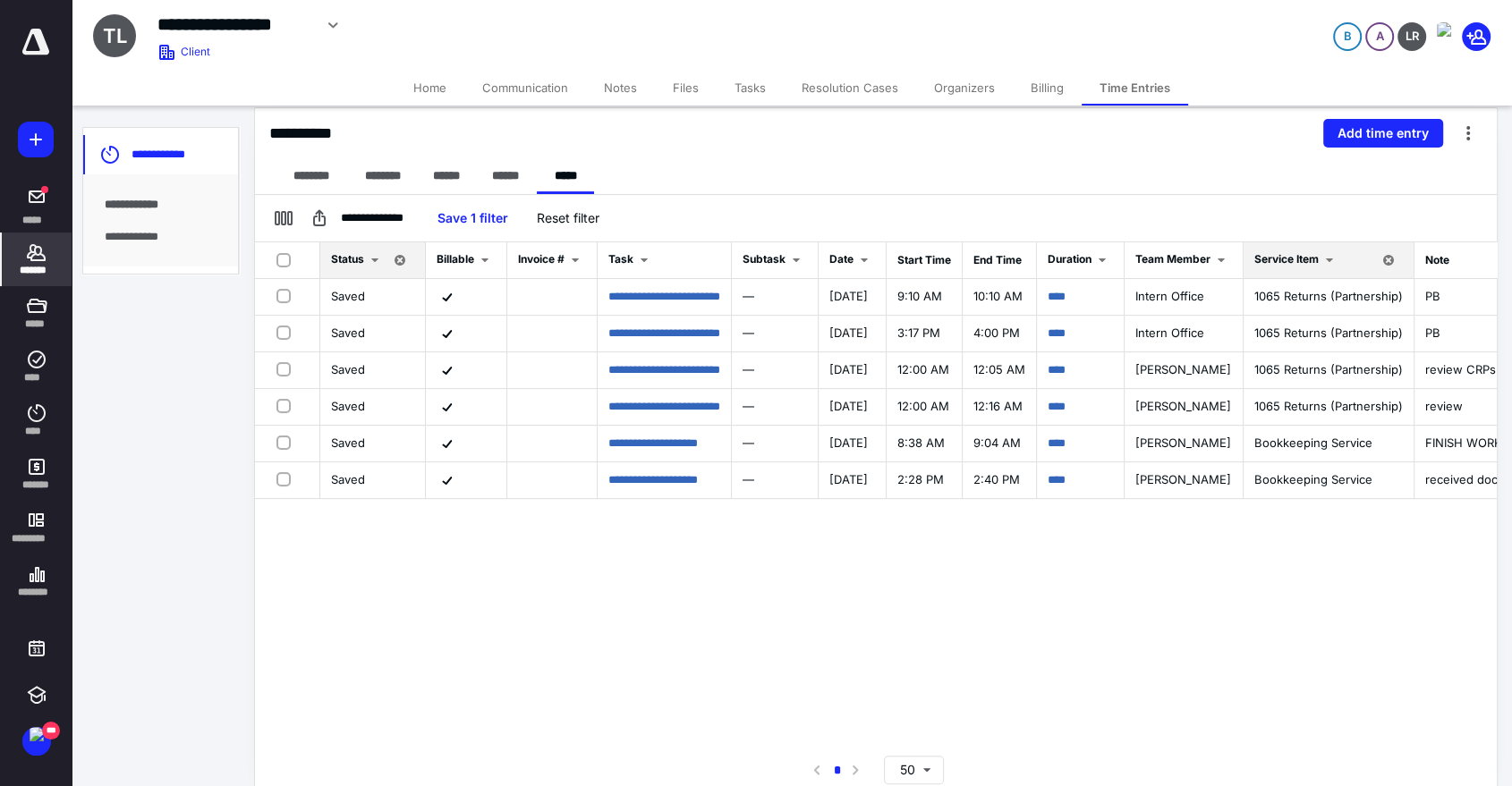 click on "Billing" at bounding box center [1047, 88] 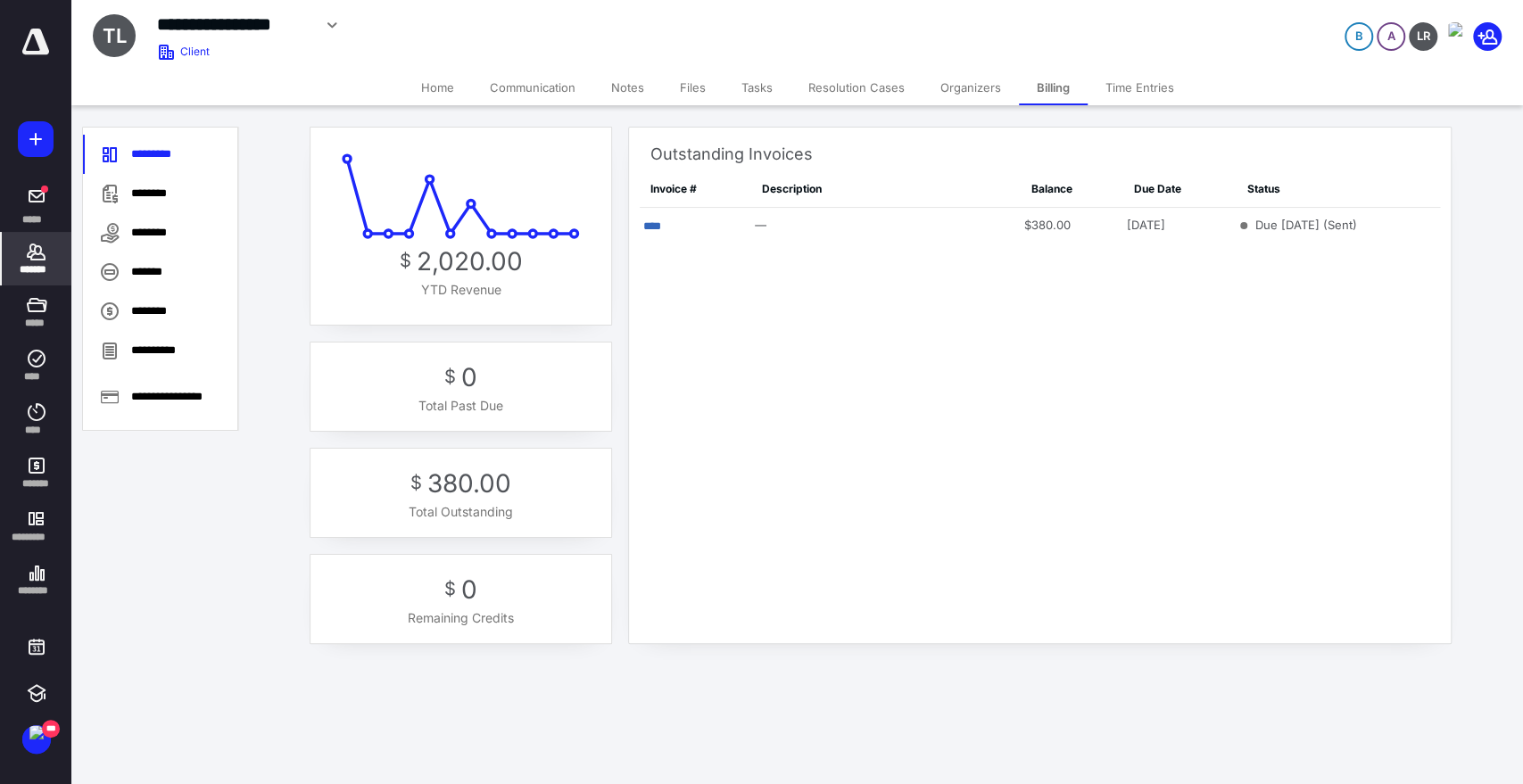 click on "Time Entries" at bounding box center [1139, 87] 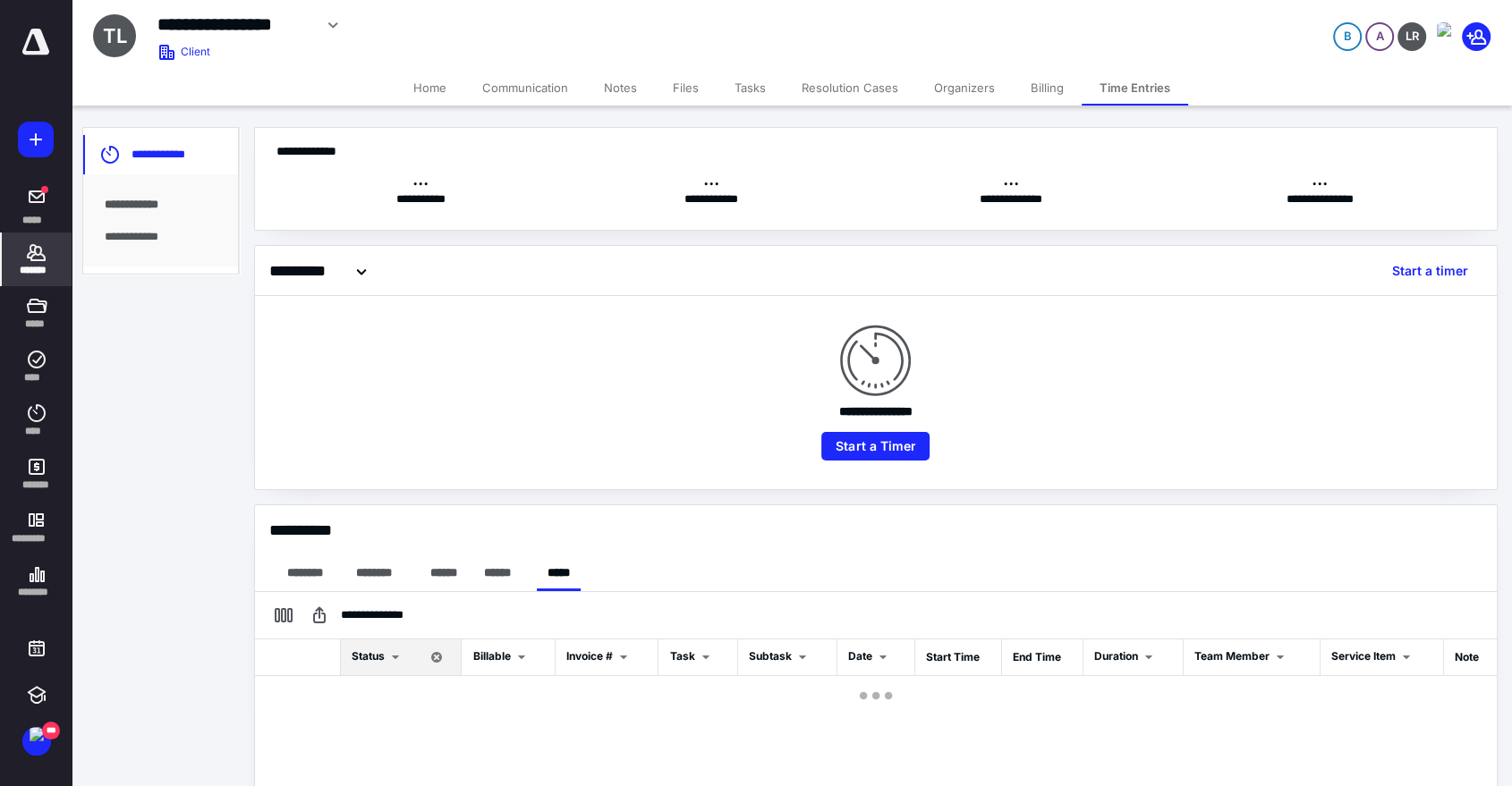 scroll, scrollTop: 0, scrollLeft: 0, axis: both 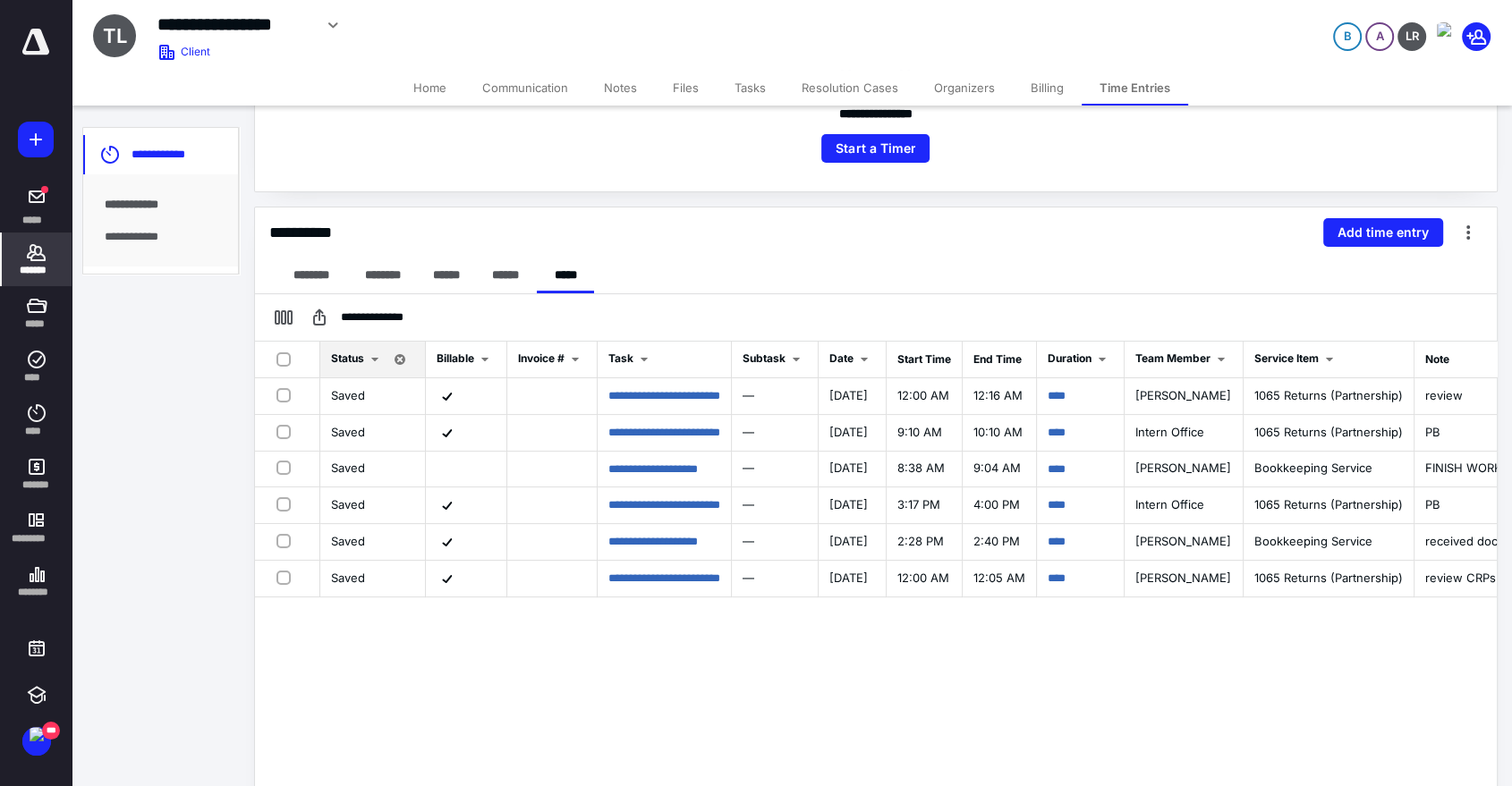 click on "Billing" at bounding box center (1047, 88) 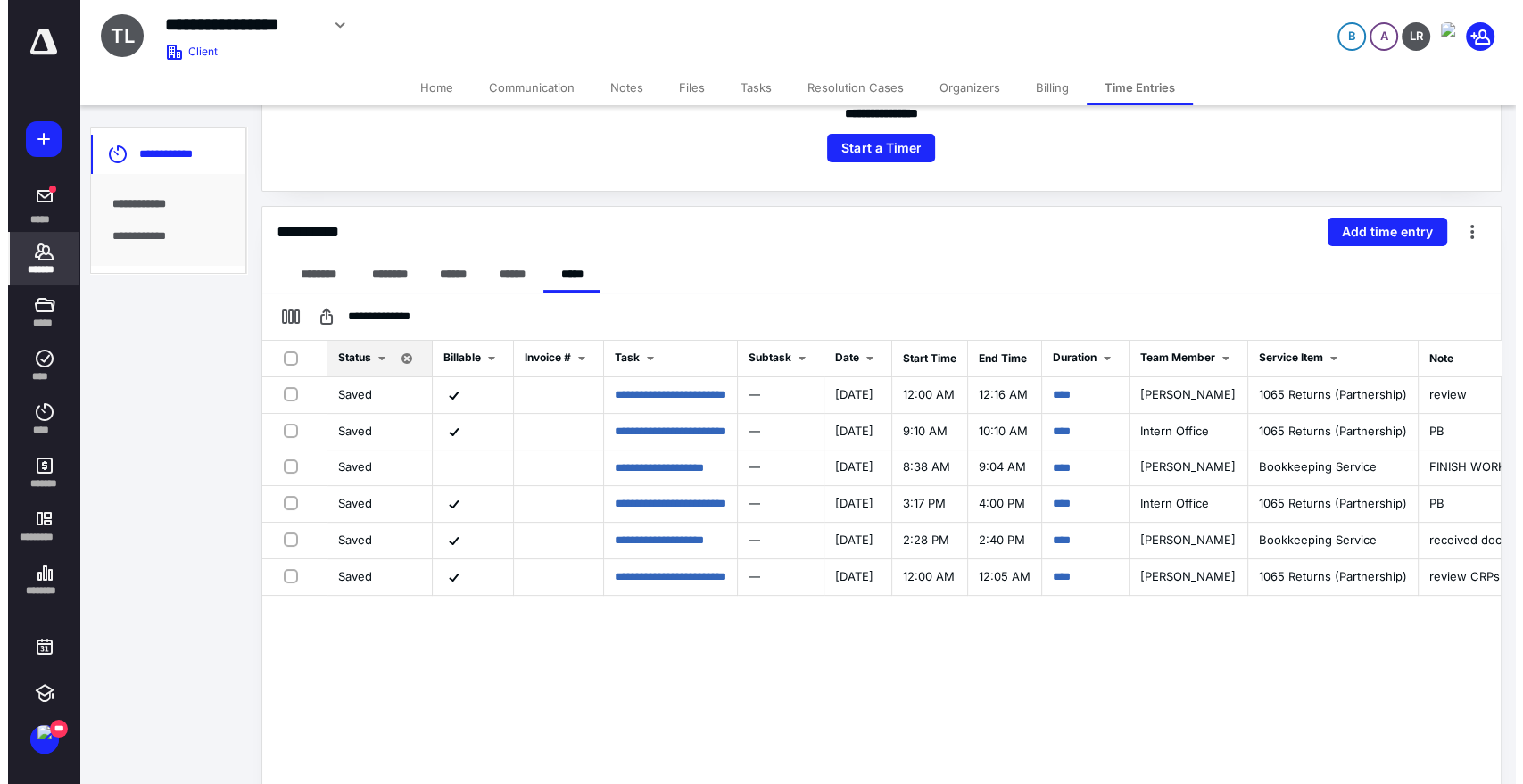 scroll, scrollTop: 0, scrollLeft: 0, axis: both 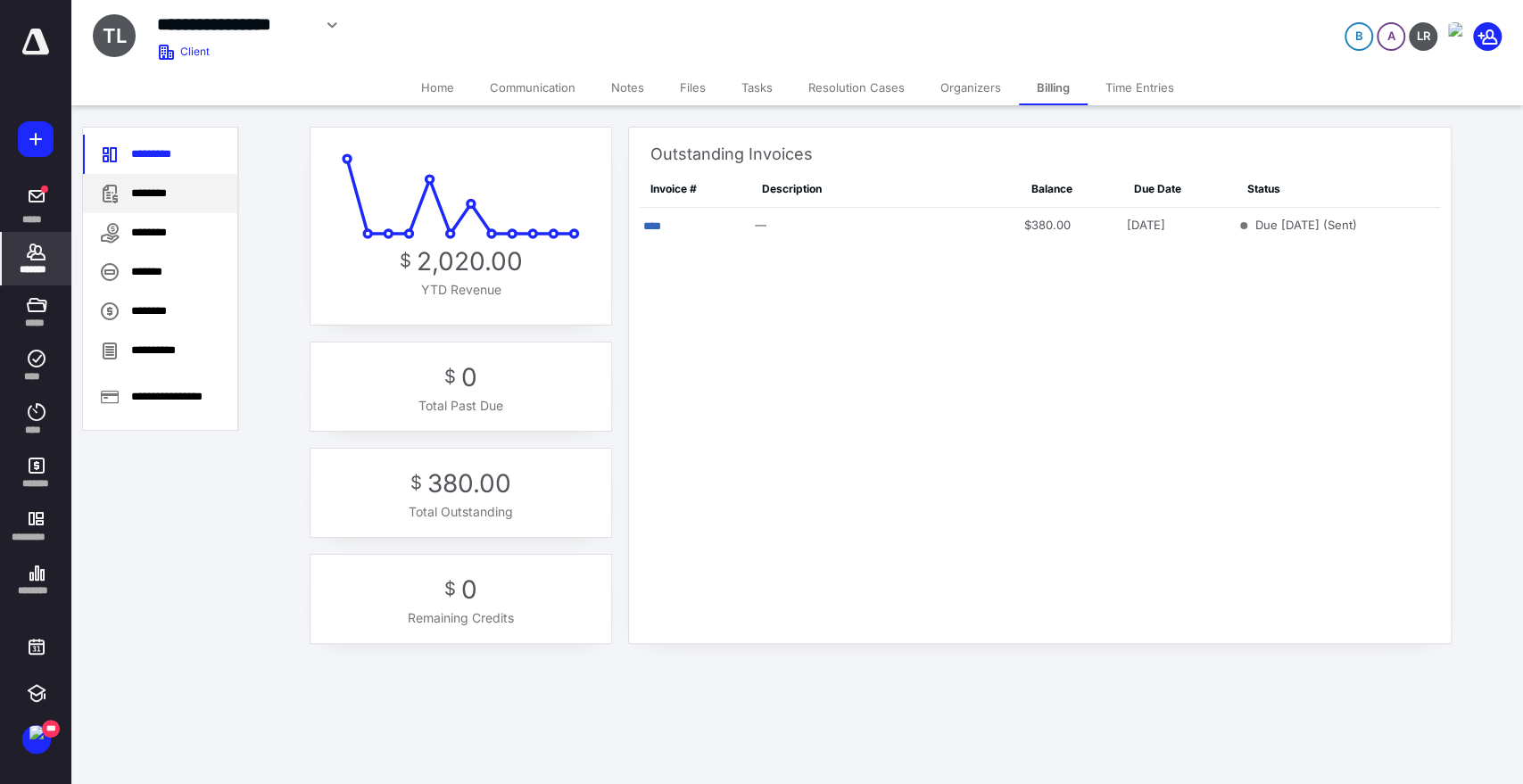 click on "********" at bounding box center [160, 194] 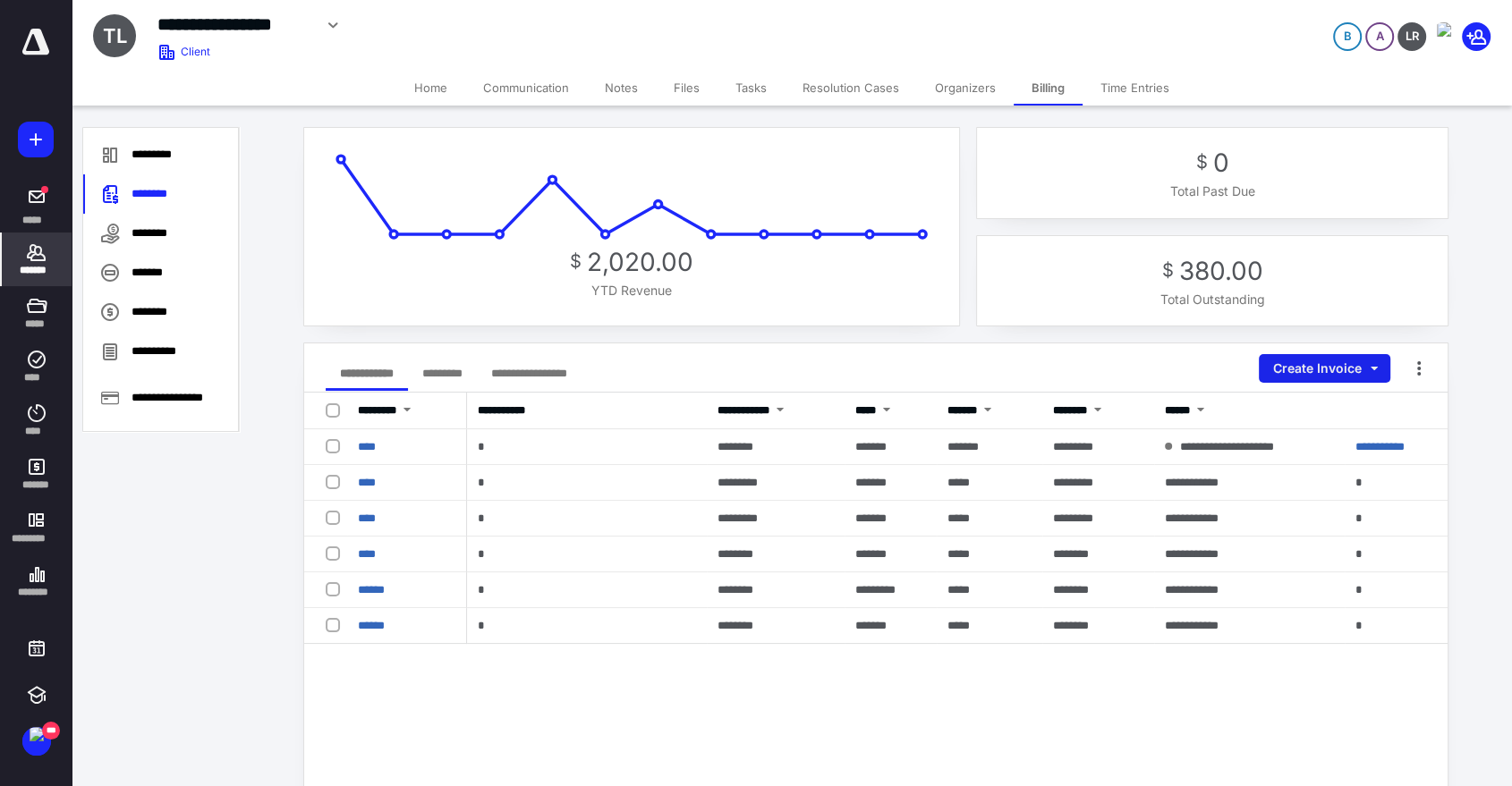 click on "Create Invoice" at bounding box center [1324, 368] 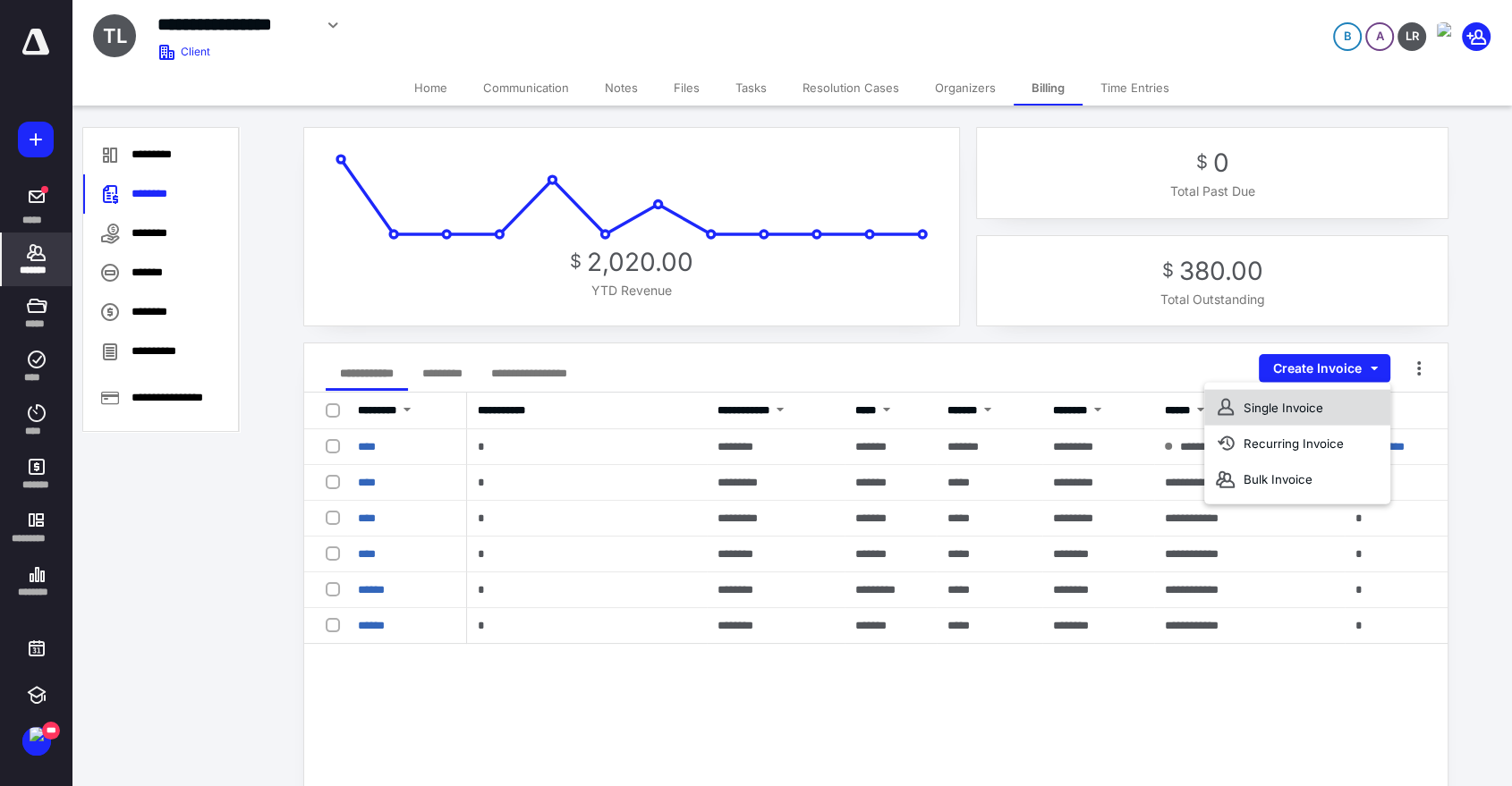 click on "Single Invoice" at bounding box center (1297, 408) 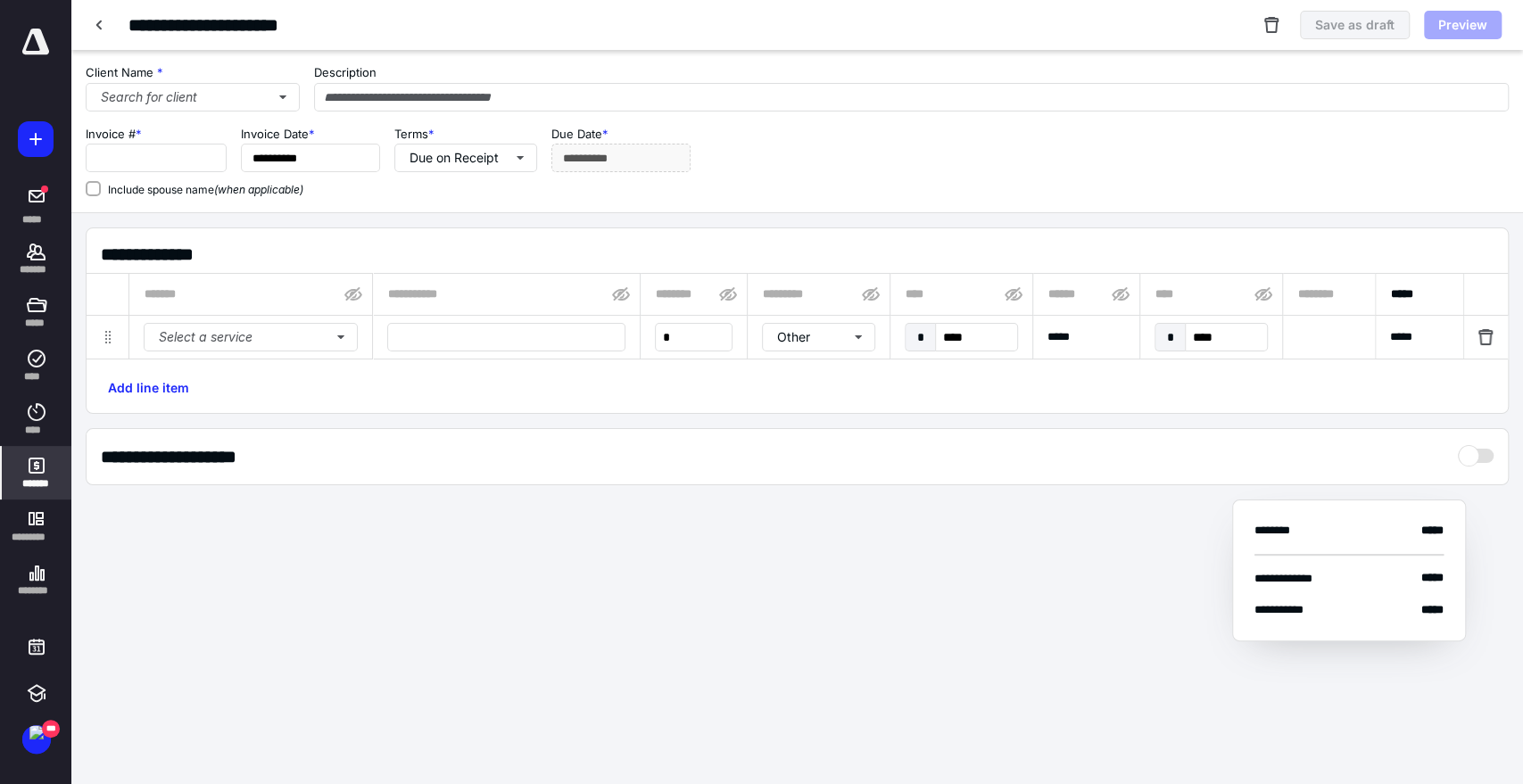 type on "****" 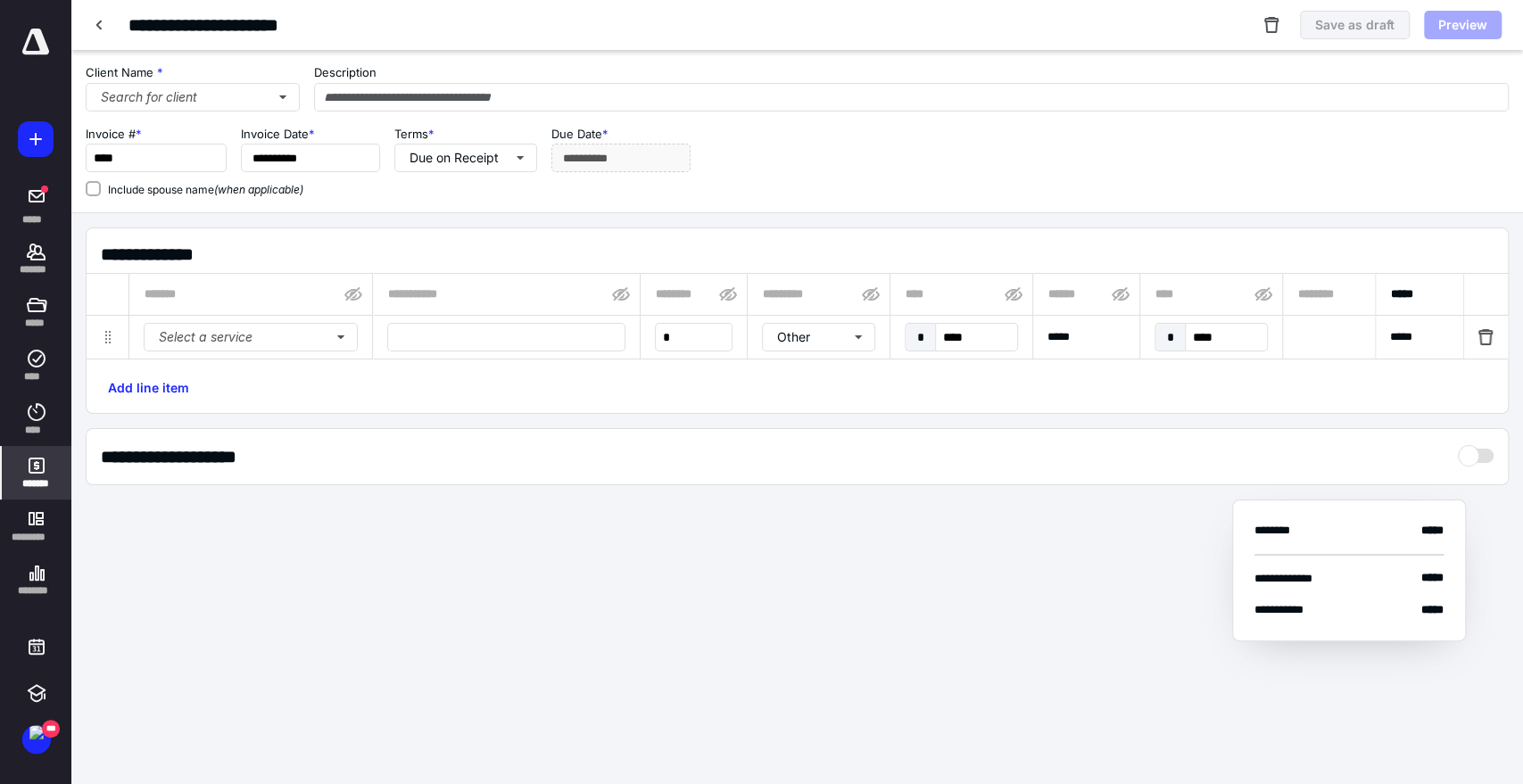 type on "**********" 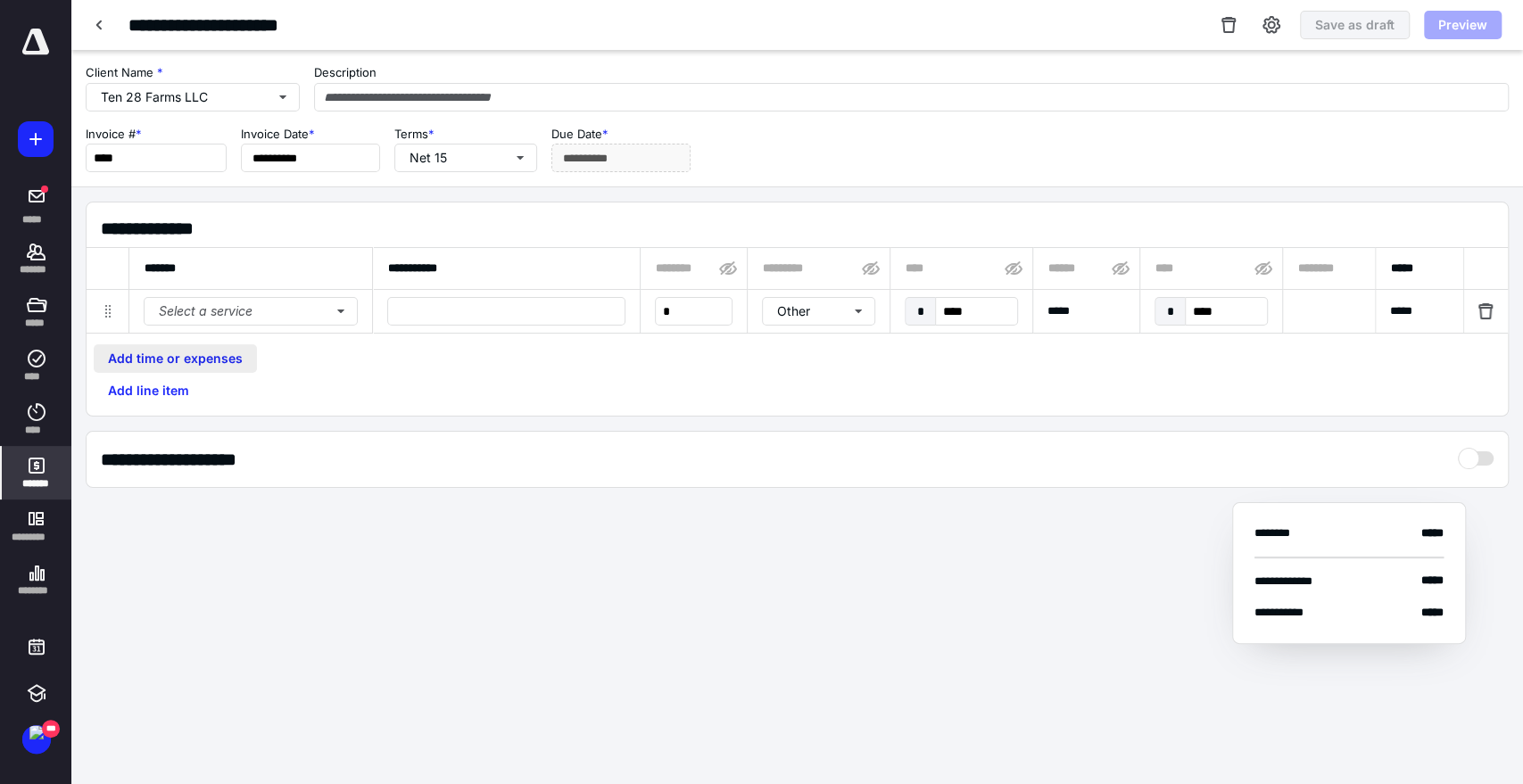 click on "Add time or expenses" at bounding box center [175, 359] 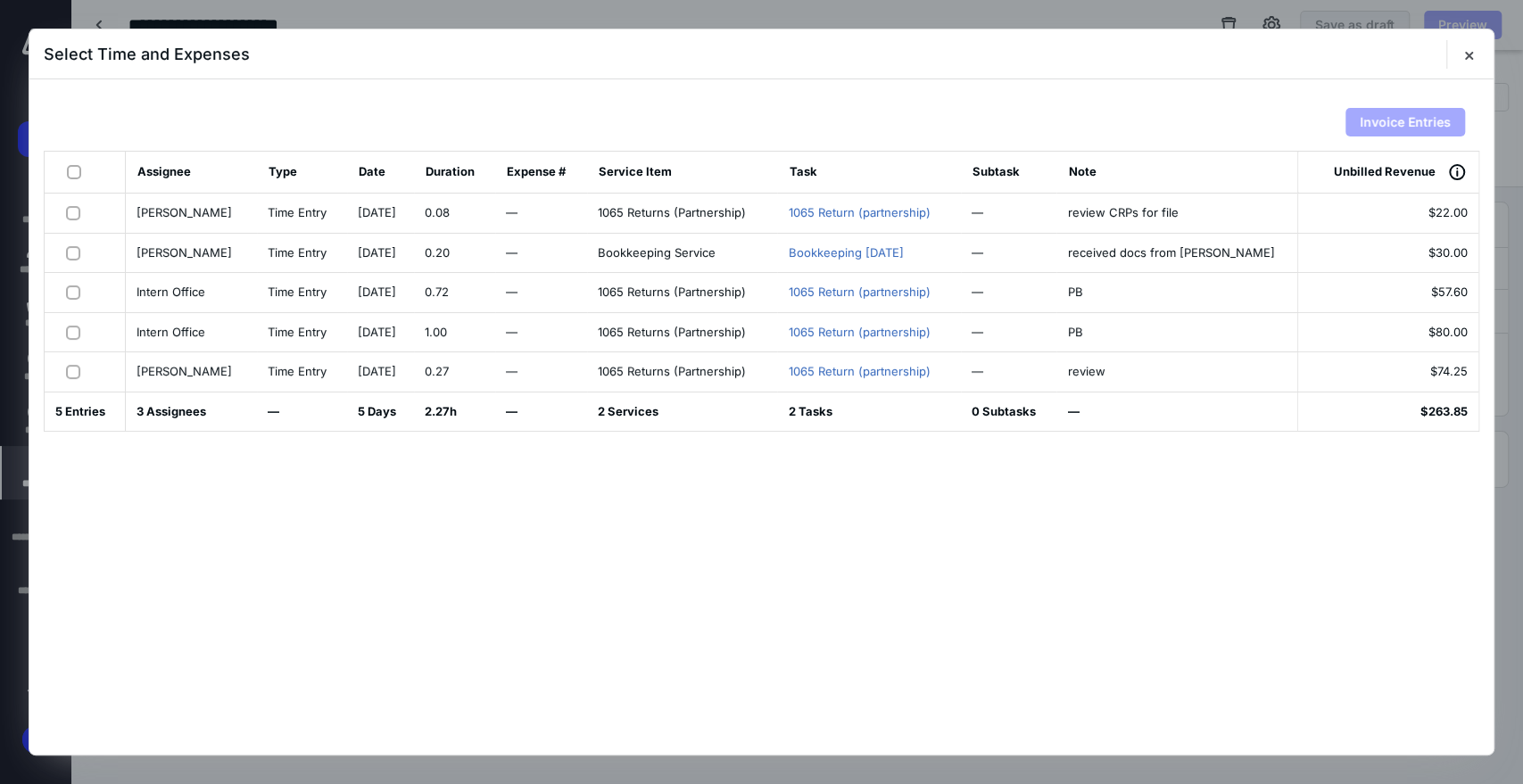 click at bounding box center [78, 171] 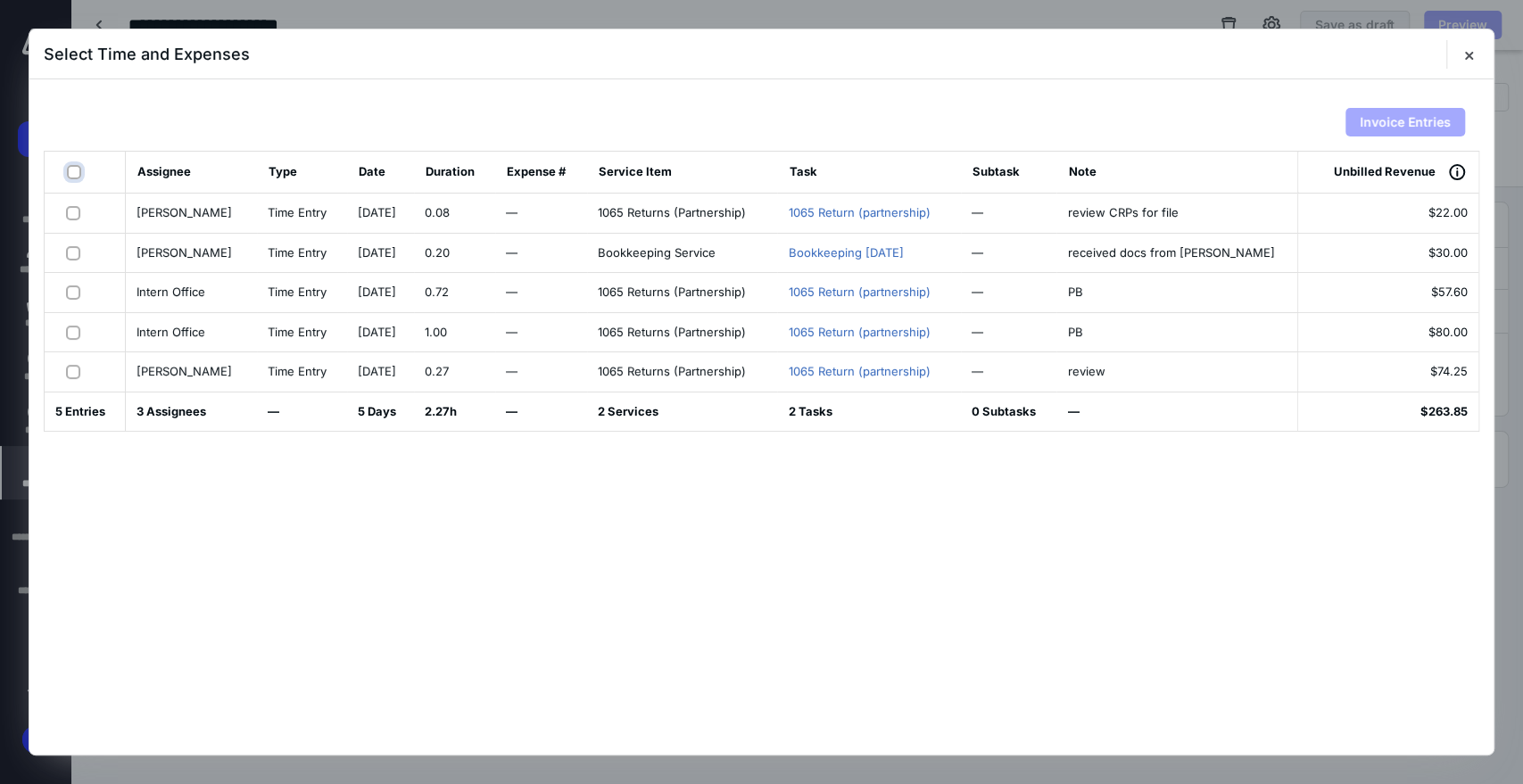 click at bounding box center [76, 172] 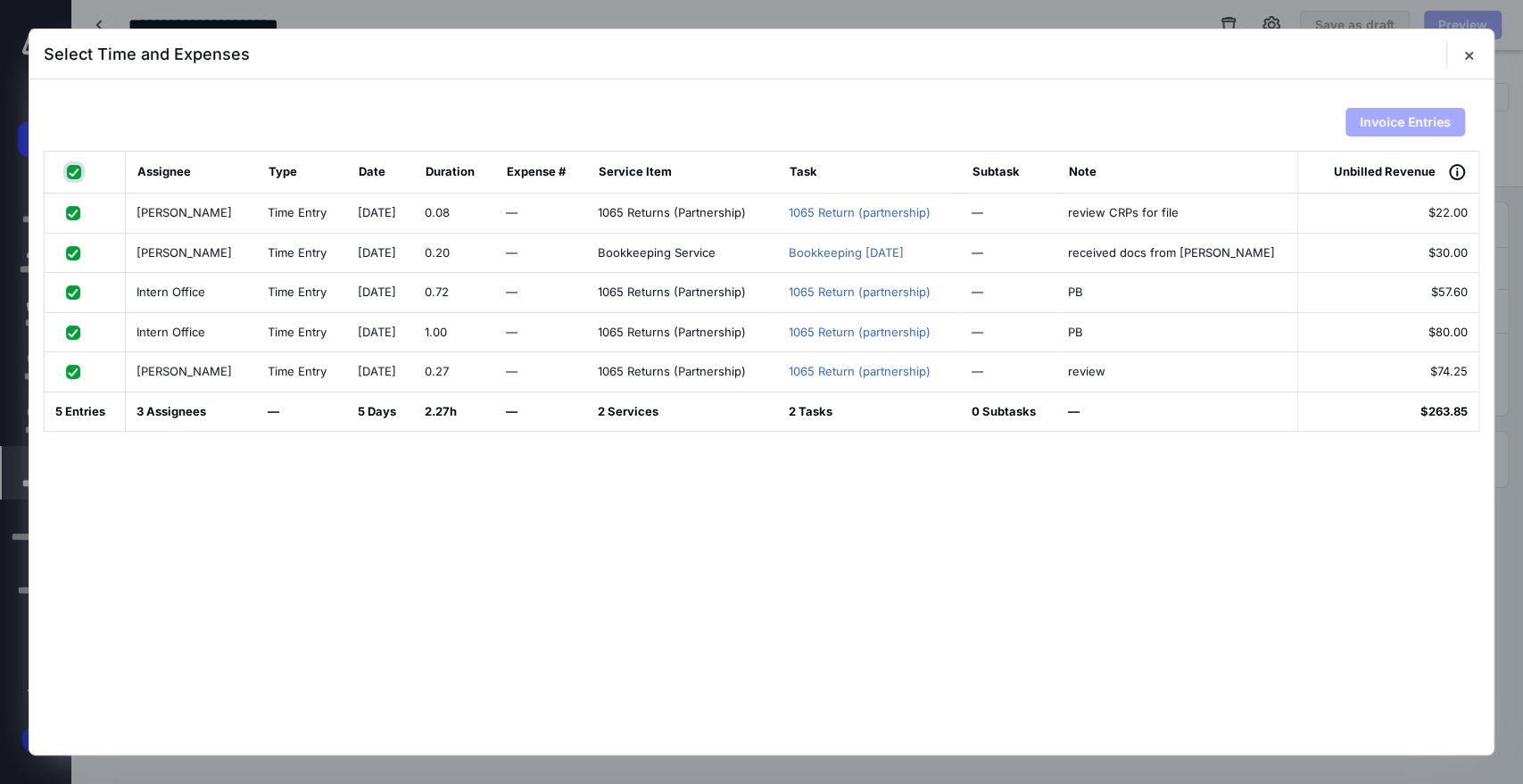 checkbox on "true" 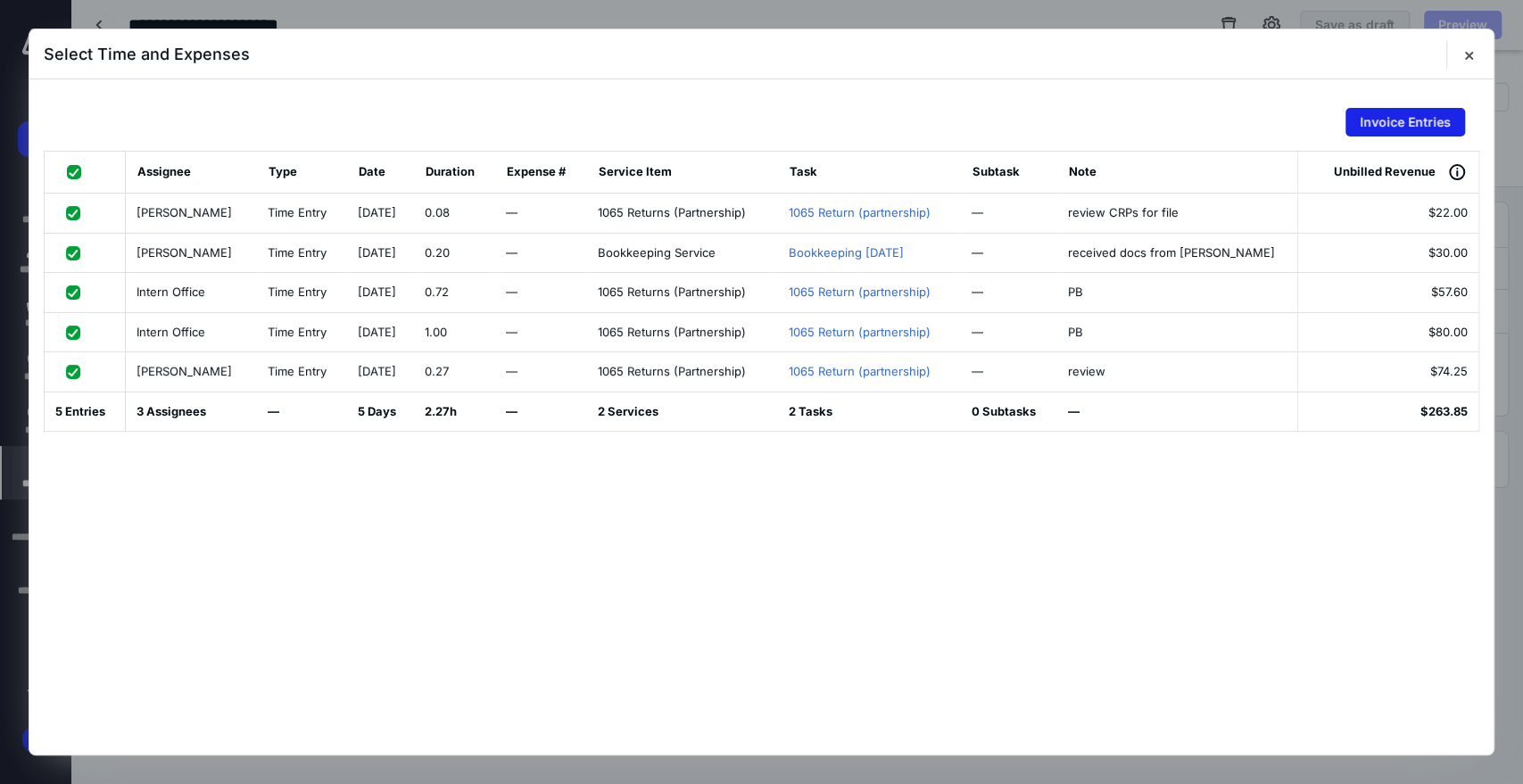 click on "Invoice Entries" at bounding box center (1405, 122) 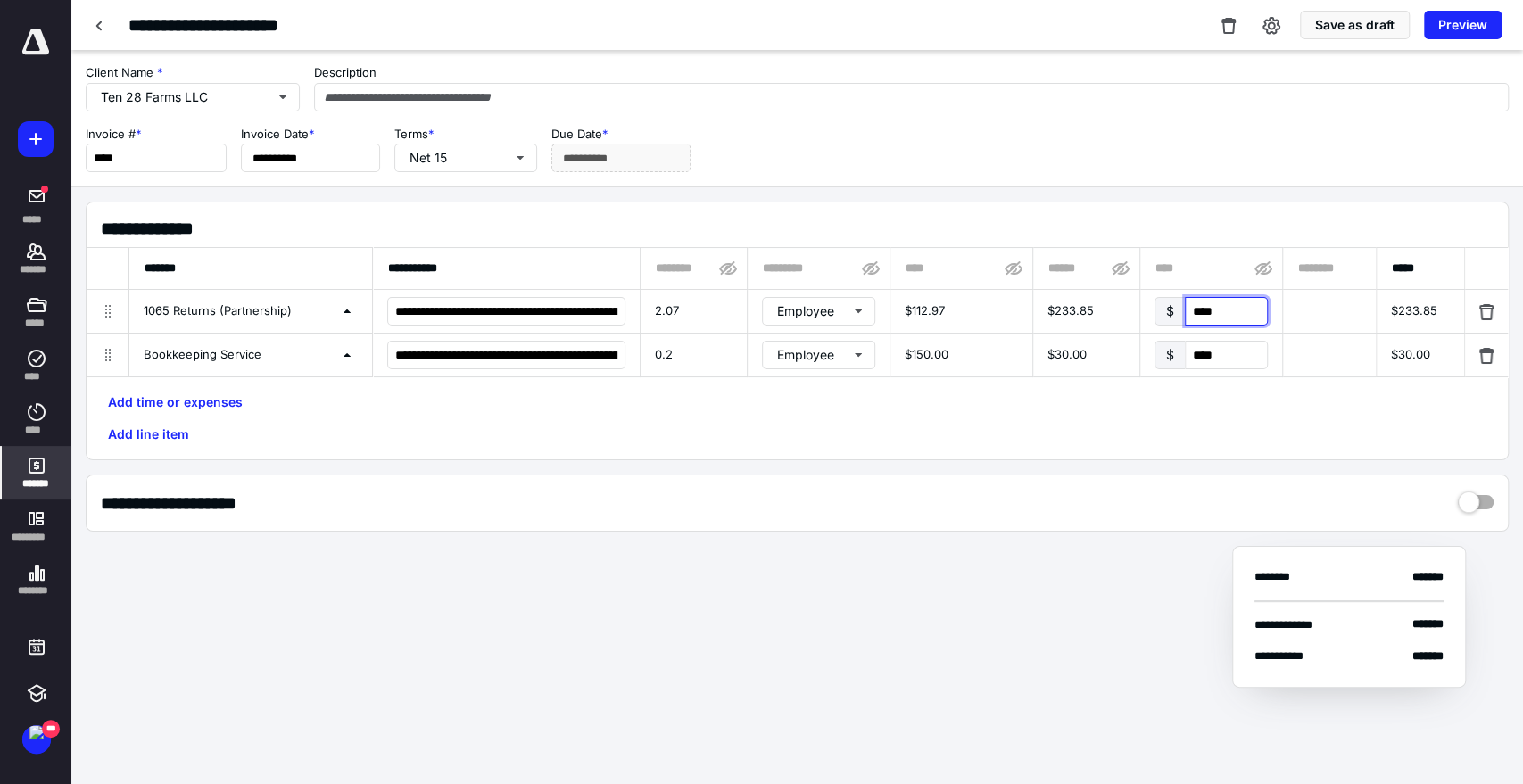 click on "****" at bounding box center [1226, 311] 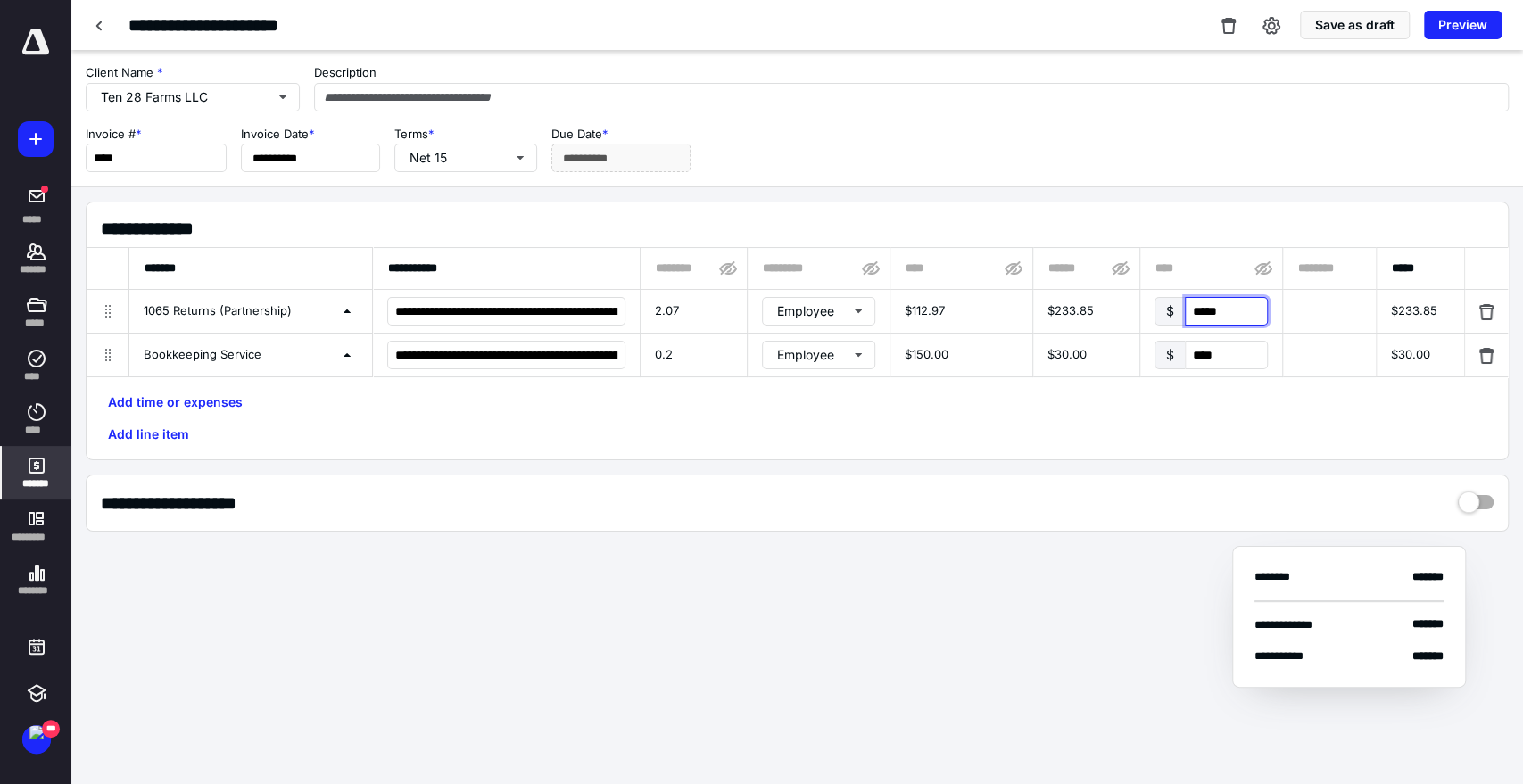 type on "******" 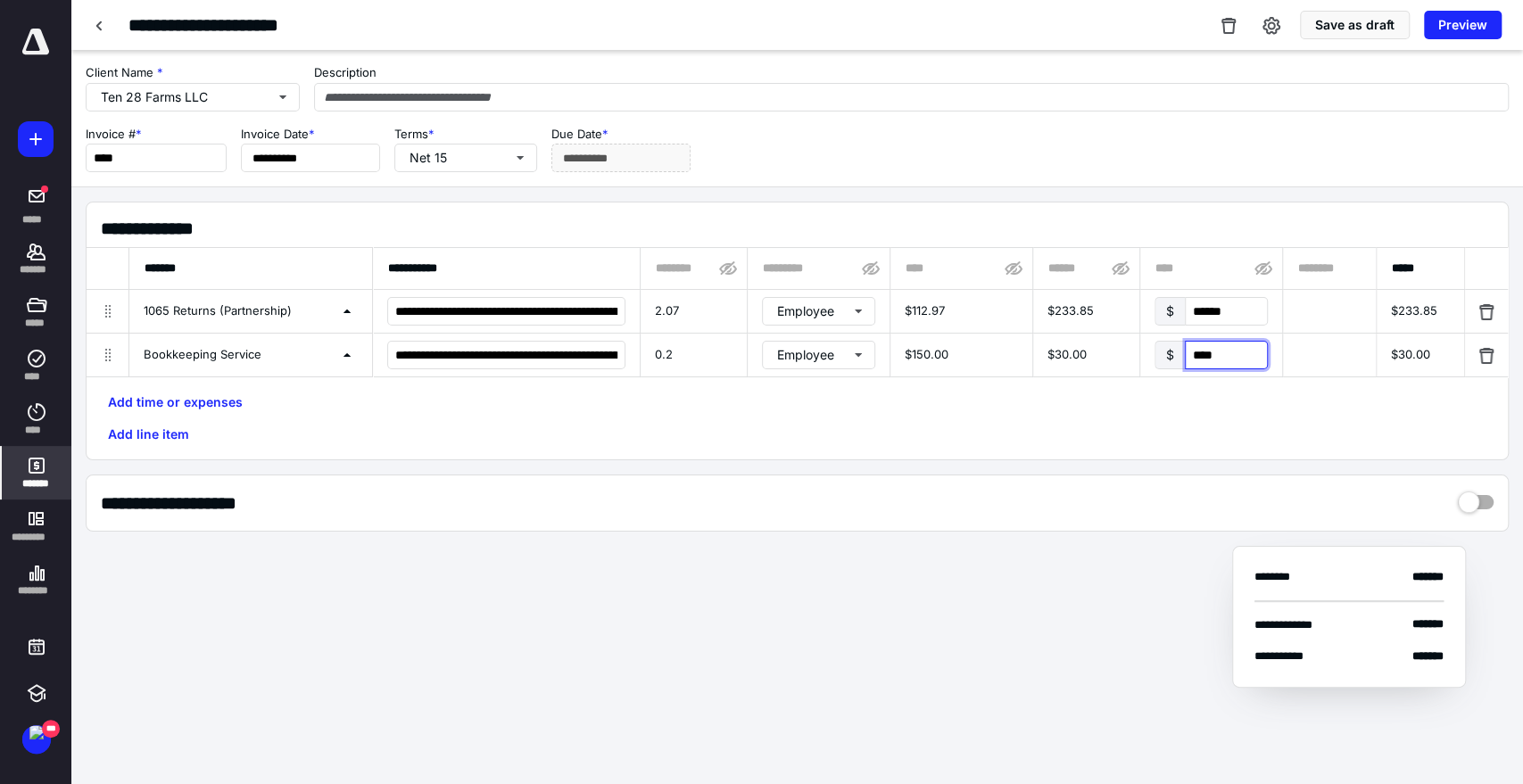 click on "****" at bounding box center (1226, 355) 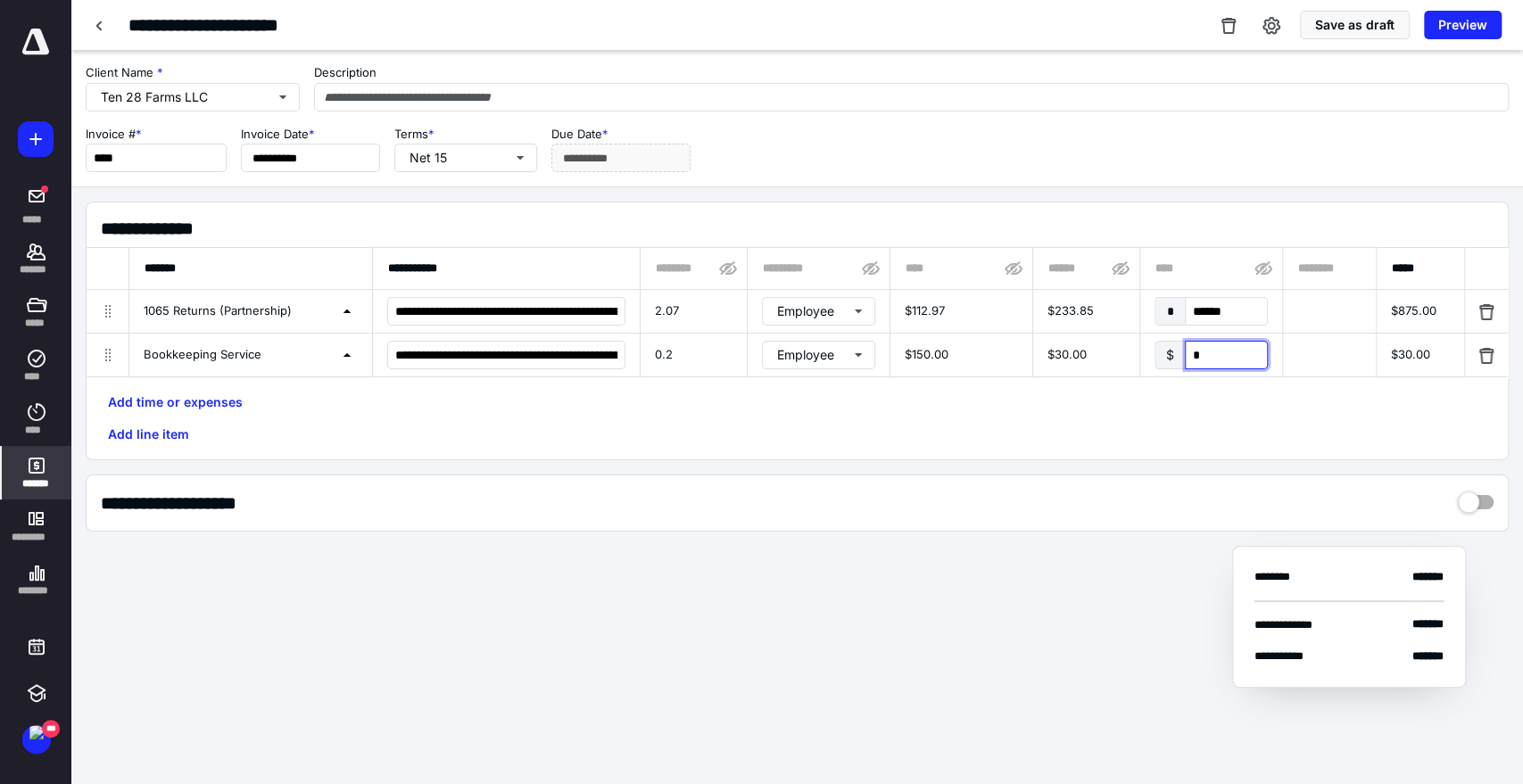 type on "**" 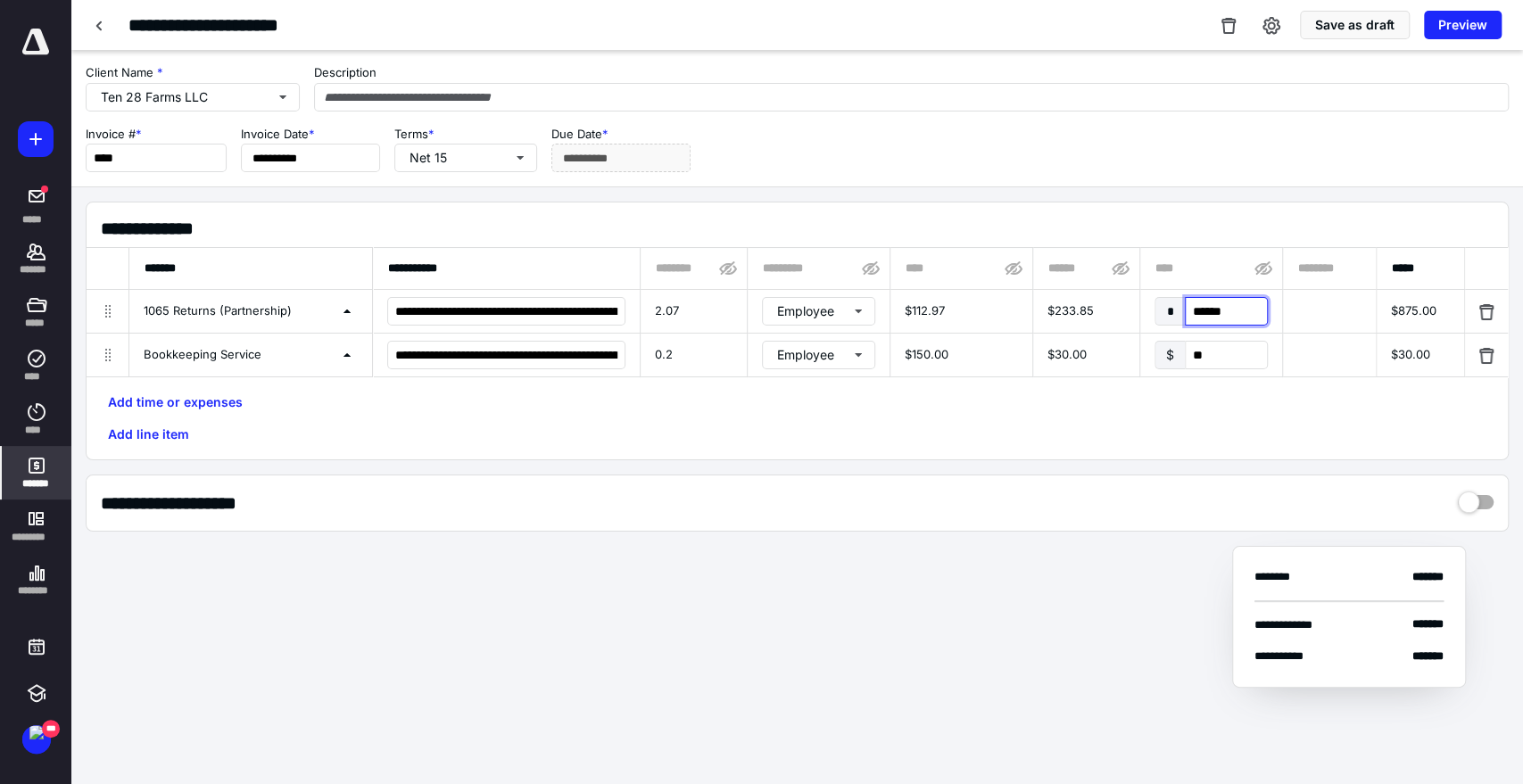 click on "******" at bounding box center (1226, 311) 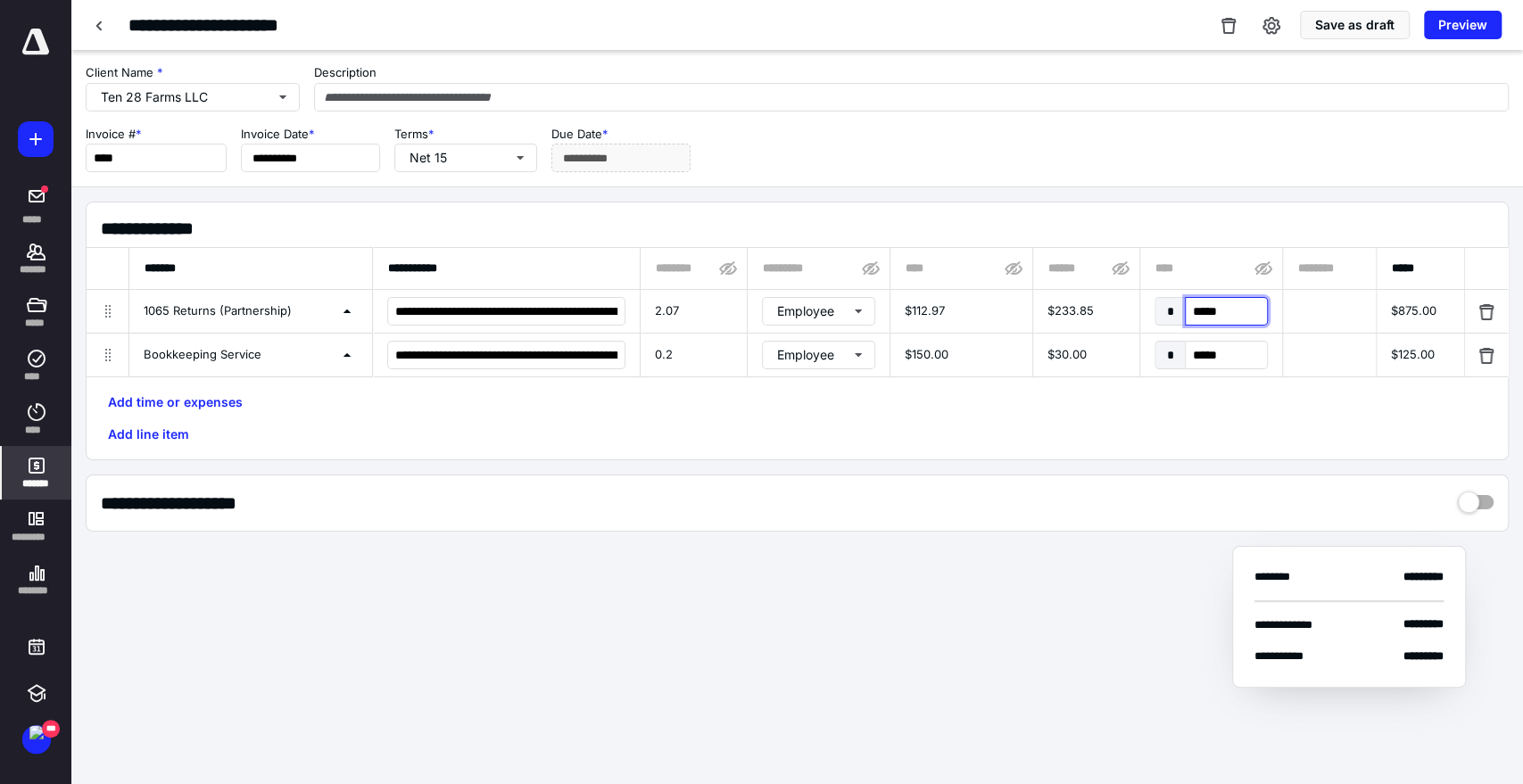 type on "******" 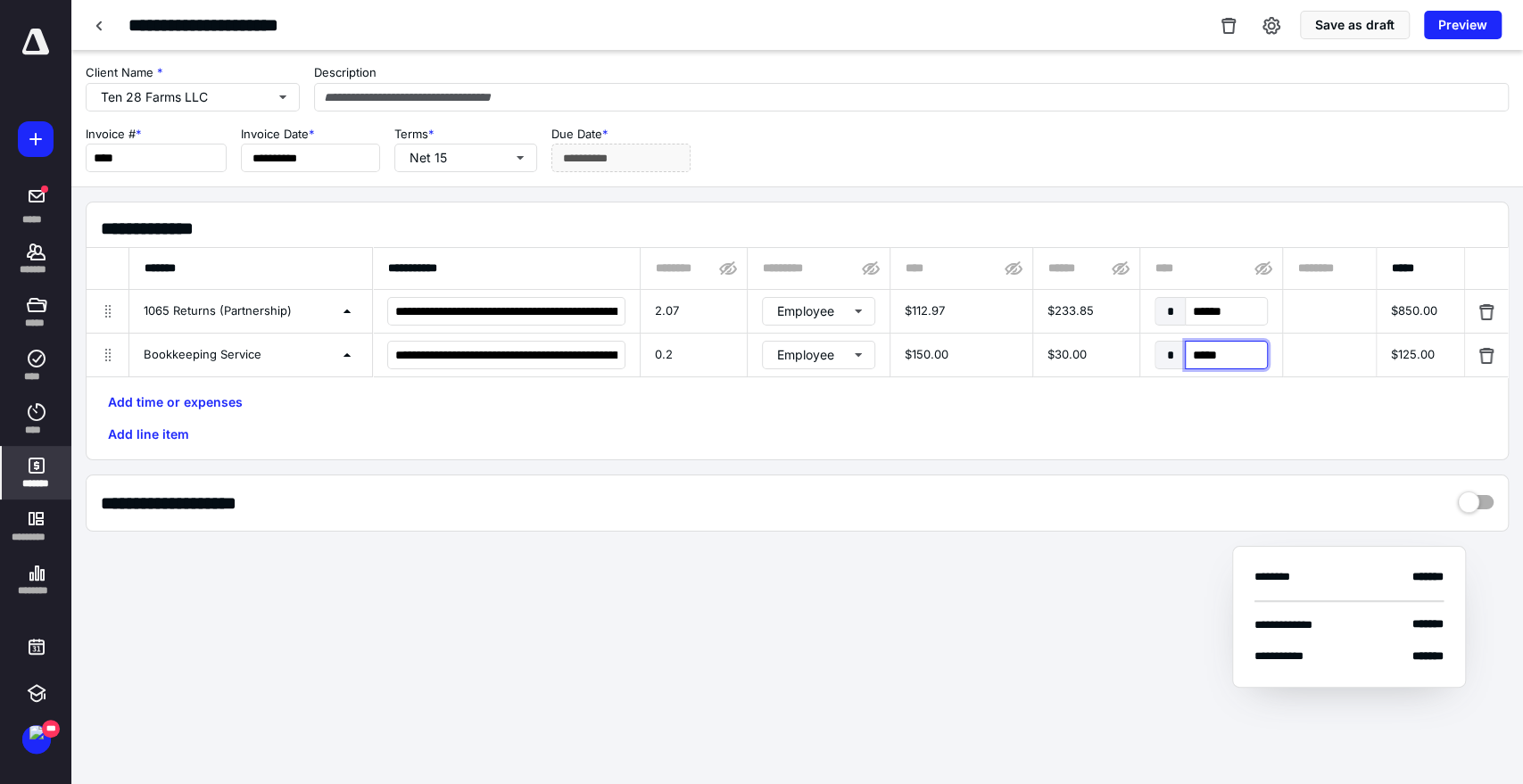 click on "*****" at bounding box center [1226, 355] 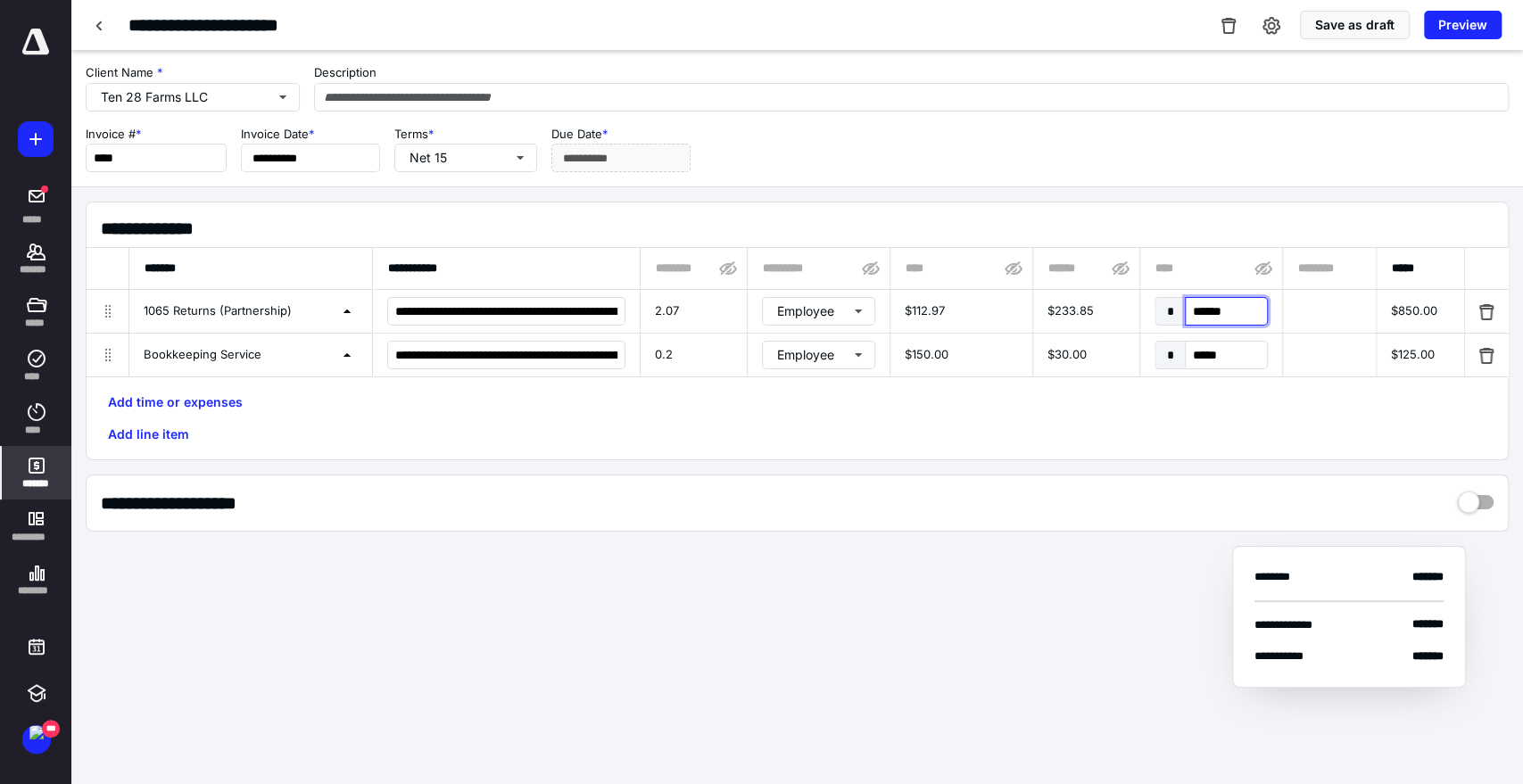 click on "******" at bounding box center [1226, 311] 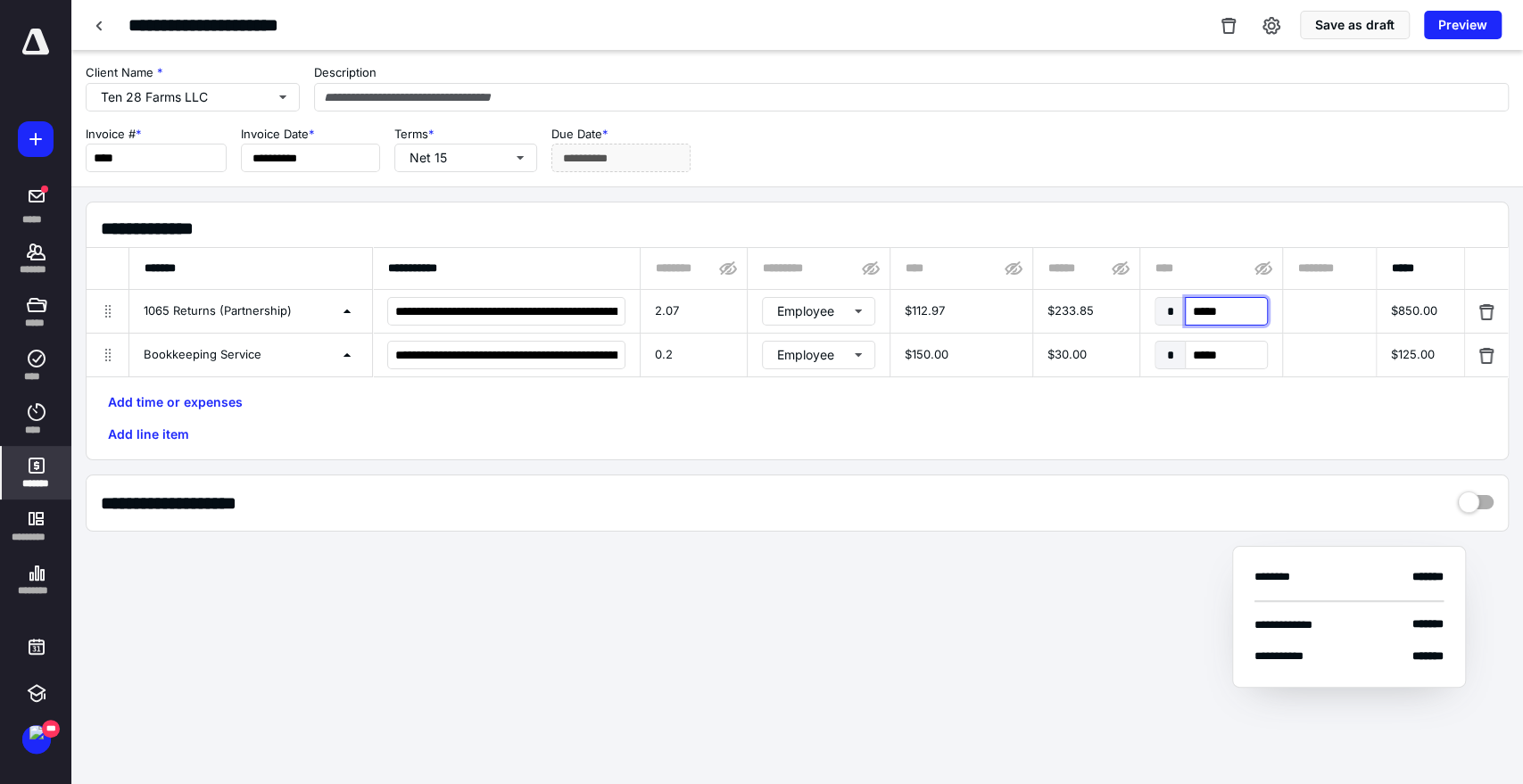 type on "******" 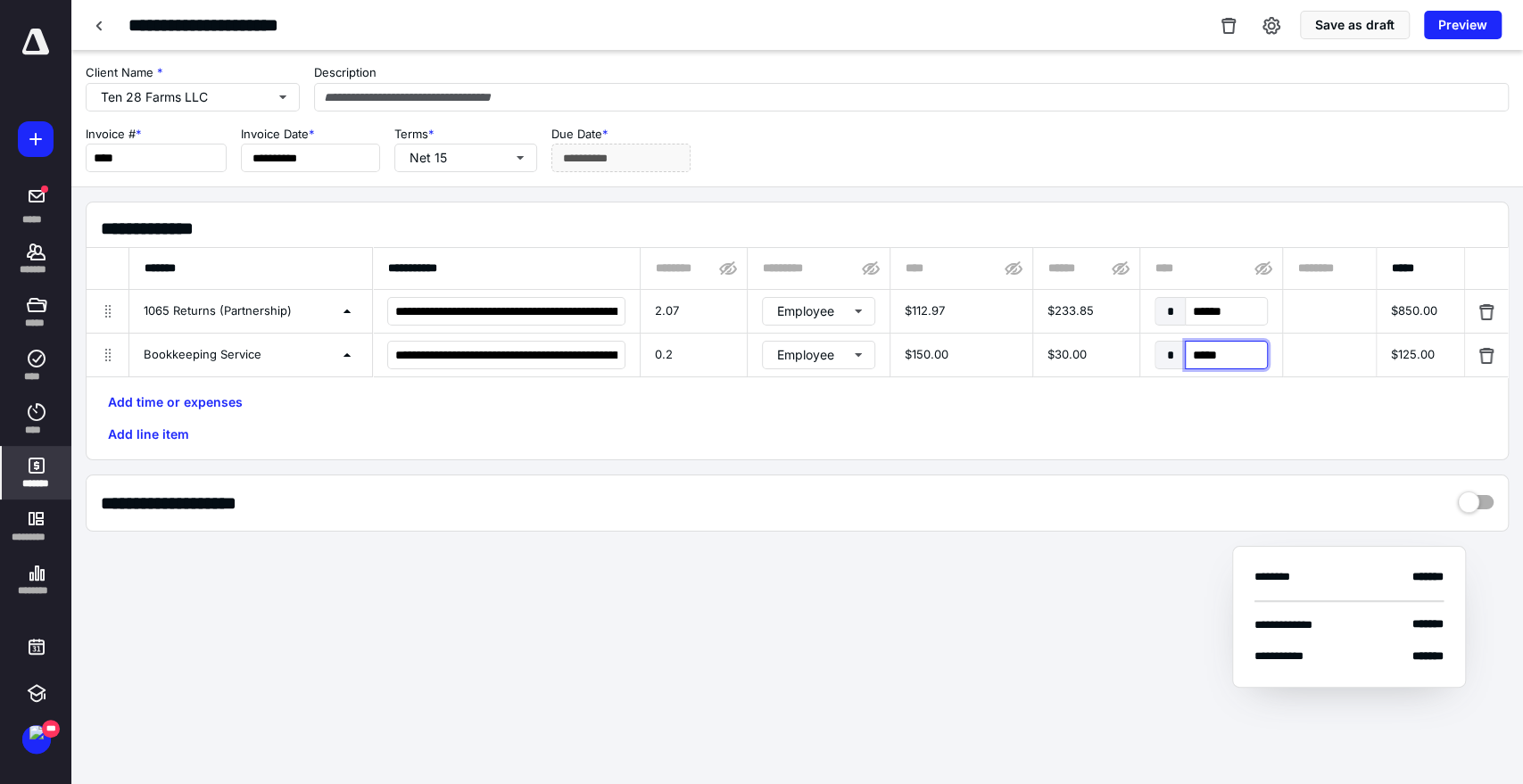 click on "*****" at bounding box center [1226, 355] 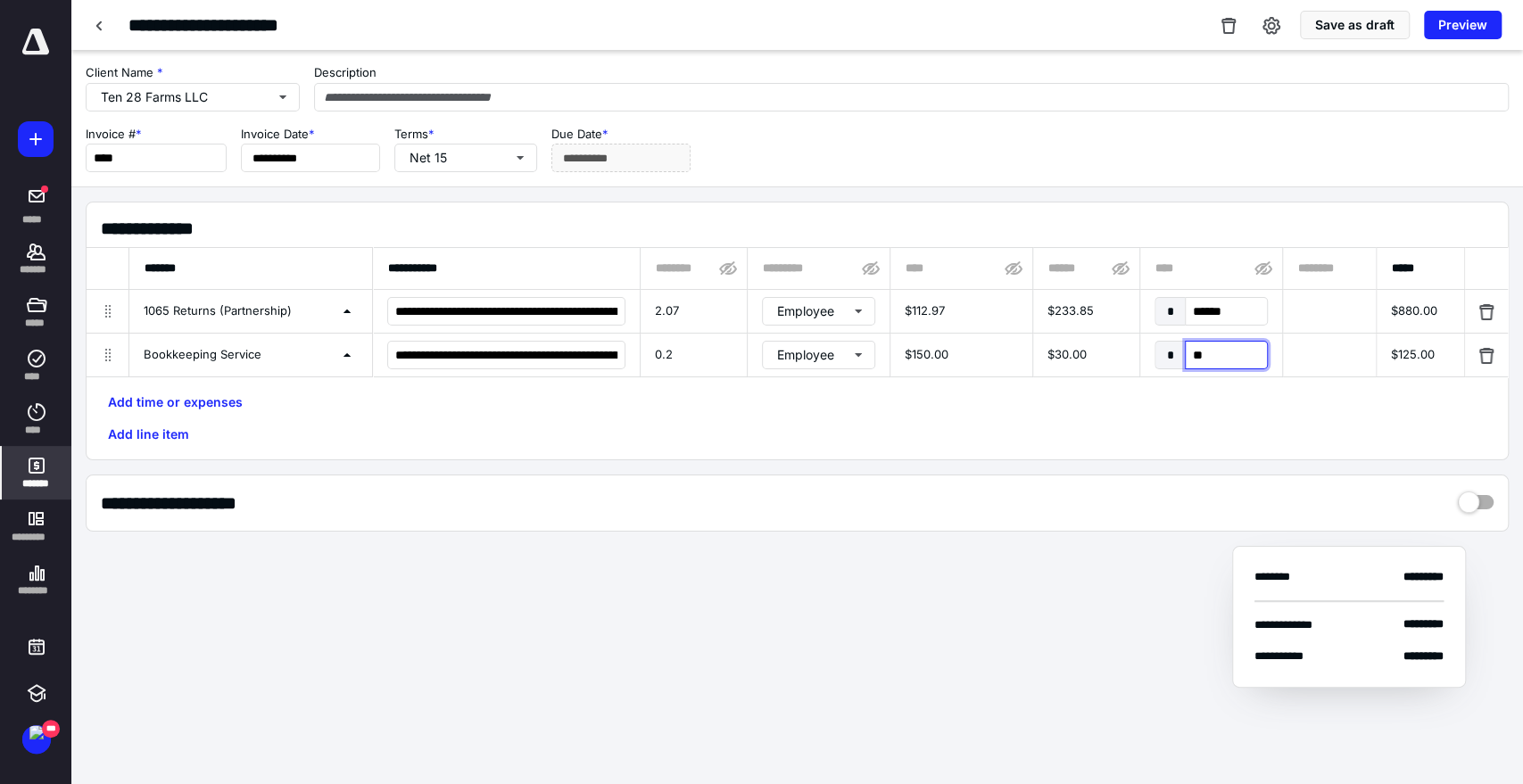 type on "***" 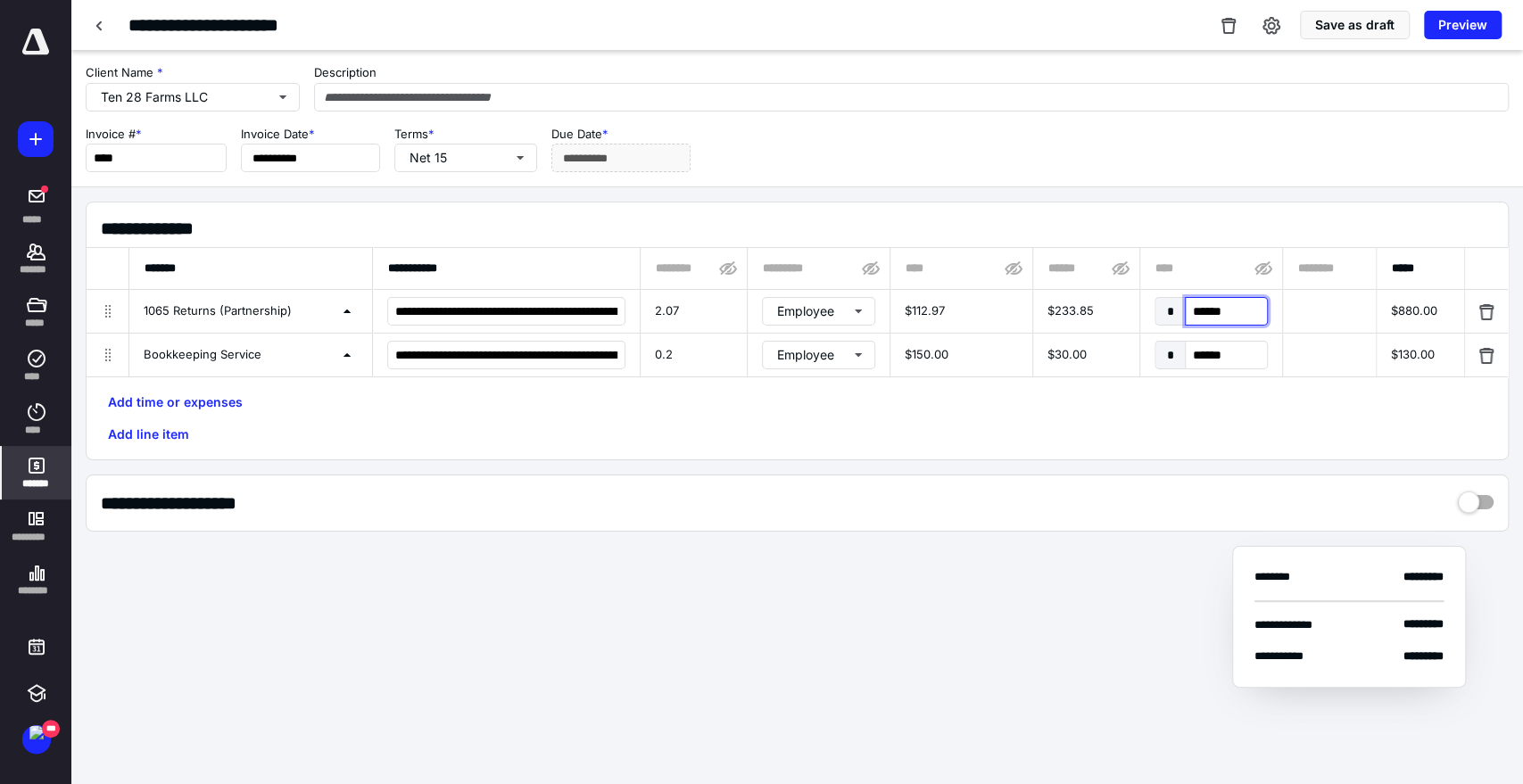 click on "******" at bounding box center (1226, 311) 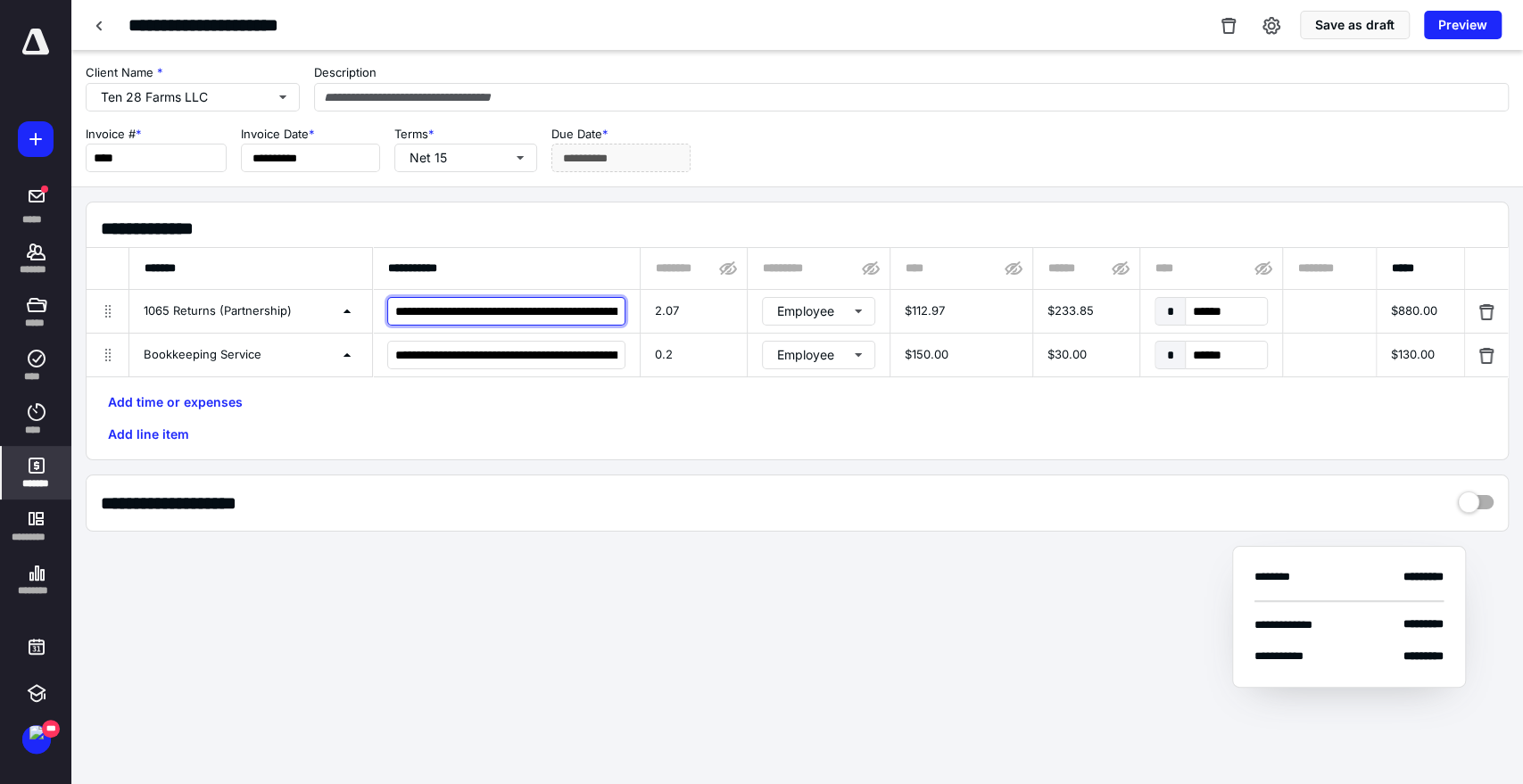 click on "**********" at bounding box center [506, 311] 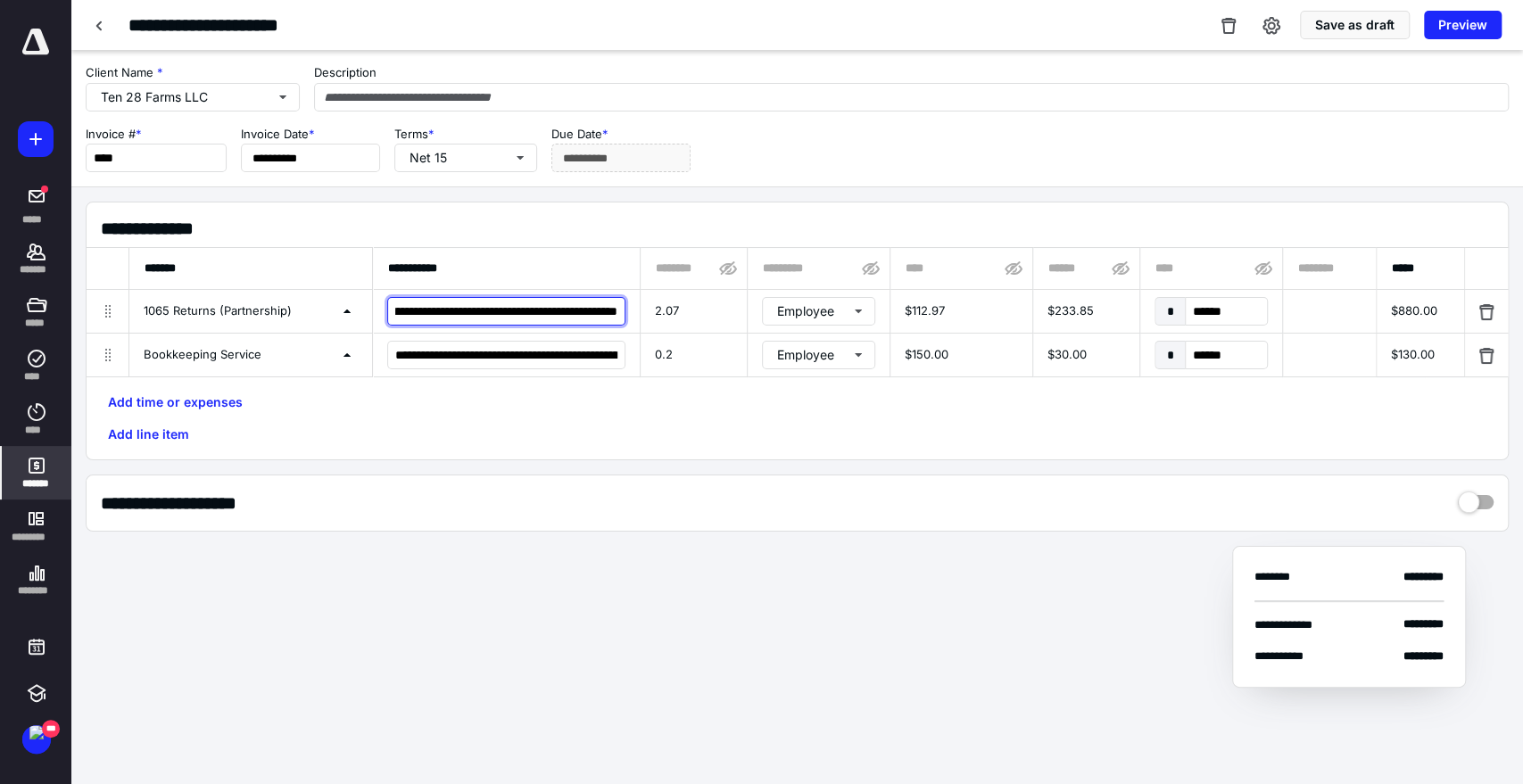 scroll, scrollTop: 0, scrollLeft: 269, axis: horizontal 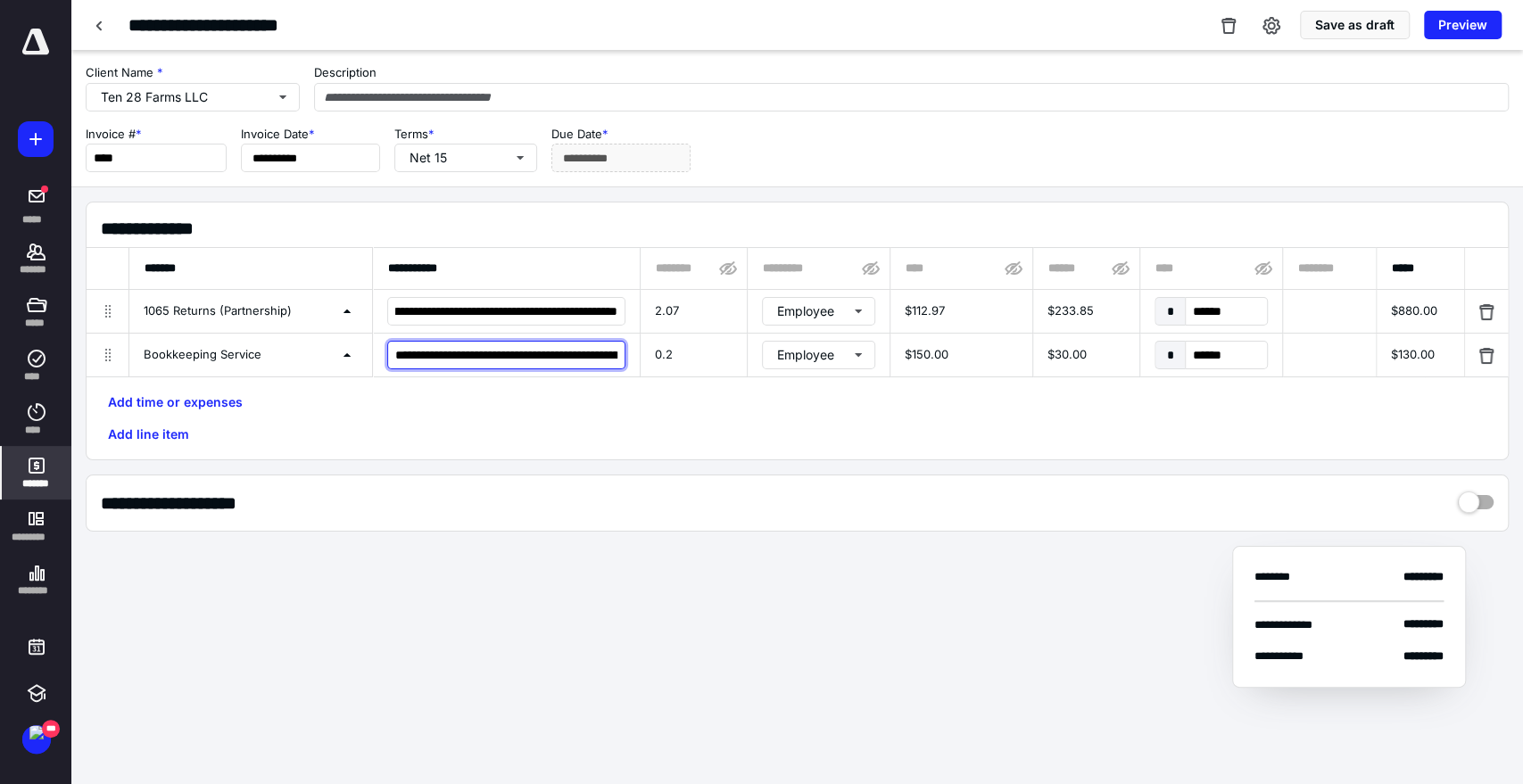 click on "**********" at bounding box center [506, 355] 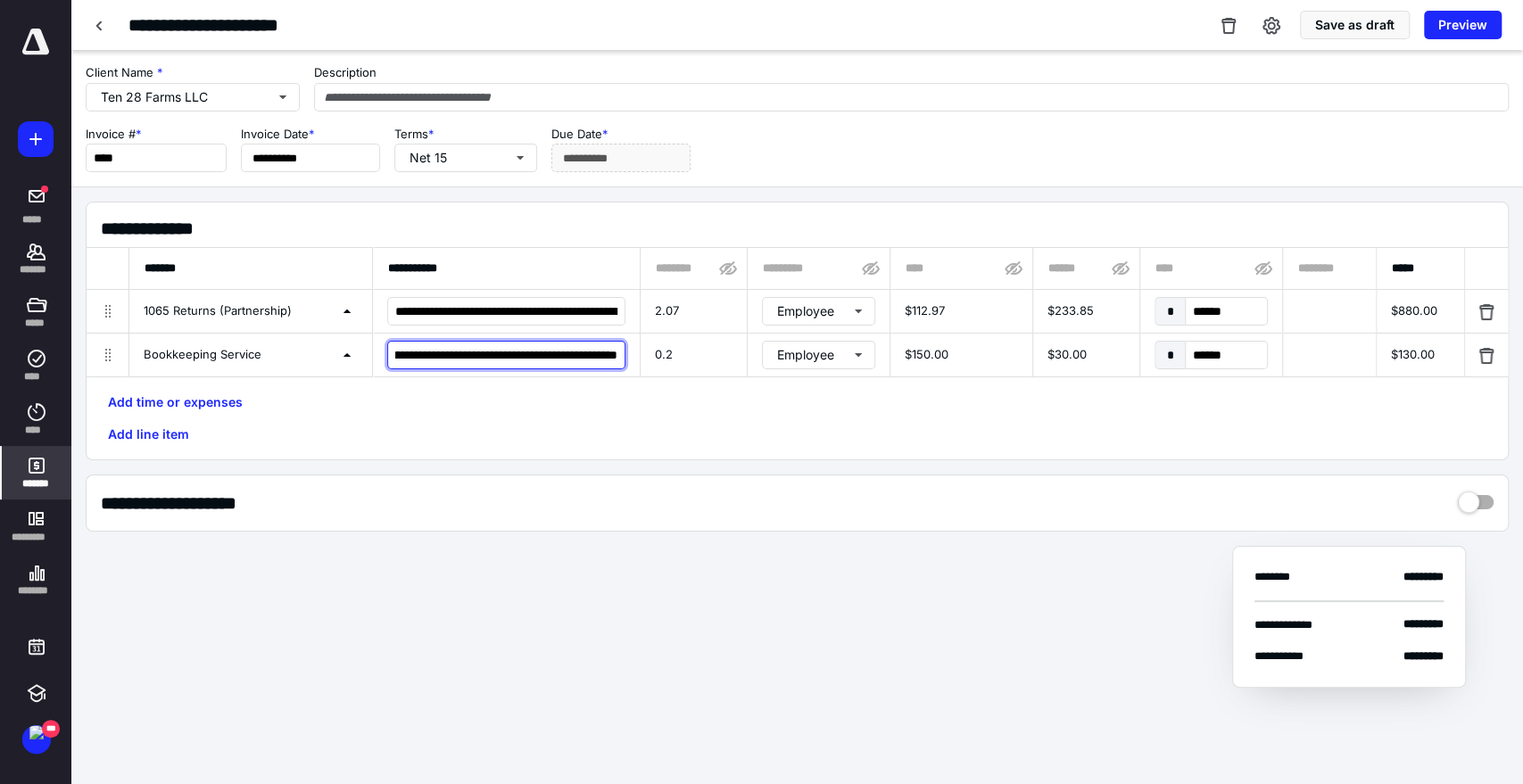 scroll, scrollTop: 0, scrollLeft: 244, axis: horizontal 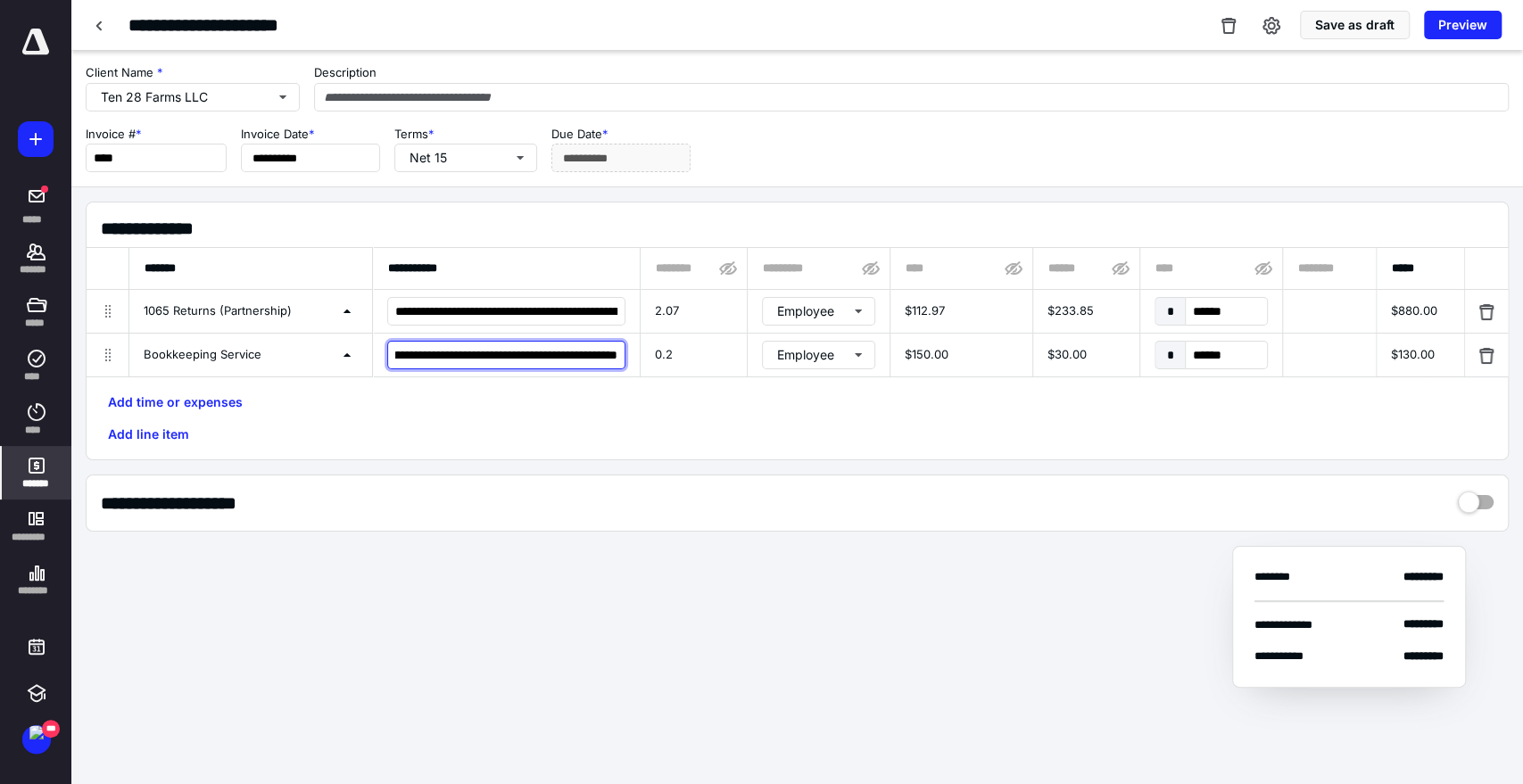type on "**********" 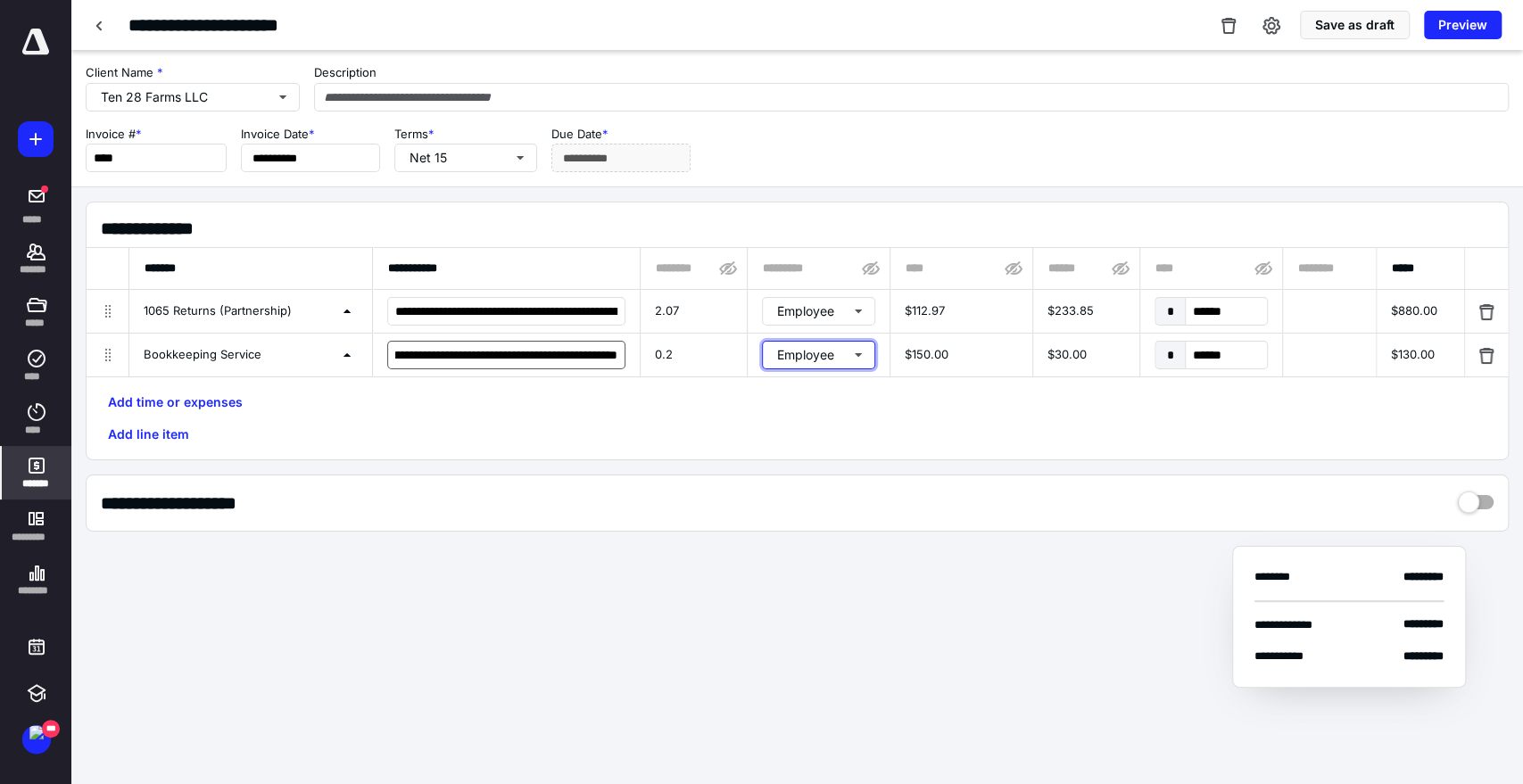 type 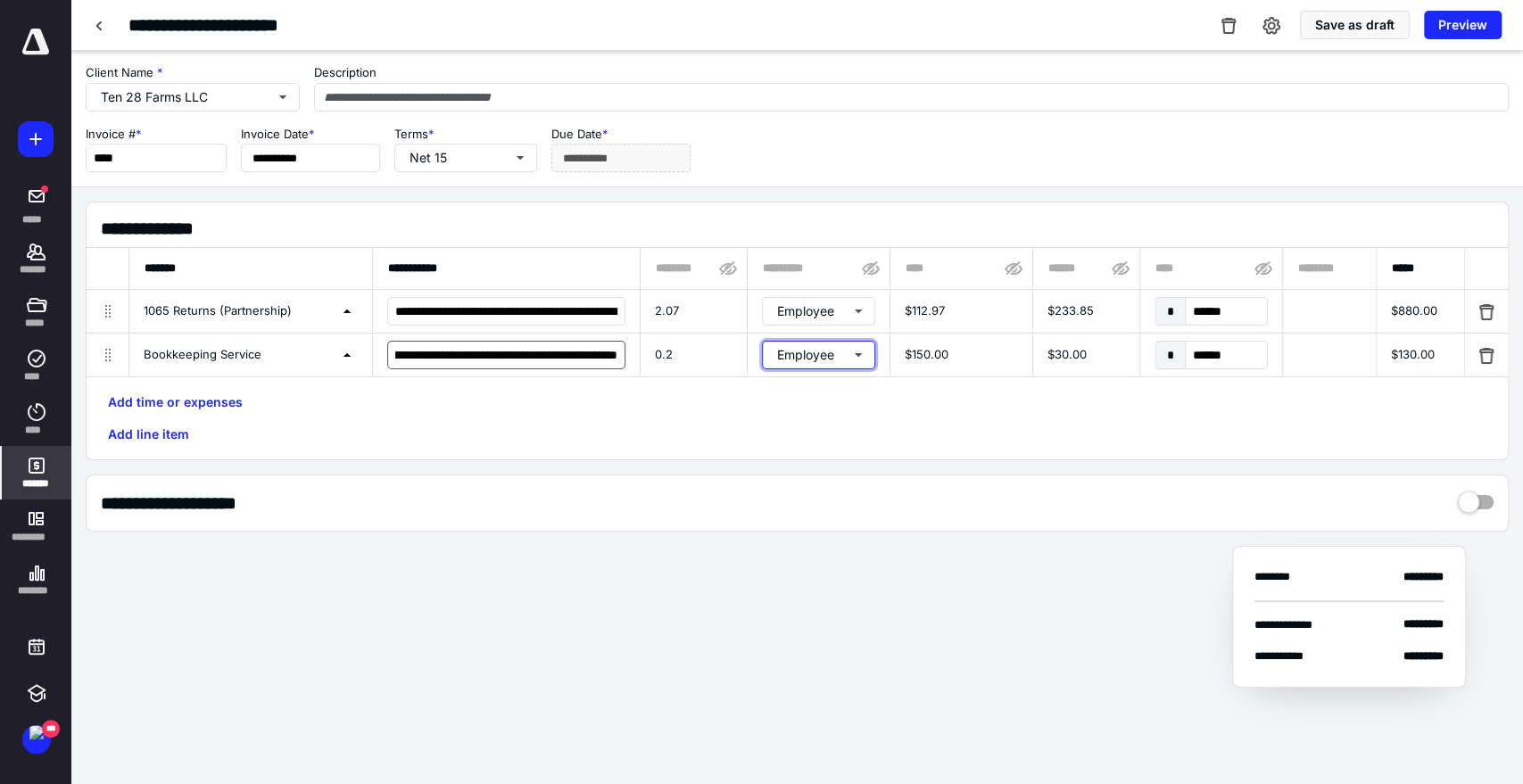 scroll, scrollTop: 0, scrollLeft: 0, axis: both 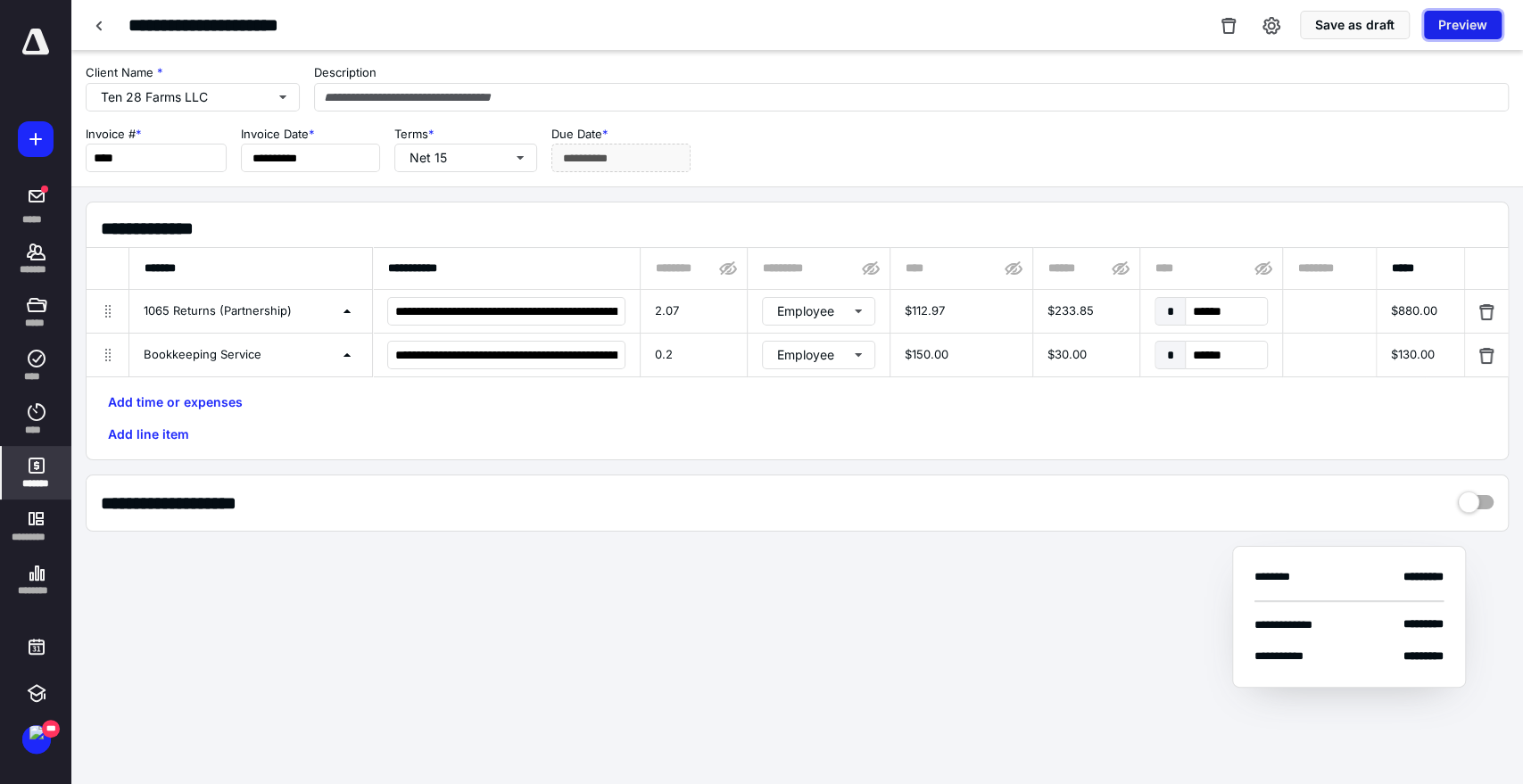 click on "Preview" at bounding box center [1462, 25] 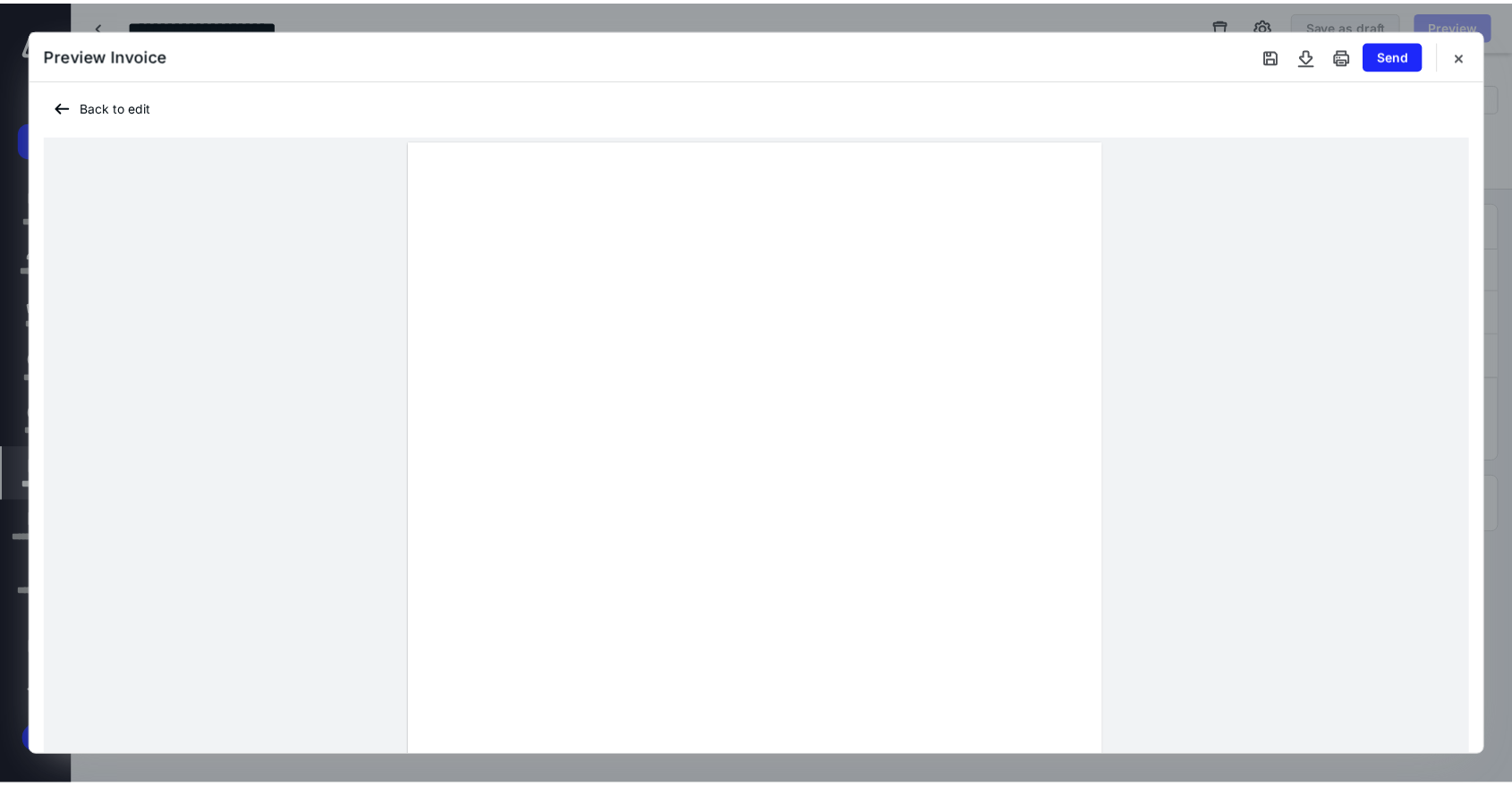 scroll, scrollTop: 0, scrollLeft: 0, axis: both 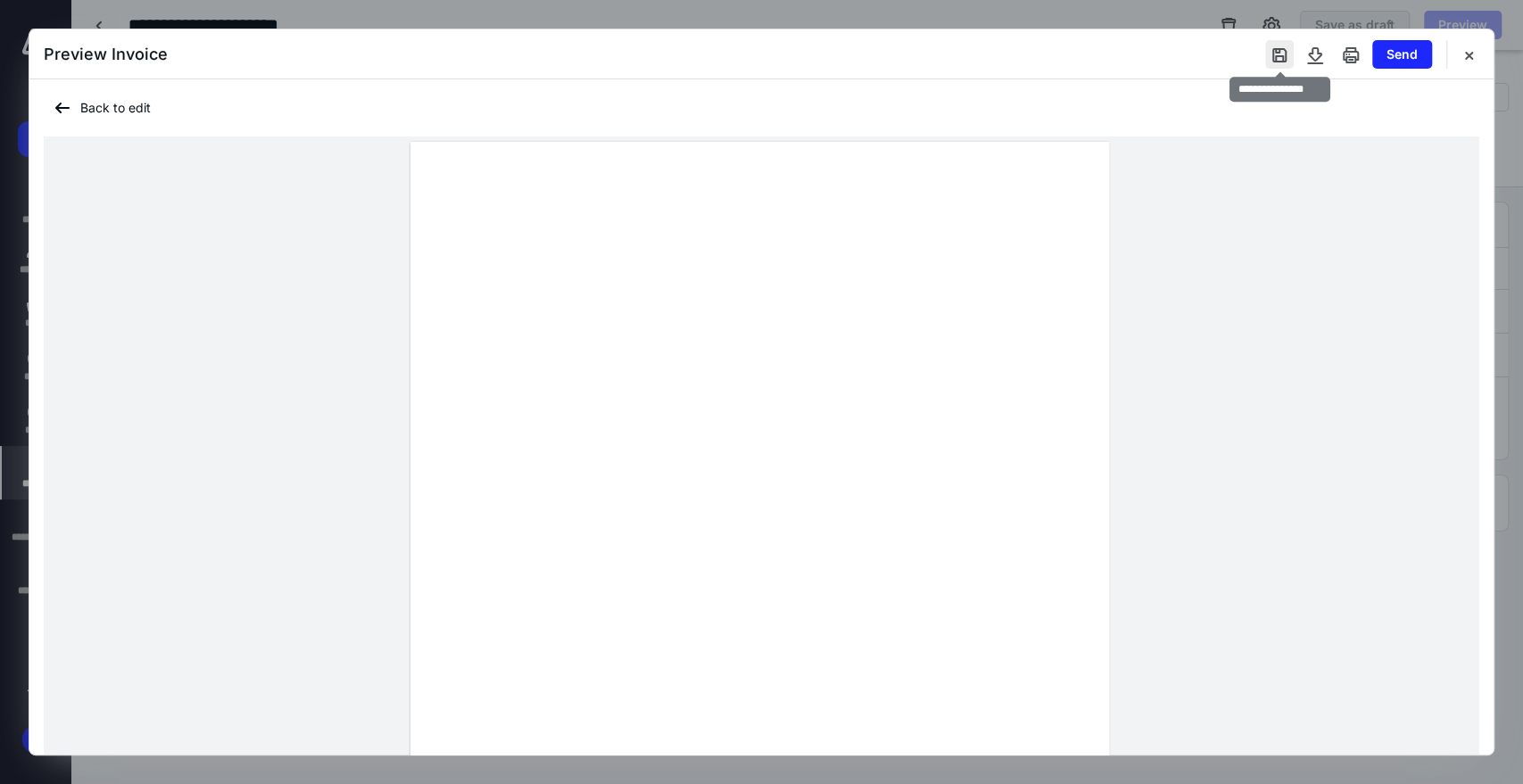 click at bounding box center (1279, 54) 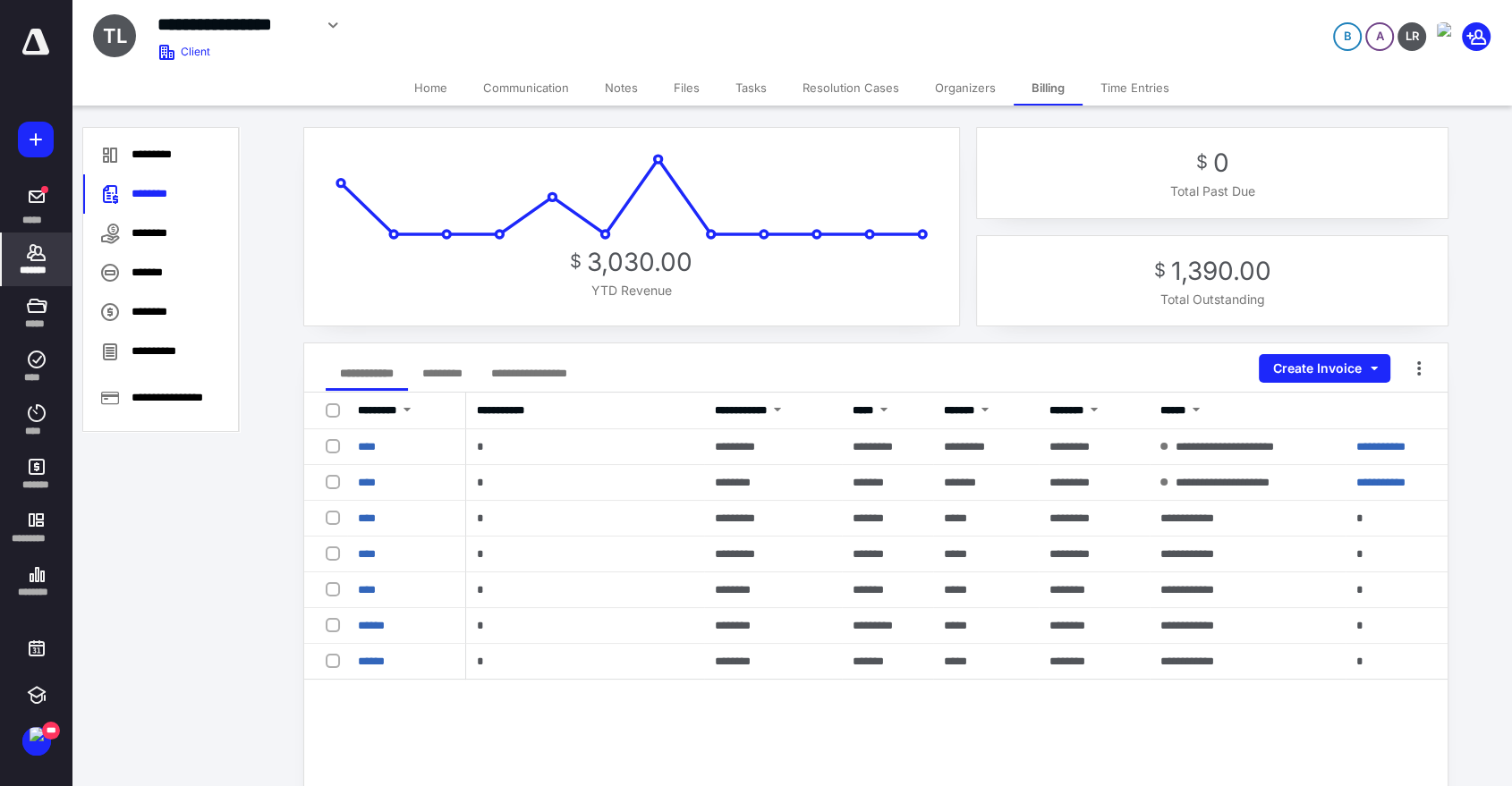 click on "**********" at bounding box center [876, 618] 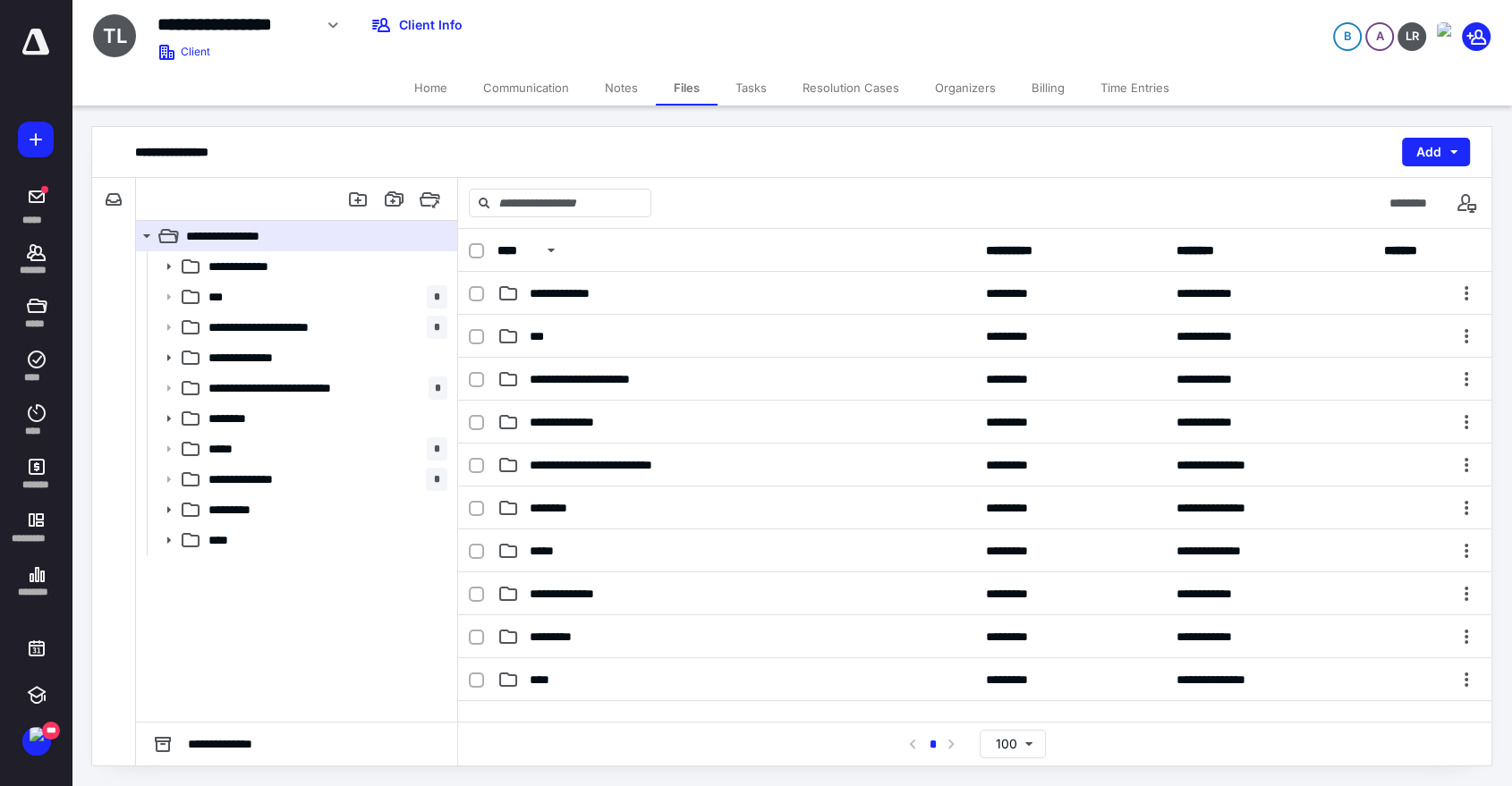 click on "Home" at bounding box center [430, 88] 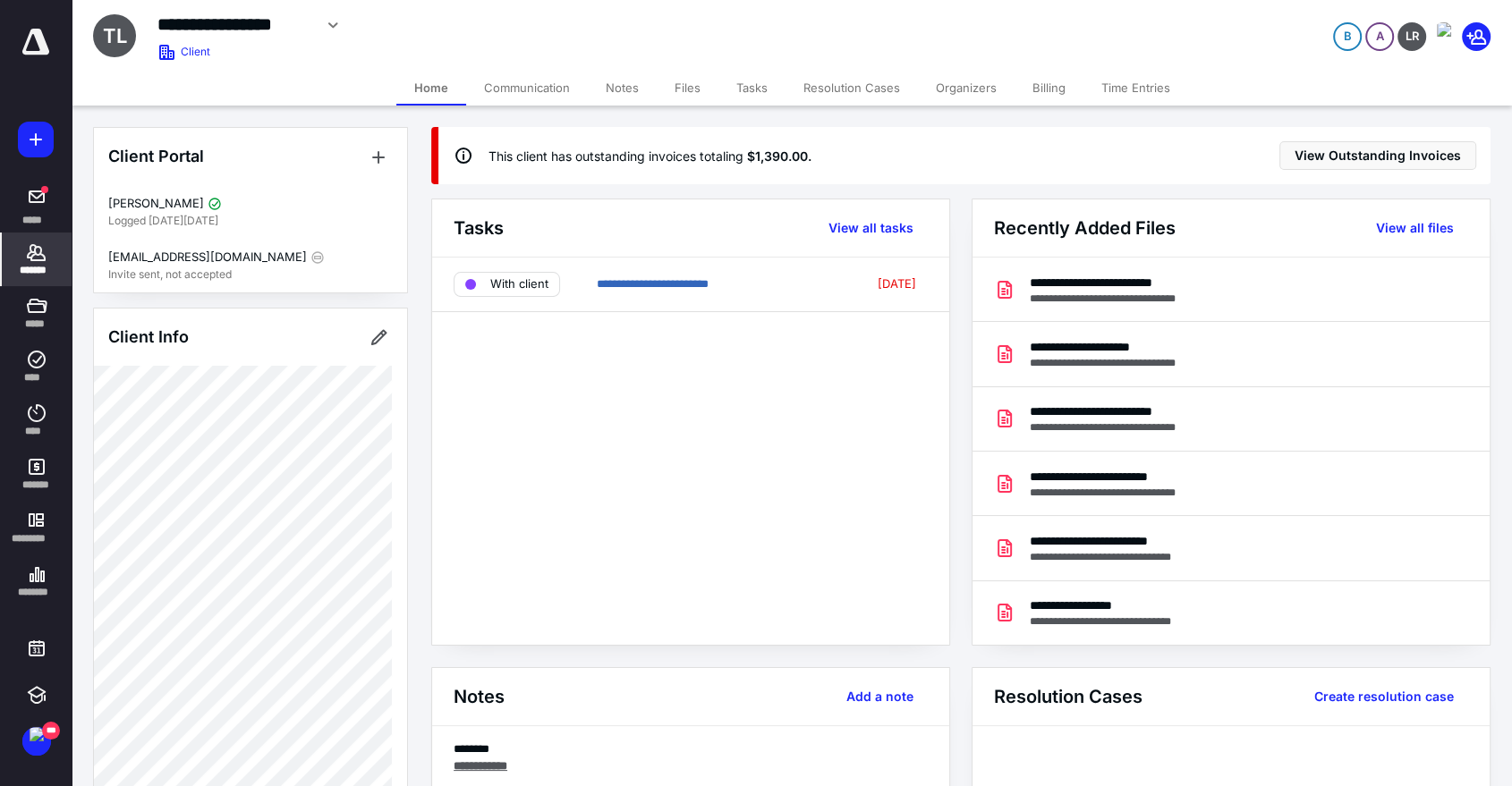 click on "*******" at bounding box center [37, 270] 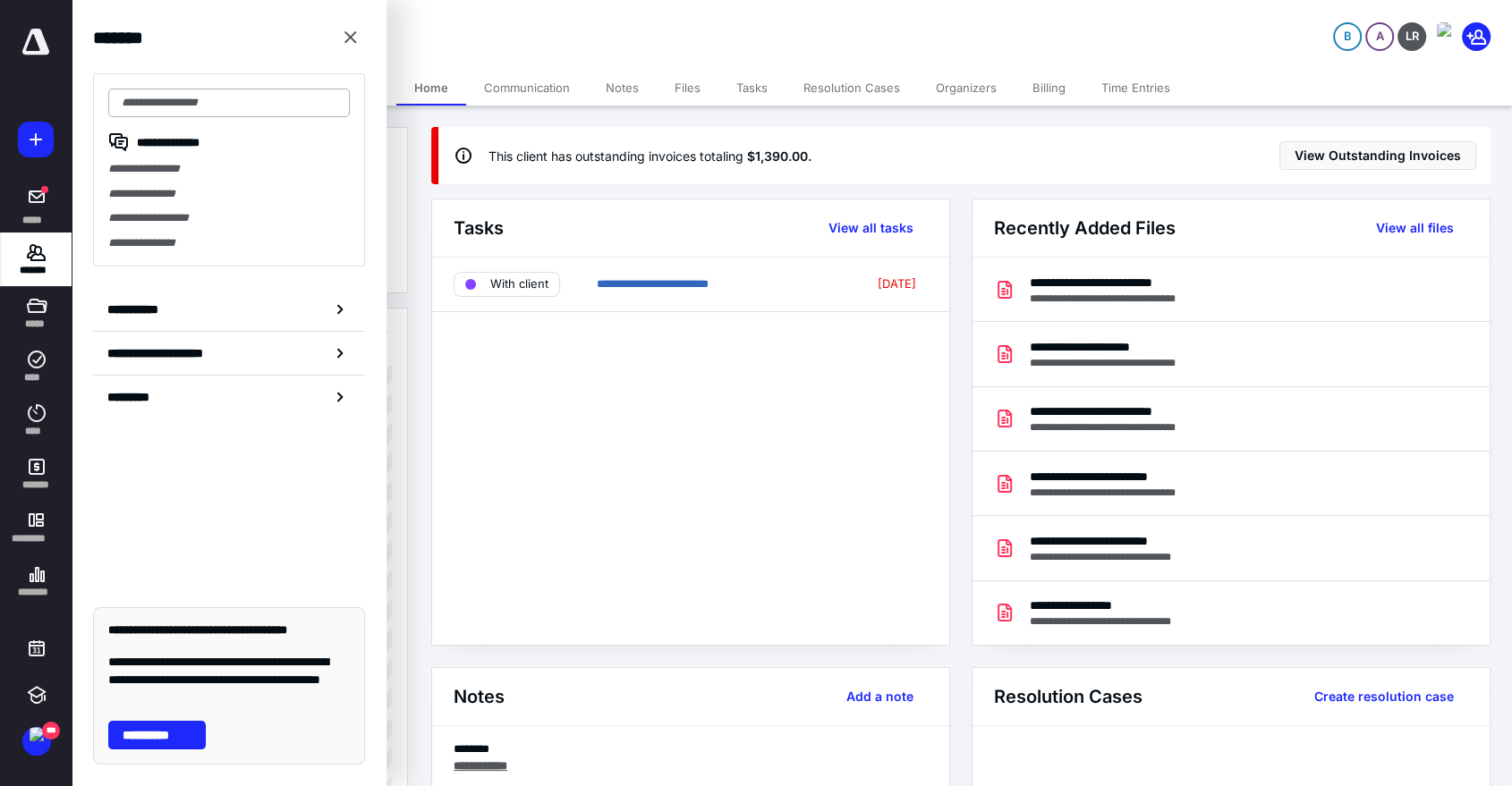 click at bounding box center (229, 103) 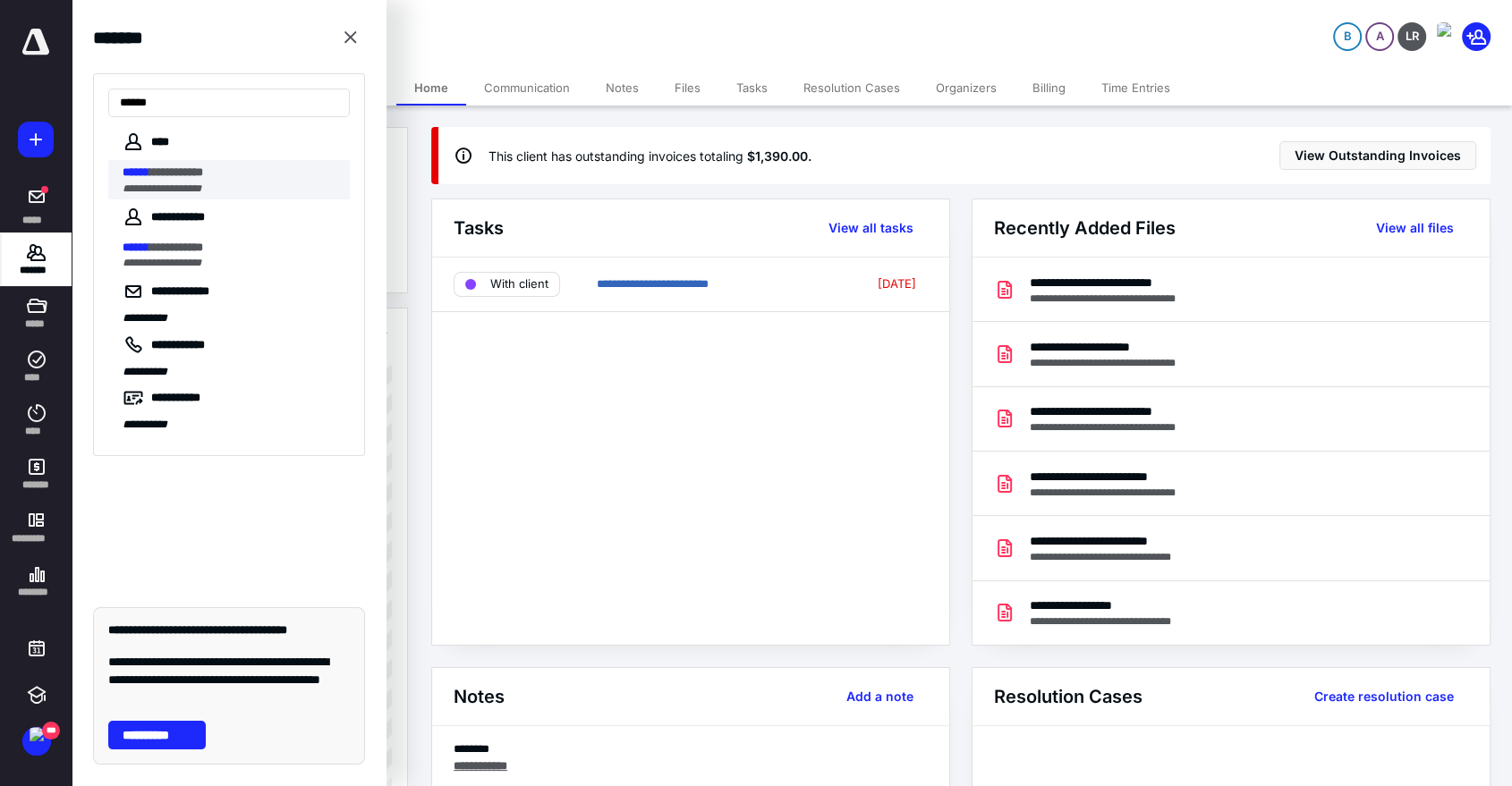 type on "******" 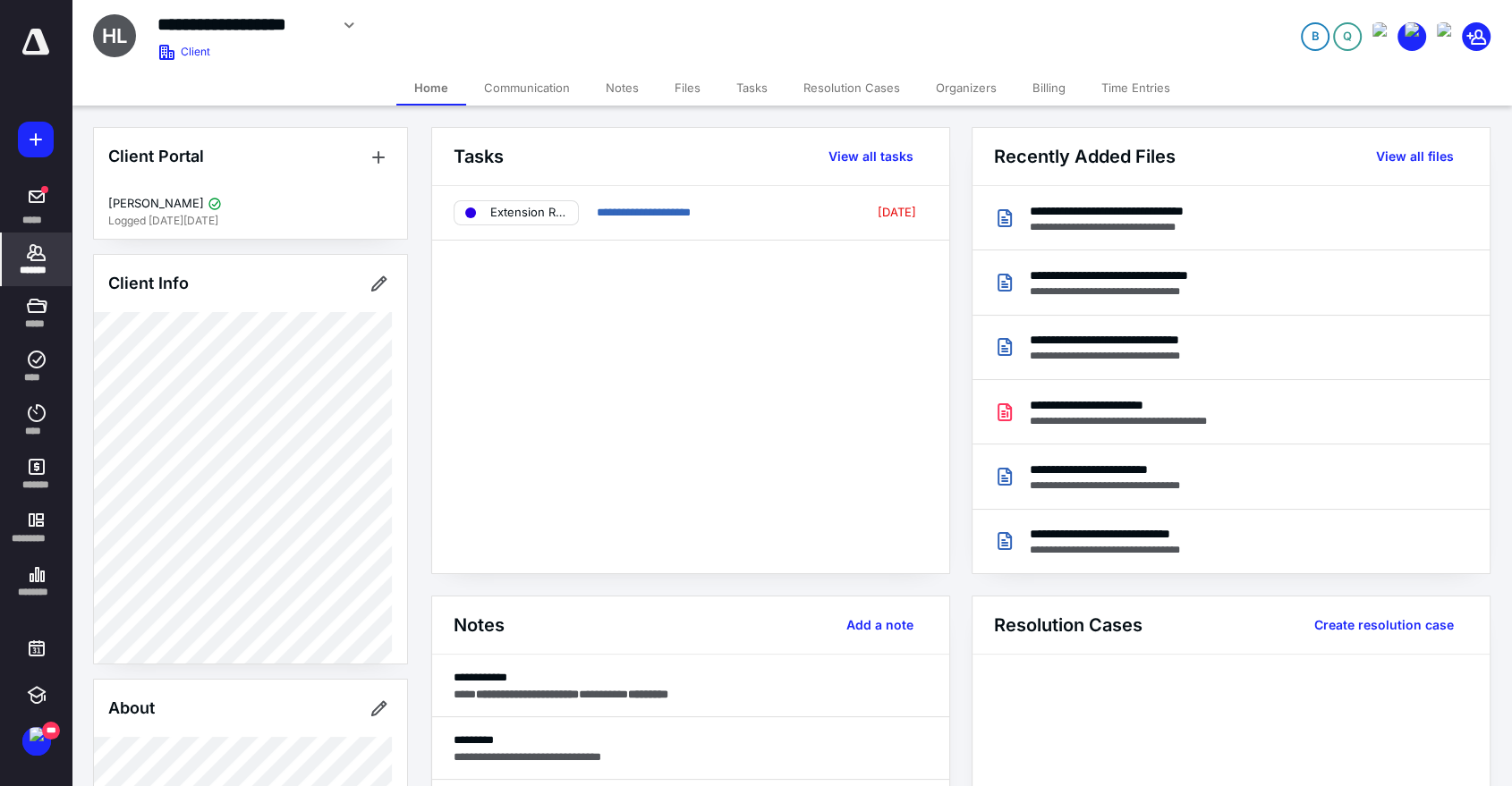 click on "Tasks" at bounding box center [752, 88] 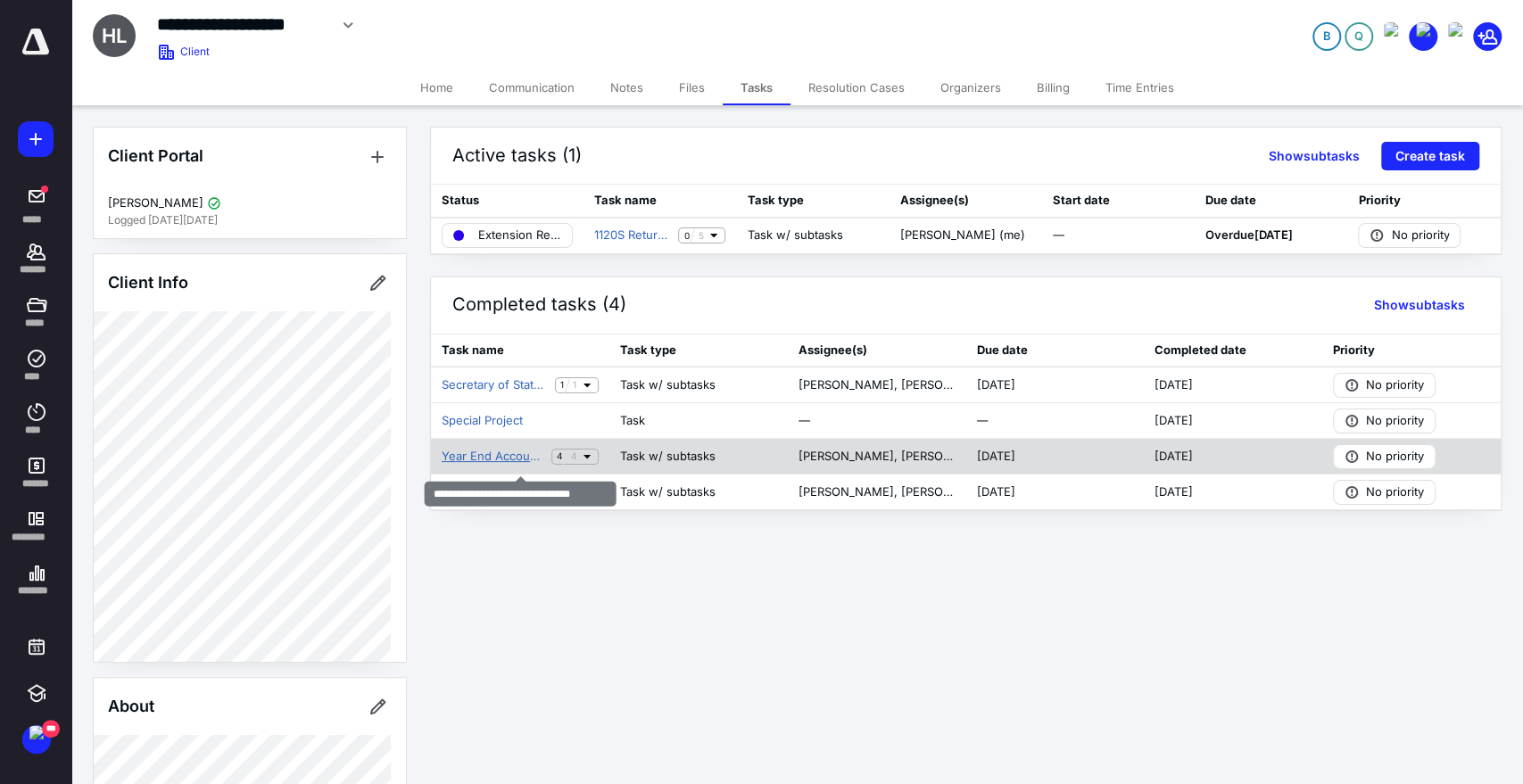 click on "Year End Accounting Adjustments" at bounding box center (492, 457) 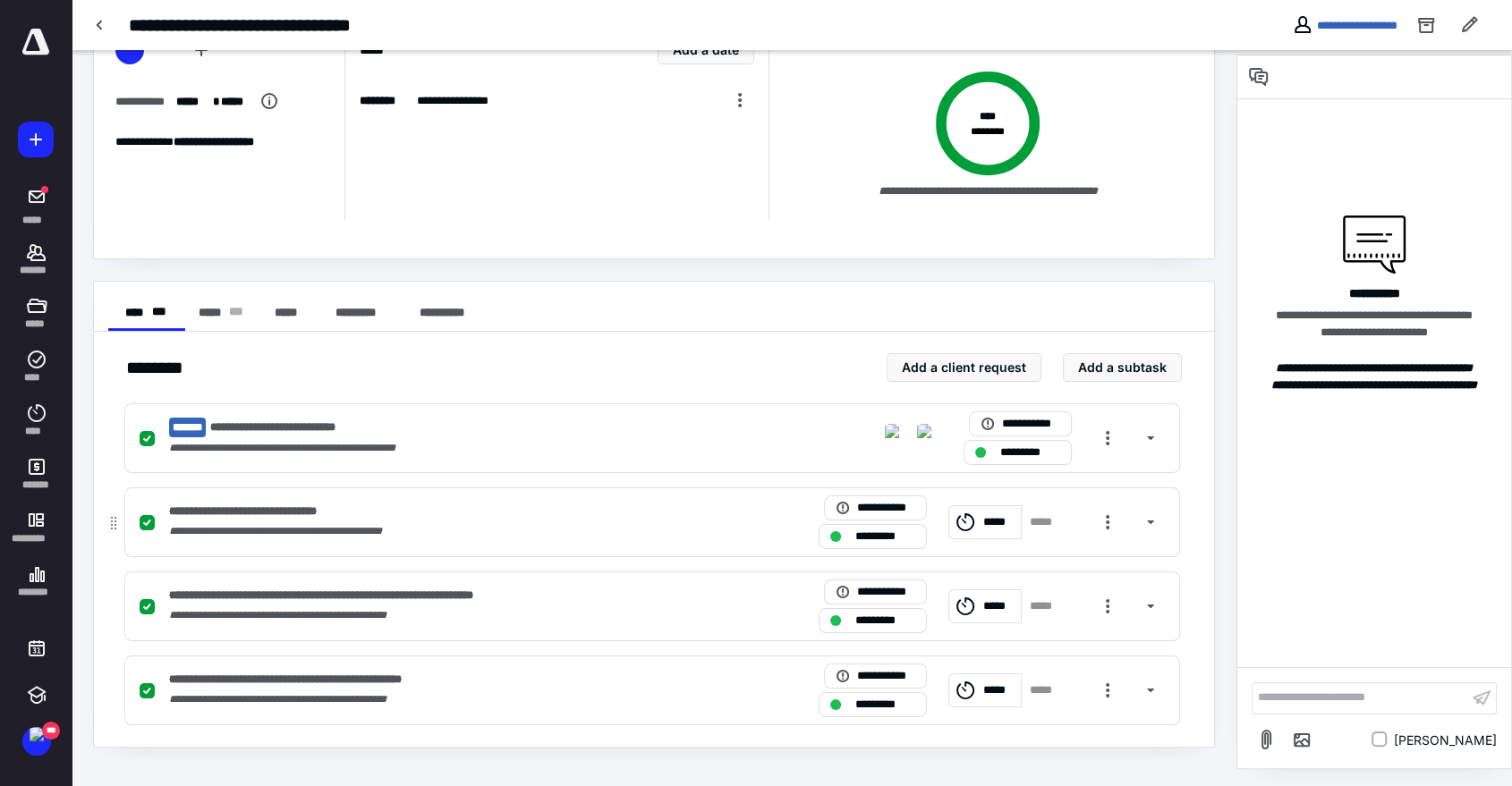 scroll, scrollTop: 0, scrollLeft: 0, axis: both 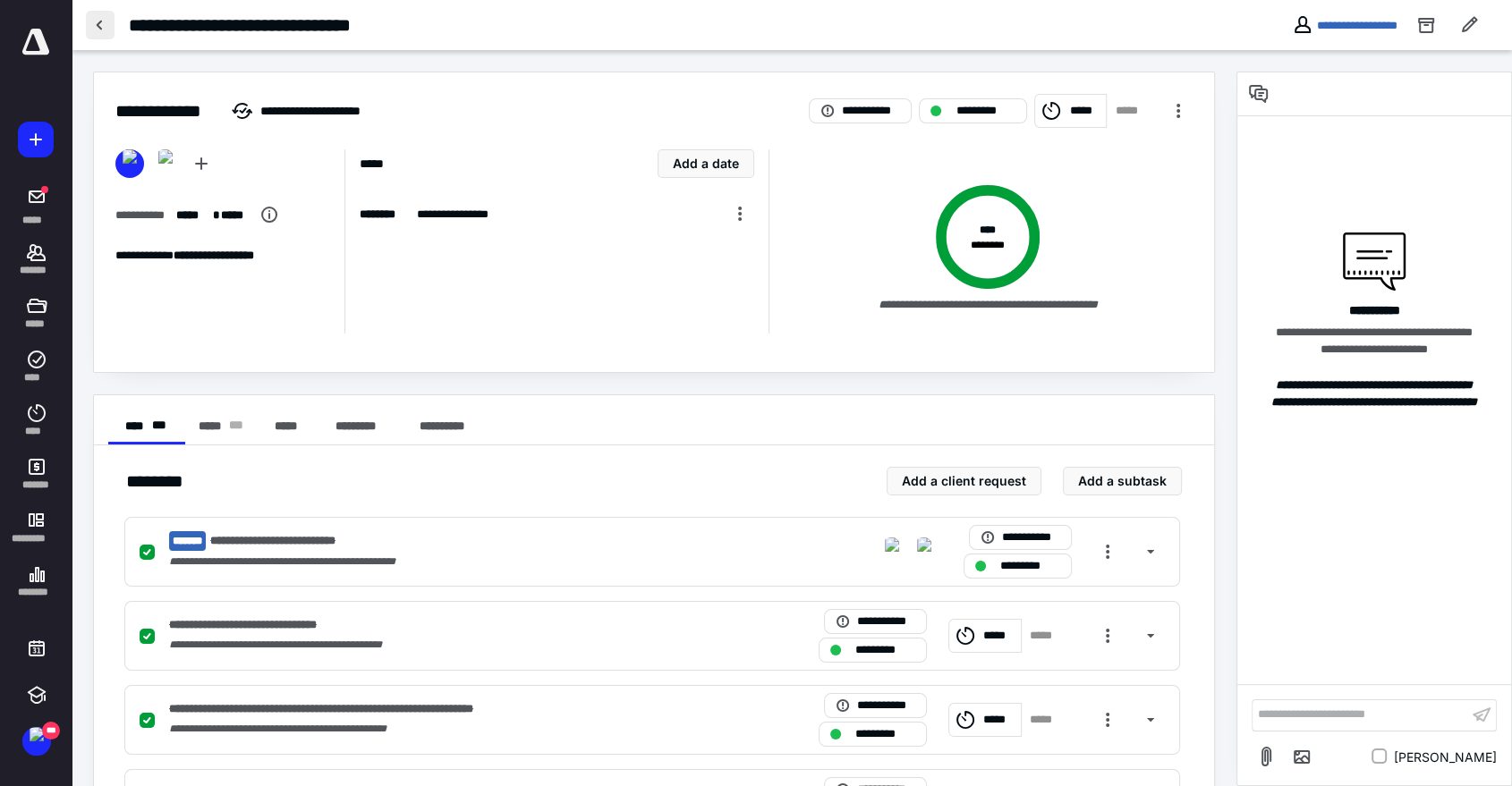 click at bounding box center (100, 25) 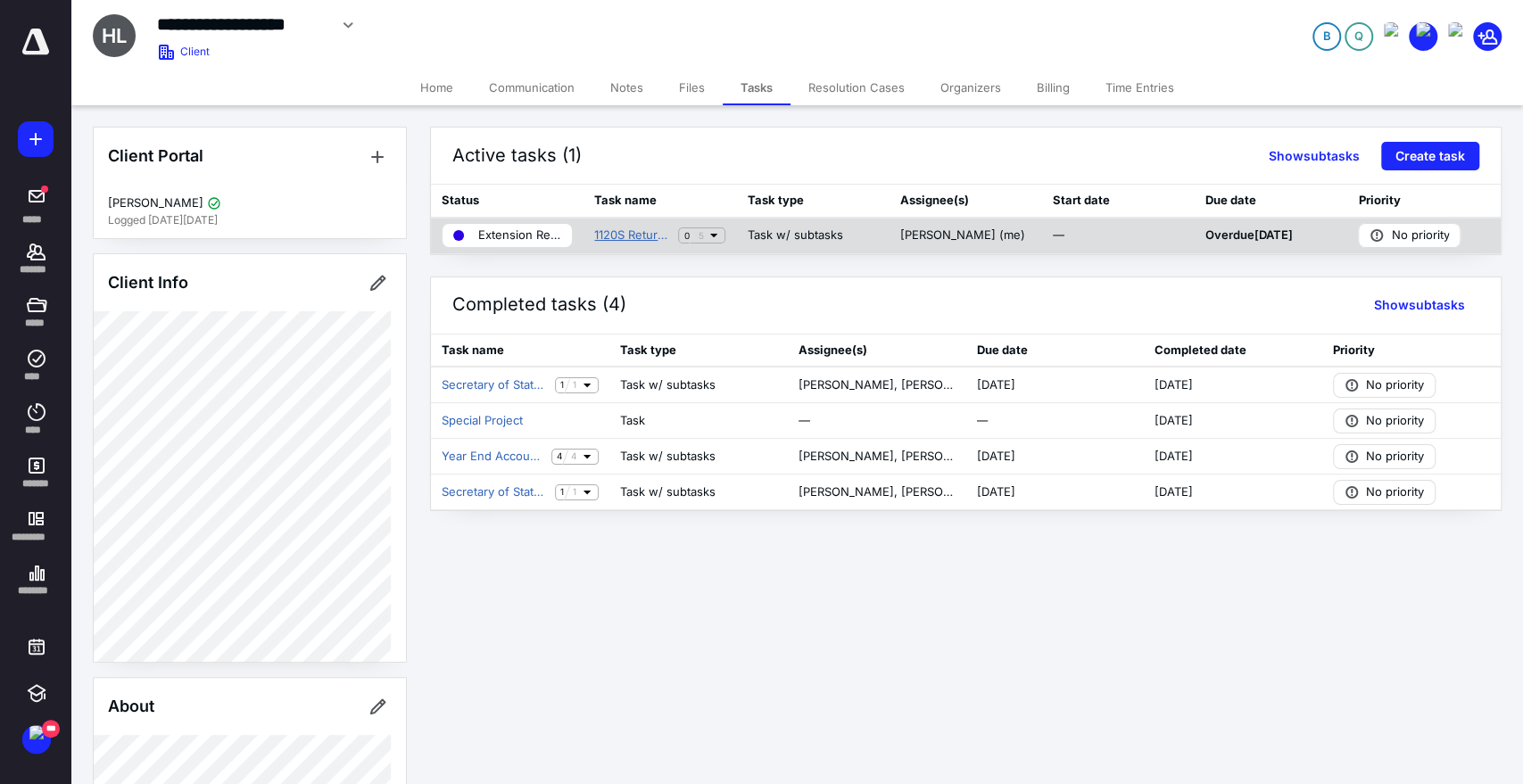 click on "1120S Return (s corp)" at bounding box center (633, 235) 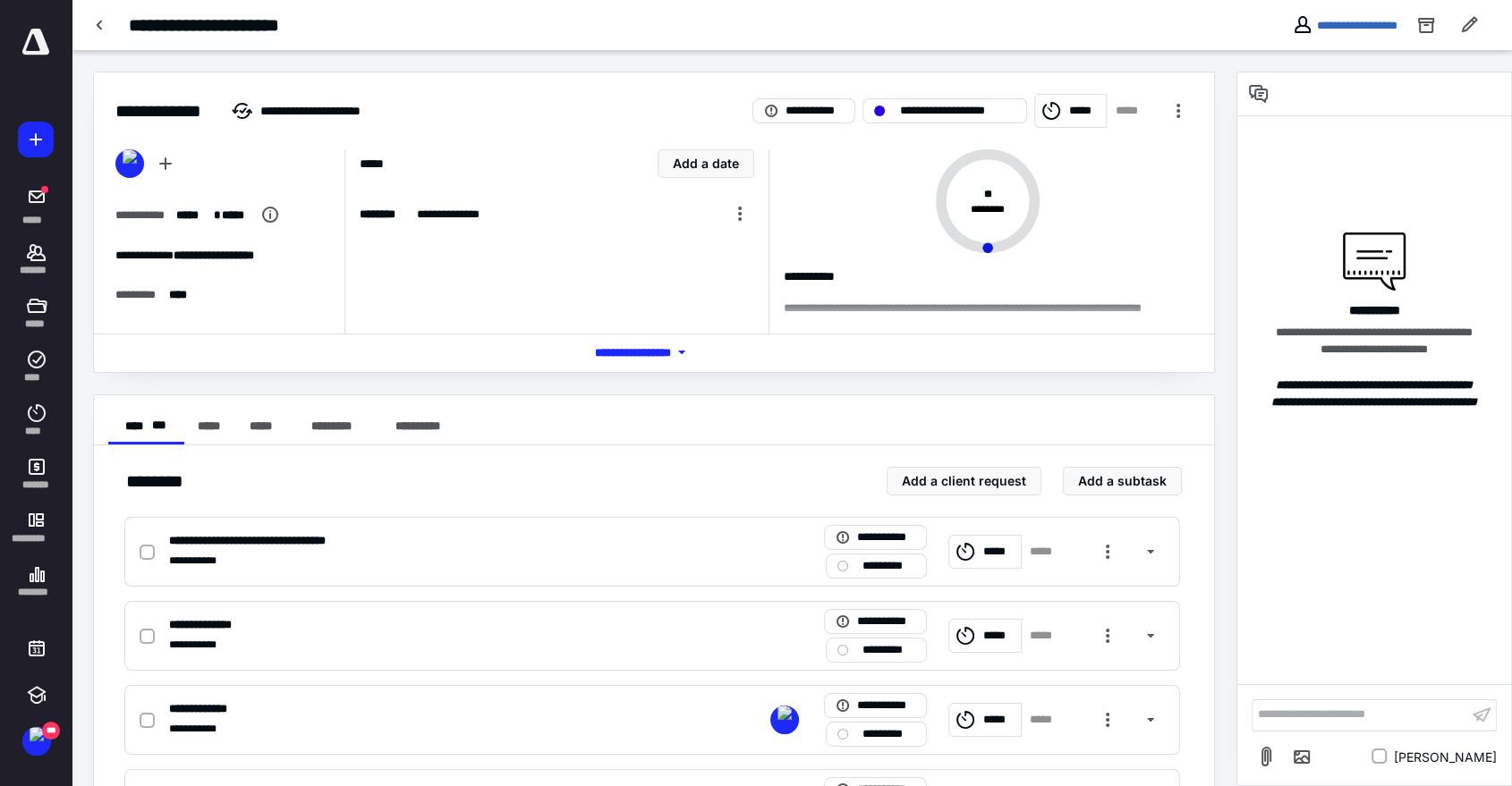 click on "**********" at bounding box center [972, 111] 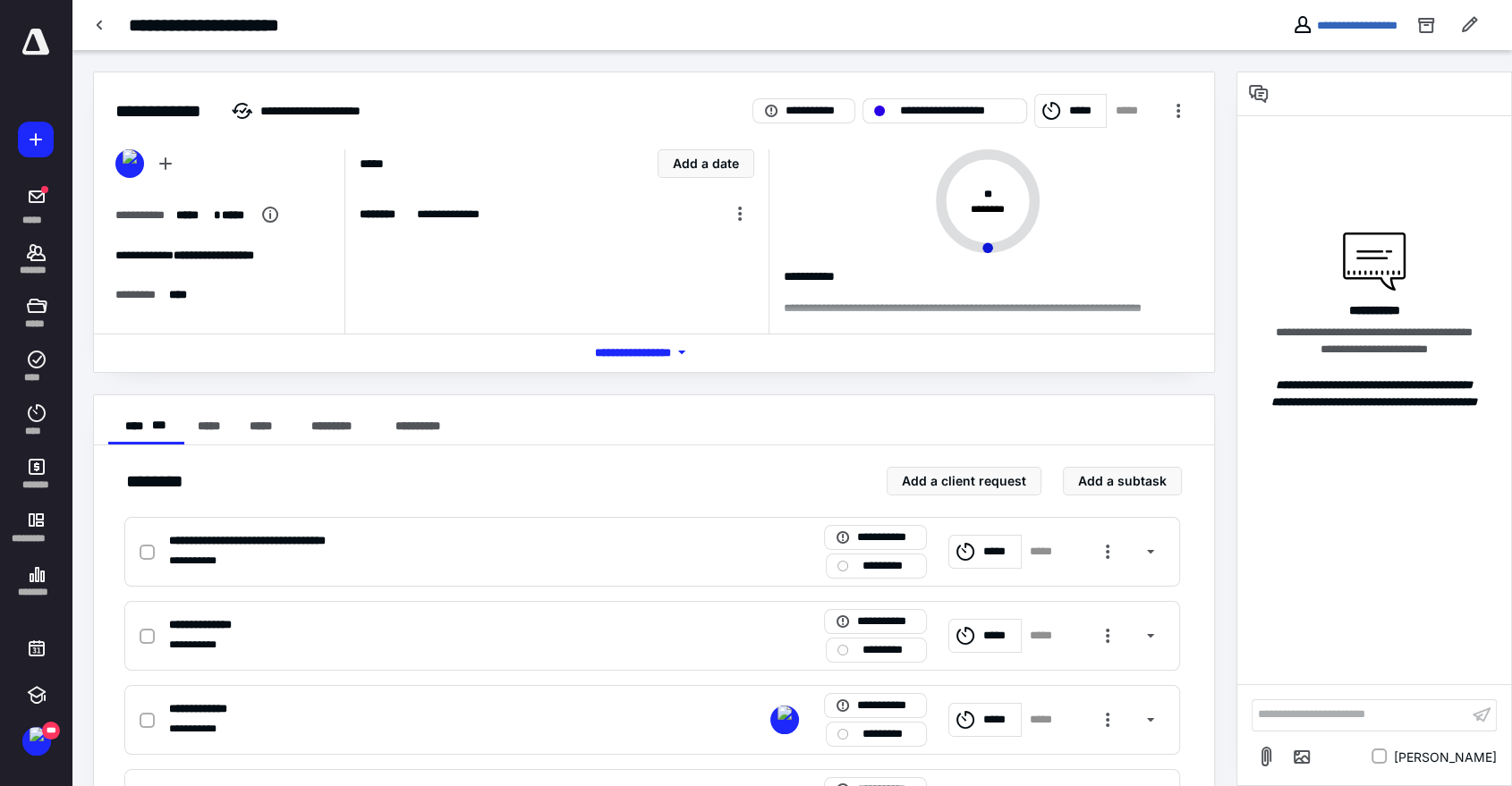click on "**********" at bounding box center (956, 111) 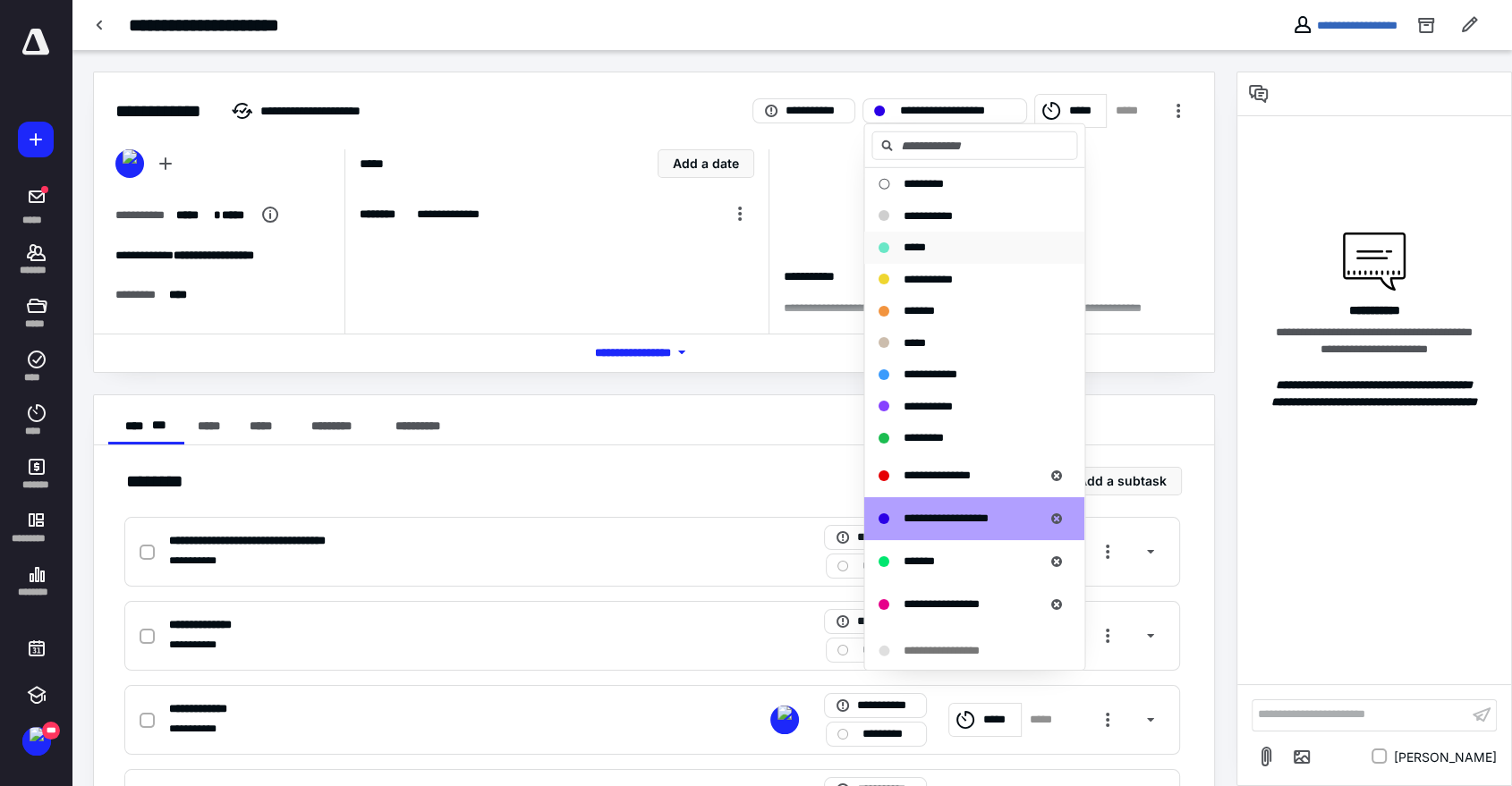click on "*****" at bounding box center [964, 248] 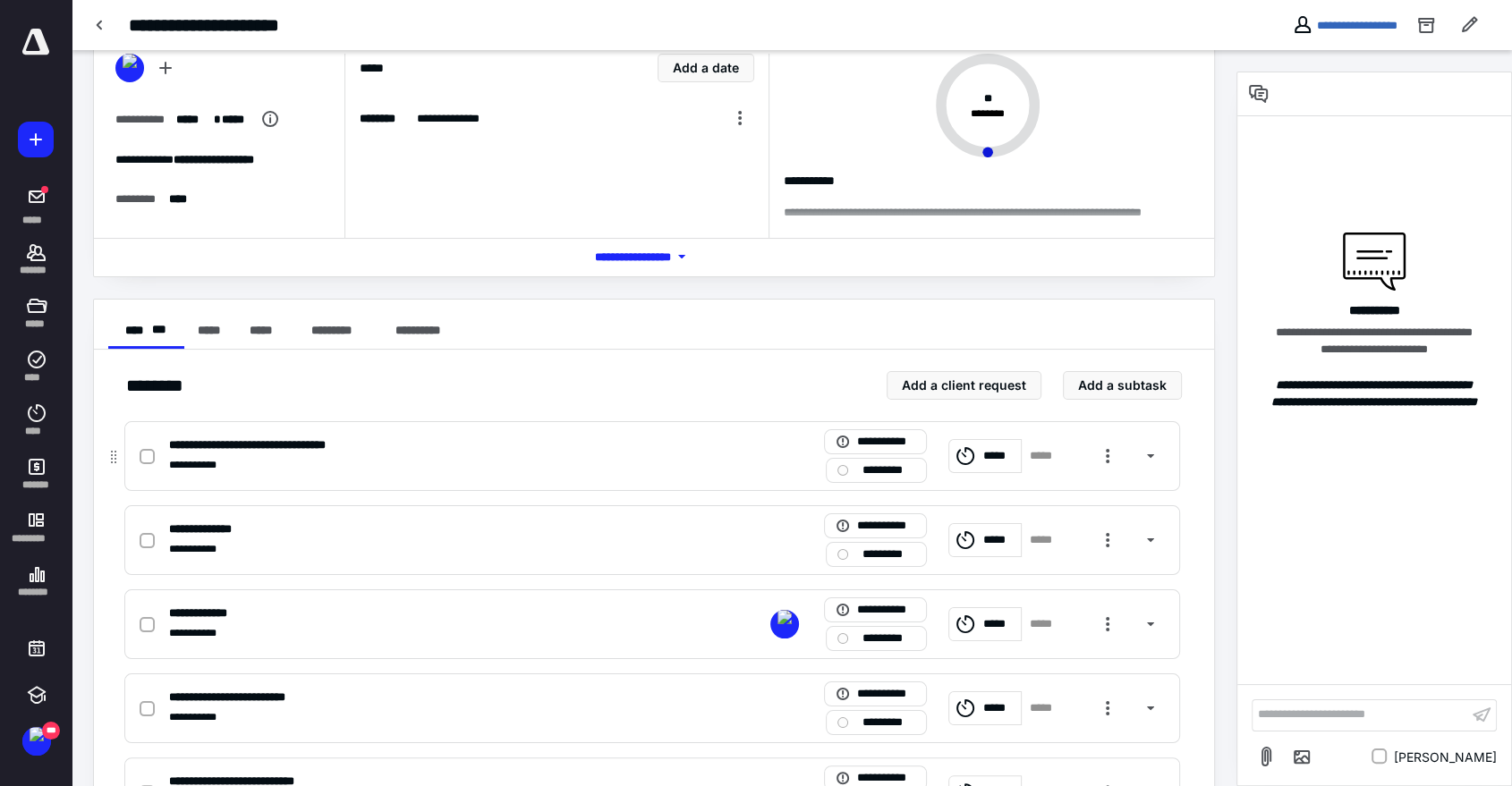 scroll, scrollTop: 0, scrollLeft: 0, axis: both 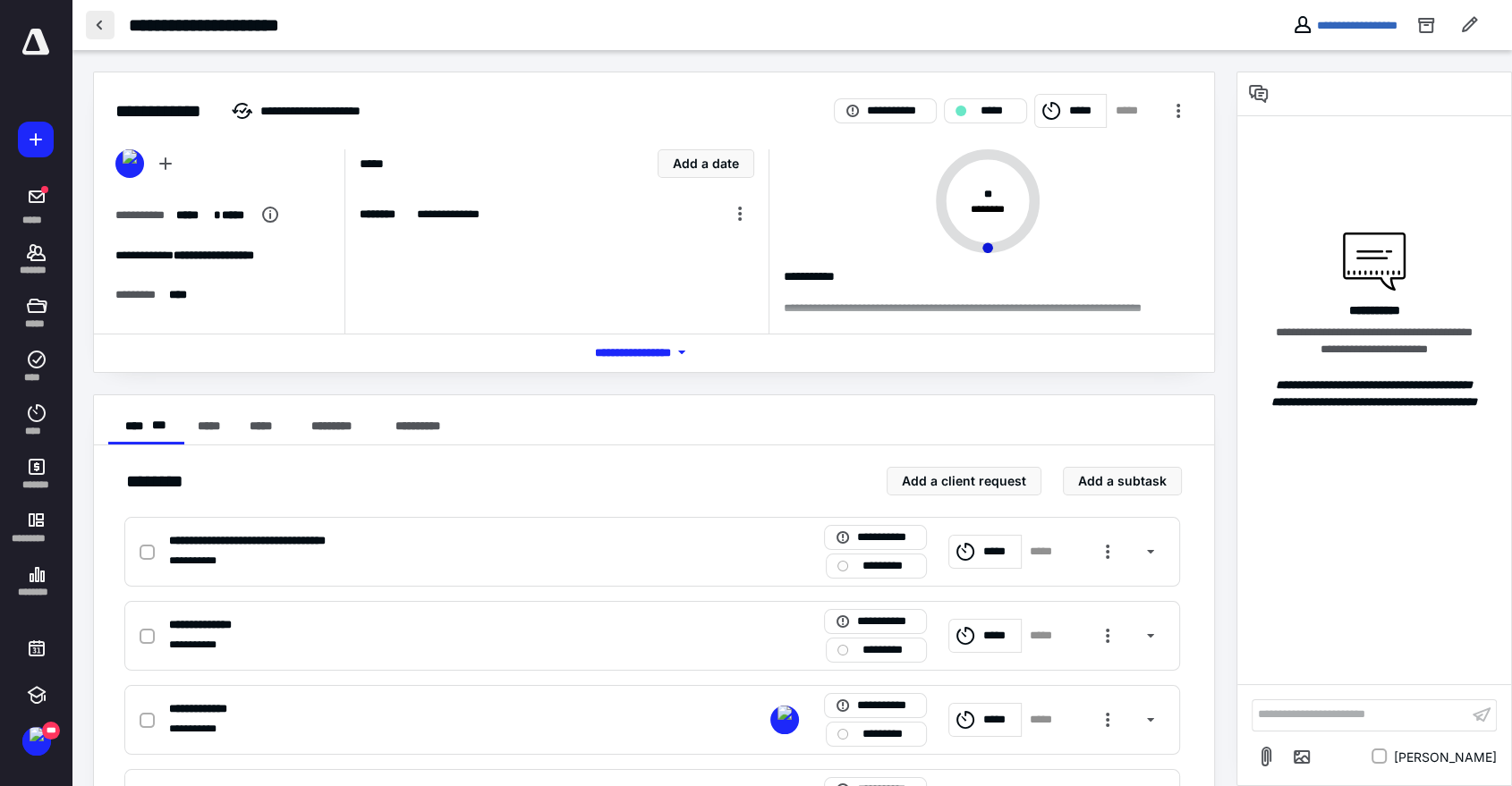 click at bounding box center [100, 25] 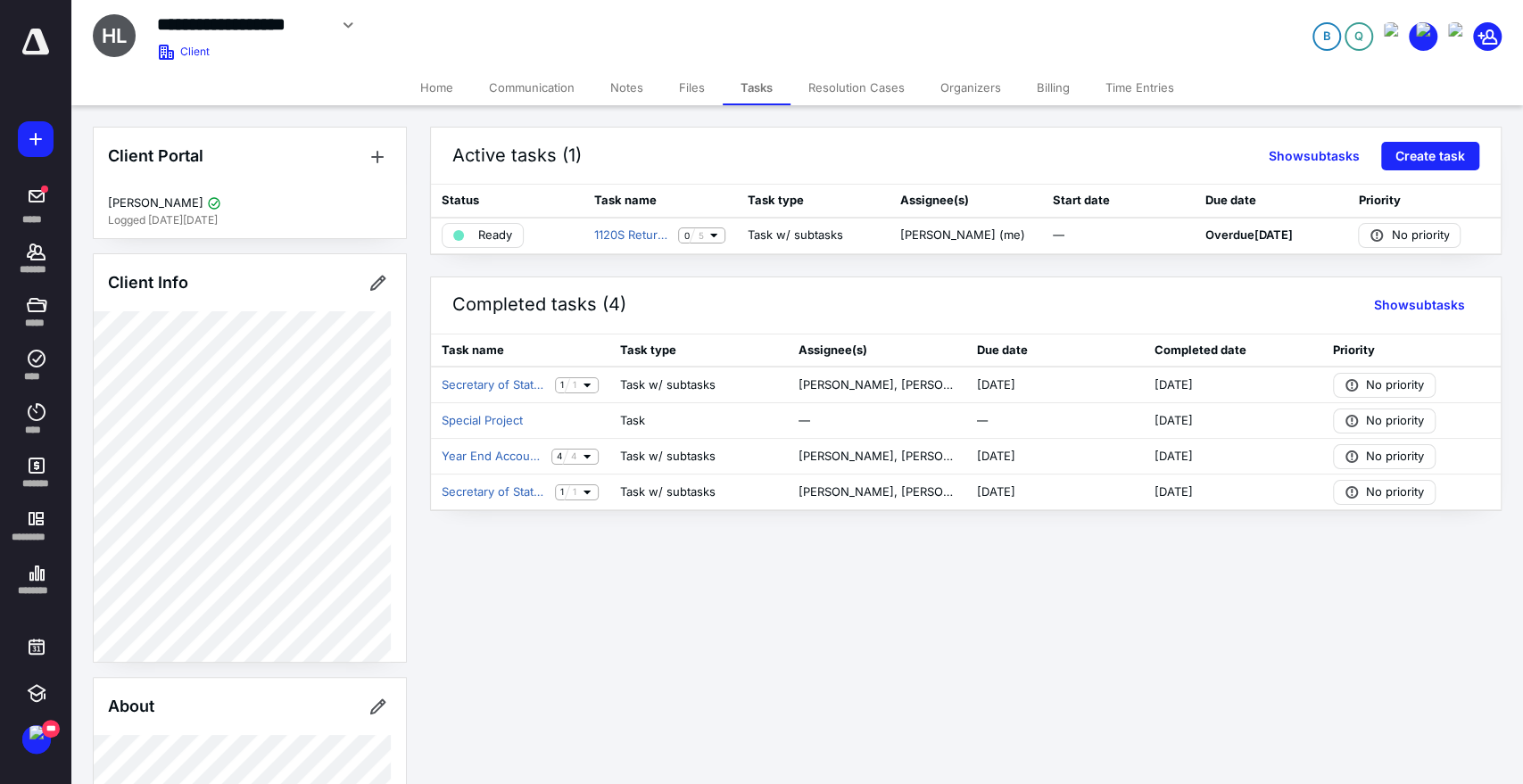 click on "Files" at bounding box center [691, 87] 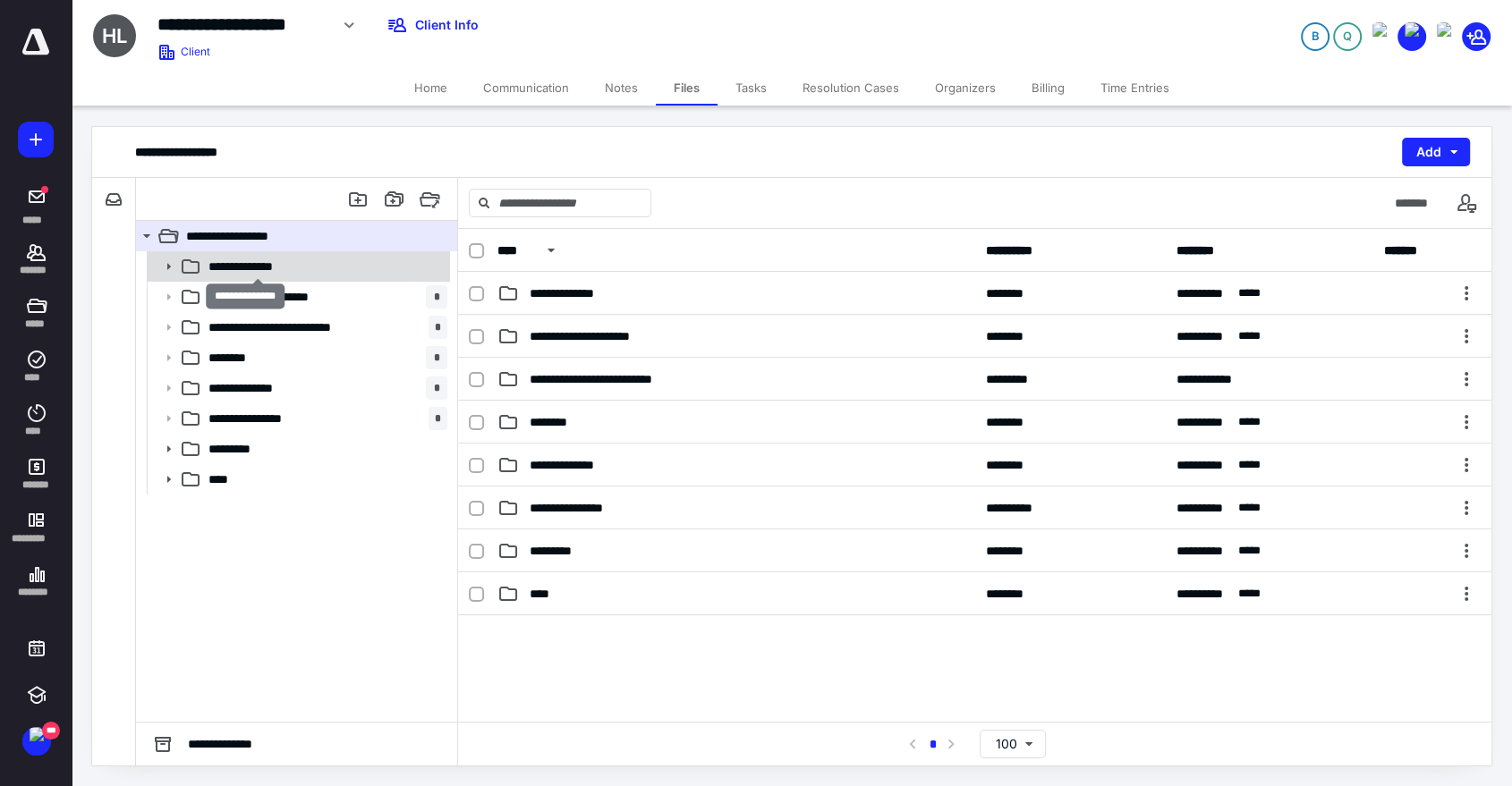 click on "**********" at bounding box center (258, 266) 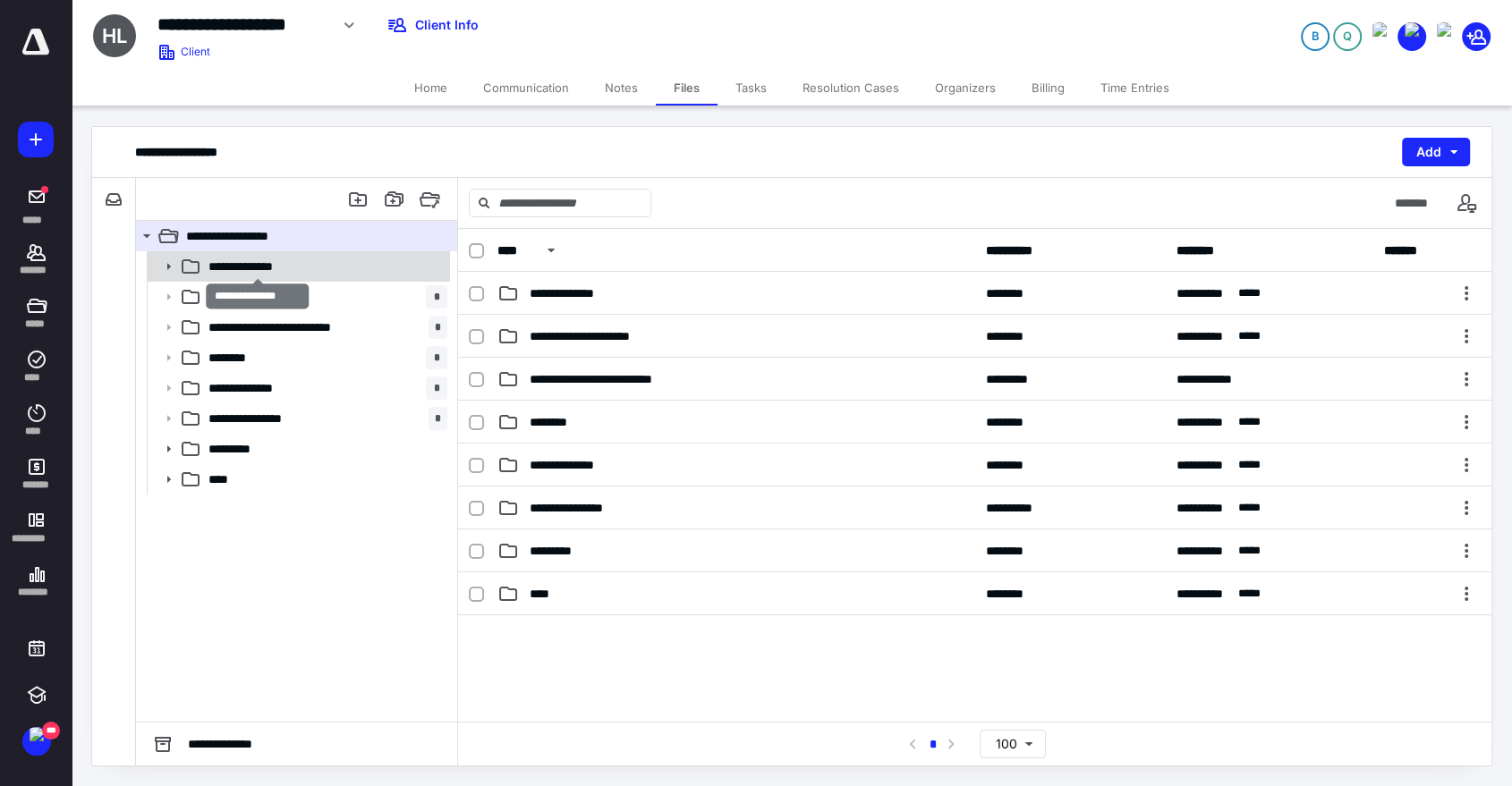 click on "**********" at bounding box center (258, 266) 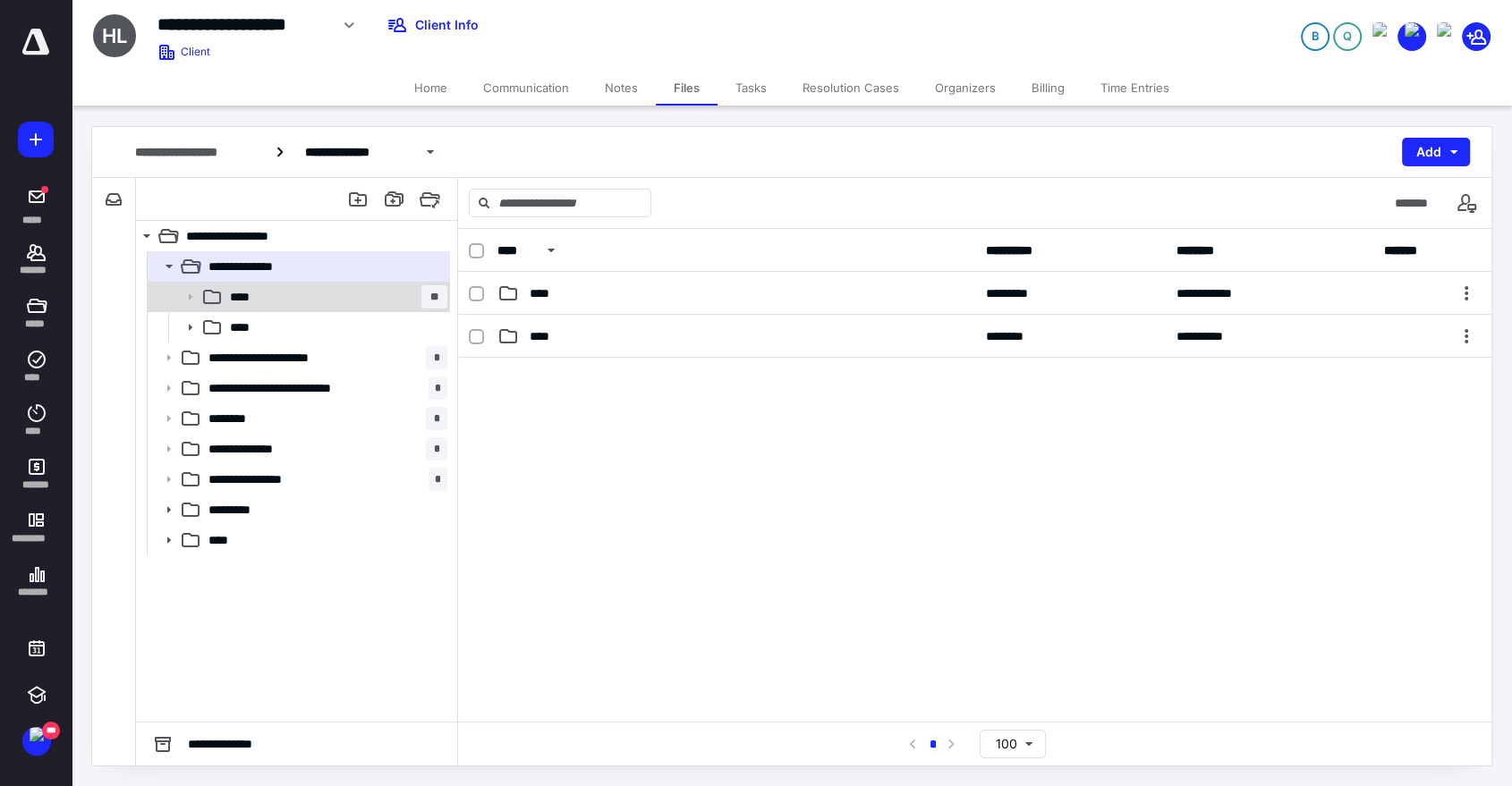 click on "**** **" at bounding box center [335, 297] 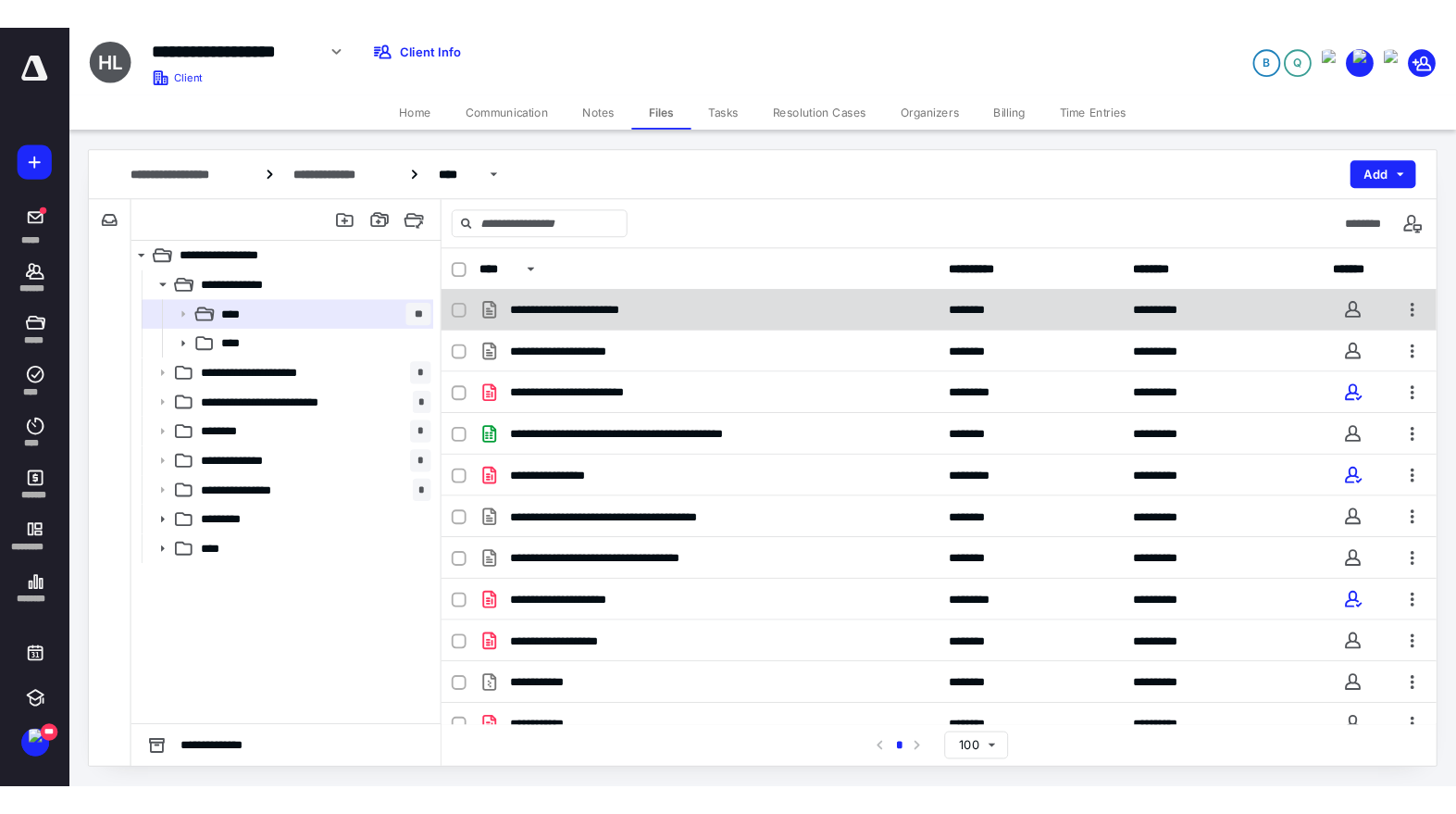 scroll, scrollTop: 154, scrollLeft: 0, axis: vertical 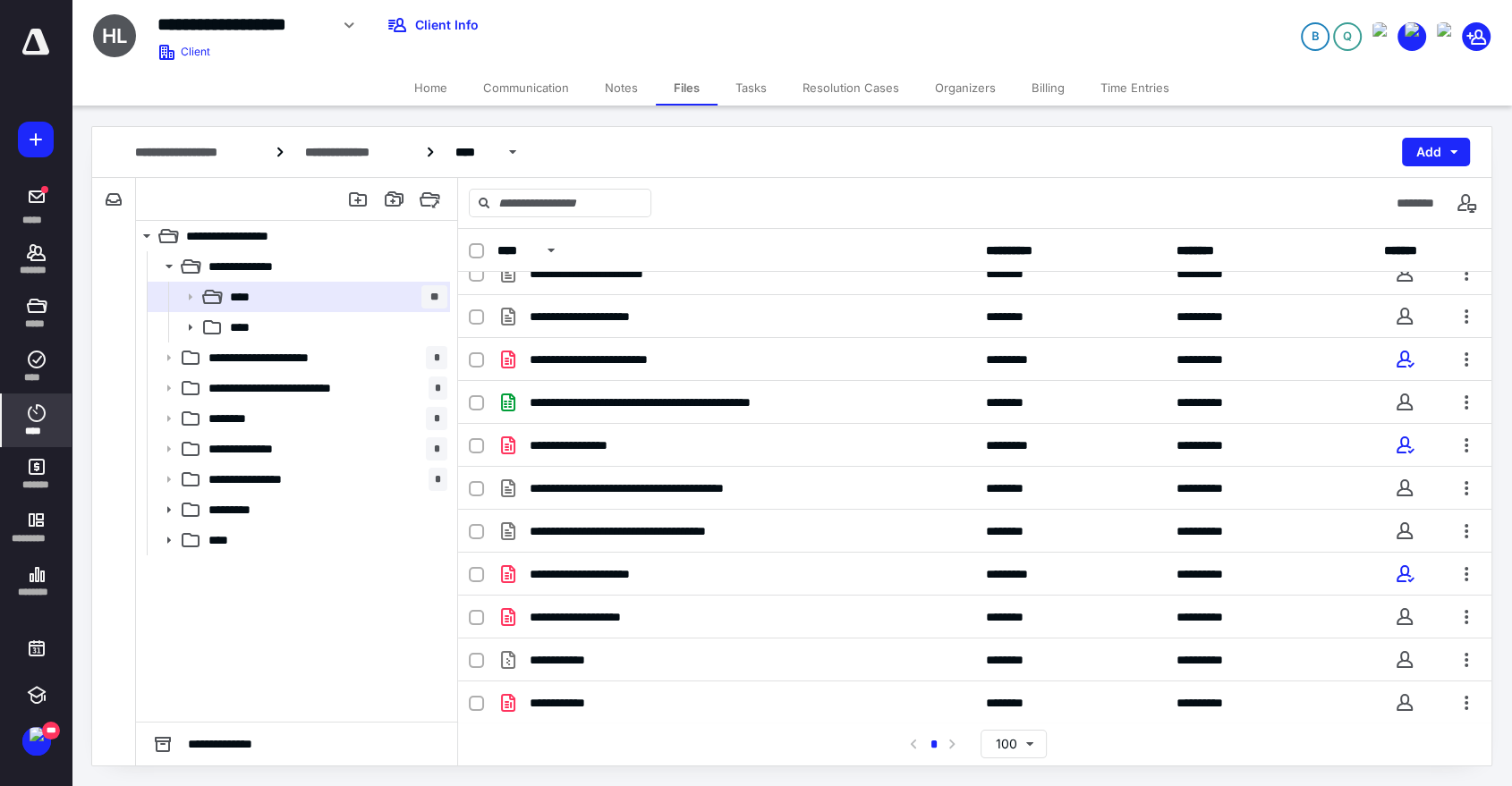 click 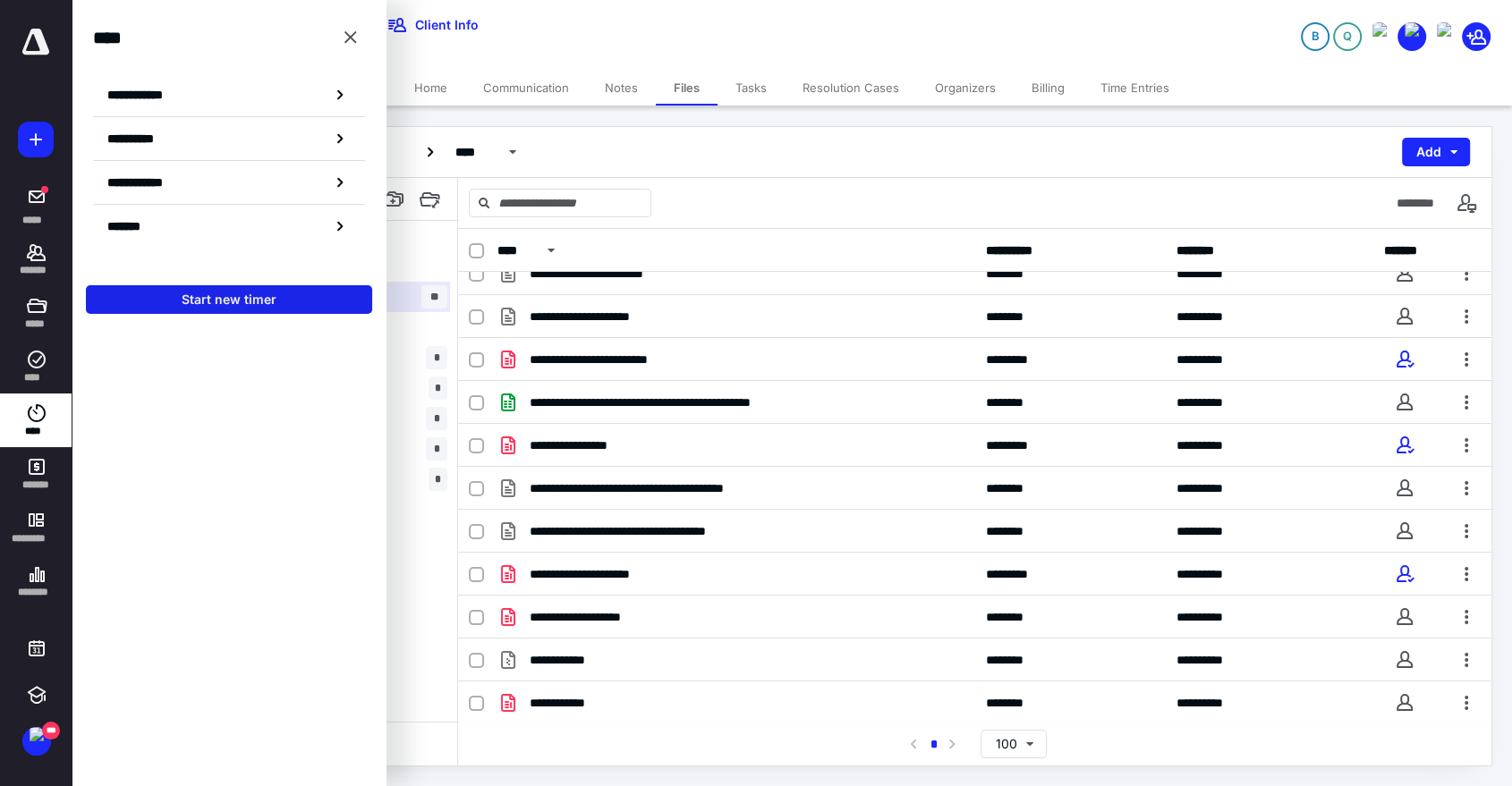click on "Start new timer" at bounding box center [229, 300] 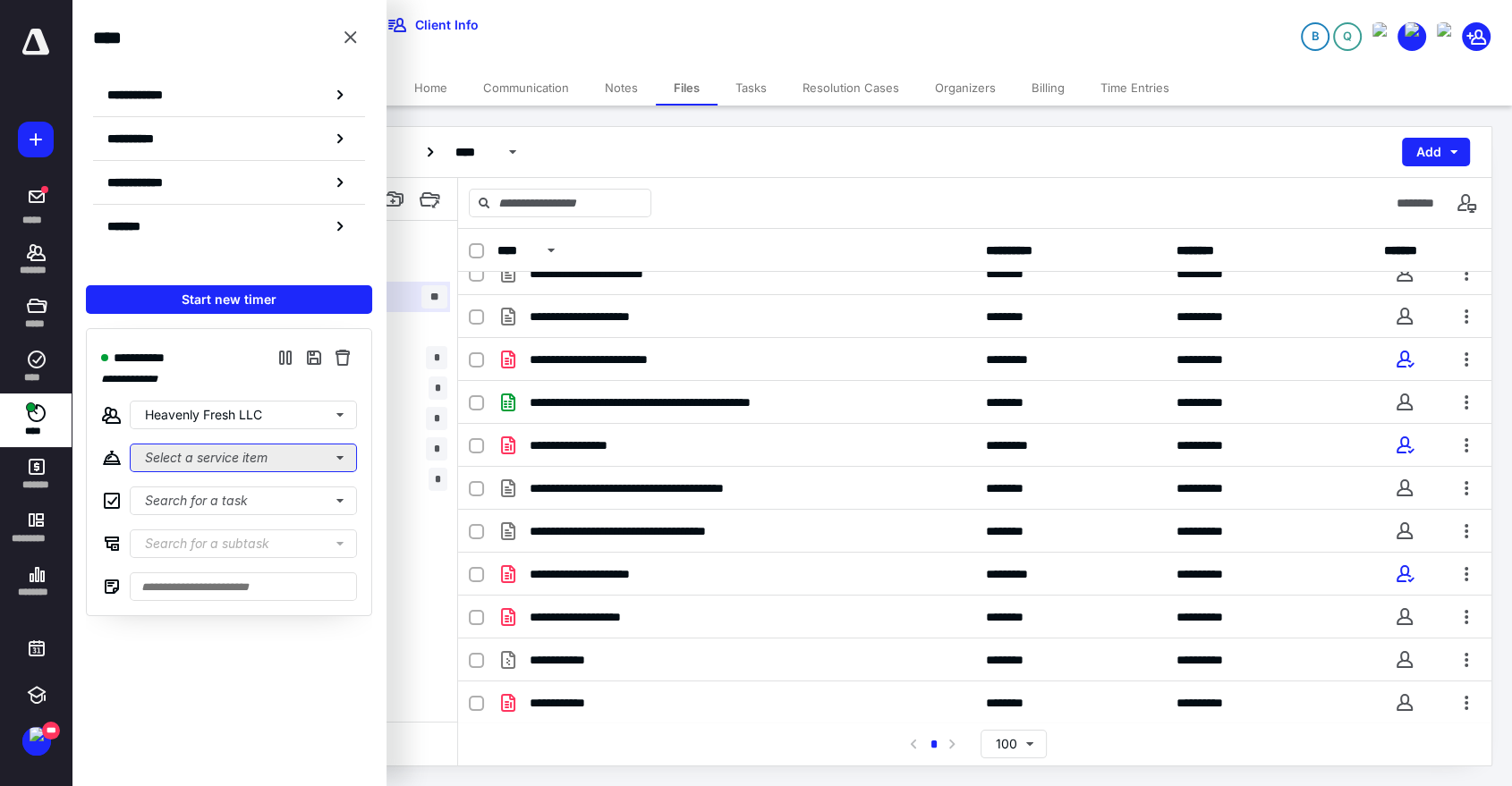 click on "Select a service item" at bounding box center [243, 458] 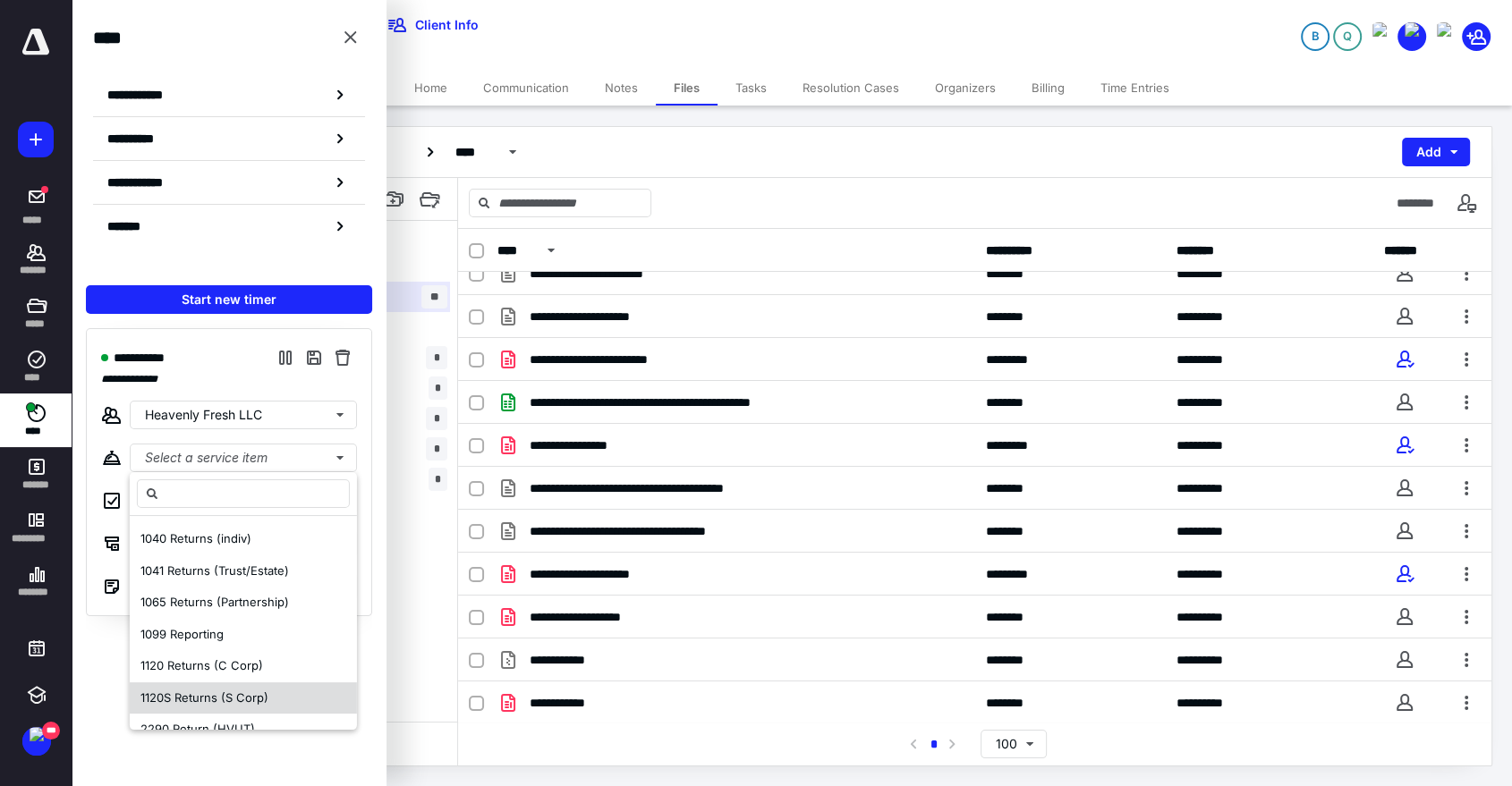 click on "1120S Returns (S Corp)" at bounding box center (204, 697) 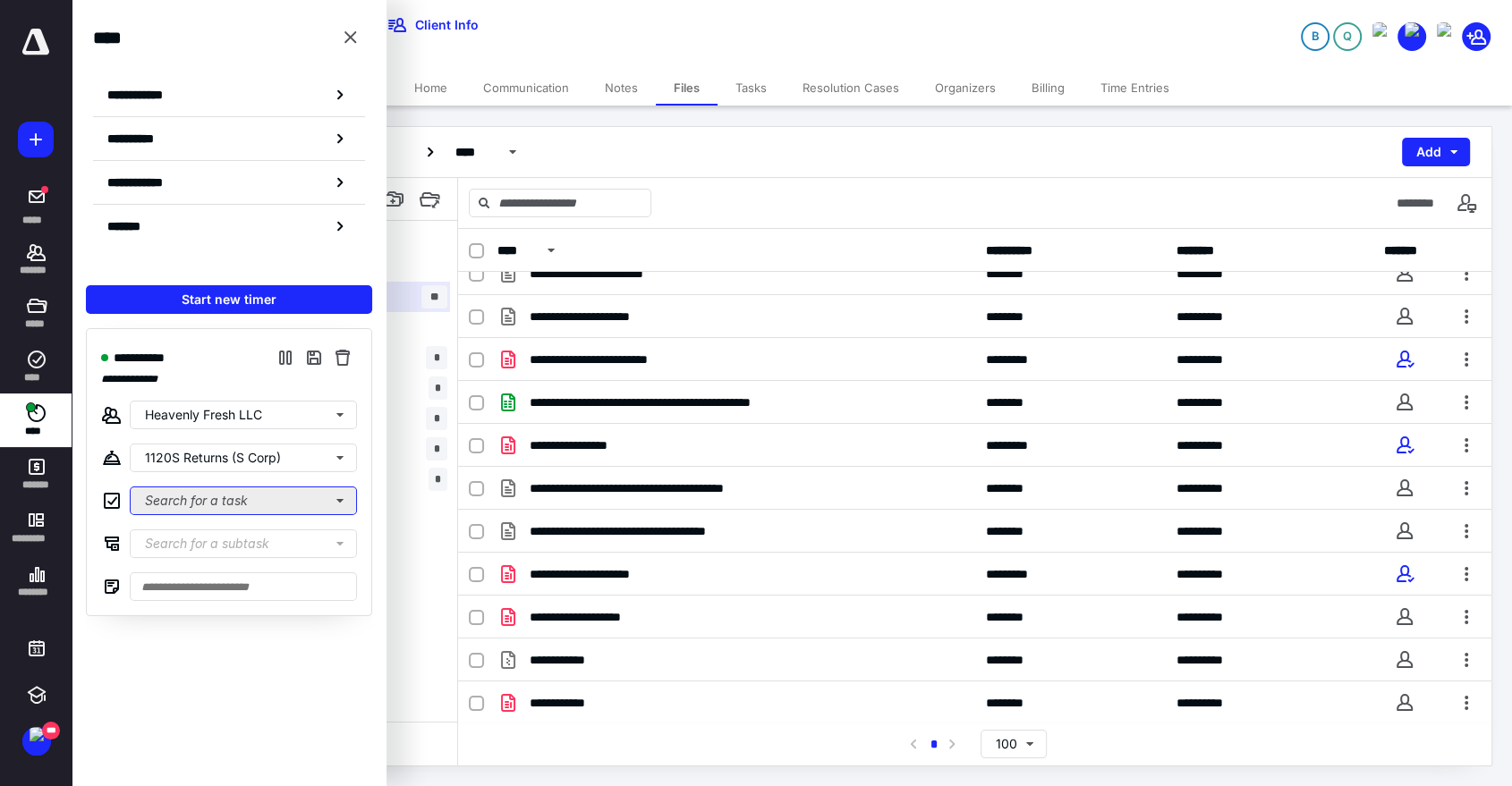 click on "Search for a task" at bounding box center [243, 501] 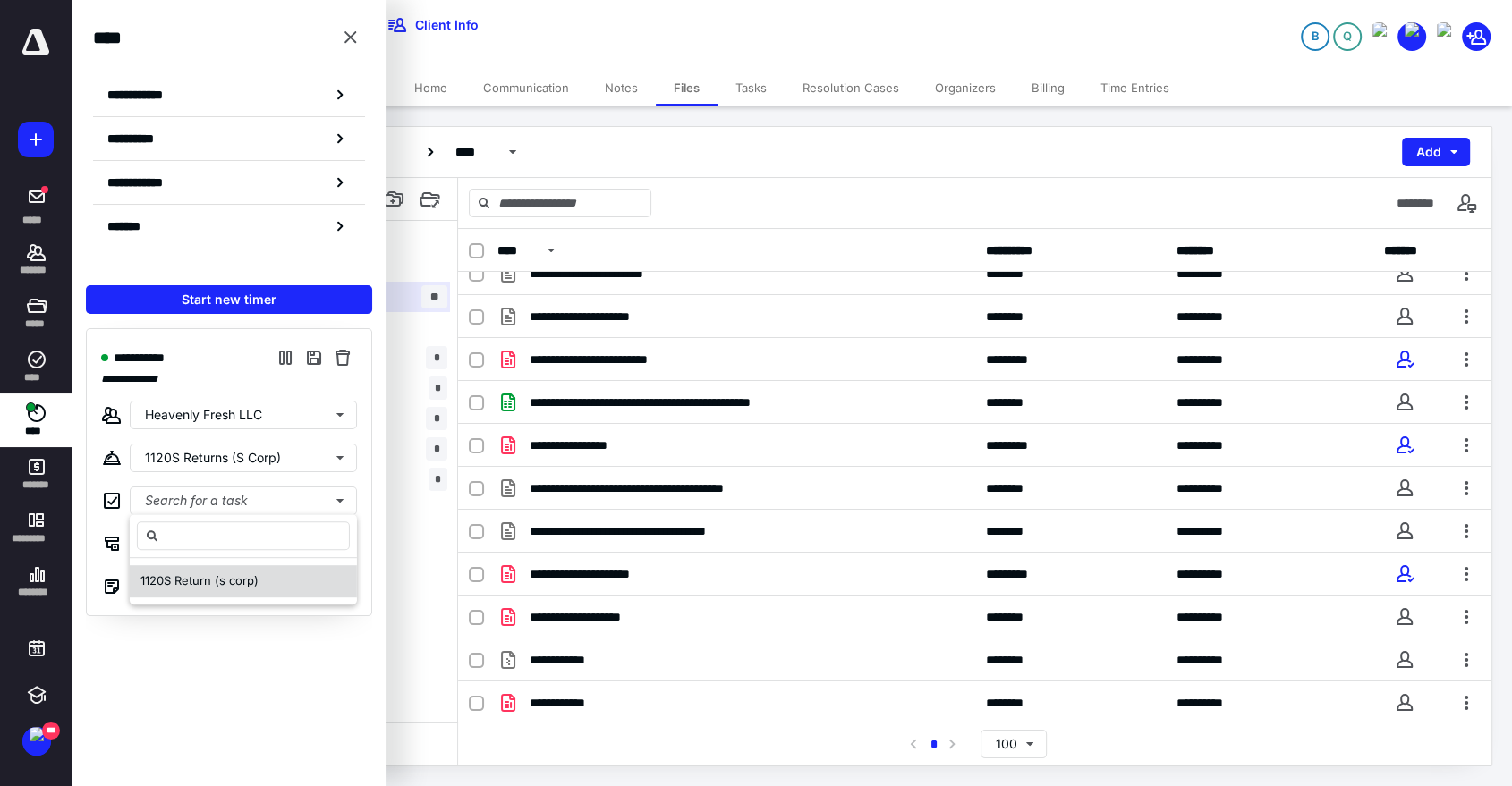 click on "1120S Return (s corp)" at bounding box center (200, 580) 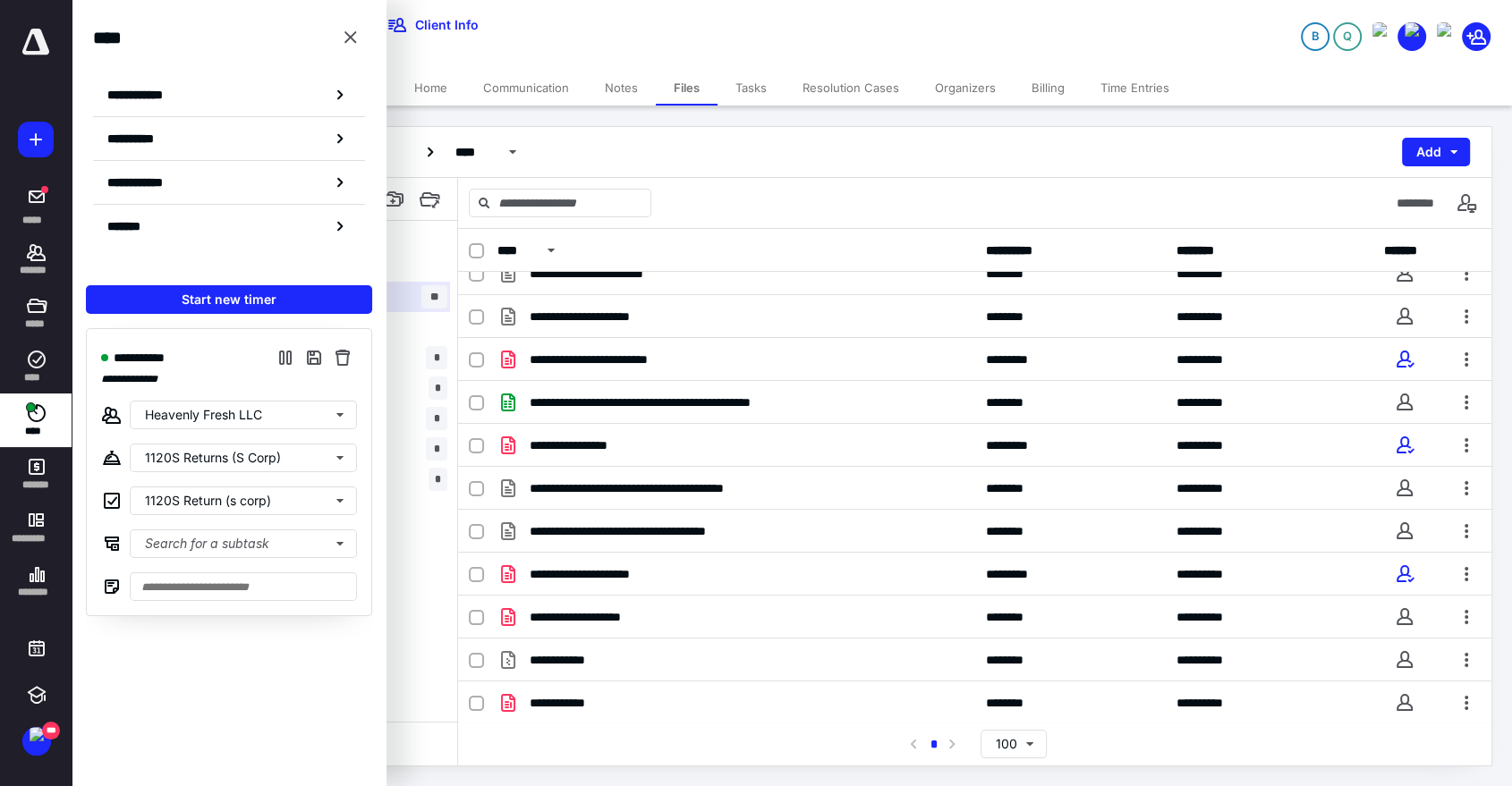 click on "**********" at bounding box center (229, 472) 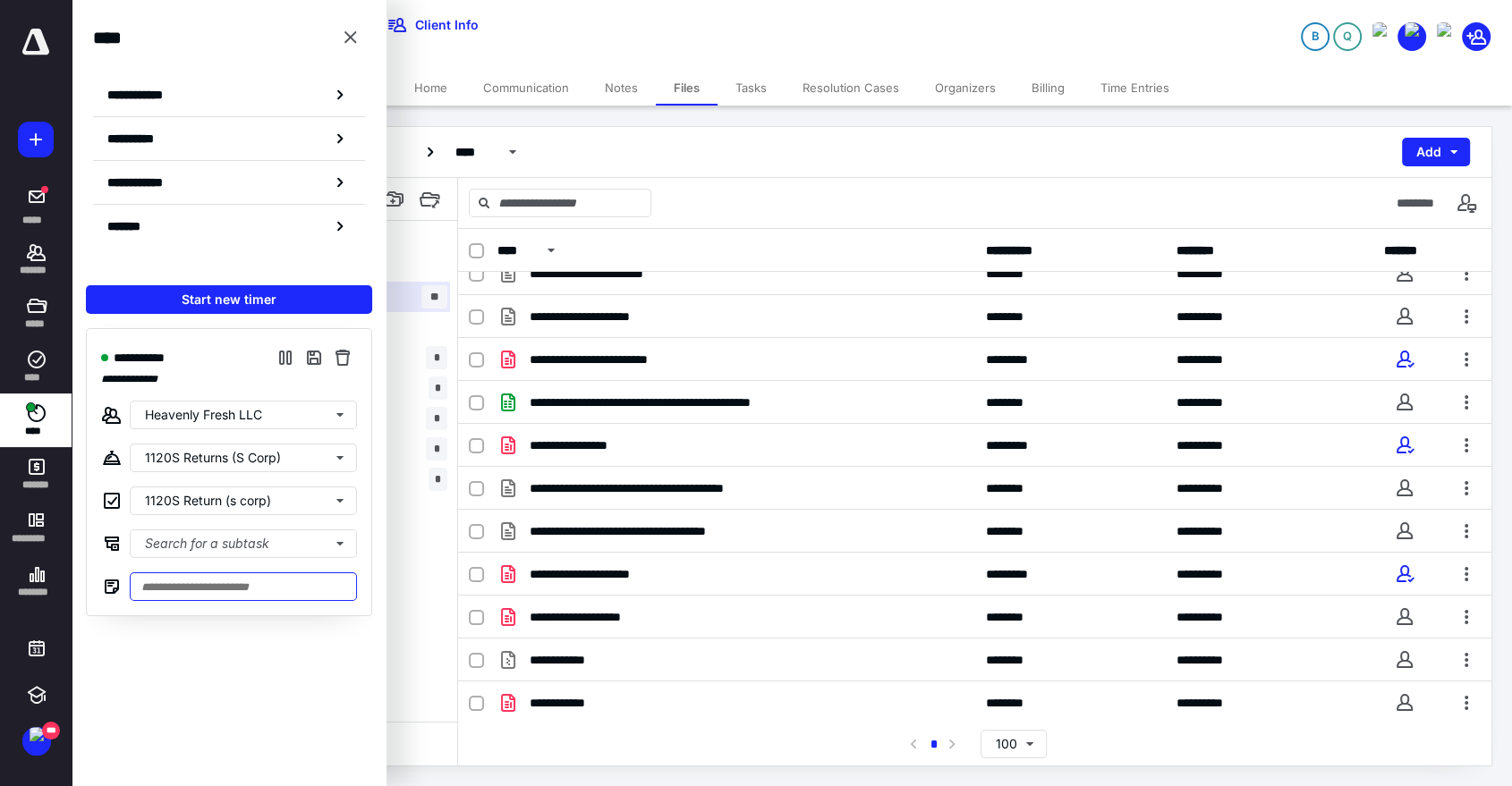click at bounding box center [243, 587] 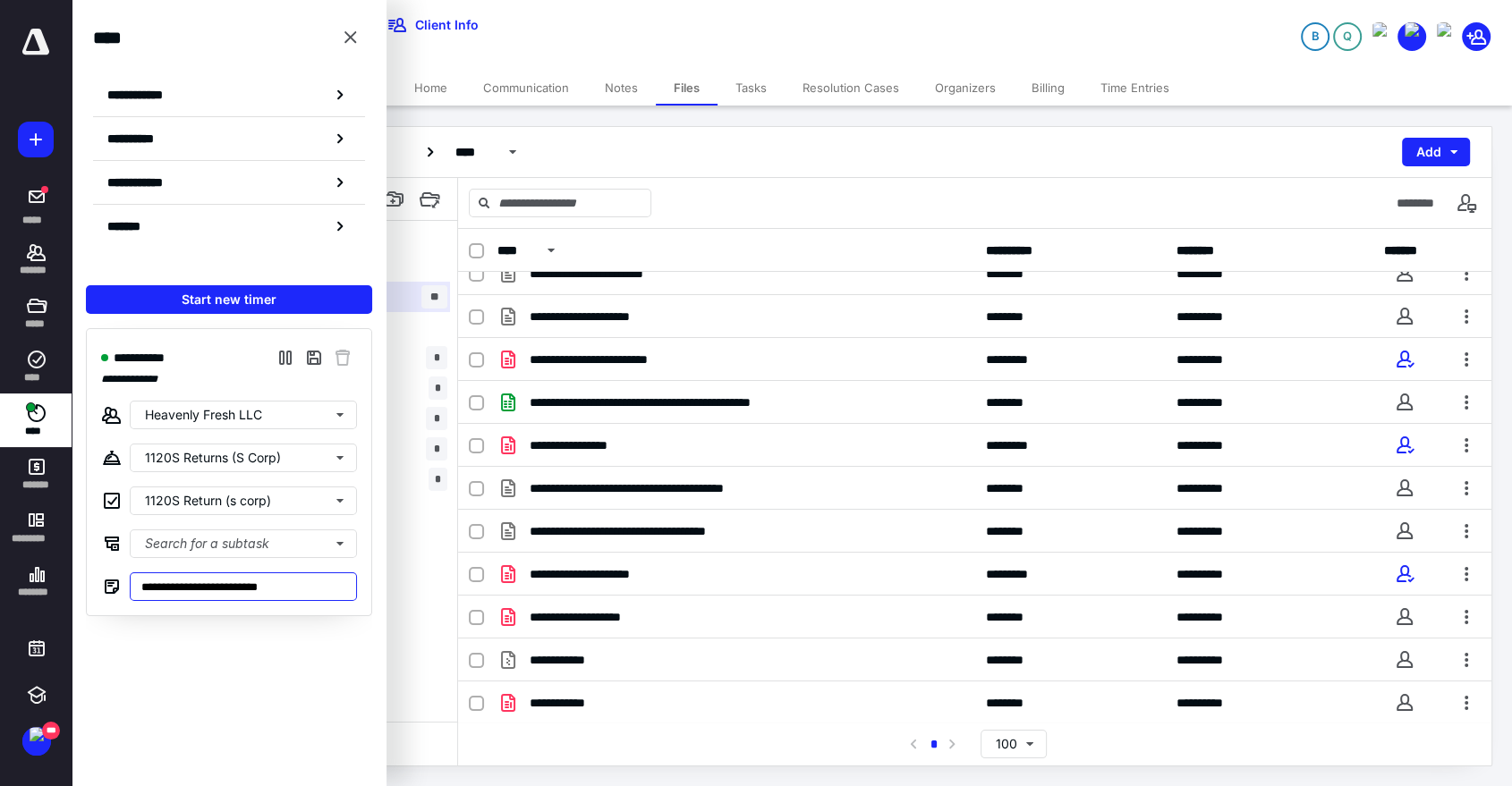 type on "**********" 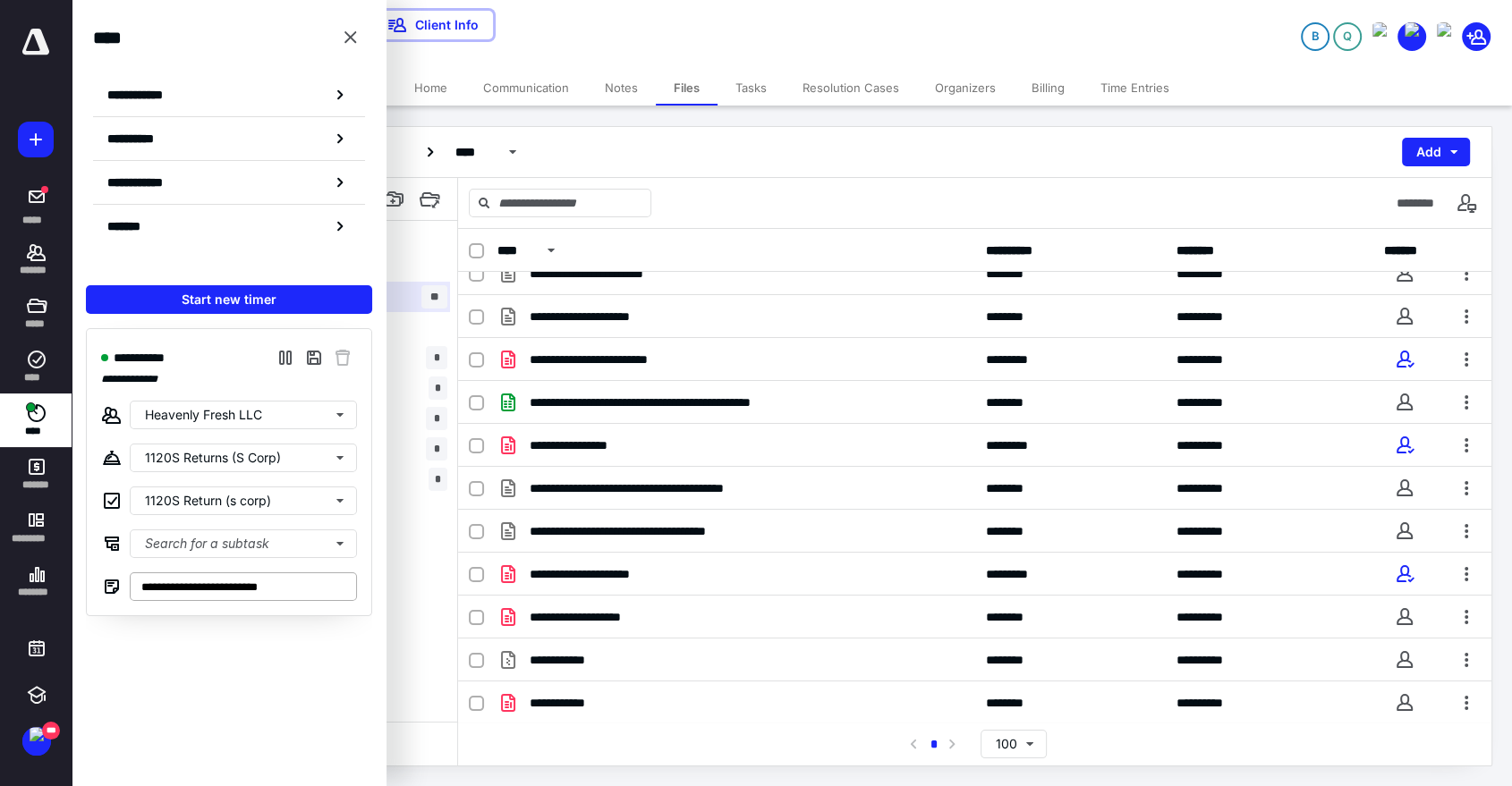 type 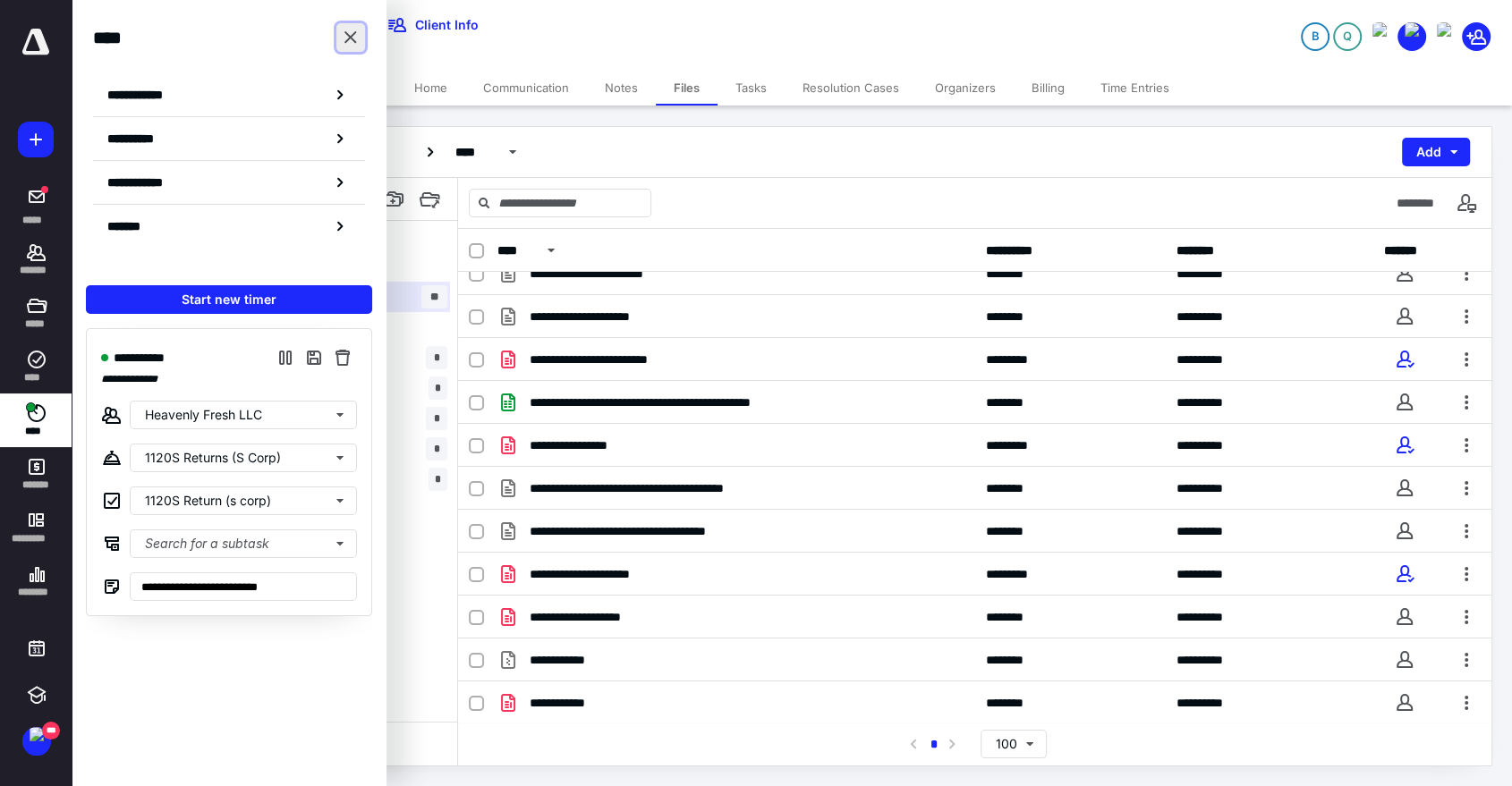 click at bounding box center [351, 38] 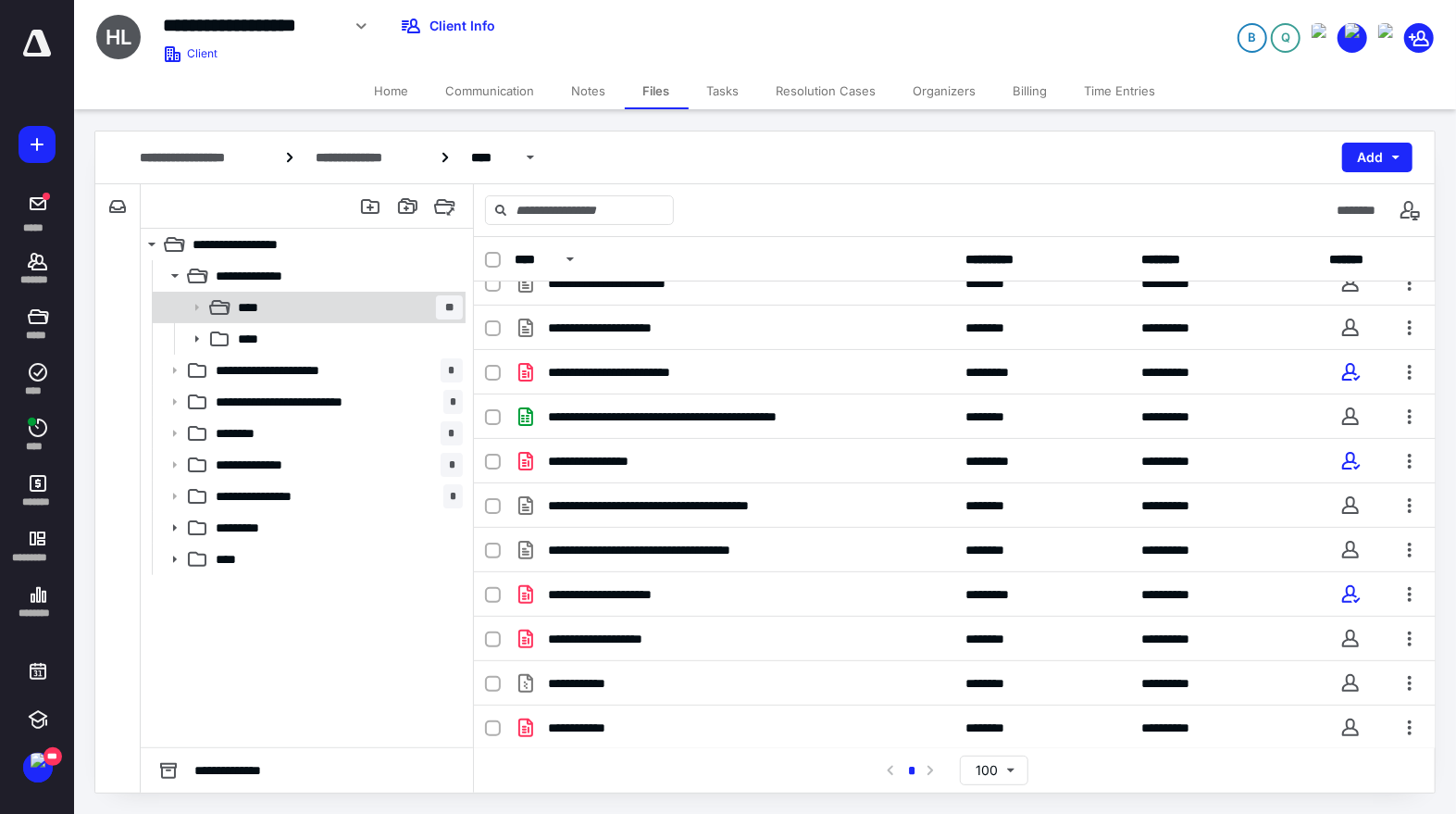 click on "****" at bounding box center [254, 307] 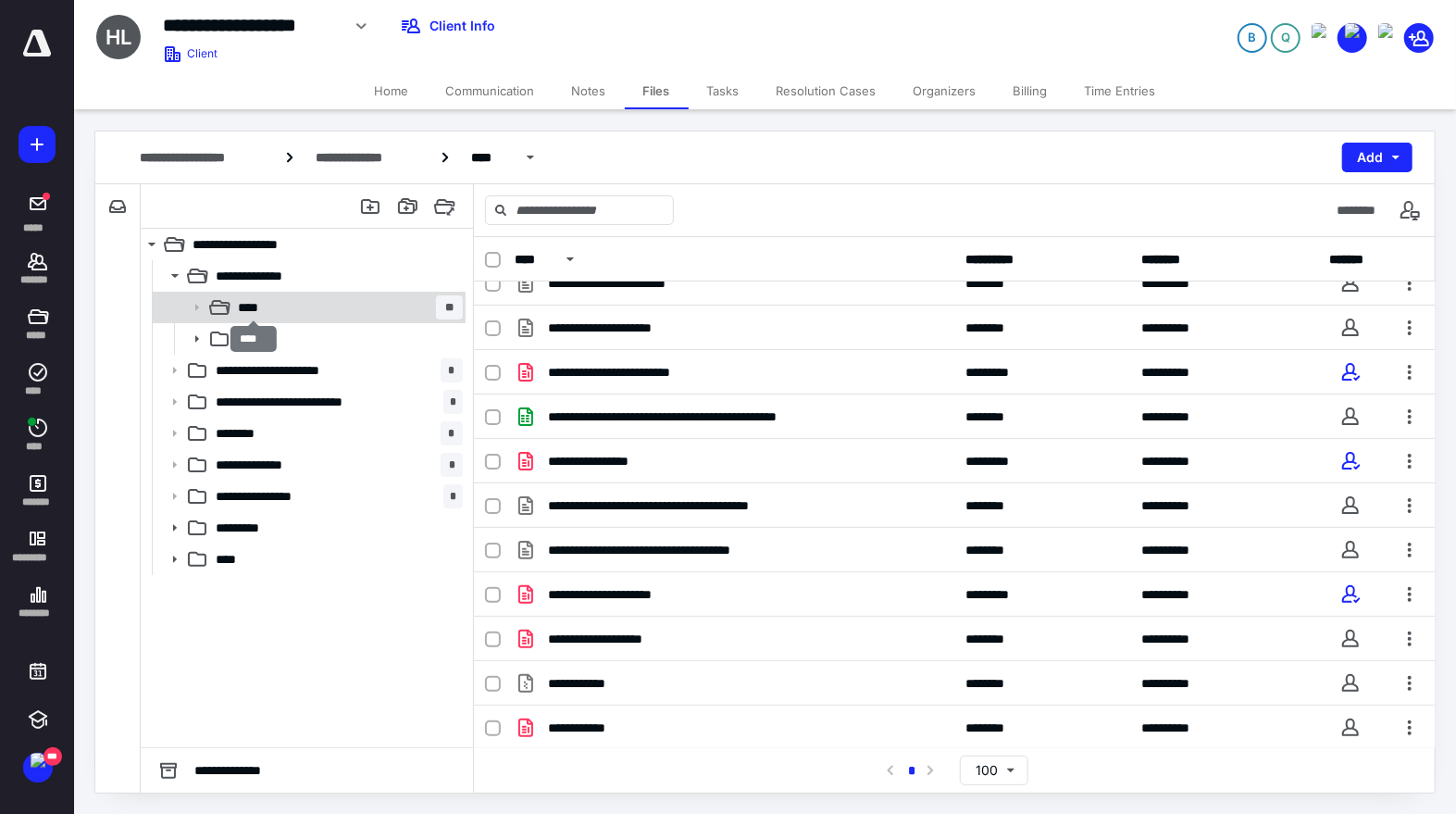 click on "****" at bounding box center [254, 307] 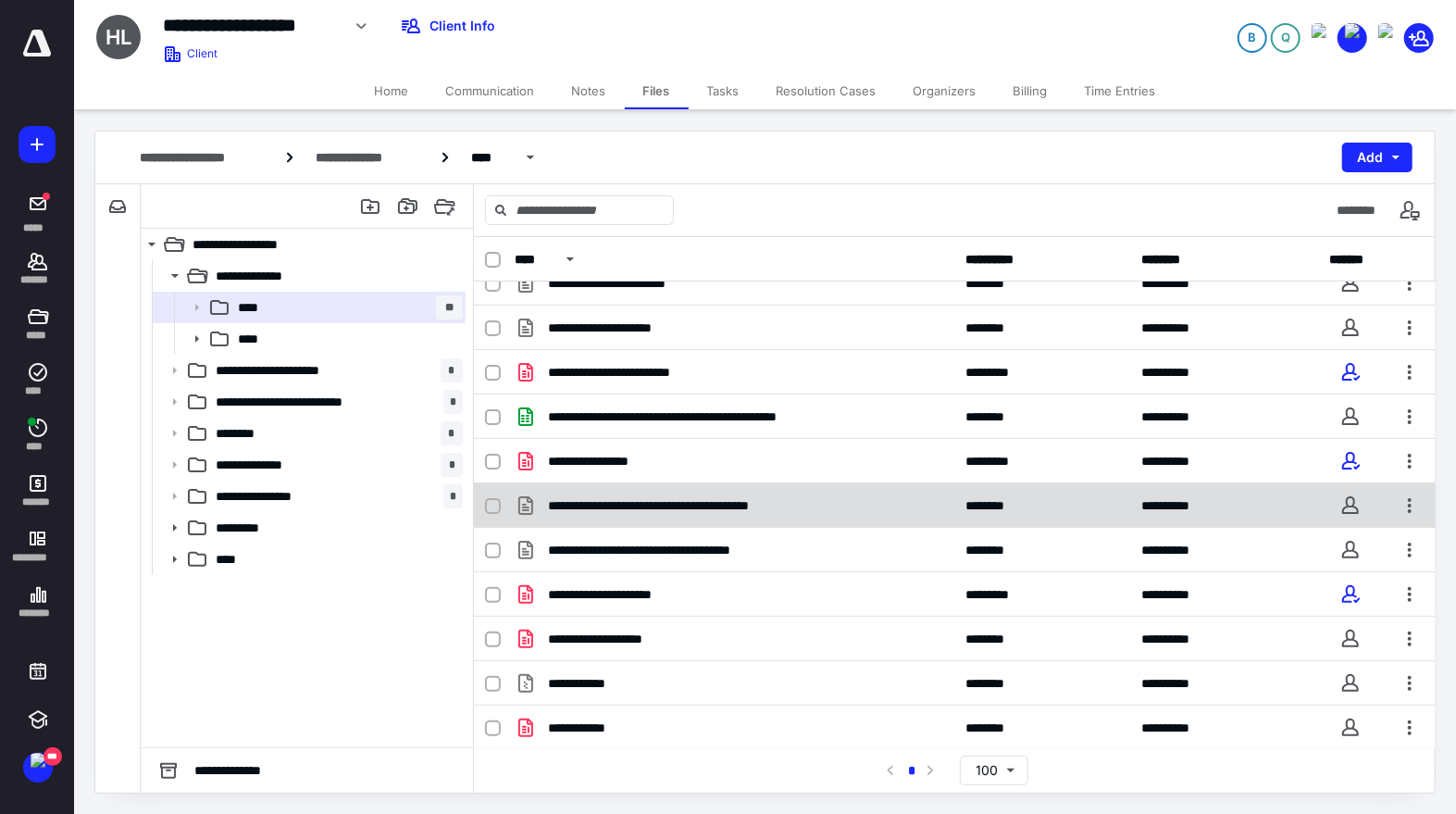 scroll, scrollTop: 0, scrollLeft: 0, axis: both 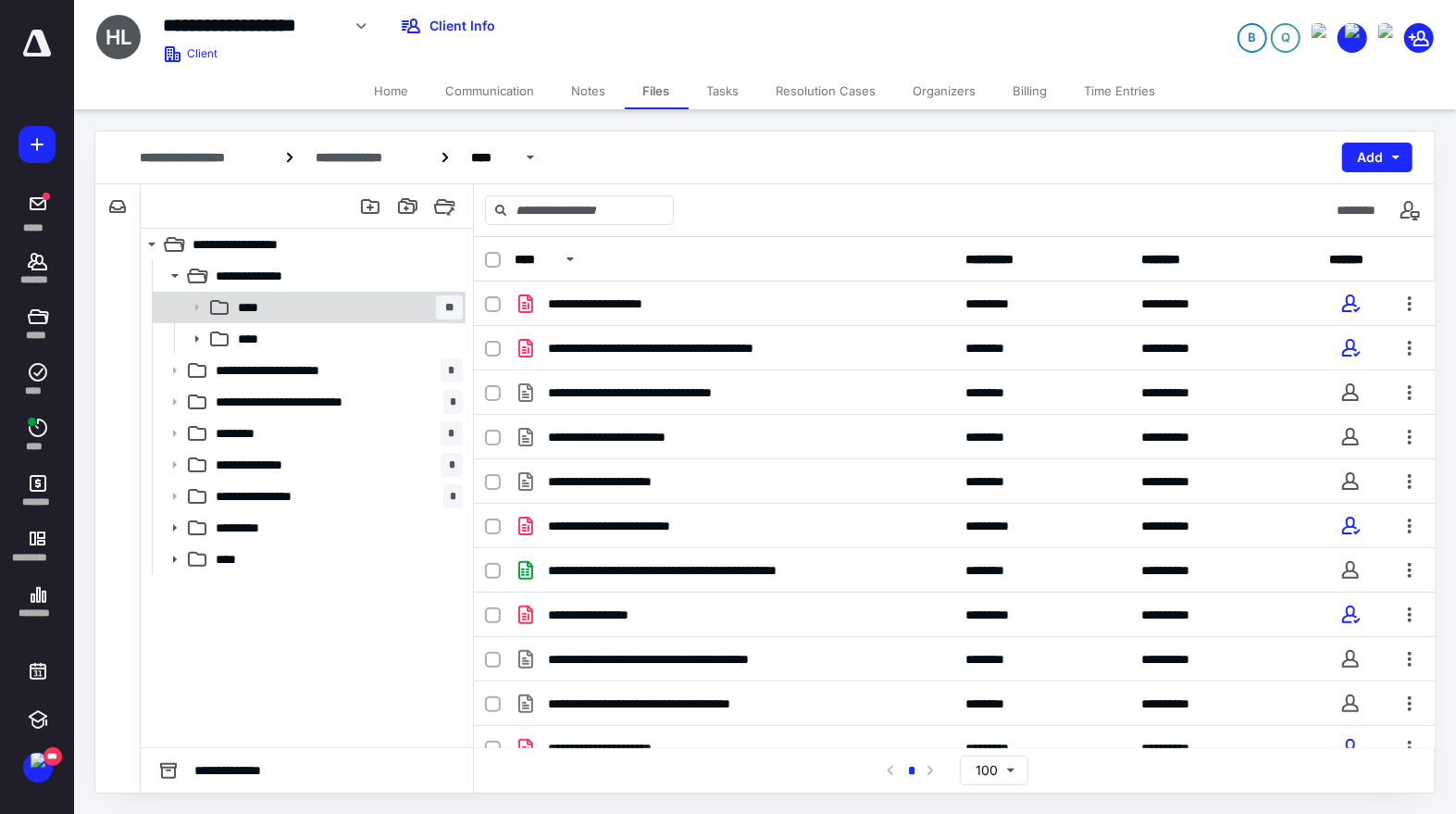 click on "**** **" at bounding box center [346, 307] 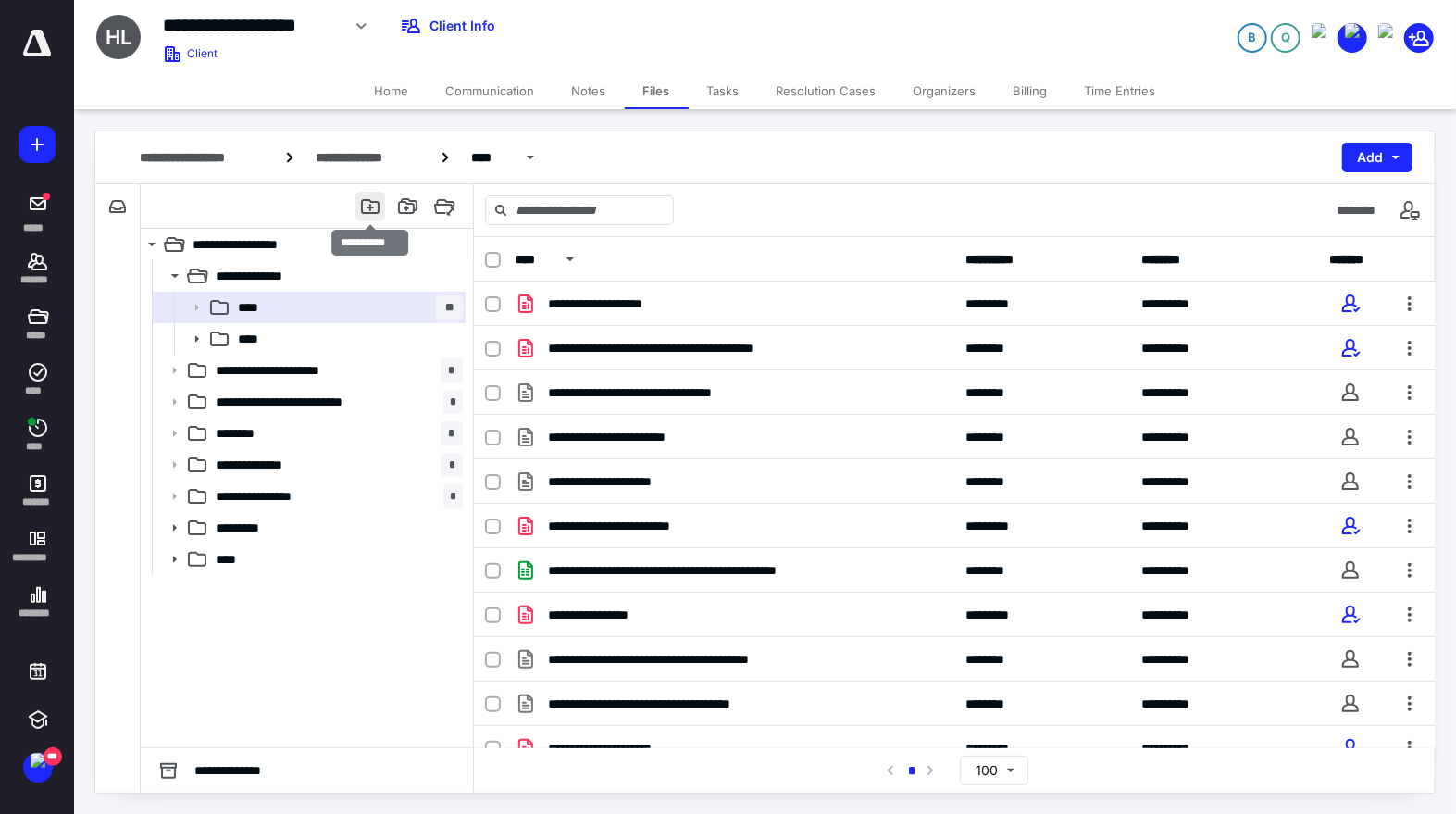 click at bounding box center [370, 207] 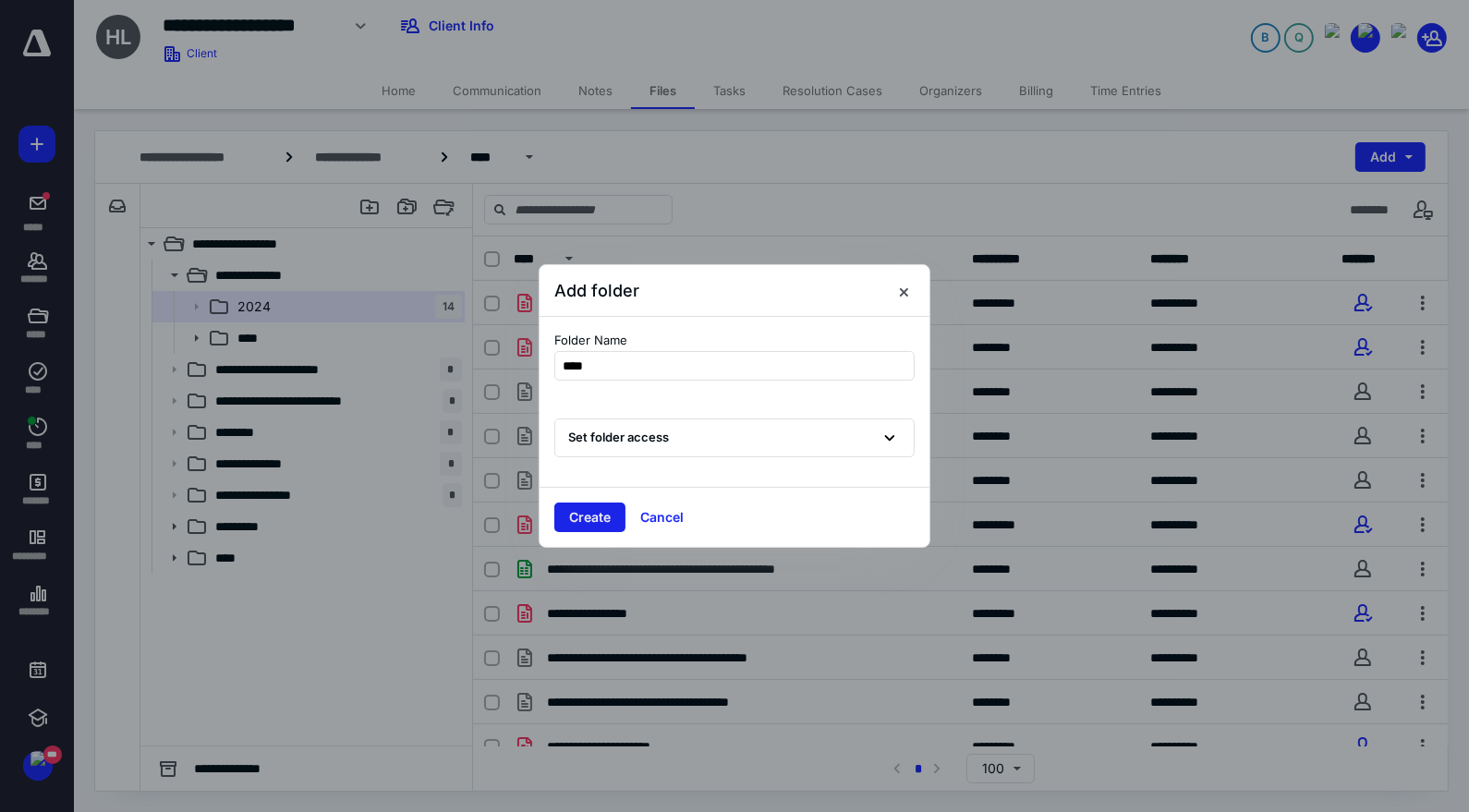 type on "****" 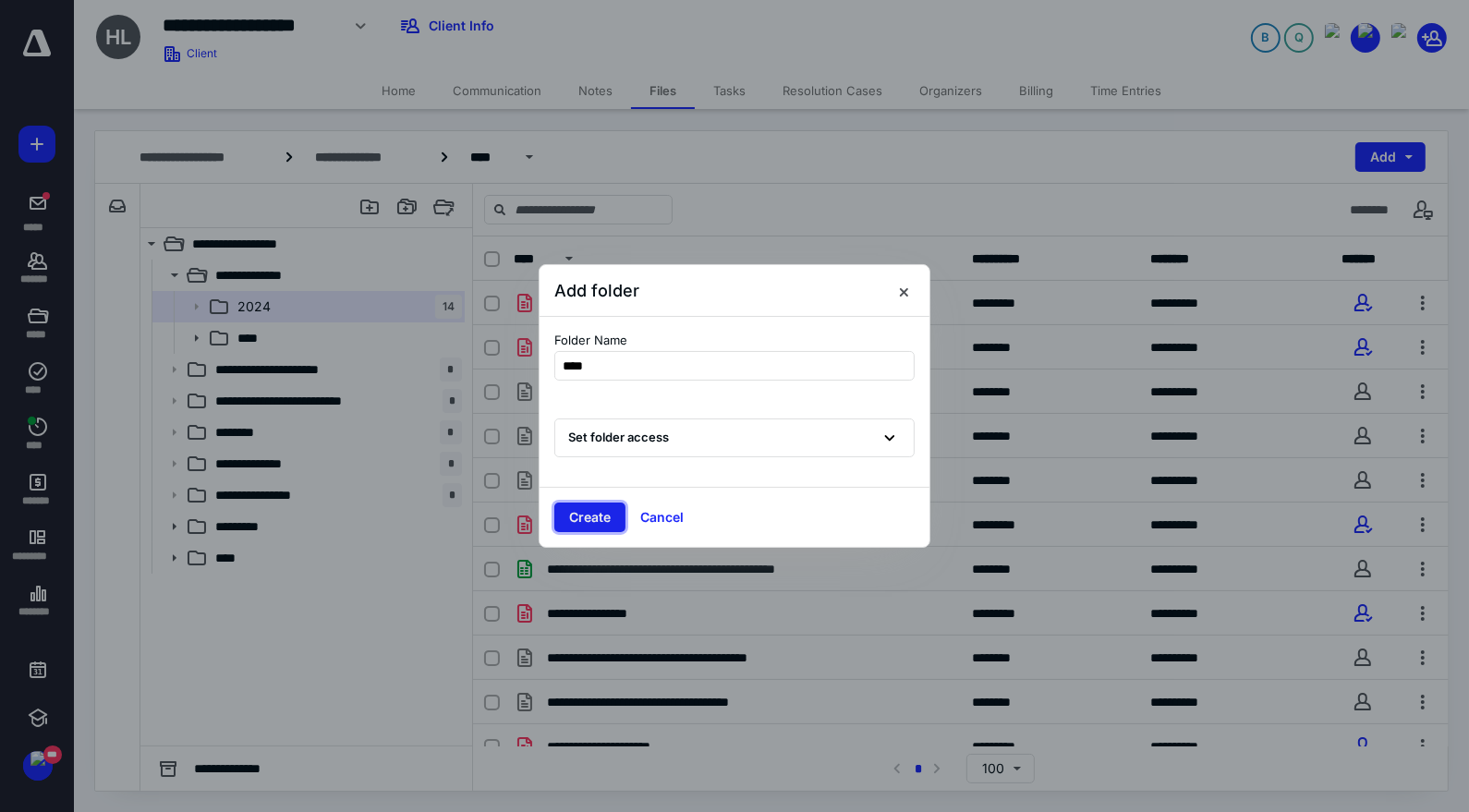 click on "Create" at bounding box center (589, 517) 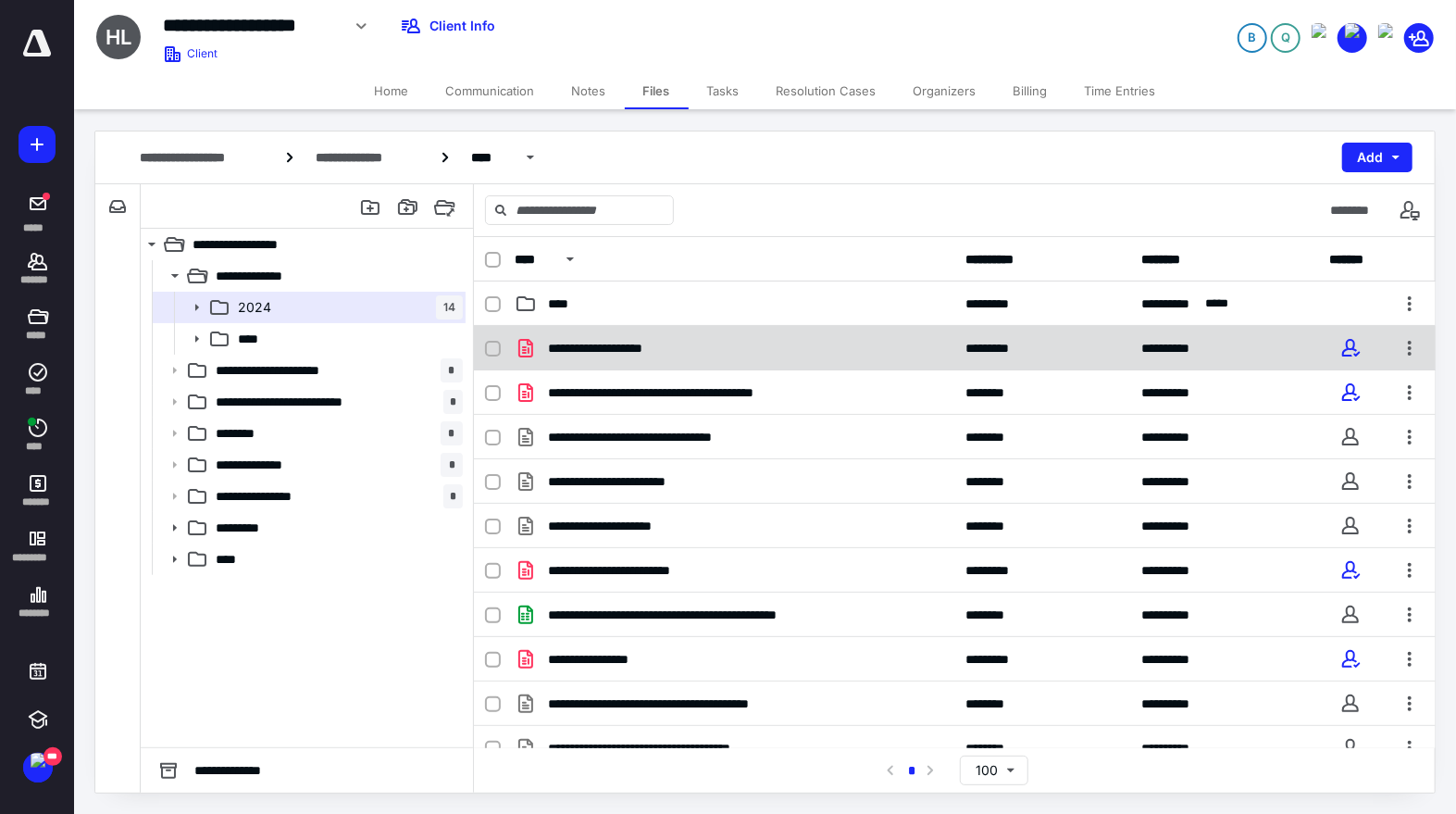 click on "**********" at bounding box center (954, 348) 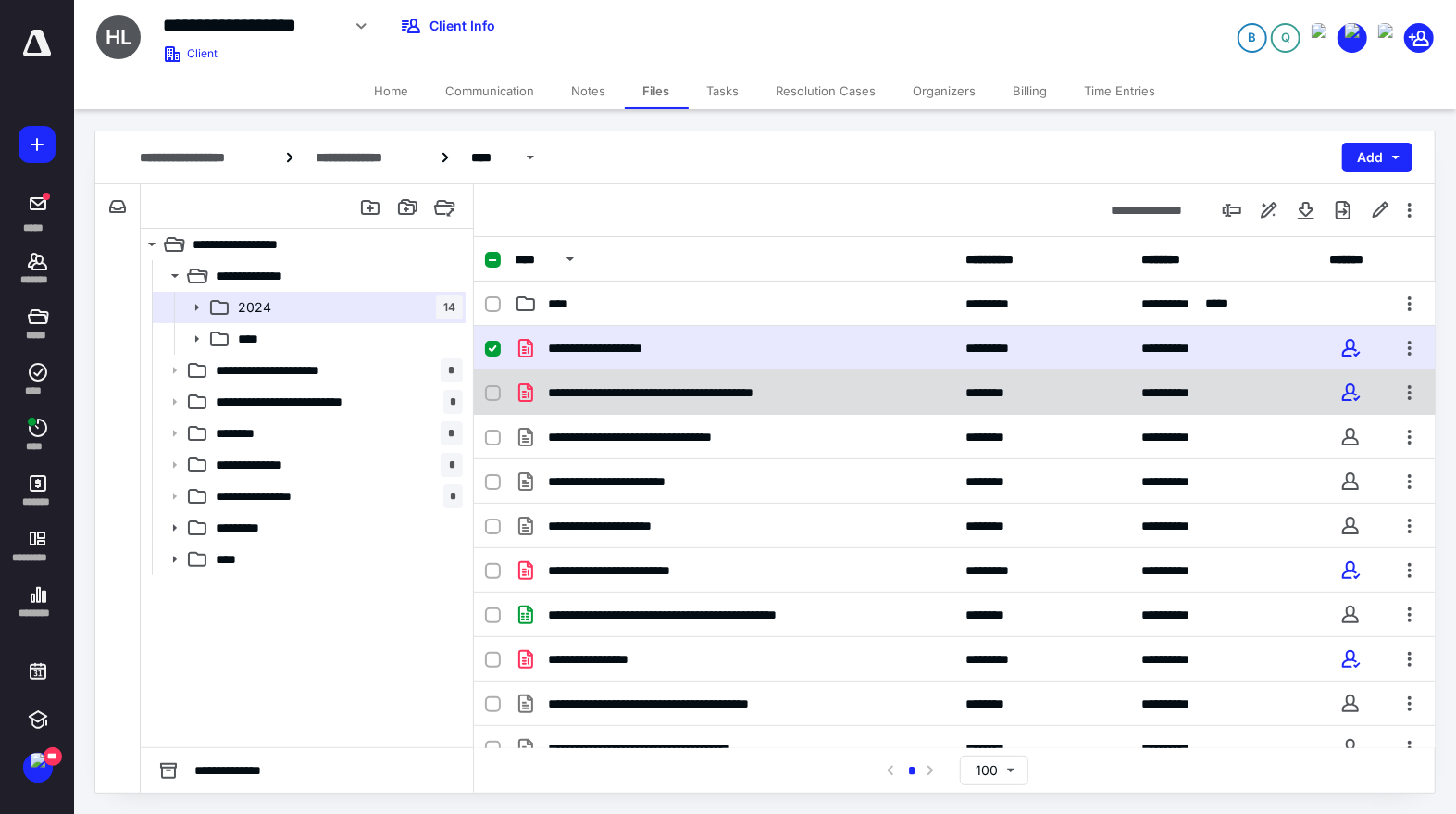 click 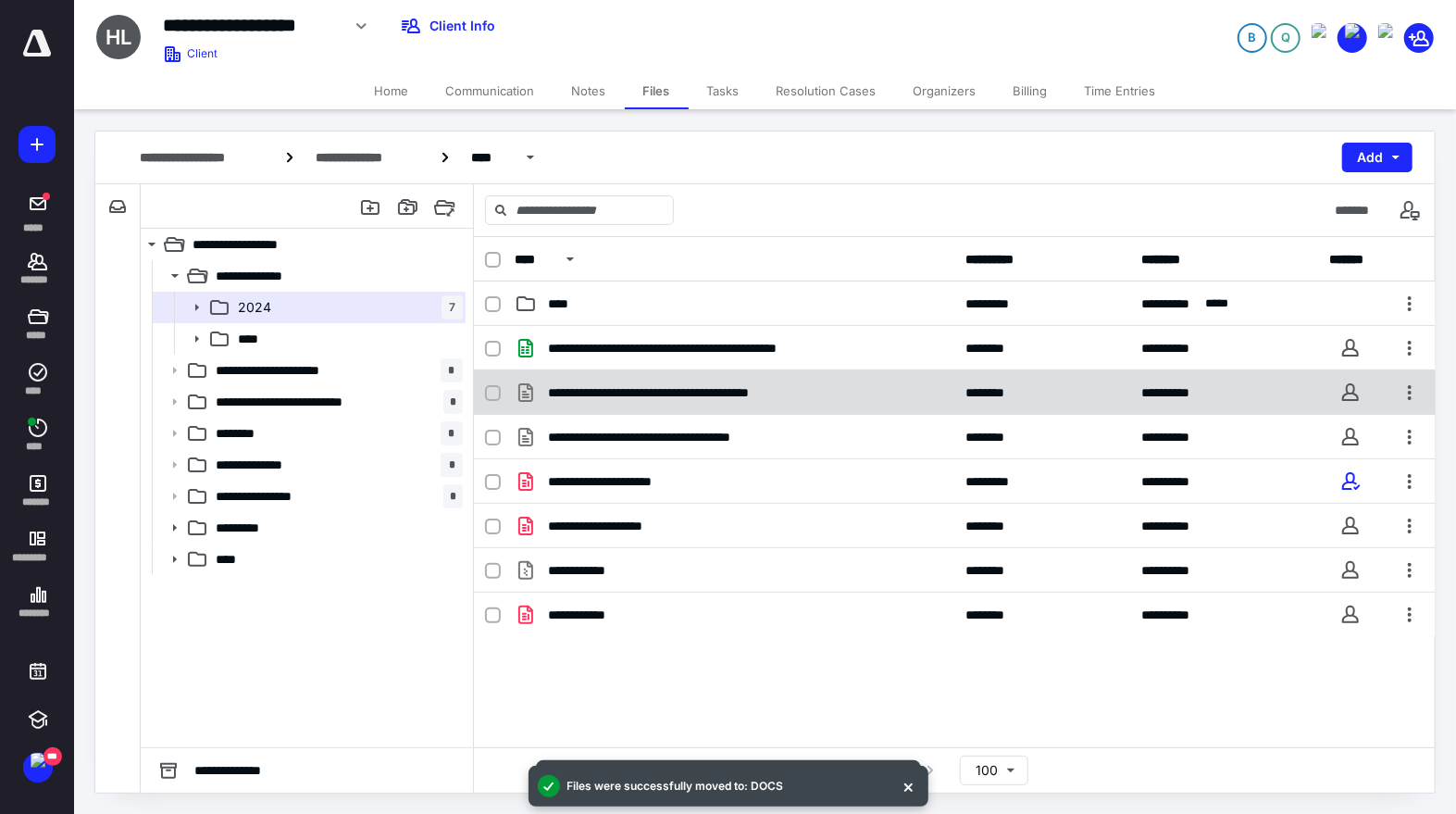 click at bounding box center (492, 394) 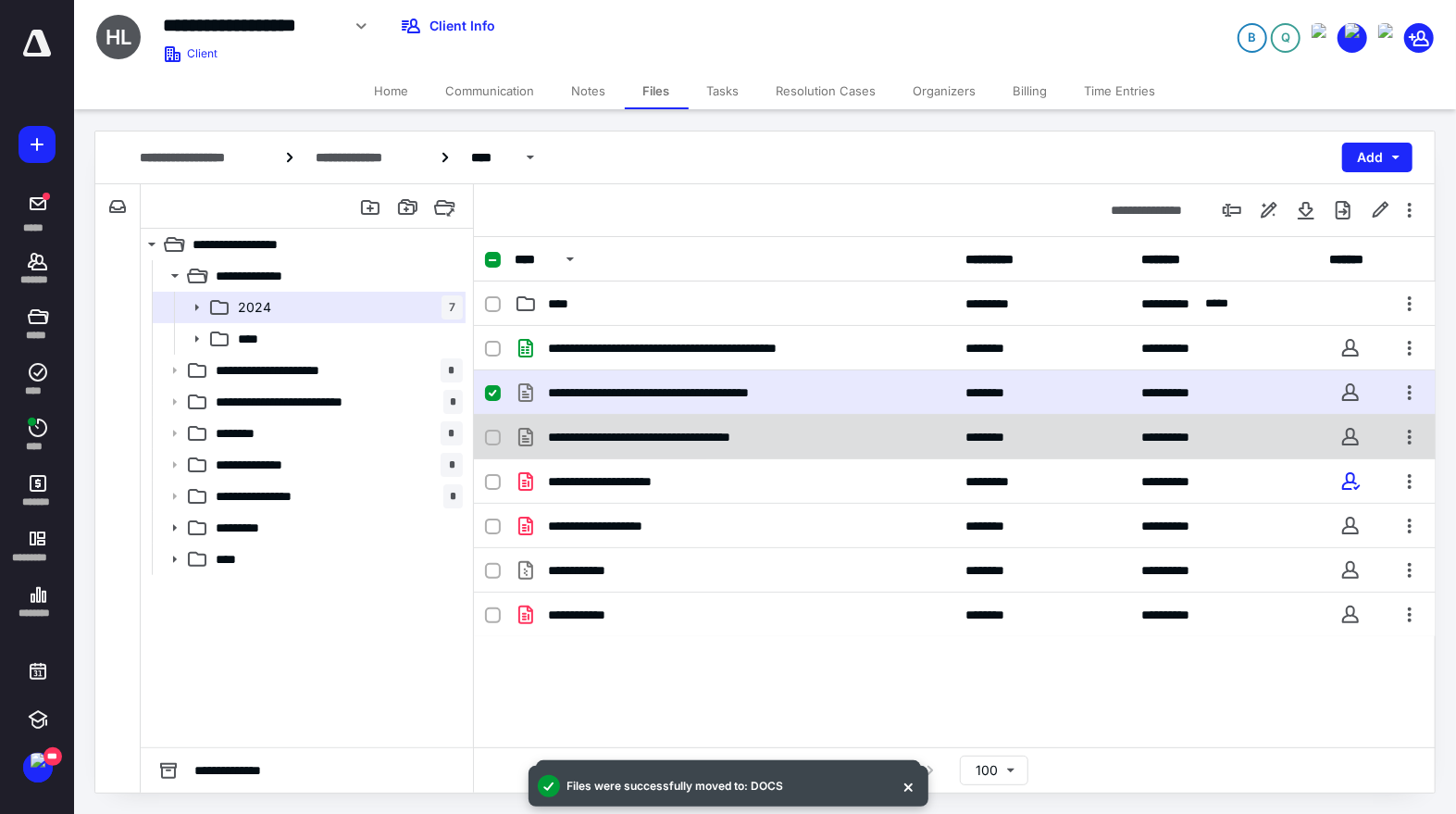 click at bounding box center [500, 437] 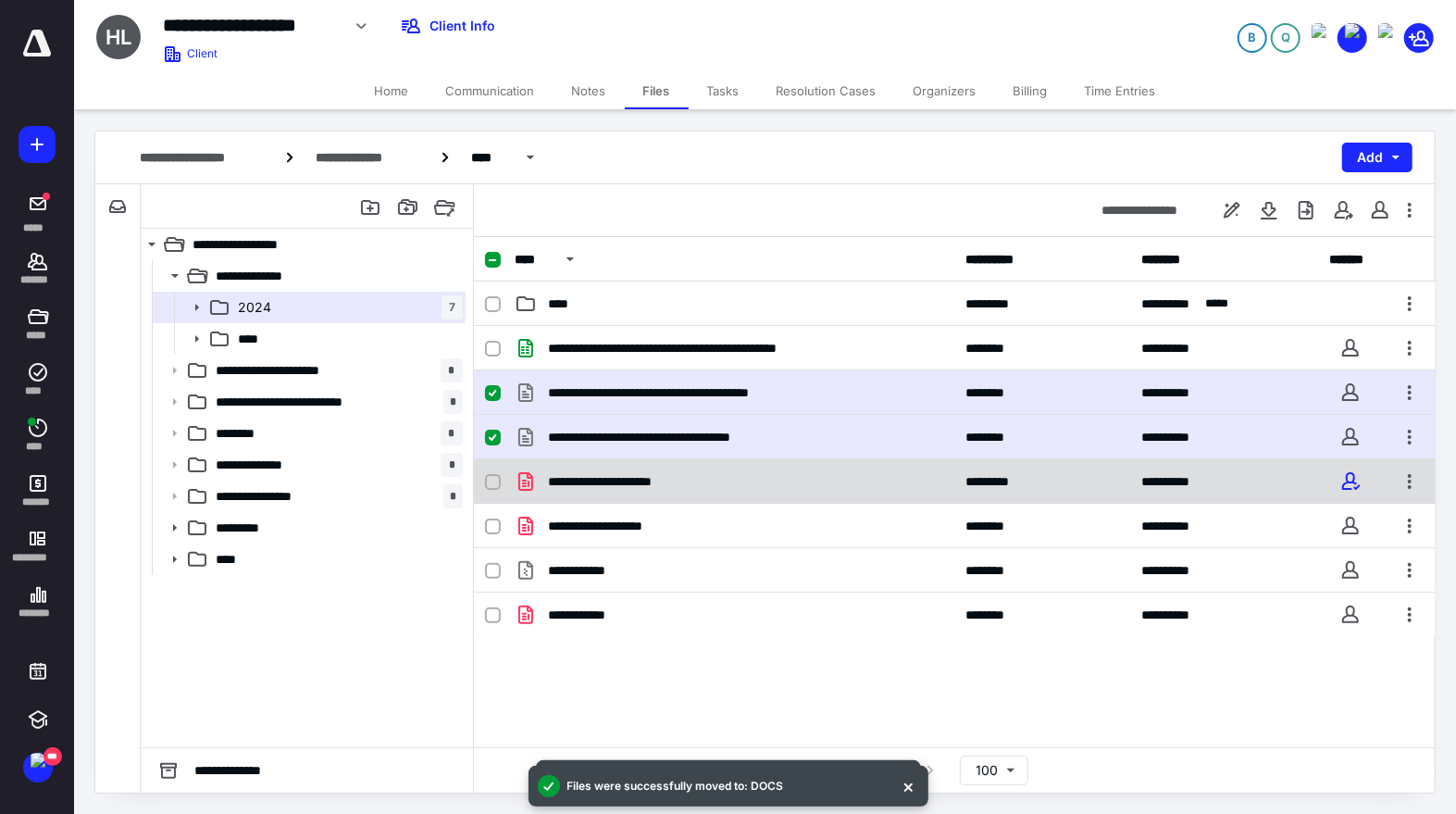 click 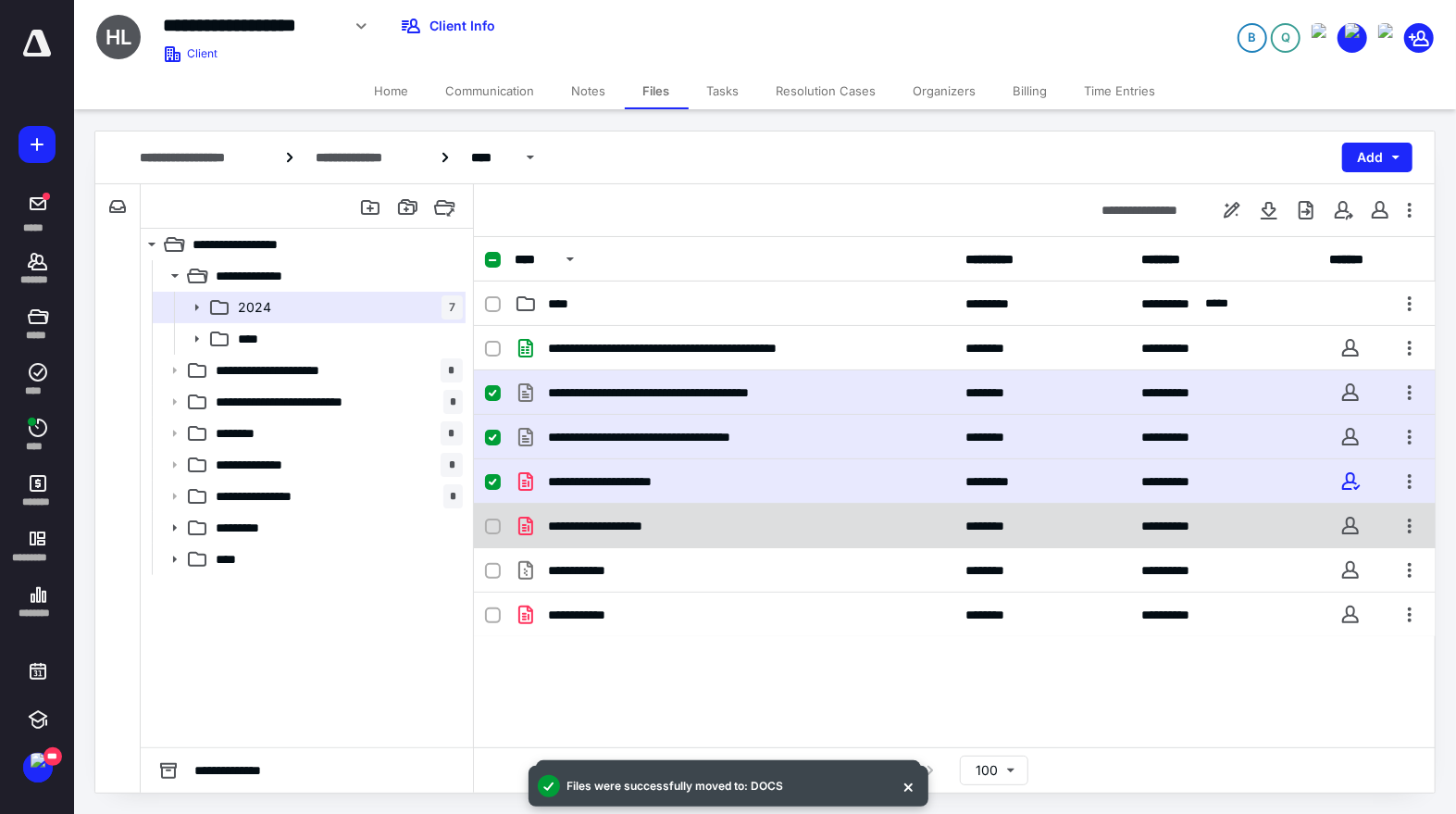 click 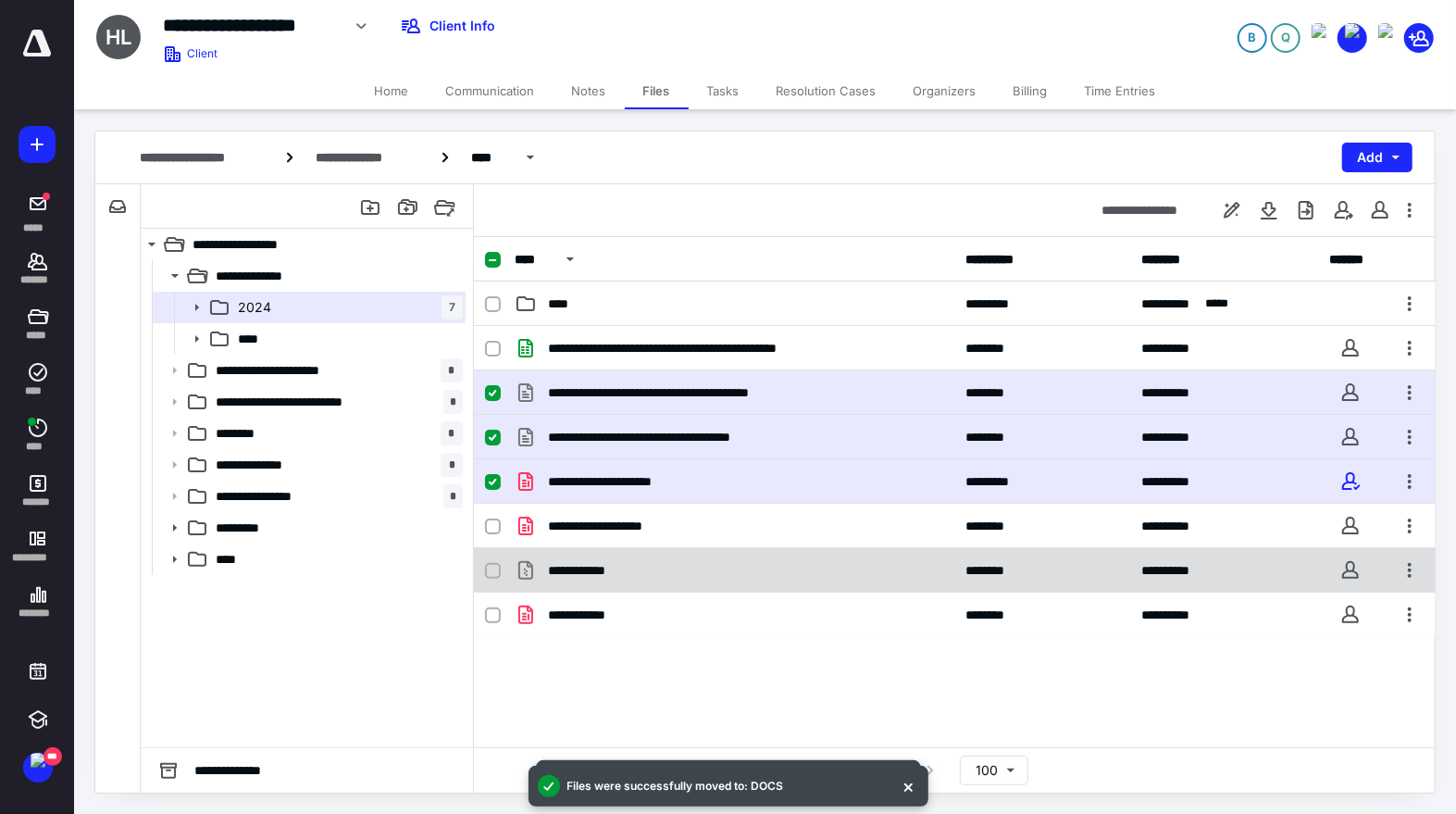 checkbox on "true" 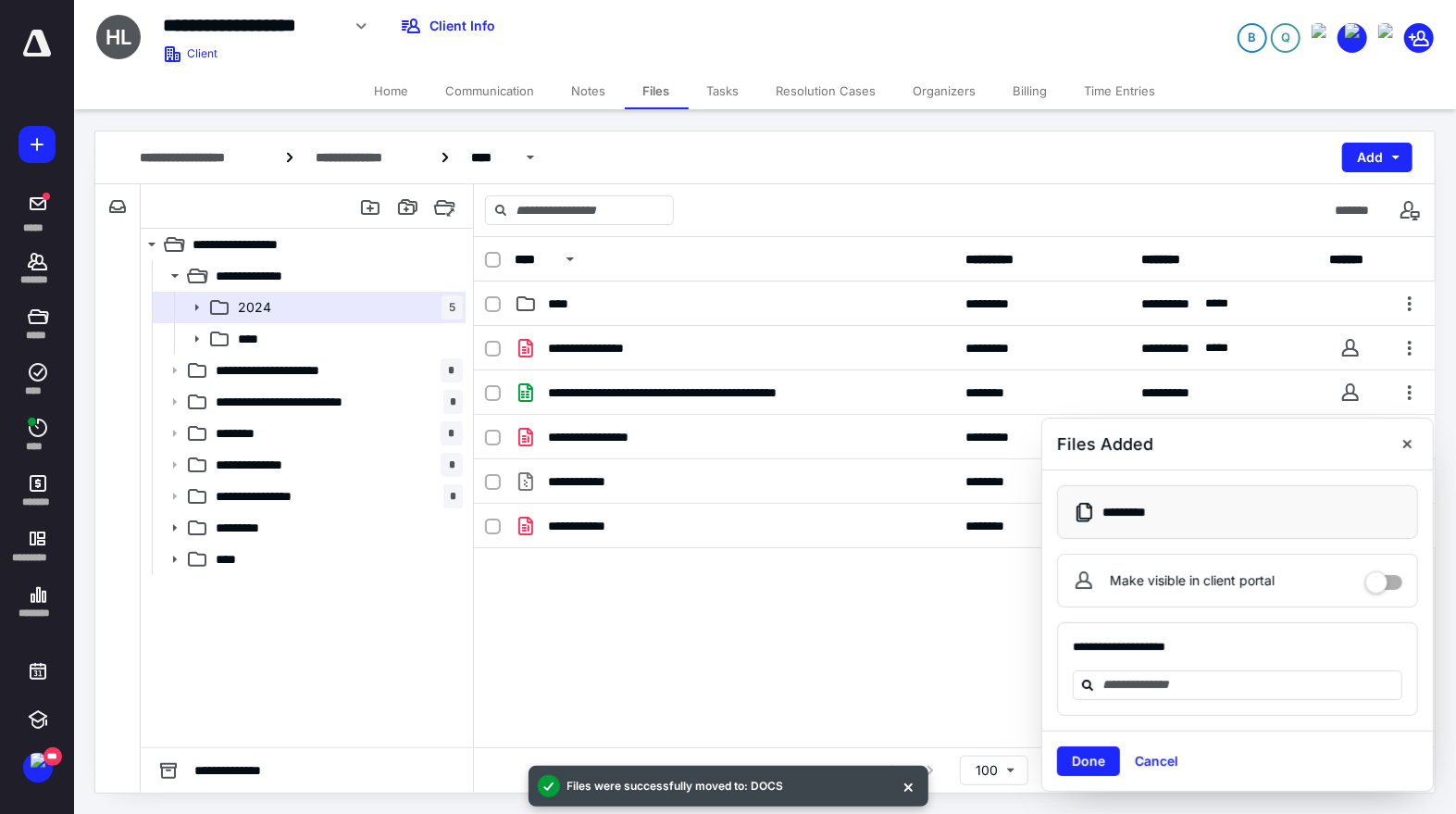 click on "**********" at bounding box center [954, 492] 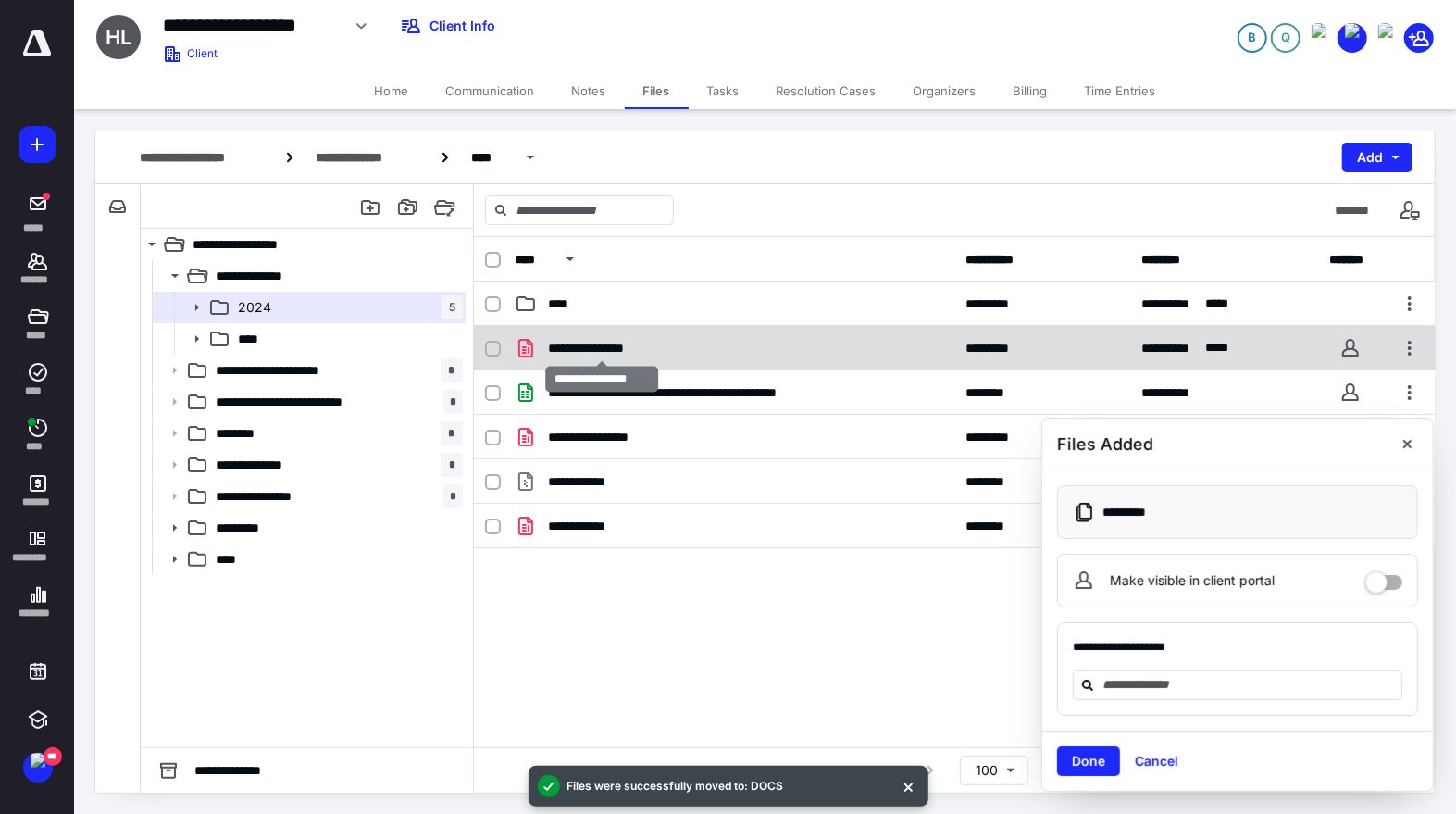 checkbox on "true" 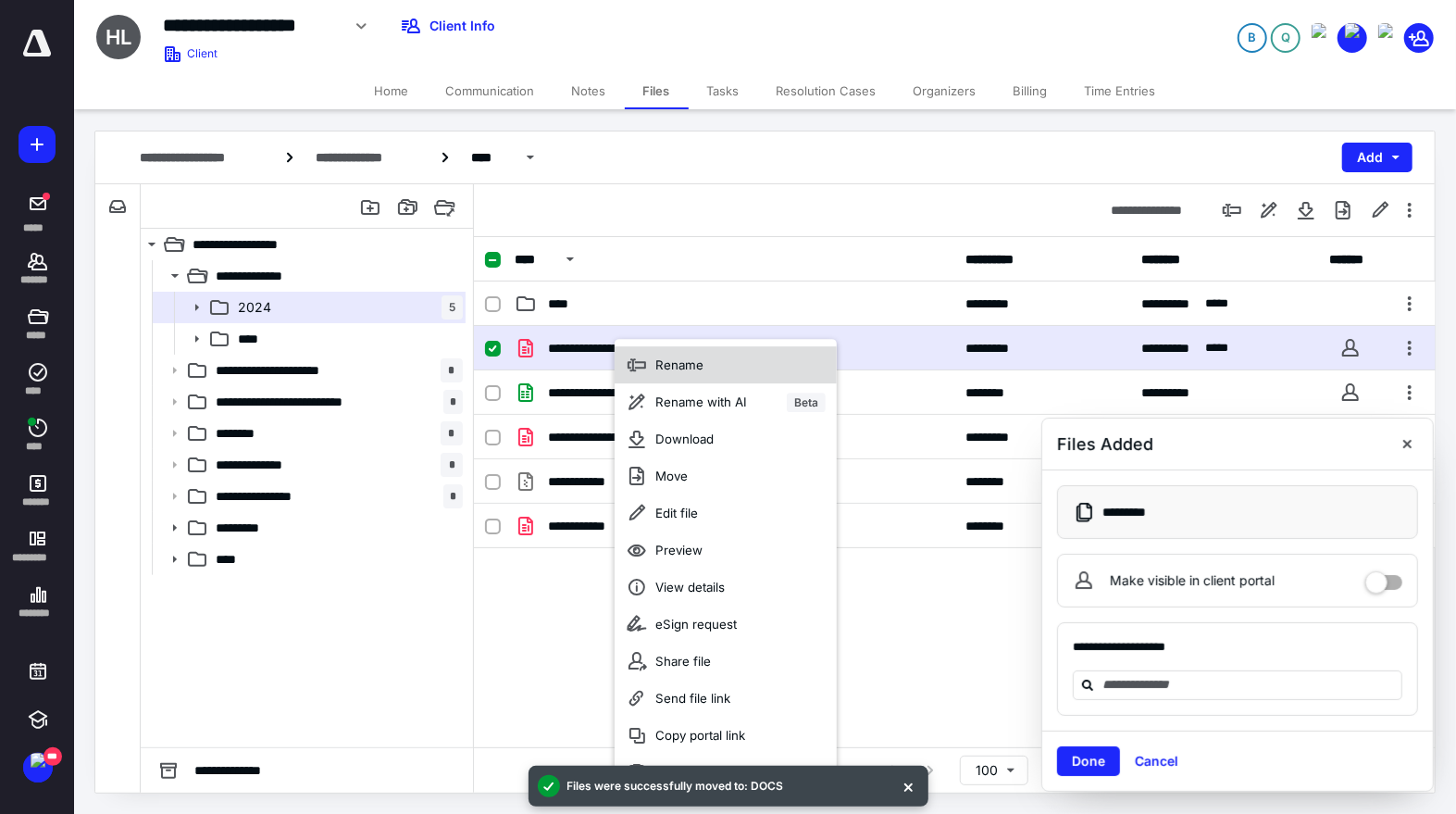 click on "Rename" at bounding box center (726, 365) 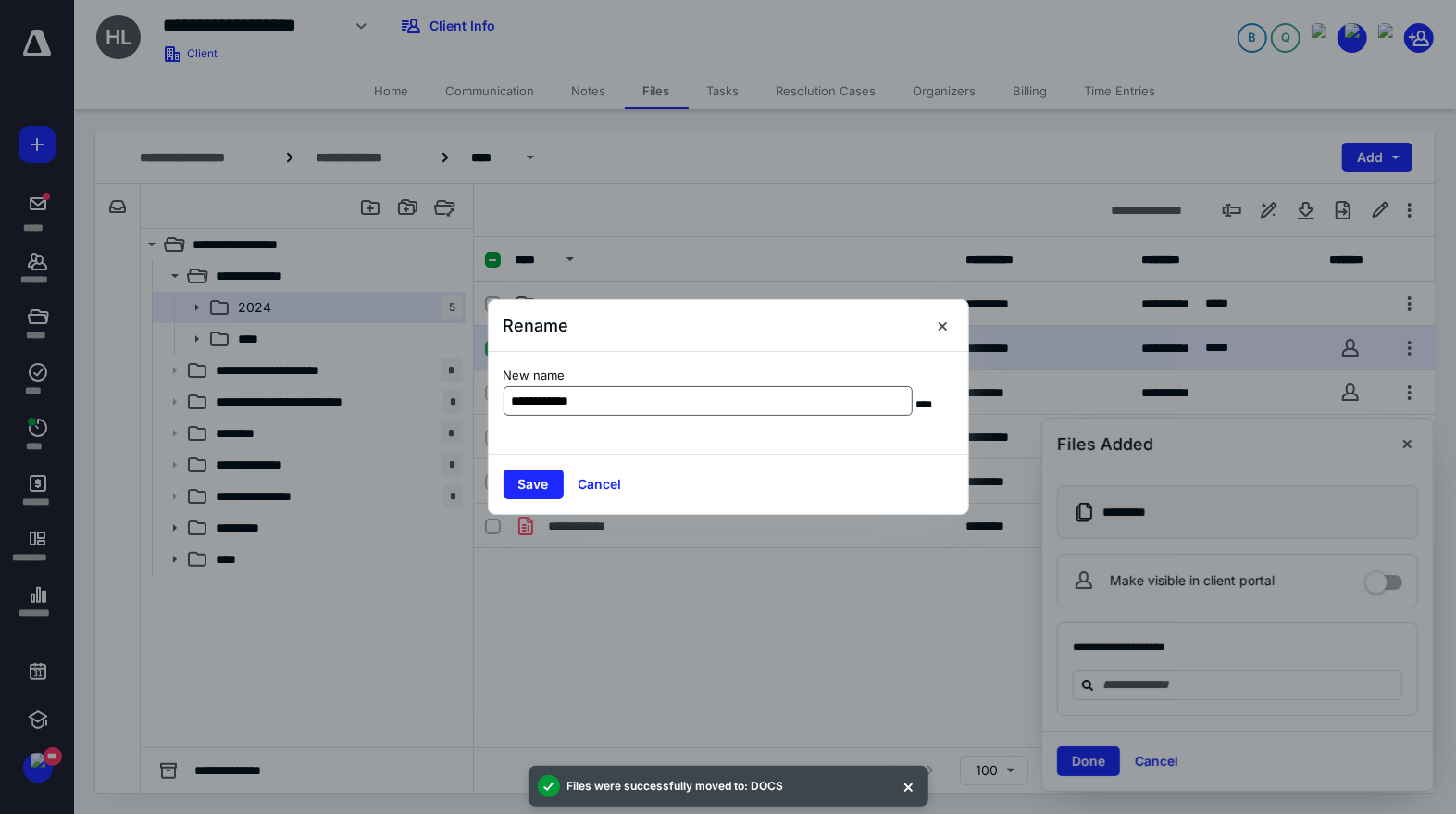 click on "**********" at bounding box center [708, 401] 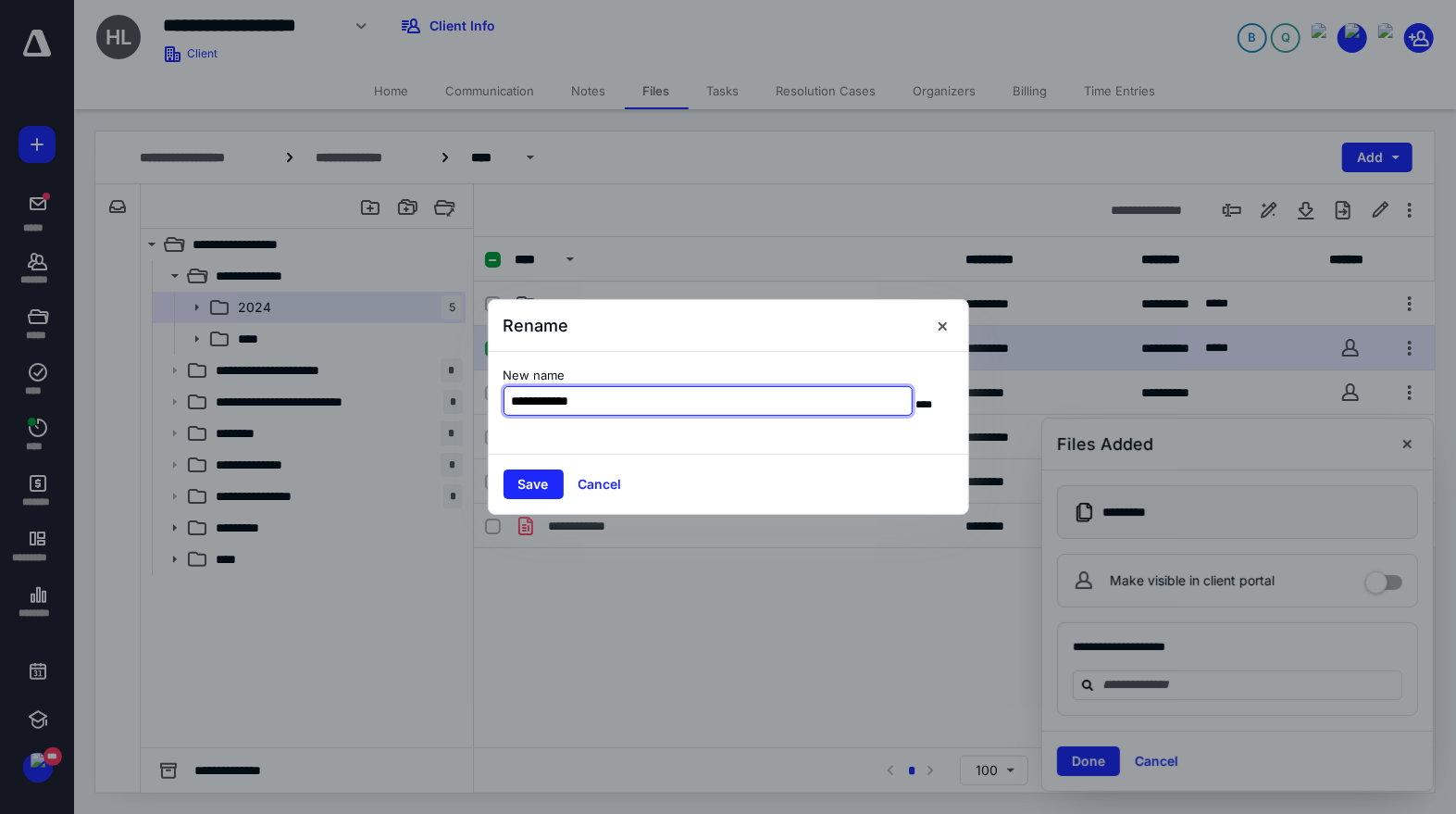 click on "**********" at bounding box center [708, 401] 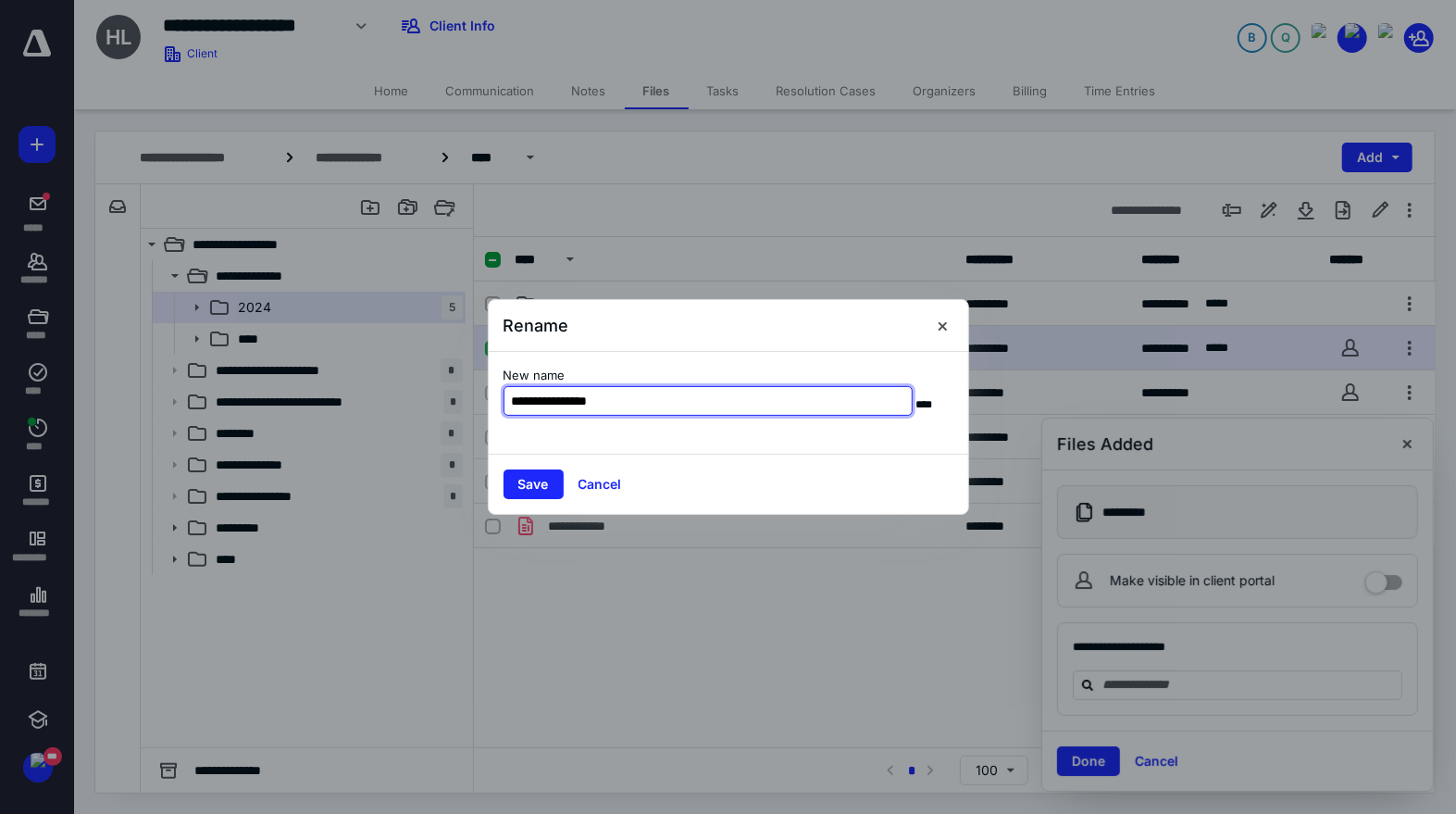click on "**********" at bounding box center [708, 401] 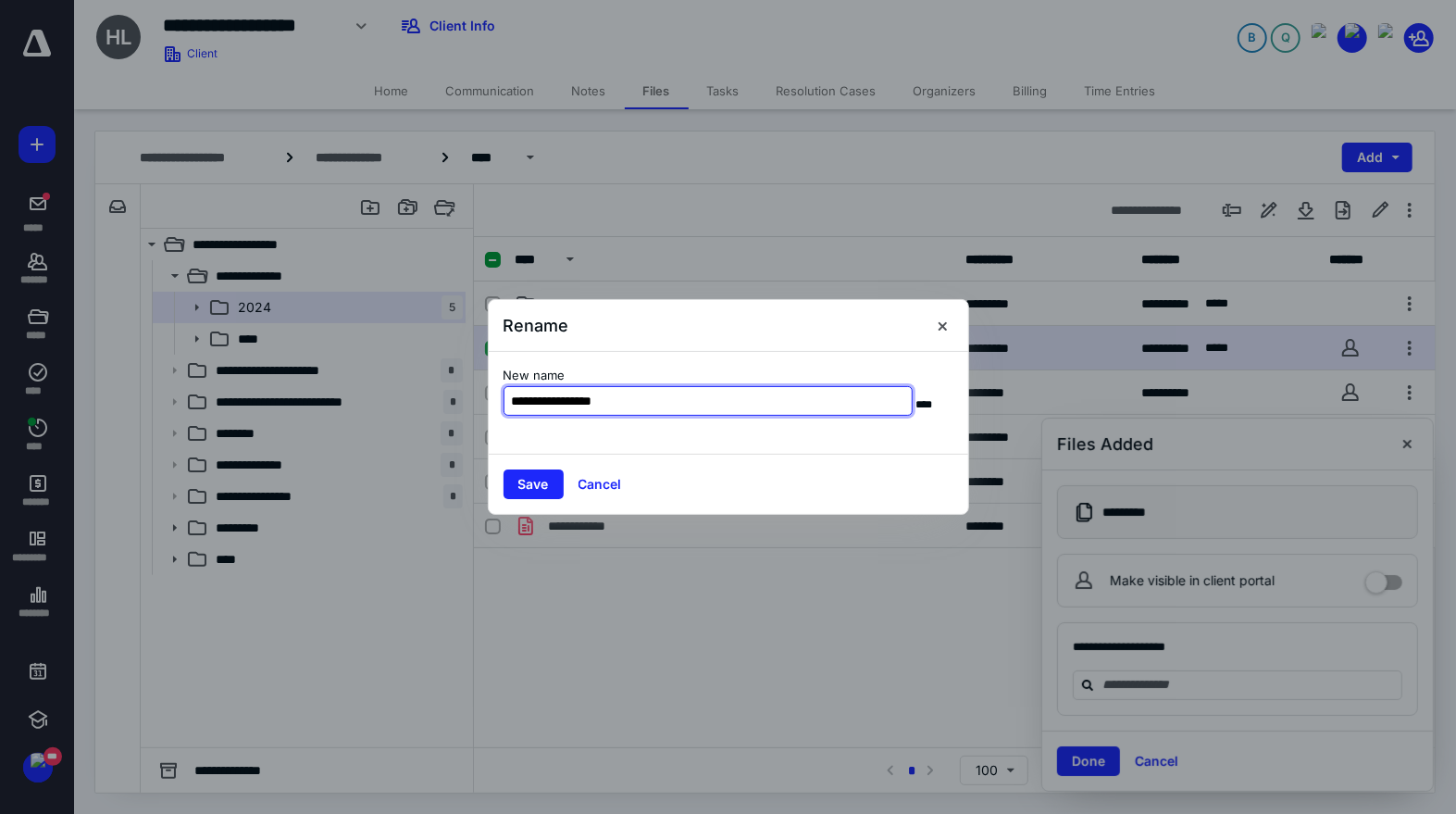 click on "**********" at bounding box center [708, 401] 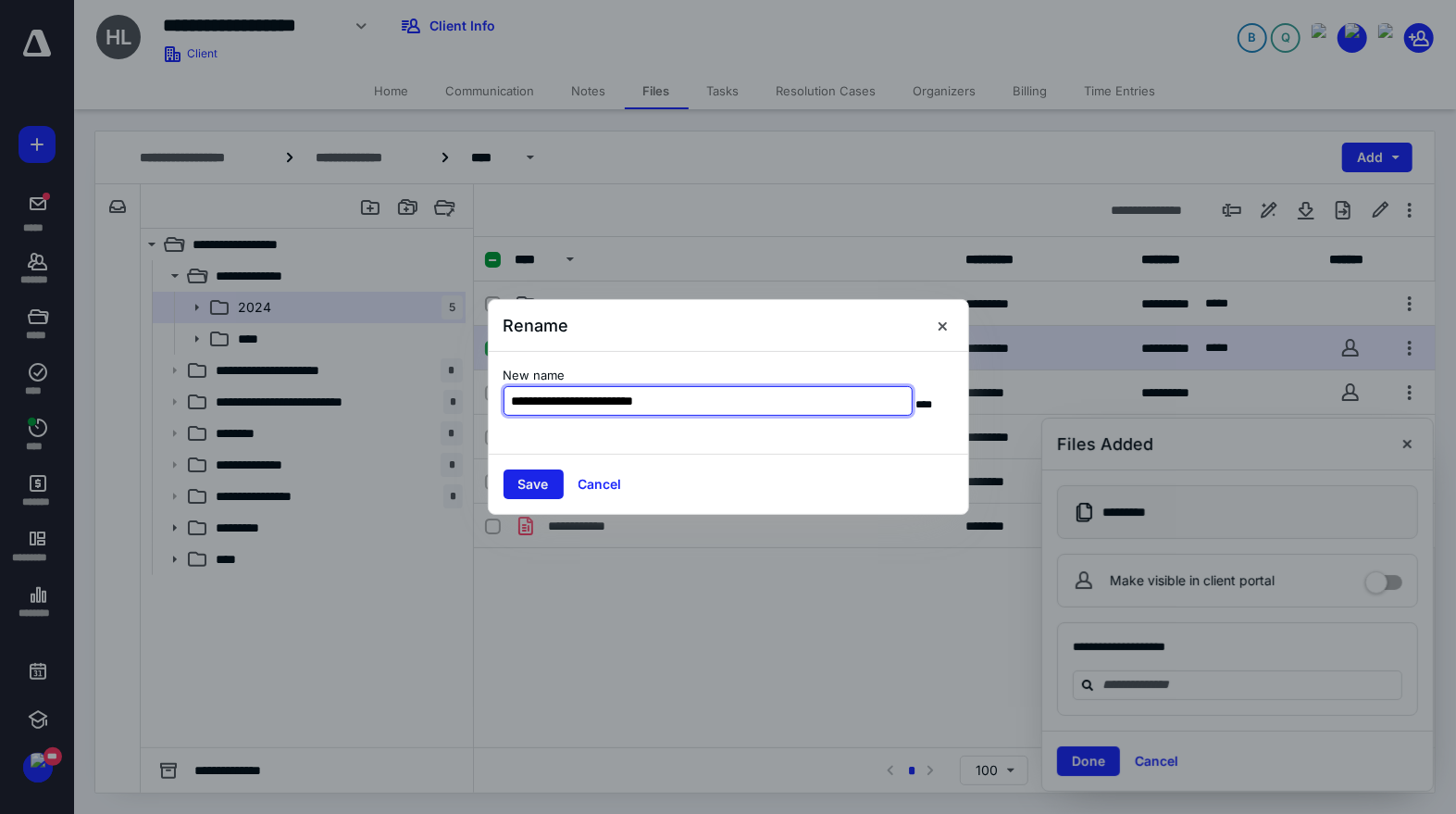 type on "**********" 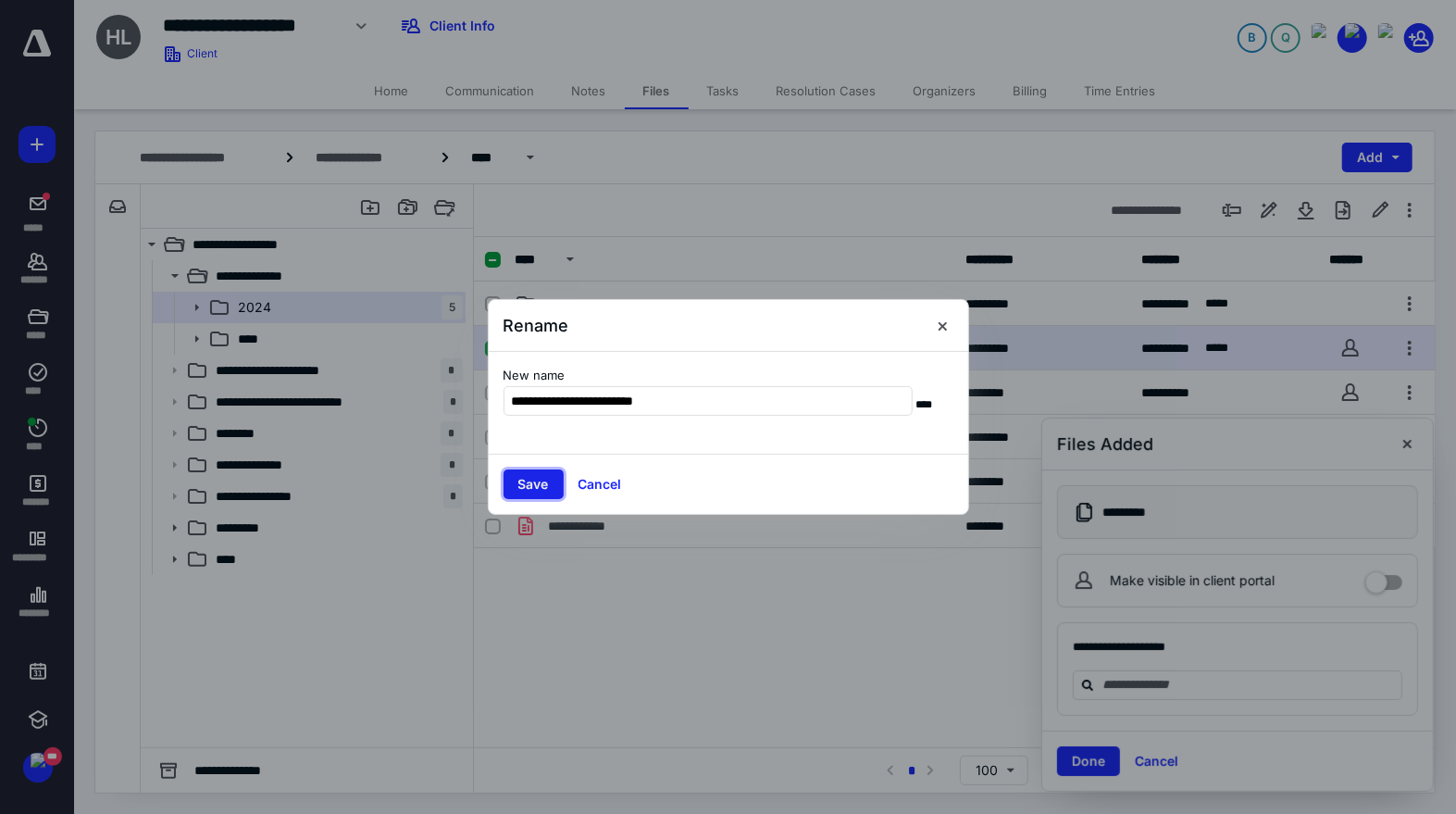 click on "Save" at bounding box center (533, 484) 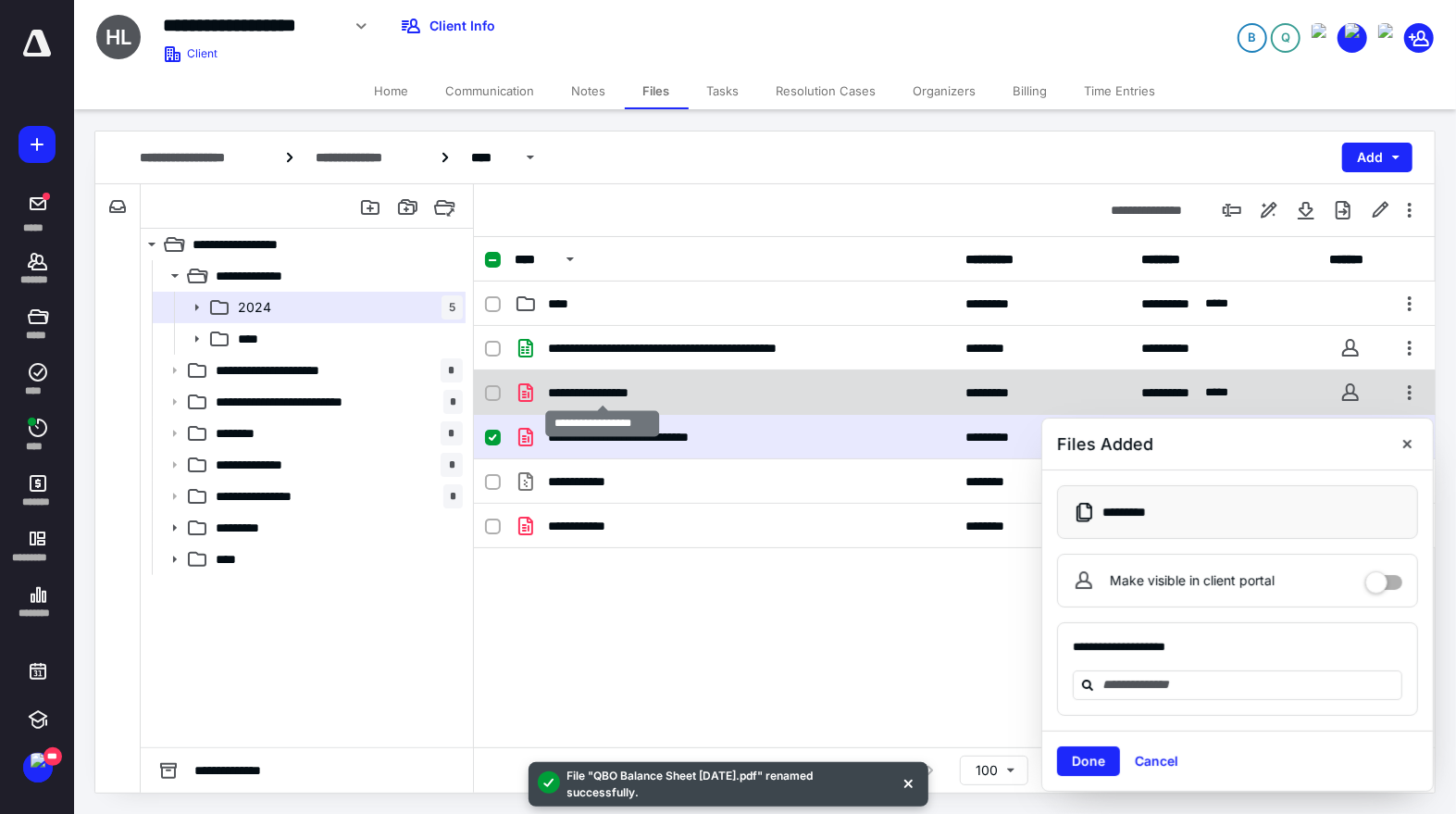 checkbox on "true" 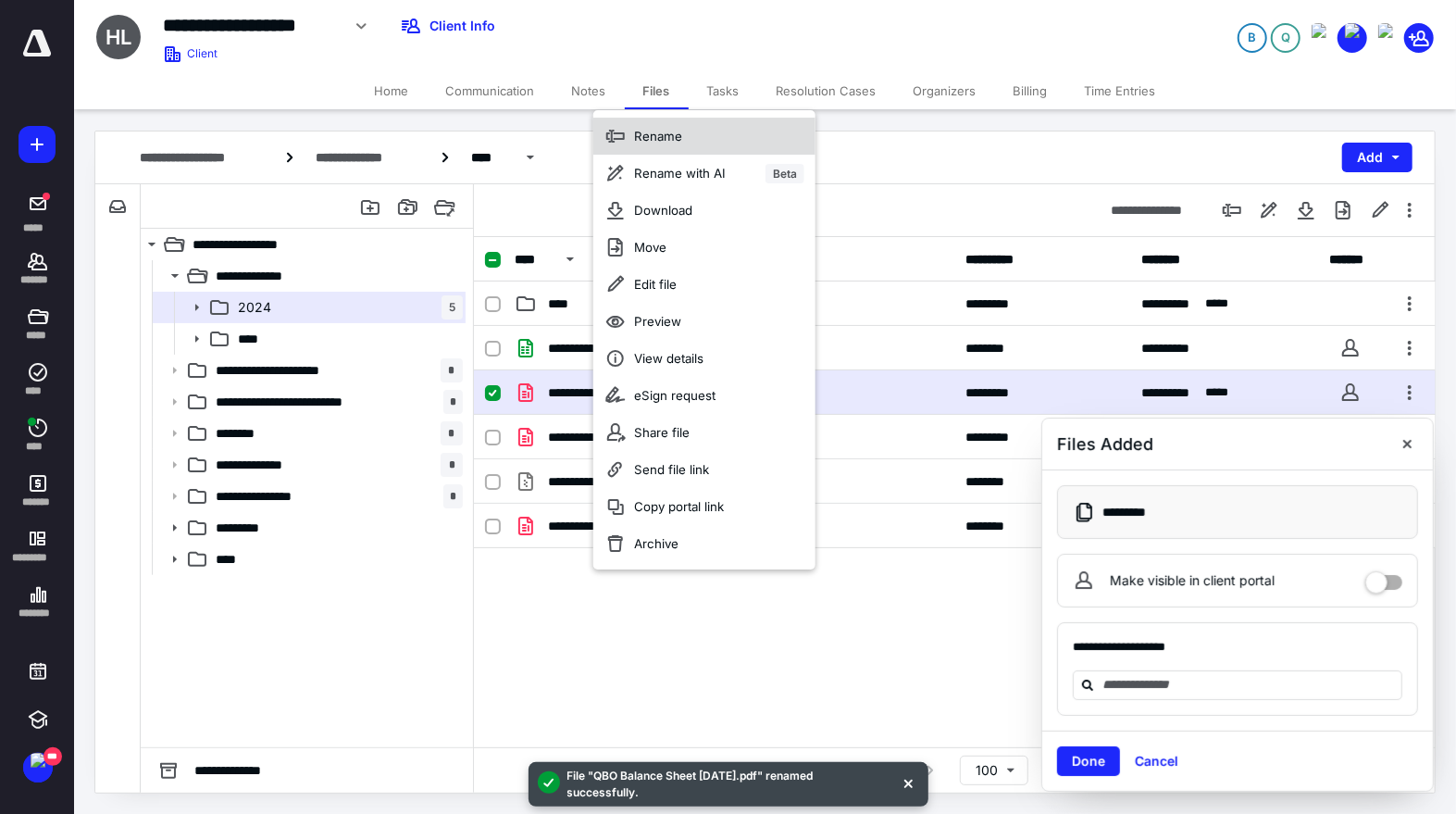 click on "Rename" at bounding box center (704, 136) 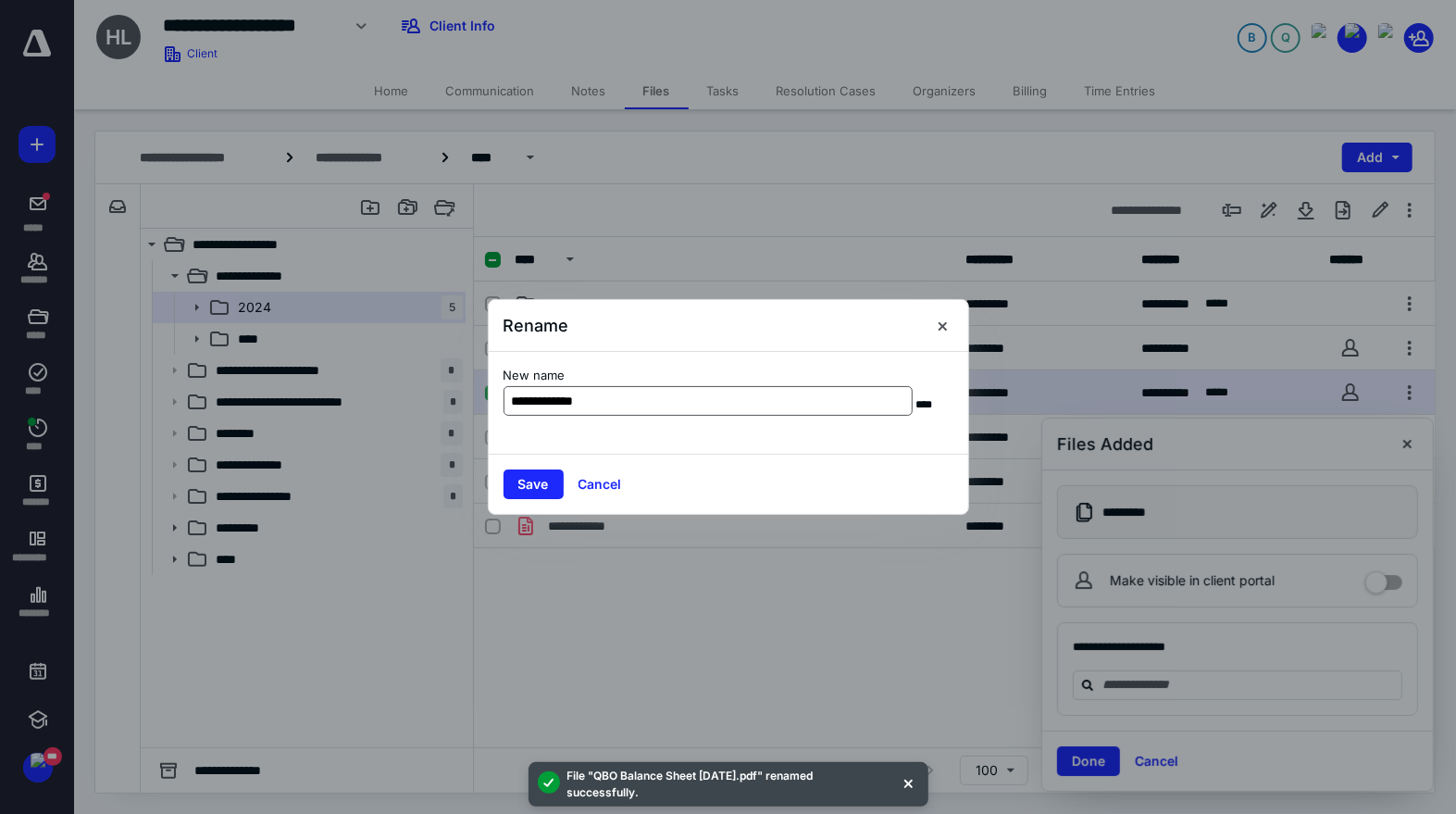 click on "**********" at bounding box center (708, 401) 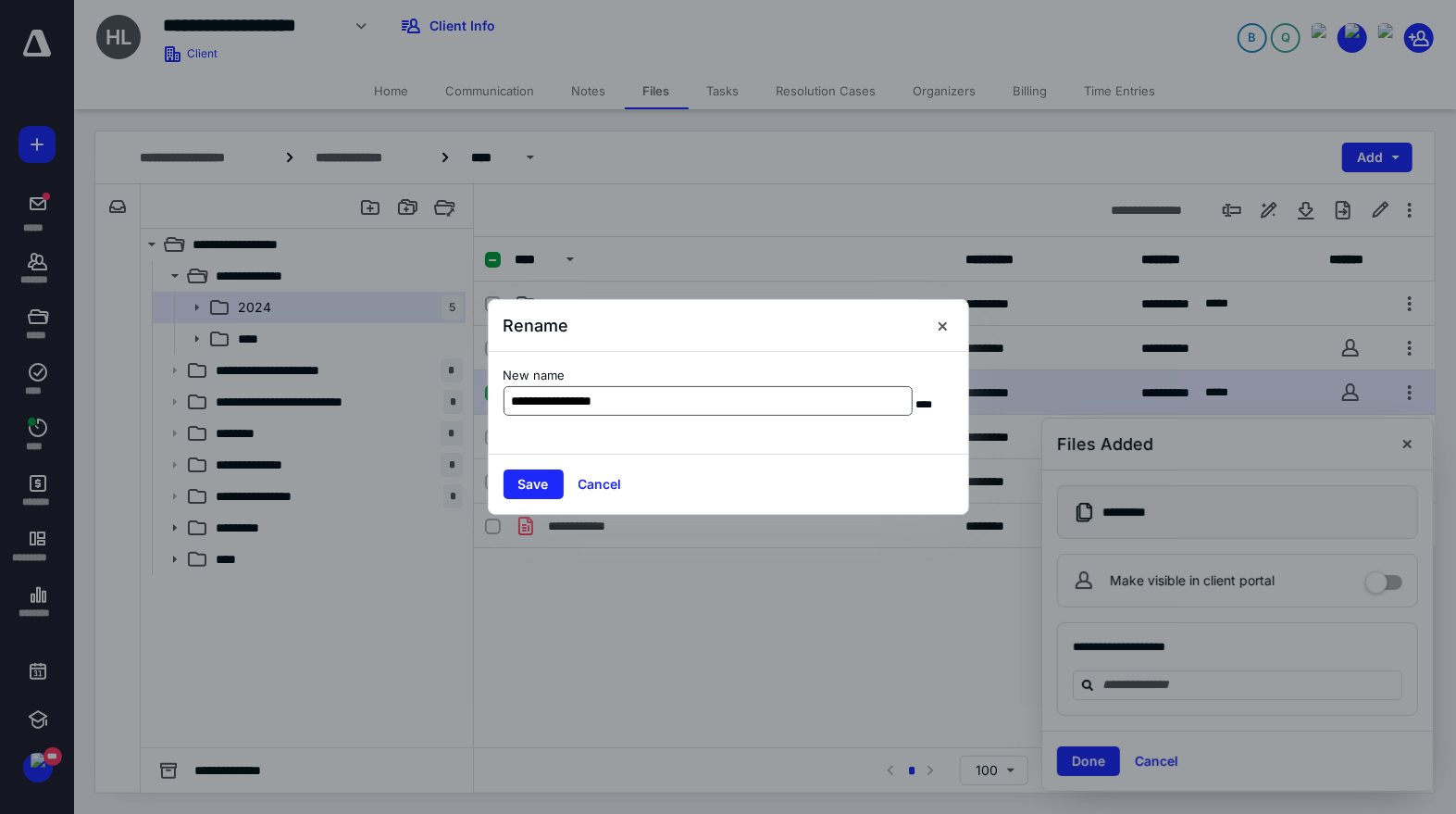 click on "**********" at bounding box center (708, 401) 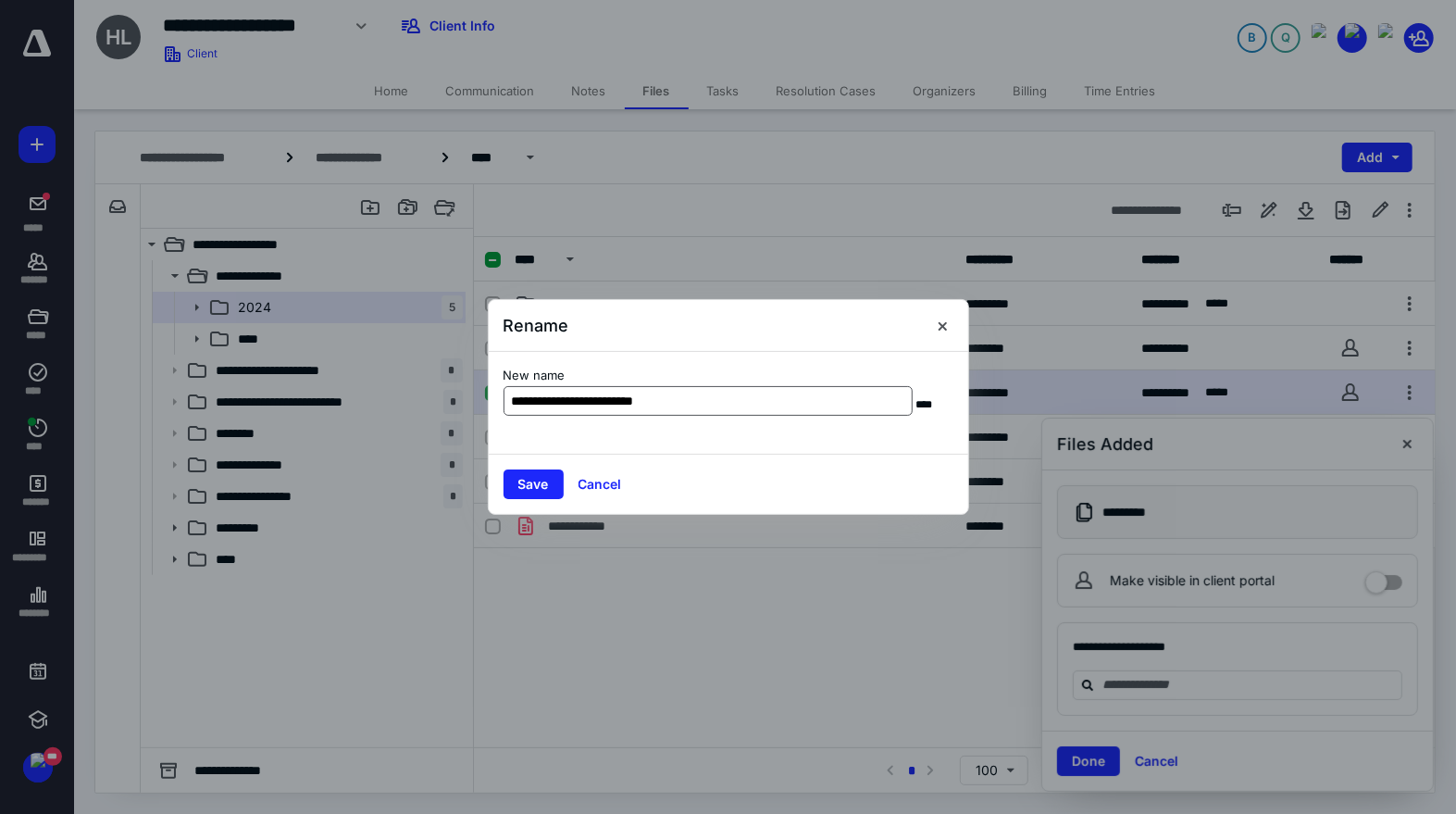 type on "**********" 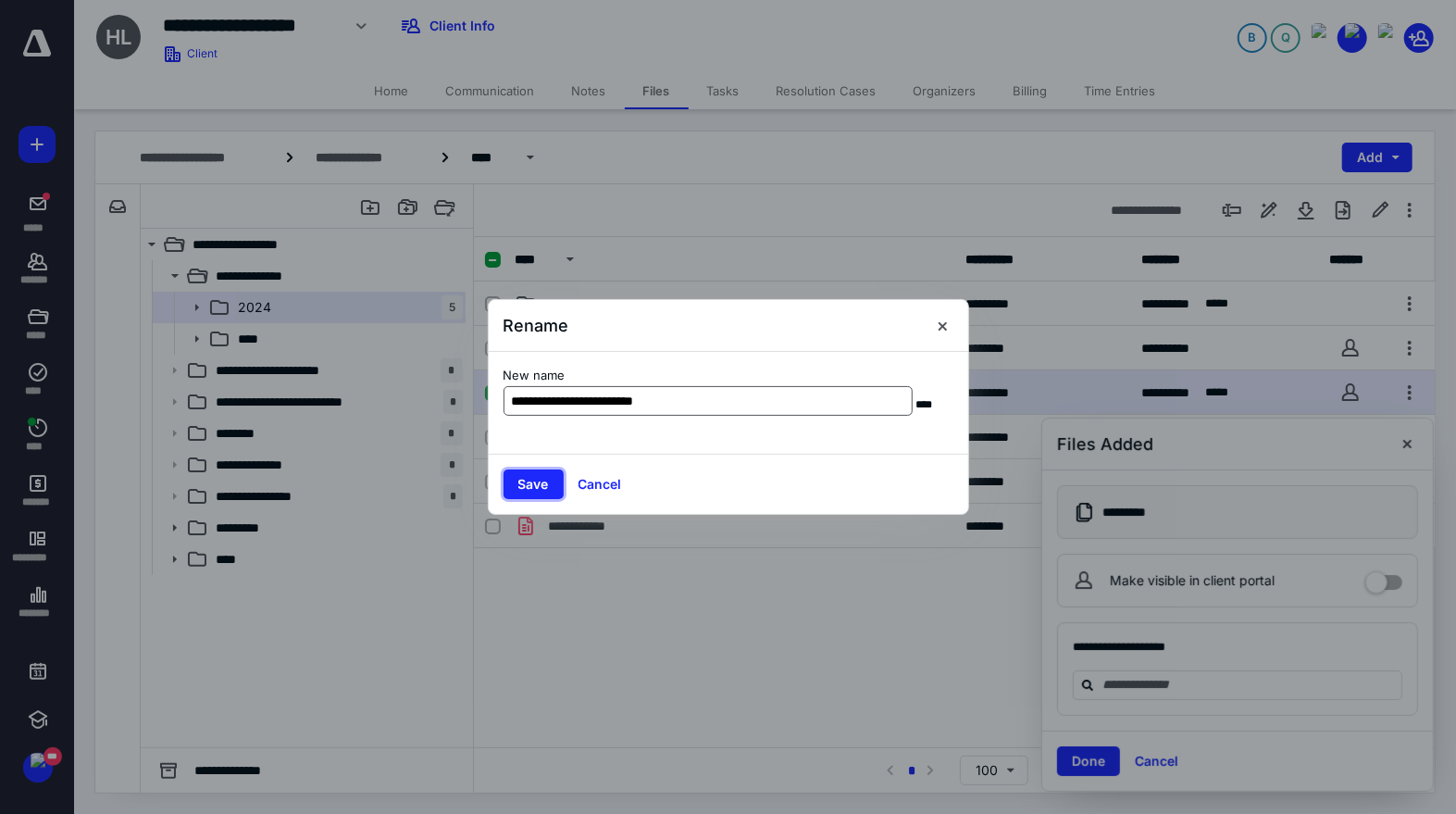 type 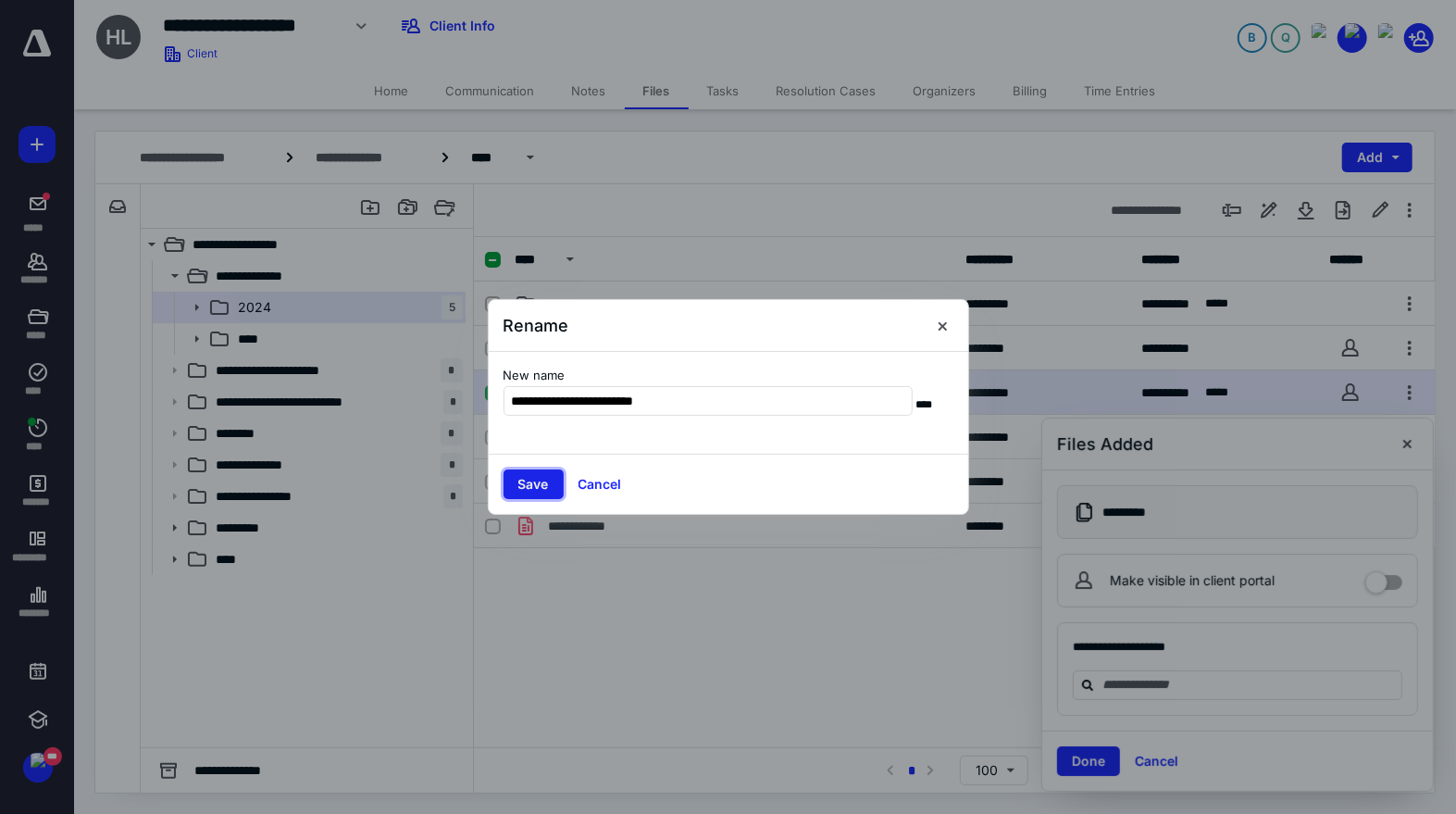 click on "Save" at bounding box center (533, 484) 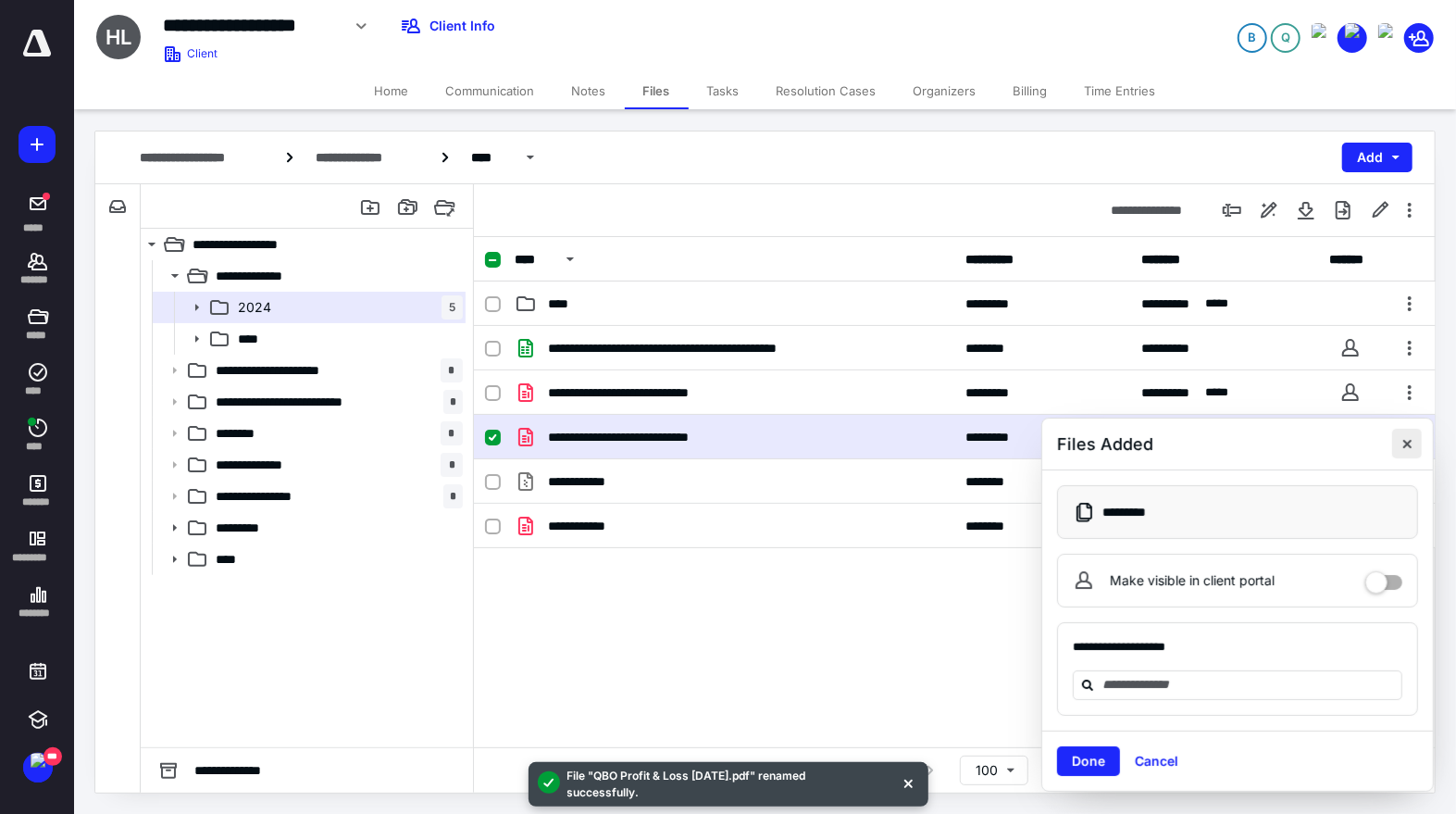 click at bounding box center [1407, 444] 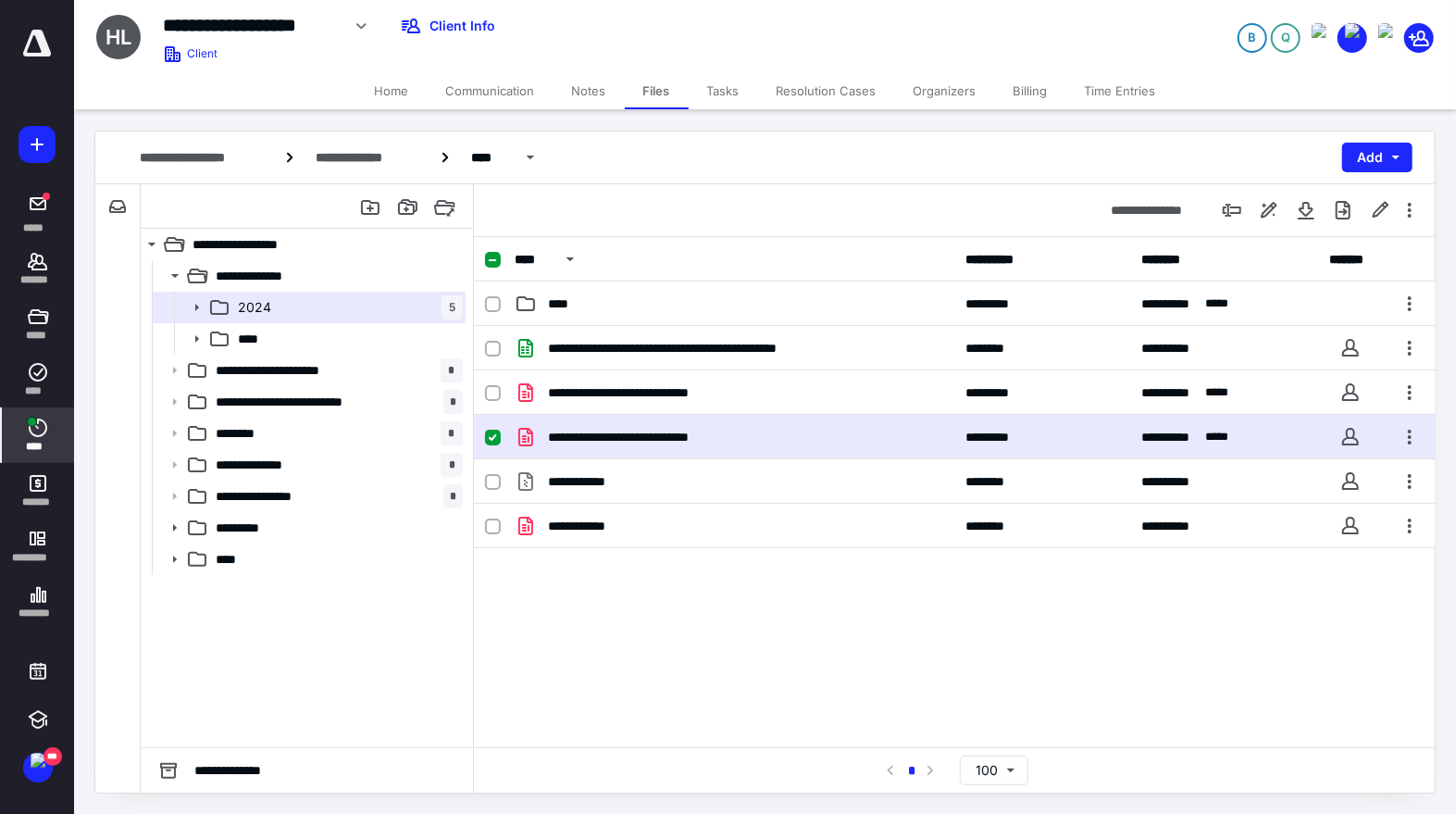 click on "****" at bounding box center [38, 435] 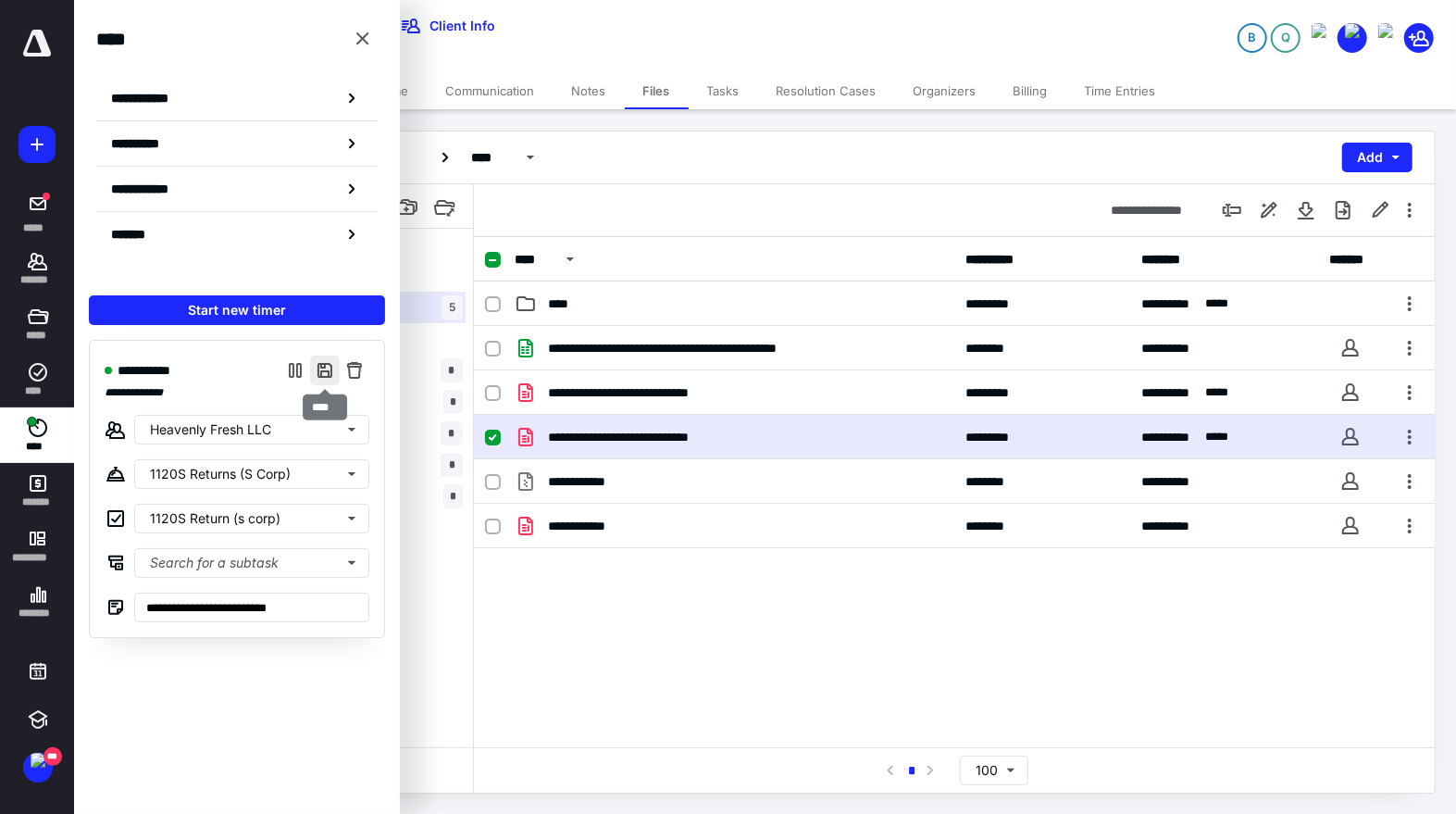 click at bounding box center [325, 370] 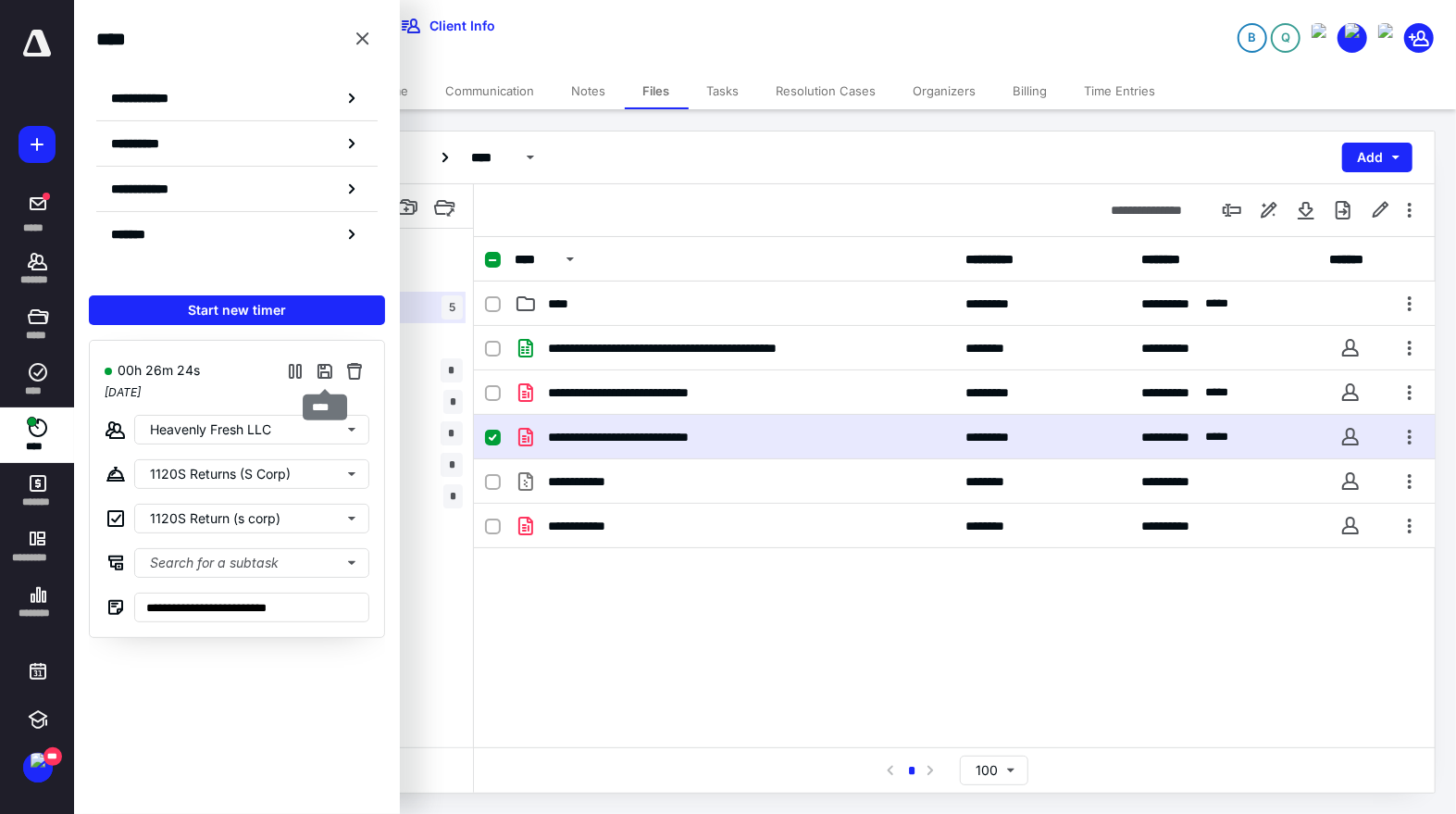 type on "***" 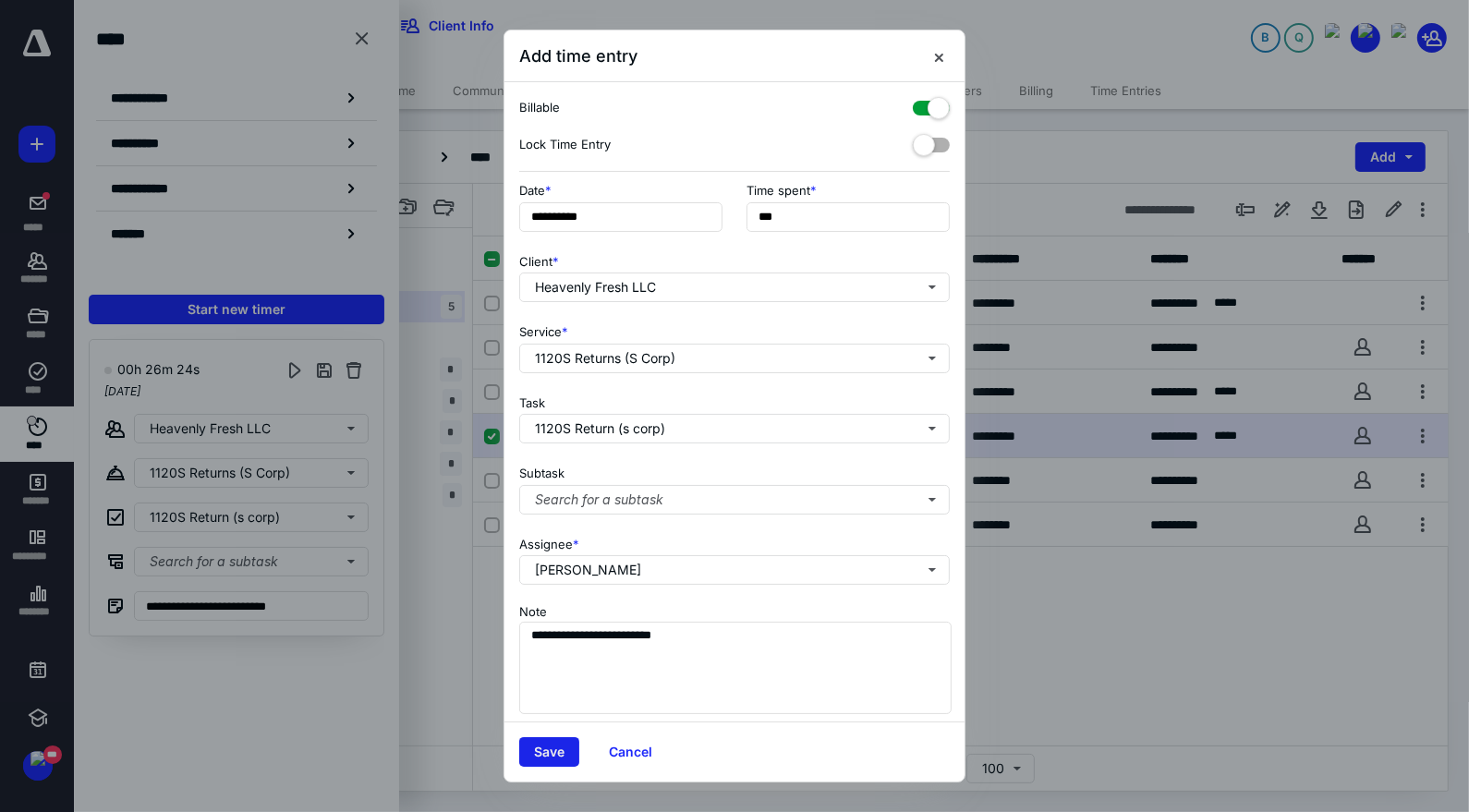 click on "Save" at bounding box center (549, 752) 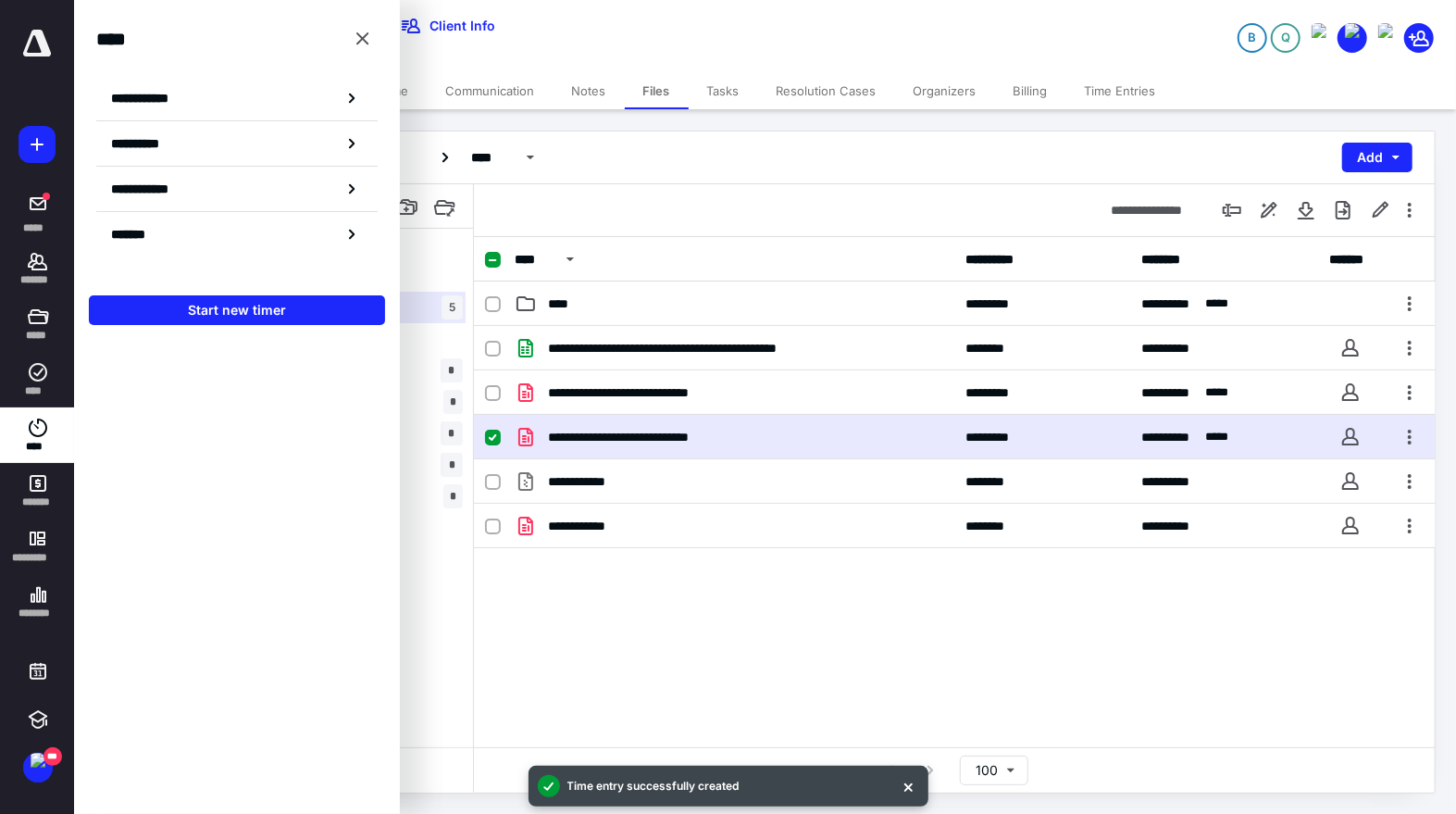 click on "B Q" at bounding box center (1215, 26) 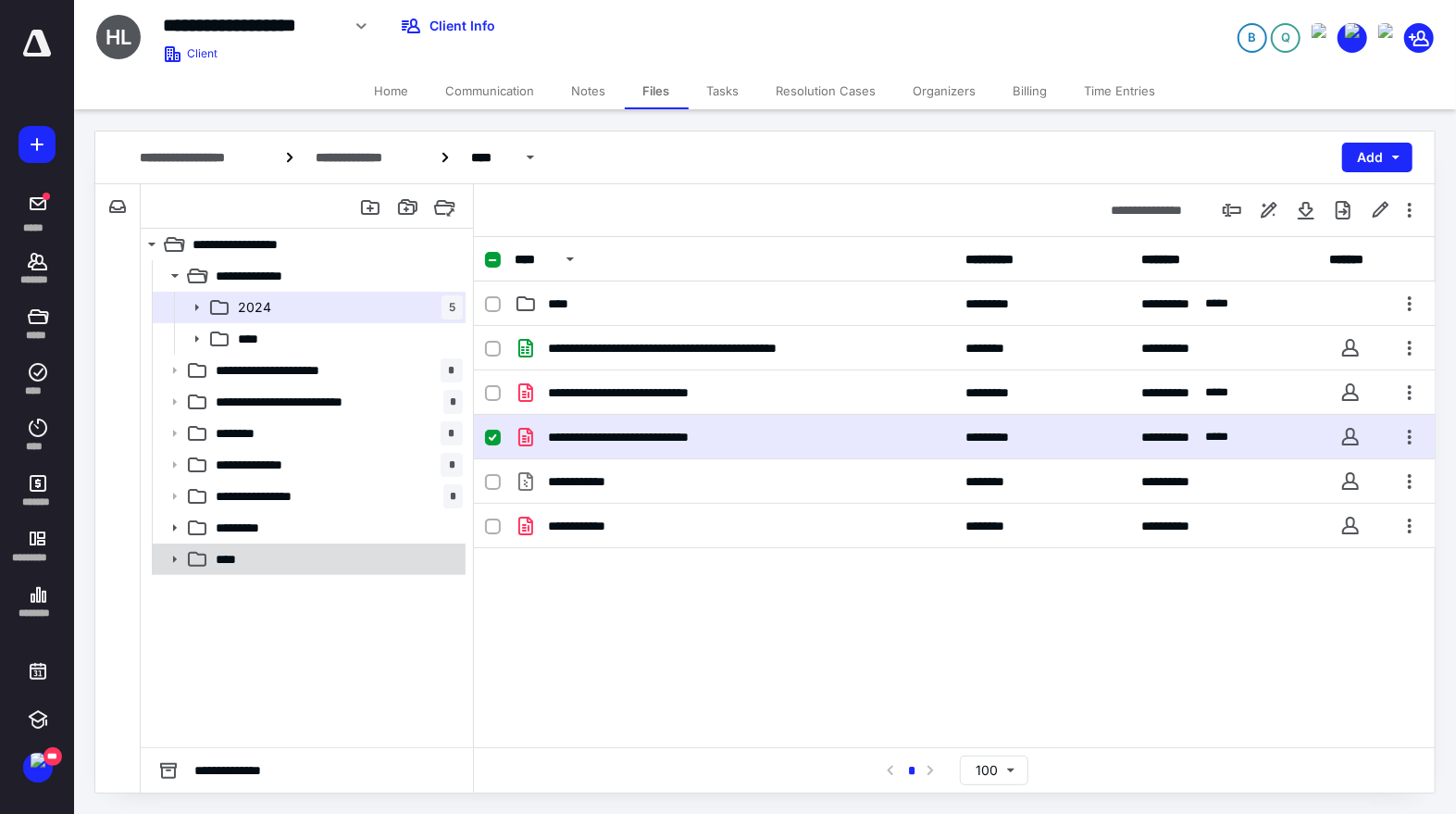 click on "****" at bounding box center (335, 559) 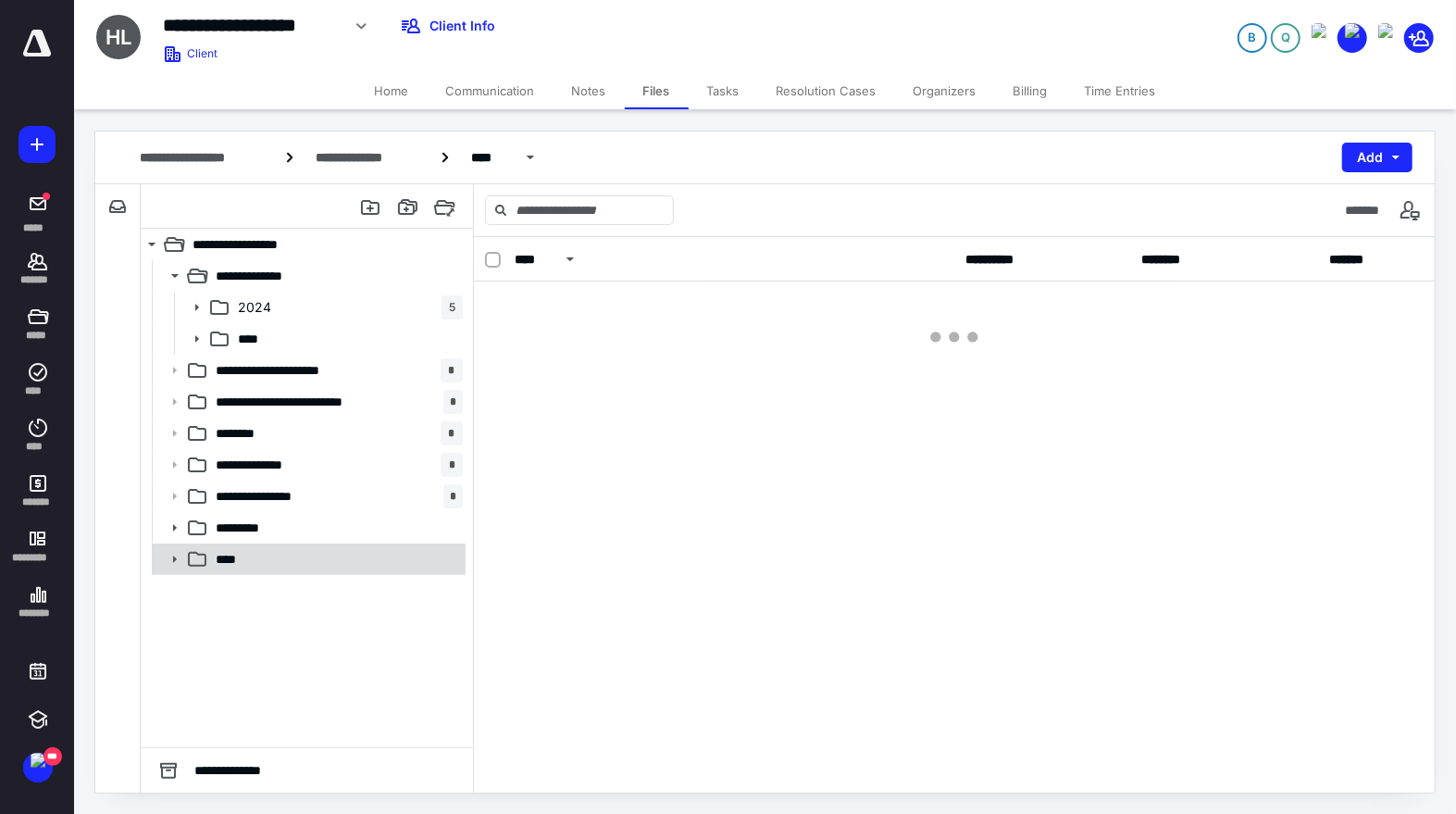 click on "****" at bounding box center [335, 559] 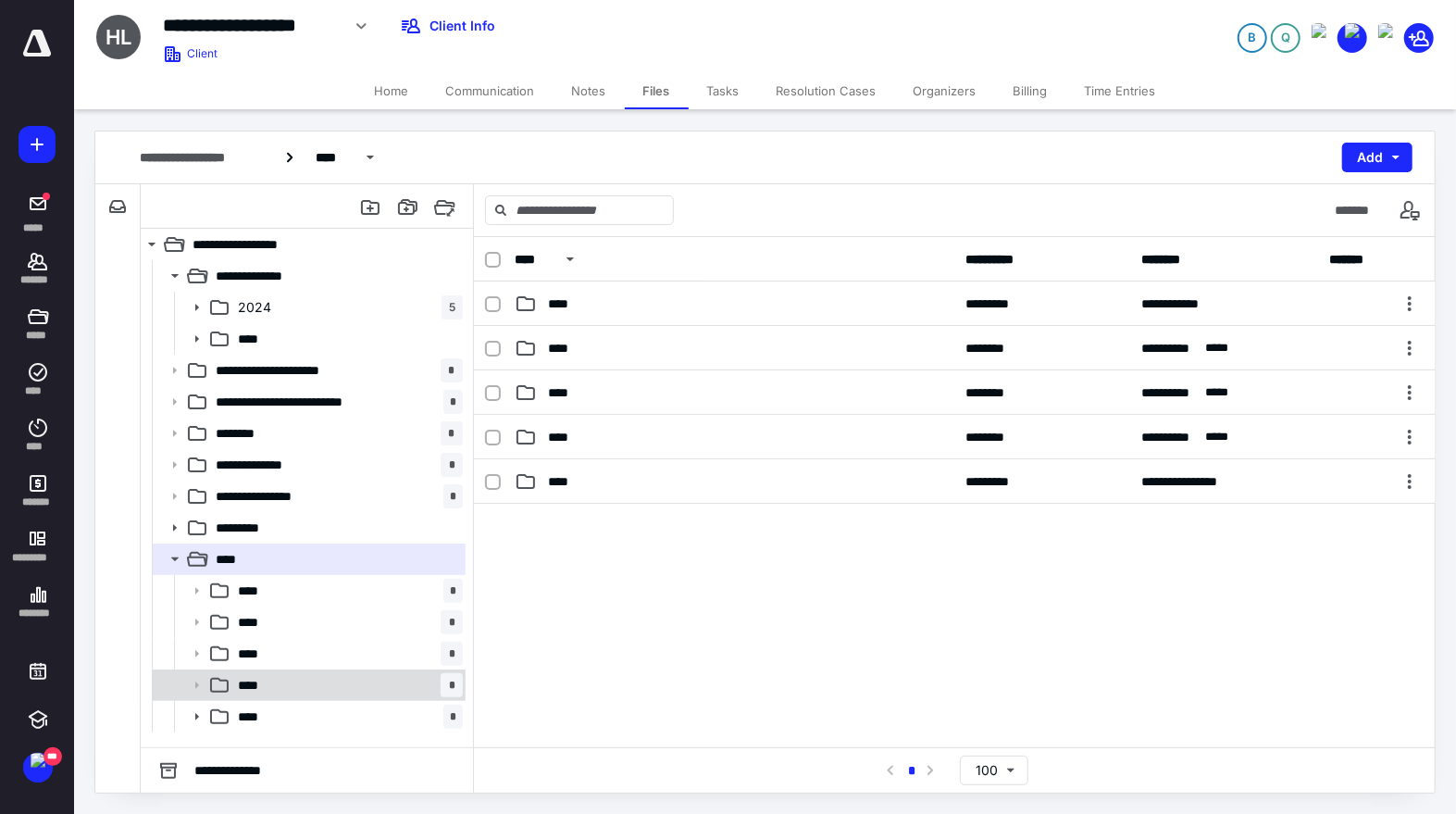 click on "**** *" at bounding box center (346, 685) 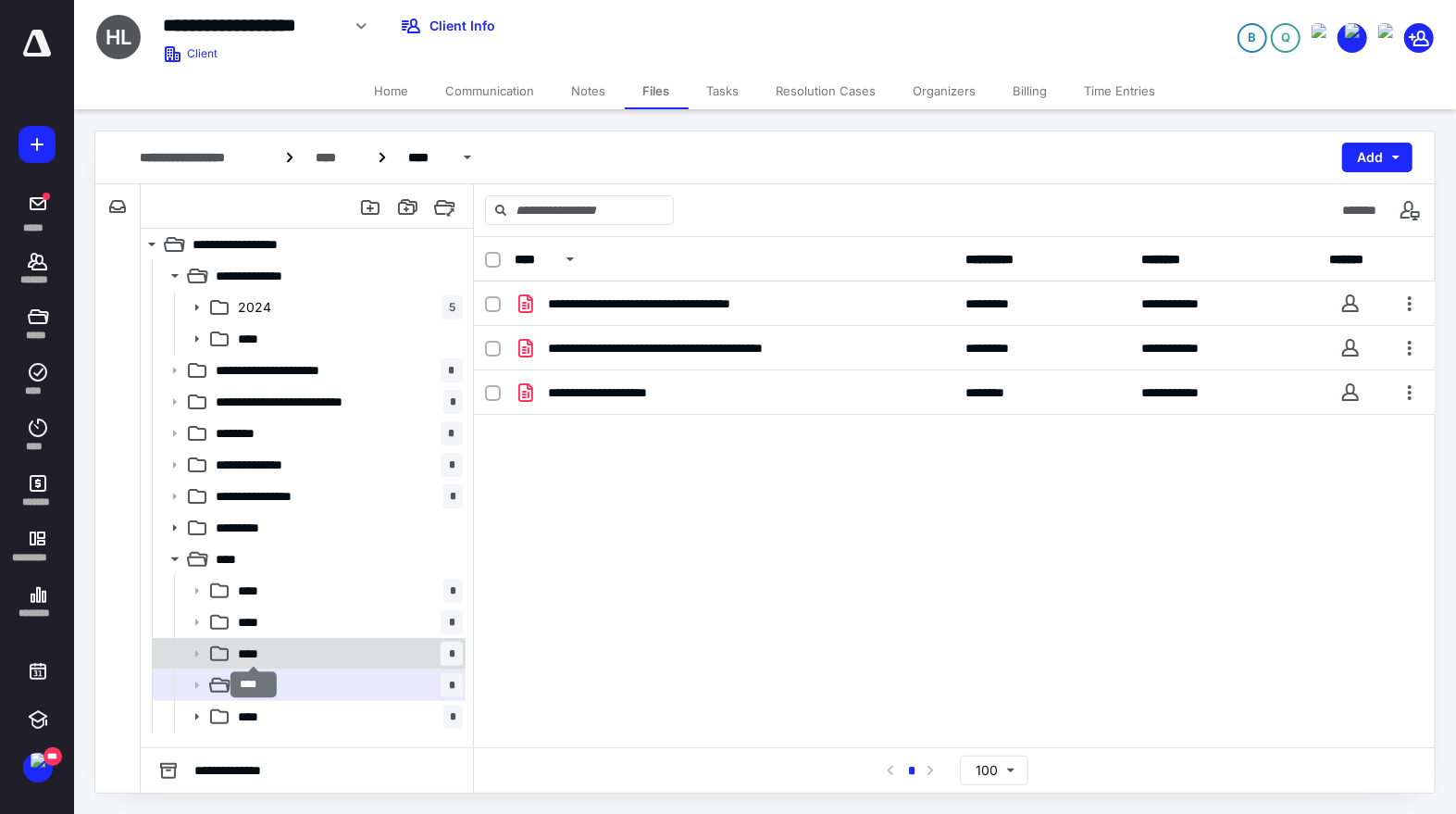 click on "****" at bounding box center [254, 654] 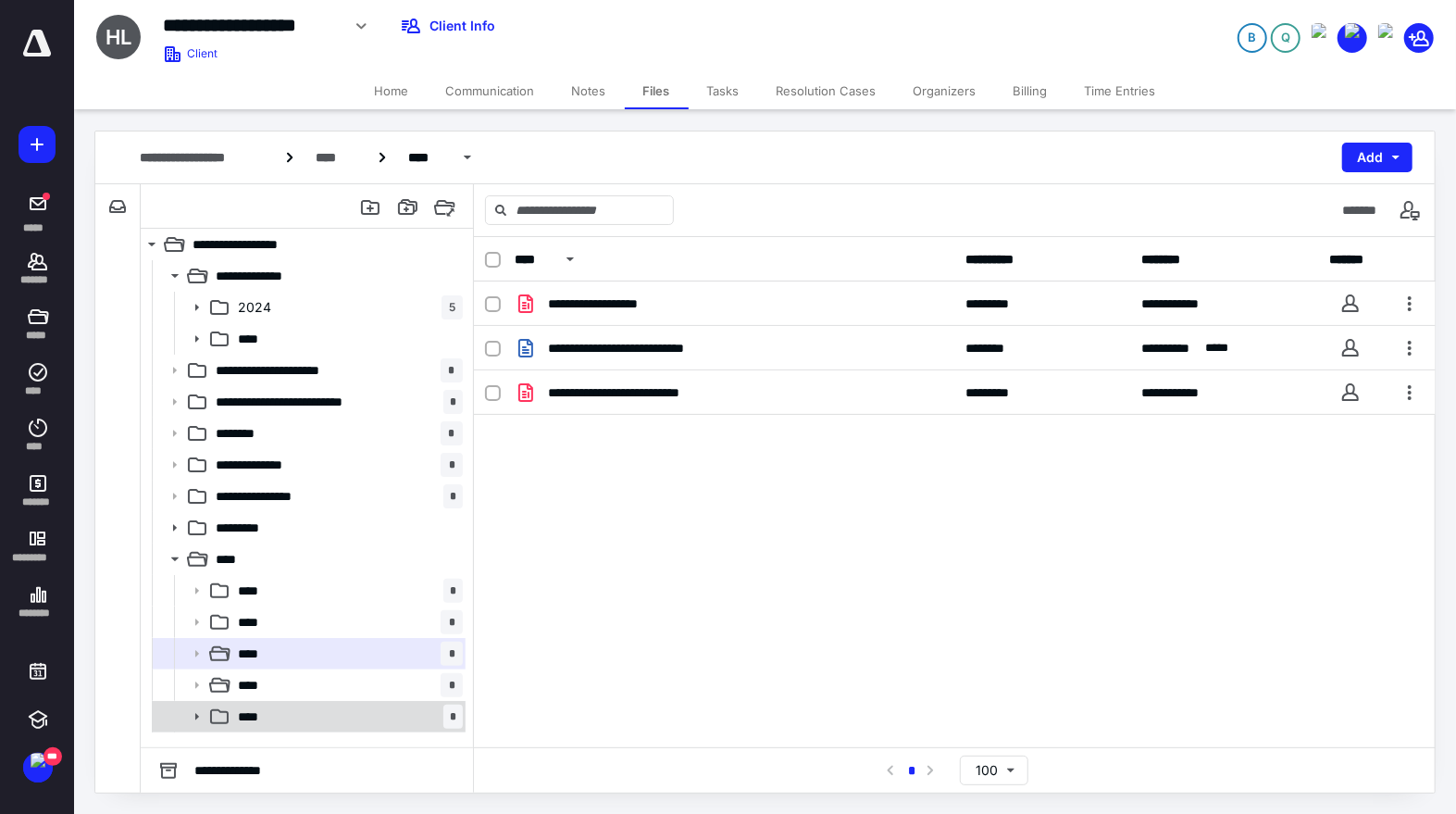 click on "**** *" at bounding box center (346, 717) 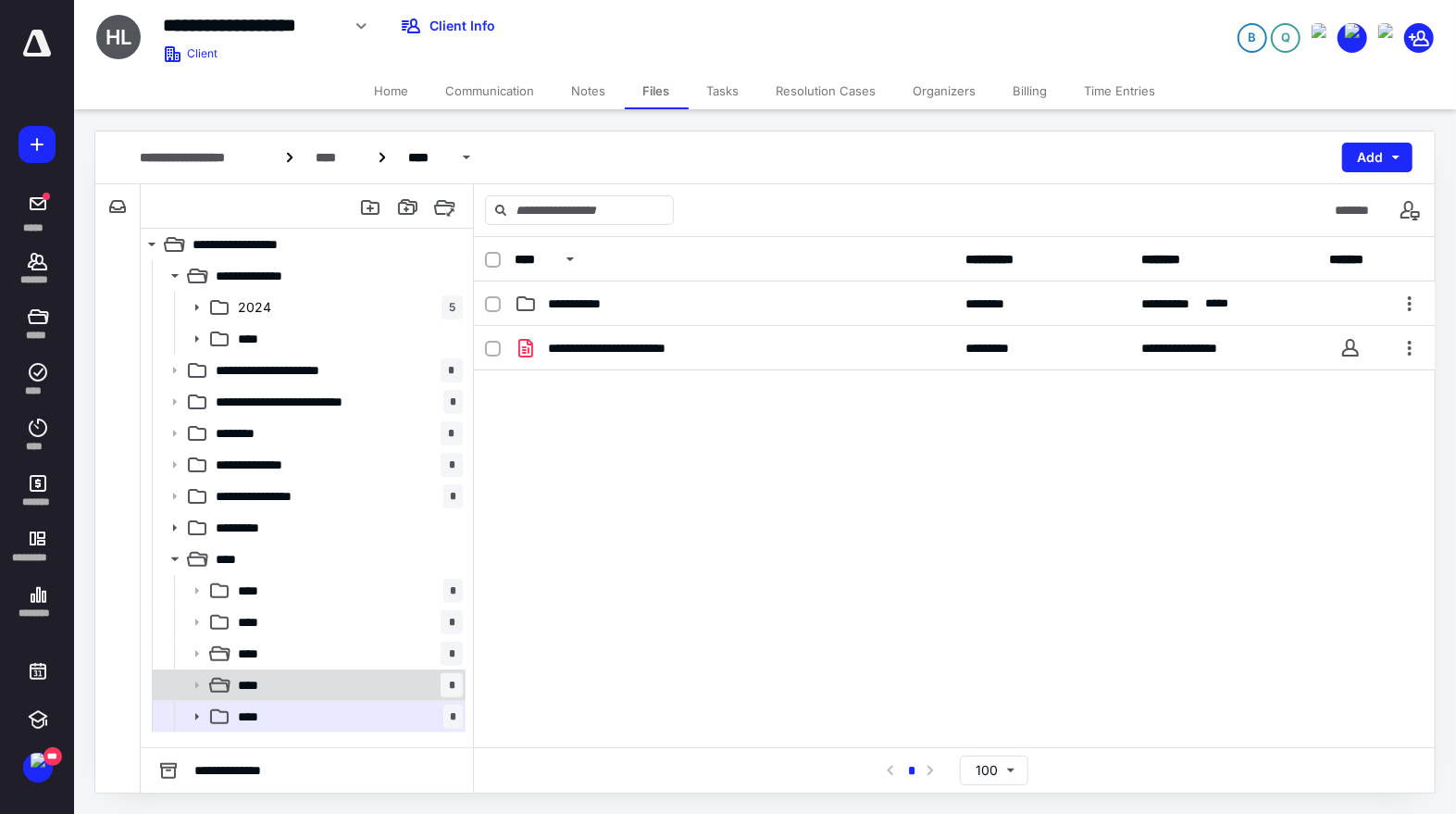 click on "**** *" at bounding box center (346, 685) 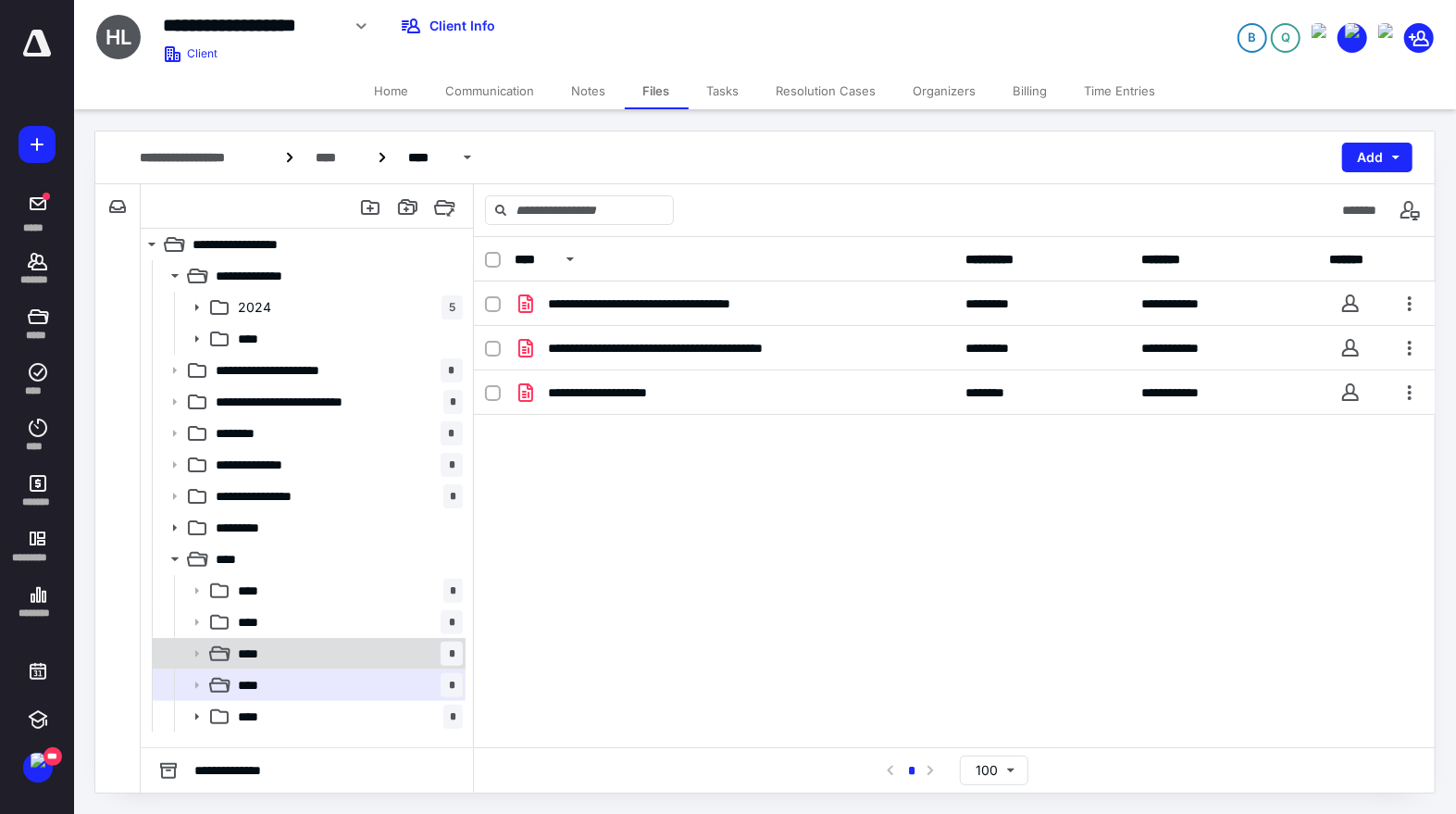 click on "**** *" at bounding box center [346, 654] 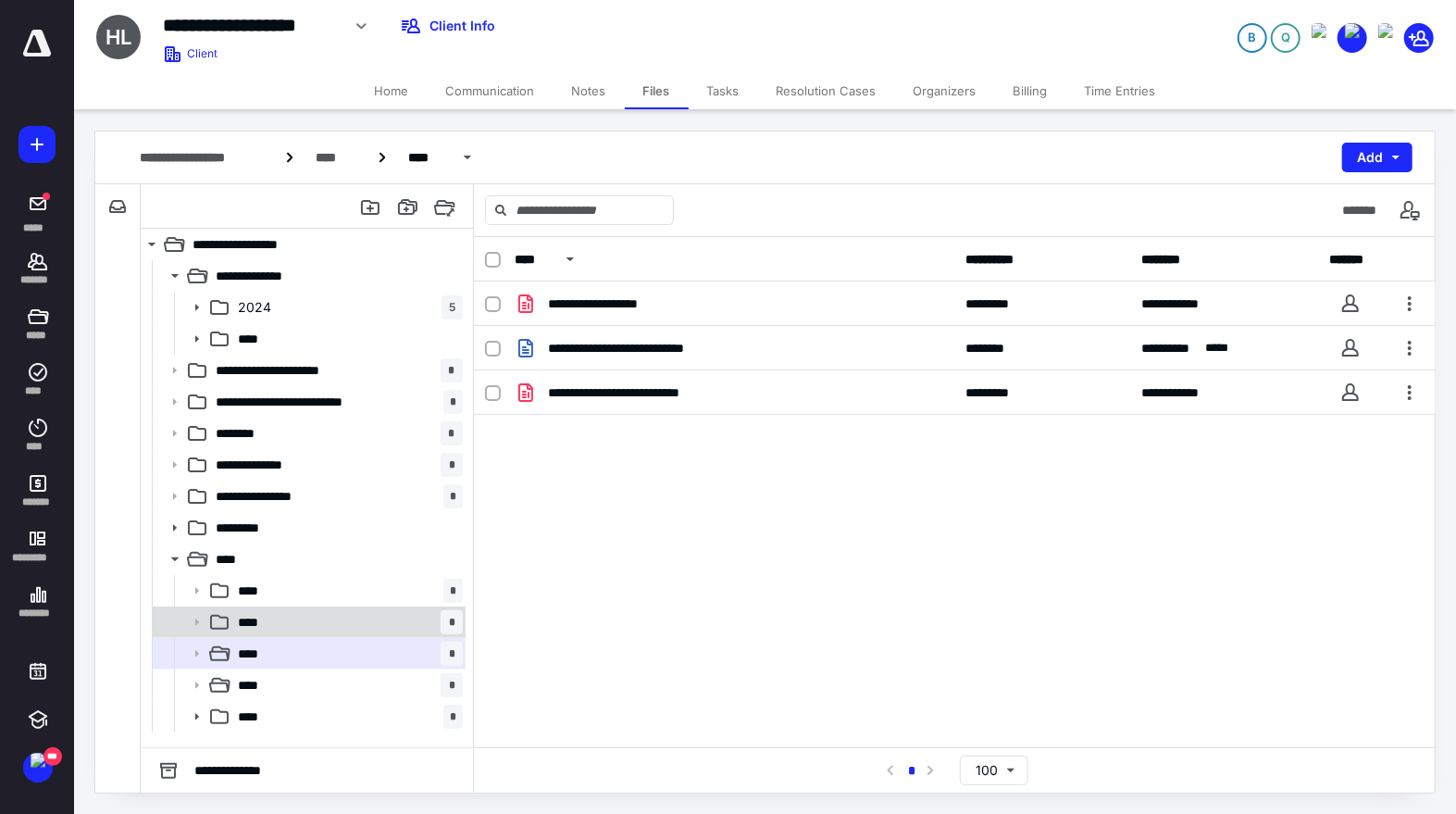 click on "**** *" at bounding box center (346, 622) 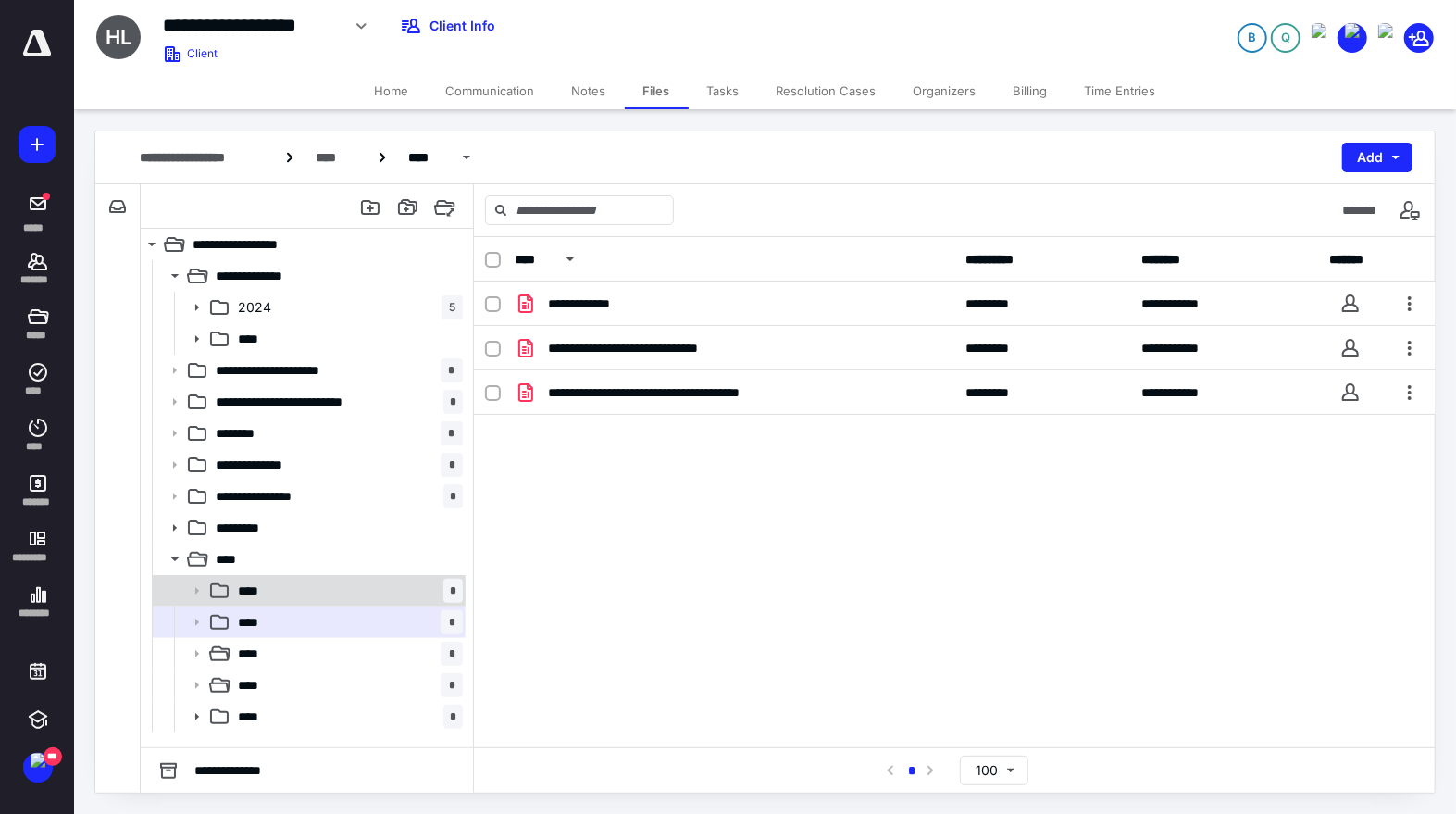click on "**** *" at bounding box center [346, 591] 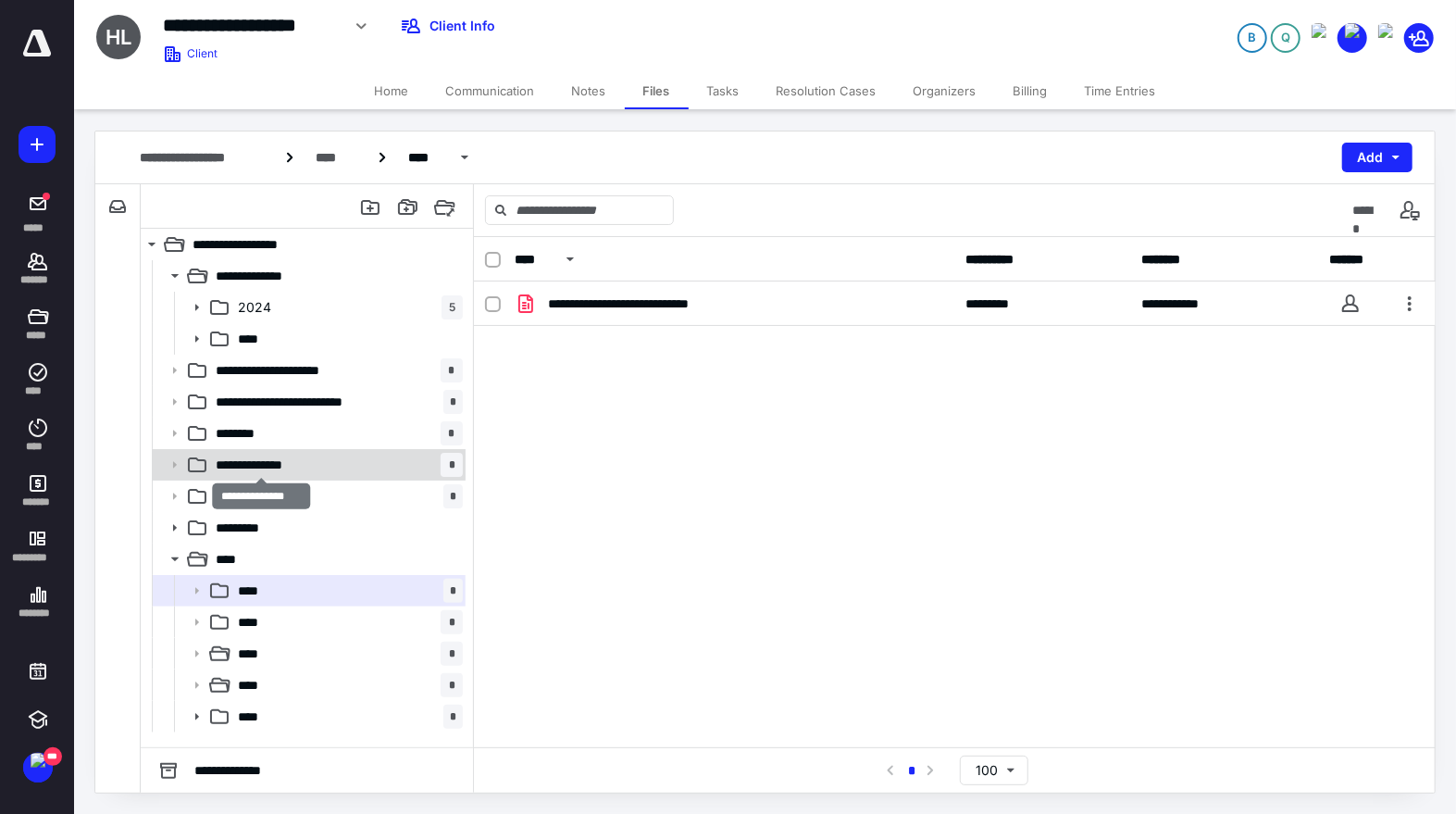 click on "**********" at bounding box center (261, 465) 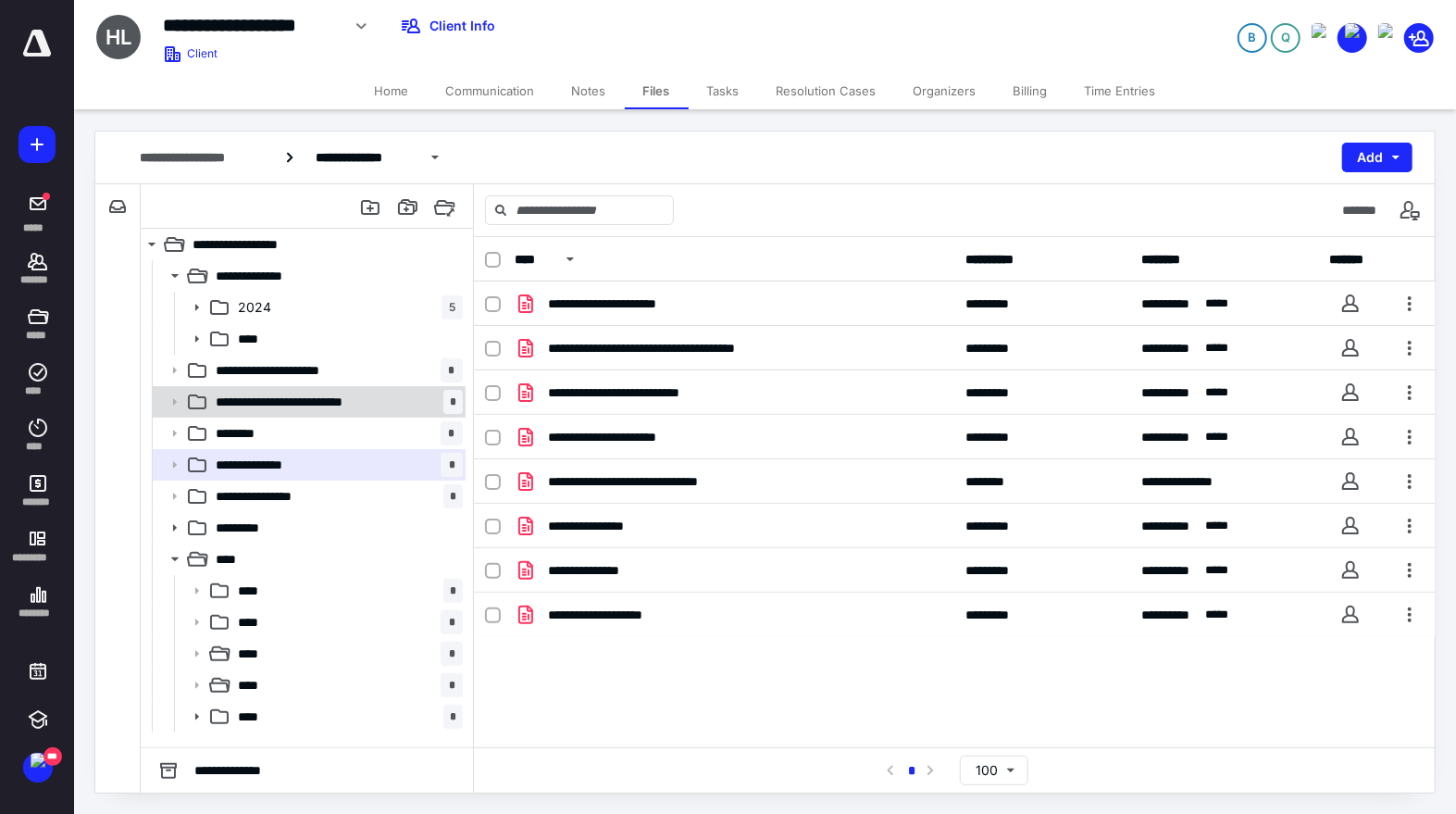 click on "**********" at bounding box center [301, 402] 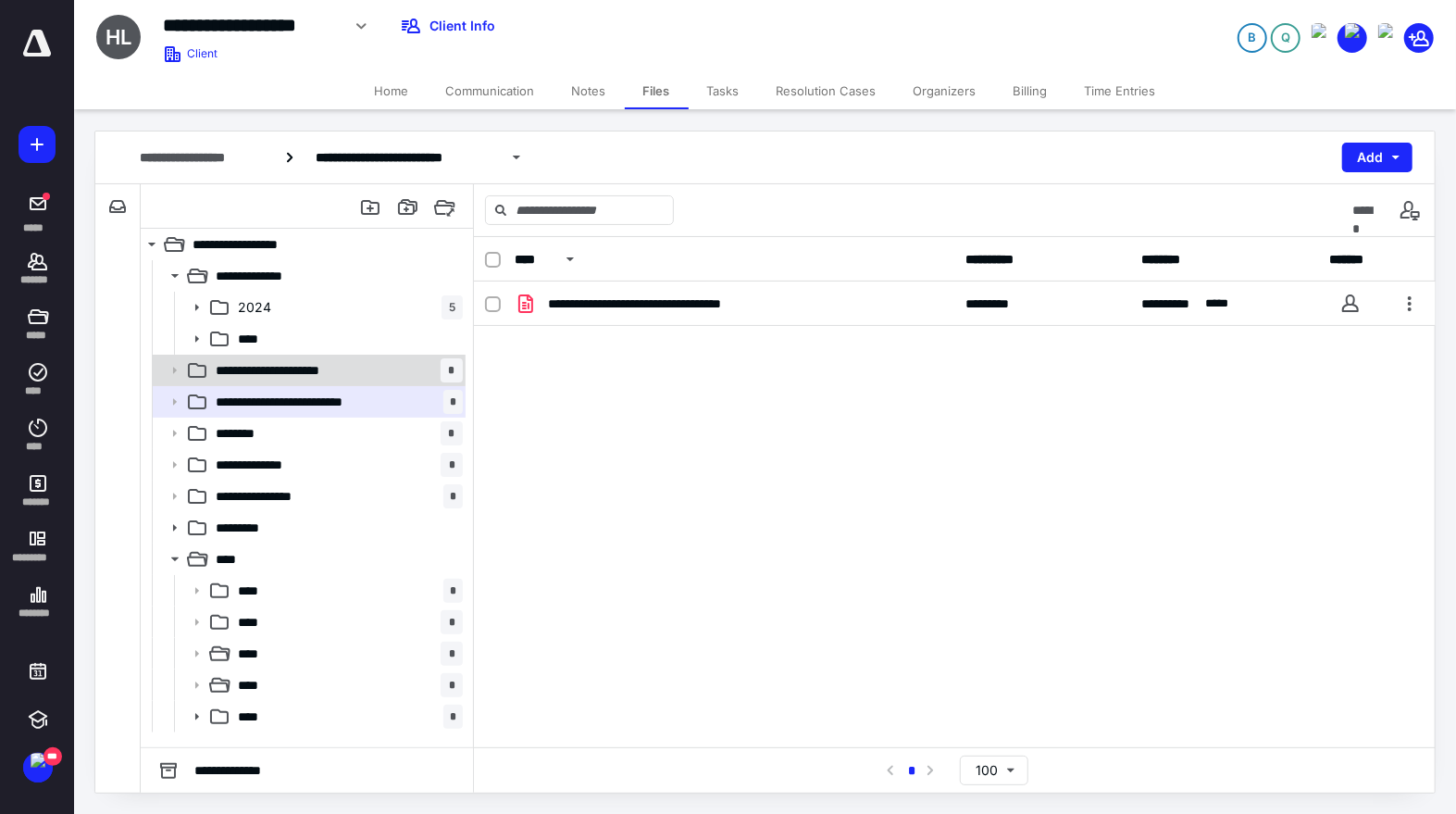 click on "**********" at bounding box center (292, 370) 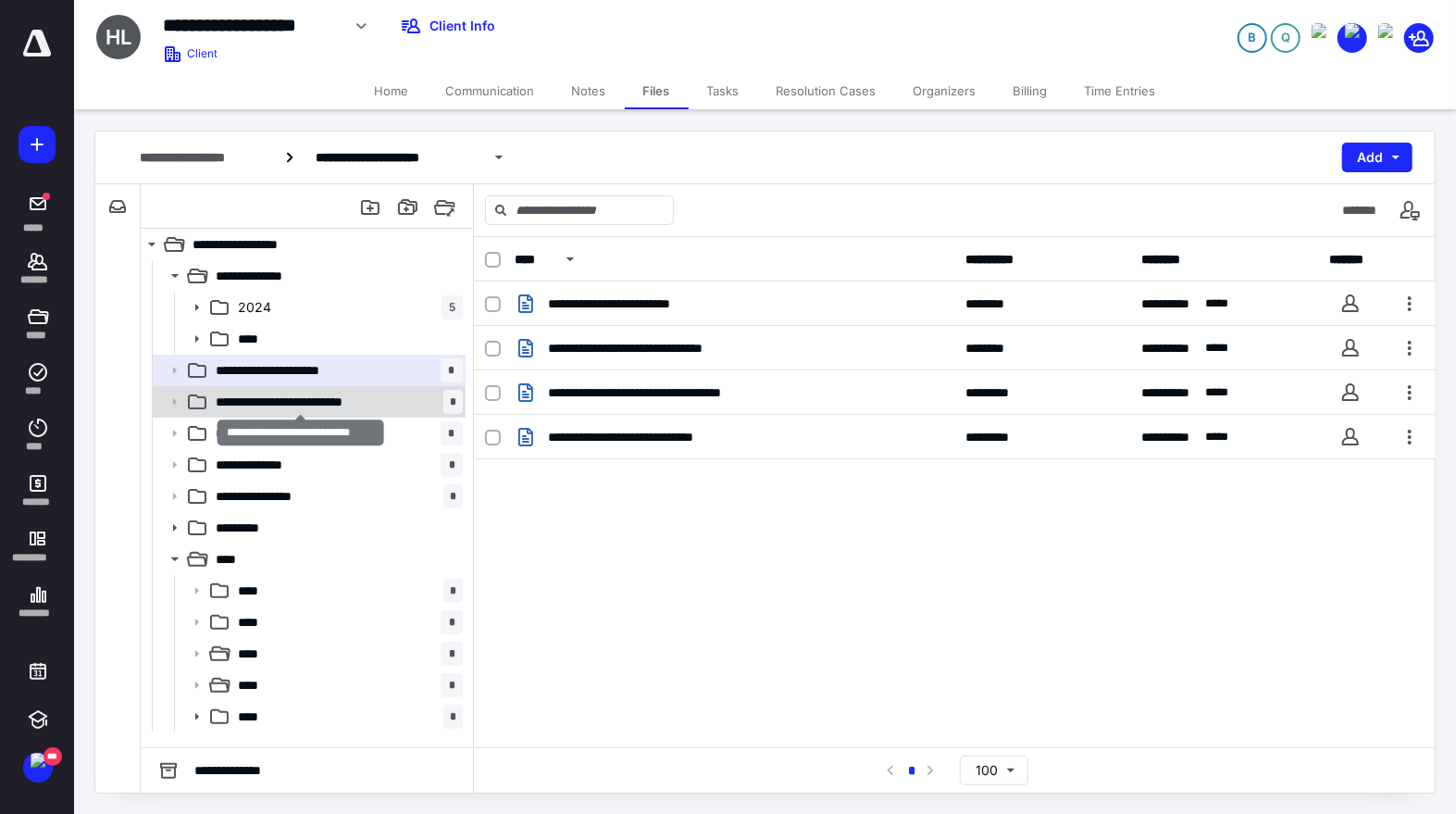 click on "**********" at bounding box center (301, 402) 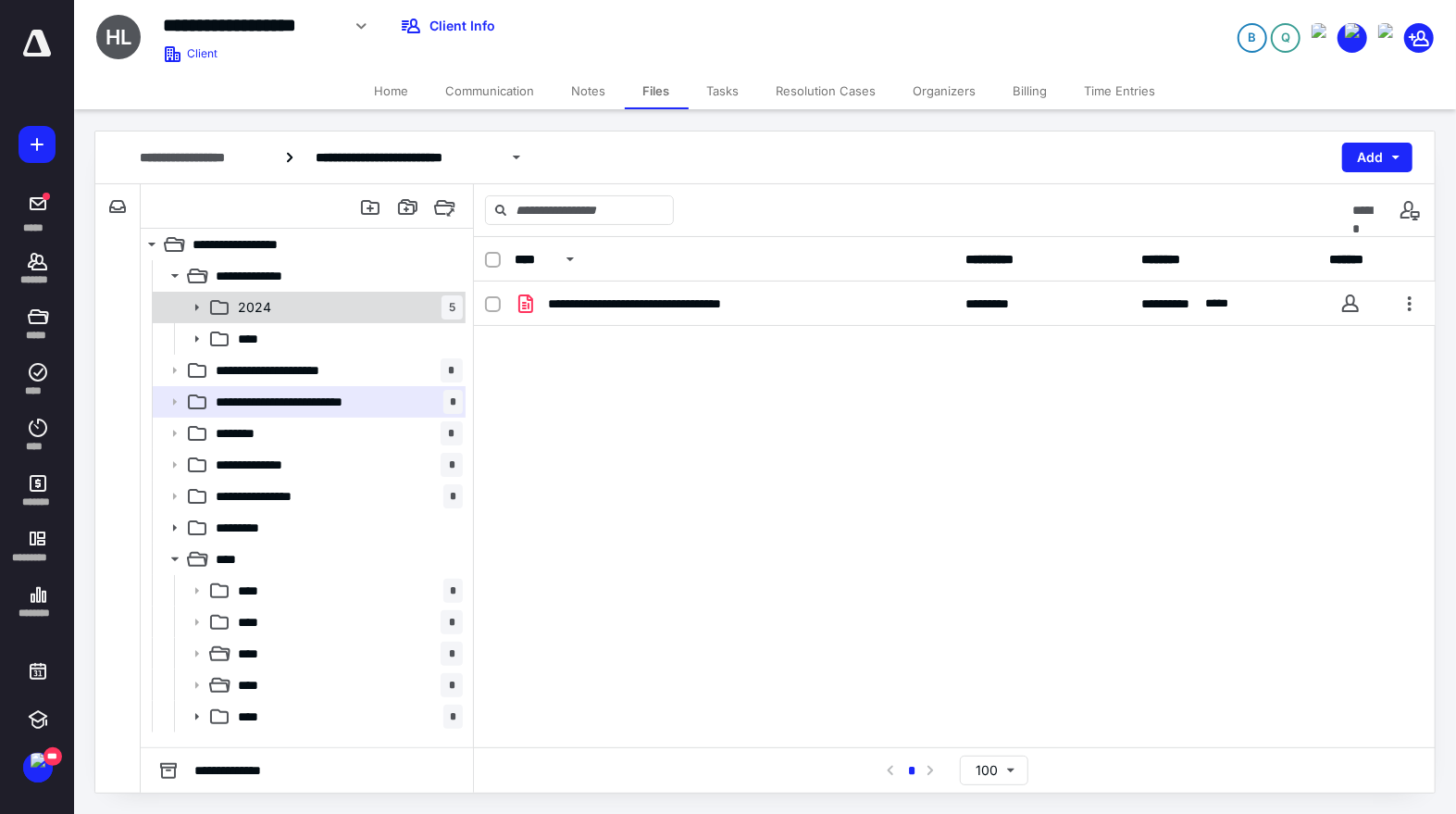 click on "2024 5" at bounding box center (346, 307) 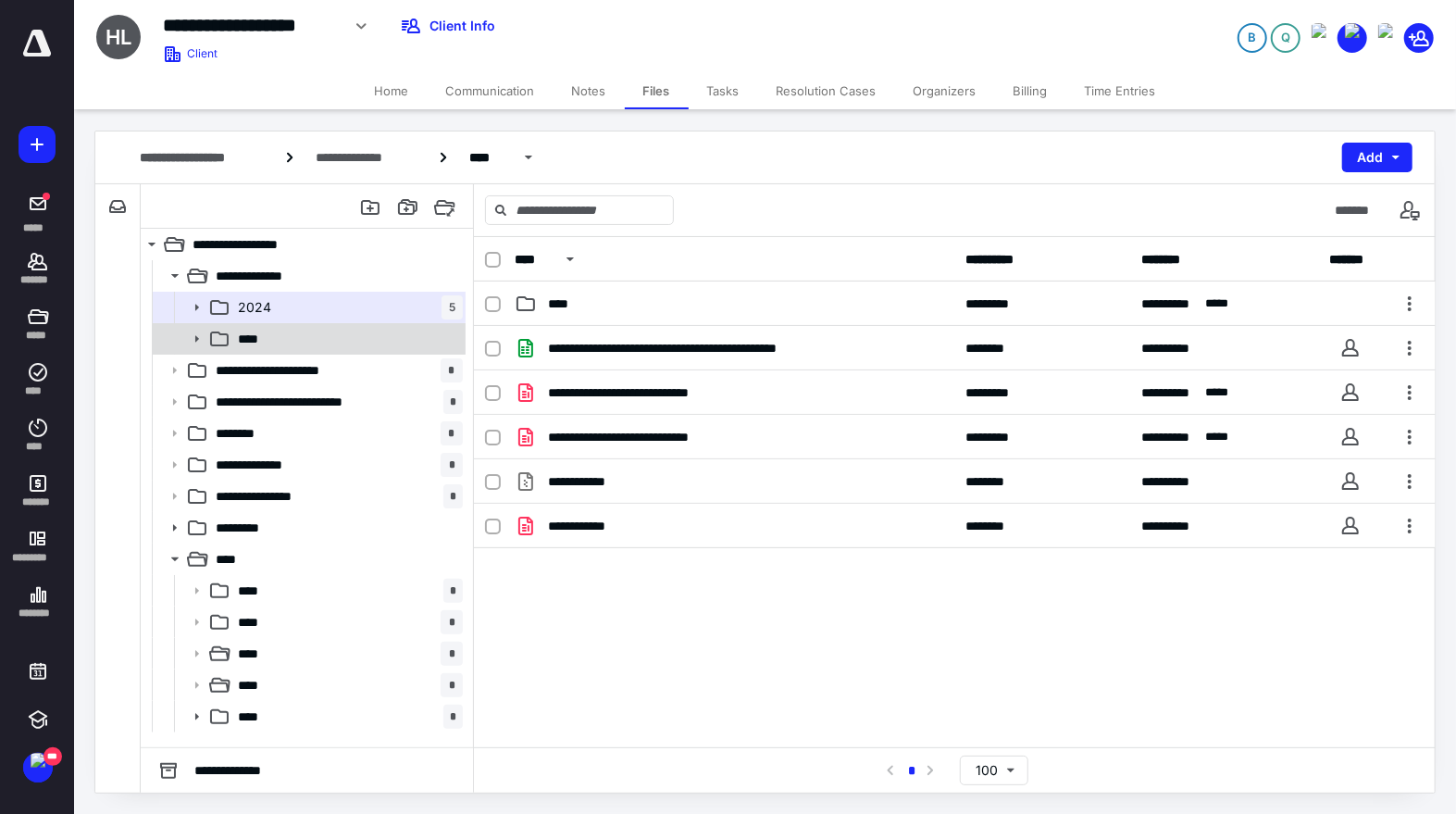 click on "****" at bounding box center [307, 339] 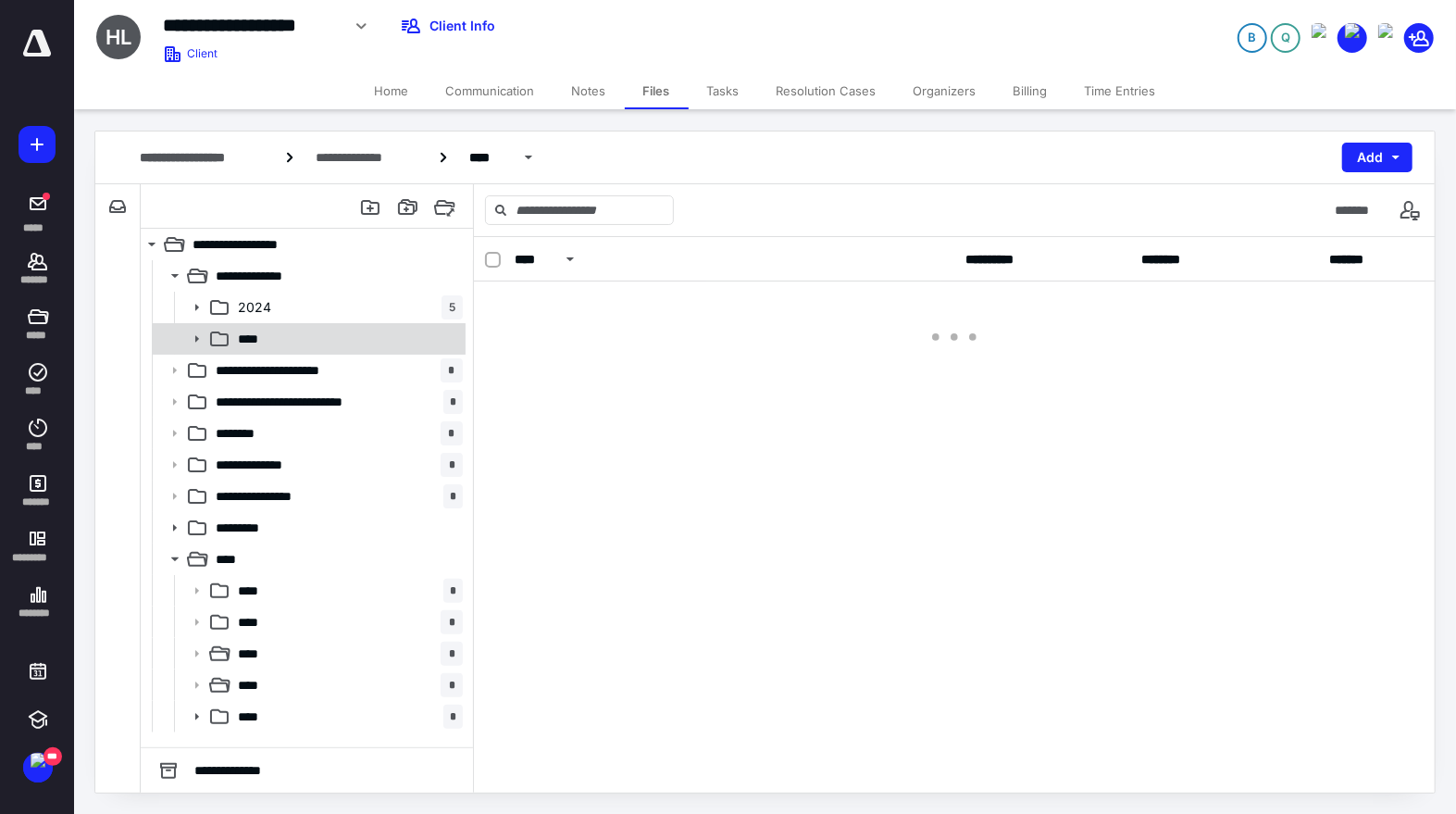 click on "****" at bounding box center (307, 339) 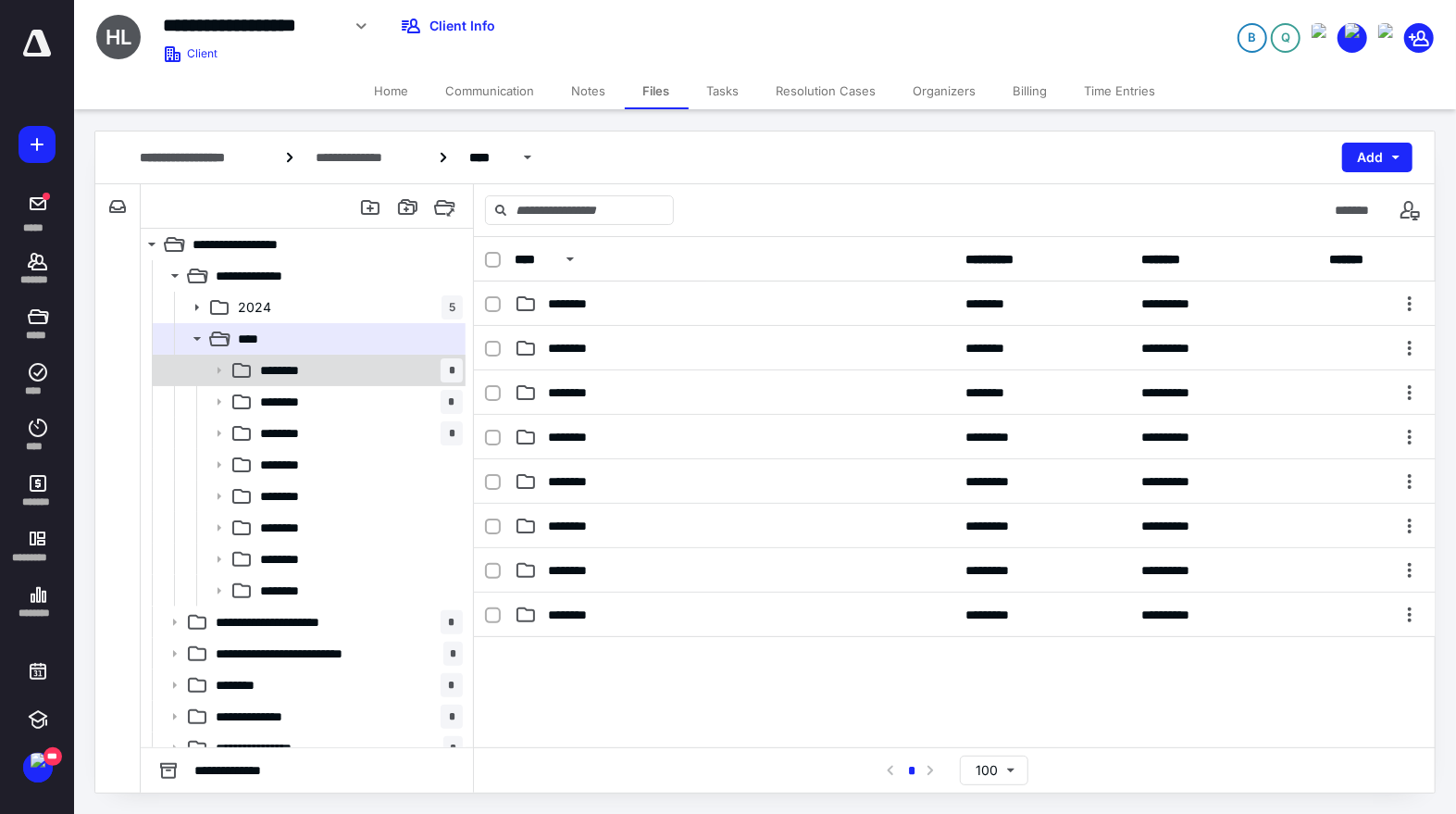 click on "******** *" at bounding box center (357, 370) 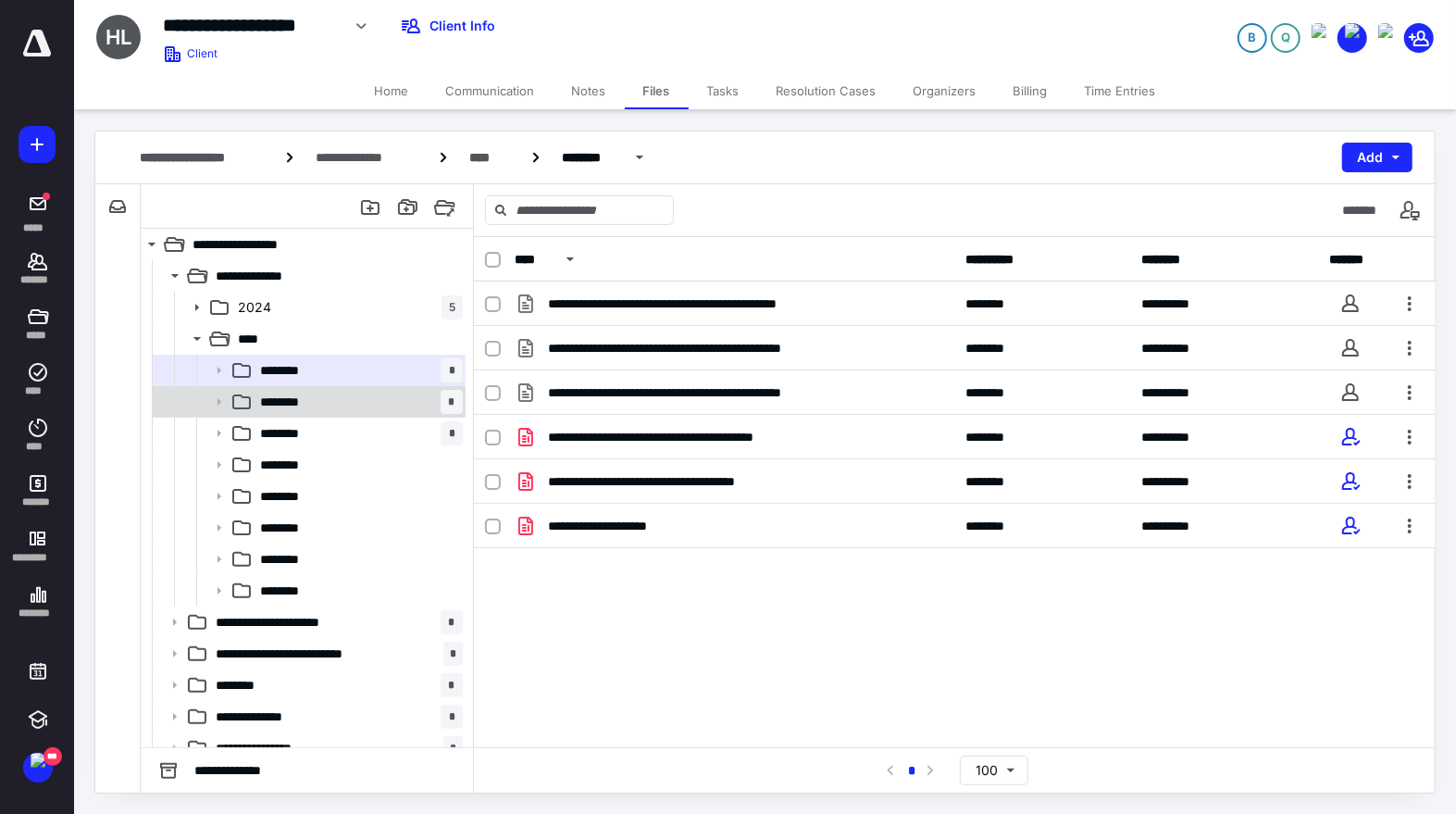 click on "******** *" at bounding box center (357, 402) 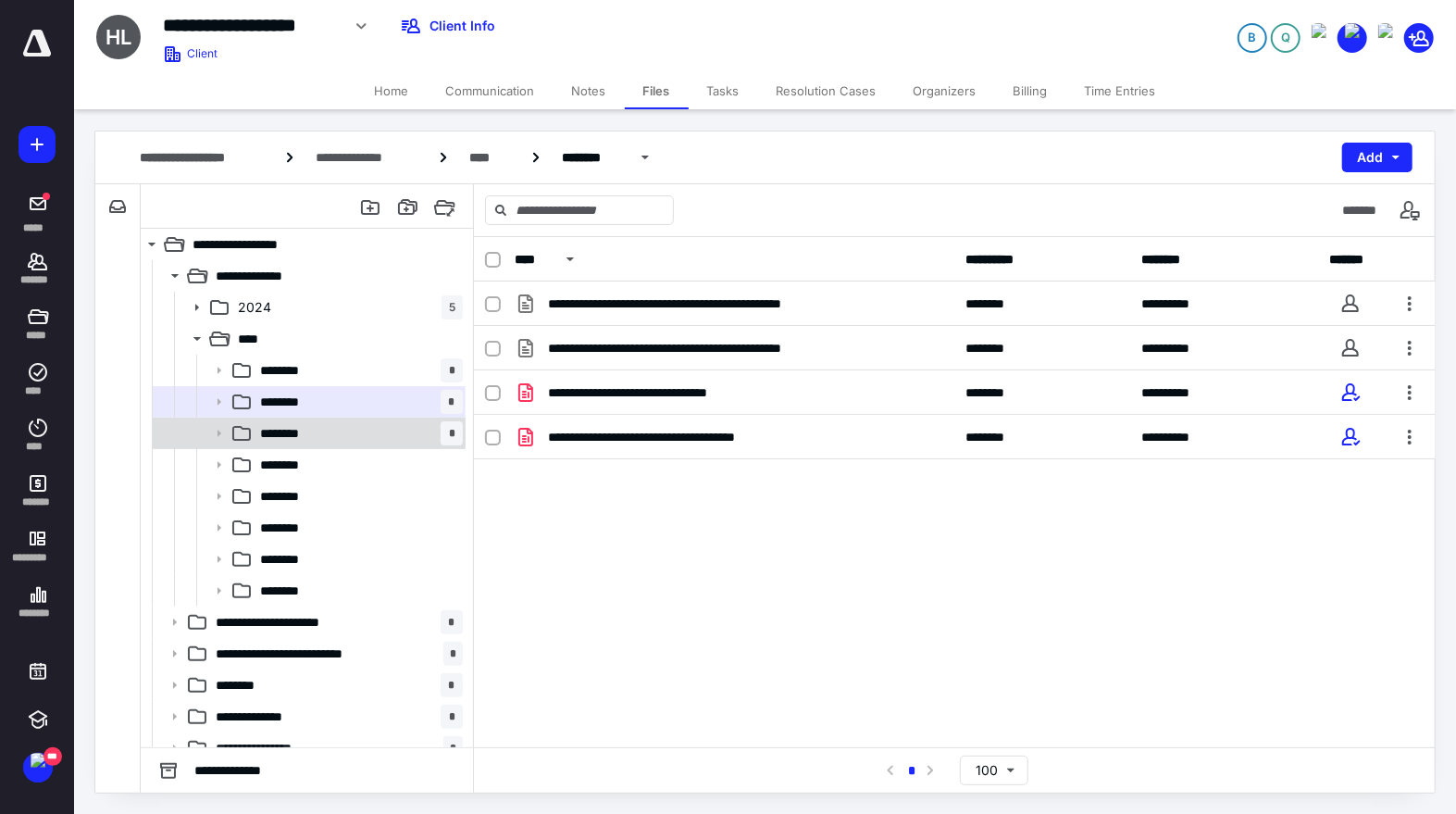click on "******** *" at bounding box center [357, 433] 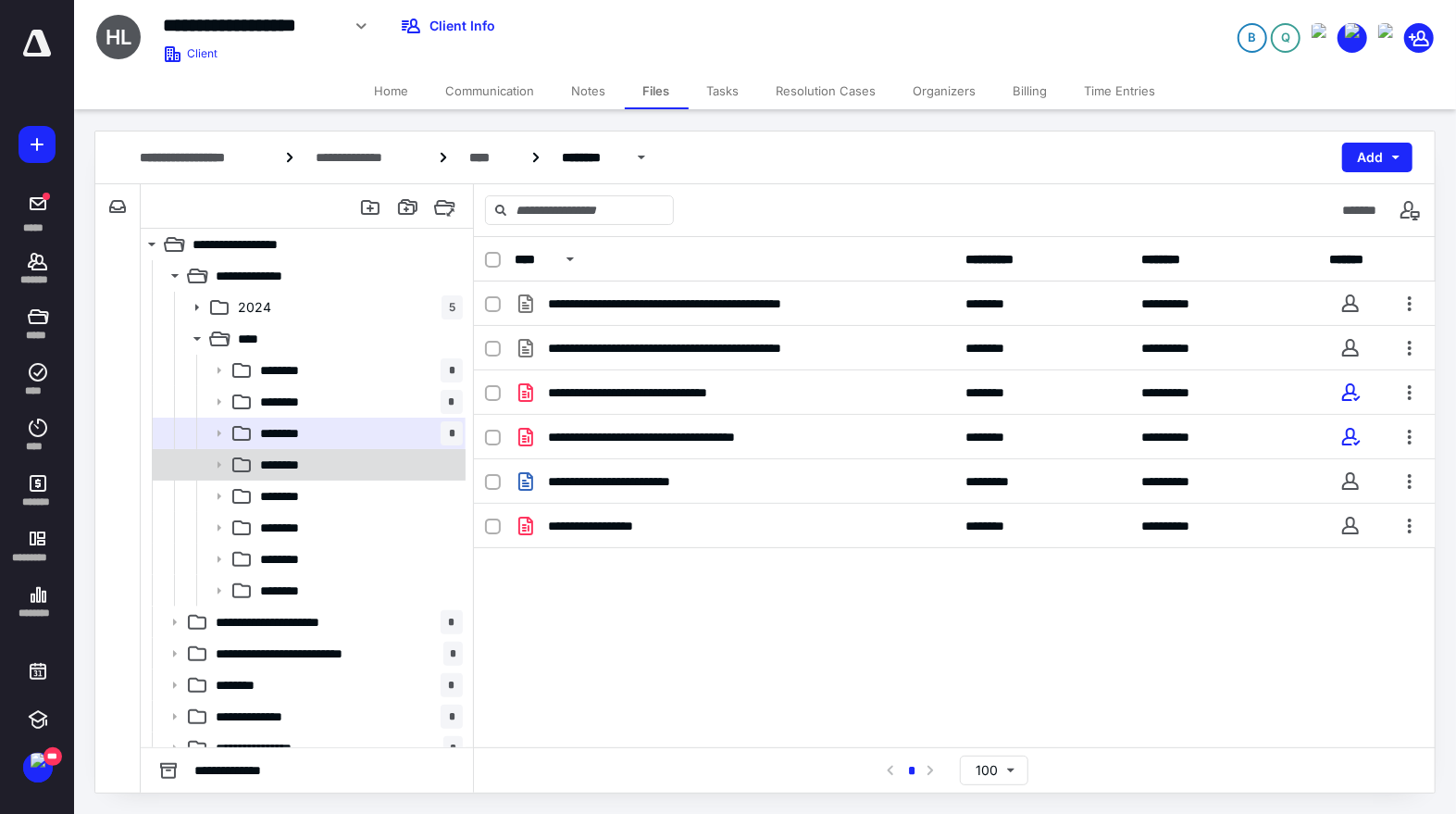 click on "********" at bounding box center (357, 465) 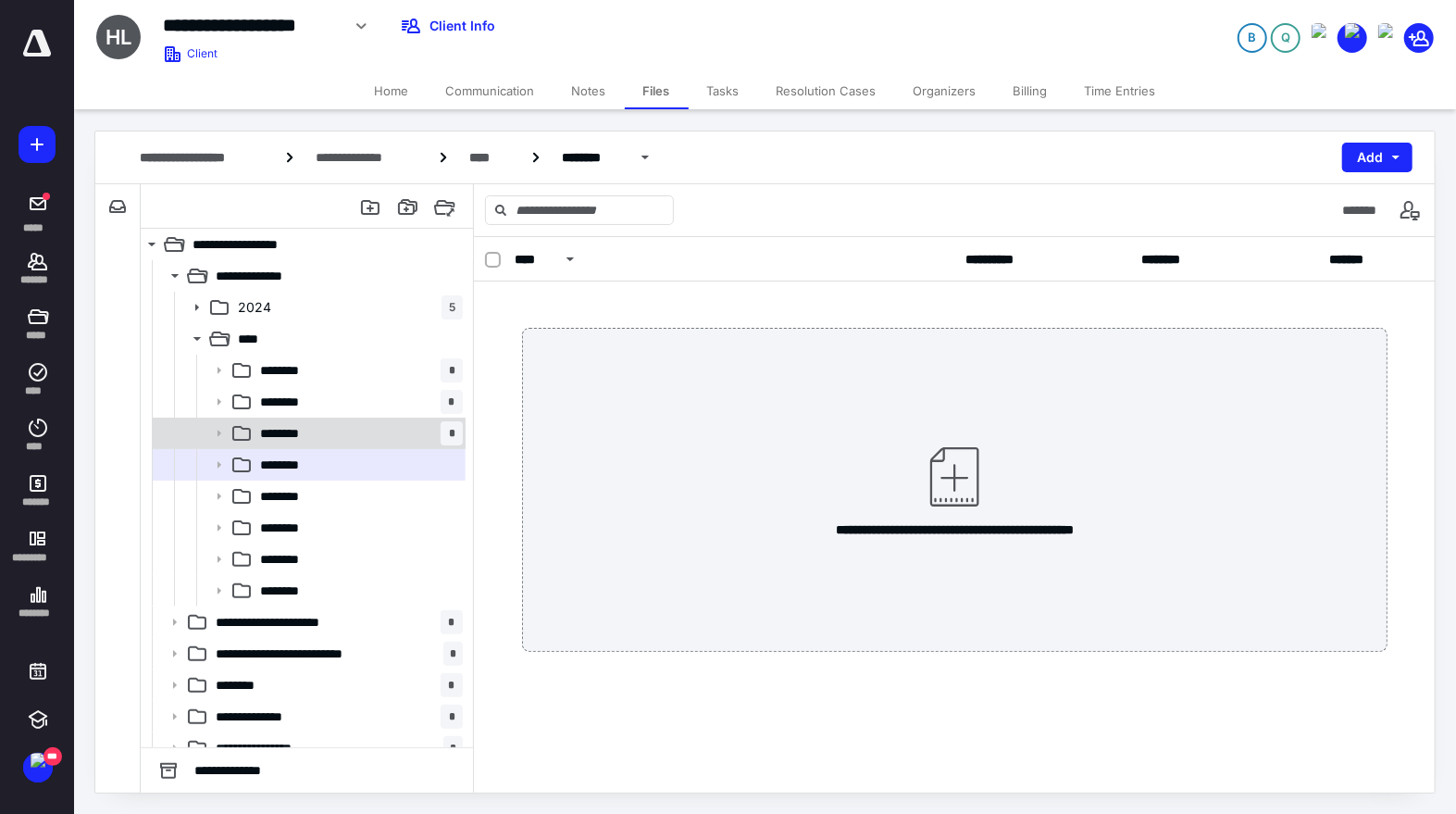 click on "******** *" at bounding box center [357, 433] 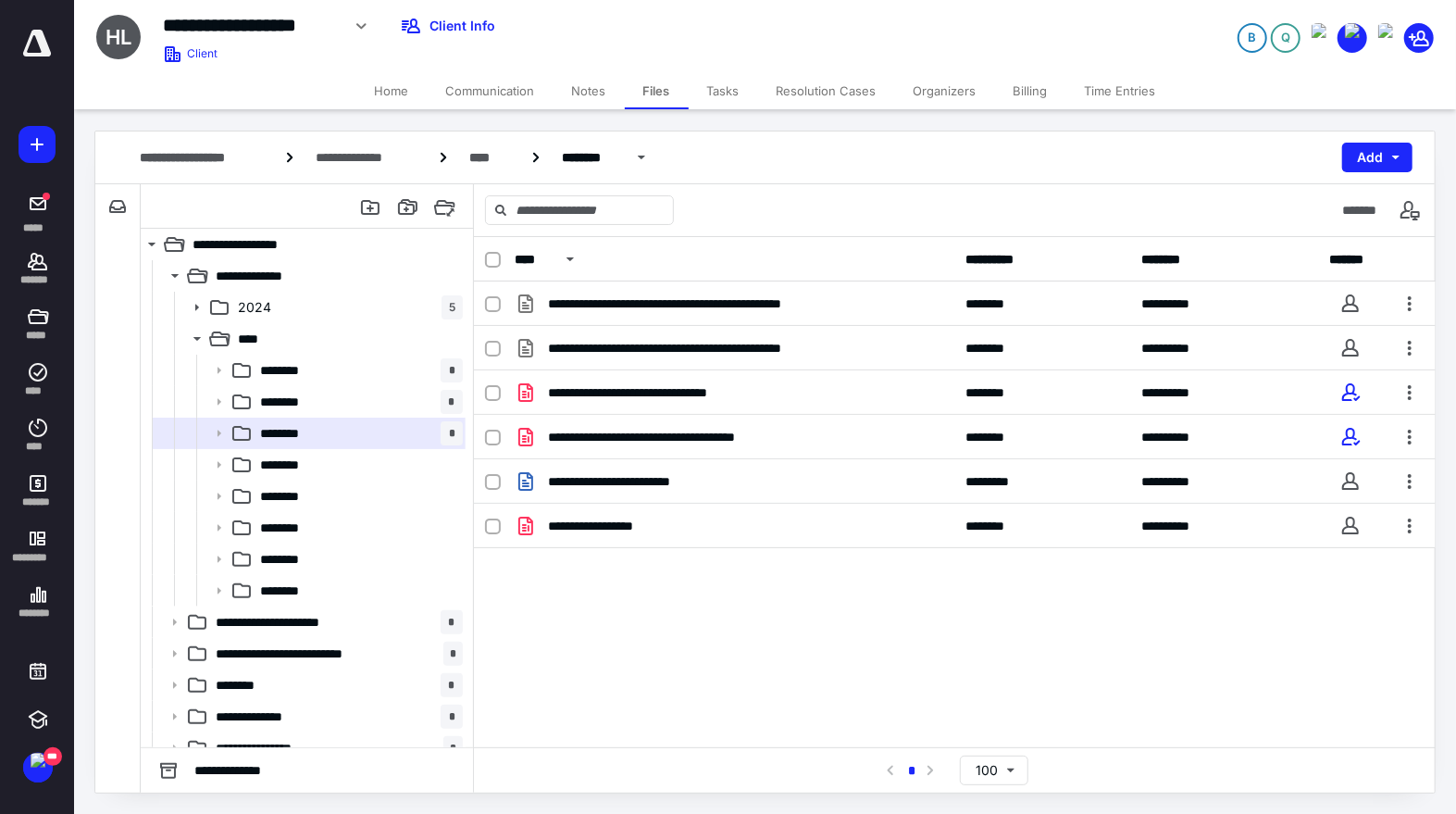 click on "Tasks" at bounding box center [723, 91] 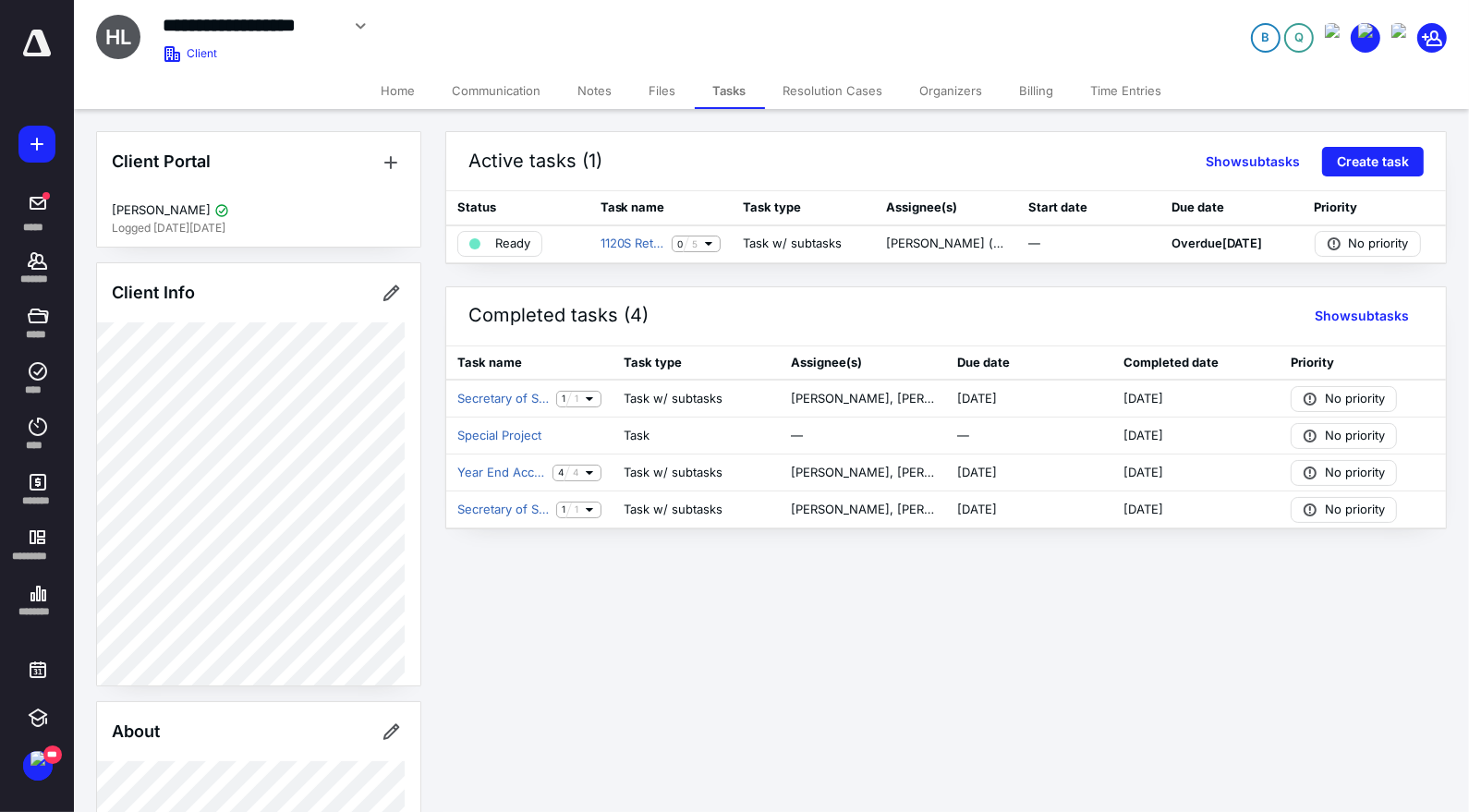 click on "Time Entries" at bounding box center (1126, 91) 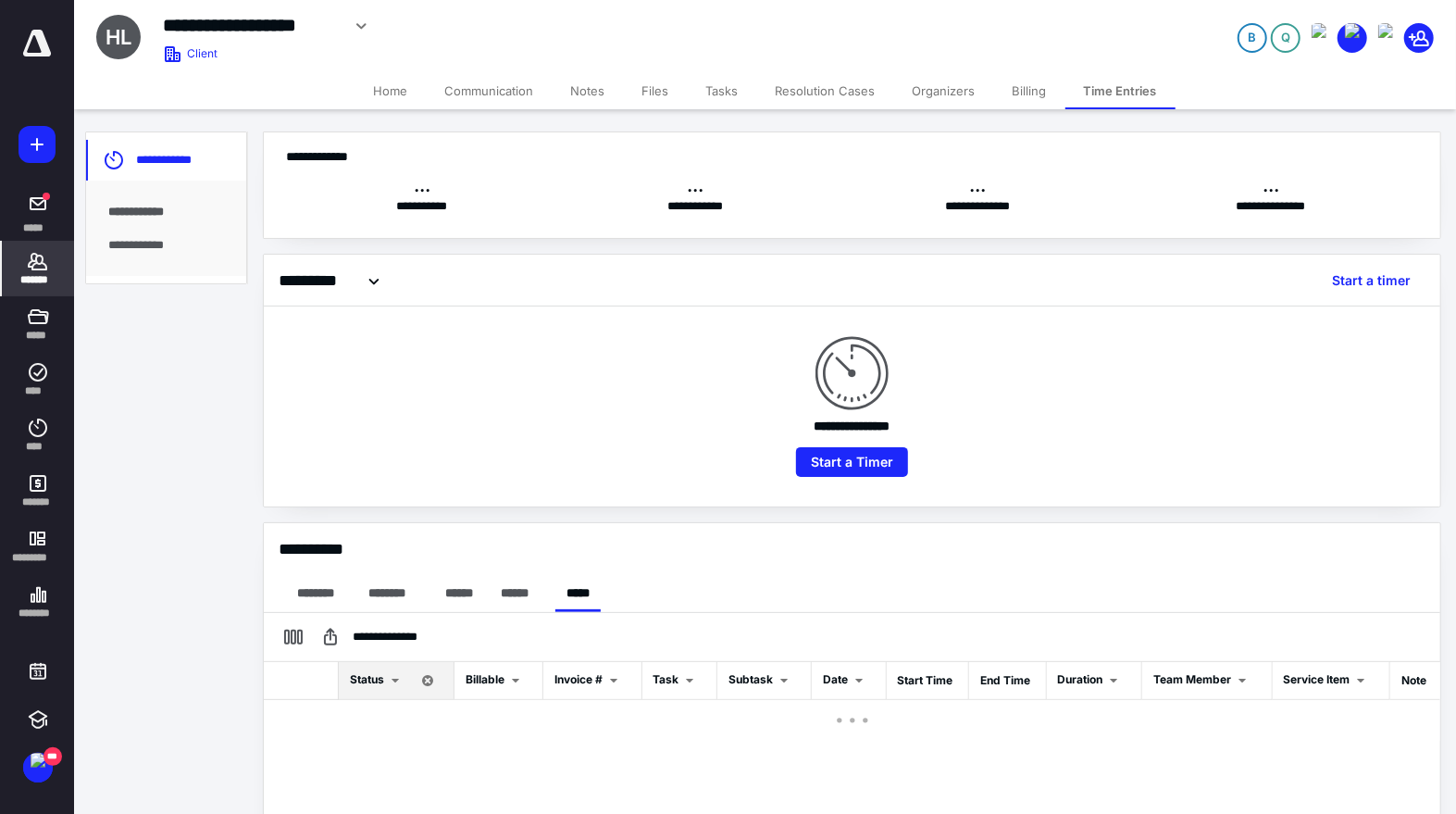 scroll, scrollTop: 0, scrollLeft: 0, axis: both 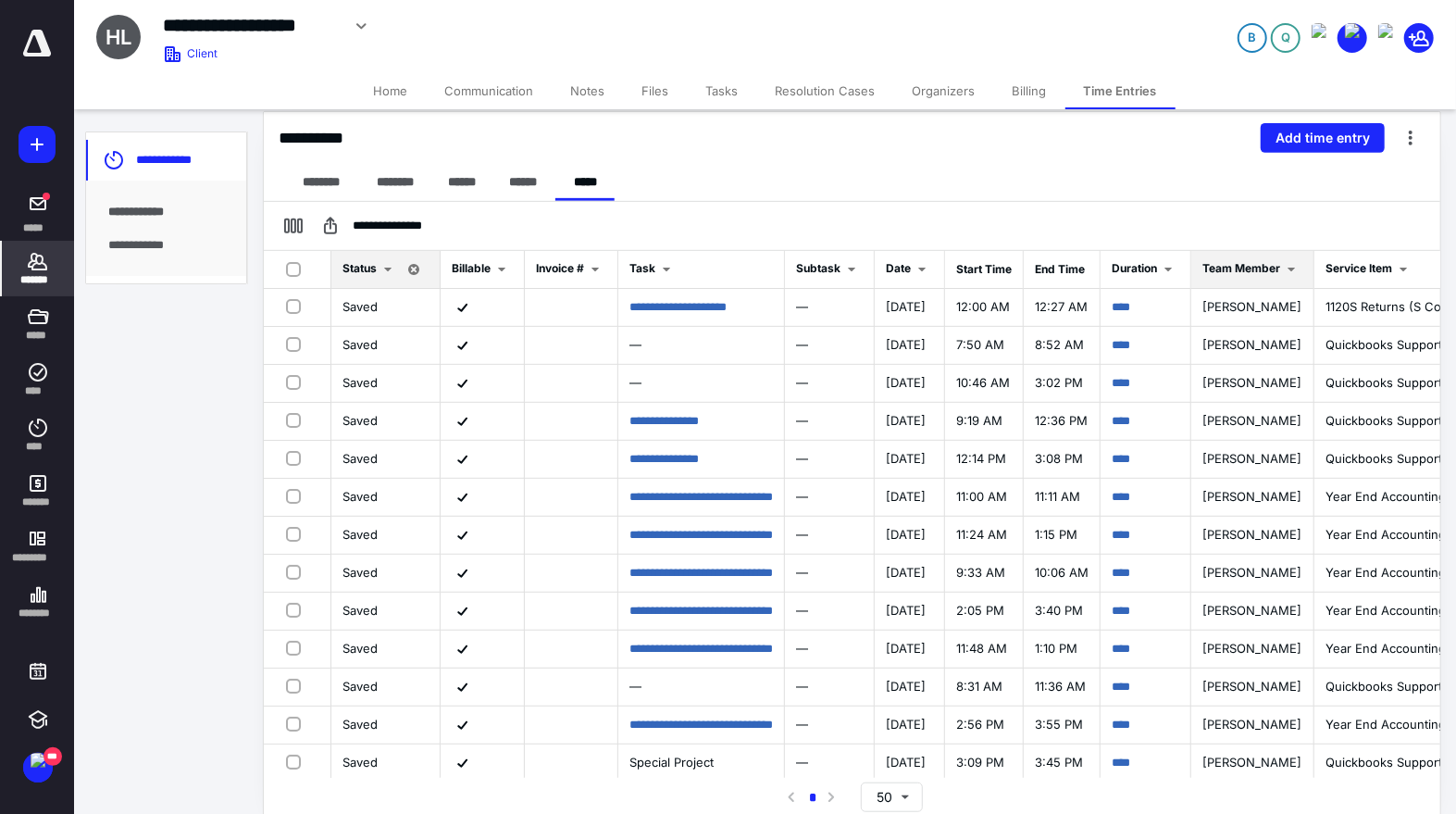 click on "Team Member" at bounding box center (1252, 269) 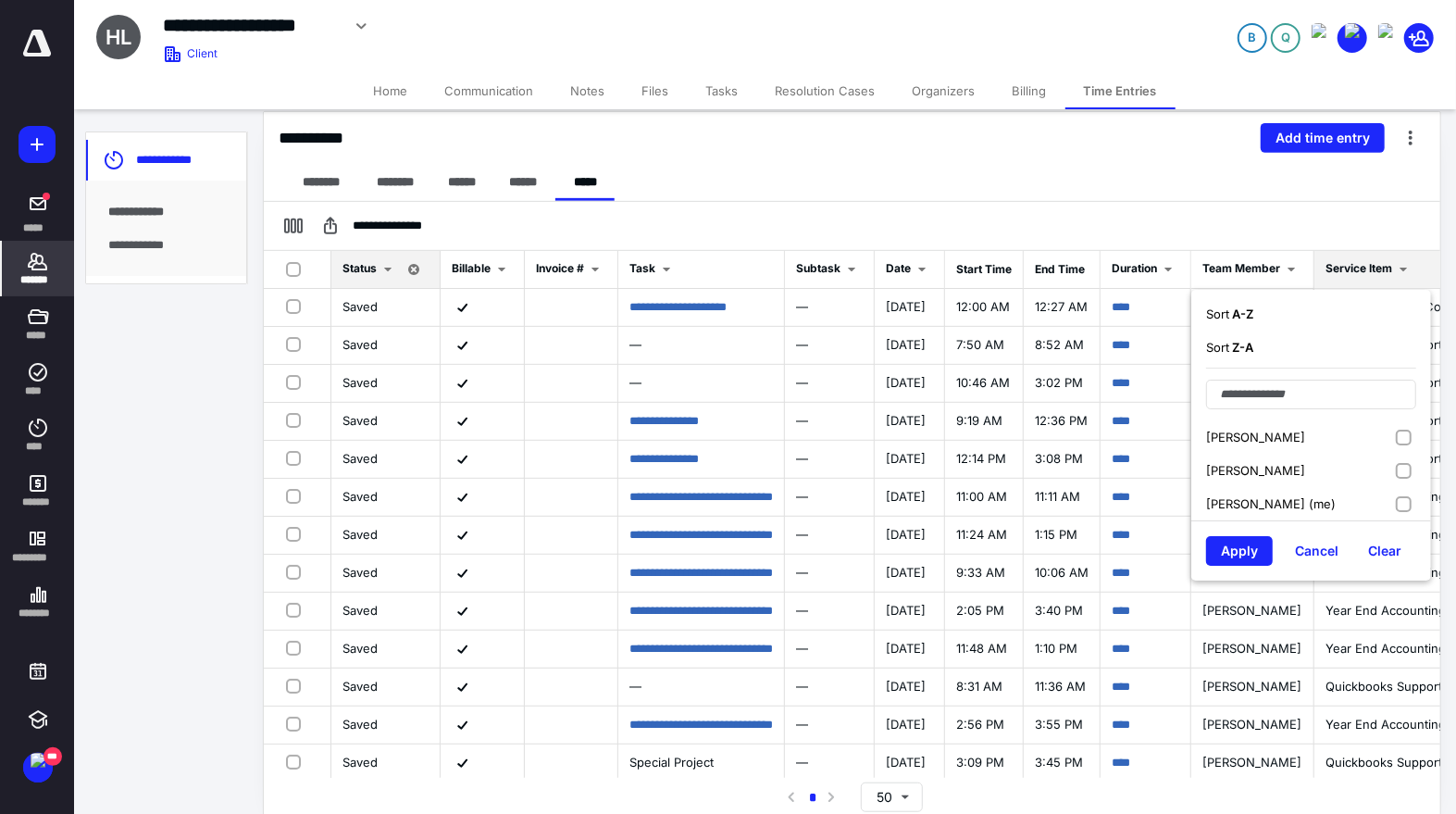 click on "Service Item" at bounding box center (1359, 268) 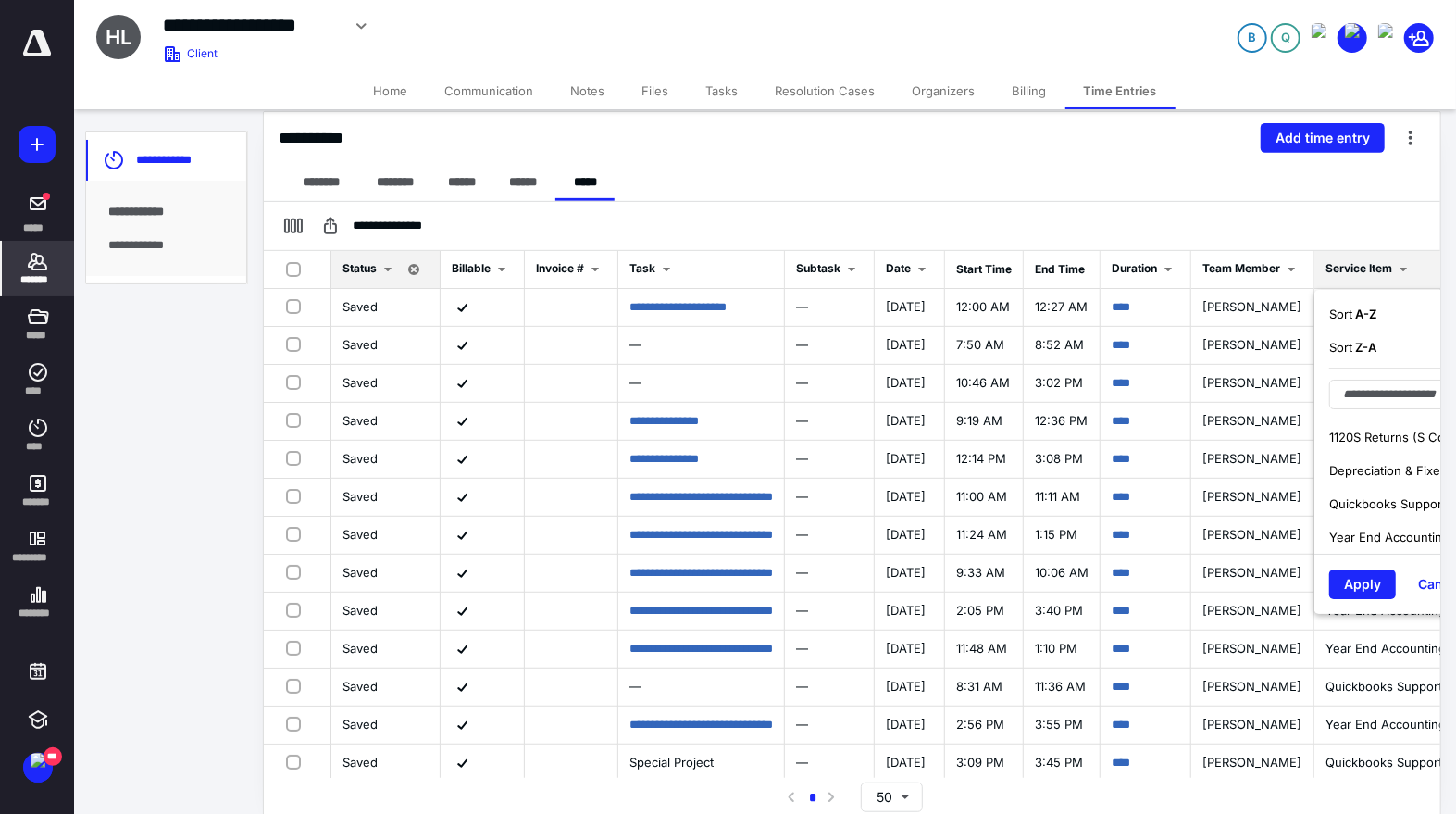 click on "A  -  Z" at bounding box center (1364, 314) 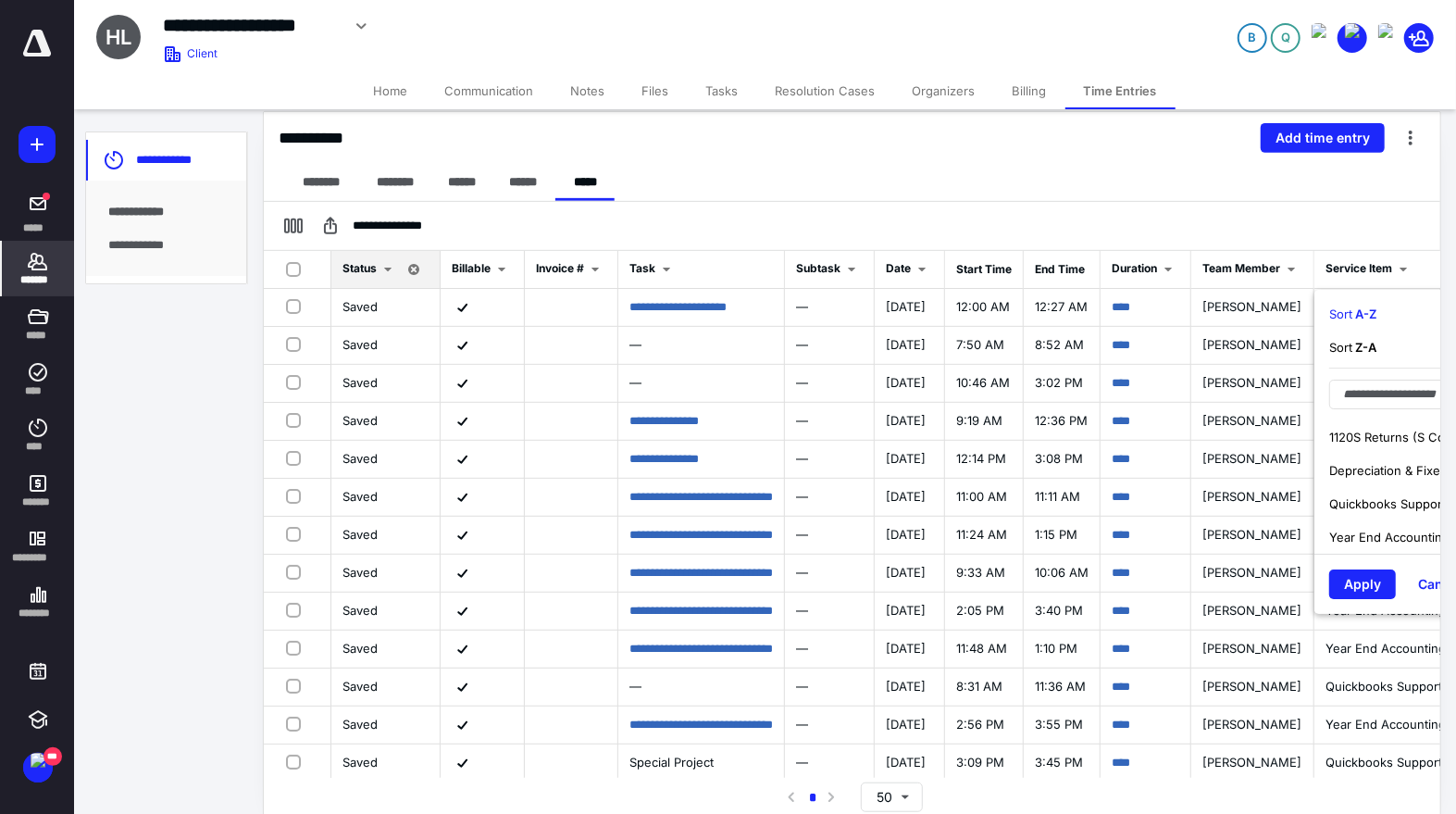drag, startPoint x: 1414, startPoint y: 583, endPoint x: 1384, endPoint y: 595, distance: 32.310989 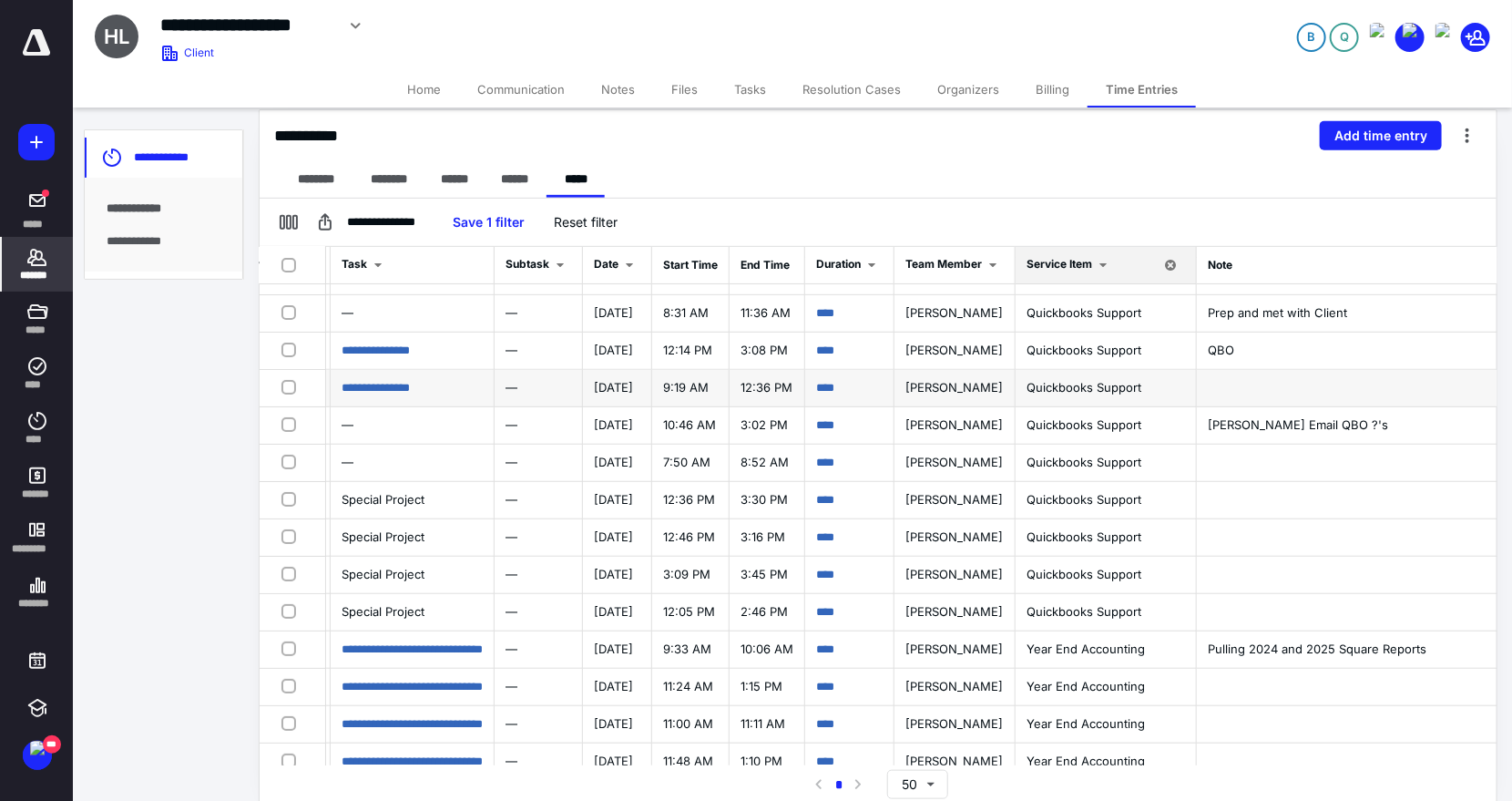 scroll, scrollTop: 0, scrollLeft: 323, axis: horizontal 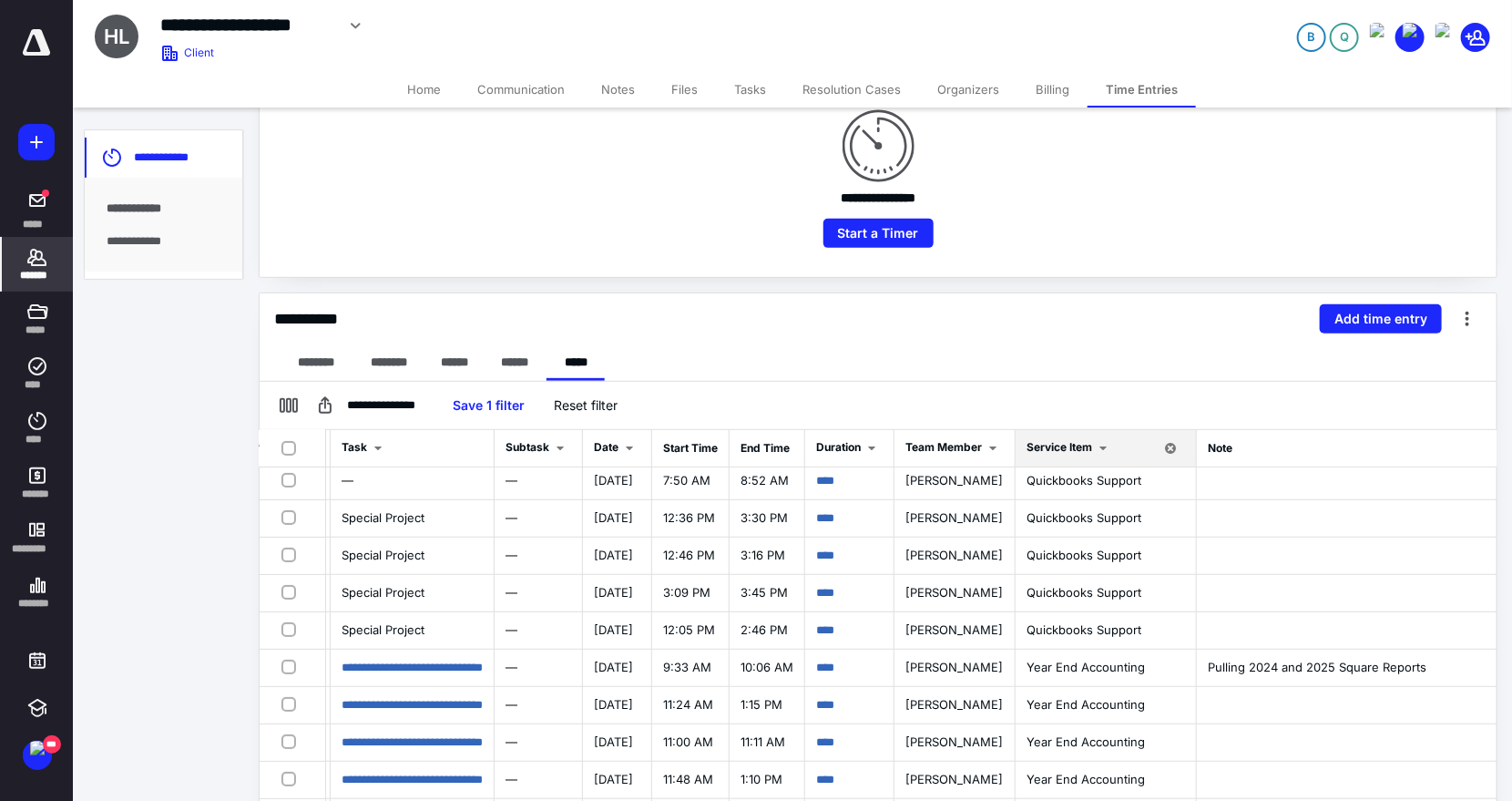 click on "Billing" at bounding box center (1052, 89) 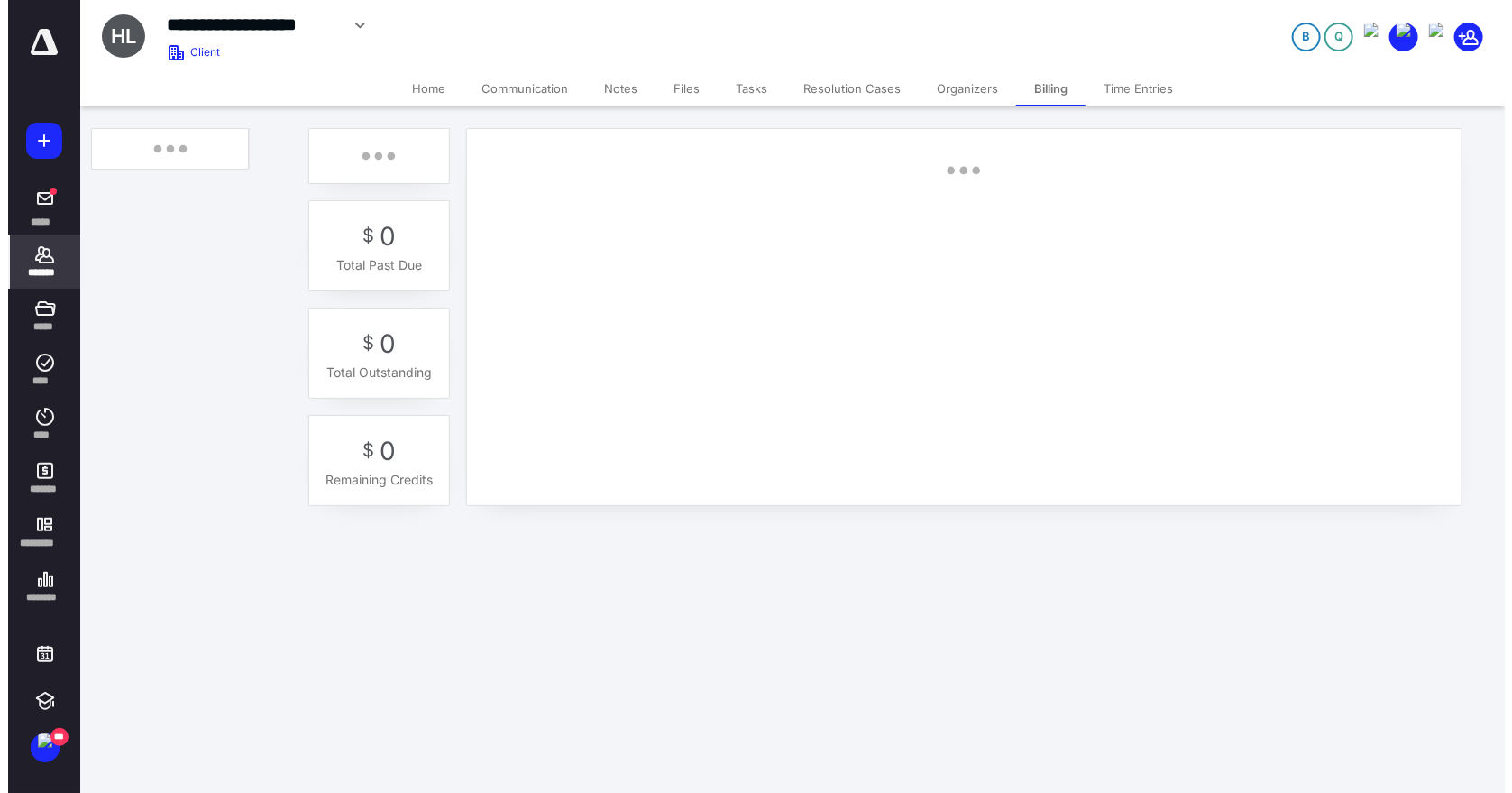 scroll, scrollTop: 0, scrollLeft: 0, axis: both 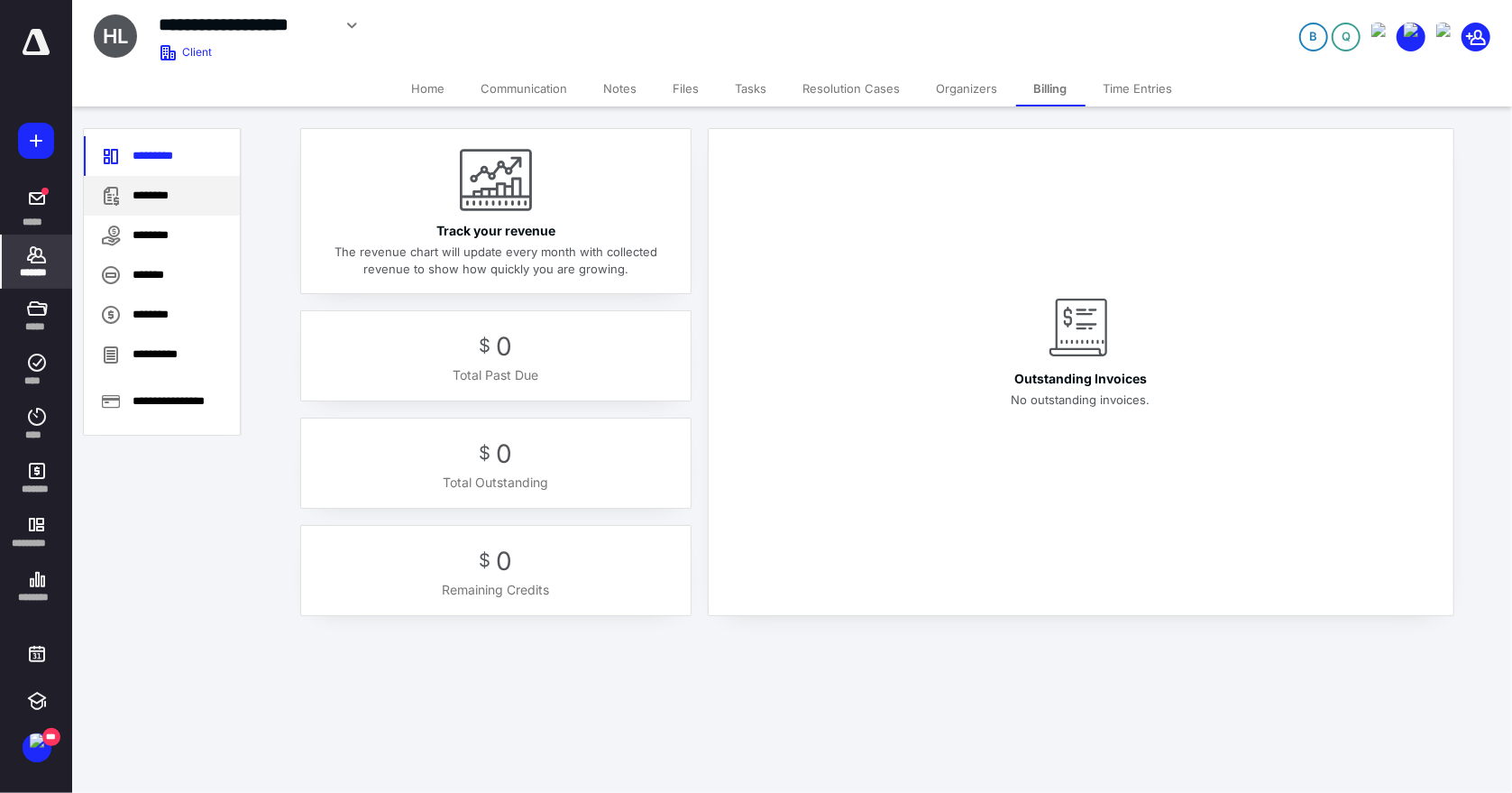 click on "********" at bounding box center (161, 196) 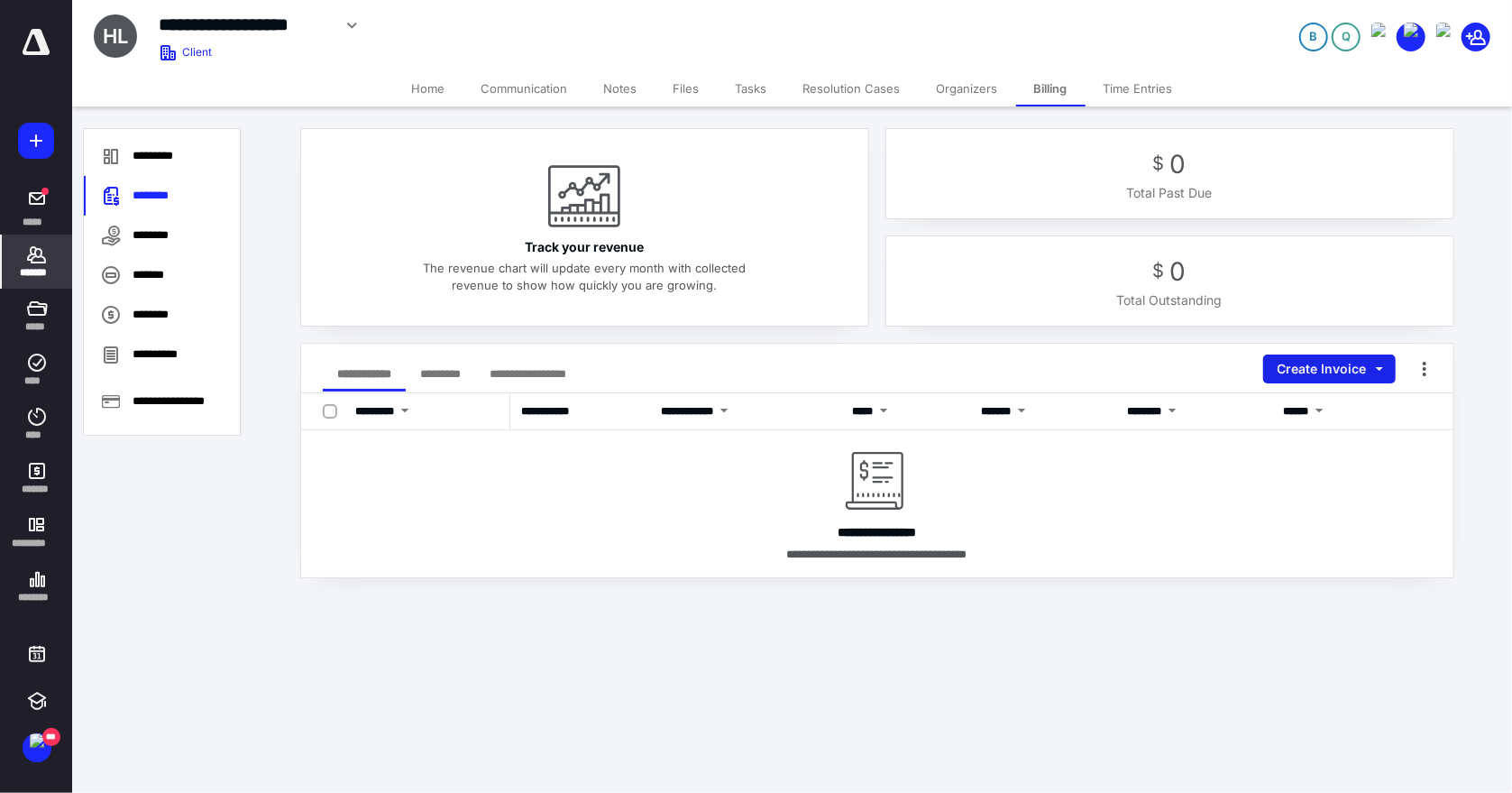 click on "Create Invoice" at bounding box center (1329, 369) 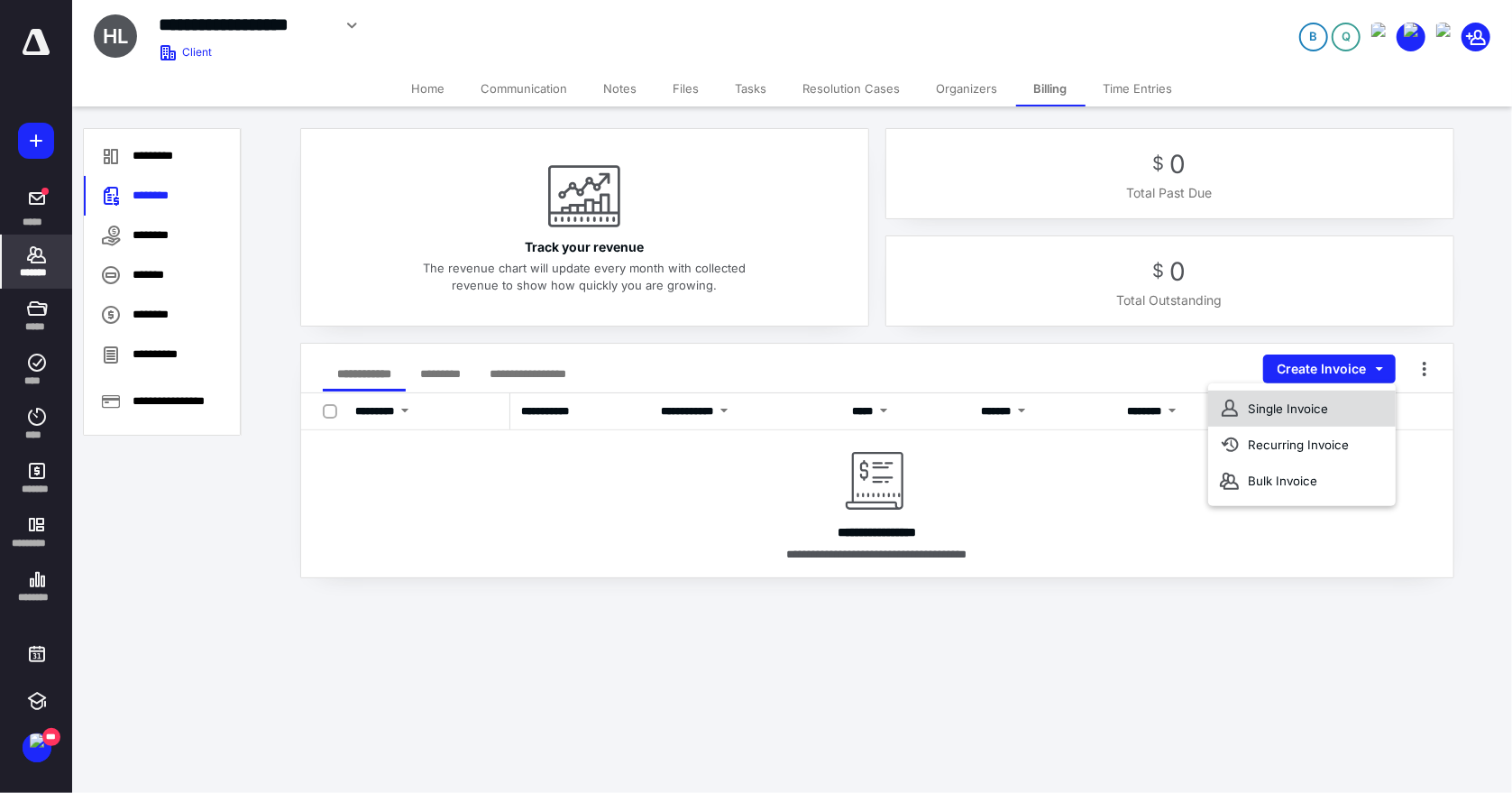 click on "Single Invoice" at bounding box center [1302, 409] 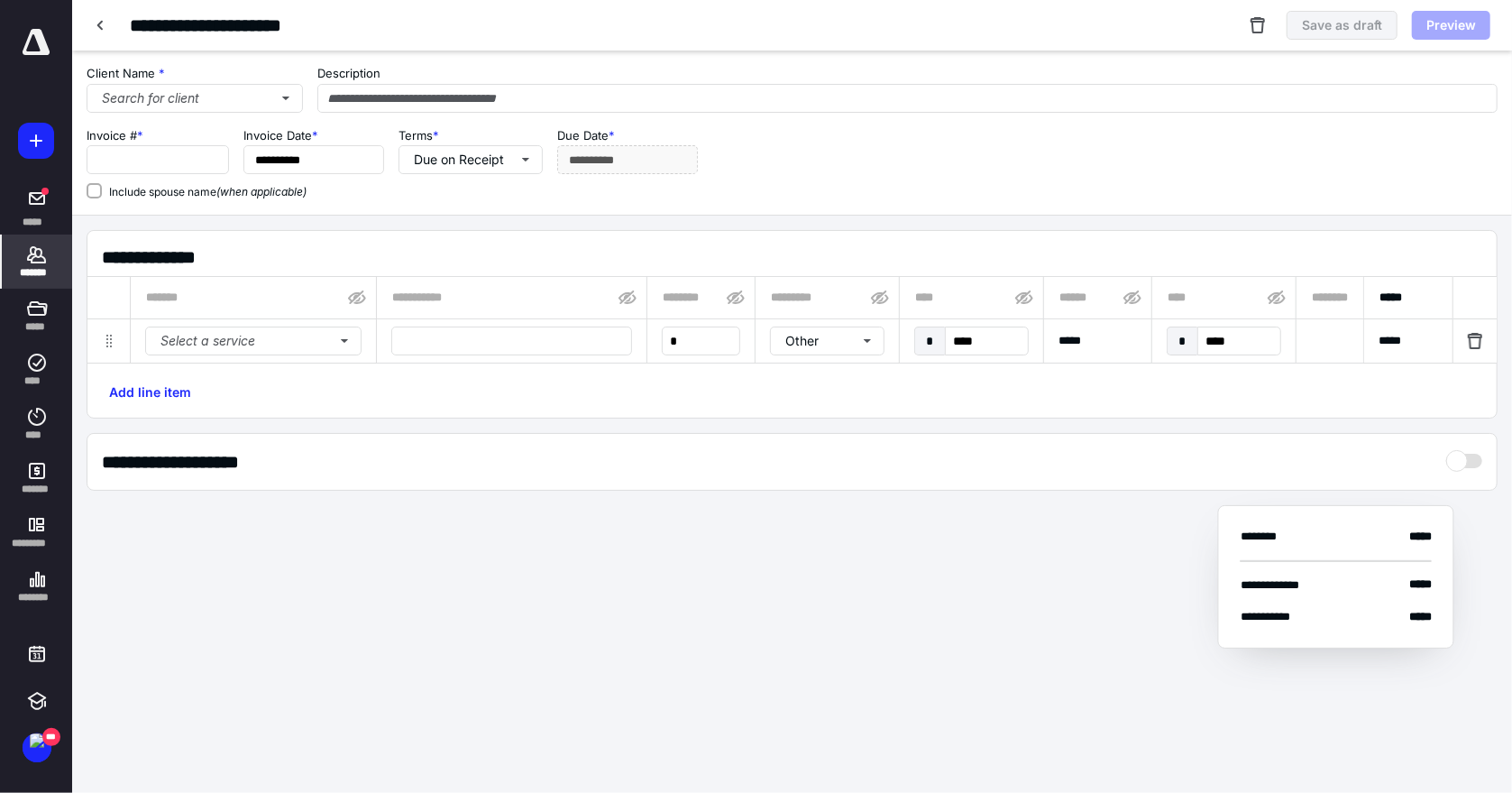 type on "****" 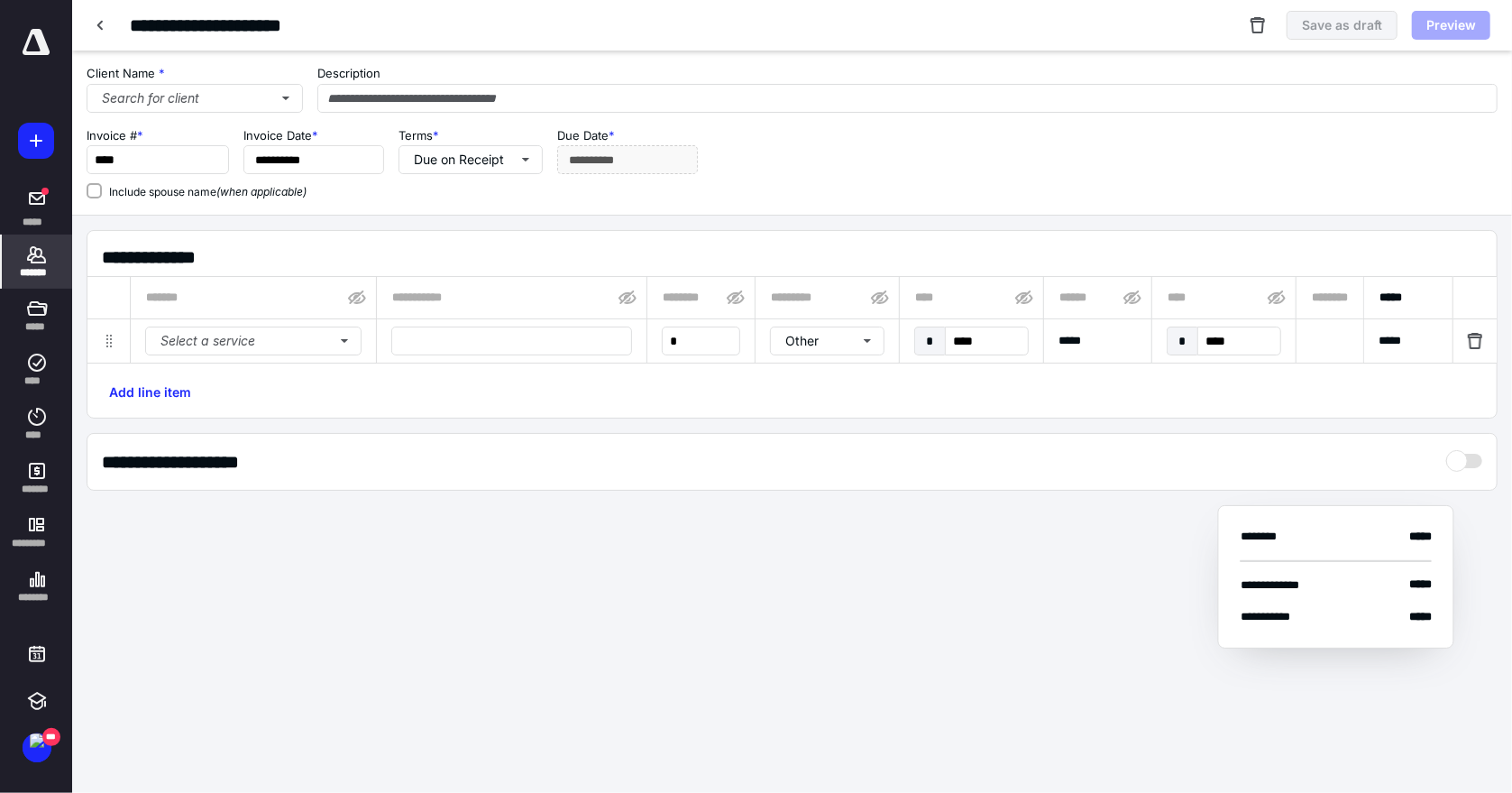 type on "**********" 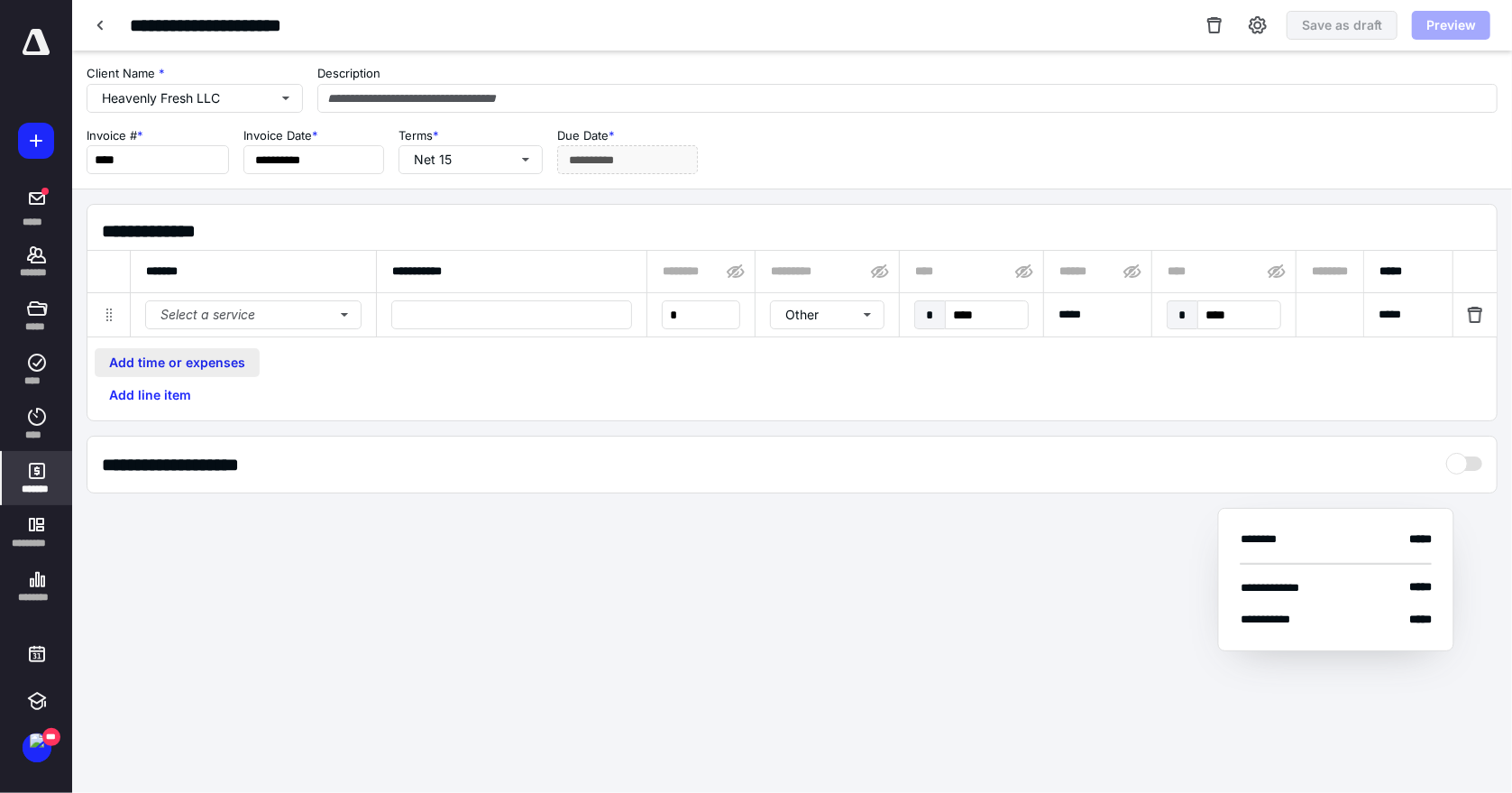 click on "Add time or expenses" at bounding box center (177, 363) 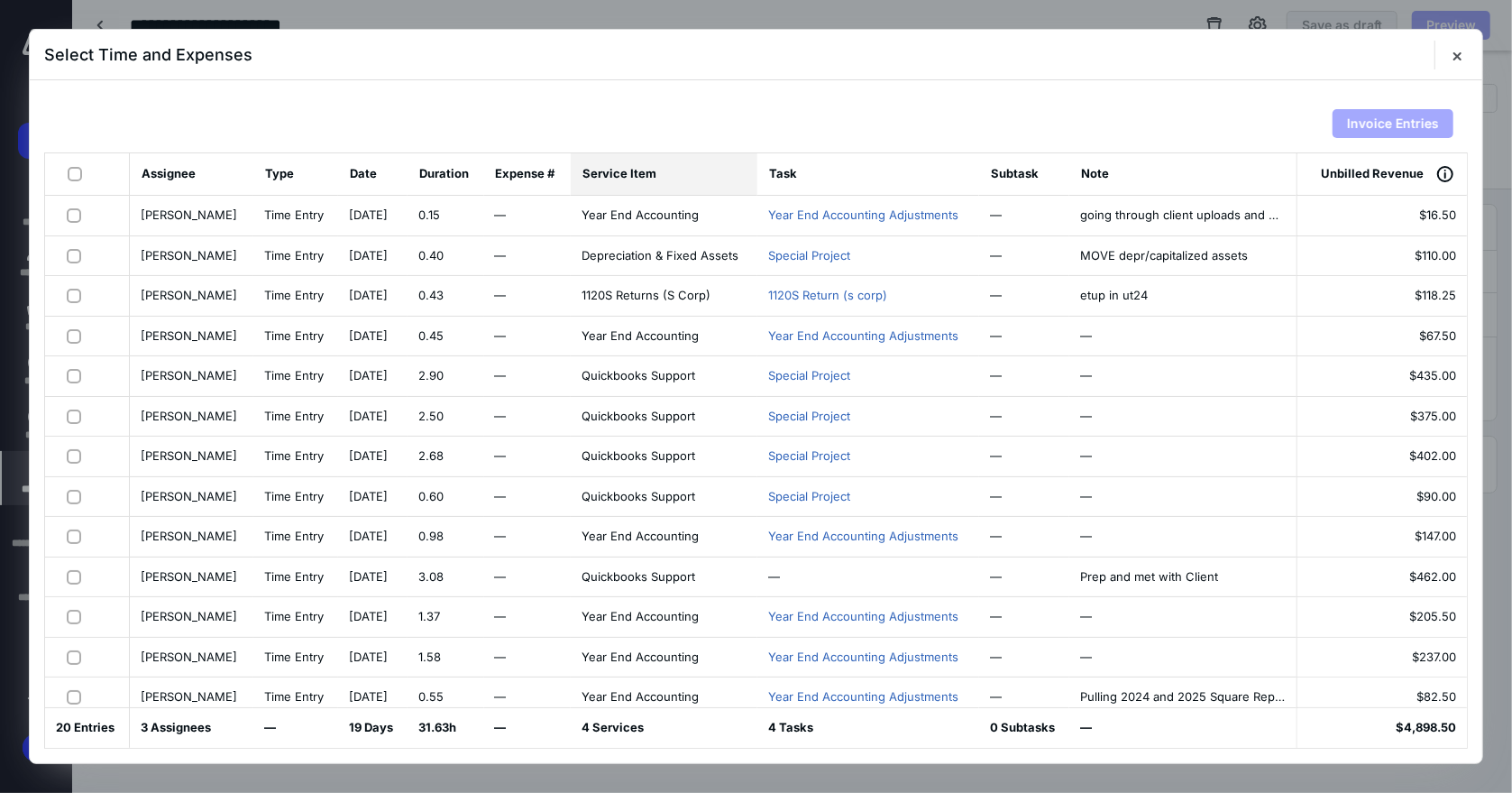 click on "Service Item" at bounding box center [619, 174] 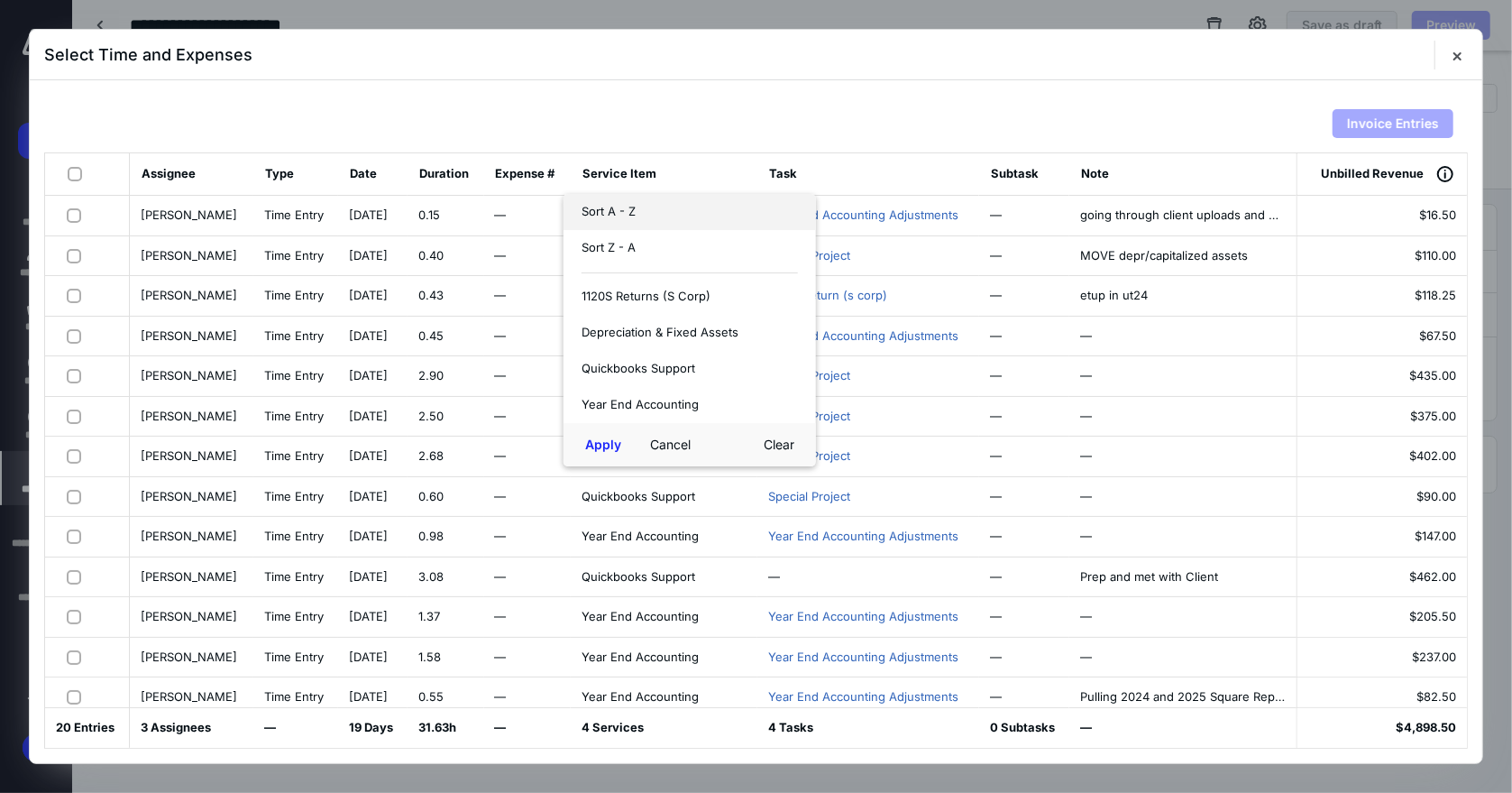click on "Sort A - Z" at bounding box center [690, 212] 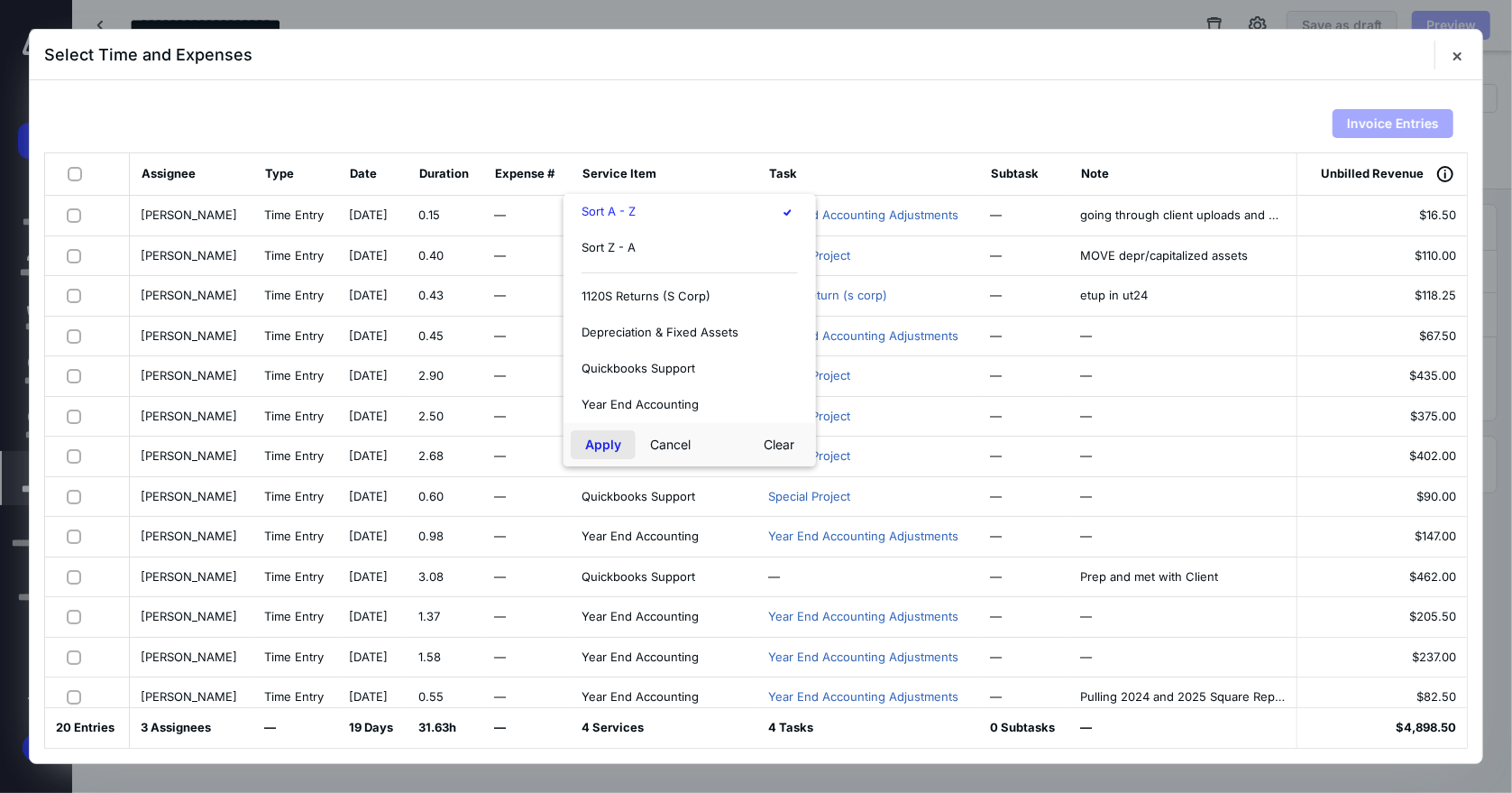 click on "Apply" at bounding box center [603, 445] 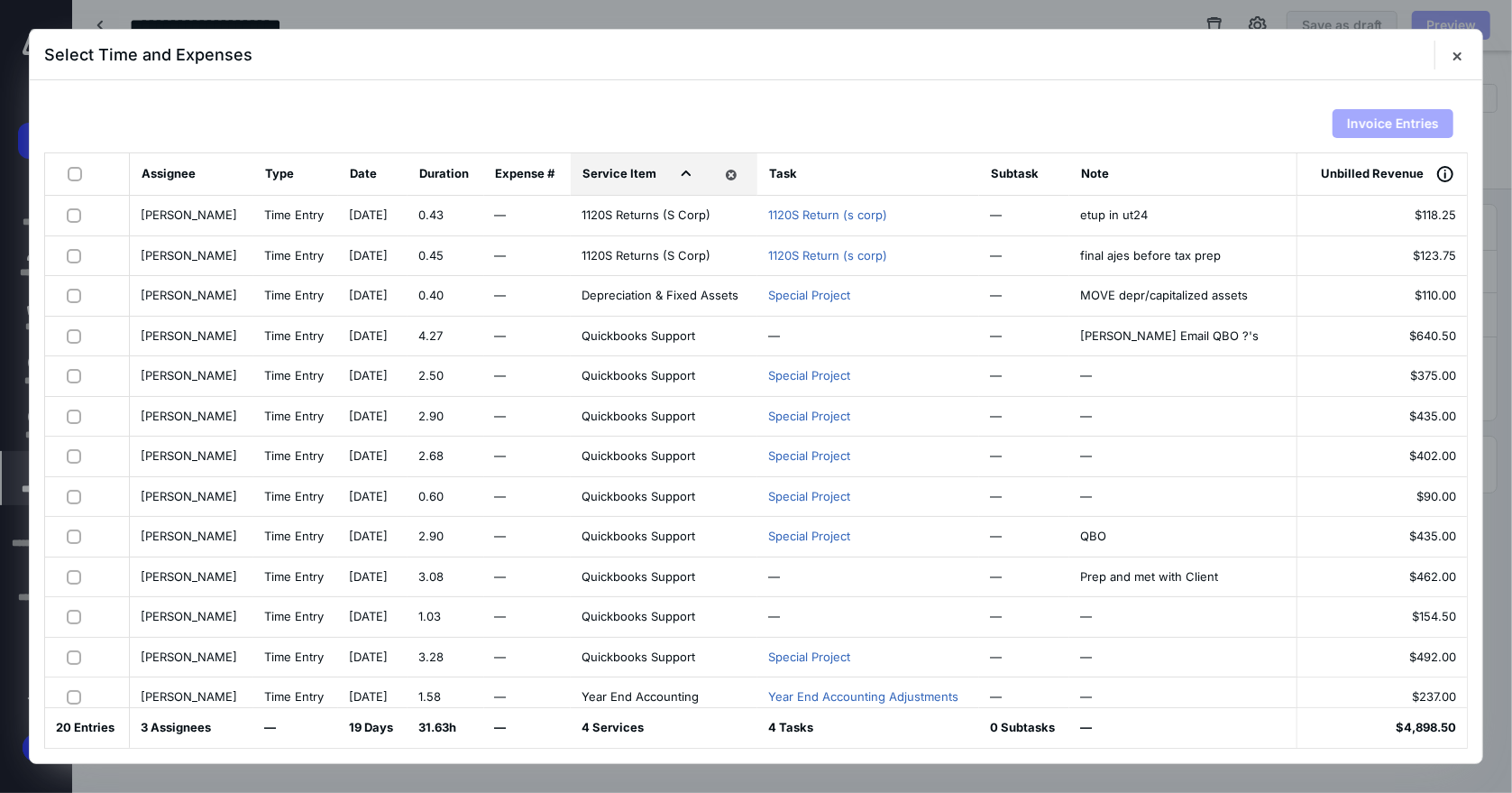 click at bounding box center [78, 173] 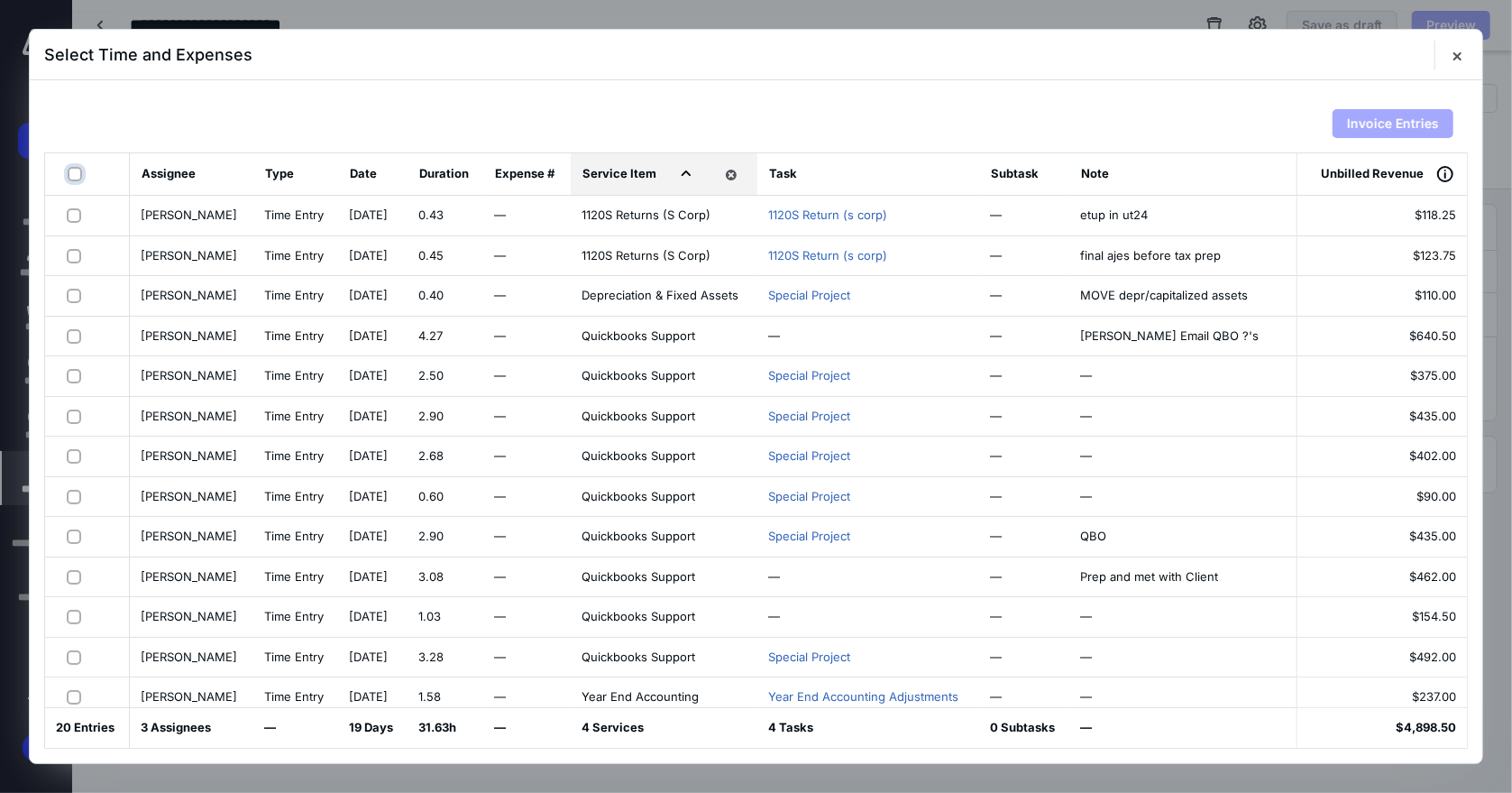 click at bounding box center [77, 174] 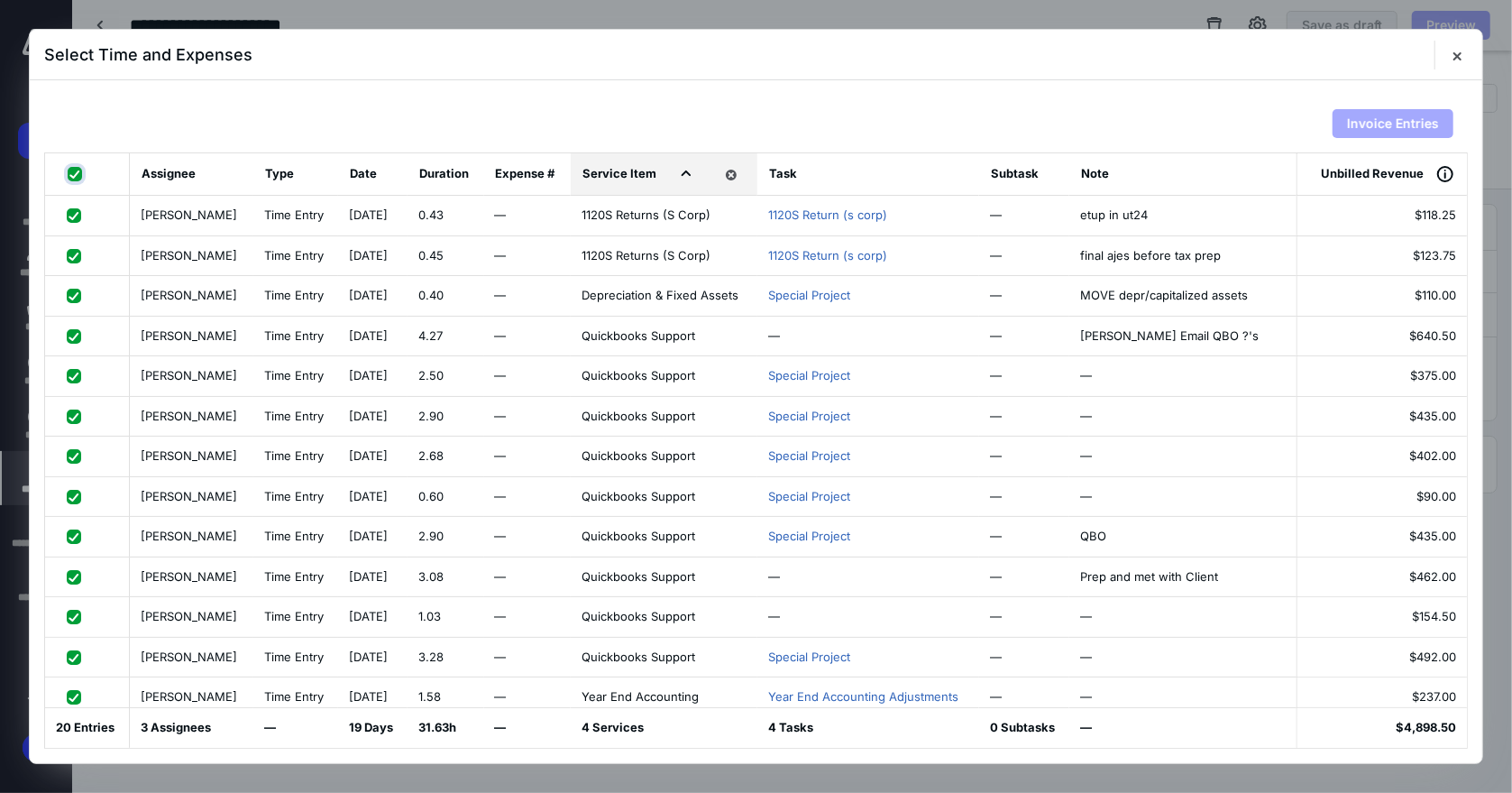 checkbox on "true" 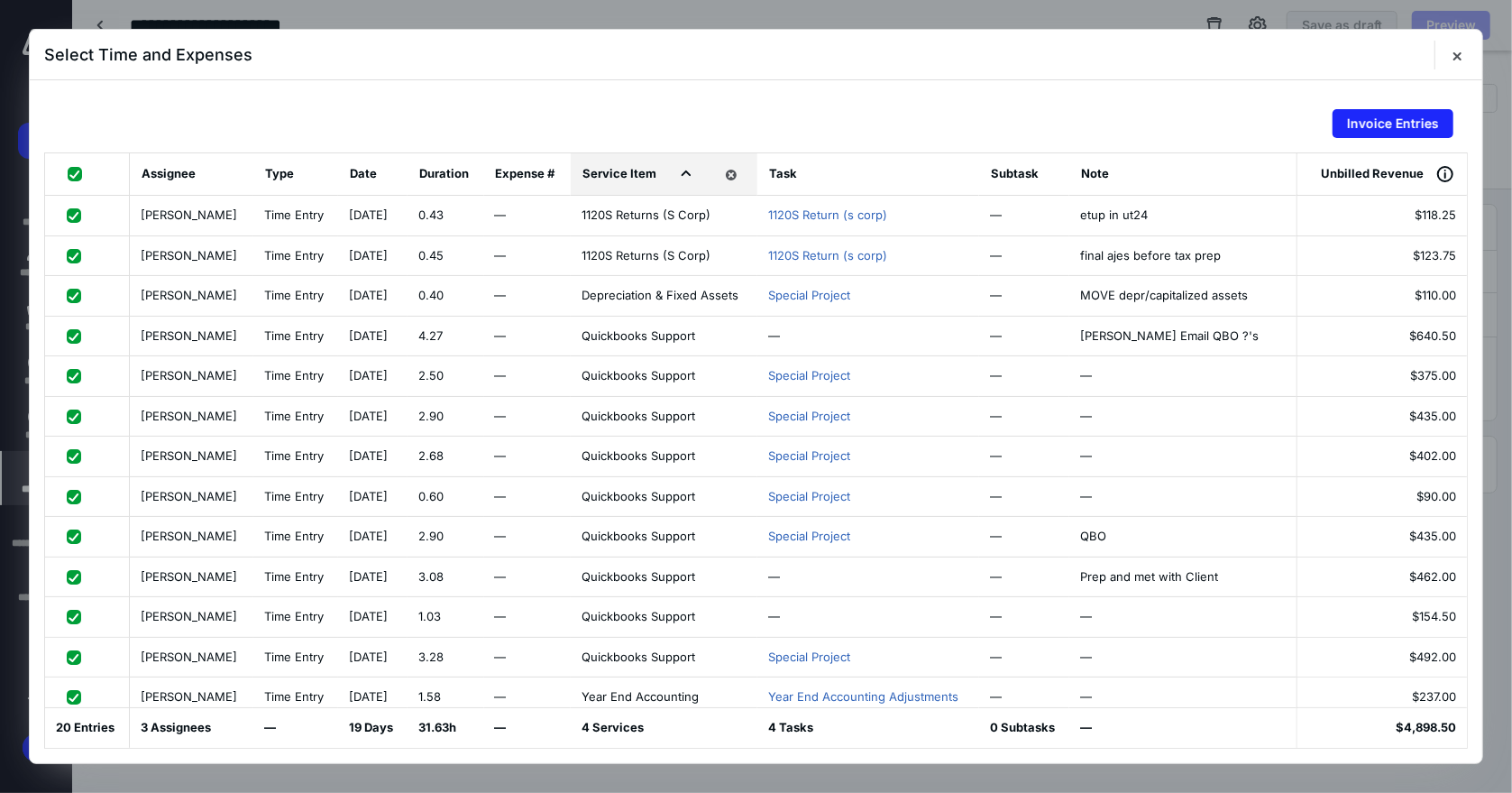 click at bounding box center [78, 215] 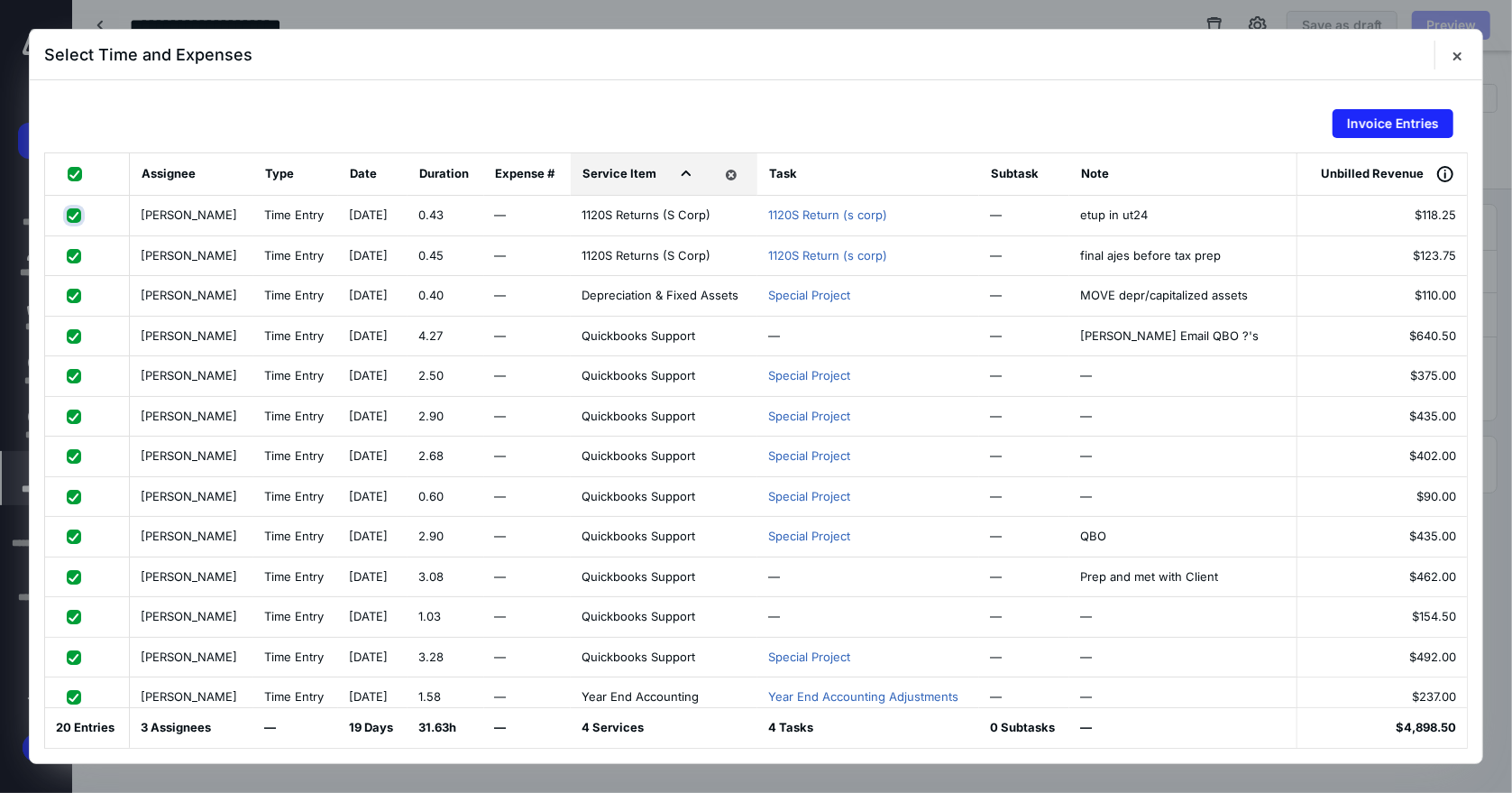 click at bounding box center (76, 215) 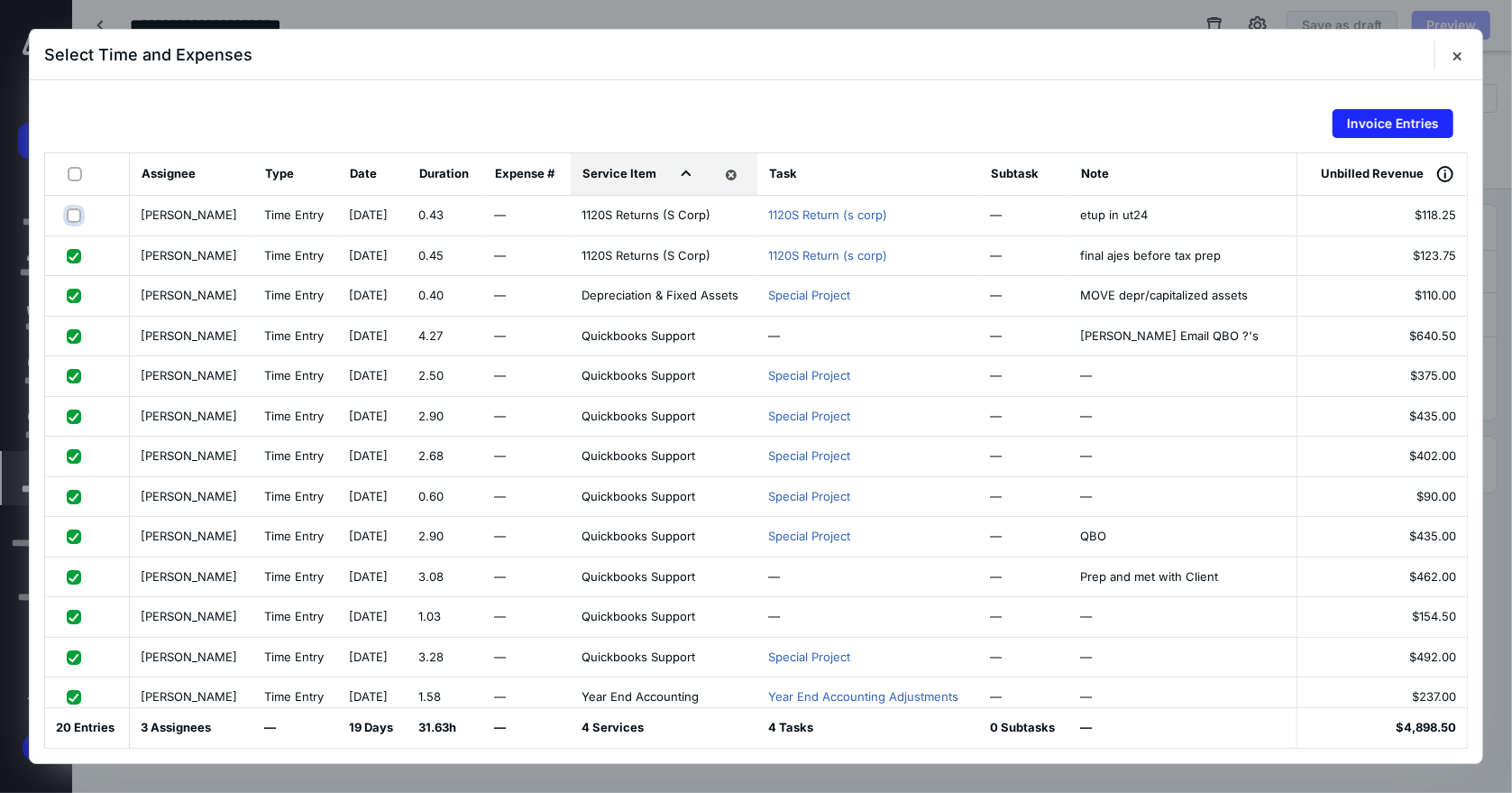 checkbox on "false" 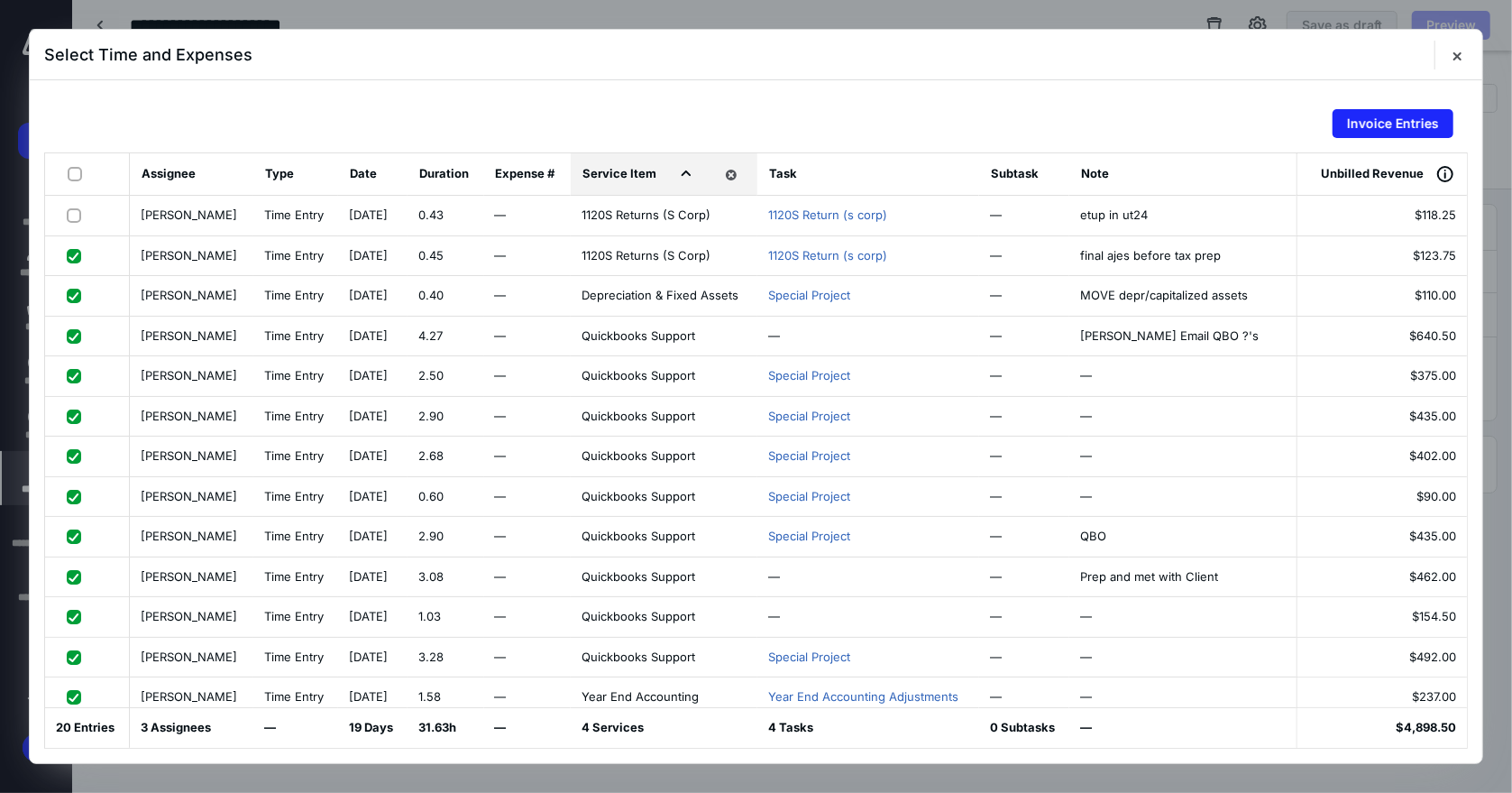 click at bounding box center (78, 255) 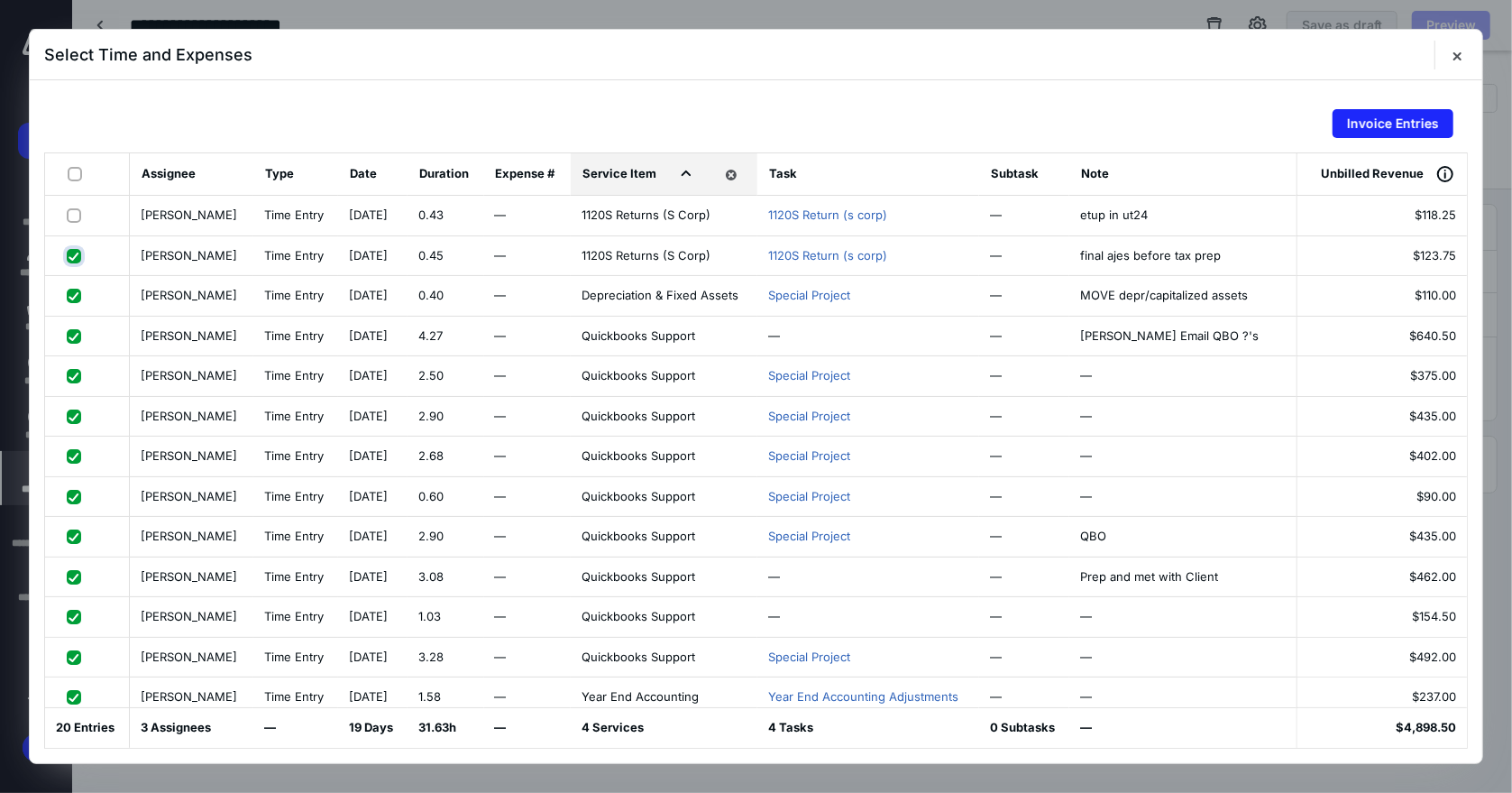 click at bounding box center [76, 255] 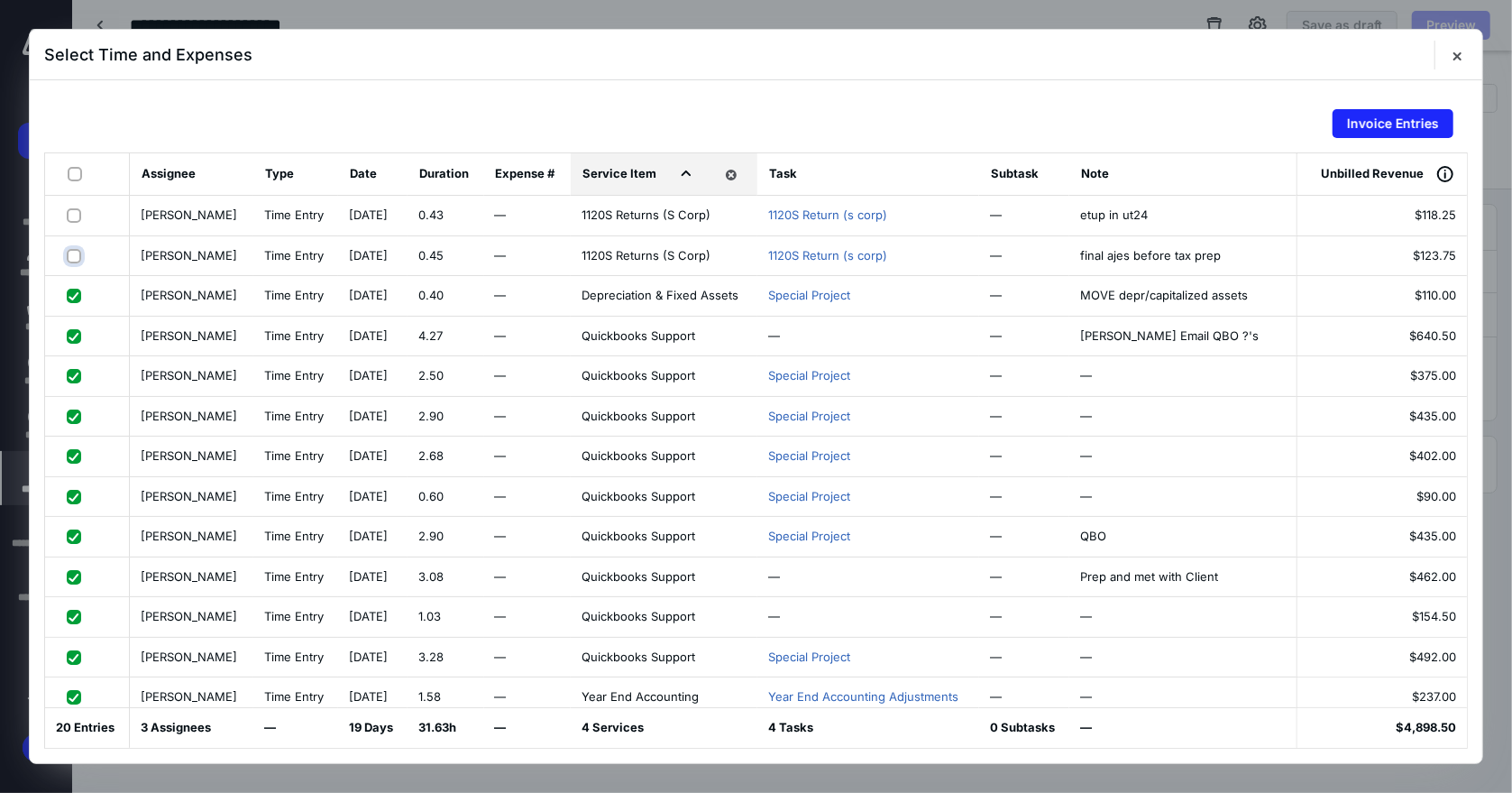 checkbox on "false" 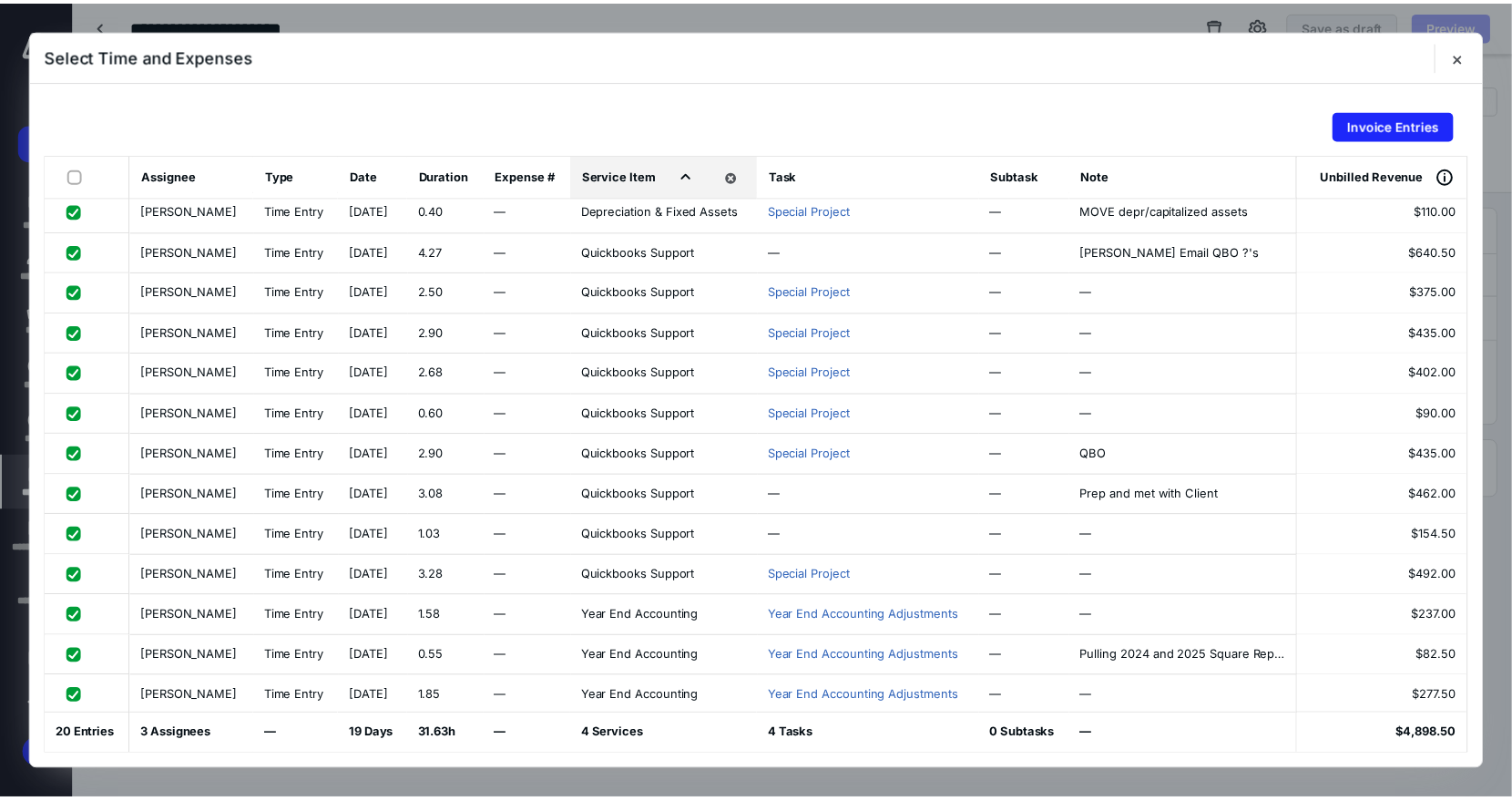 scroll, scrollTop: 0, scrollLeft: 0, axis: both 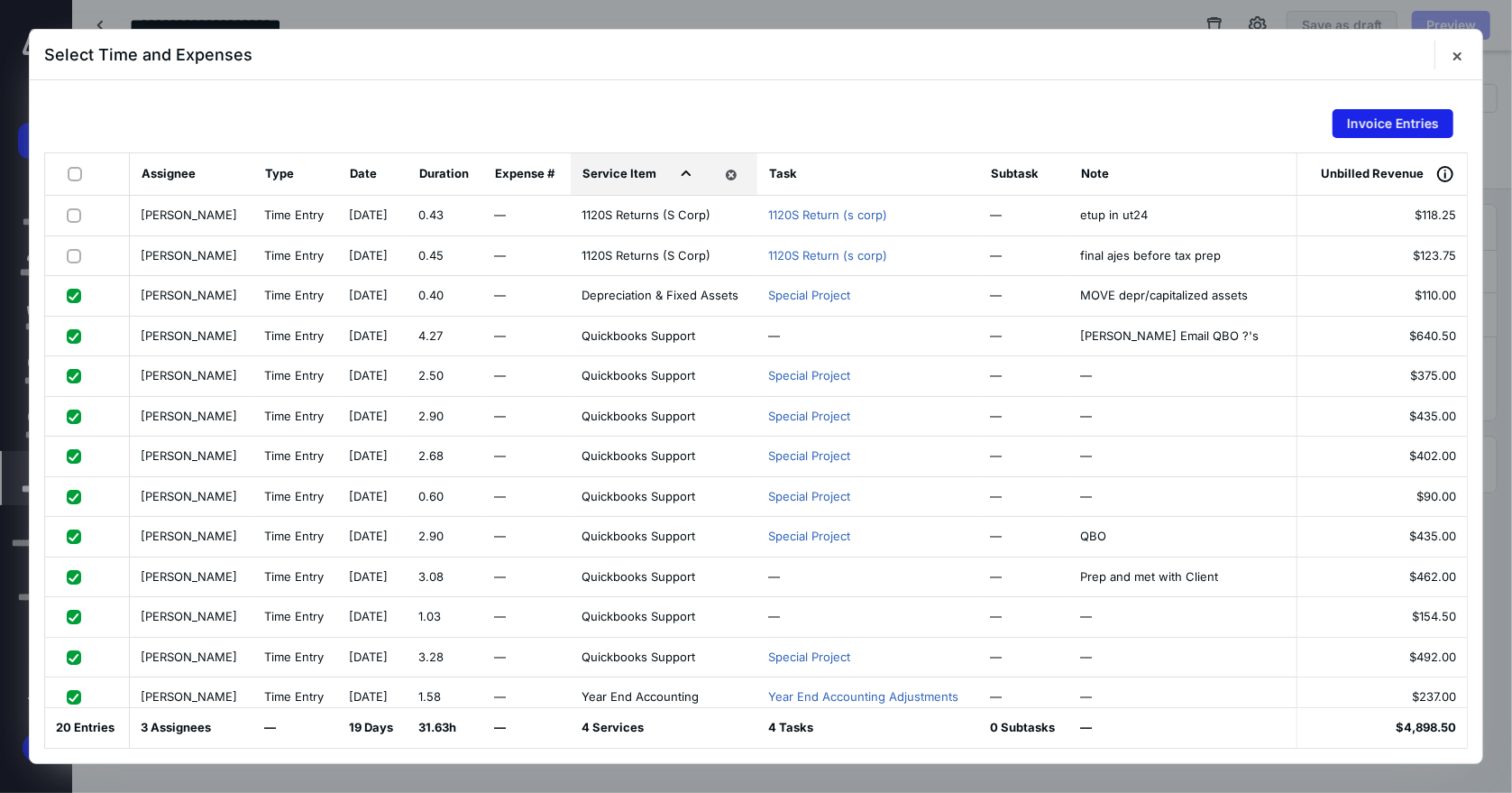click on "Invoice Entries" at bounding box center [1393, 124] 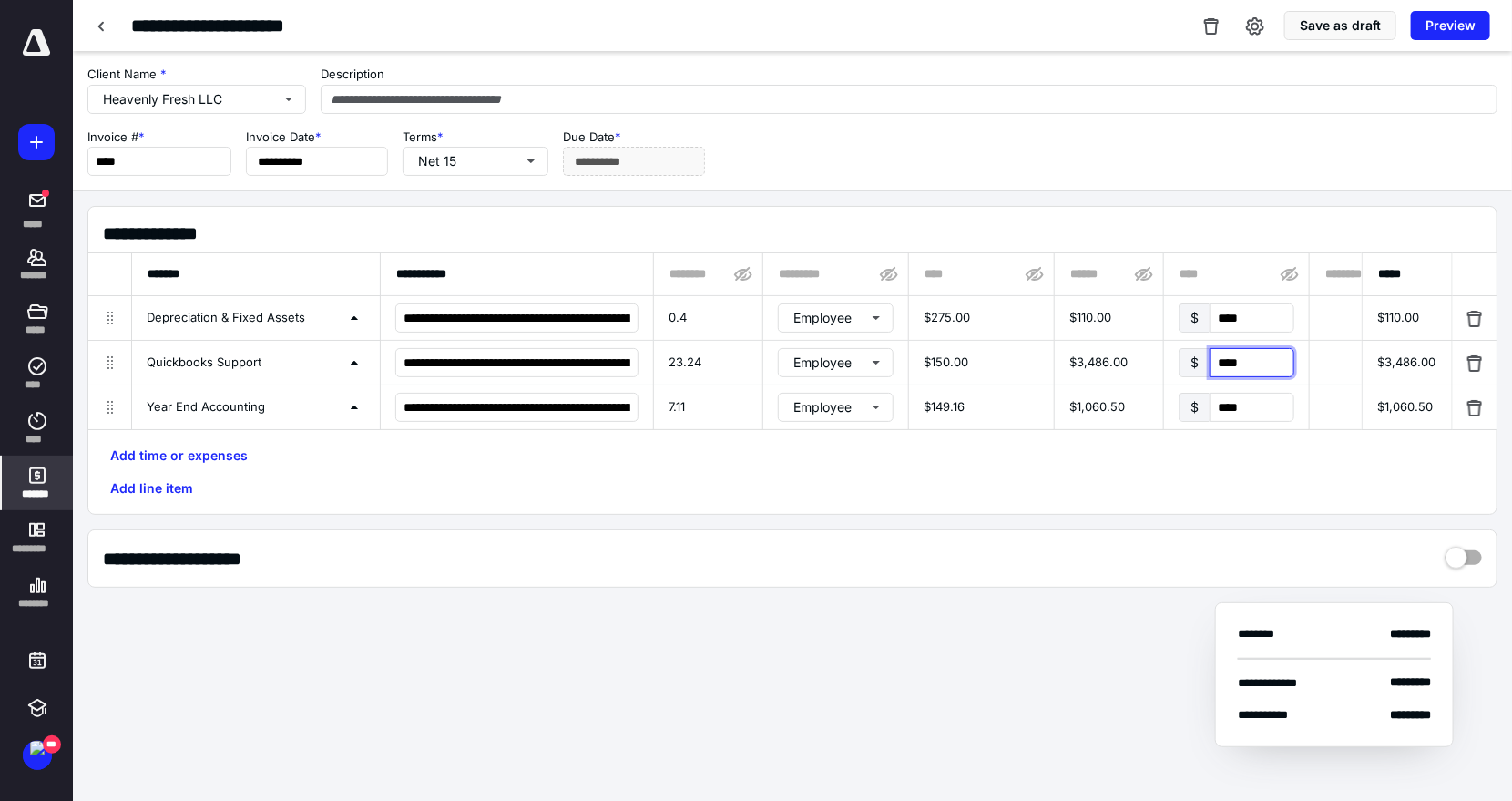 click on "****" at bounding box center (1251, 363) 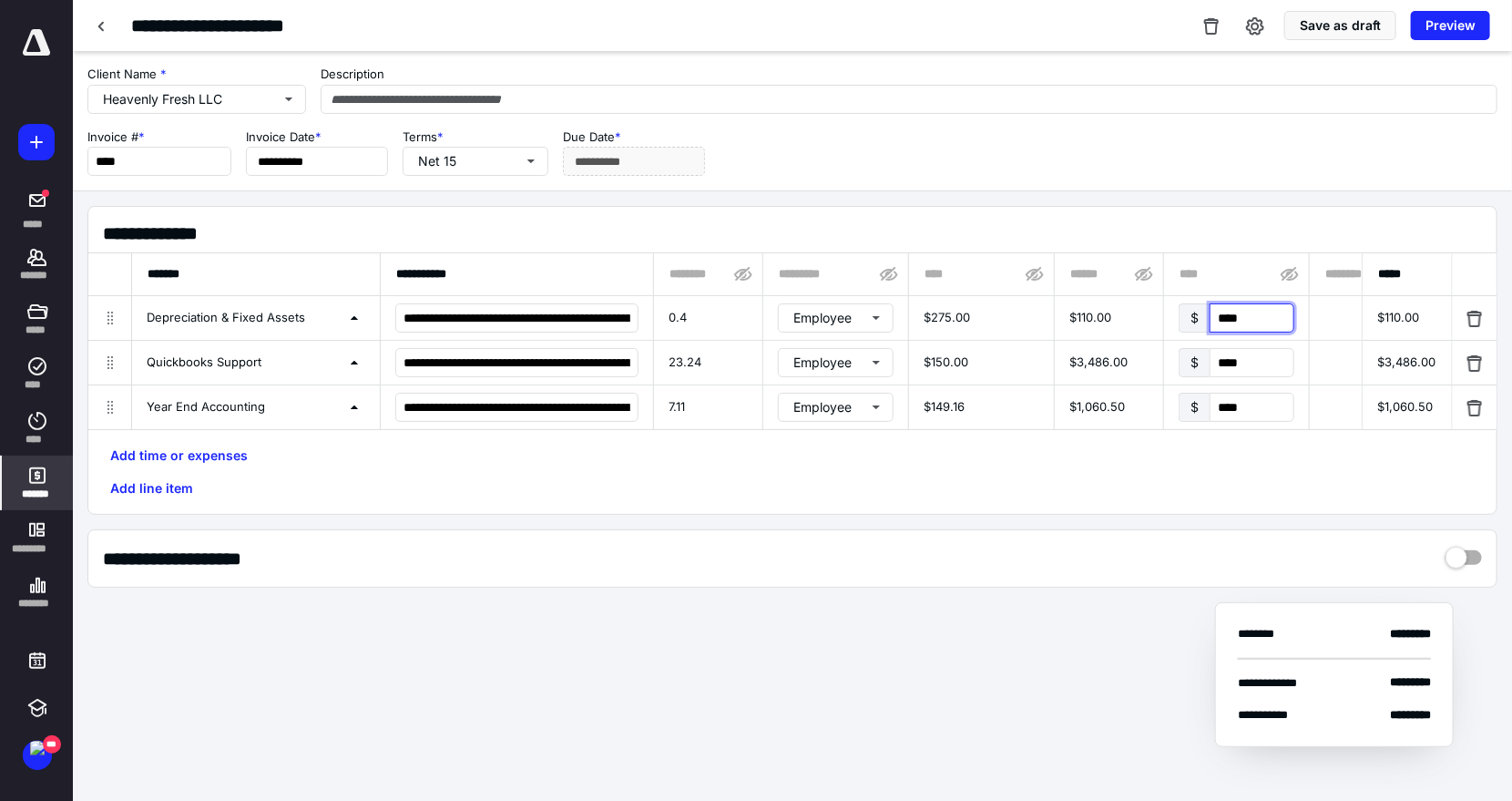 click on "****" at bounding box center [1251, 318] 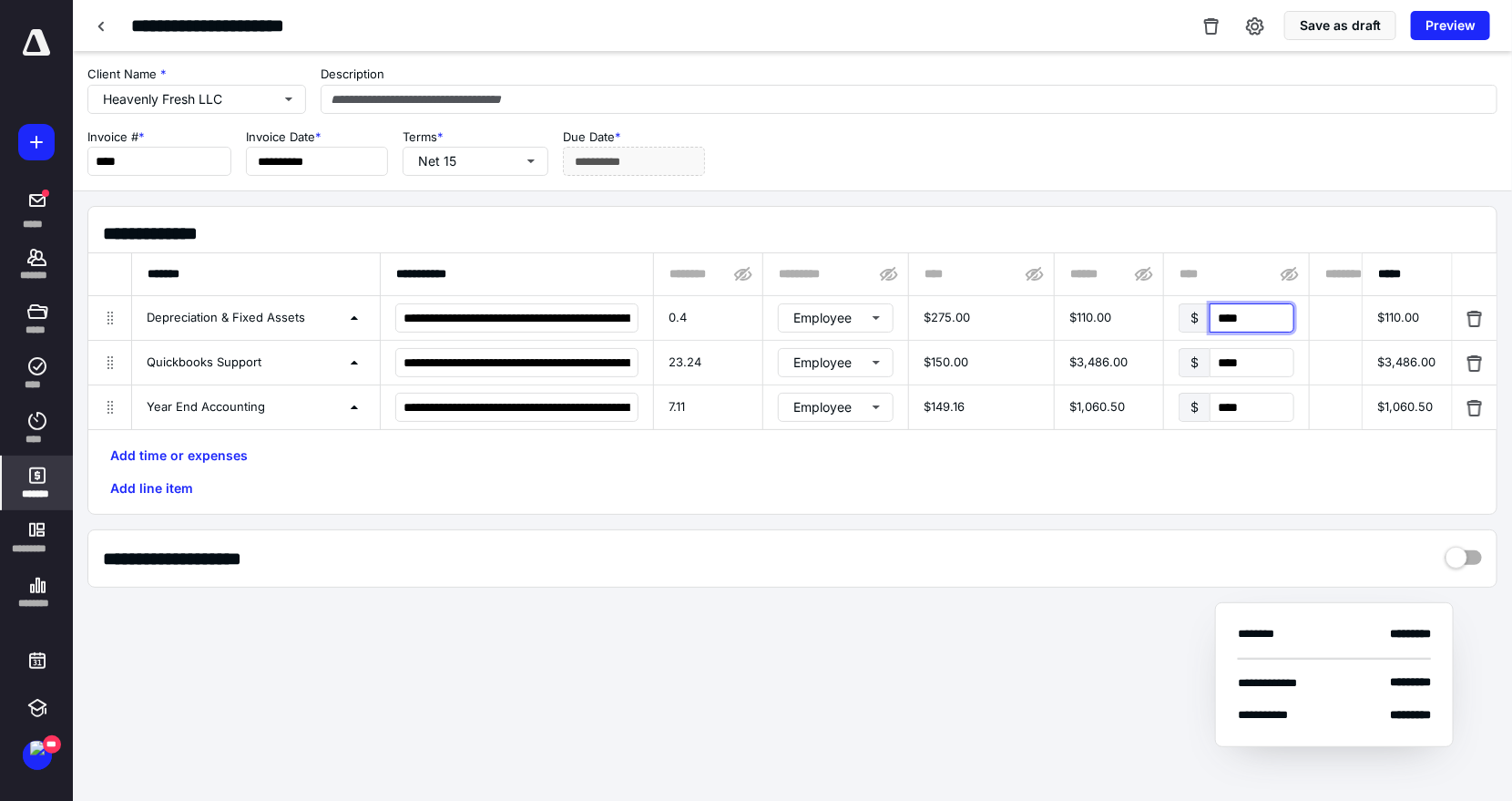type on "*" 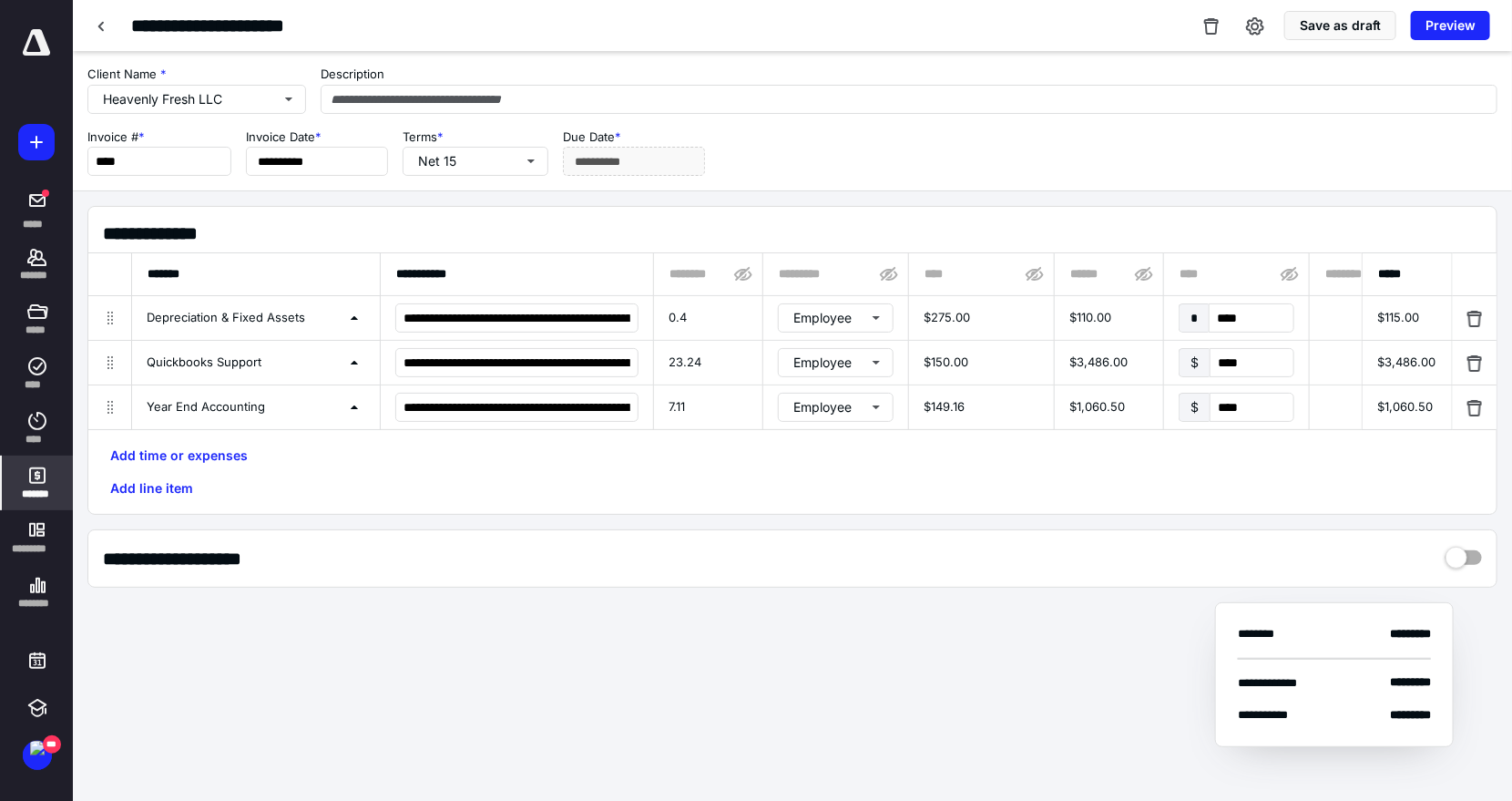scroll, scrollTop: 0, scrollLeft: 822, axis: horizontal 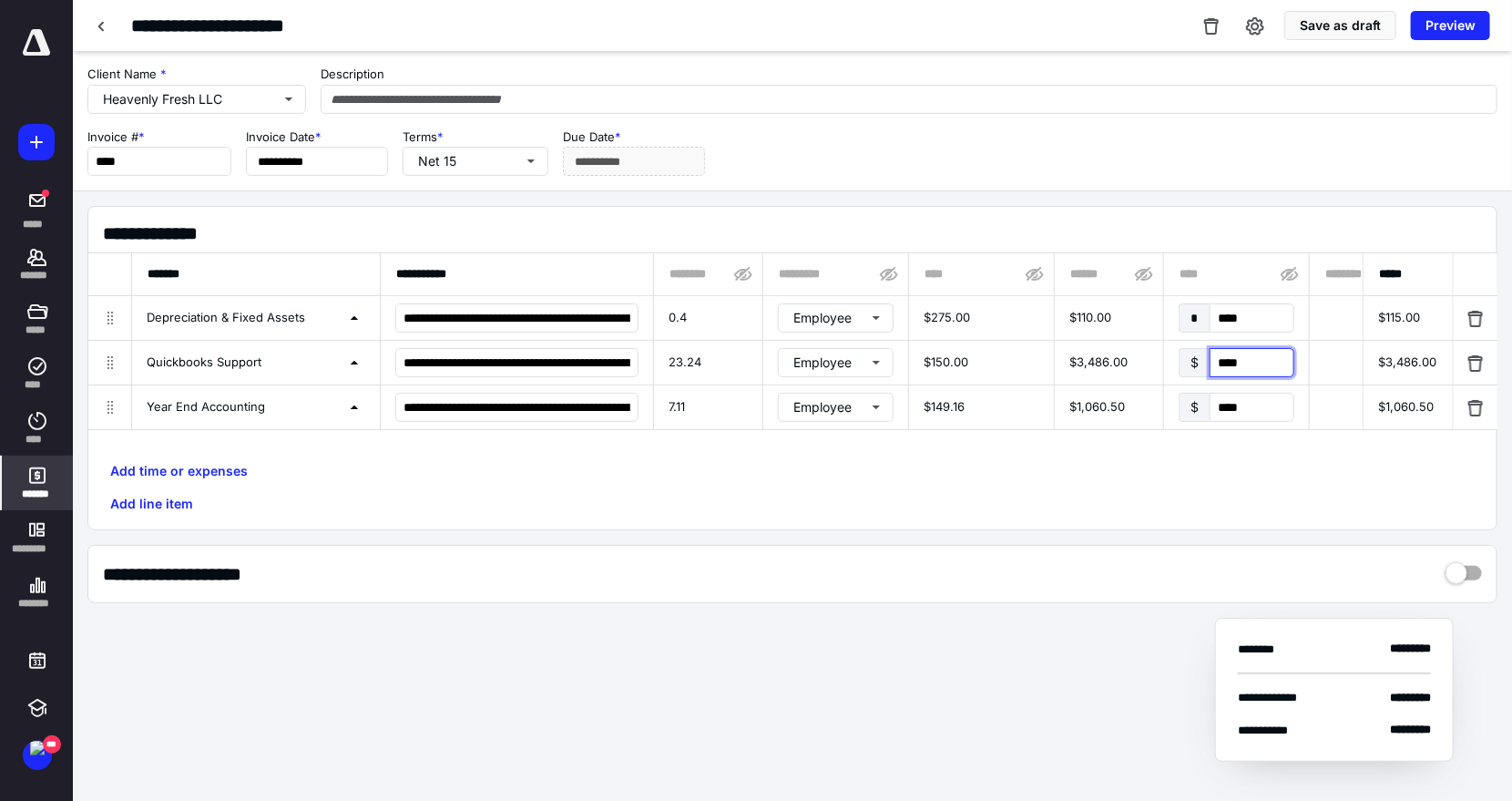click on "****" at bounding box center [1251, 363] 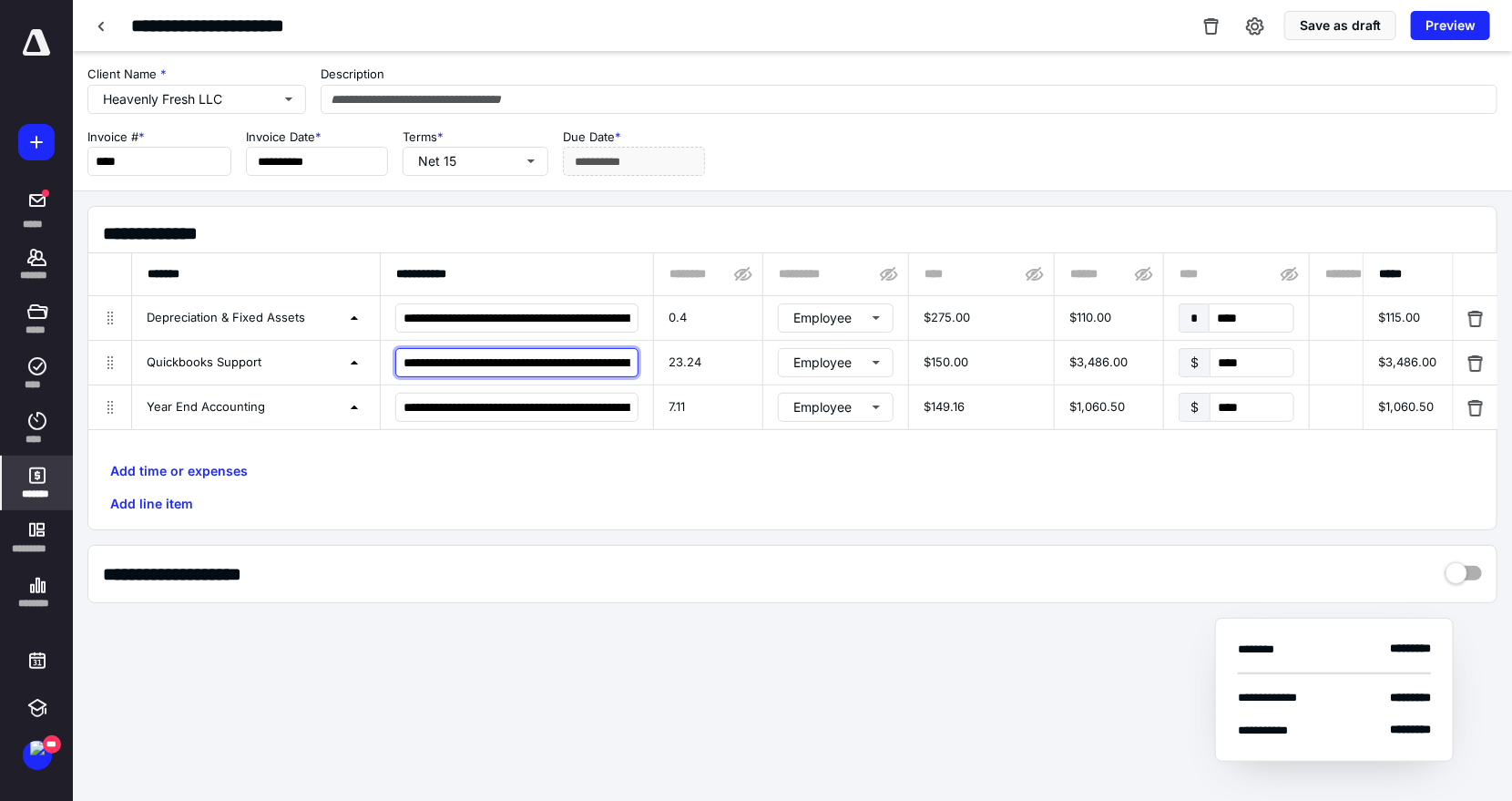 click on "**********" at bounding box center [516, 363] 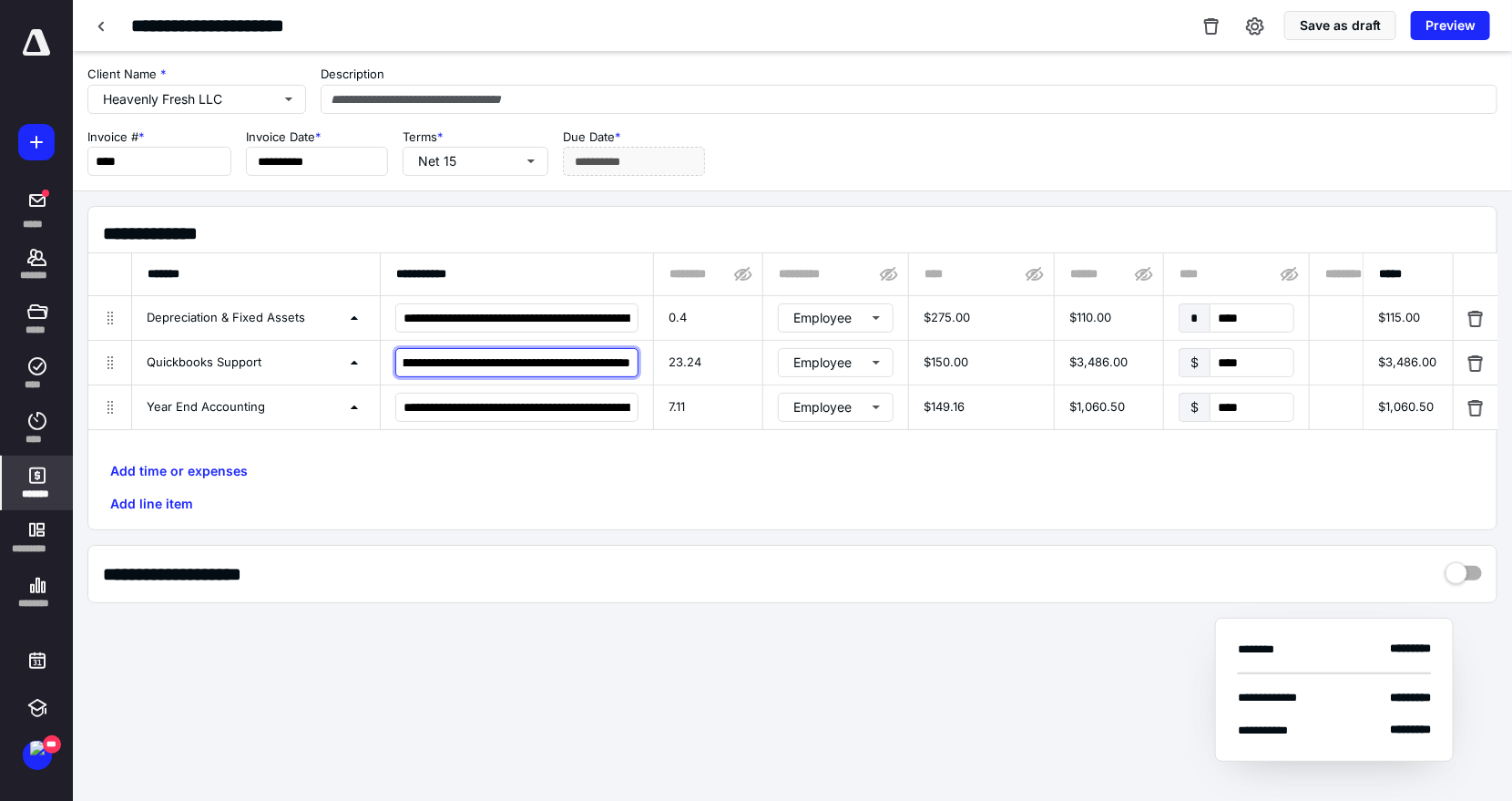 scroll, scrollTop: 0, scrollLeft: 198, axis: horizontal 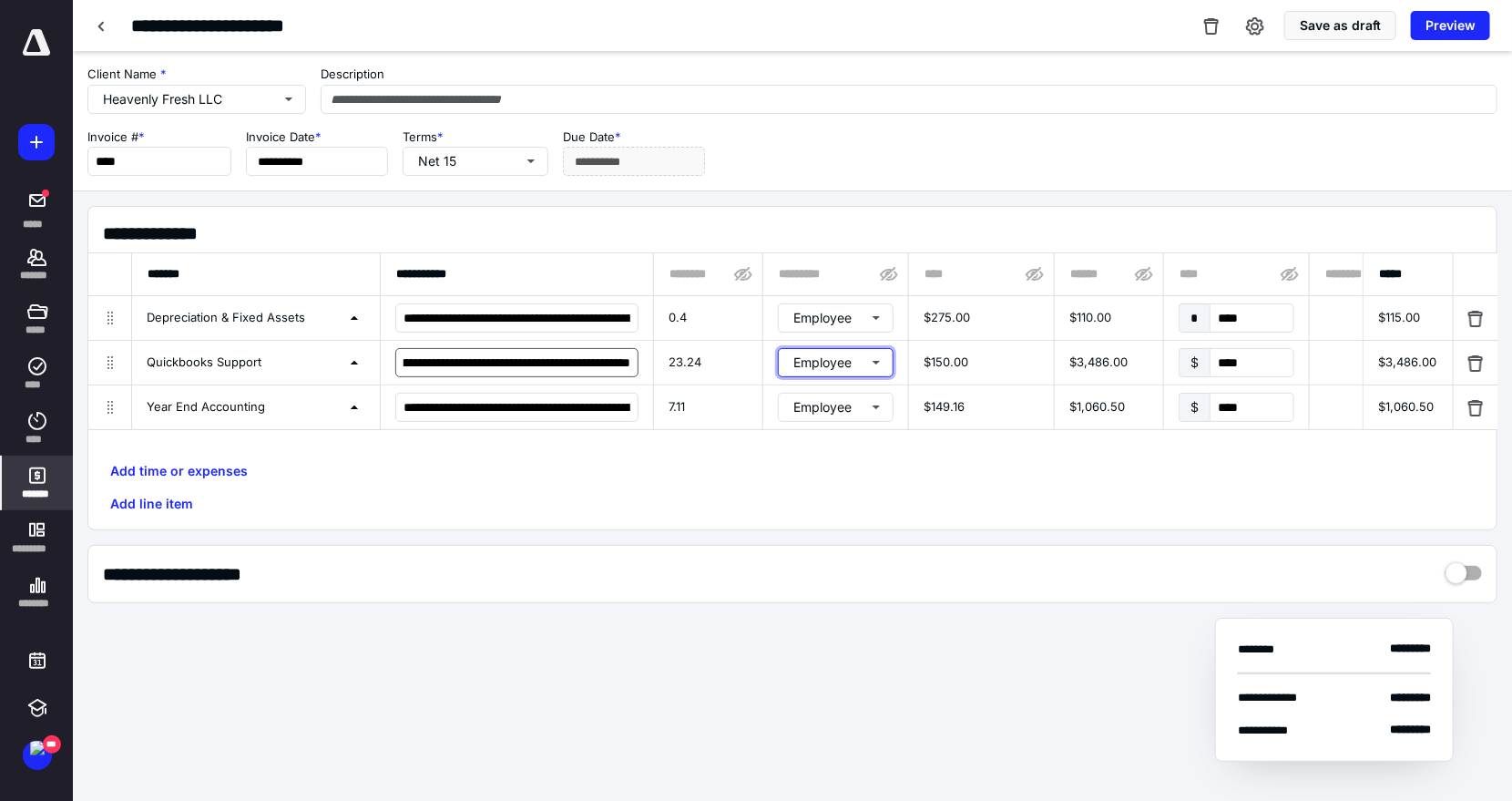 type 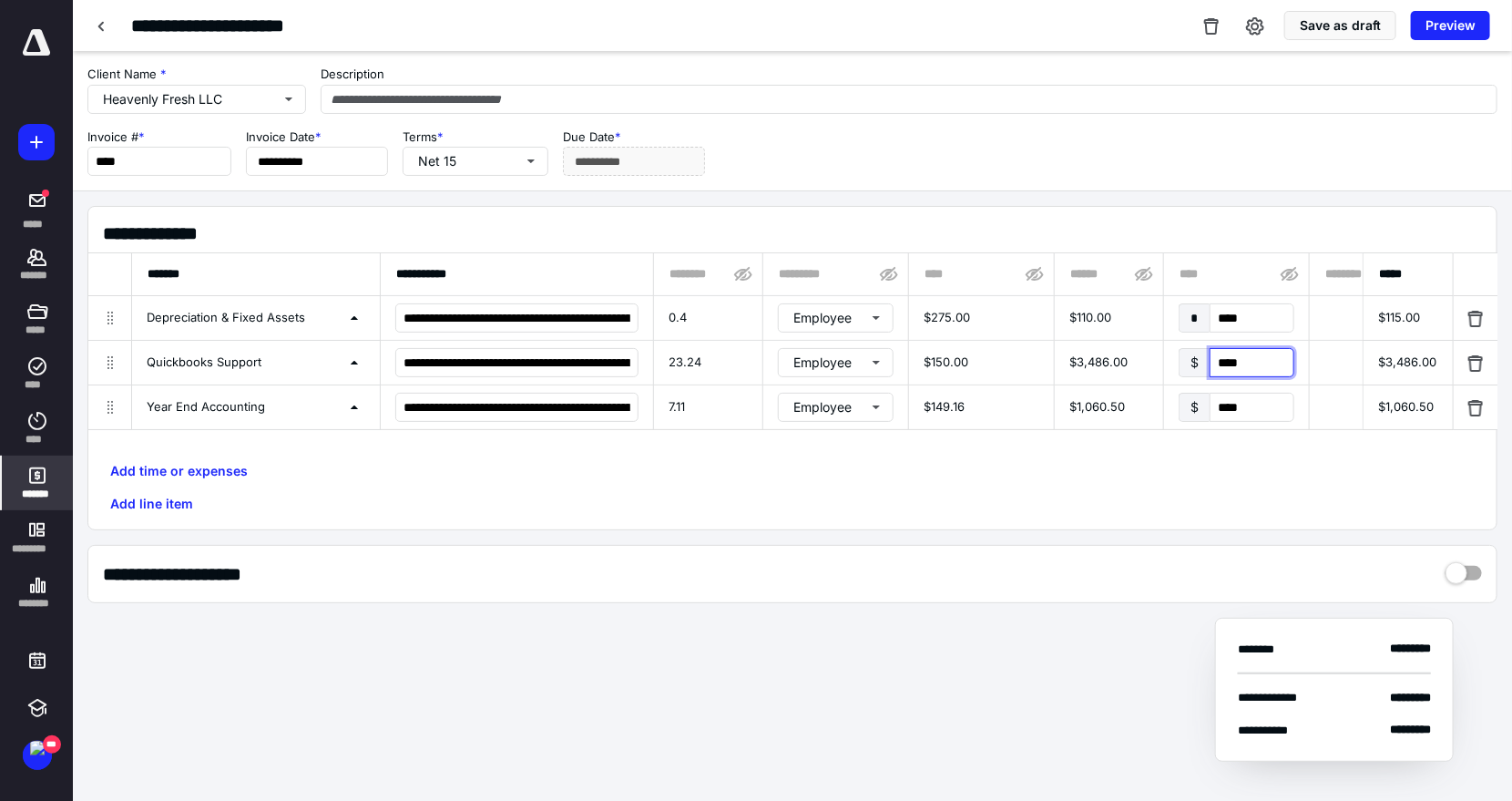 click on "****" at bounding box center (1251, 363) 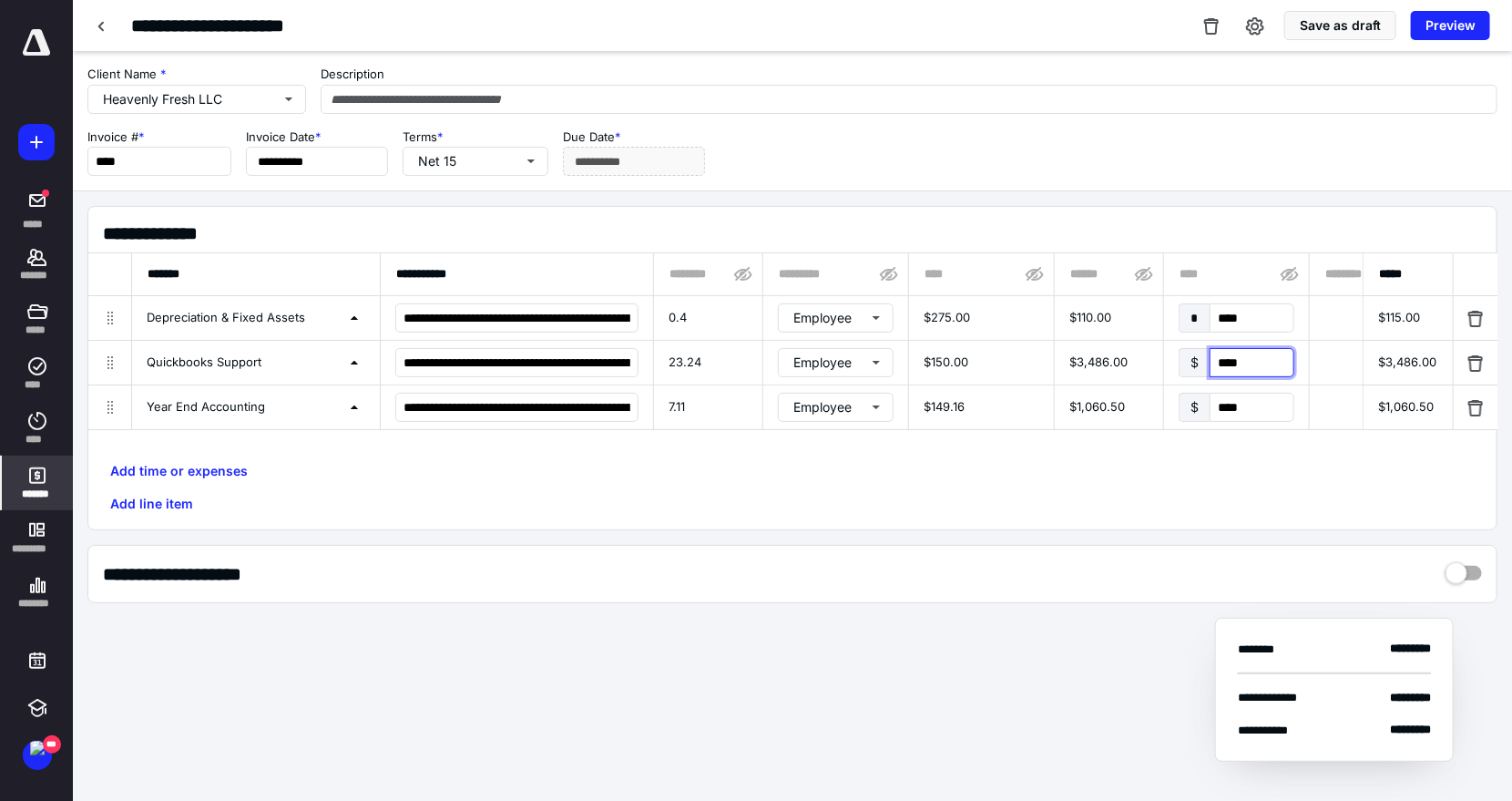 drag, startPoint x: 1253, startPoint y: 355, endPoint x: 1209, endPoint y: 354, distance: 44.0114 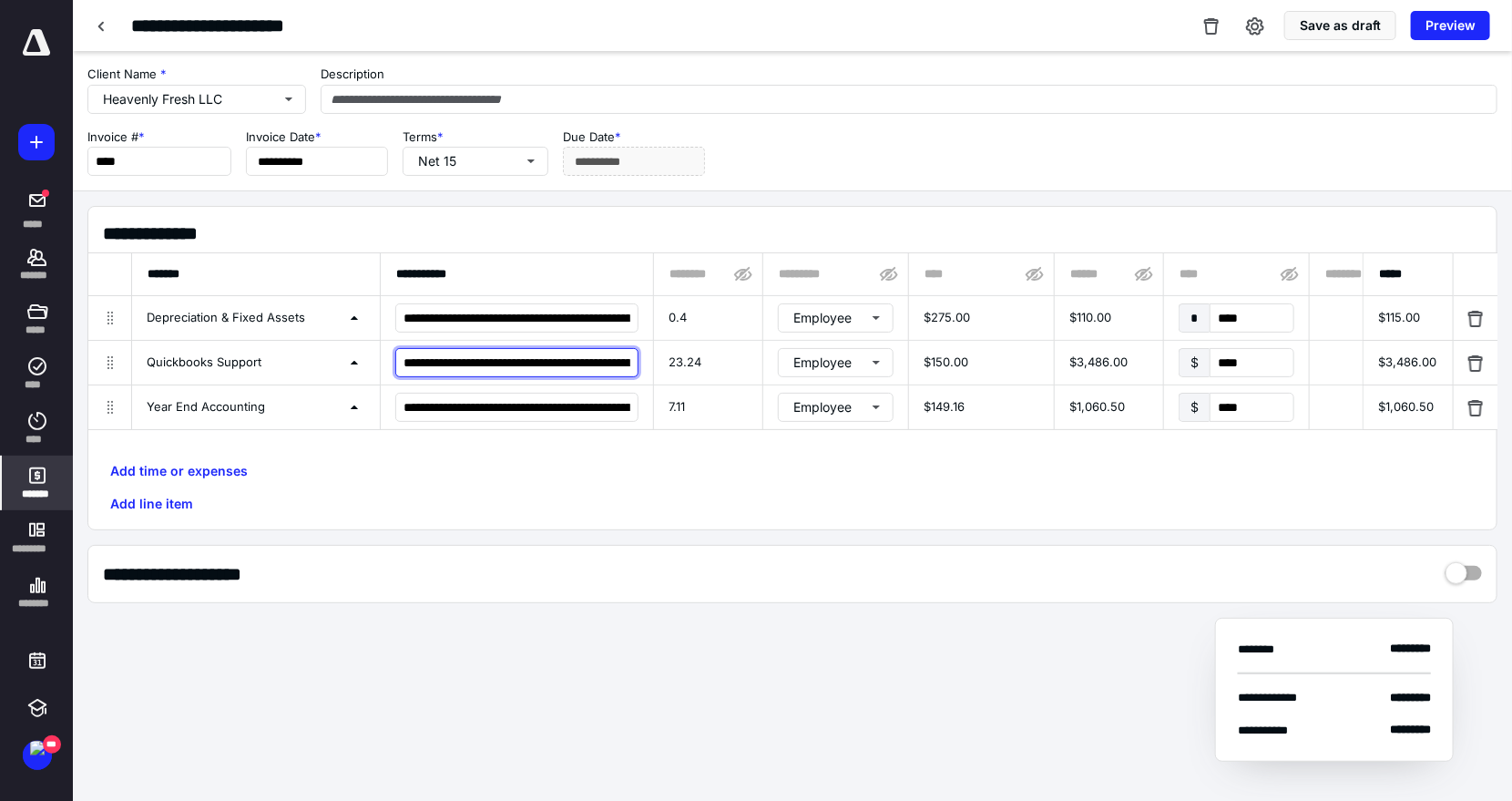 click on "**********" at bounding box center [516, 363] 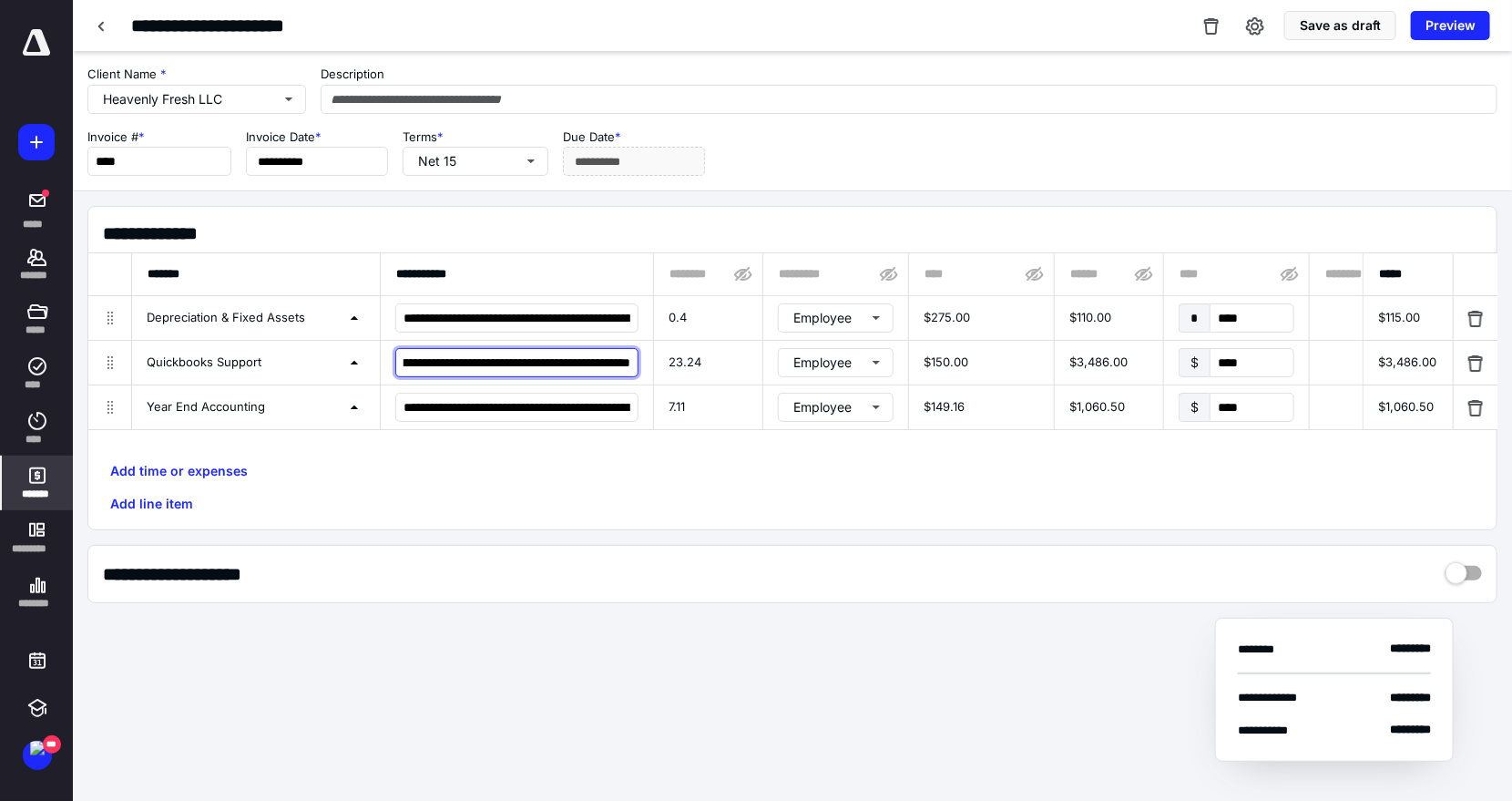 scroll, scrollTop: 0, scrollLeft: 353, axis: horizontal 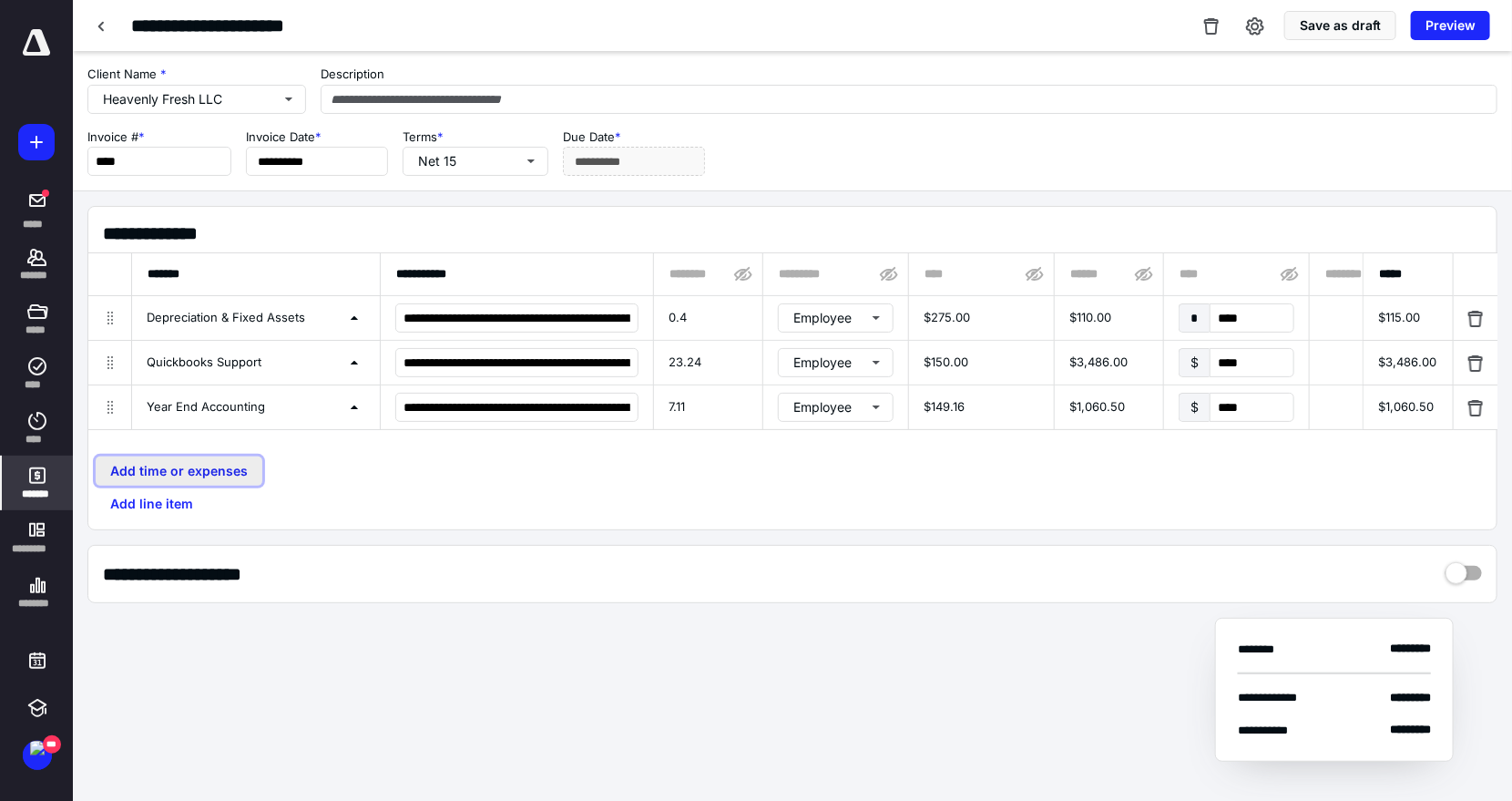 click on "Add time or expenses" at bounding box center (179, 471) 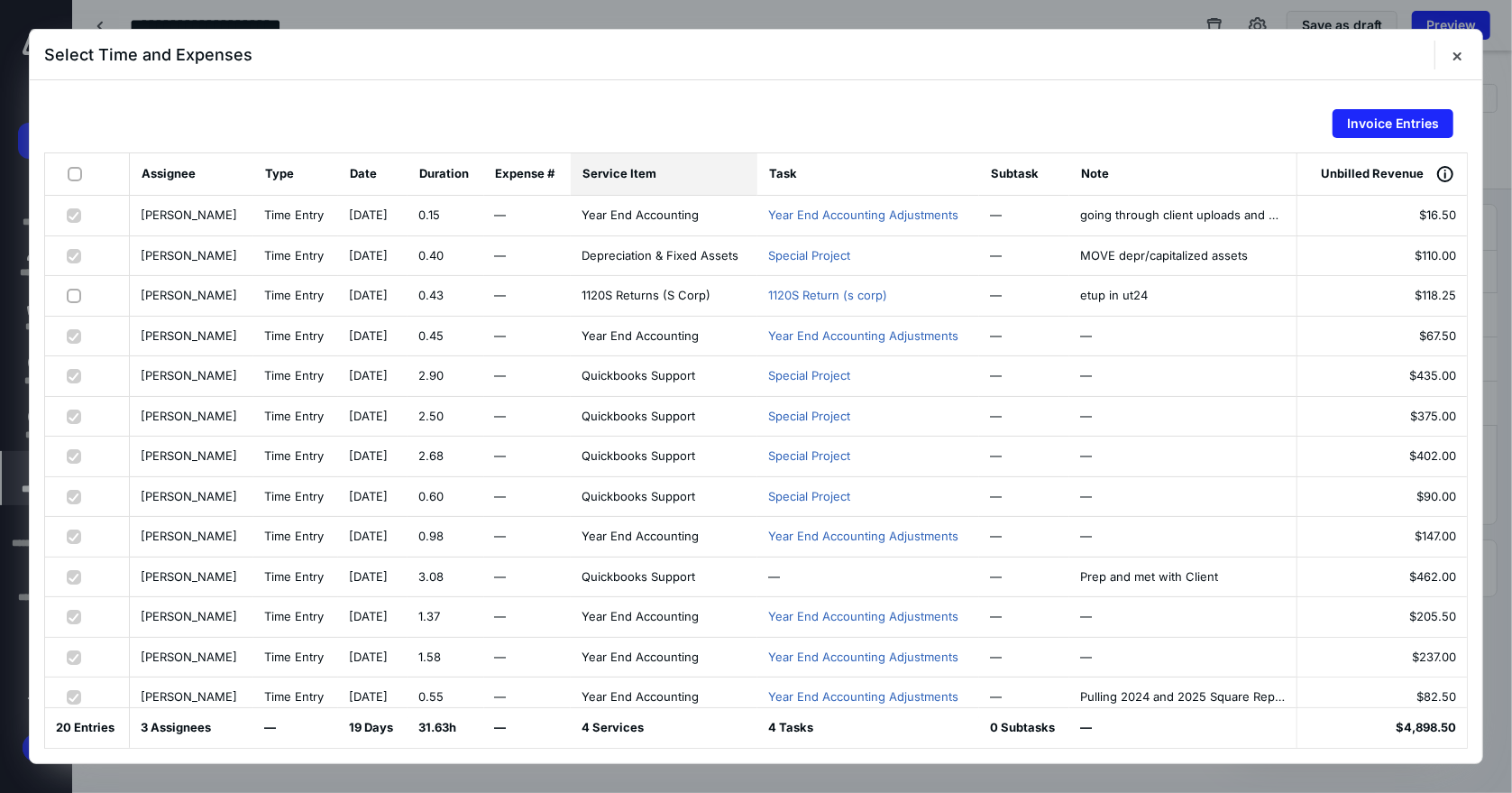 click on "Service Item" at bounding box center [619, 174] 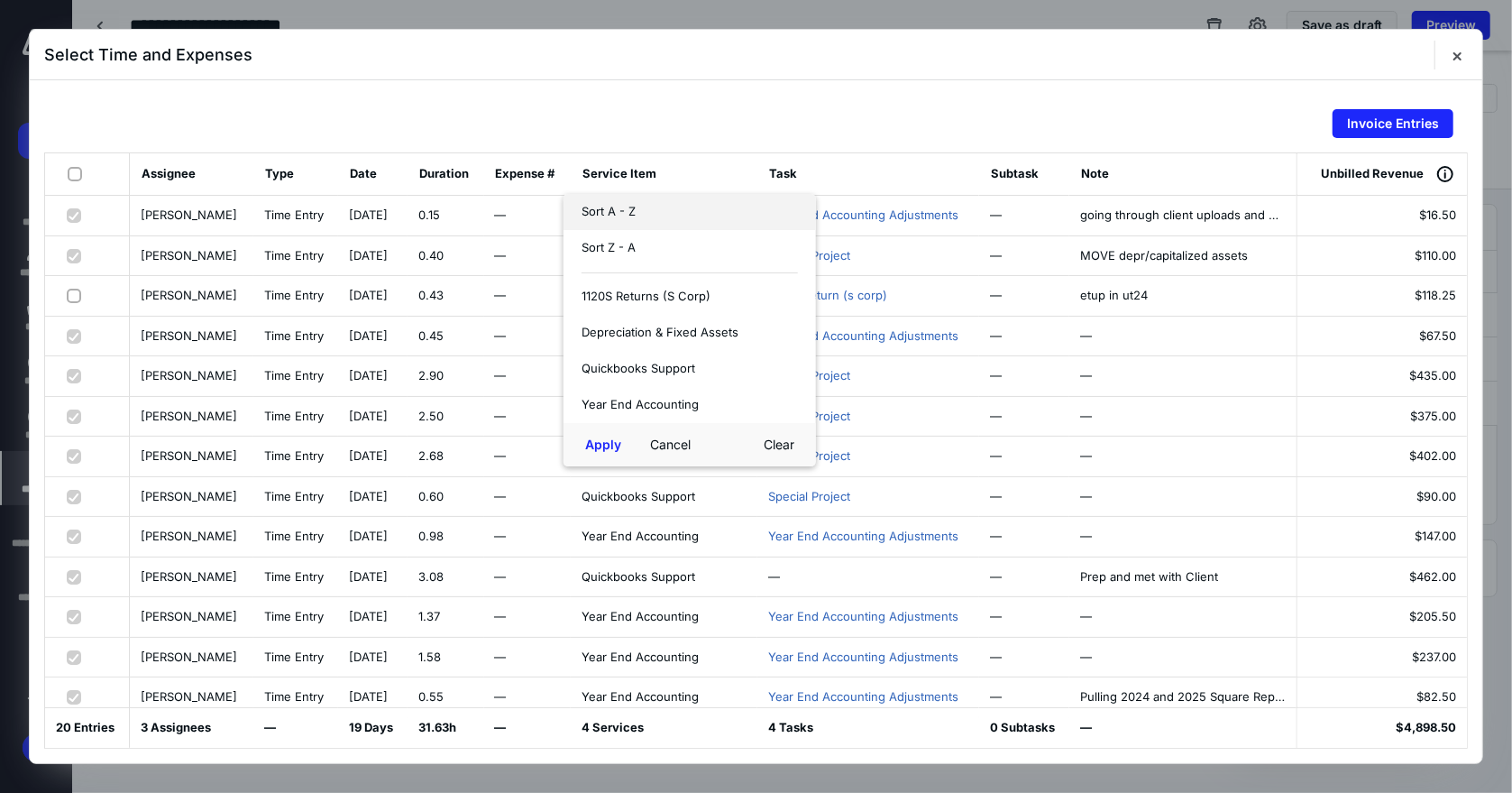 click on "Sort A - Z" at bounding box center (609, 212) 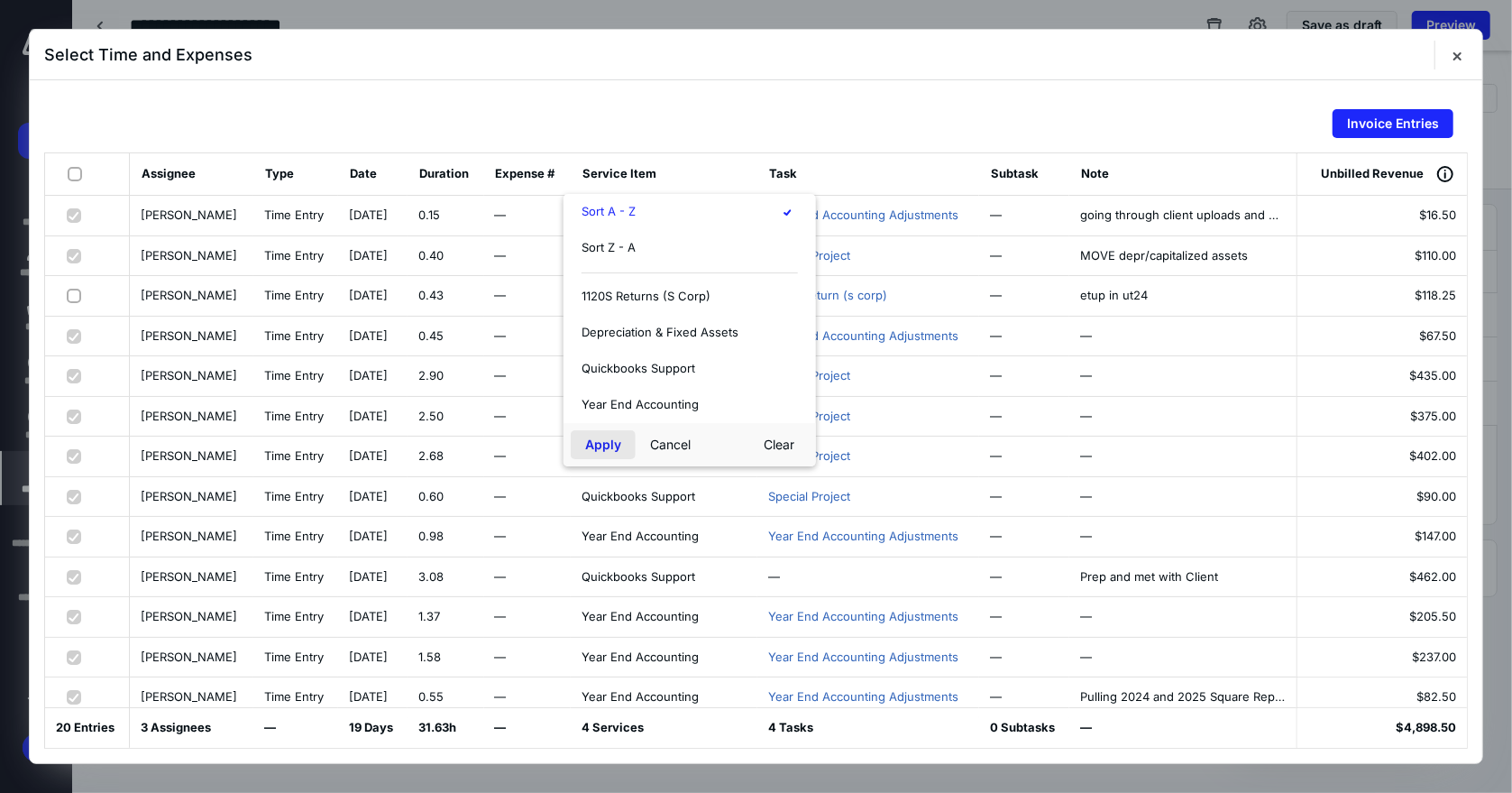 click on "Apply" at bounding box center (603, 445) 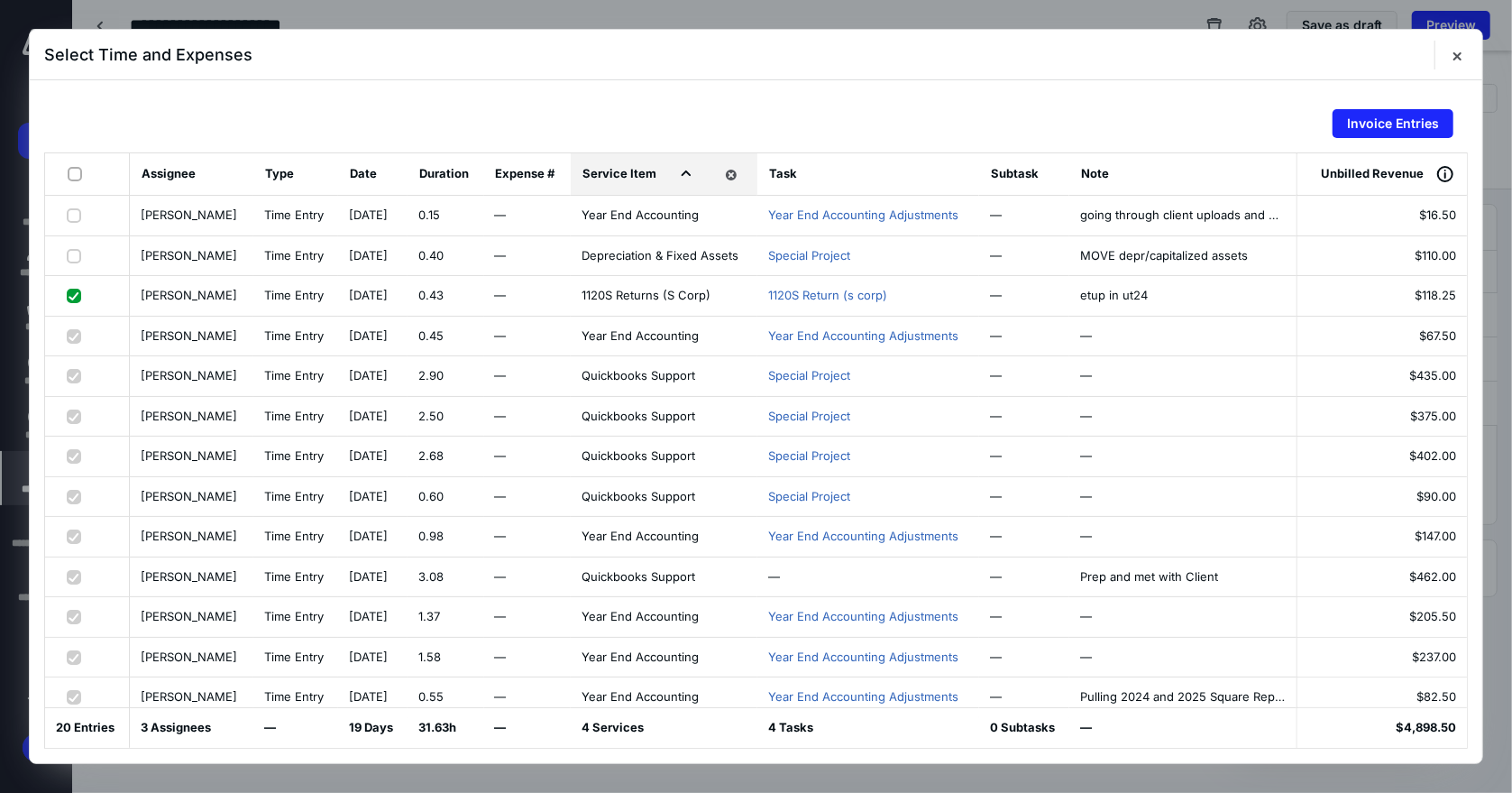 checkbox on "false" 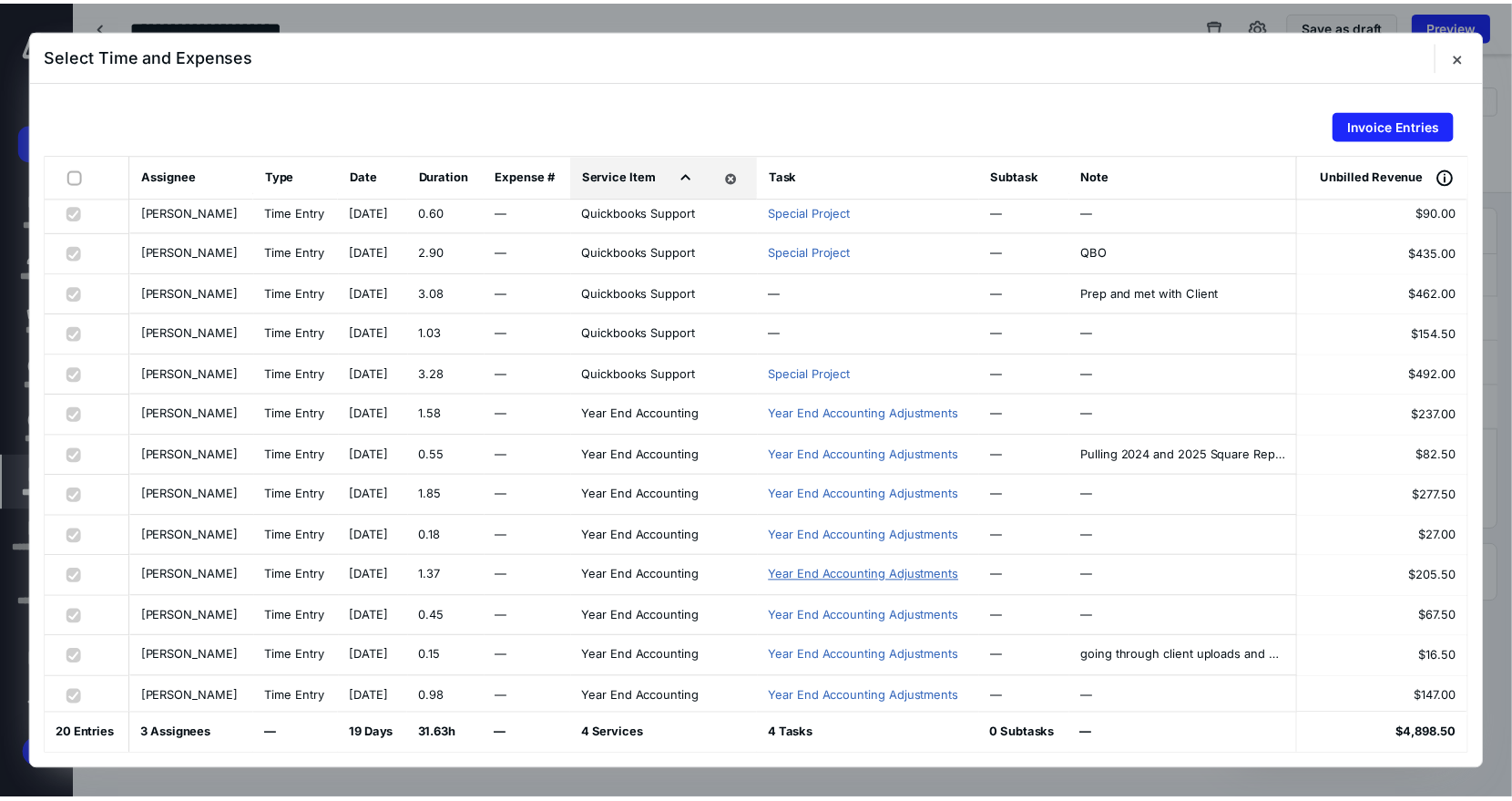 scroll, scrollTop: 189, scrollLeft: 0, axis: vertical 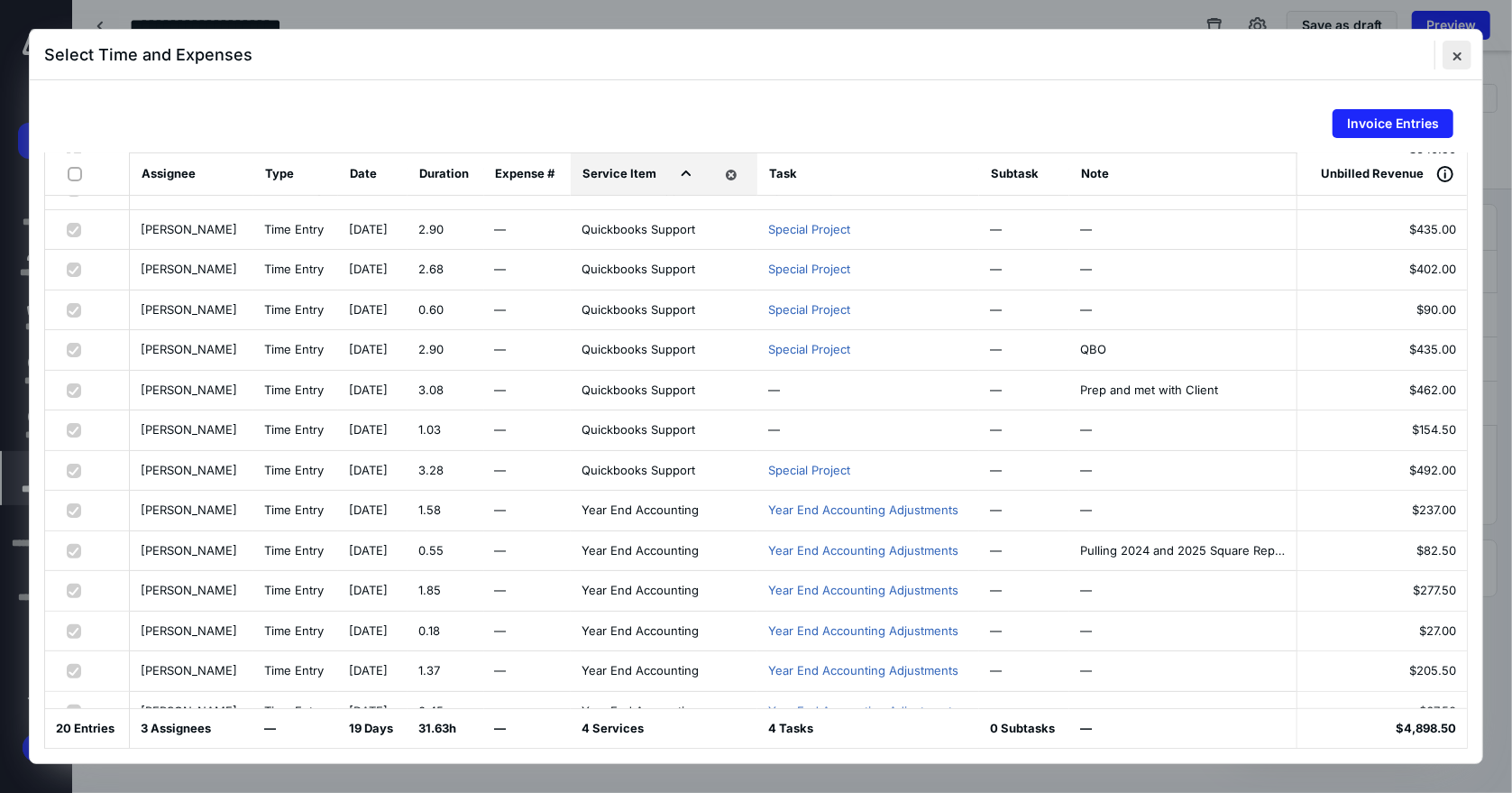 click at bounding box center (1457, 55) 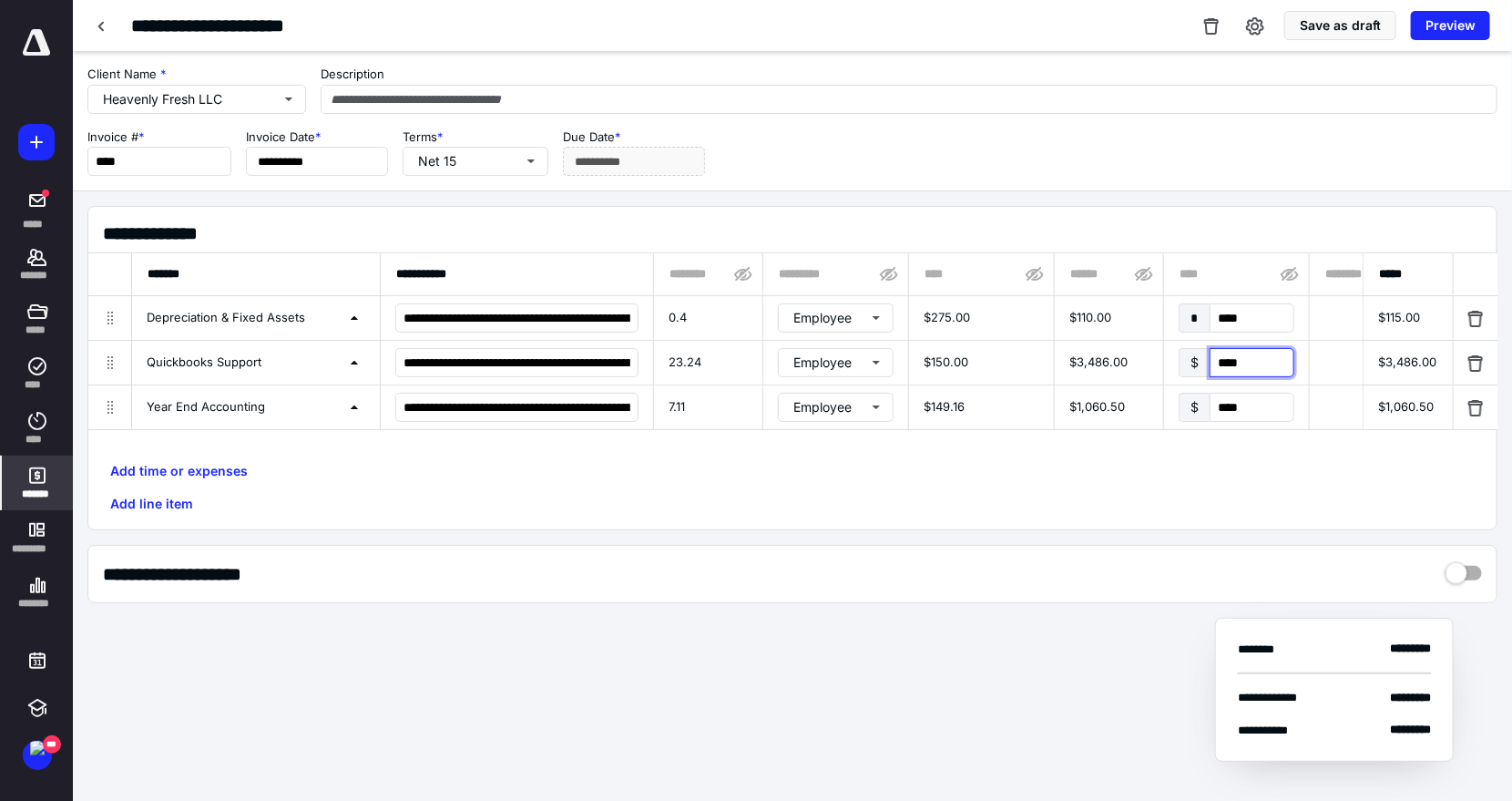 click on "****" at bounding box center (1251, 363) 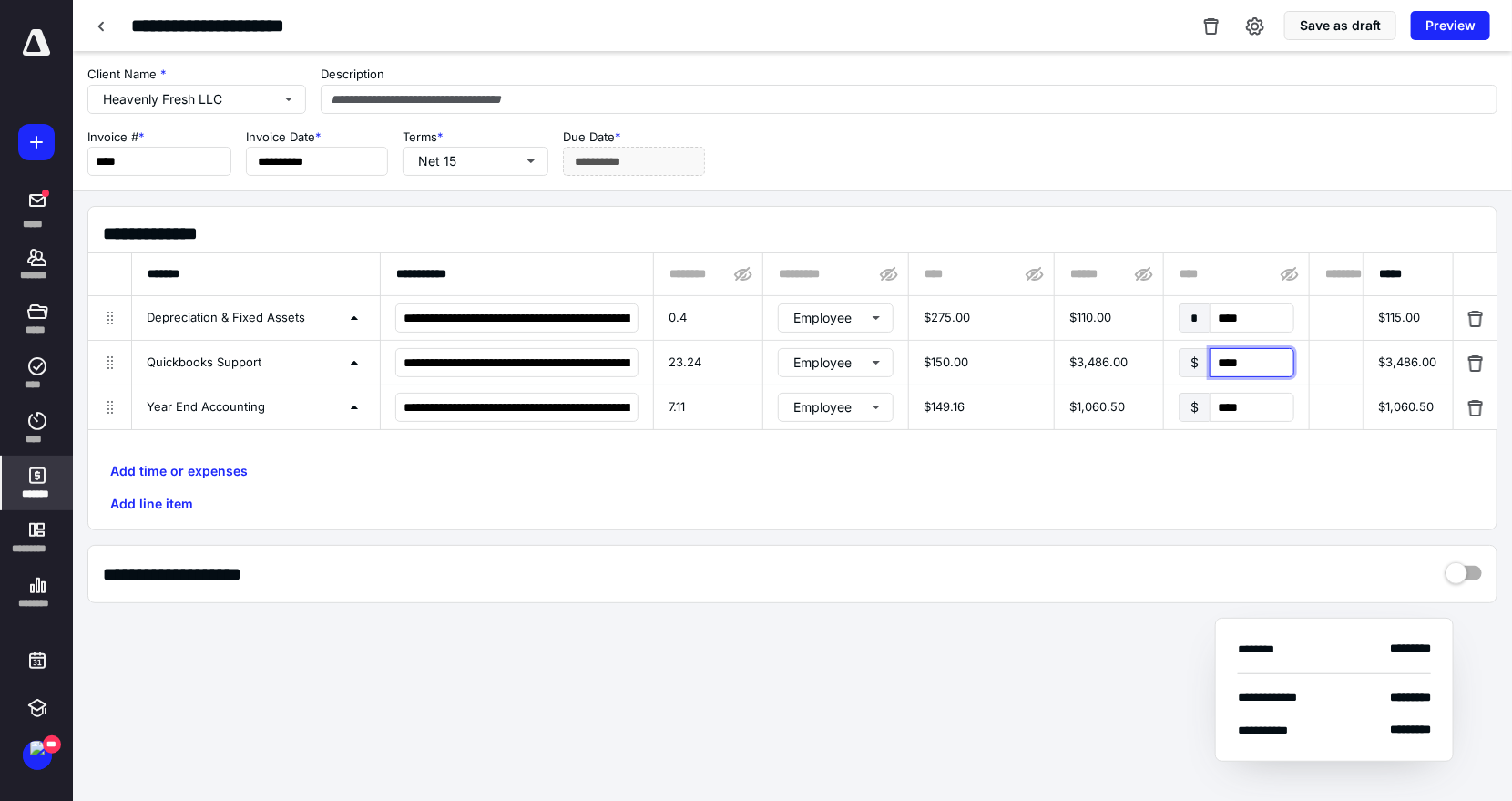 type on "*****" 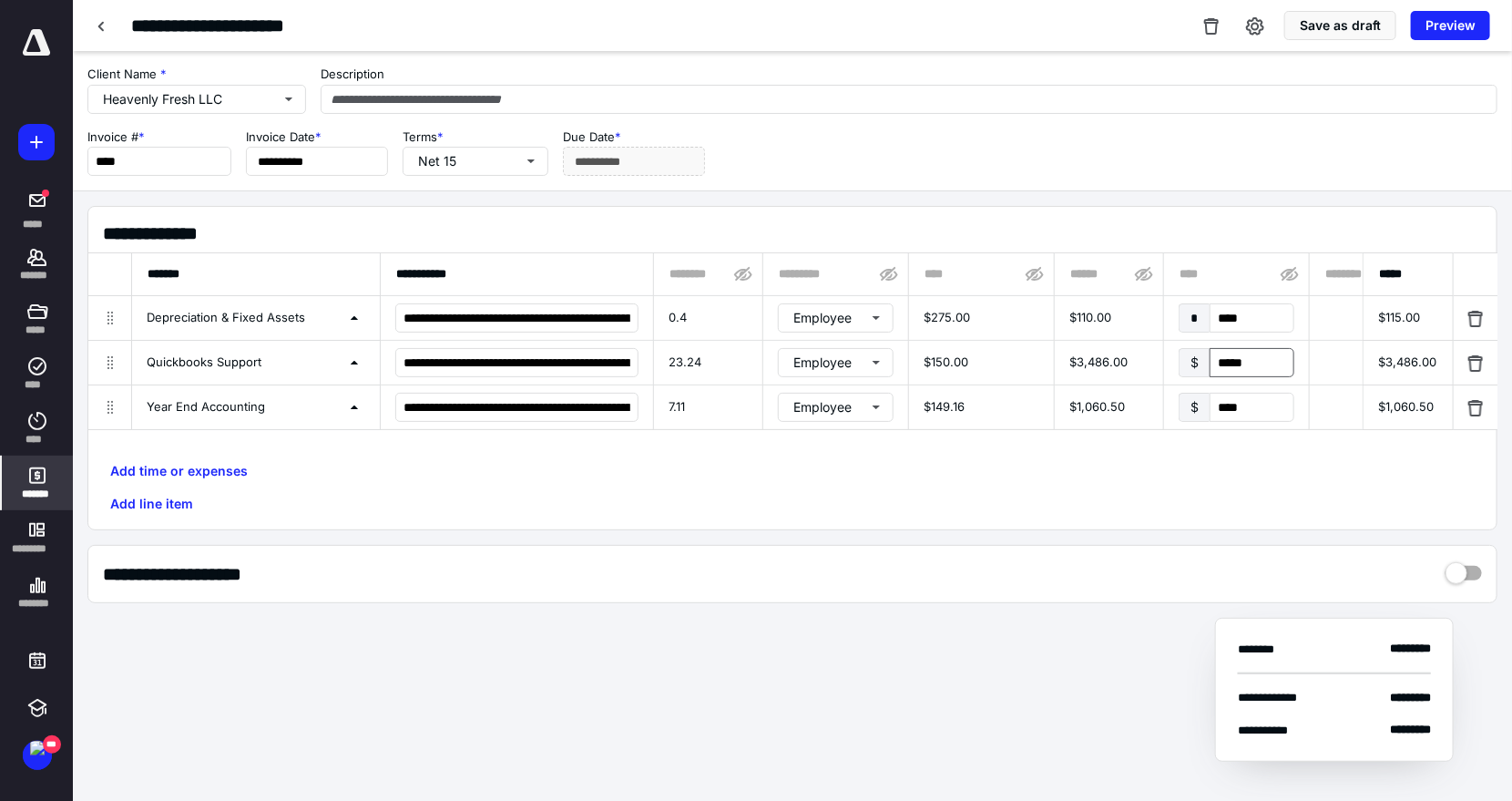 scroll, scrollTop: 0, scrollLeft: 822, axis: horizontal 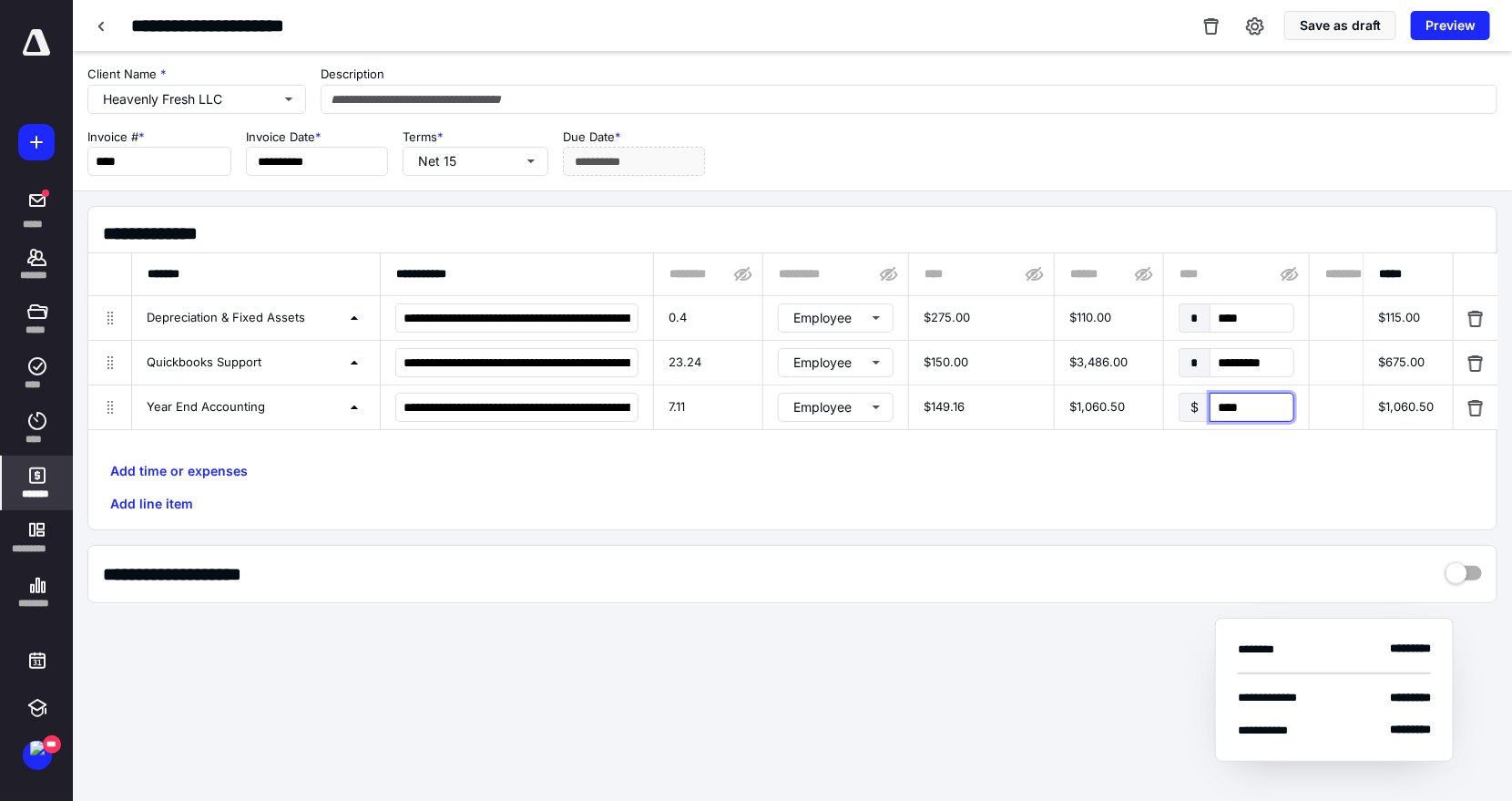 click on "****" at bounding box center [1251, 407] 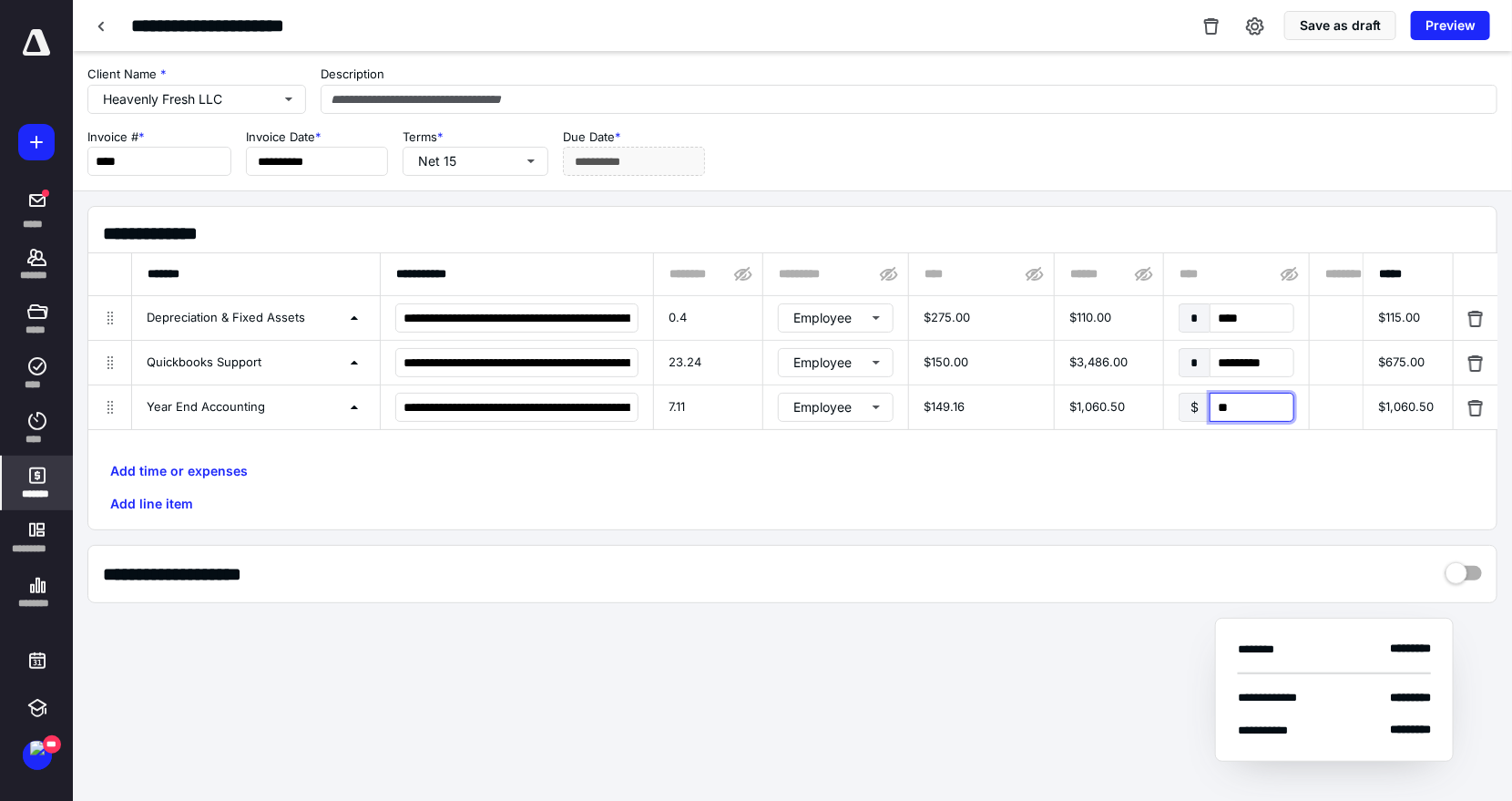 type on "*" 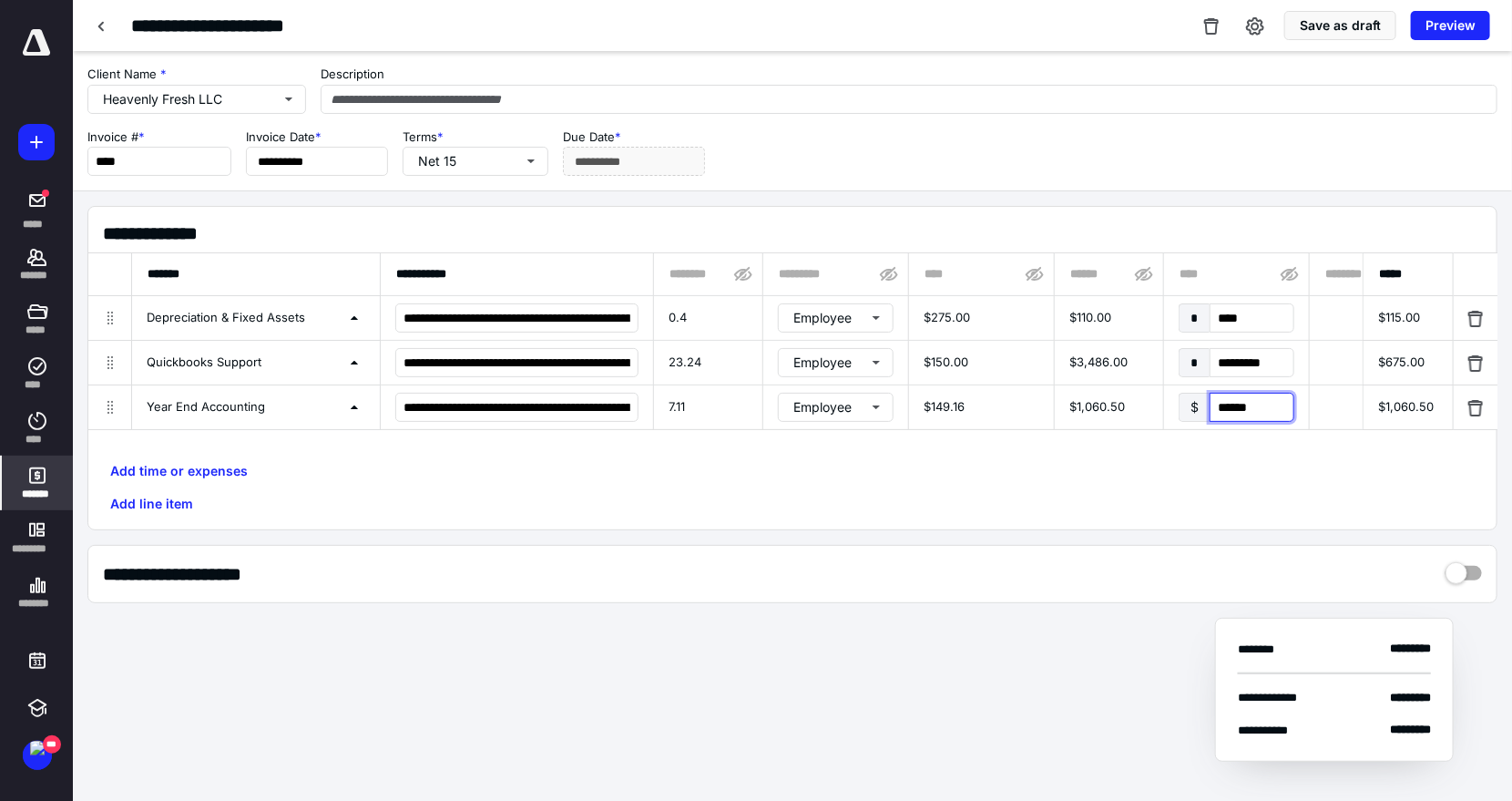 type on "*******" 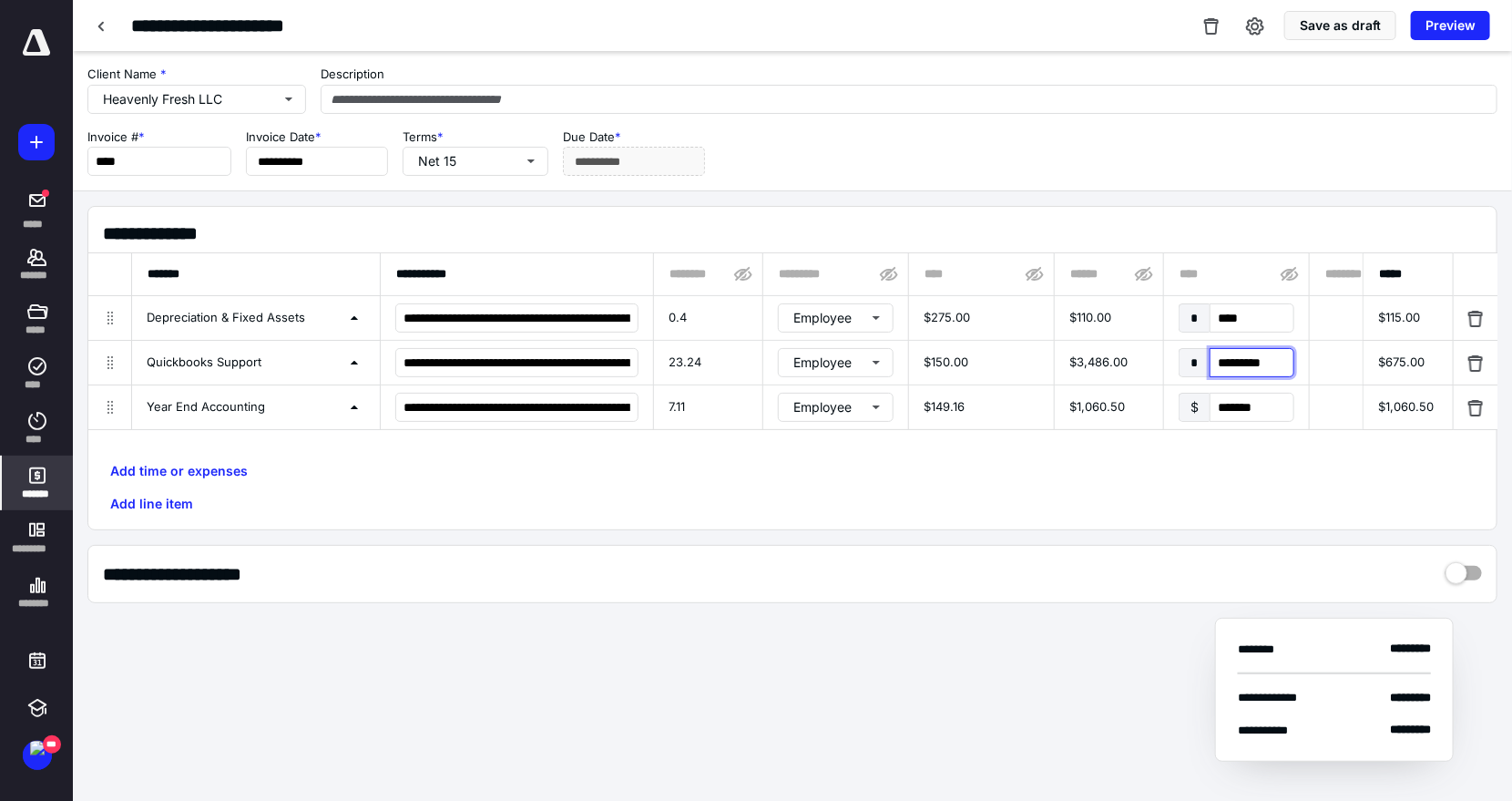 click on "*********" at bounding box center [1251, 363] 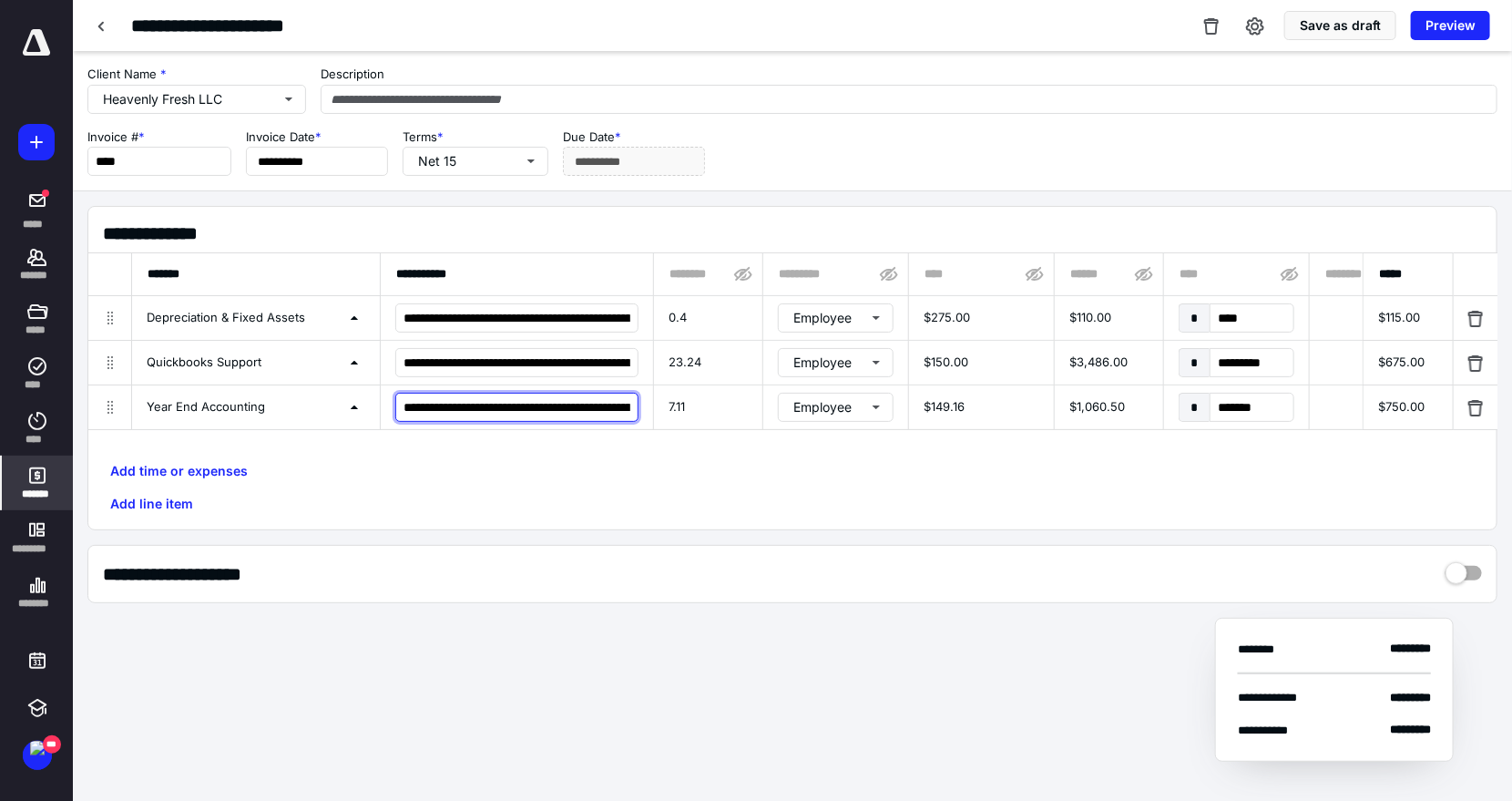 click on "**********" at bounding box center [516, 407] 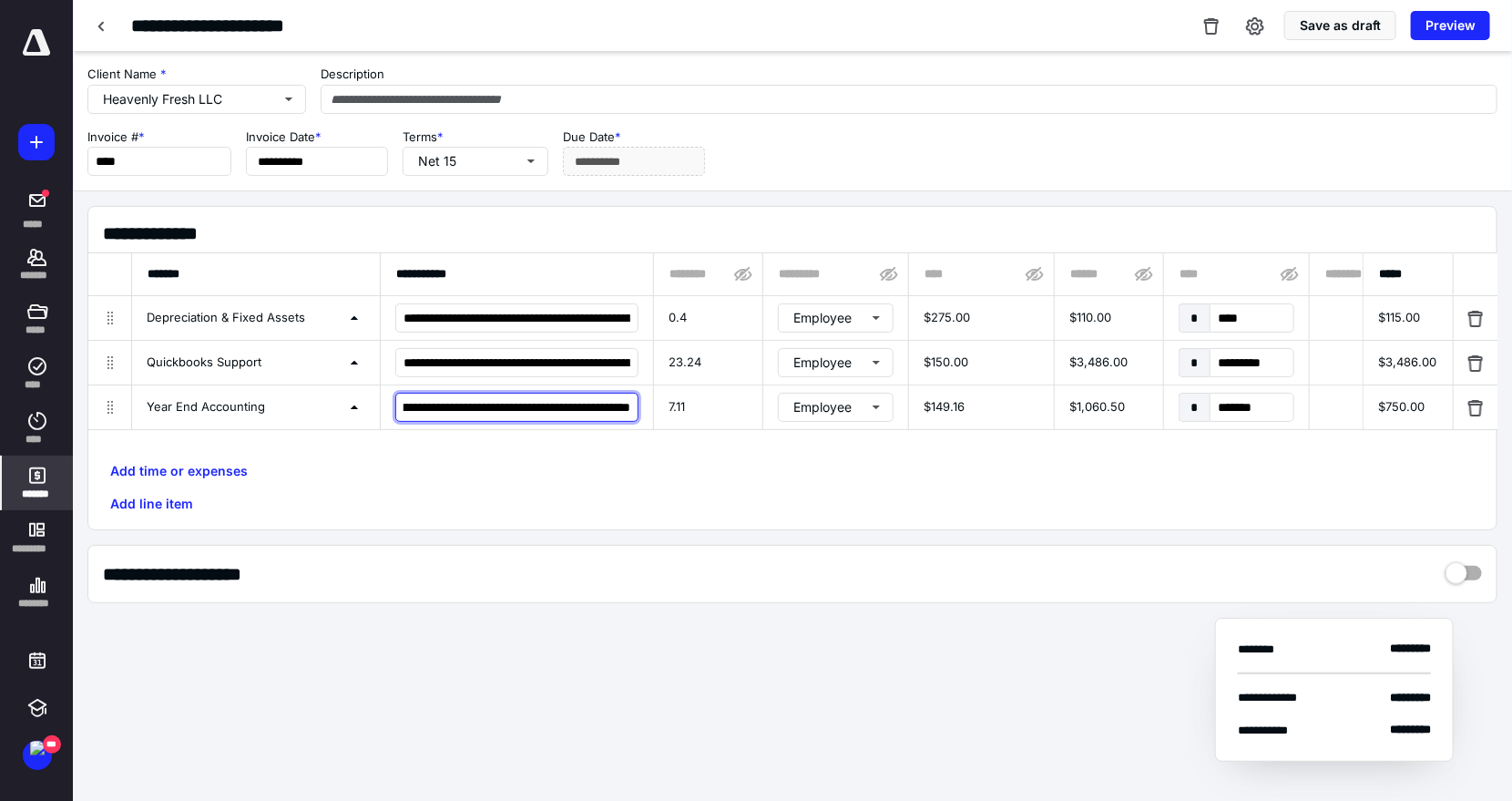 scroll, scrollTop: 0, scrollLeft: 250, axis: horizontal 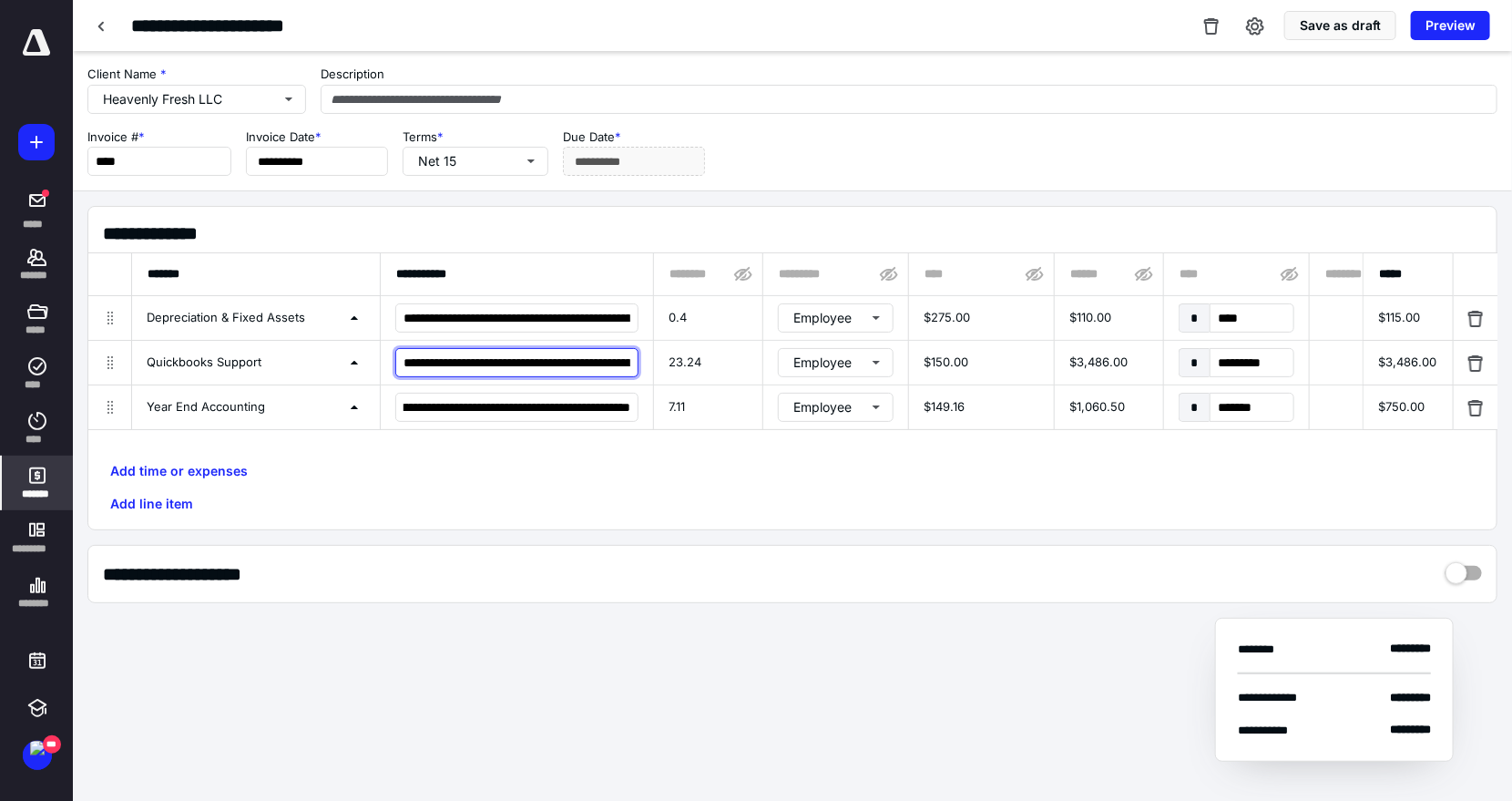 click on "**********" at bounding box center [516, 363] 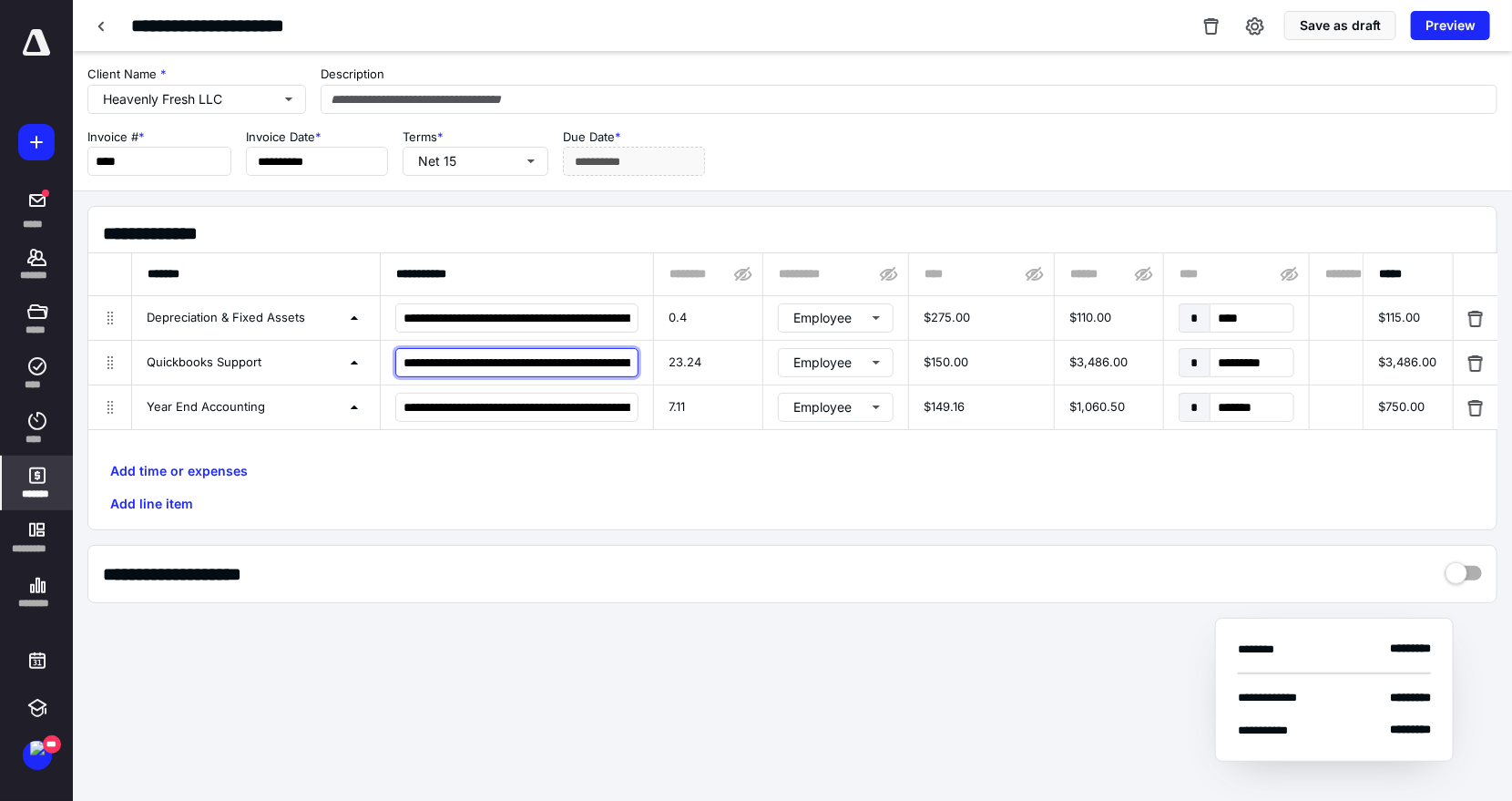 click on "**********" at bounding box center (516, 363) 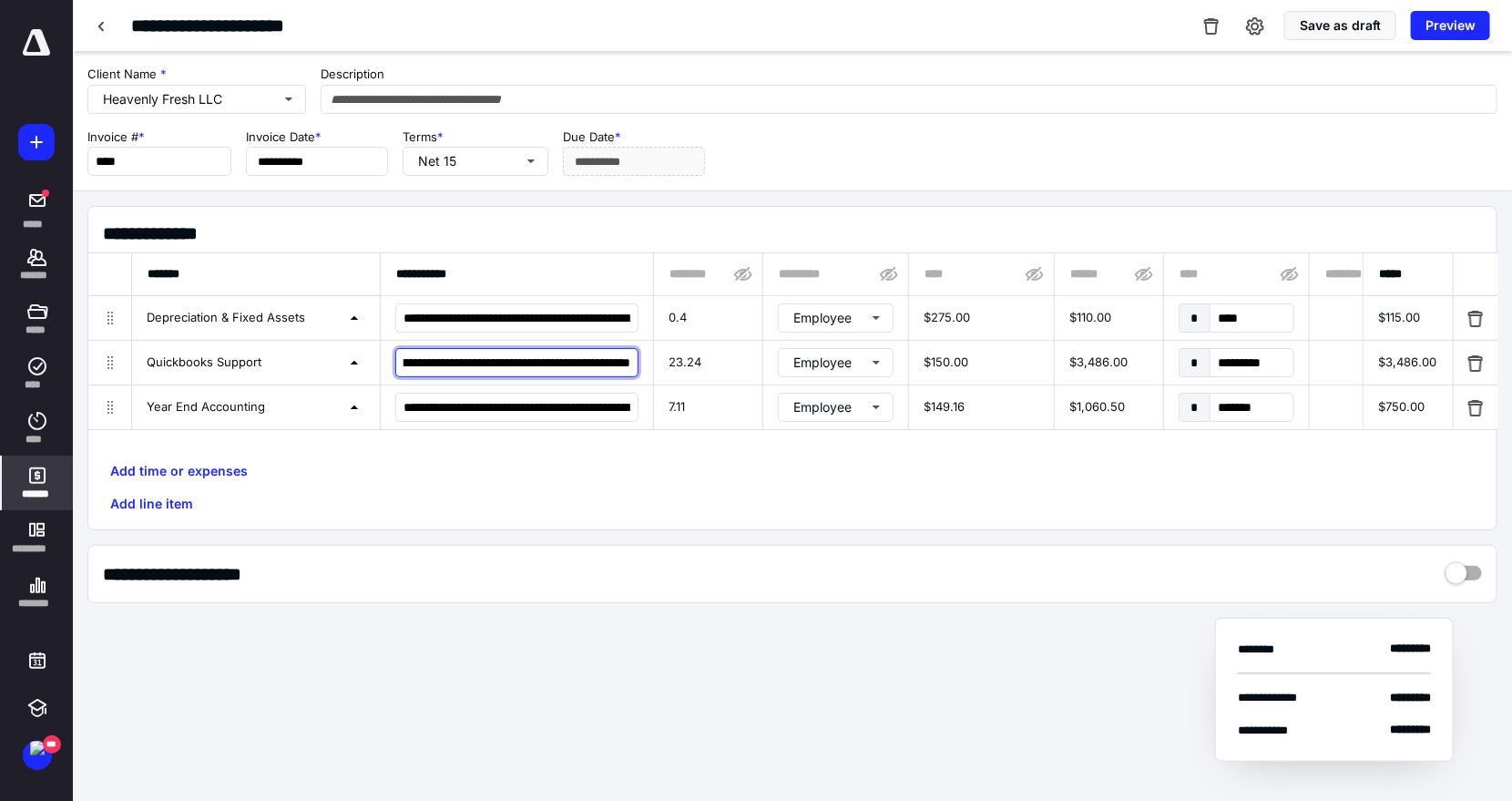 scroll, scrollTop: 0, scrollLeft: 291, axis: horizontal 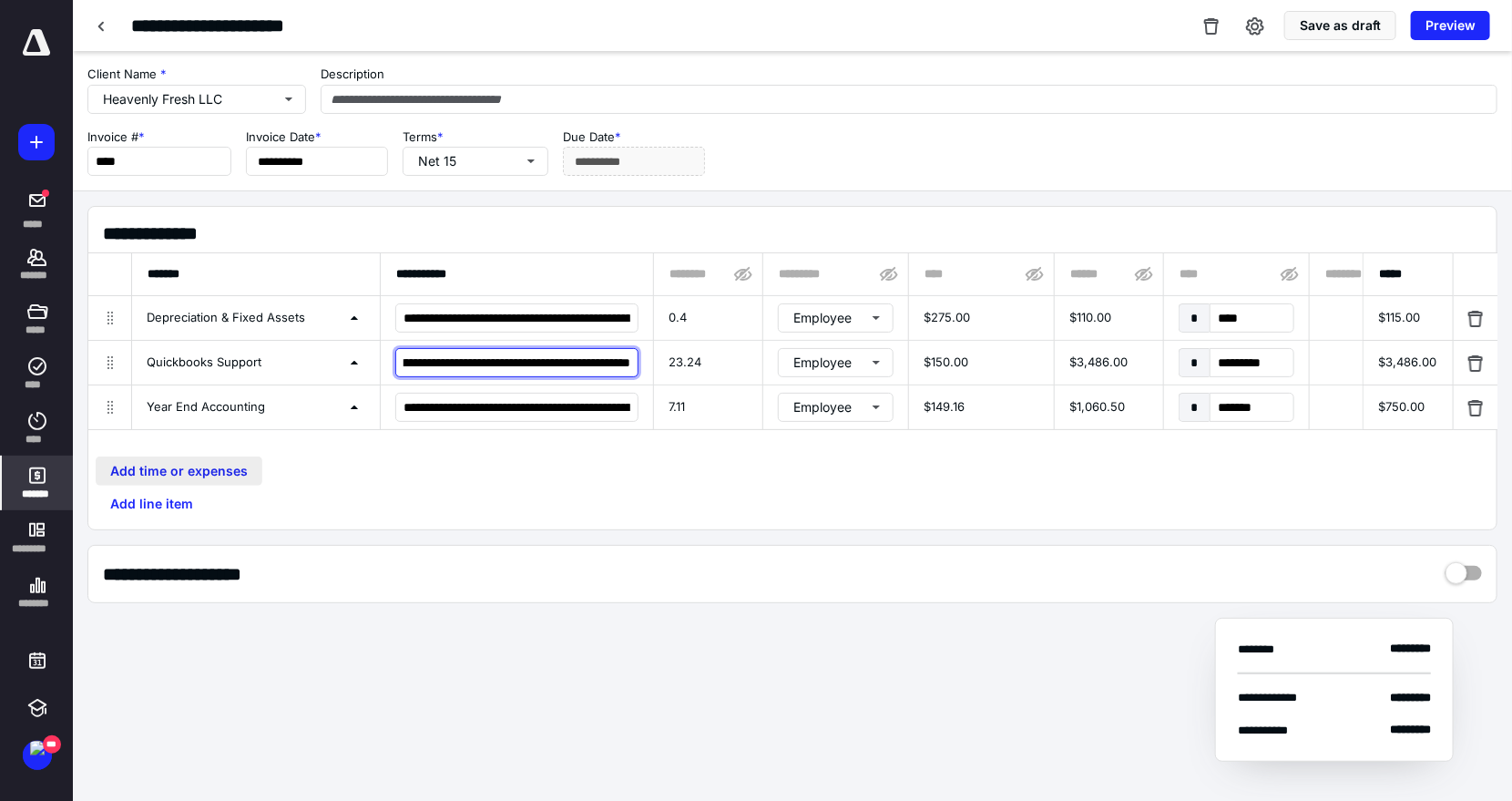 type on "**********" 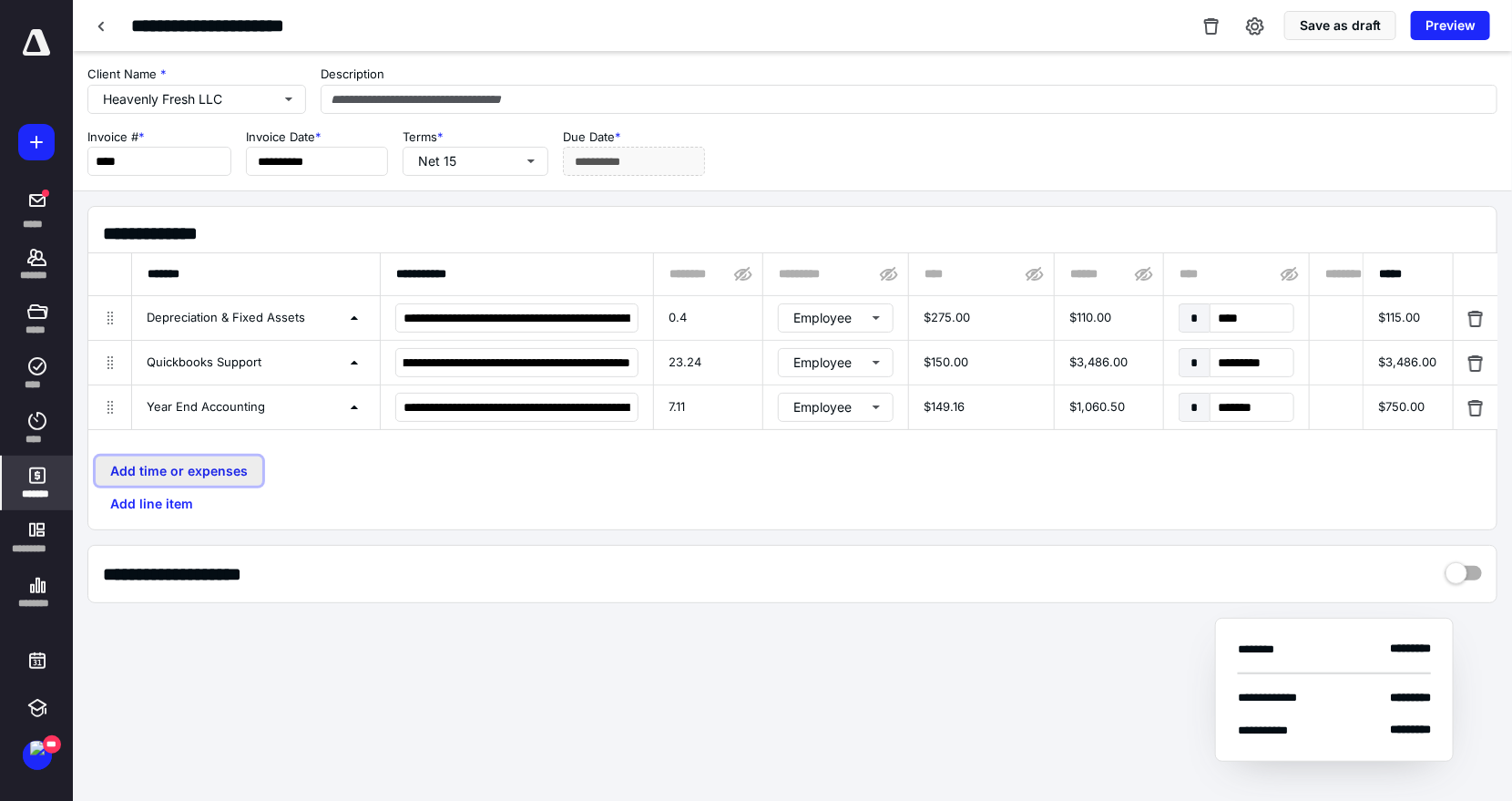 click on "Add time or expenses" at bounding box center [179, 471] 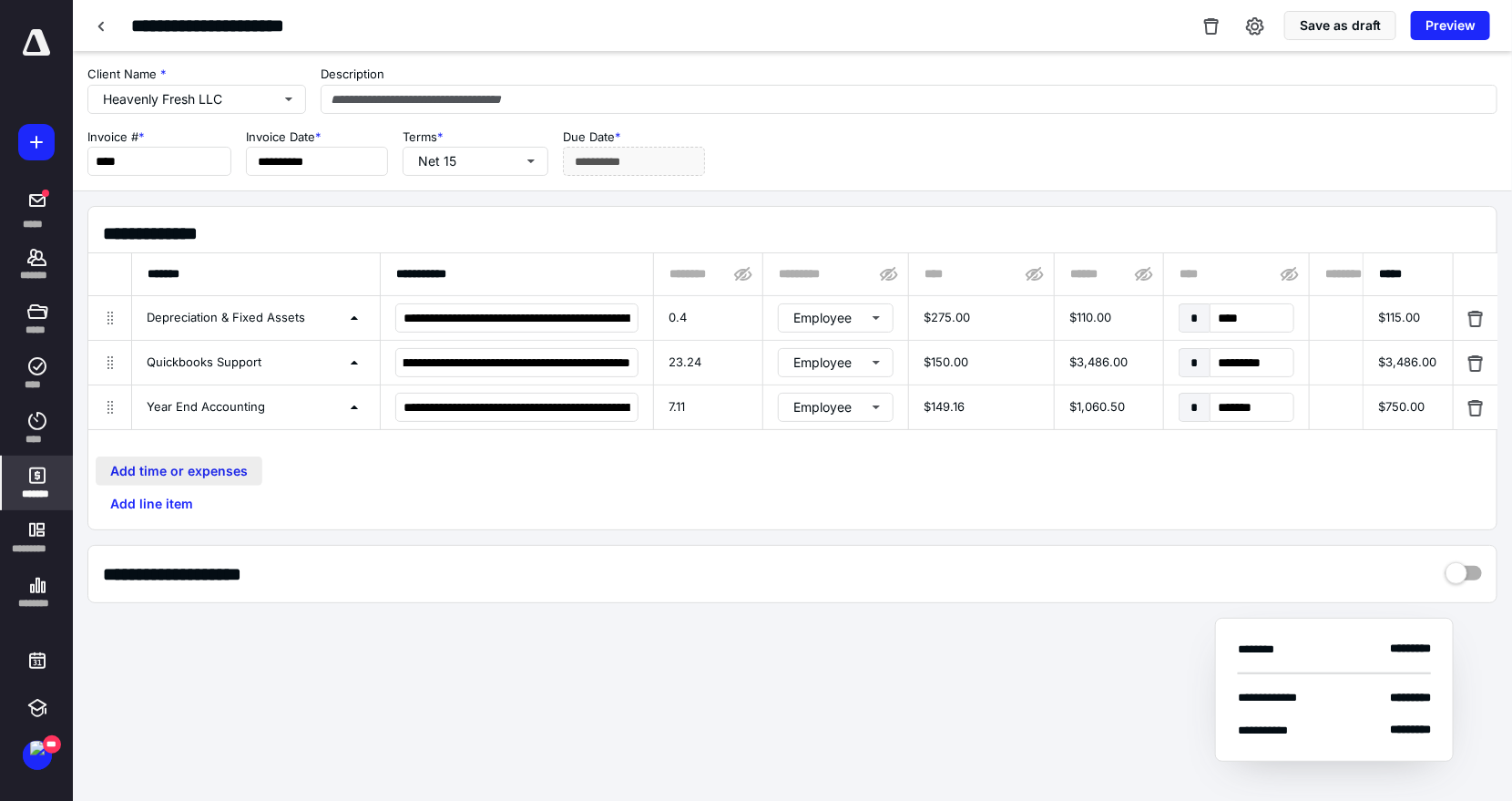 scroll, scrollTop: 0, scrollLeft: 0, axis: both 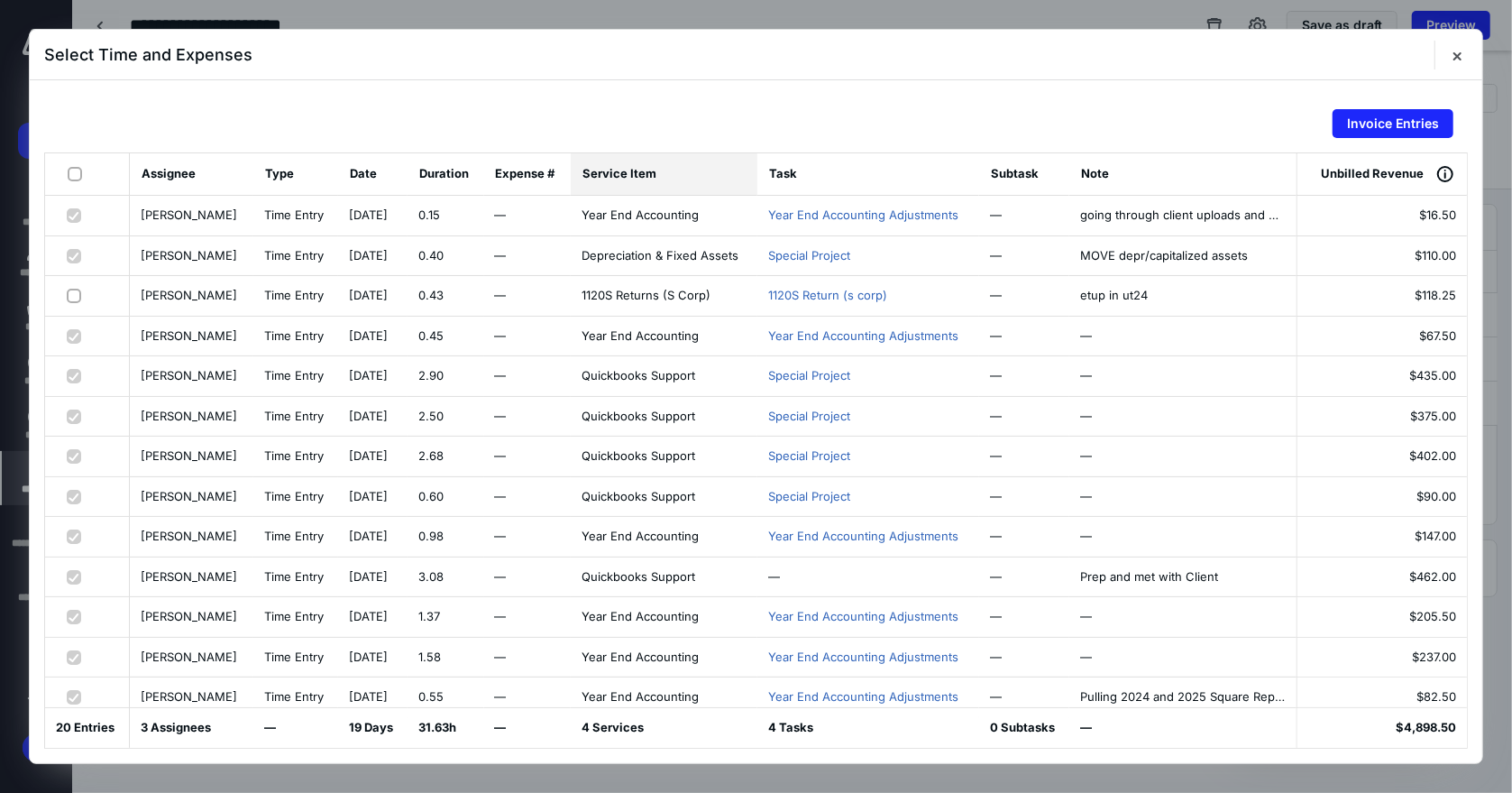 click on "Service Item" at bounding box center (619, 174) 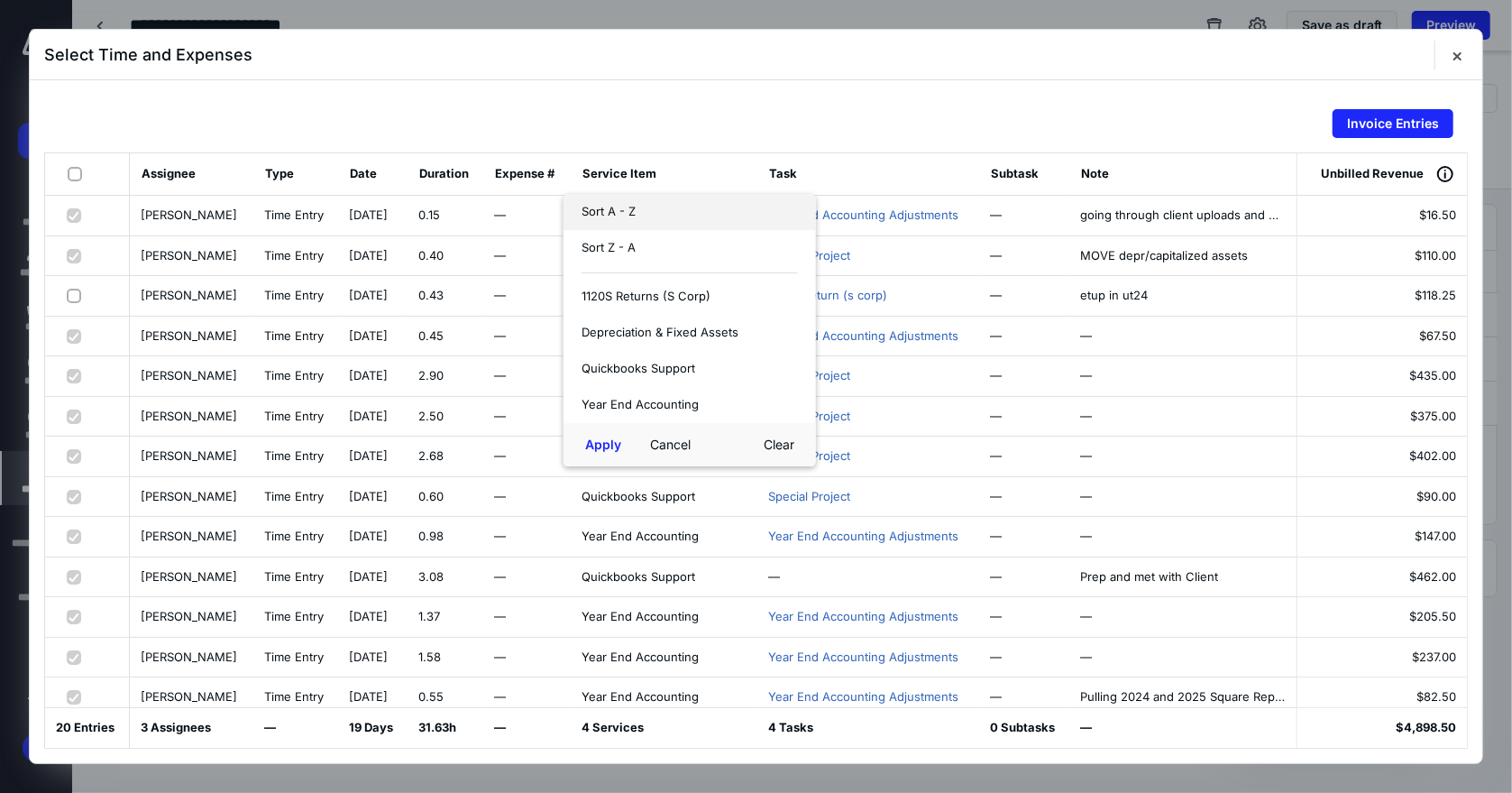 click on "Sort A - Z" at bounding box center [609, 212] 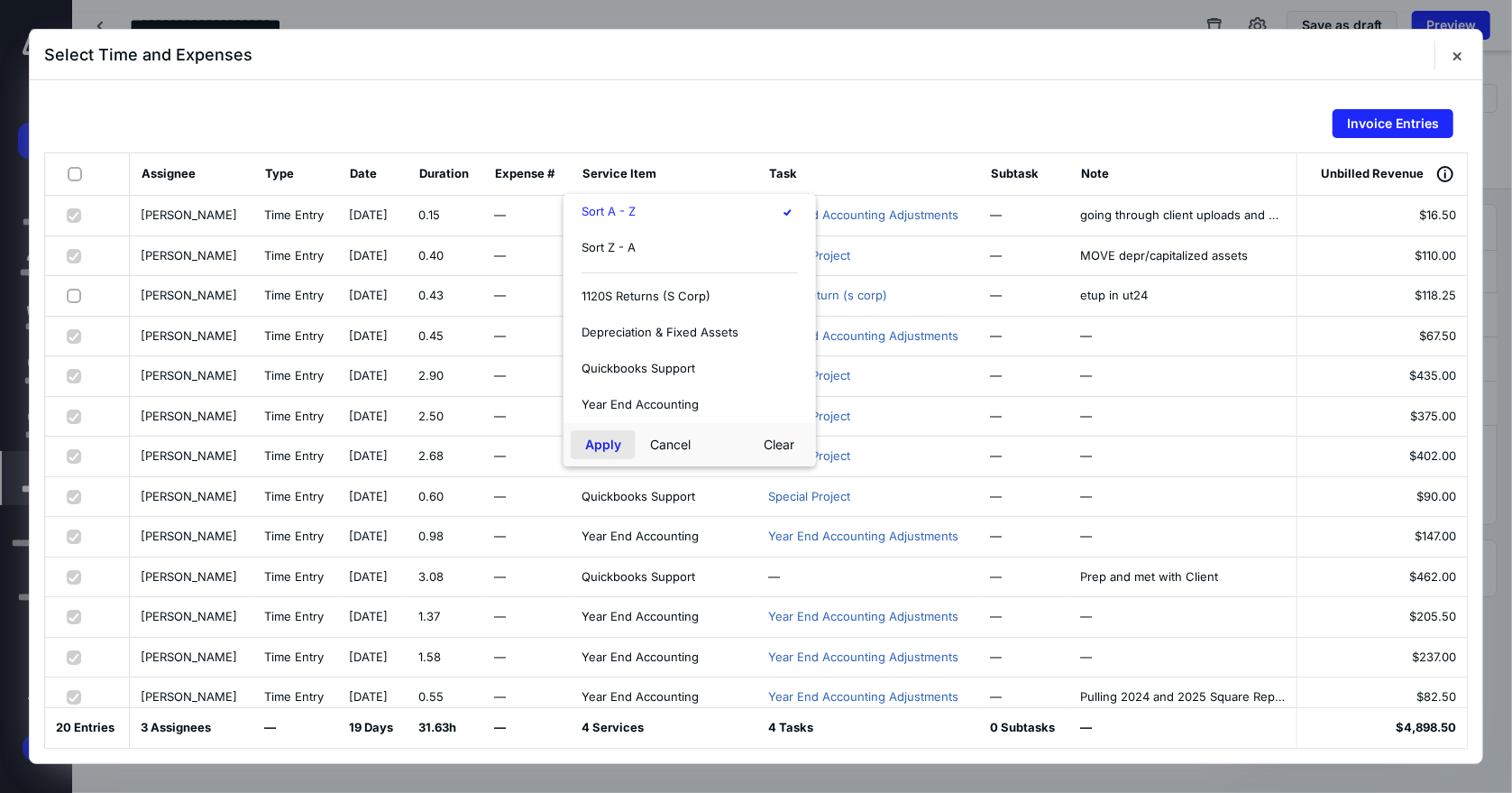 click on "Apply" at bounding box center [603, 445] 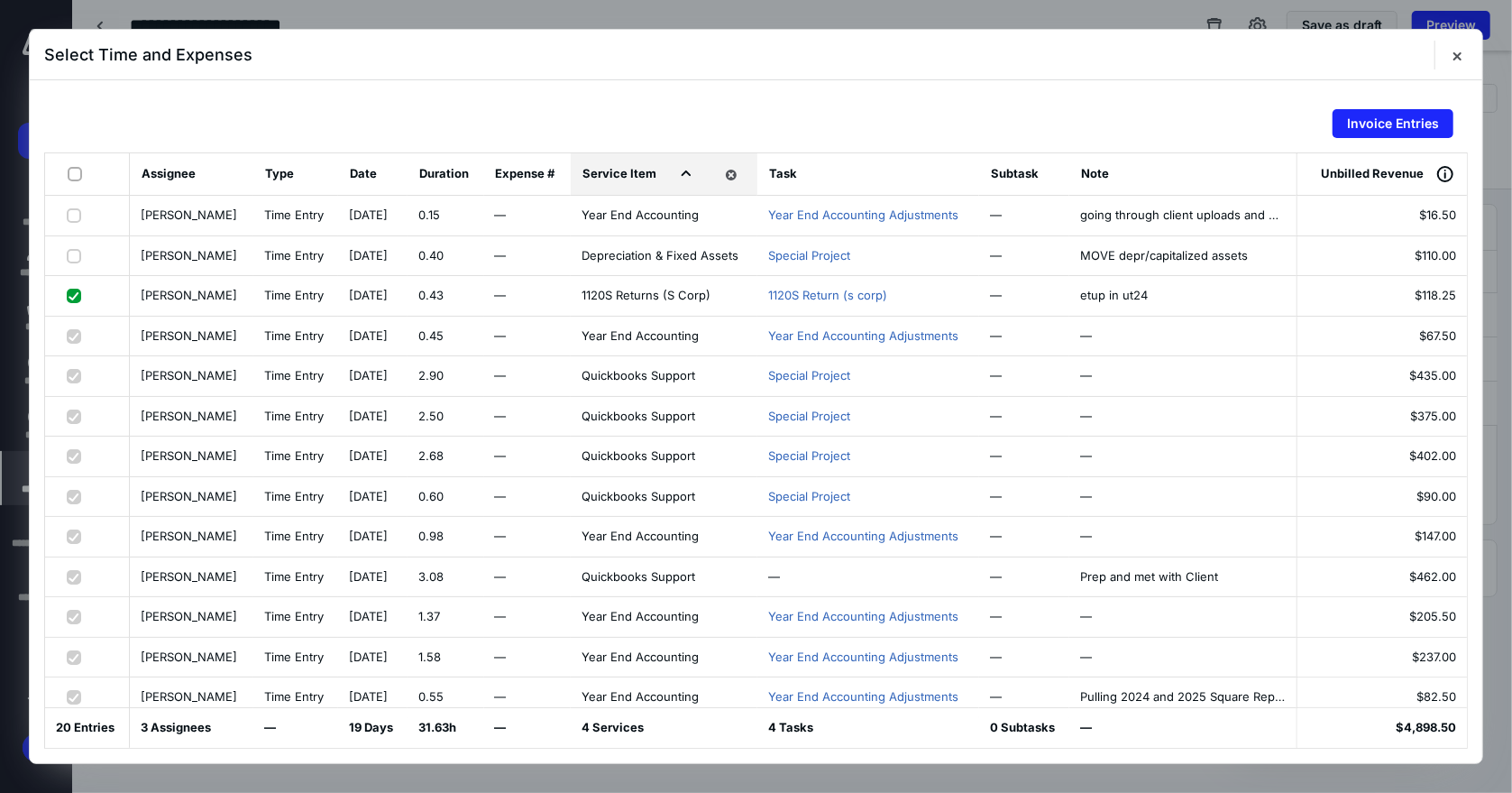 checkbox on "false" 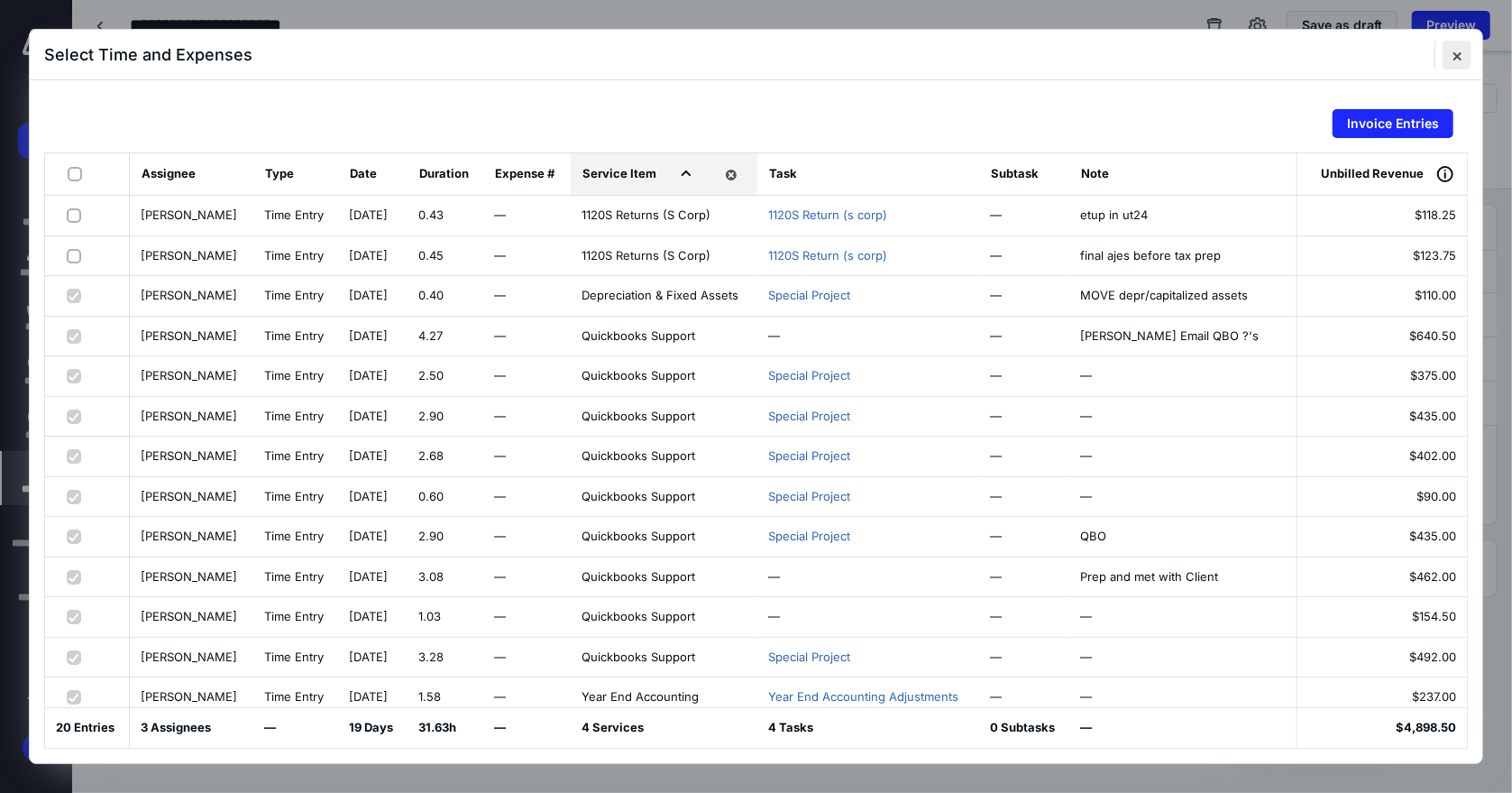 click at bounding box center (1457, 55) 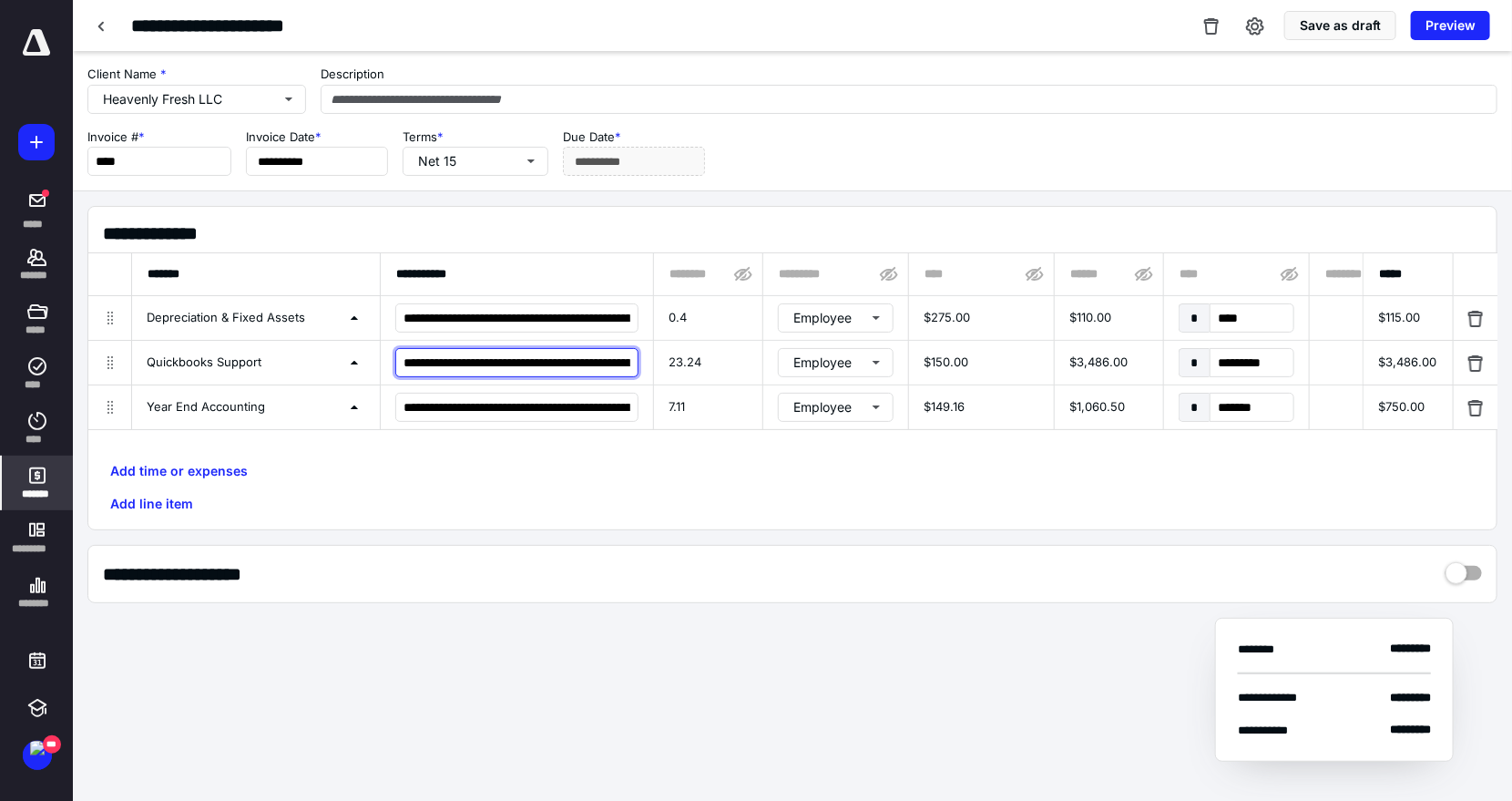 click on "**********" at bounding box center [516, 363] 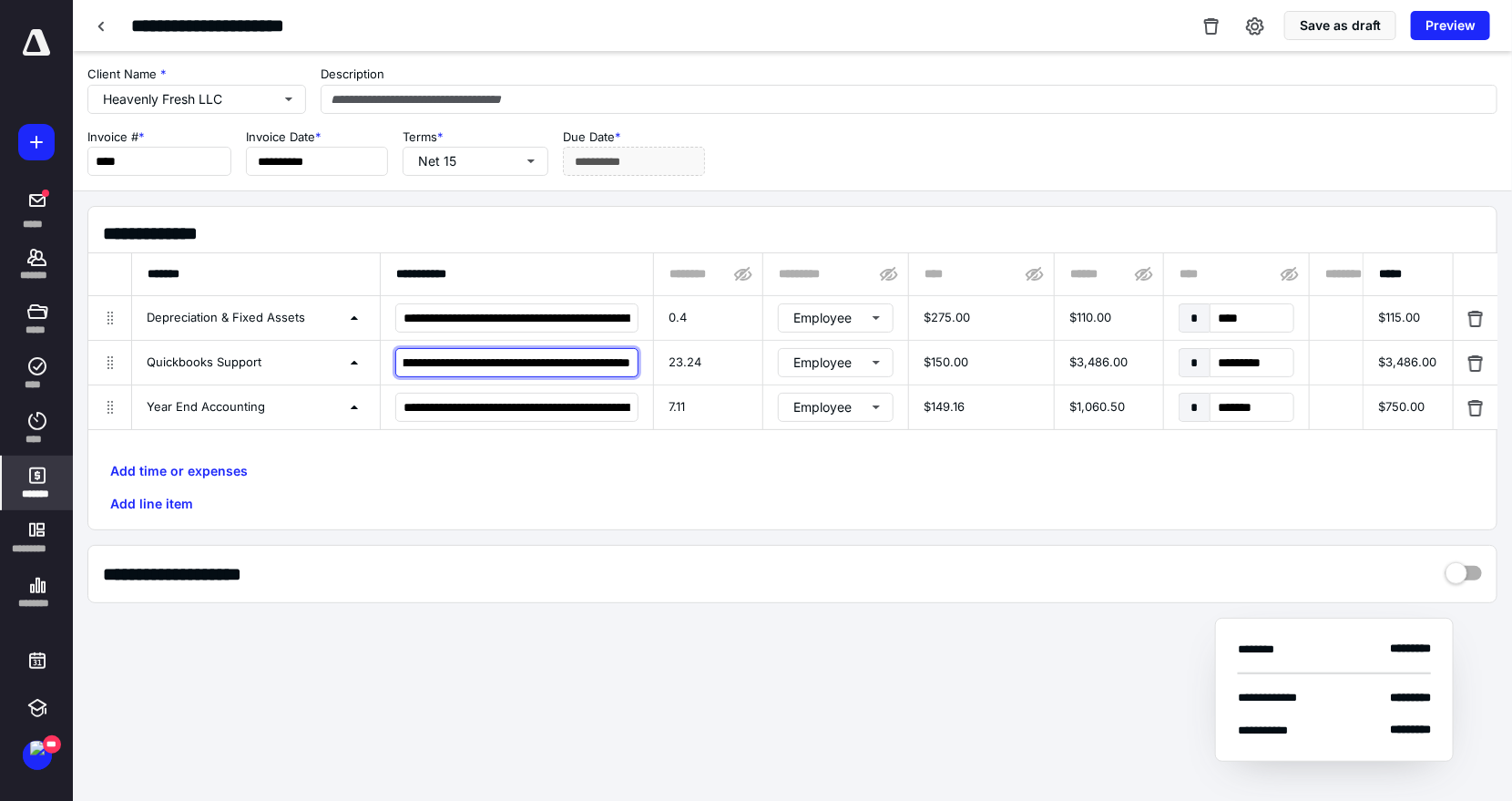 scroll, scrollTop: 0, scrollLeft: 278, axis: horizontal 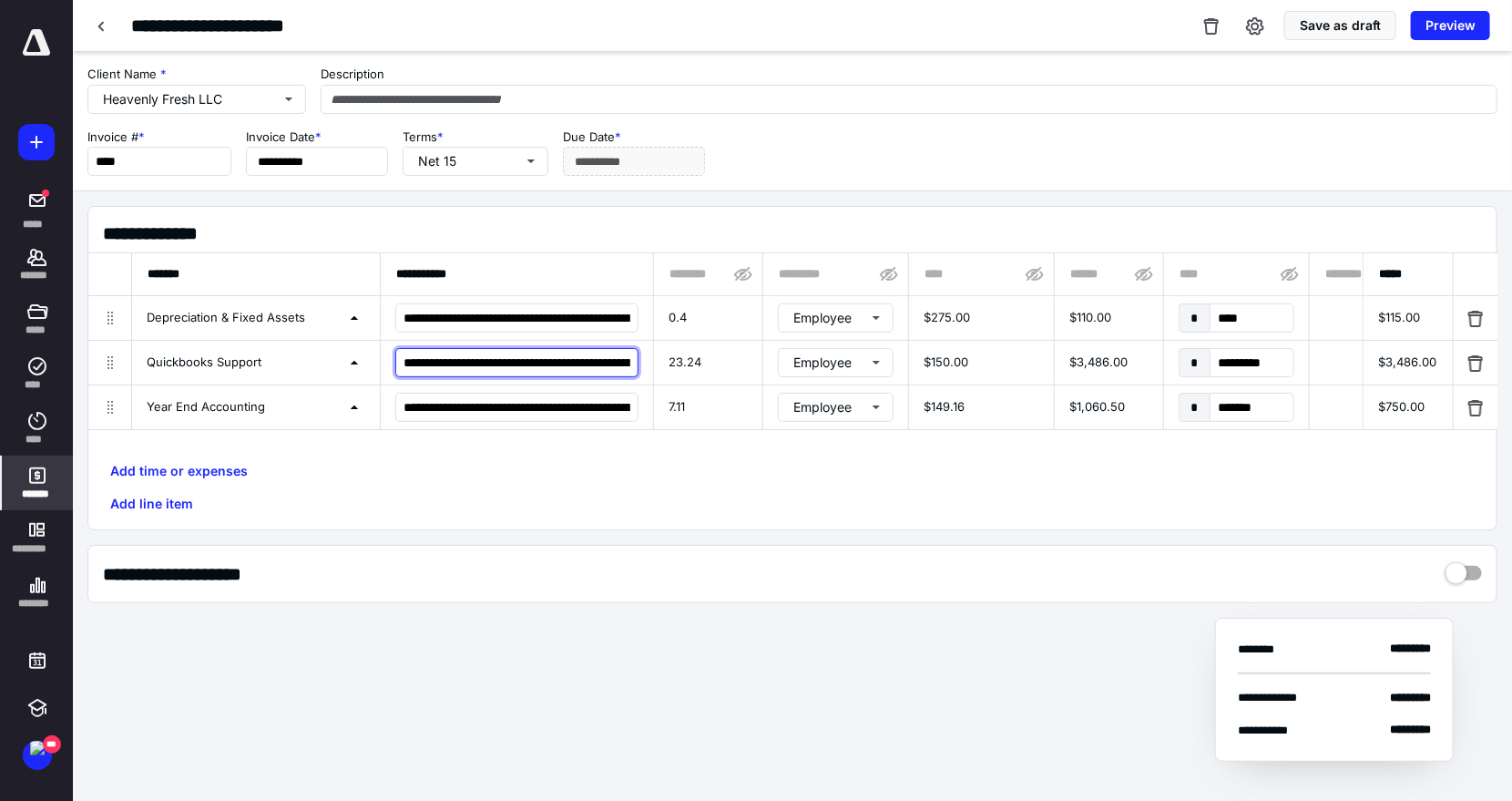 click on "**********" at bounding box center [516, 363] 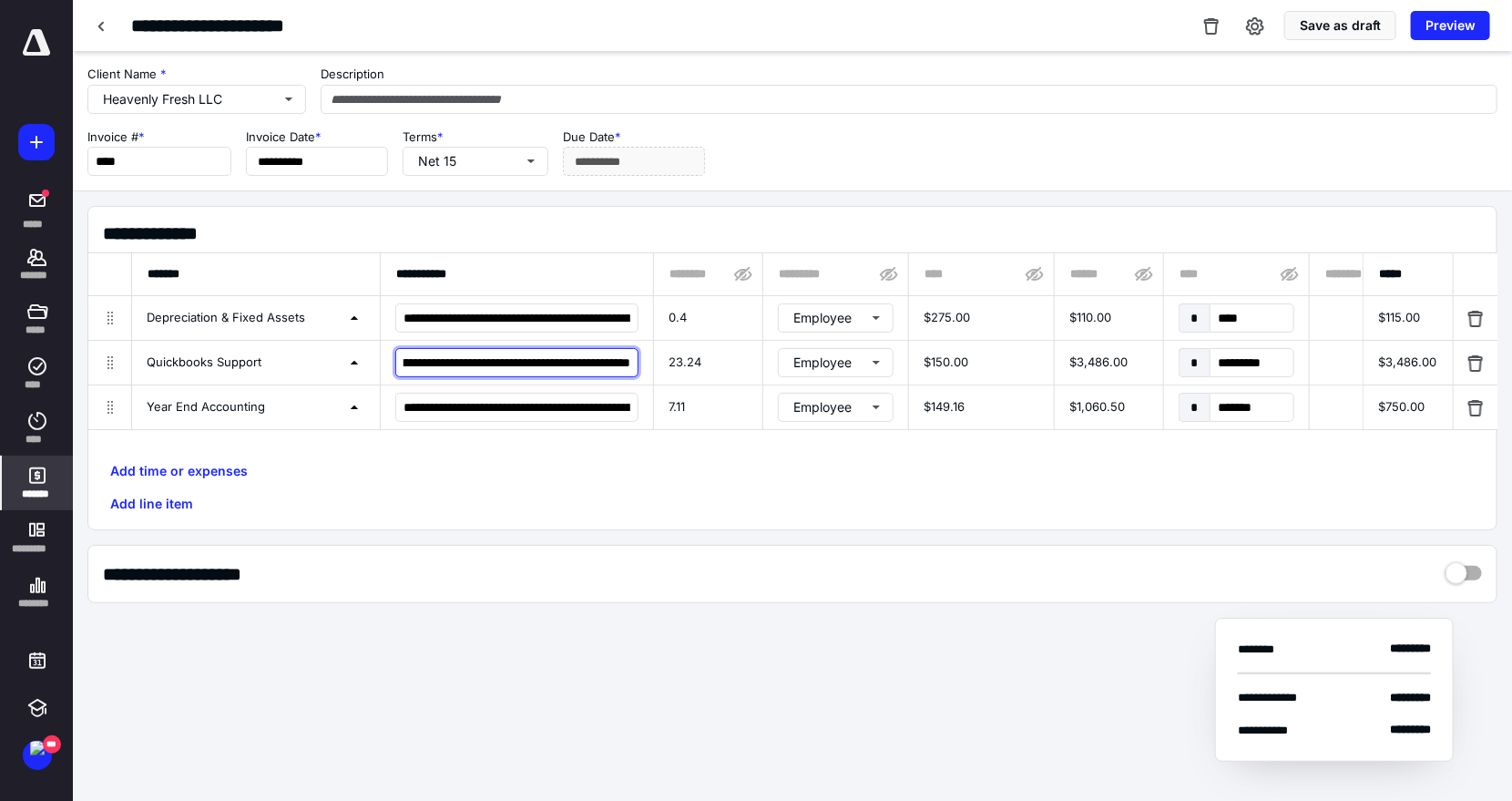 scroll, scrollTop: 0, scrollLeft: 435, axis: horizontal 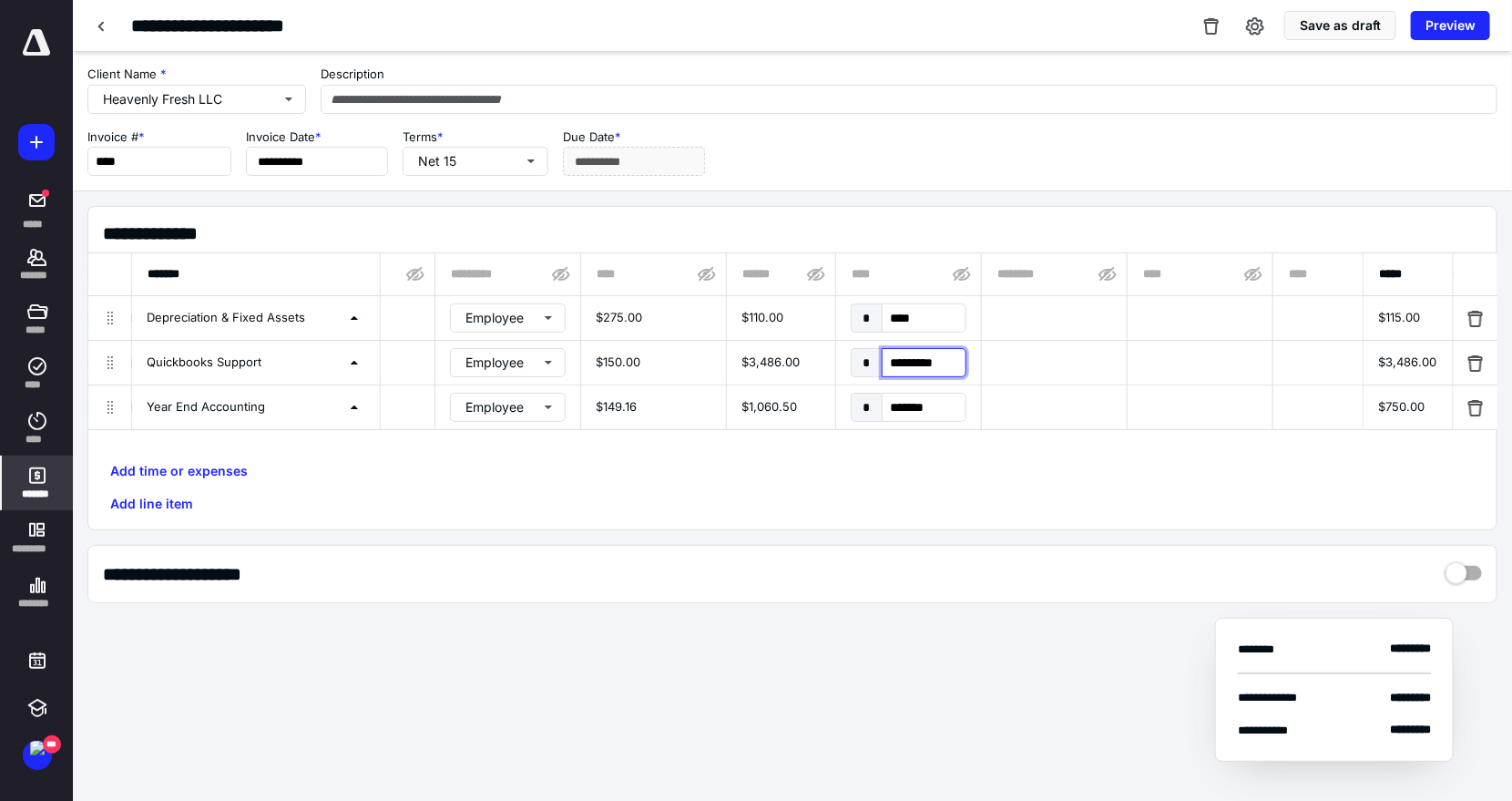 click on "*********" at bounding box center [924, 363] 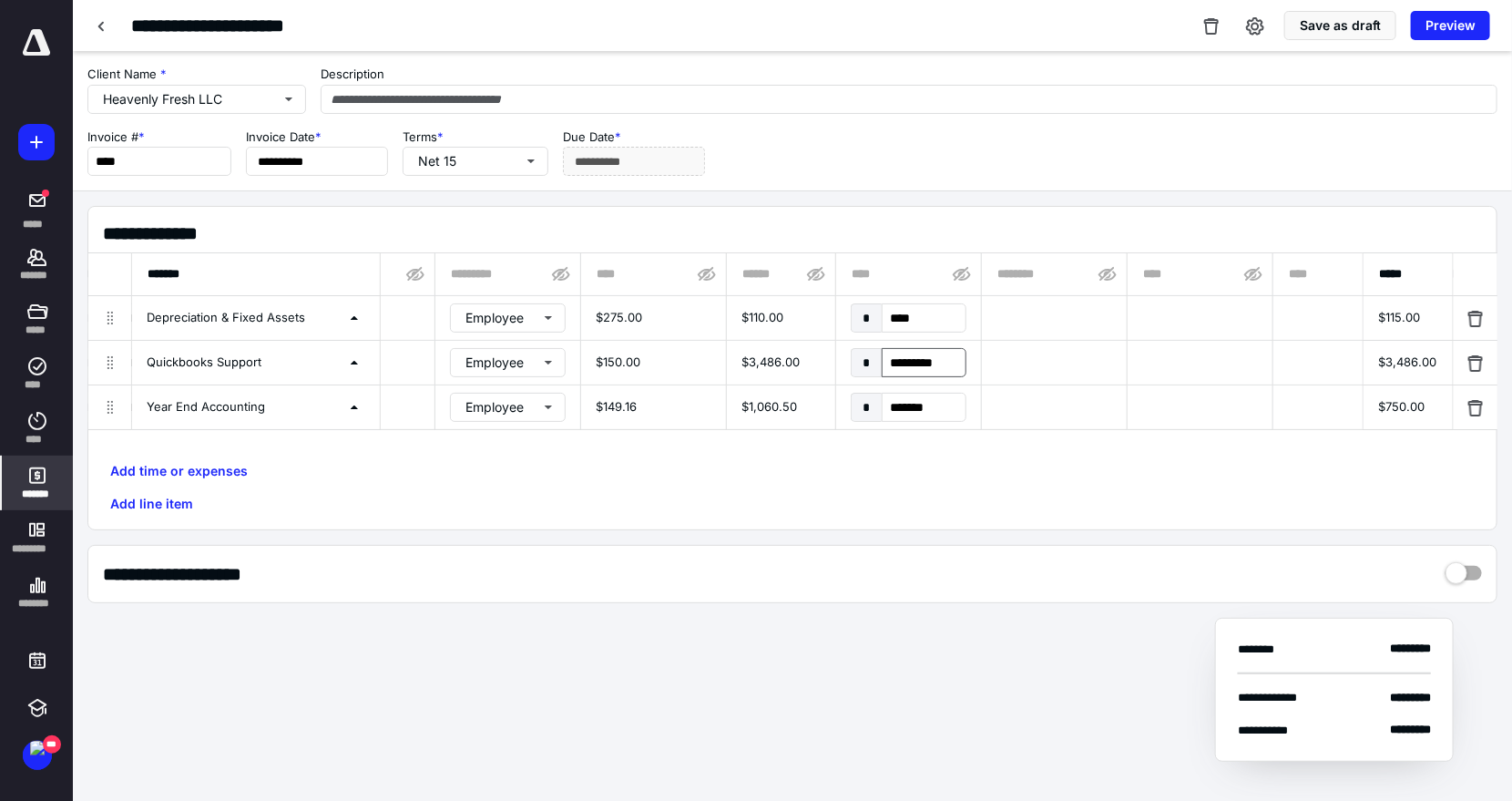 scroll, scrollTop: 0, scrollLeft: 822, axis: horizontal 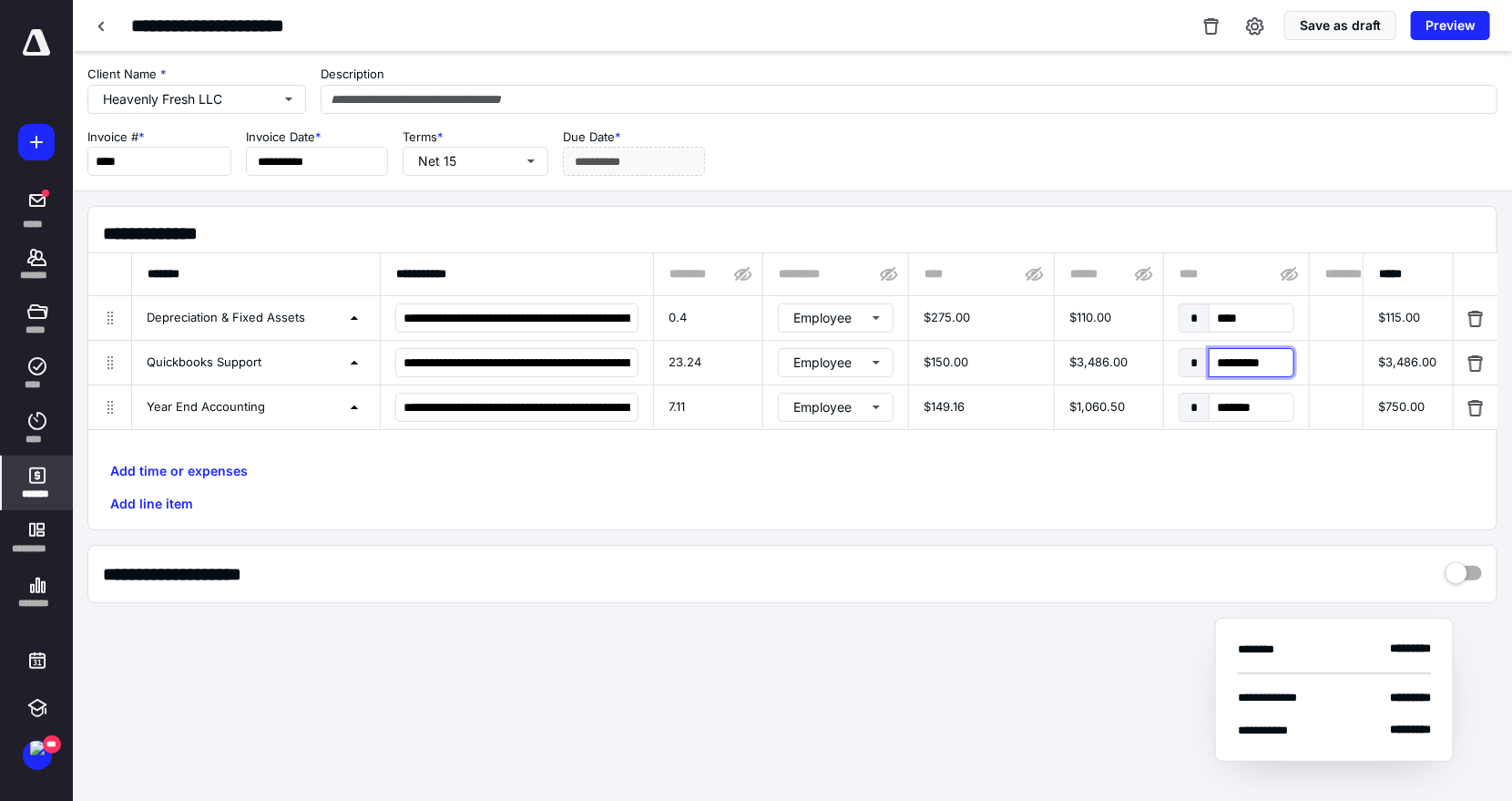 click on "*********" at bounding box center [1251, 363] 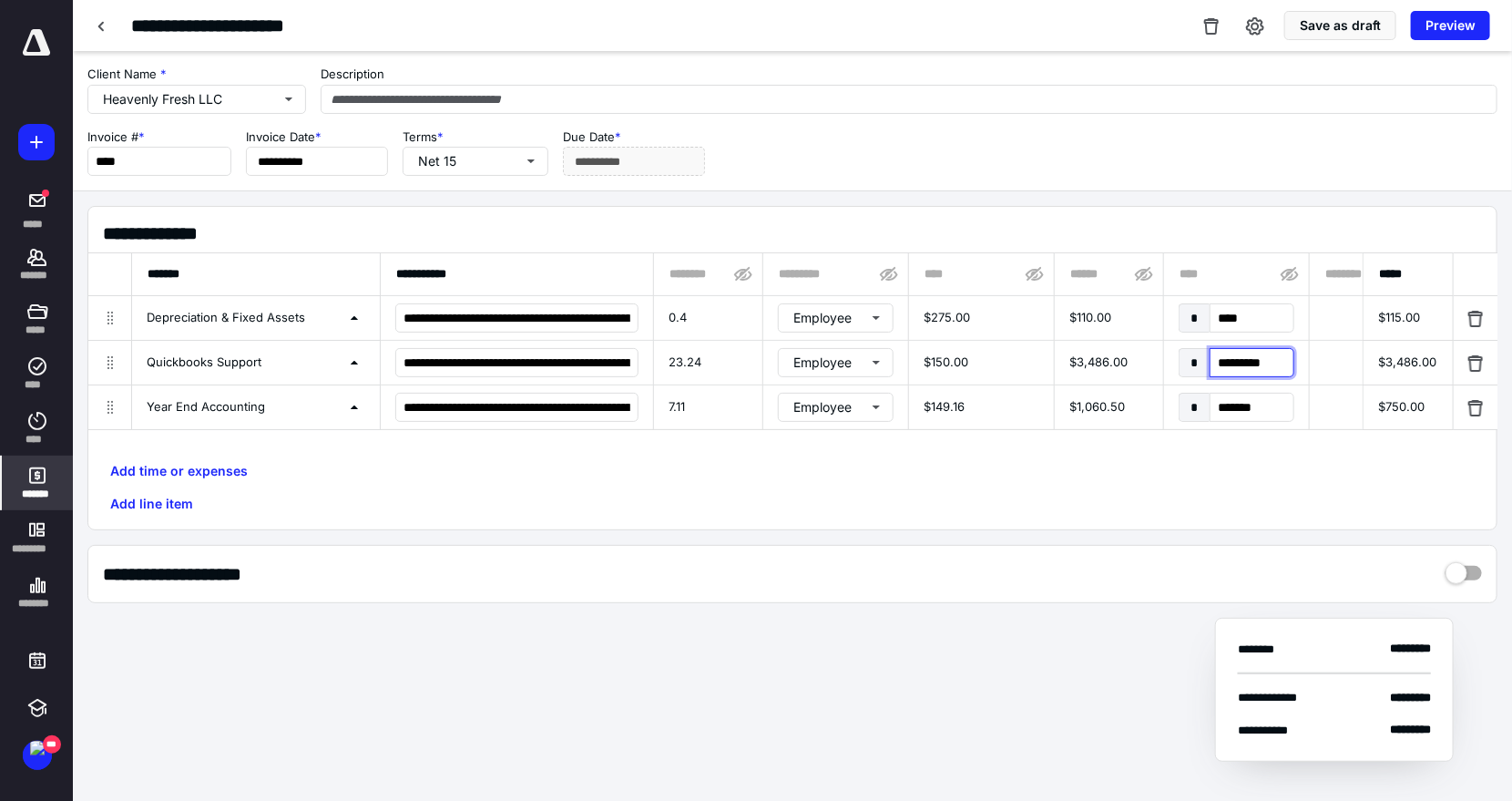 type 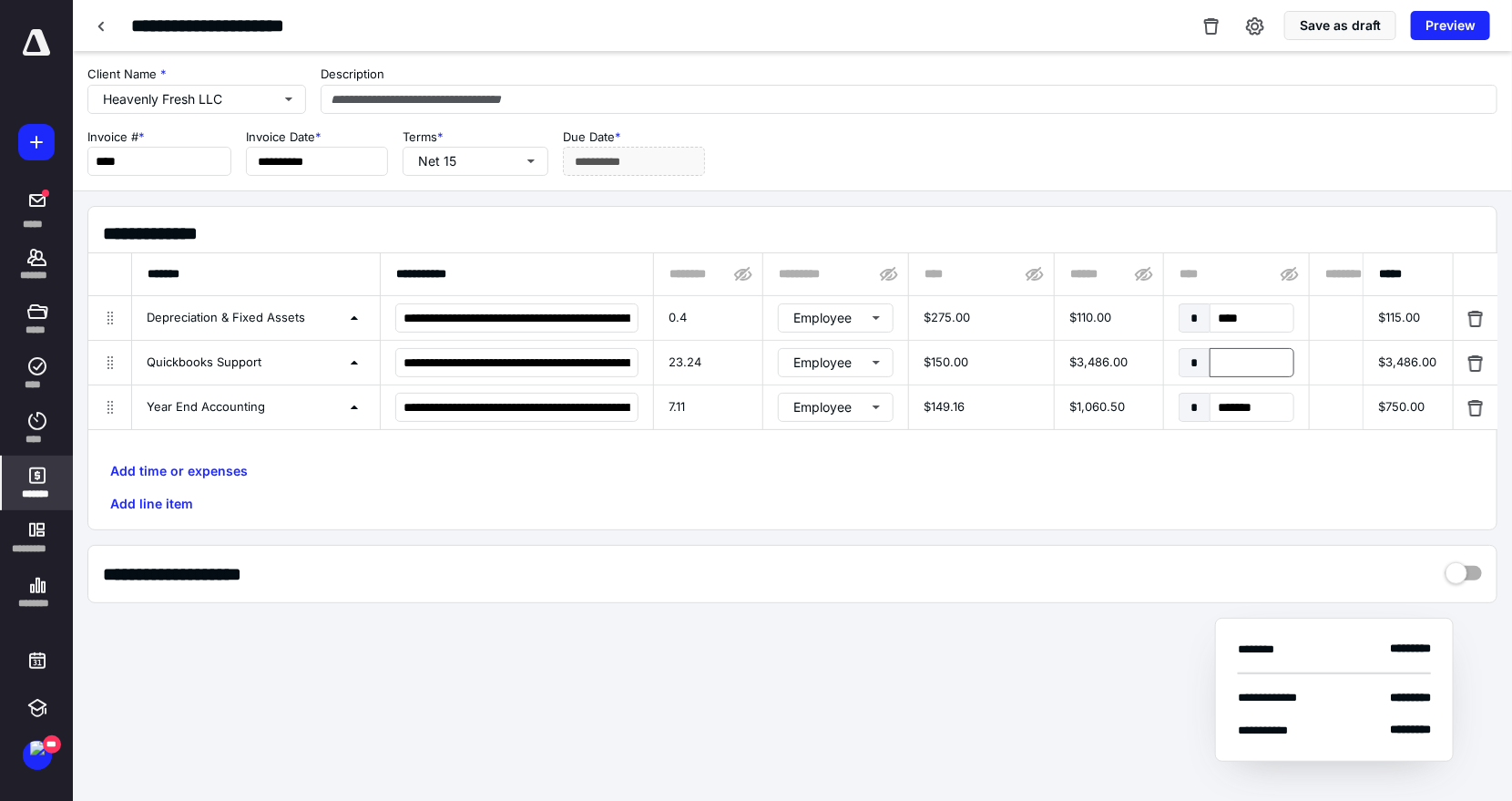 scroll, scrollTop: 0, scrollLeft: 822, axis: horizontal 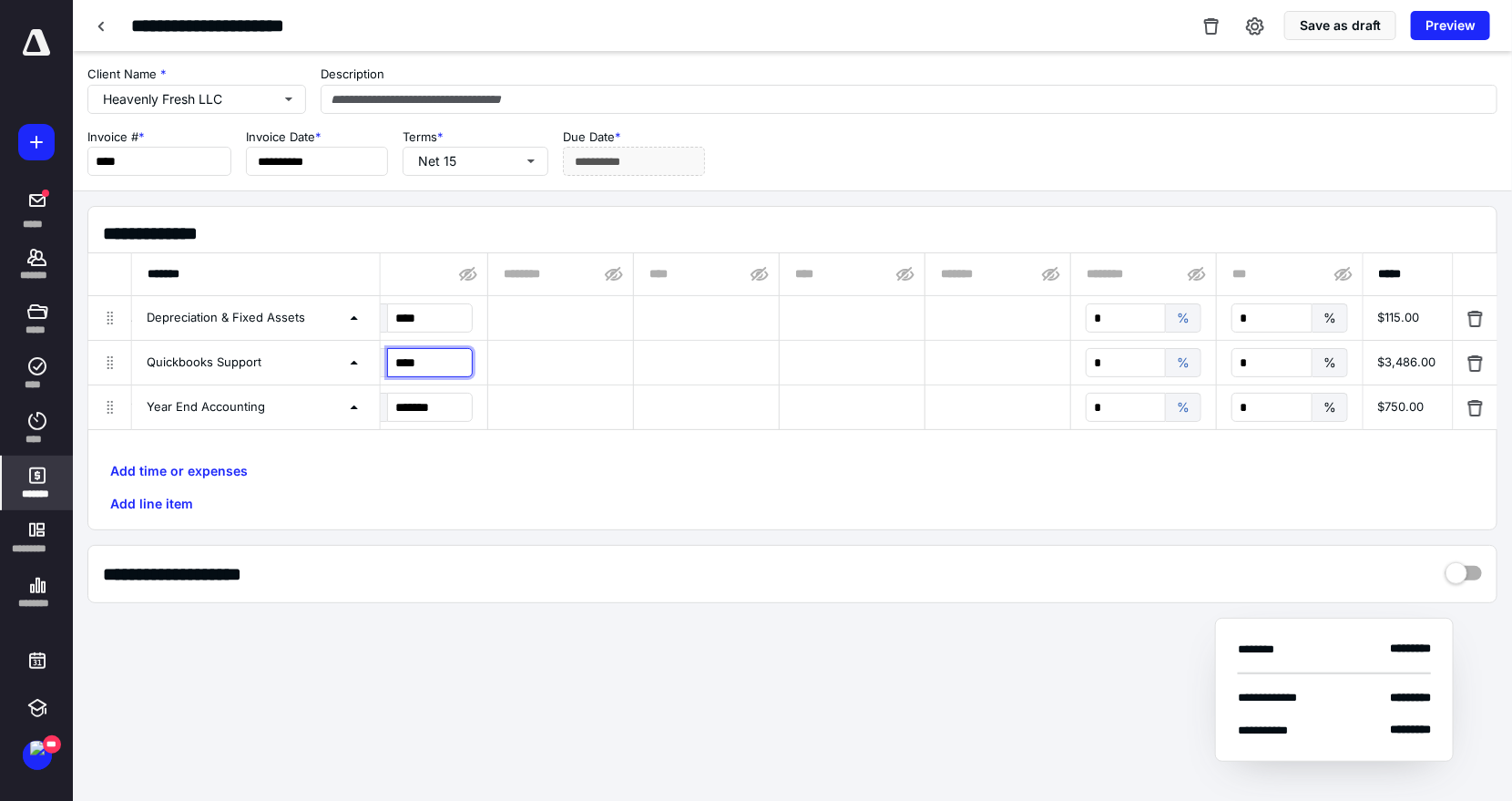 click on "****" at bounding box center [430, 363] 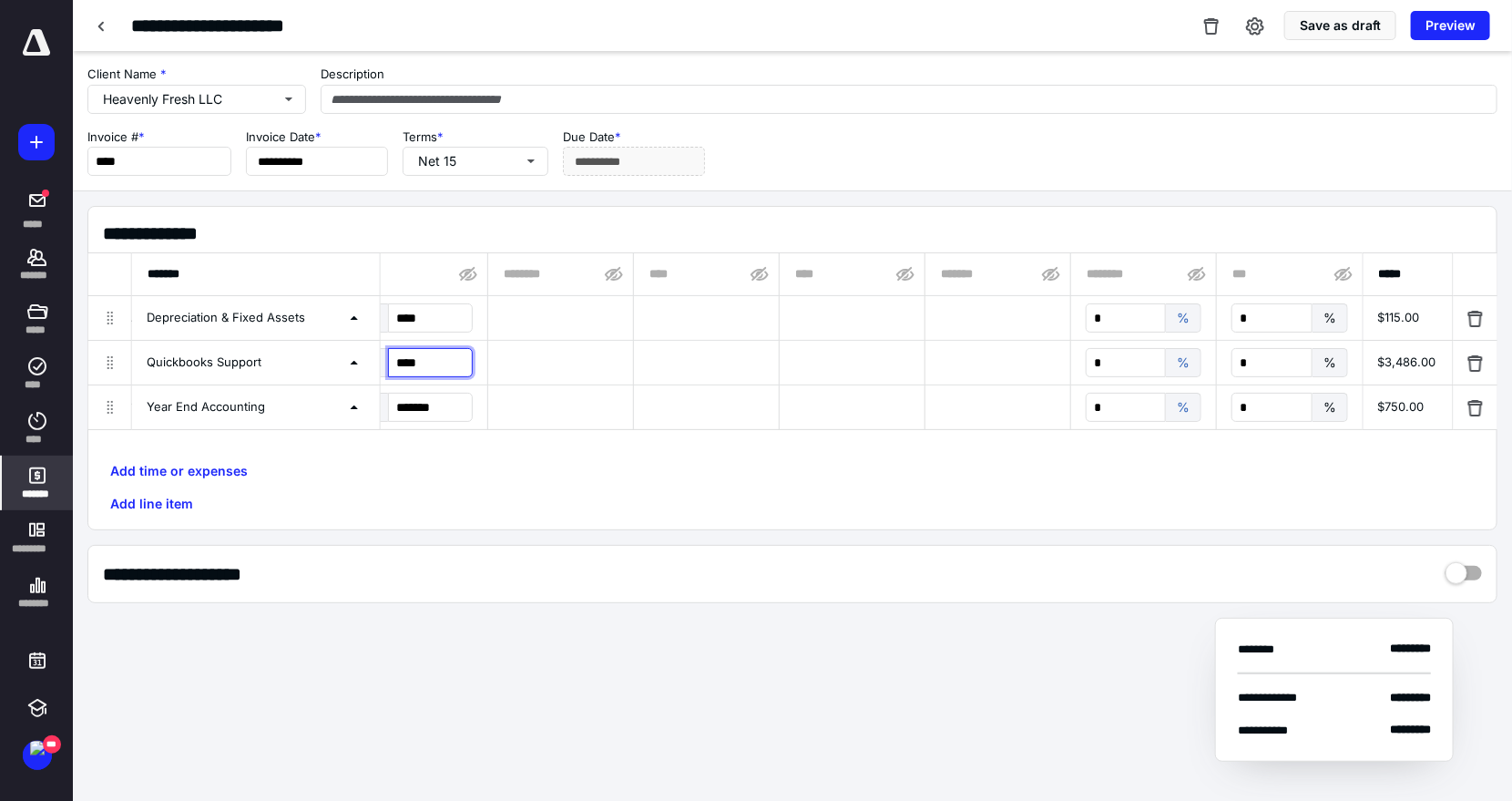 type on "*****" 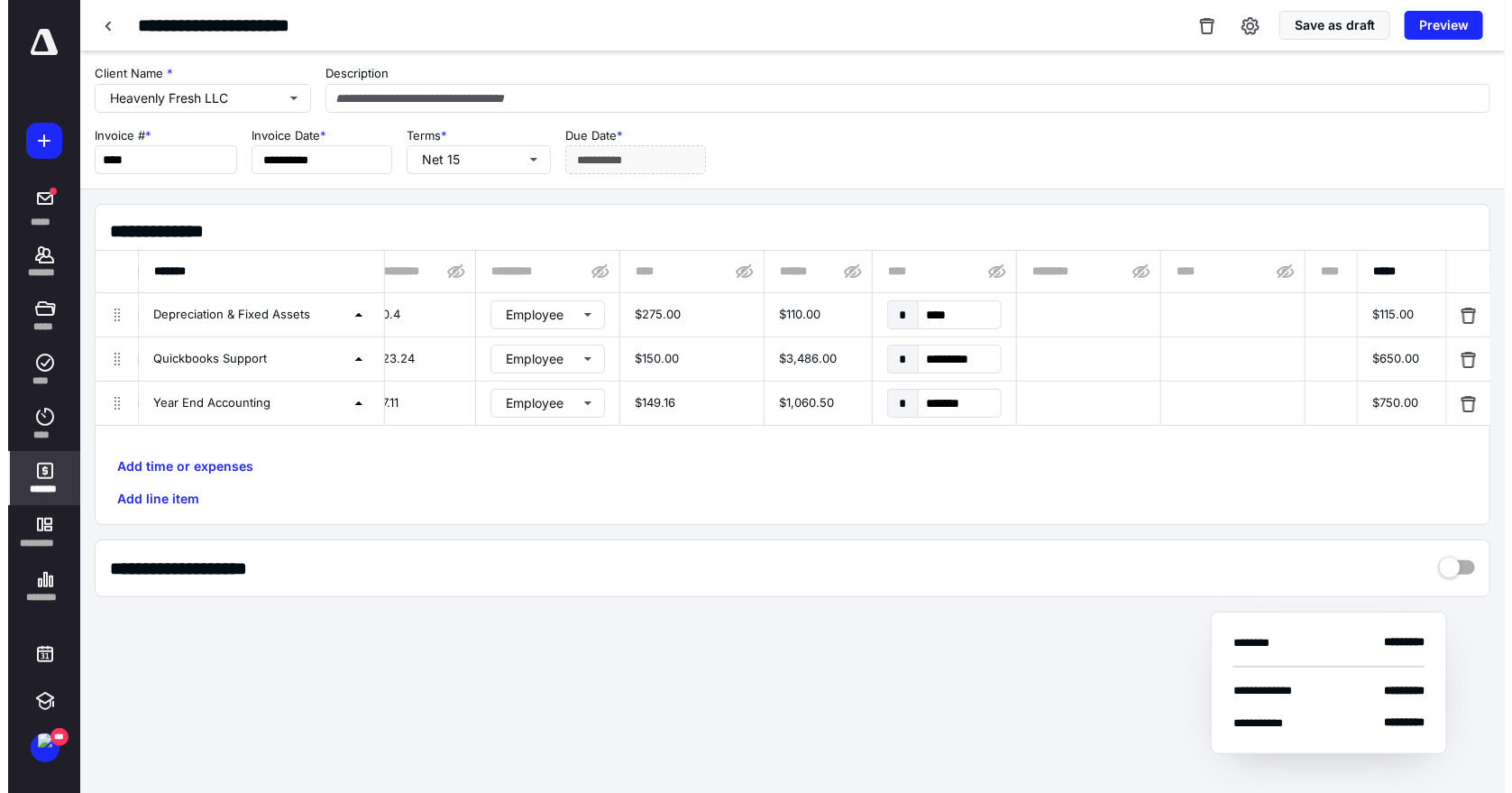 scroll, scrollTop: 0, scrollLeft: 0, axis: both 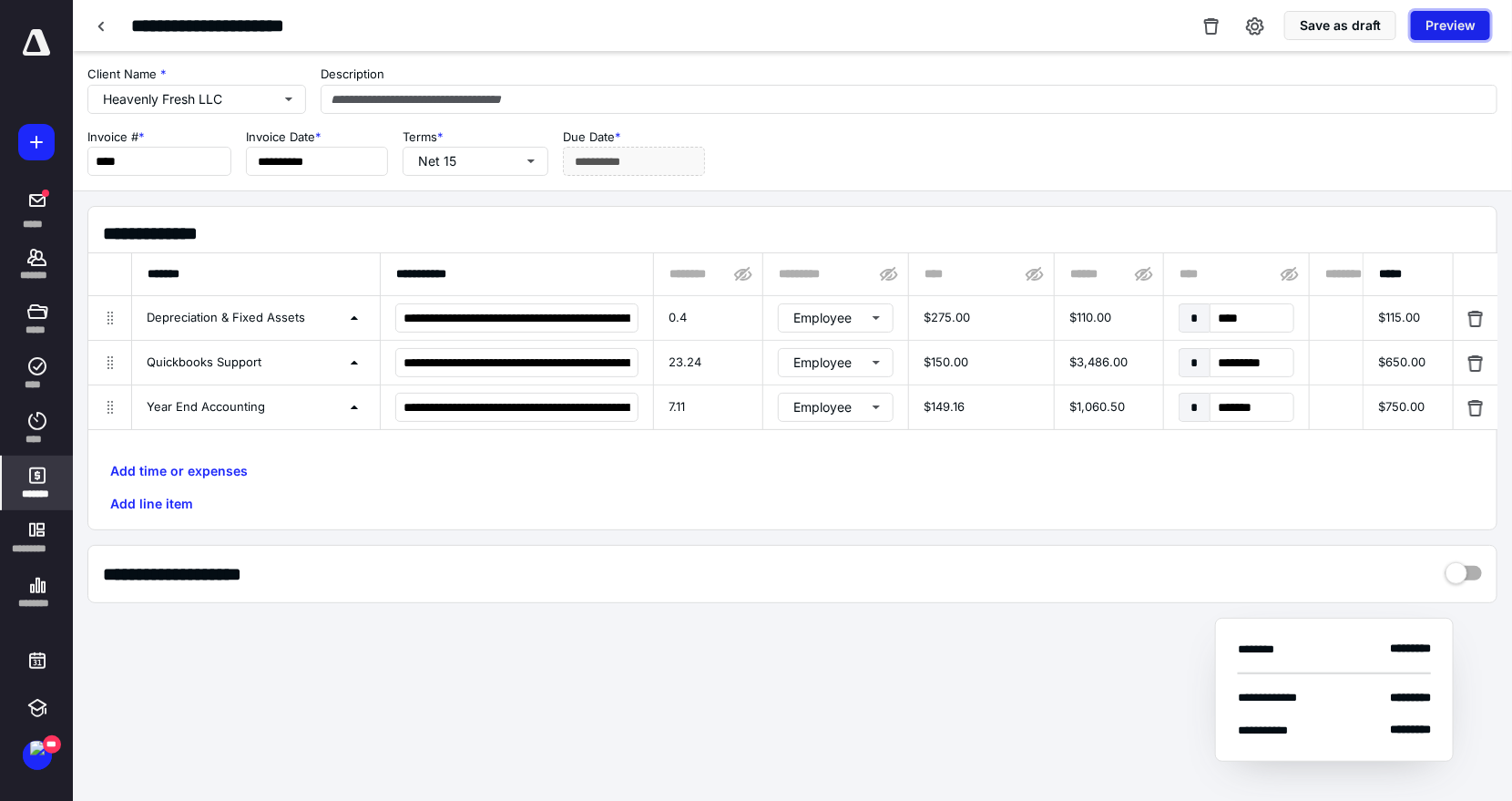 click on "Preview" at bounding box center [1450, 26] 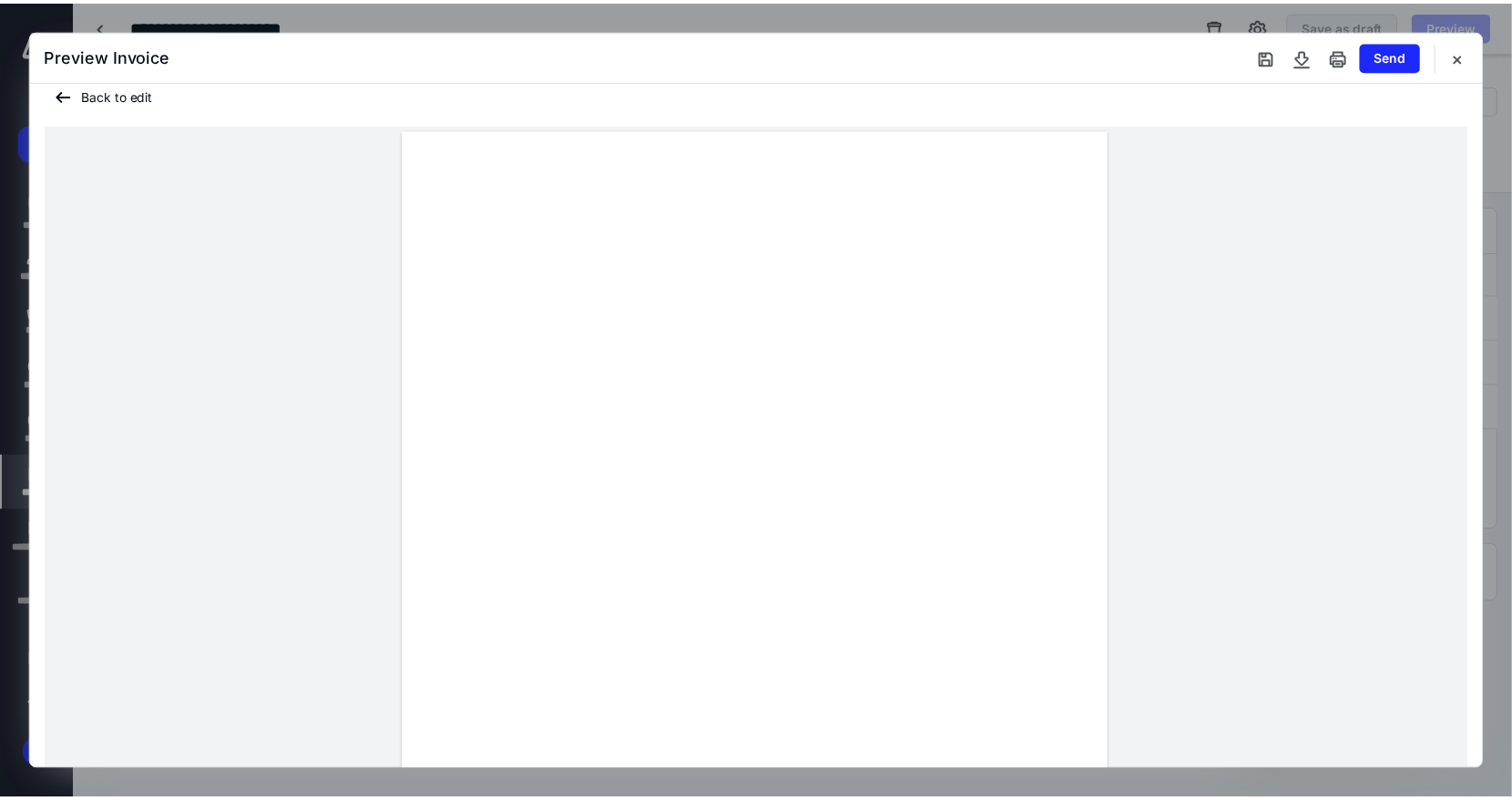 scroll, scrollTop: 0, scrollLeft: 0, axis: both 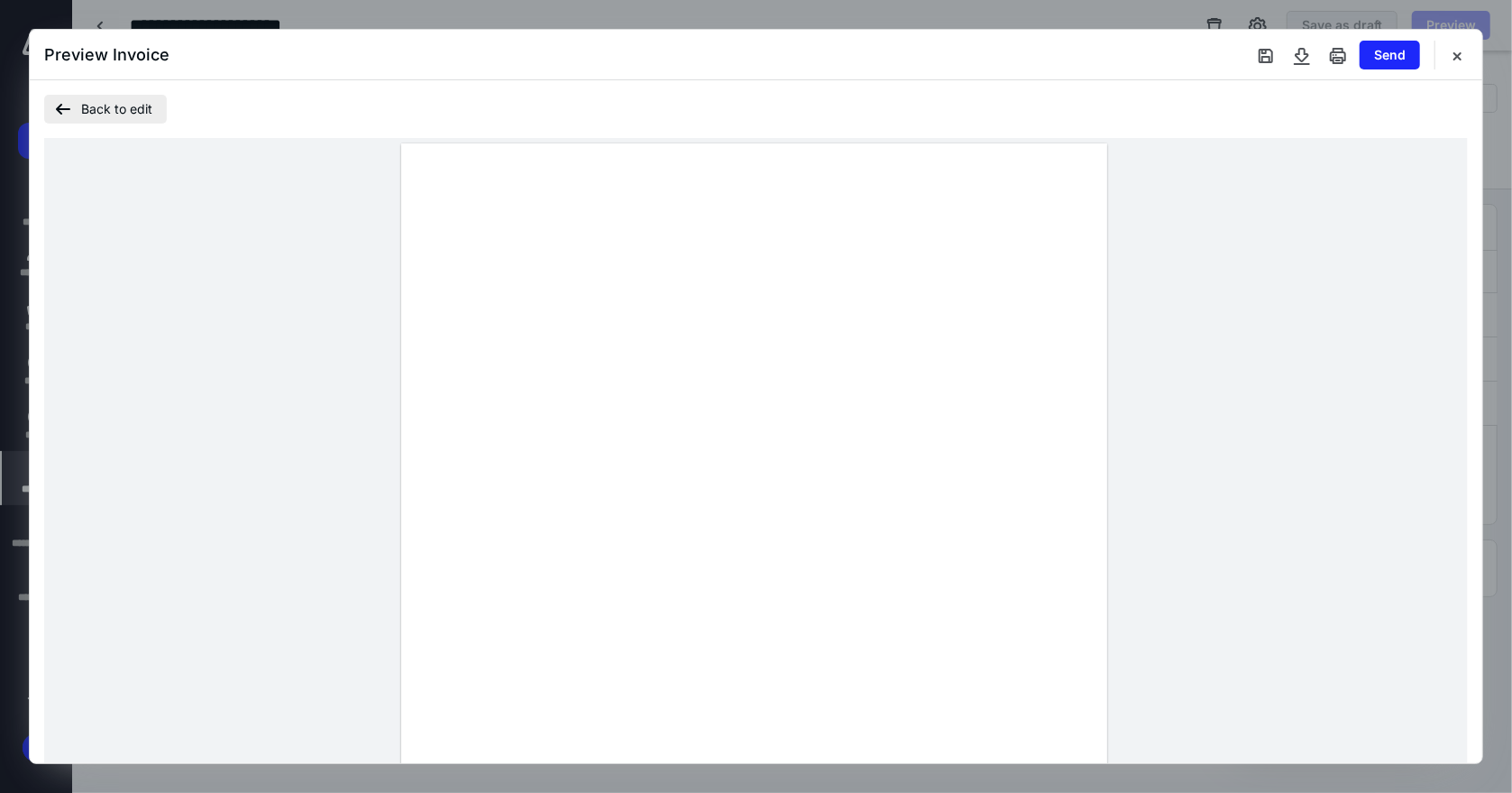 click on "Back to edit" at bounding box center [105, 109] 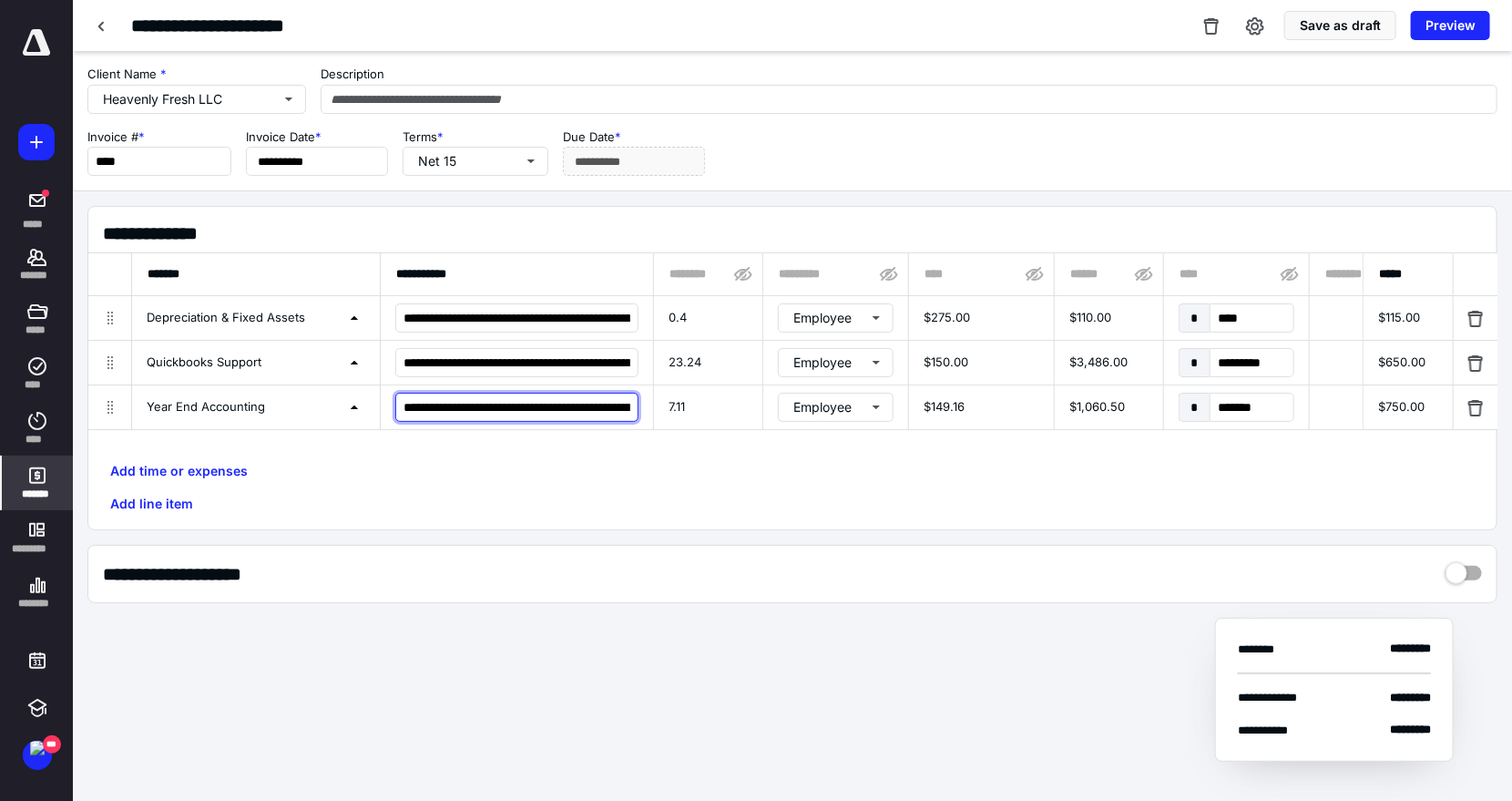 click on "**********" at bounding box center (516, 407) 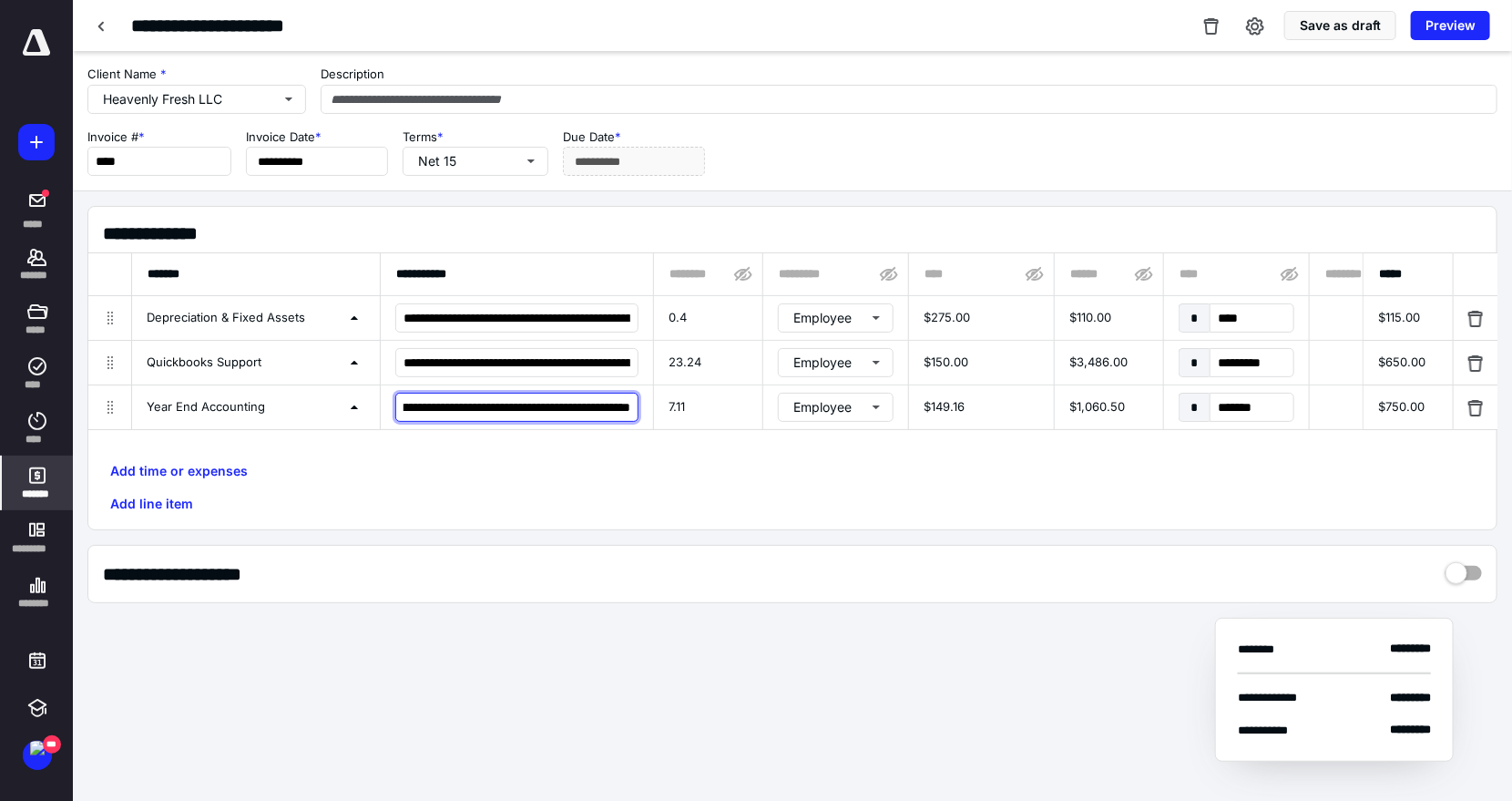 scroll, scrollTop: 0, scrollLeft: 250, axis: horizontal 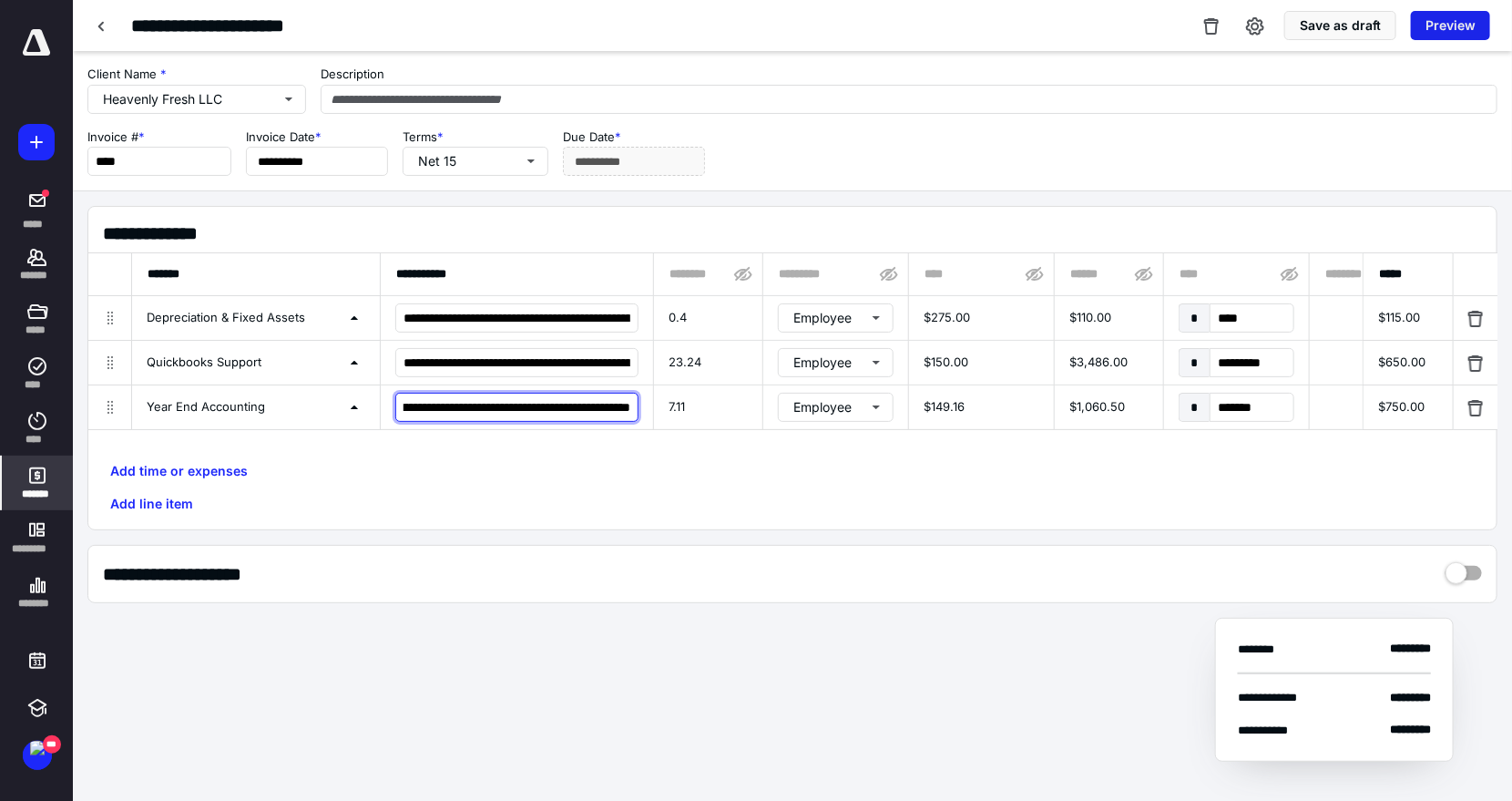type on "**********" 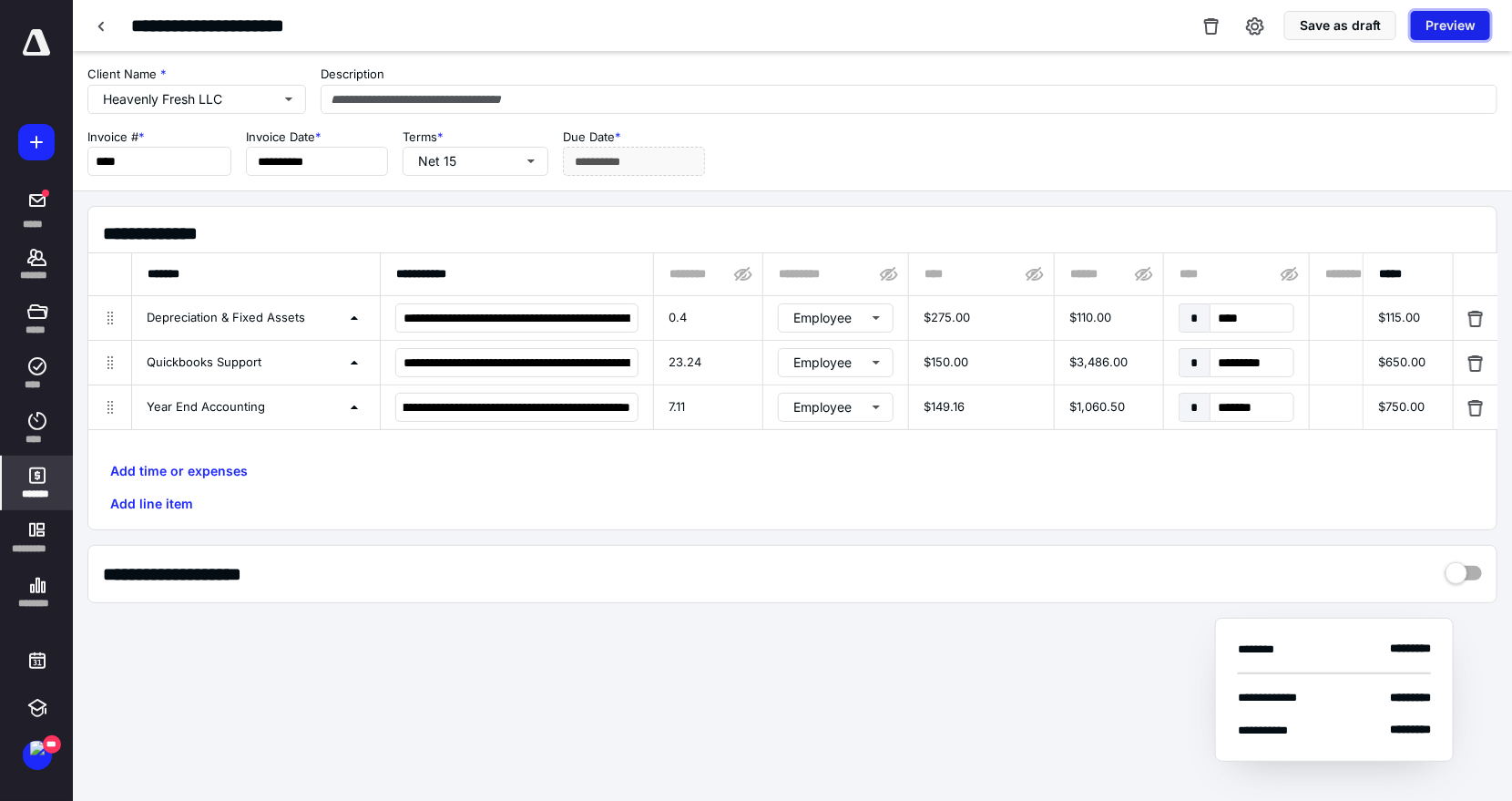 click on "Preview" at bounding box center [1450, 26] 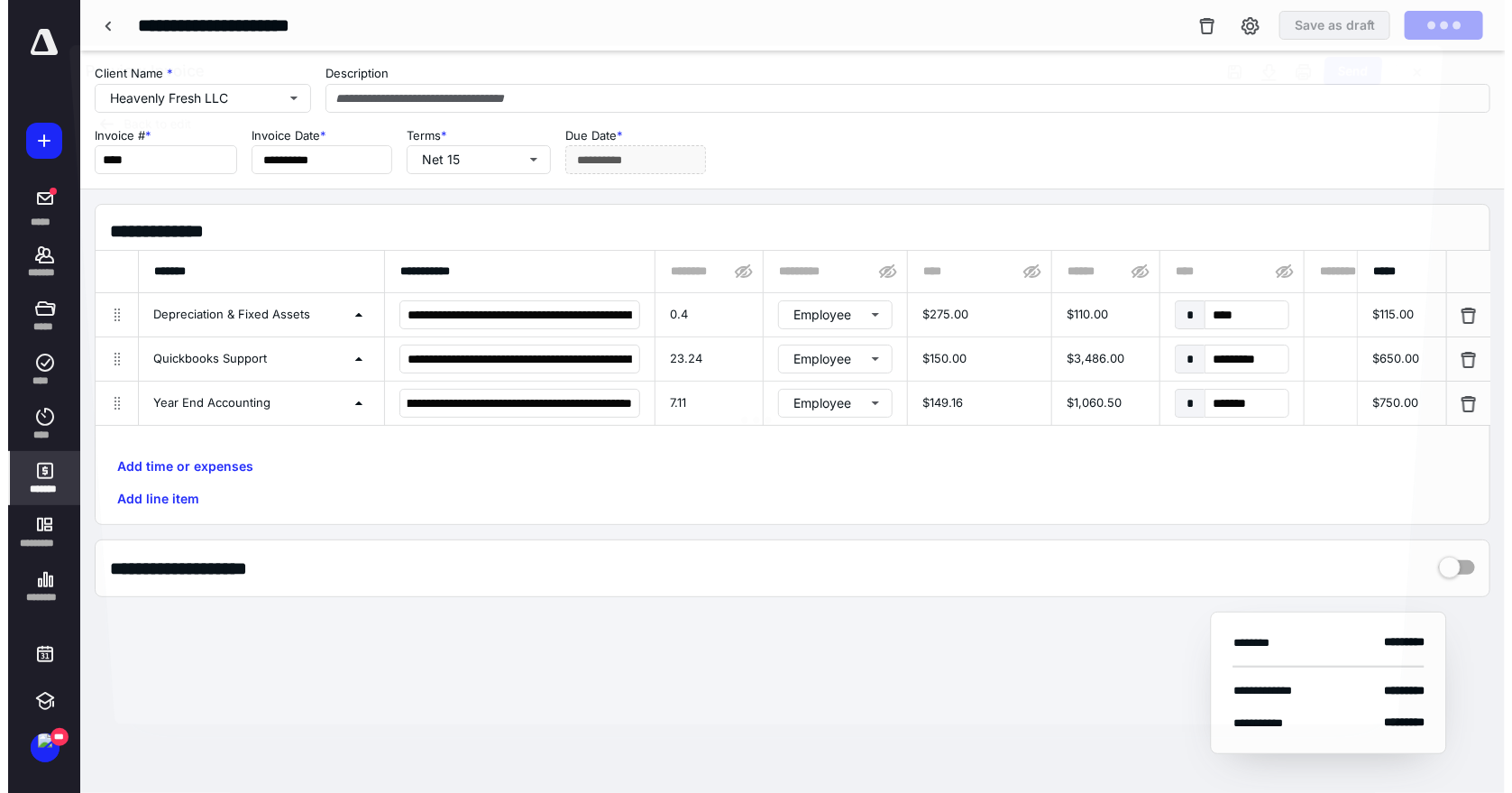 scroll, scrollTop: 0, scrollLeft: 0, axis: both 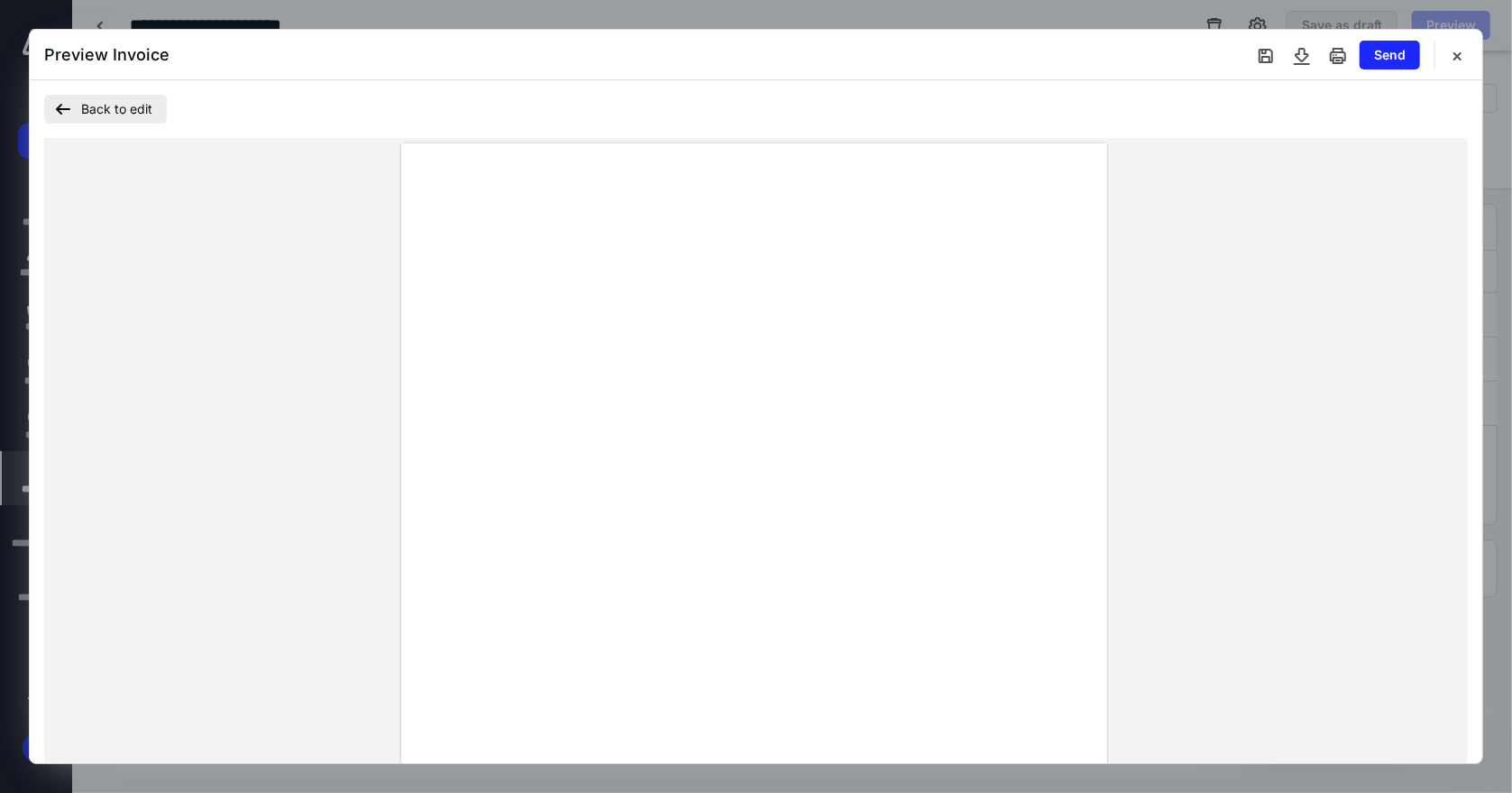 click on "Back to edit" at bounding box center (105, 109) 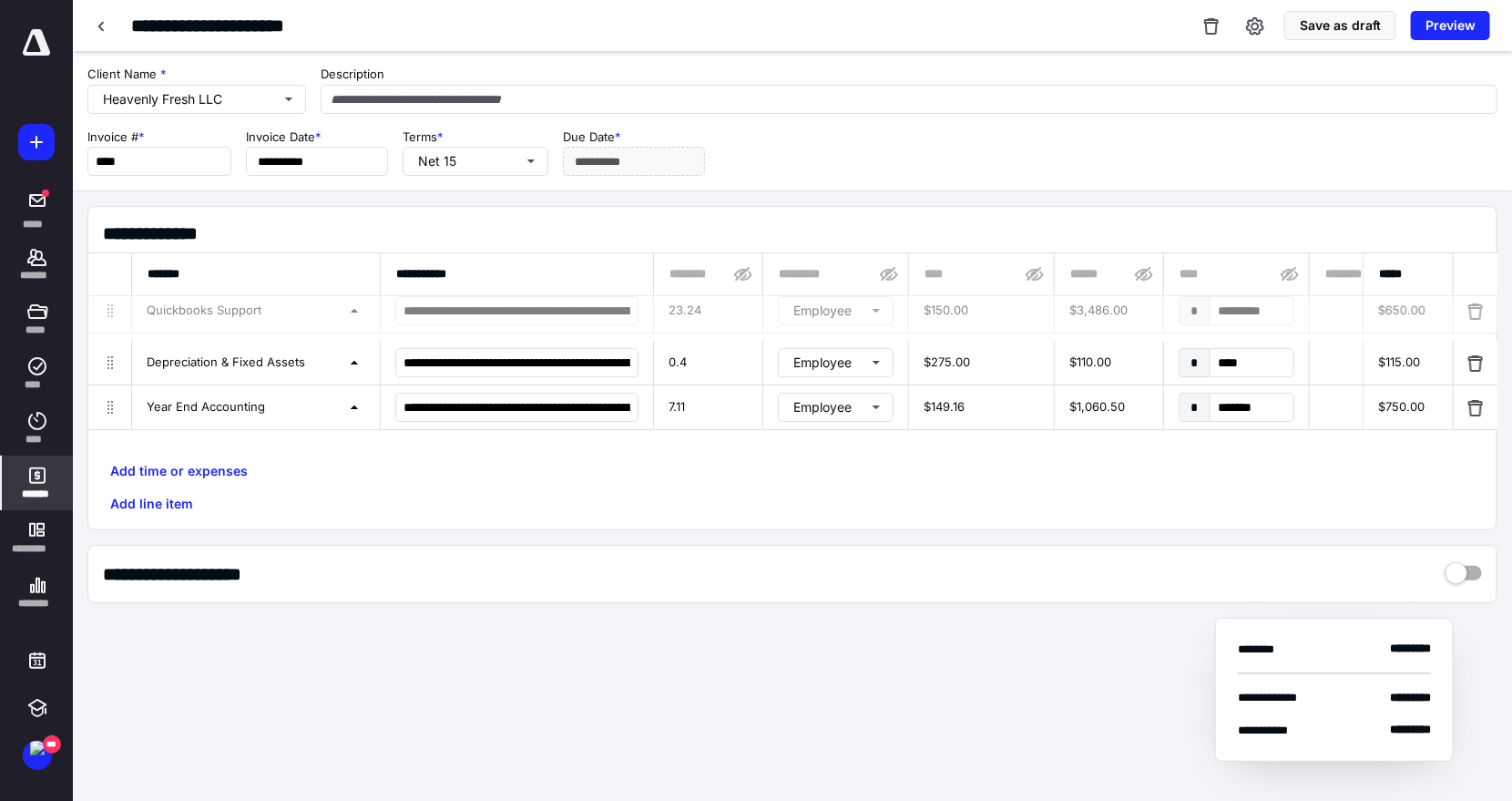 drag, startPoint x: 108, startPoint y: 369, endPoint x: 108, endPoint y: 317, distance: 52 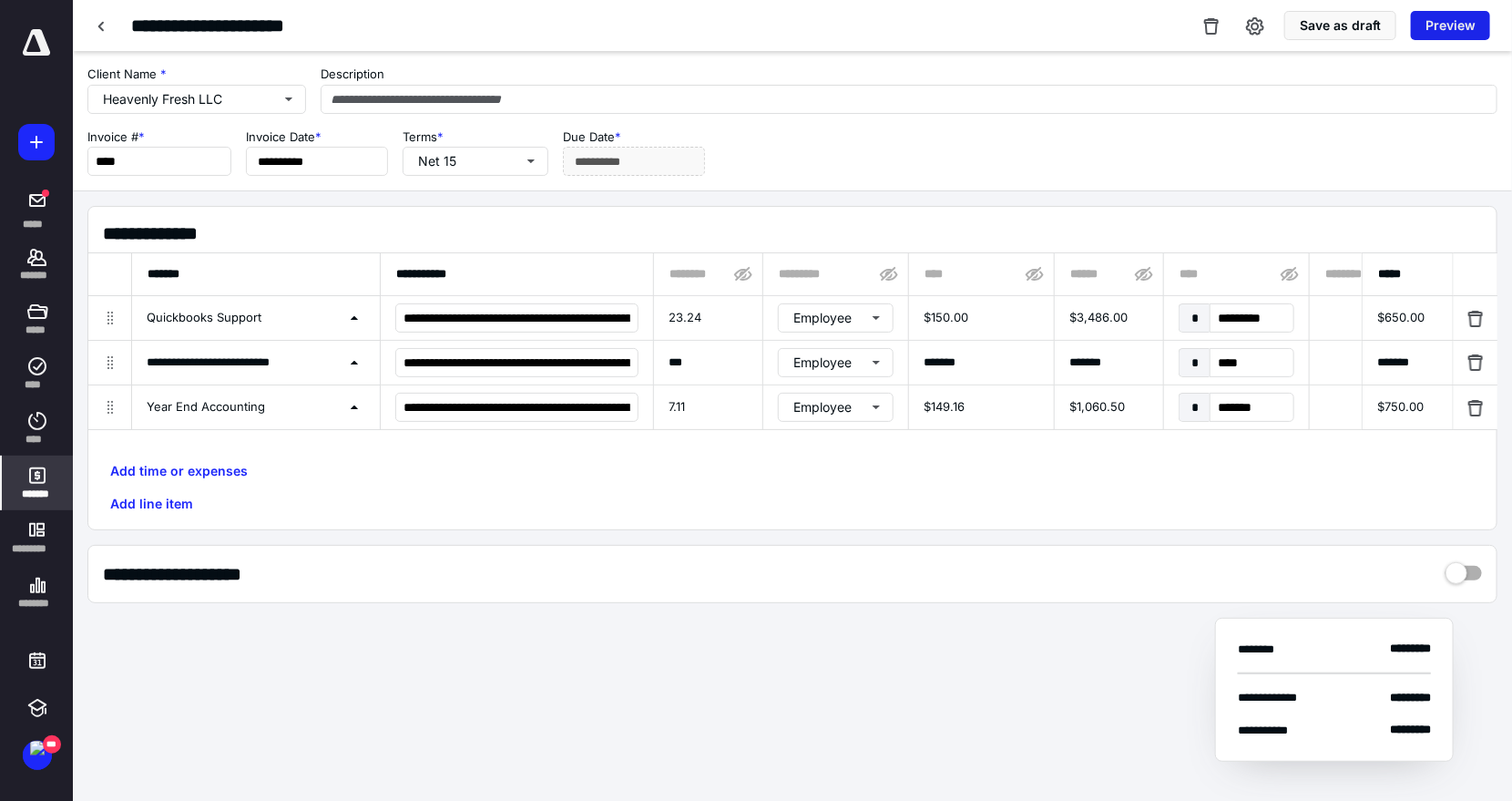 click on "Preview" at bounding box center (1450, 26) 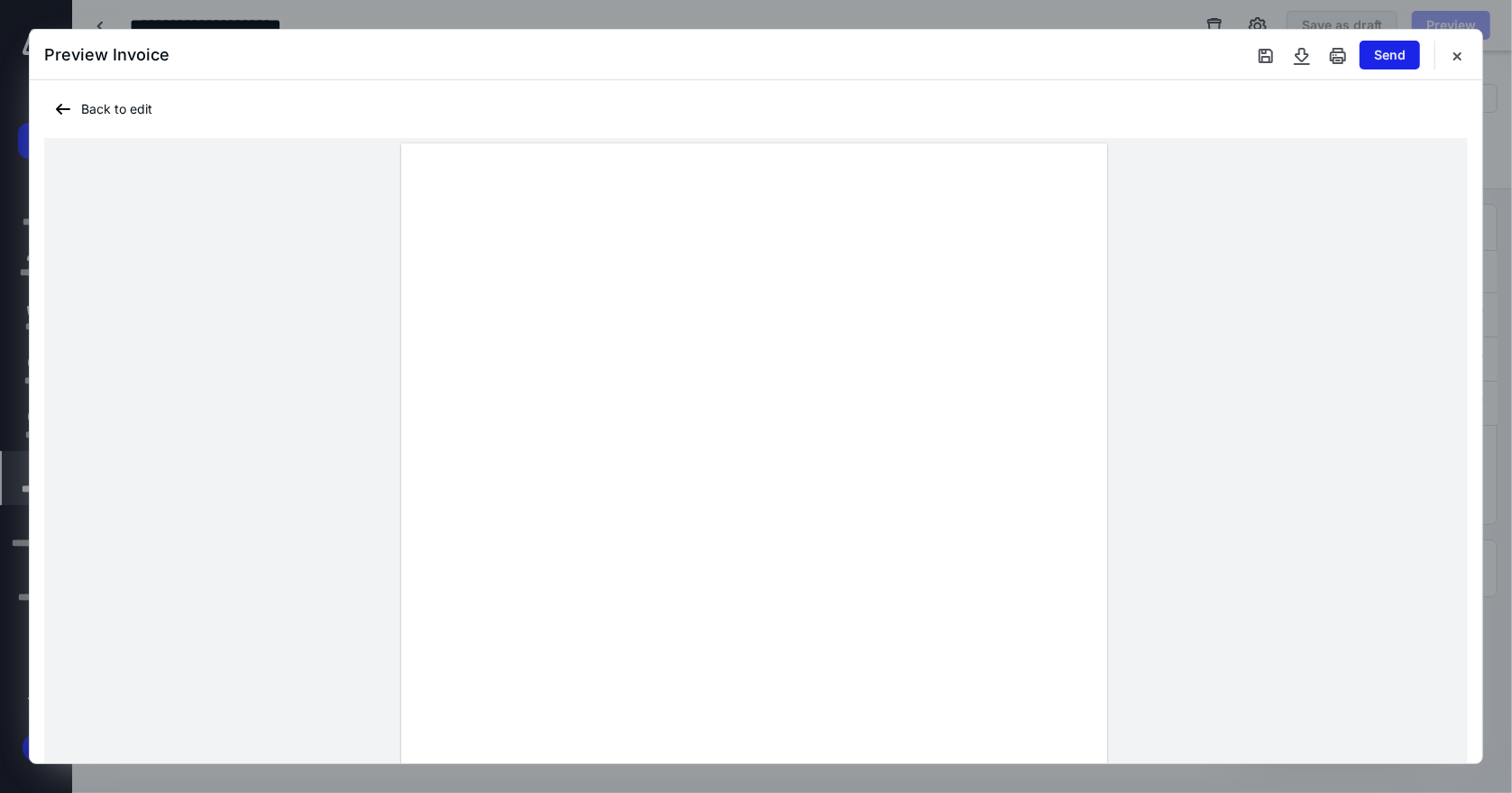 click on "Send" at bounding box center (1389, 55) 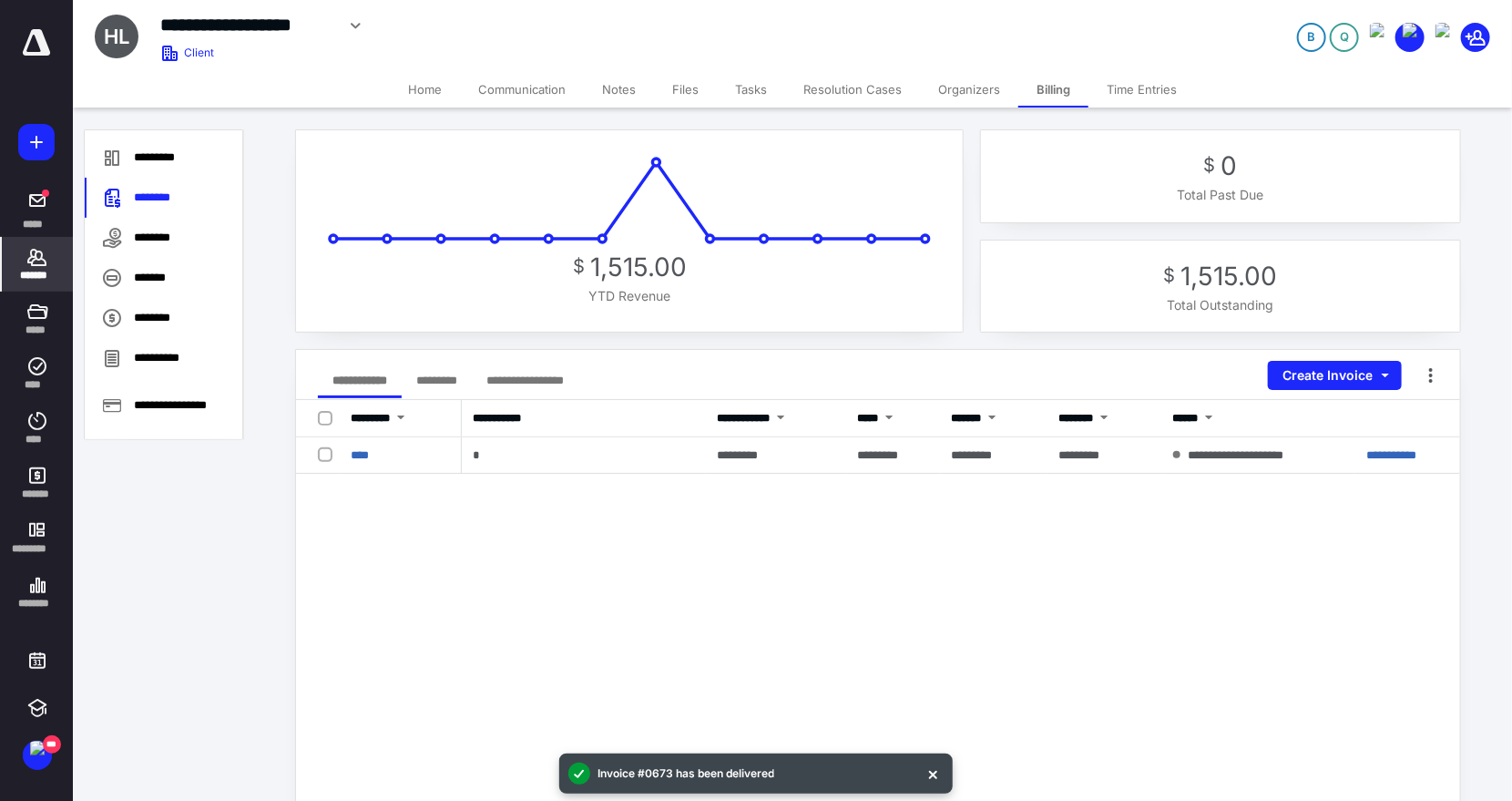 click on "Home" at bounding box center (424, 89) 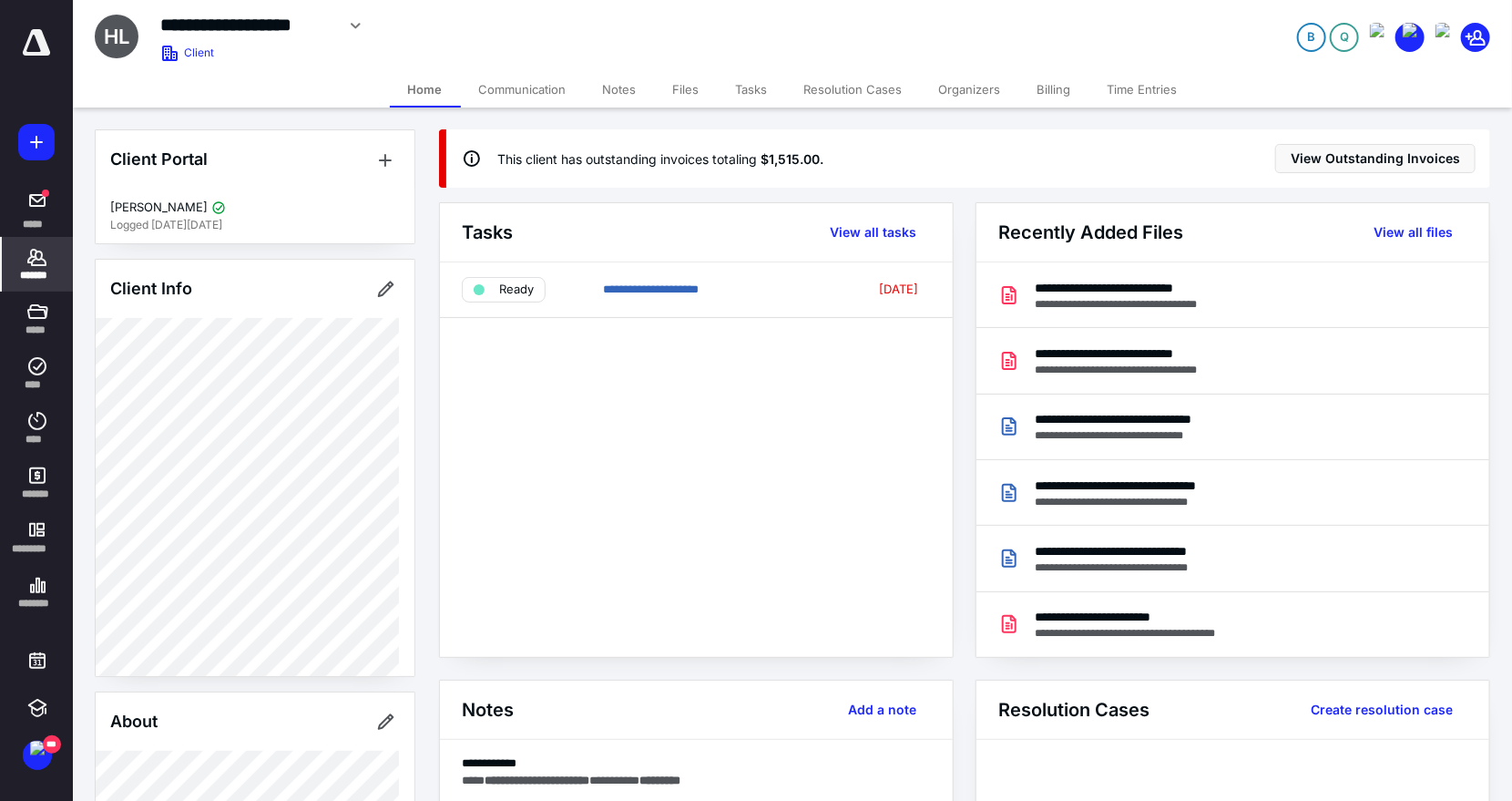 click on "*******" at bounding box center [37, 264] 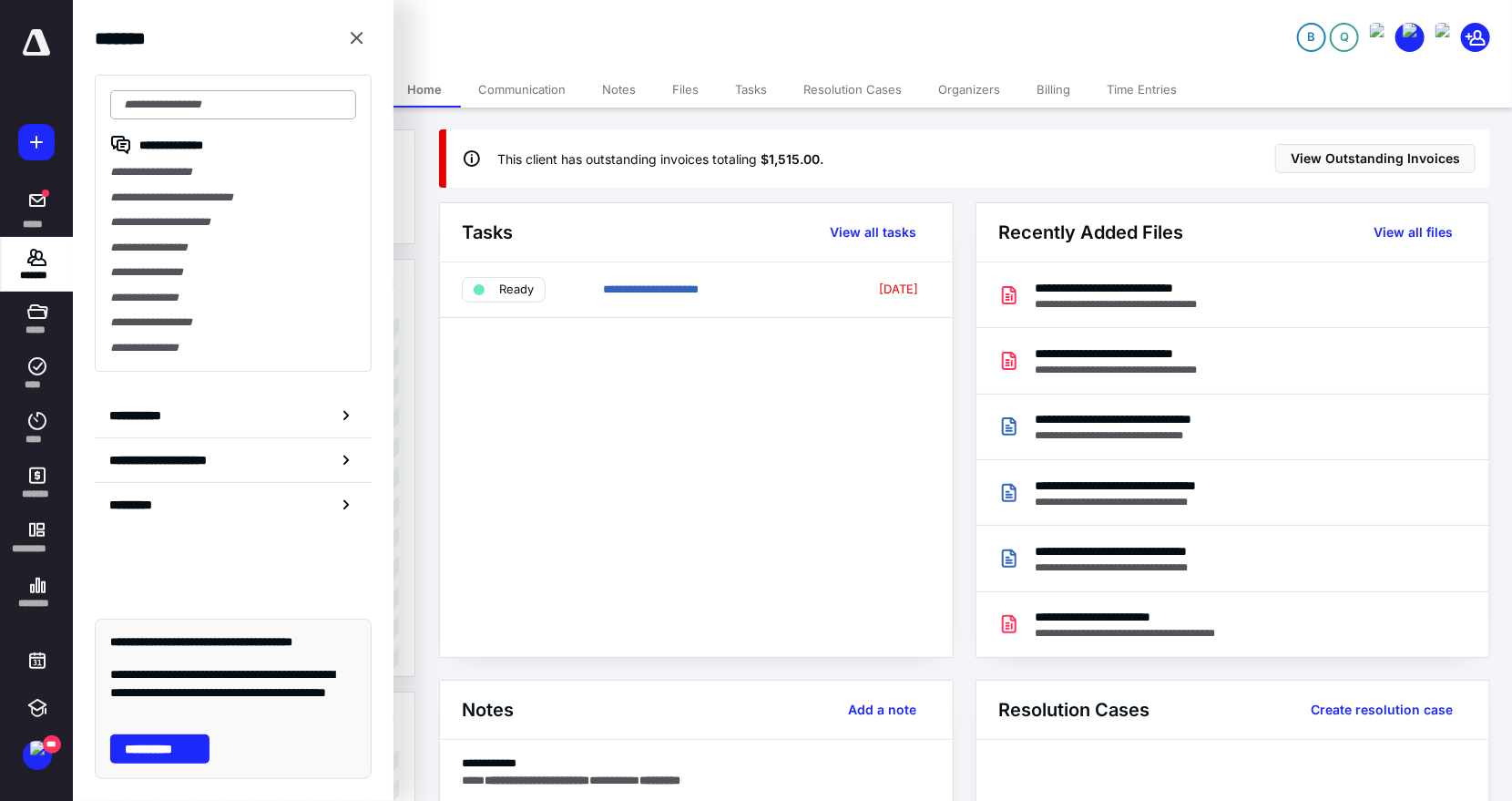 click at bounding box center [233, 105] 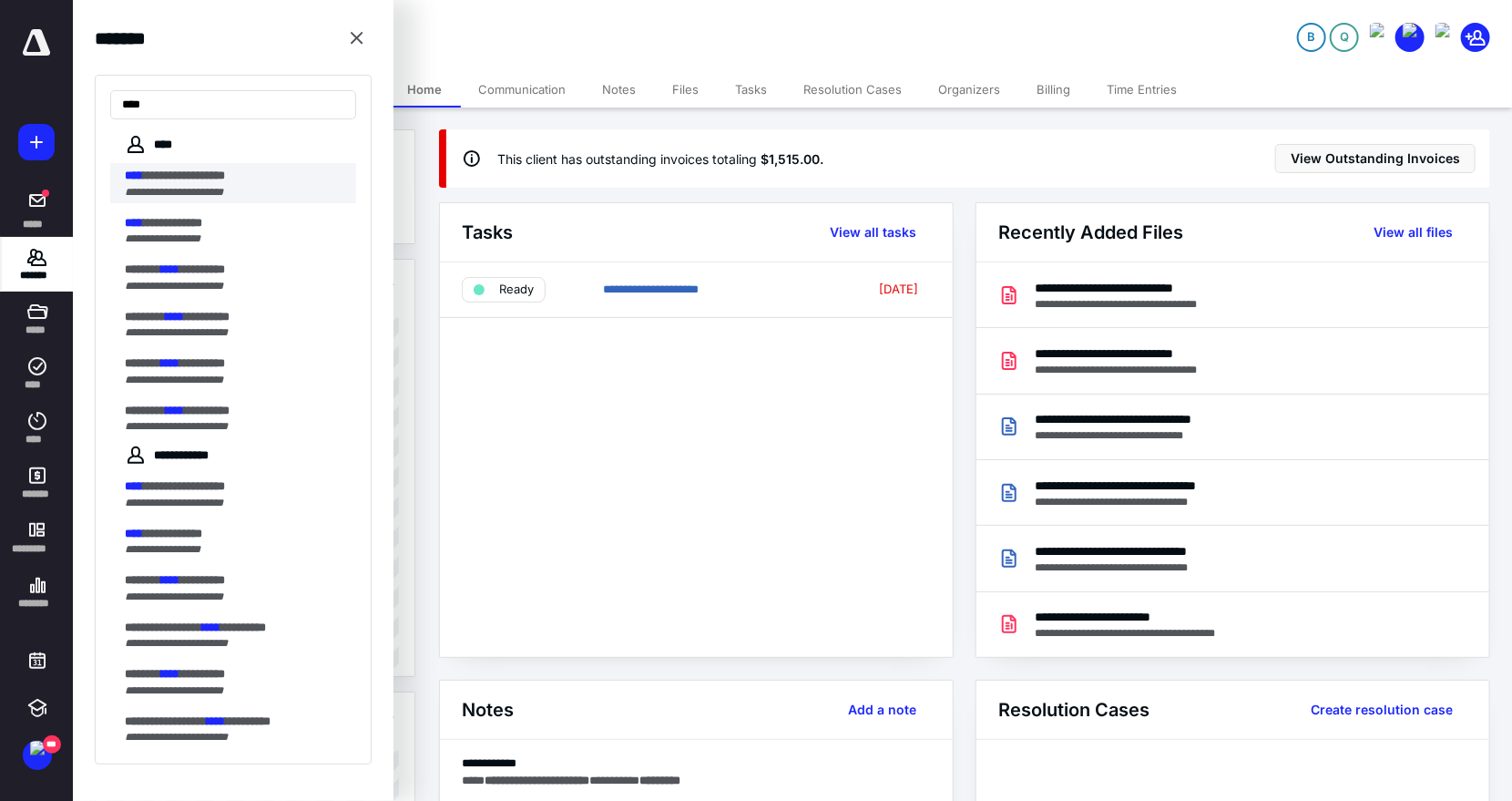 type on "****" 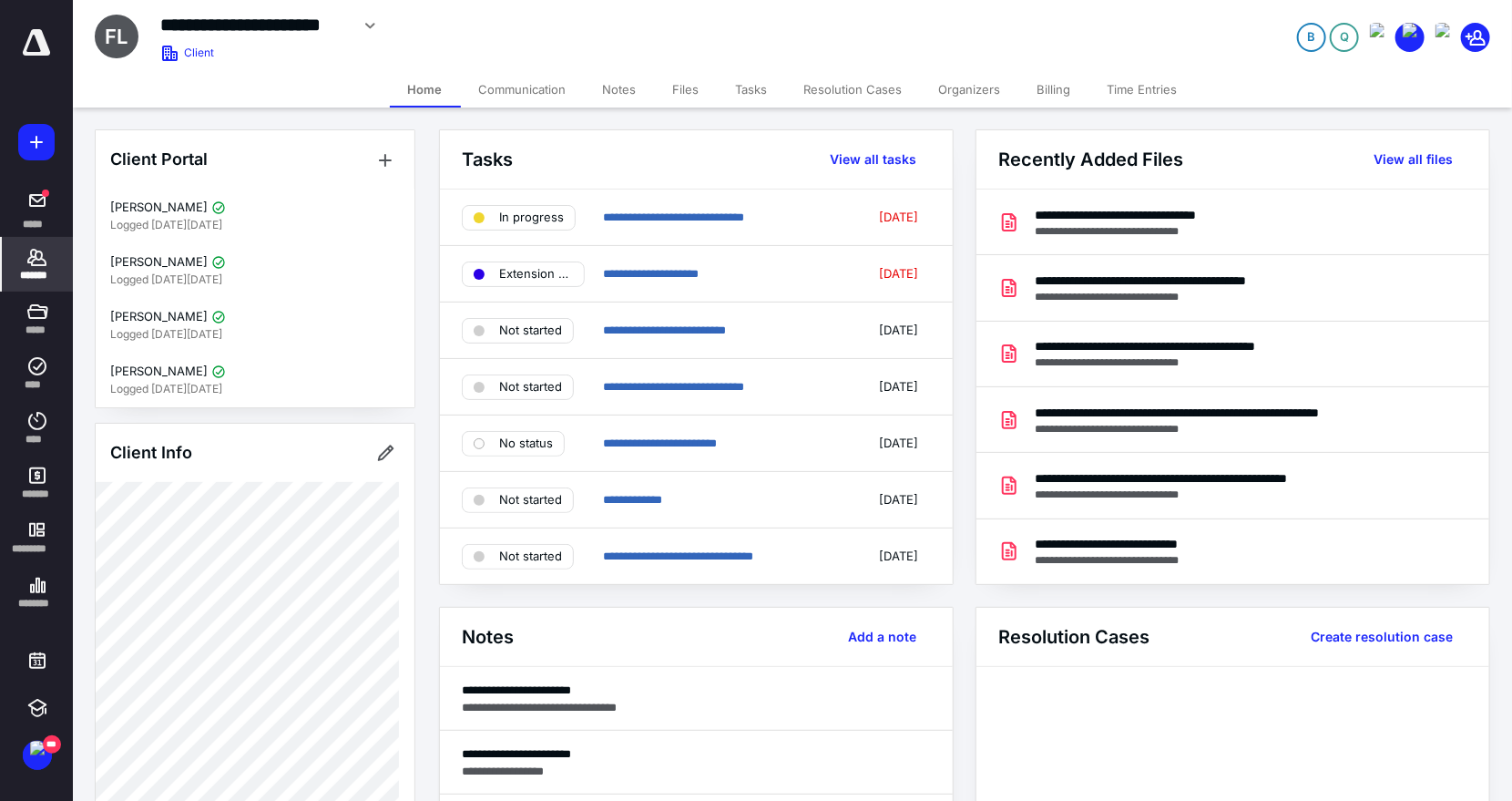 click on "Billing" at bounding box center (1054, 89) 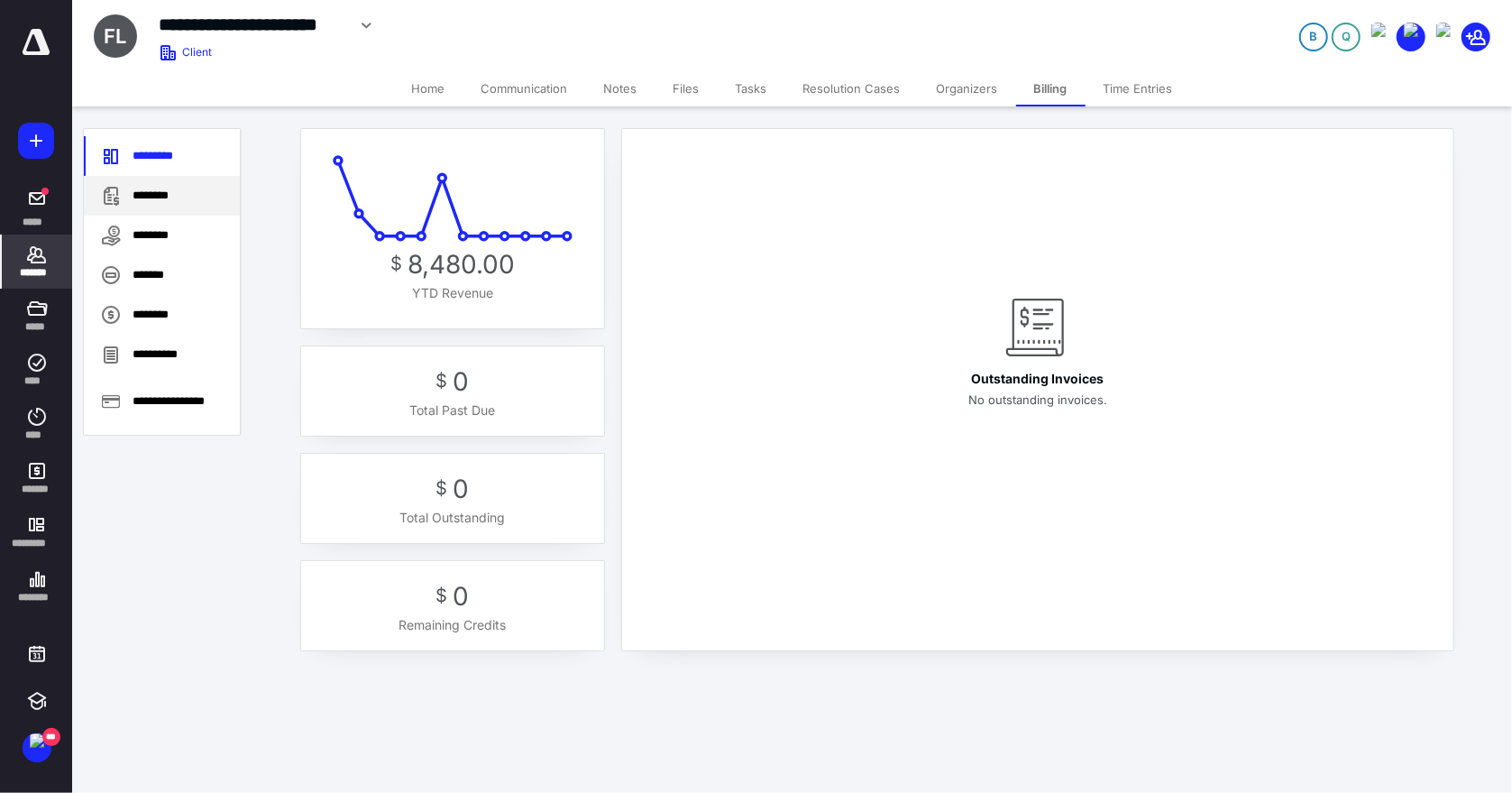 click on "********" at bounding box center [161, 196] 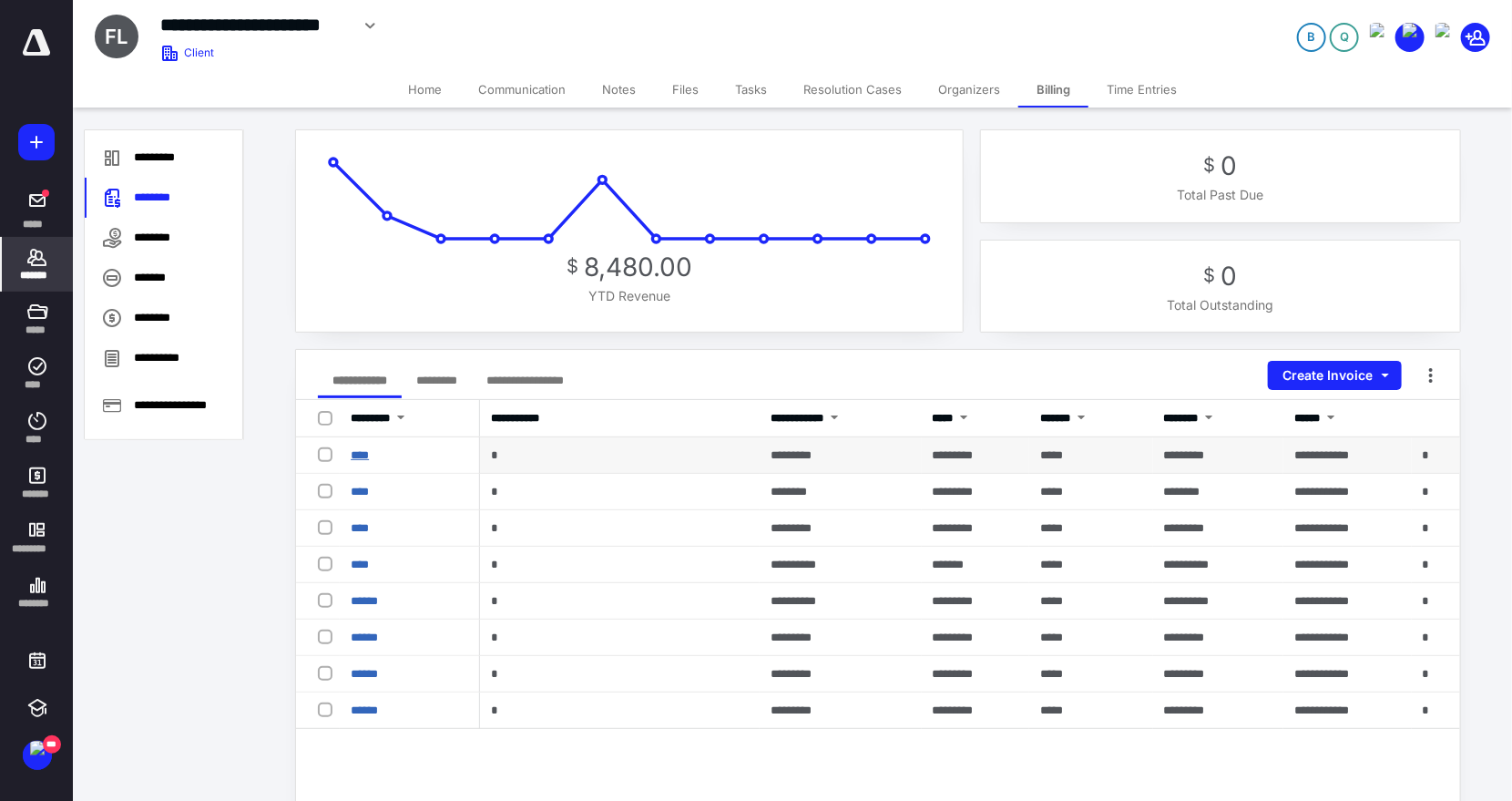 click on "****" at bounding box center [360, 455] 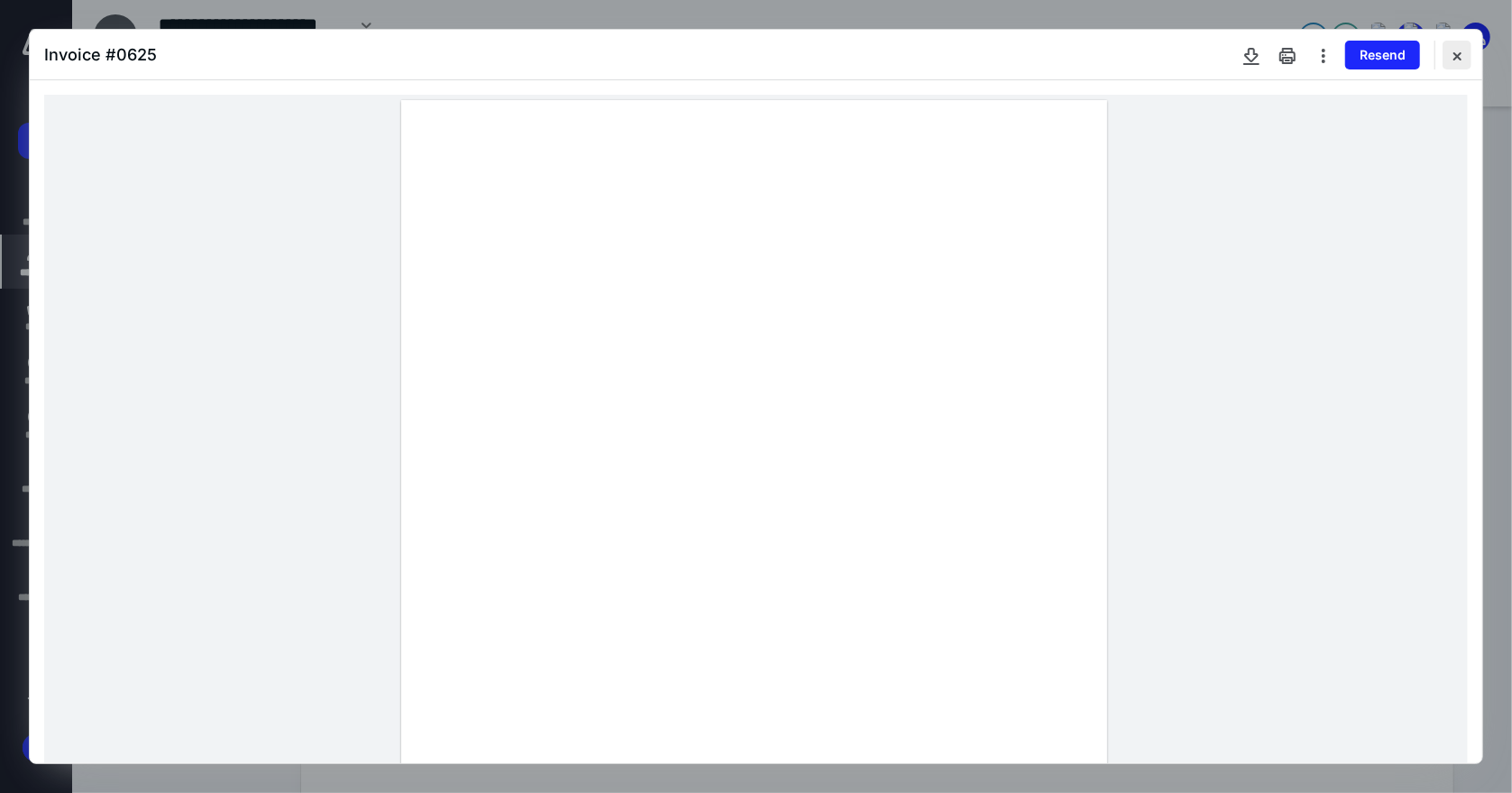 click at bounding box center (1457, 55) 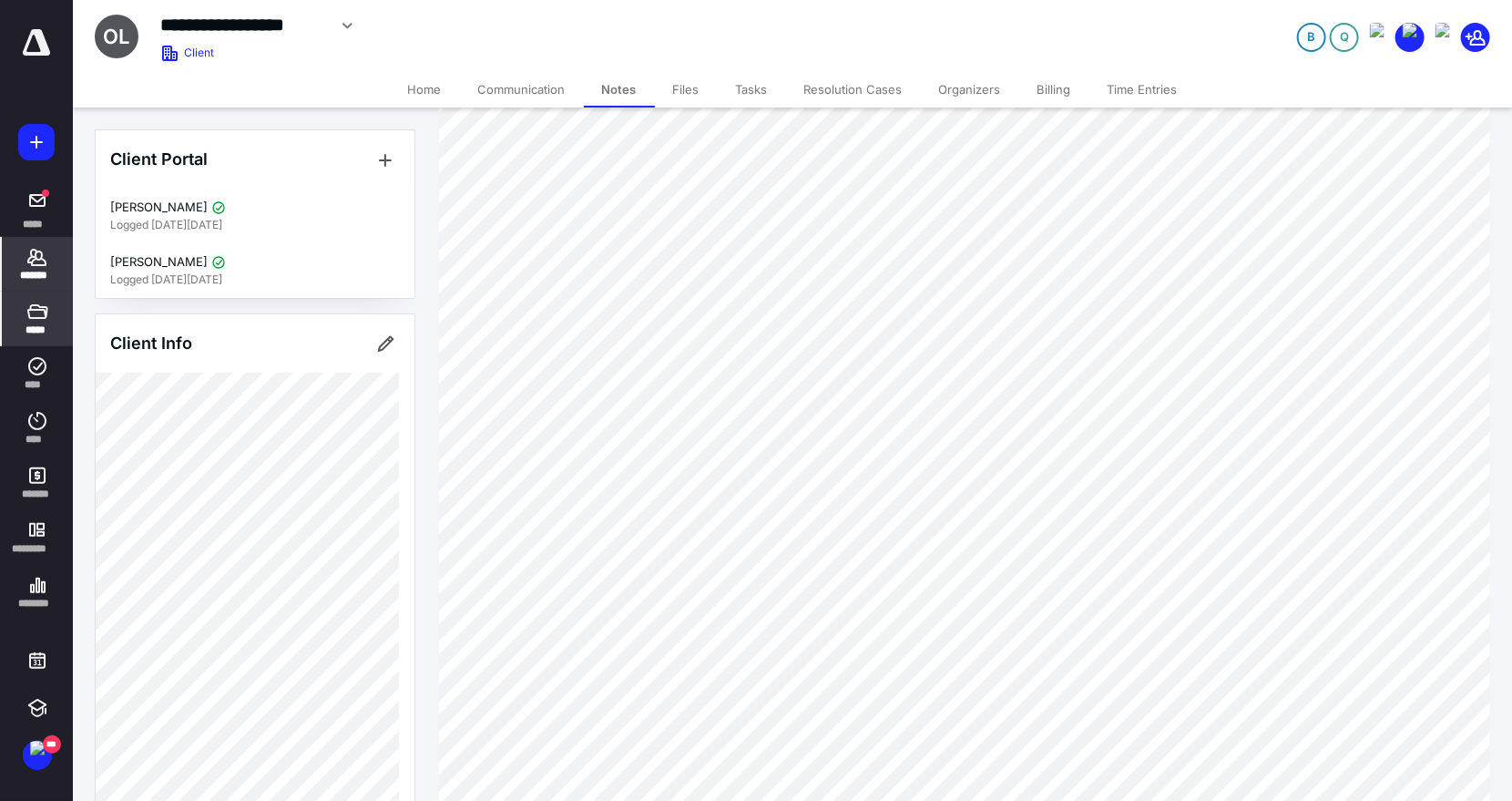 scroll, scrollTop: 101, scrollLeft: 0, axis: vertical 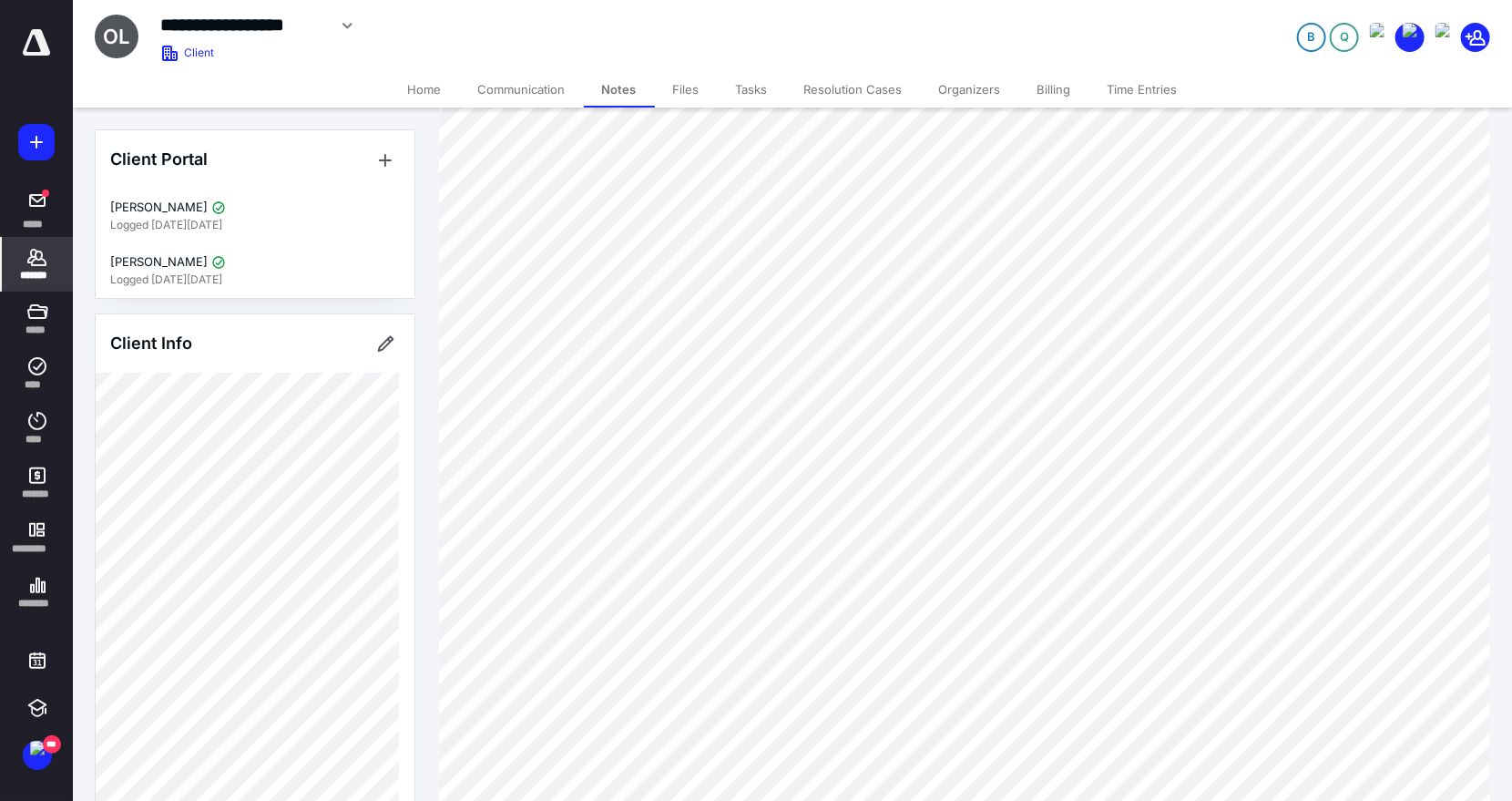 click on "*******" at bounding box center (37, 275) 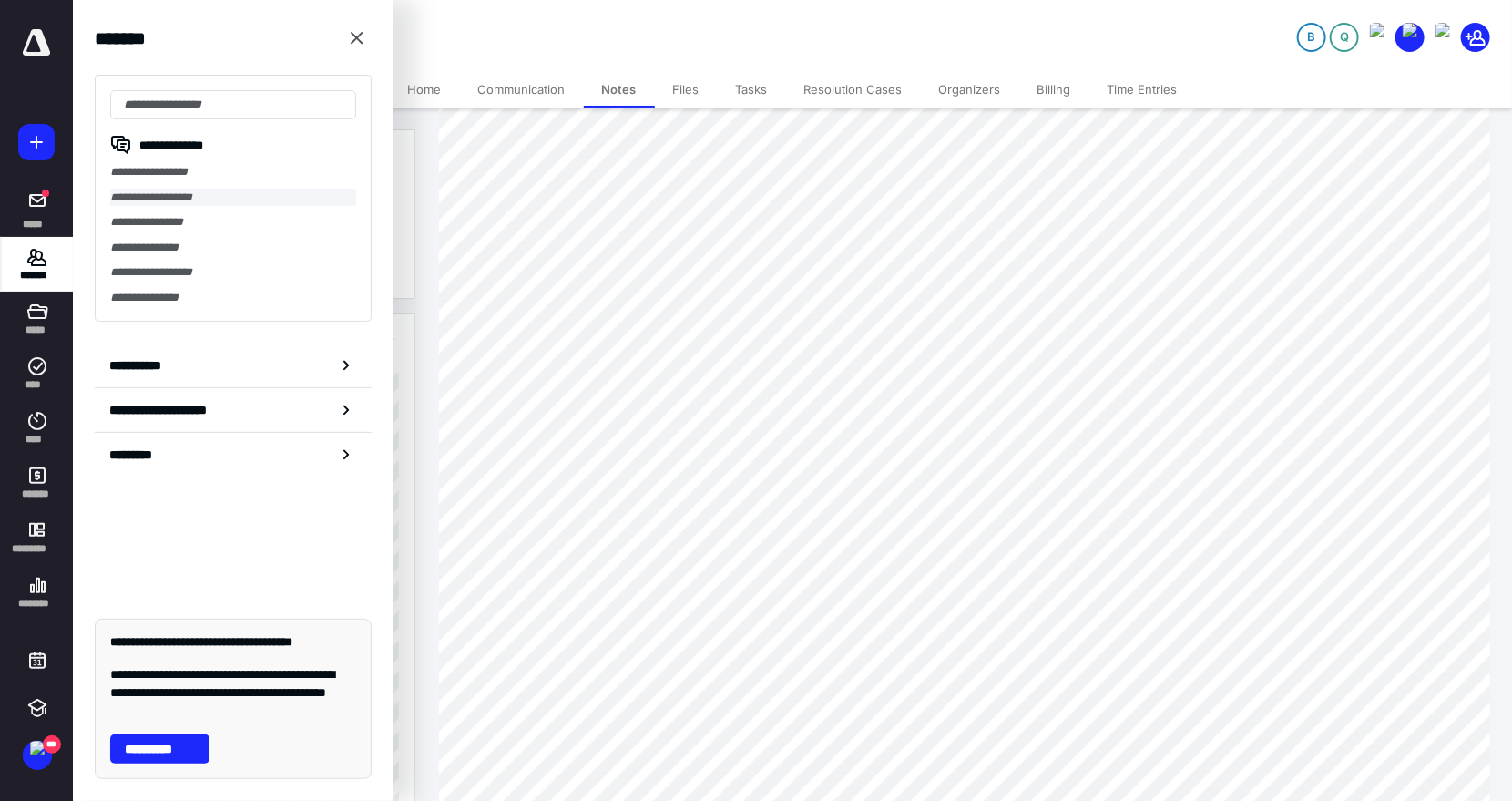 click on "**********" at bounding box center (233, 198) 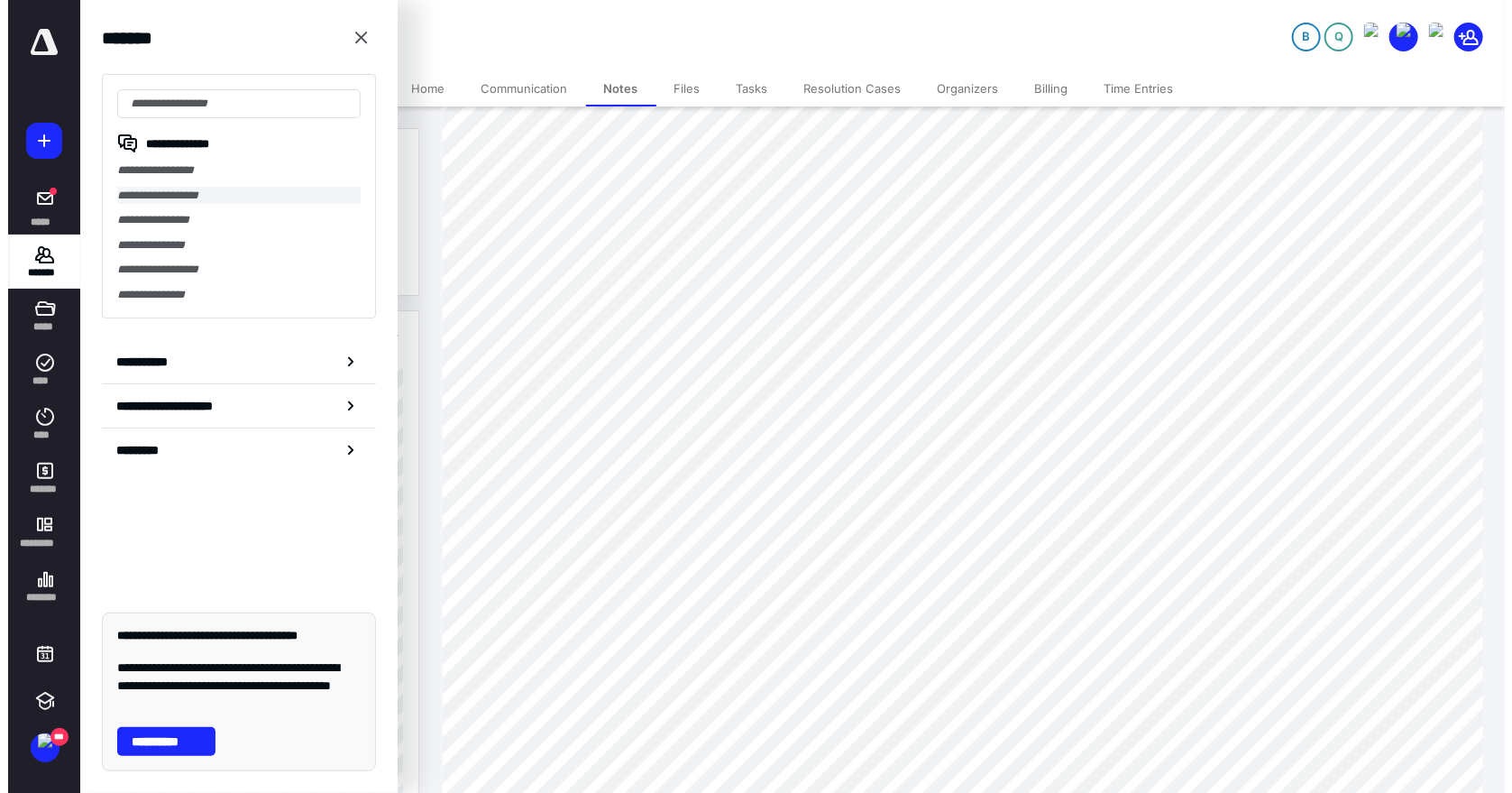 scroll, scrollTop: 0, scrollLeft: 0, axis: both 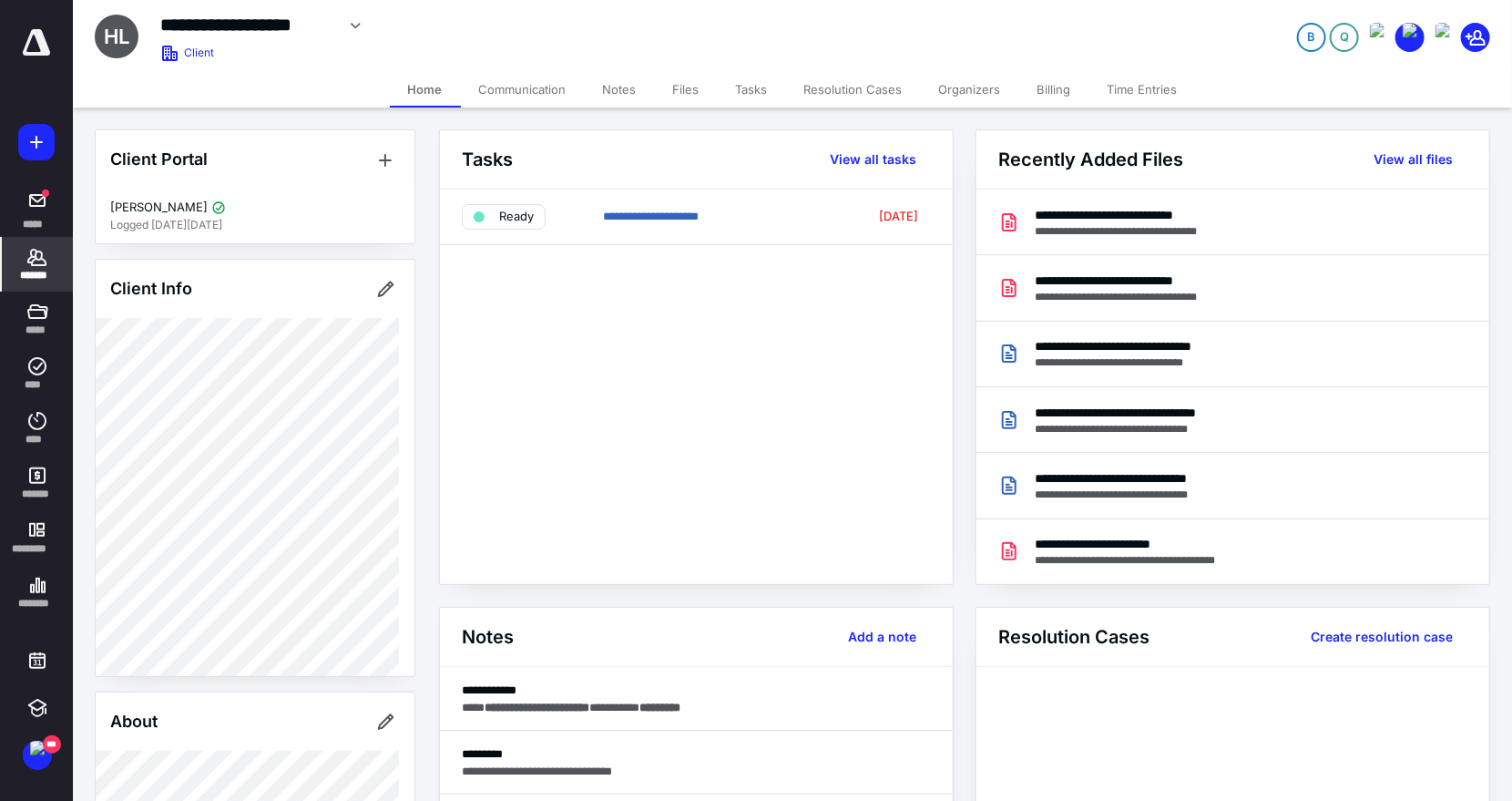 click on "Billing" at bounding box center (1054, 89) 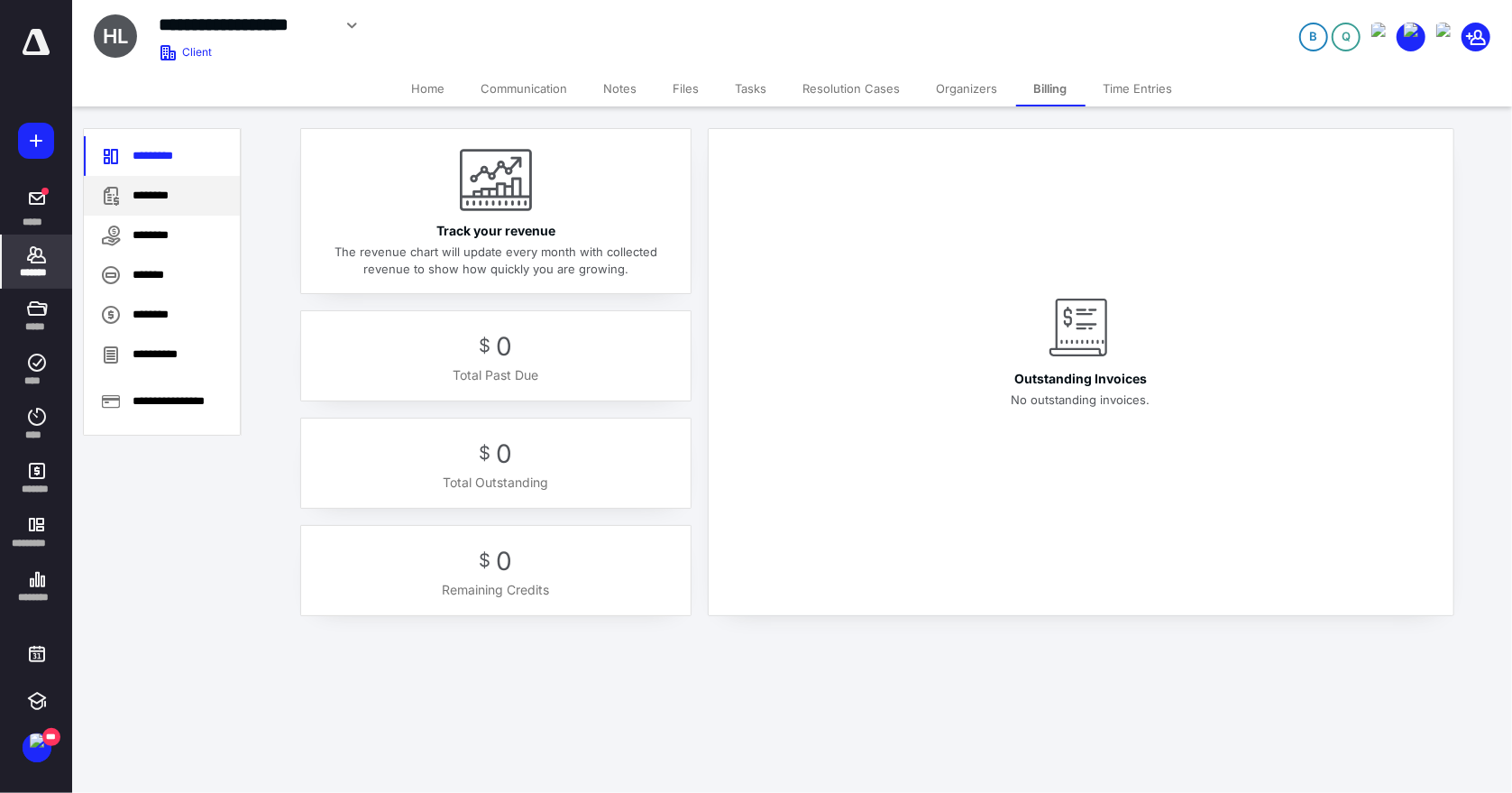 click on "********" at bounding box center [161, 196] 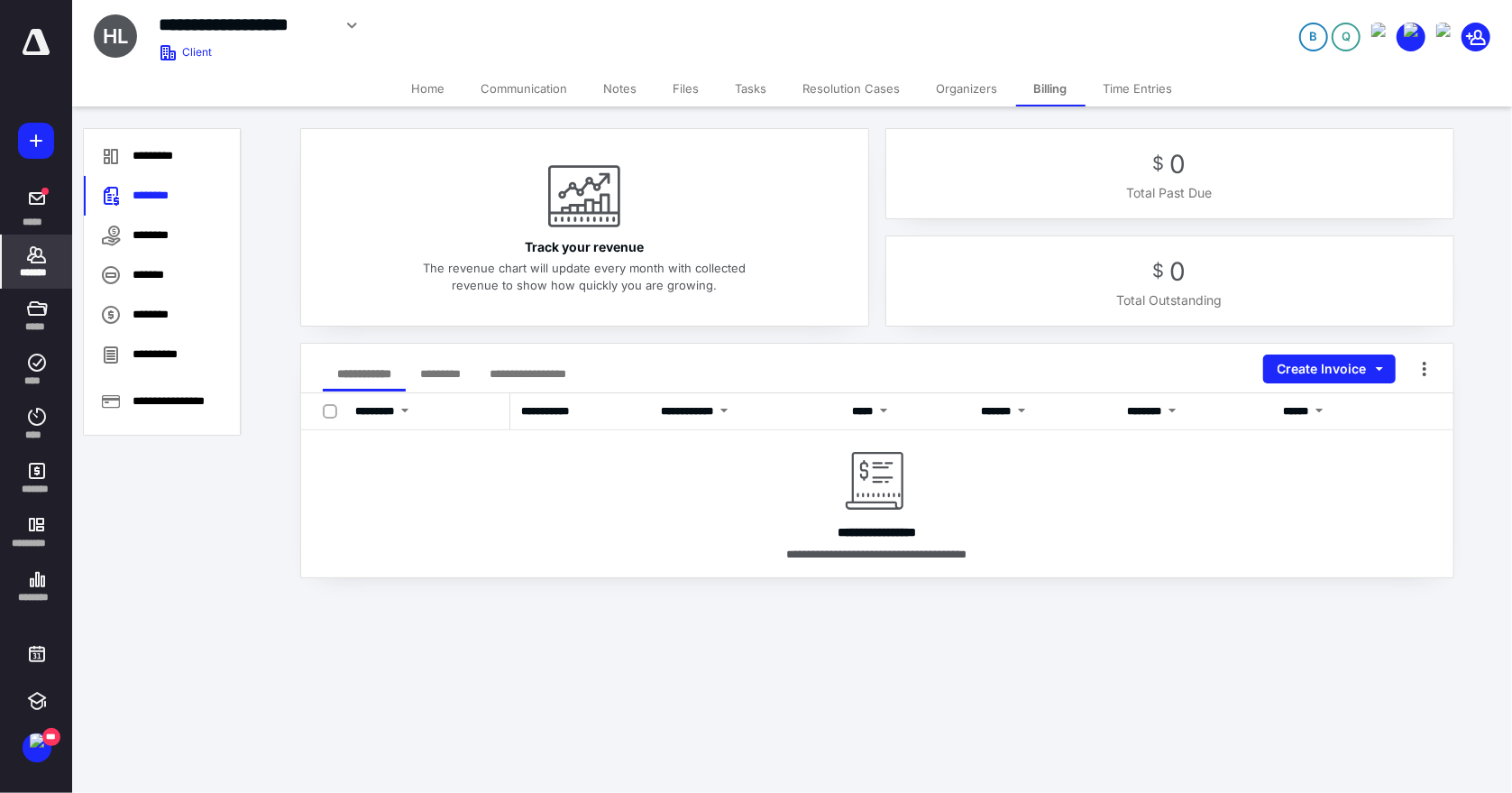 click on "Files" at bounding box center [686, 88] 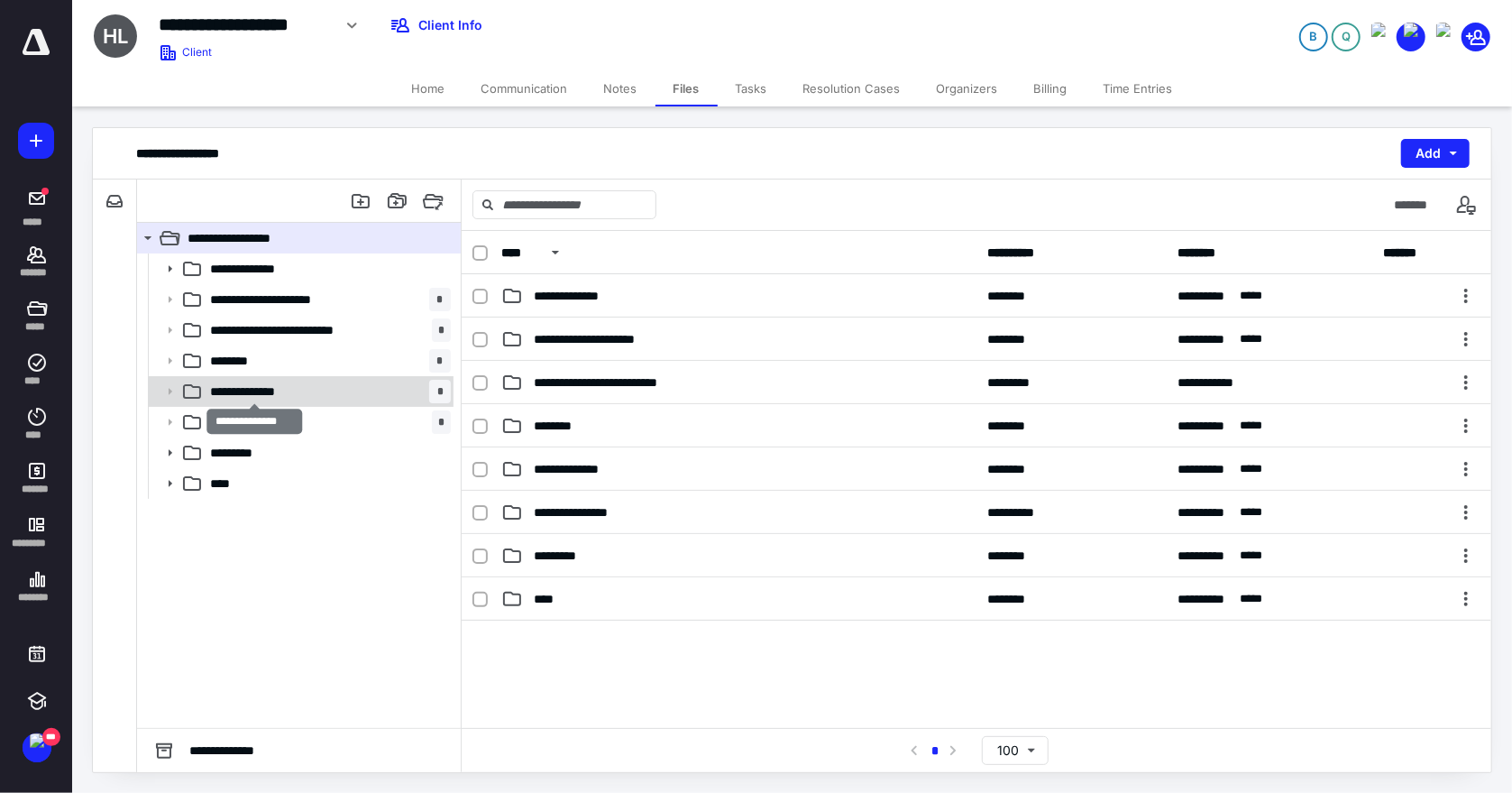 click on "**********" at bounding box center (254, 392) 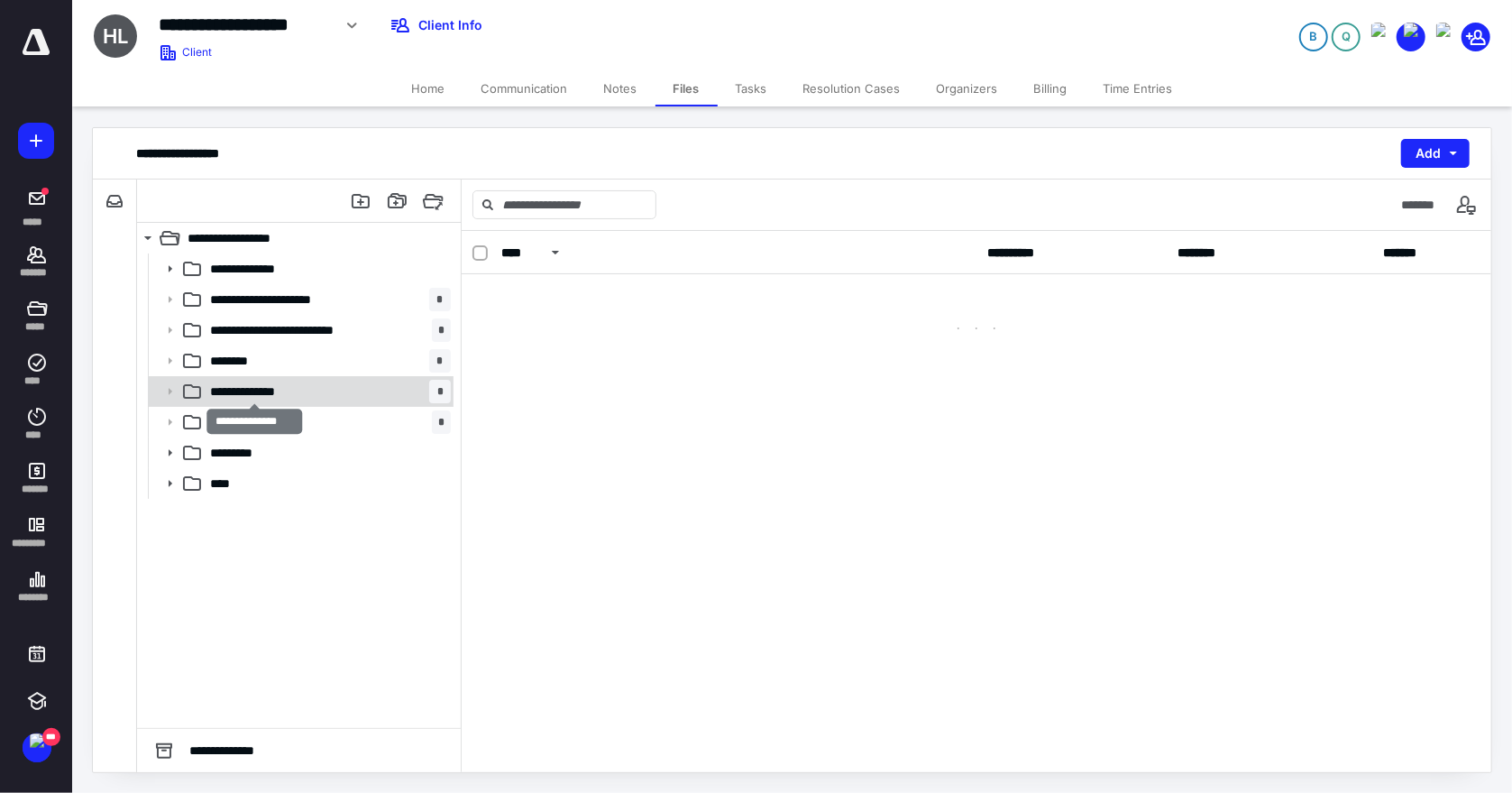 click on "**********" at bounding box center (254, 392) 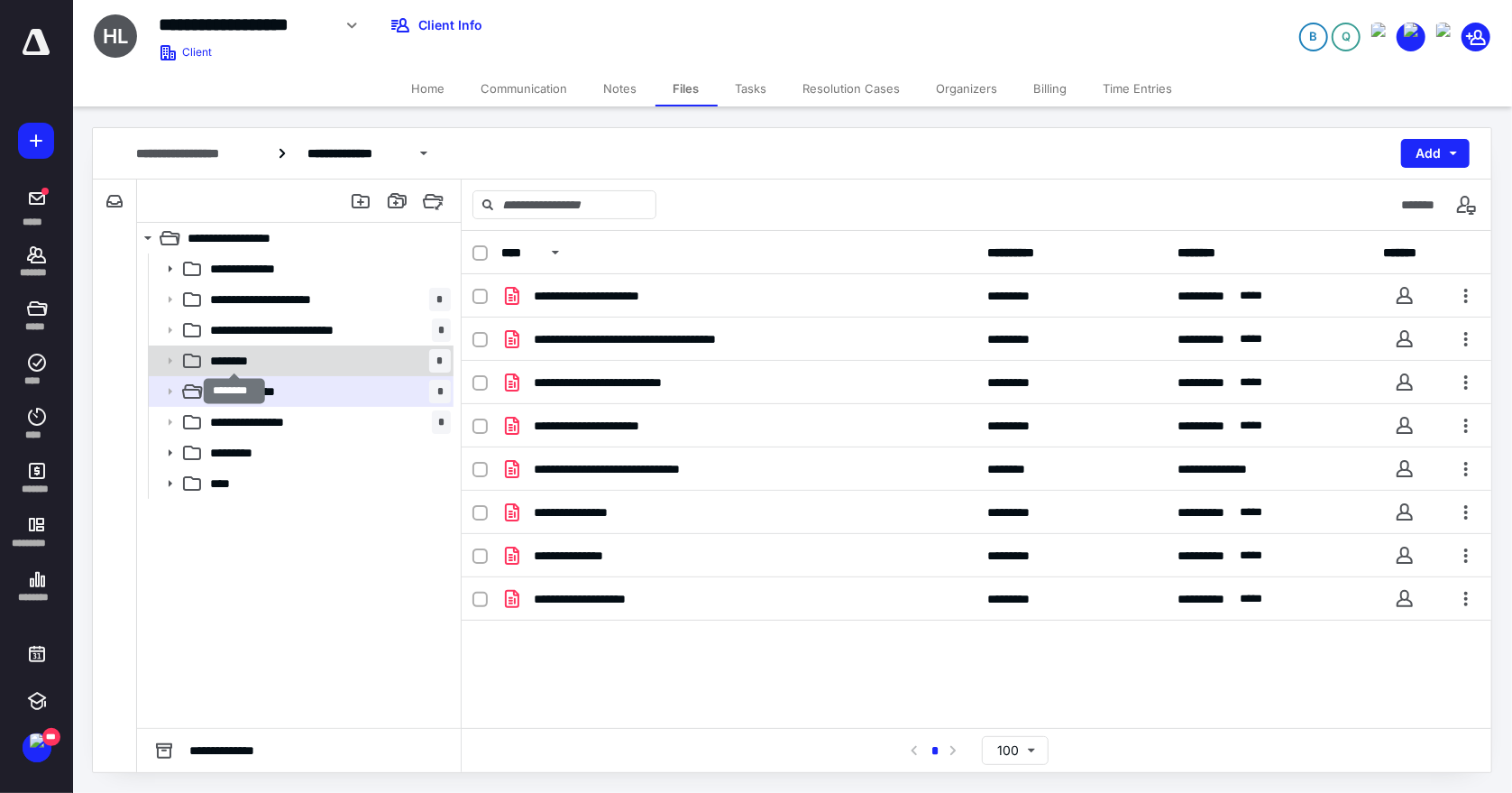 click on "********" at bounding box center (234, 361) 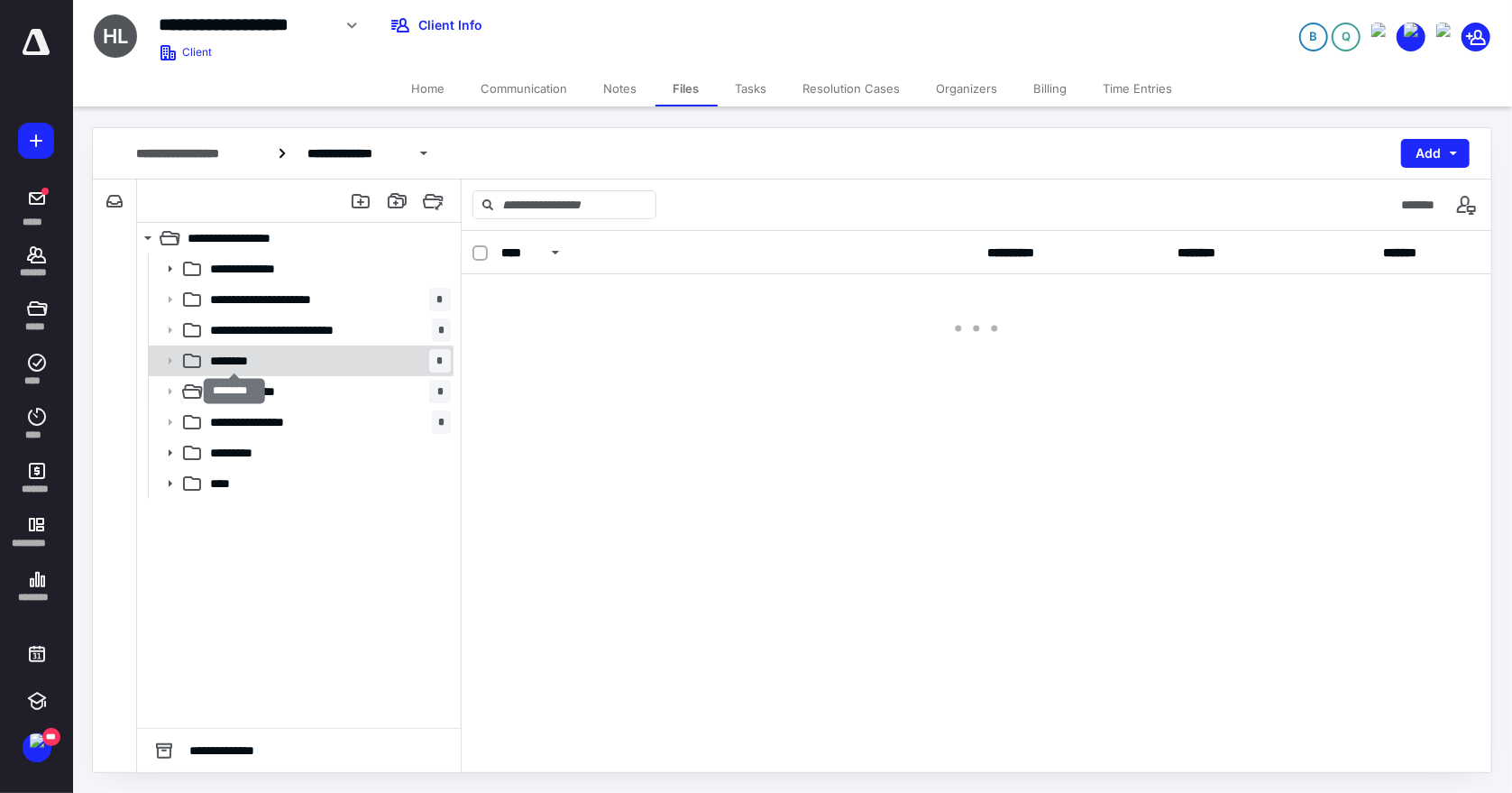 click on "********" at bounding box center (234, 361) 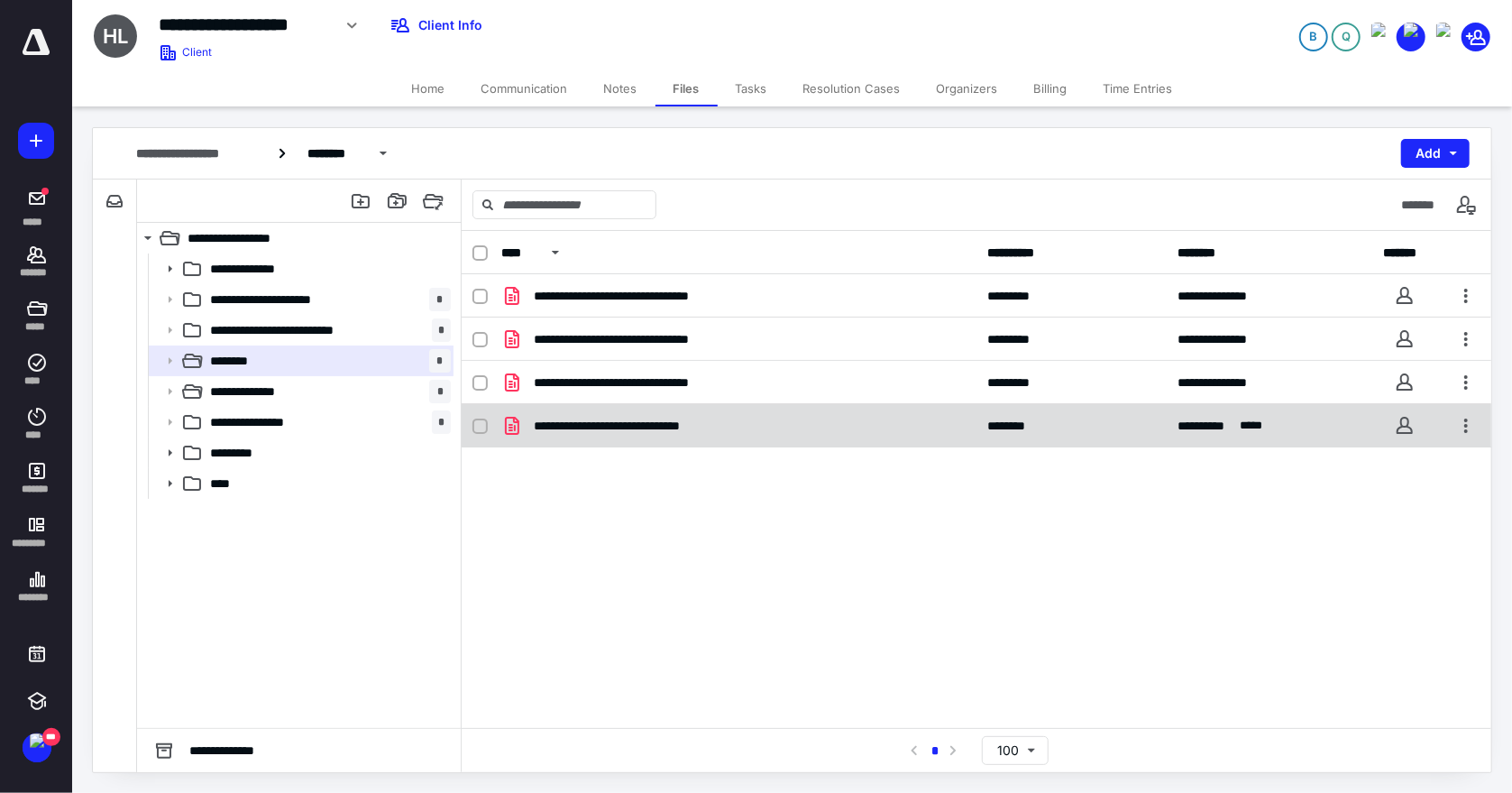 click on "**********" at bounding box center [642, 426] 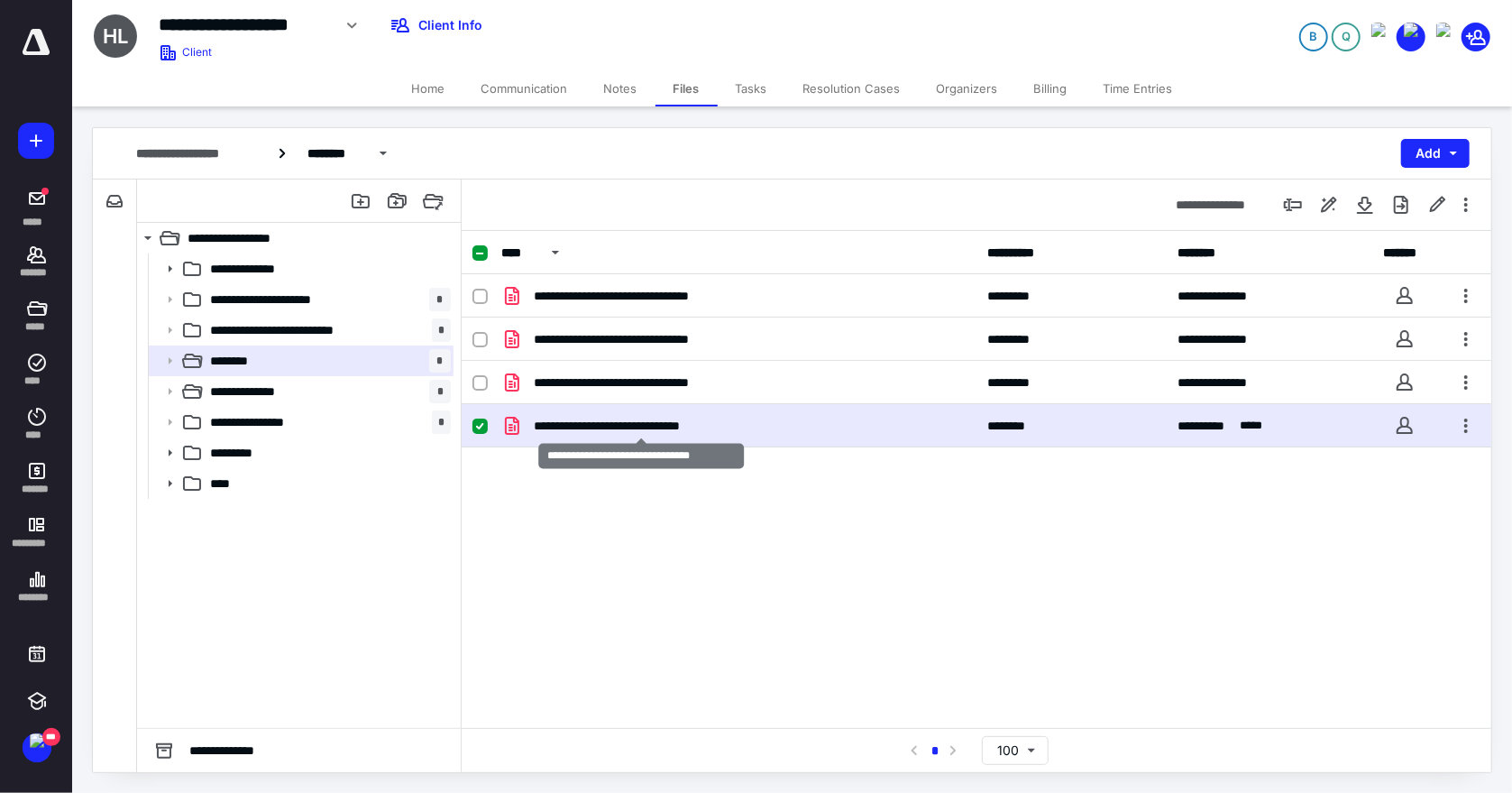 click on "**********" at bounding box center [642, 426] 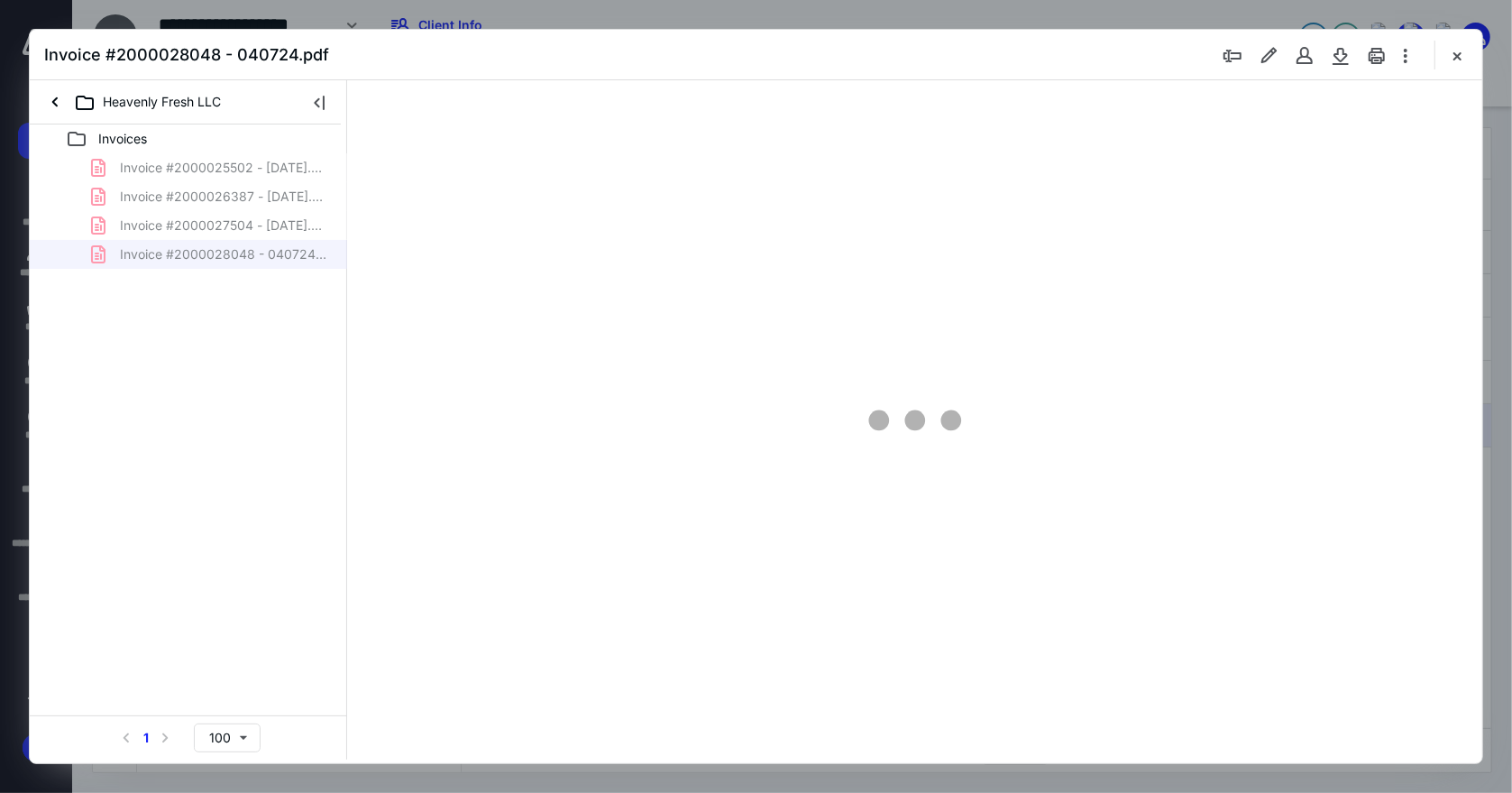 scroll, scrollTop: 0, scrollLeft: 0, axis: both 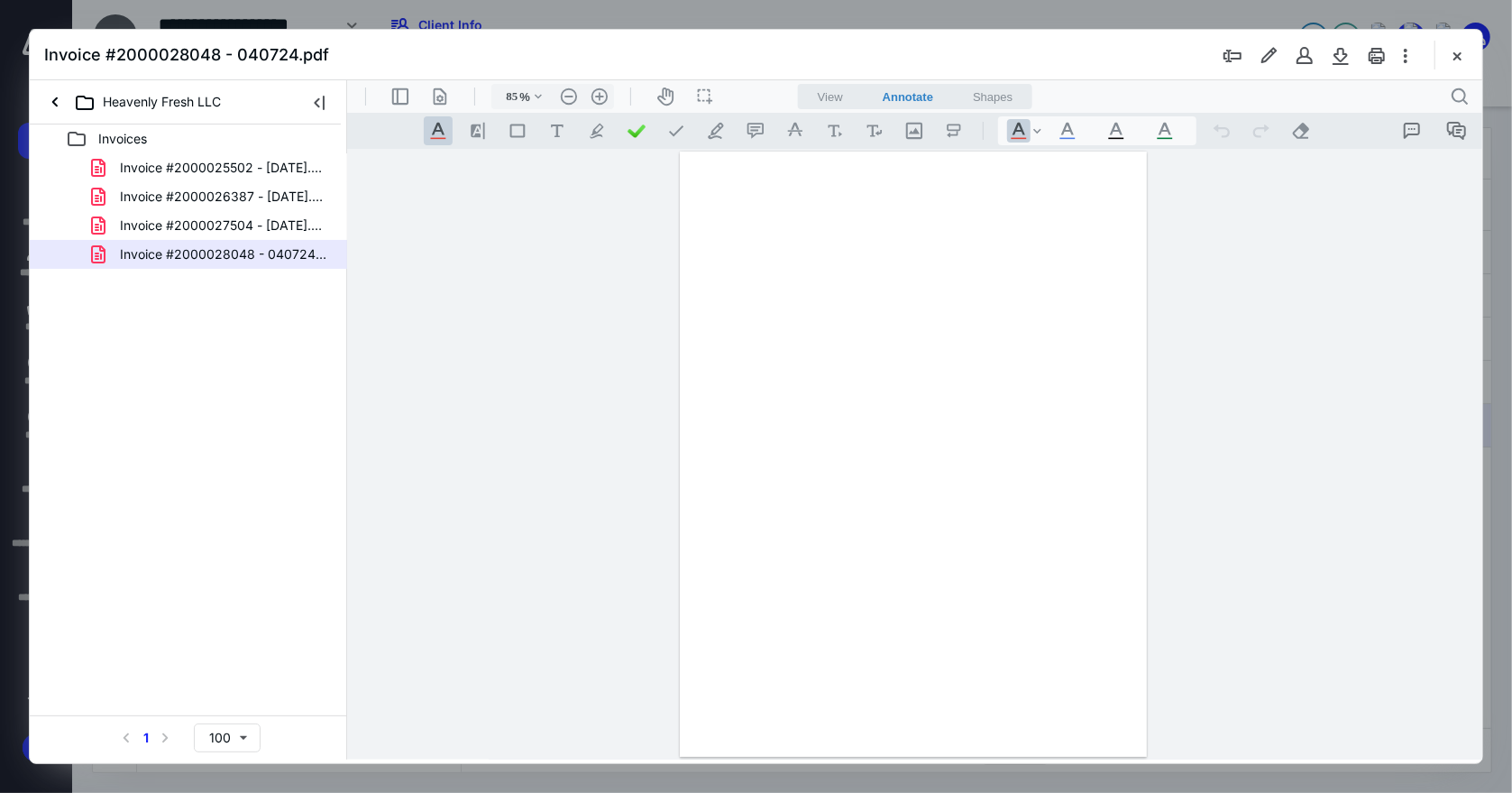 type on "202" 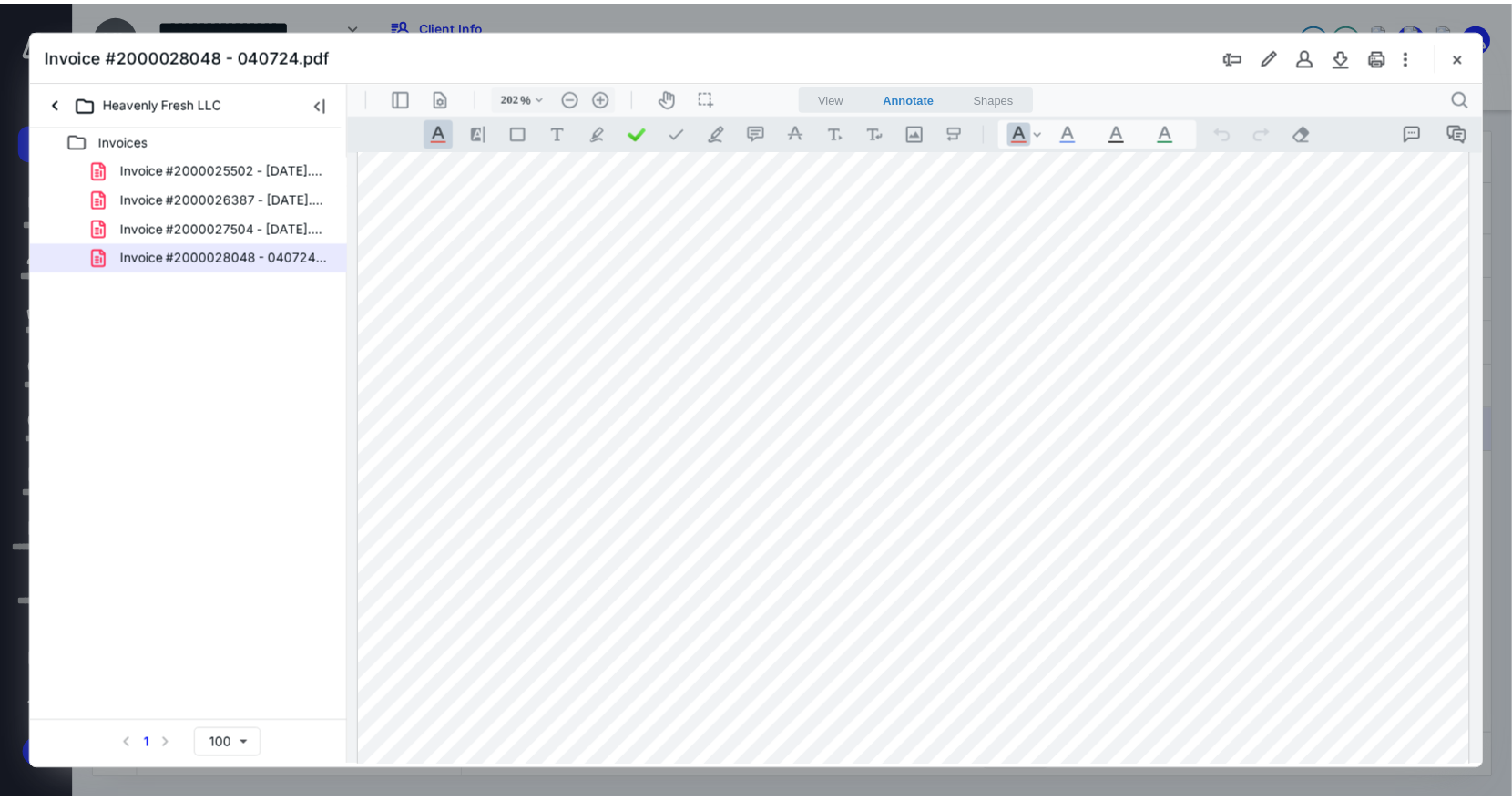 scroll, scrollTop: 303, scrollLeft: 0, axis: vertical 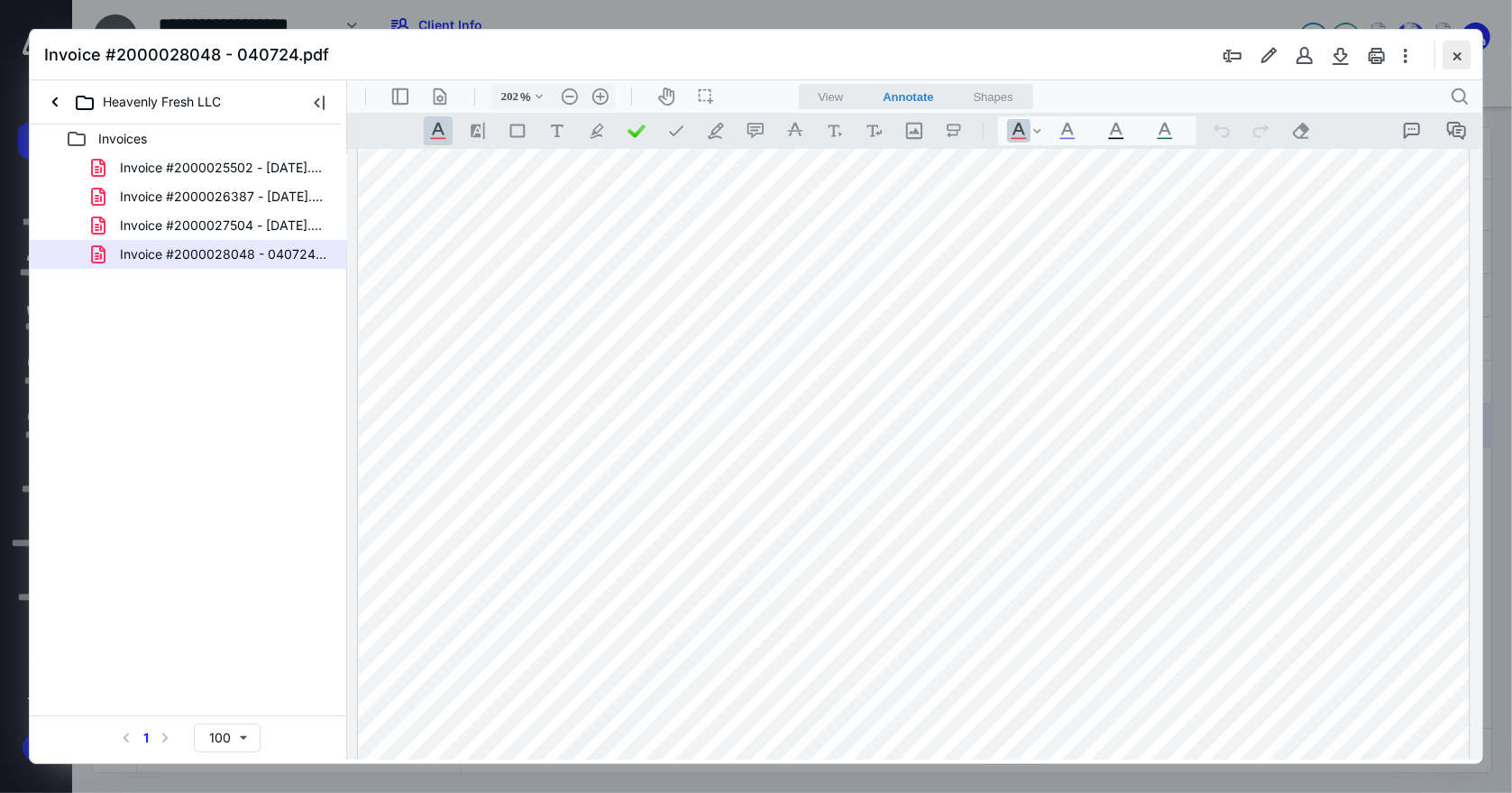 click at bounding box center (1457, 55) 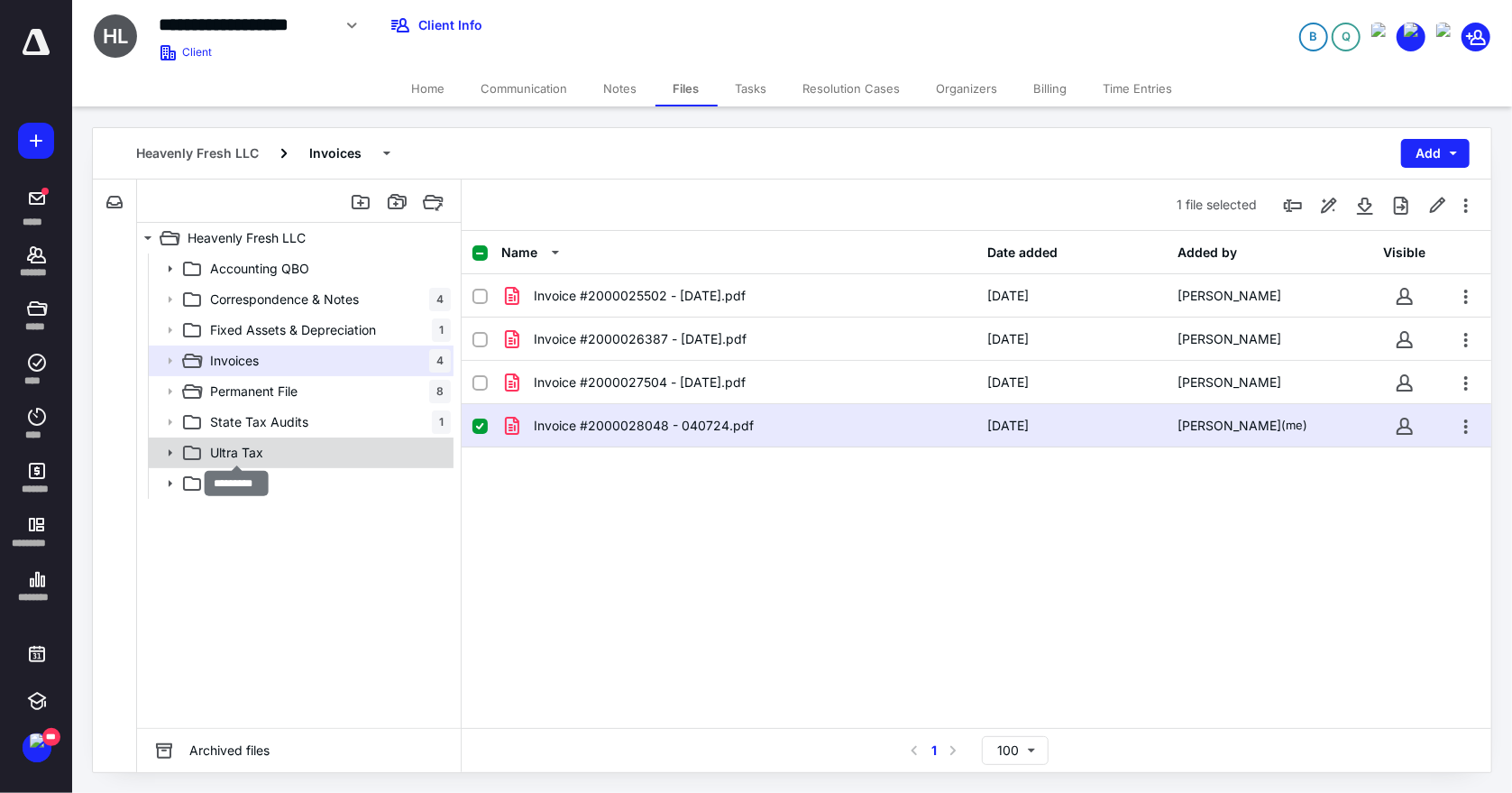 click on "Ultra Tax" at bounding box center (236, 453) 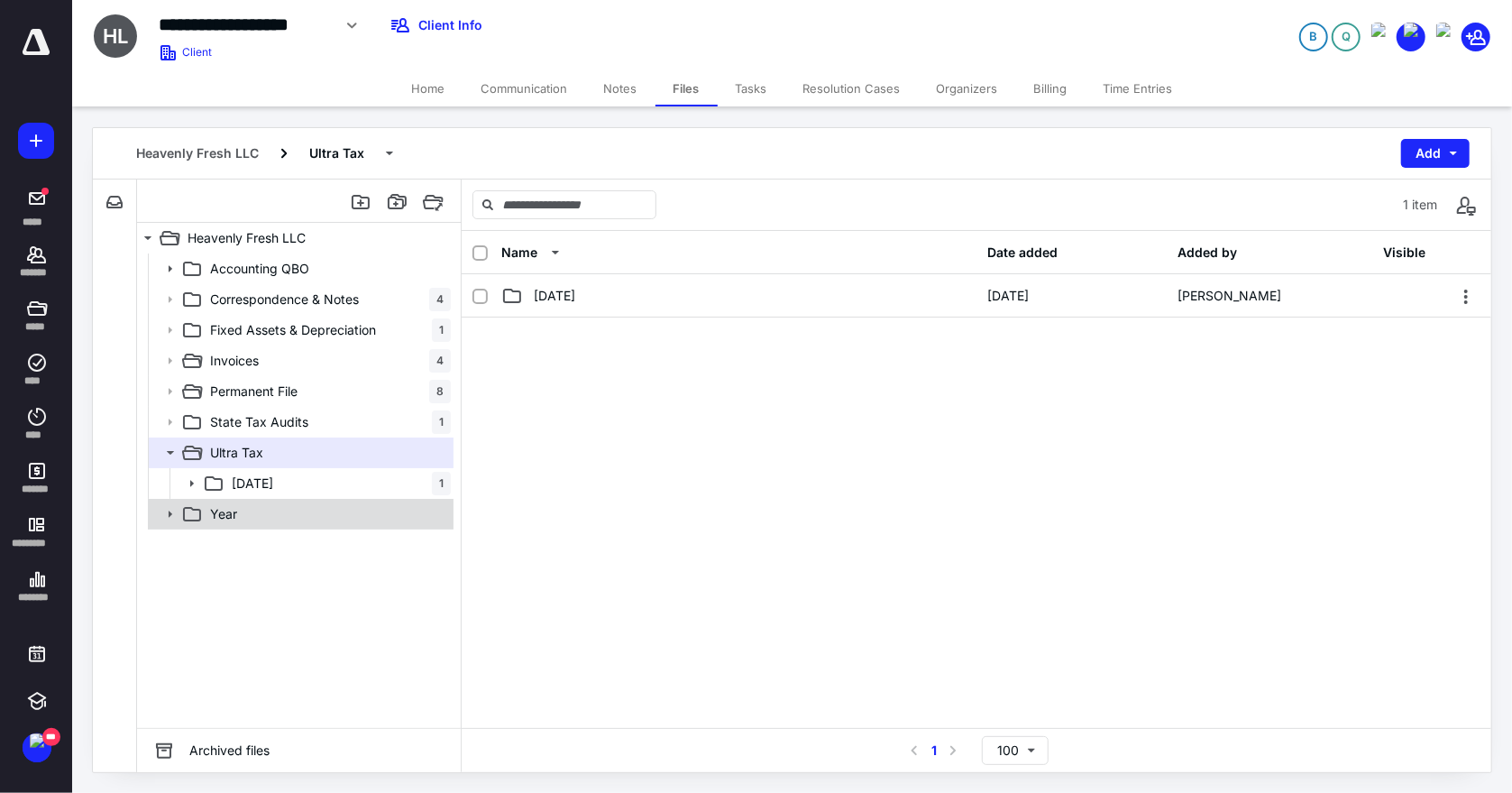 click on "Year" at bounding box center (326, 514) 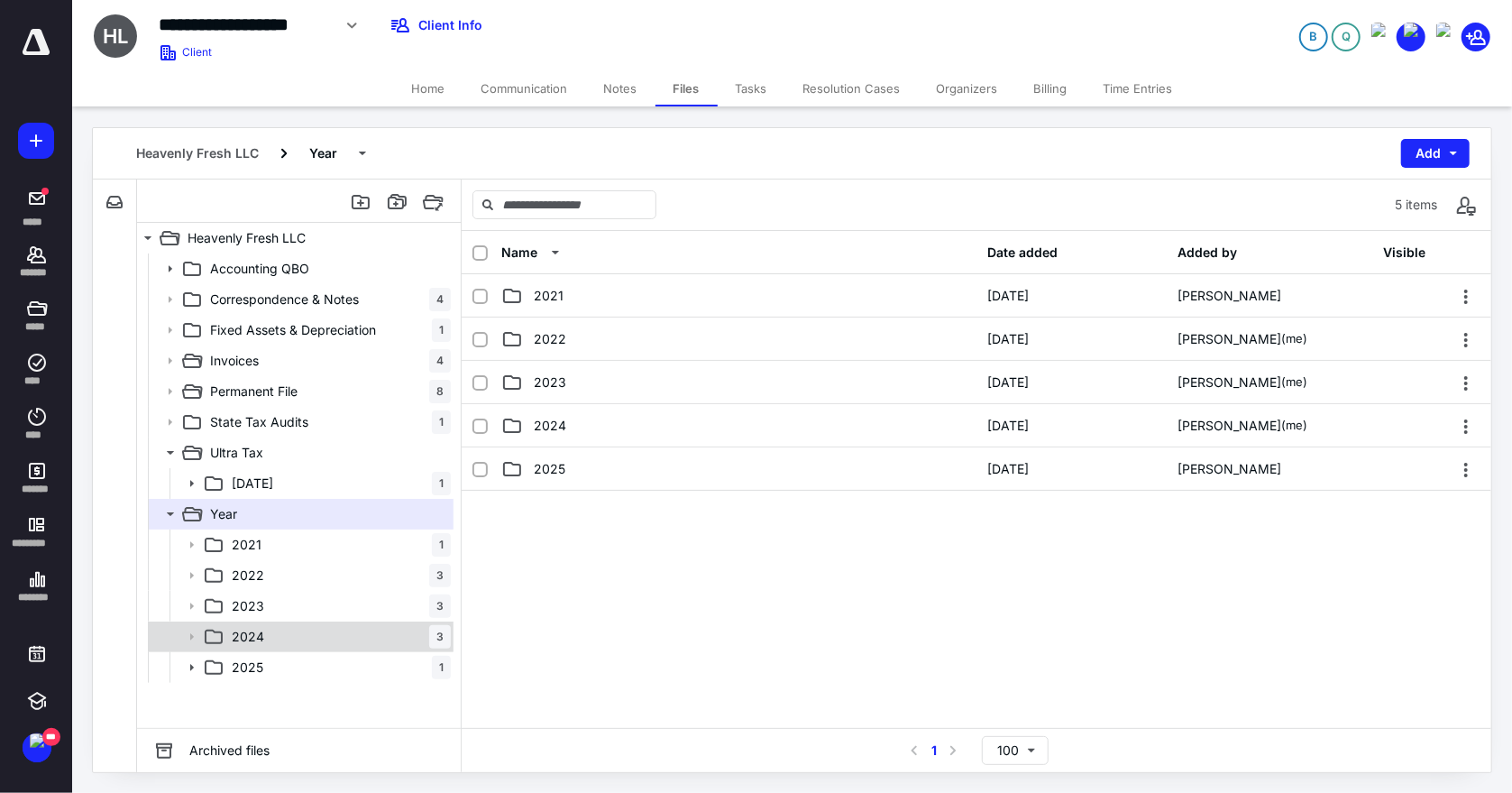 click on "2024 3" at bounding box center (337, 637) 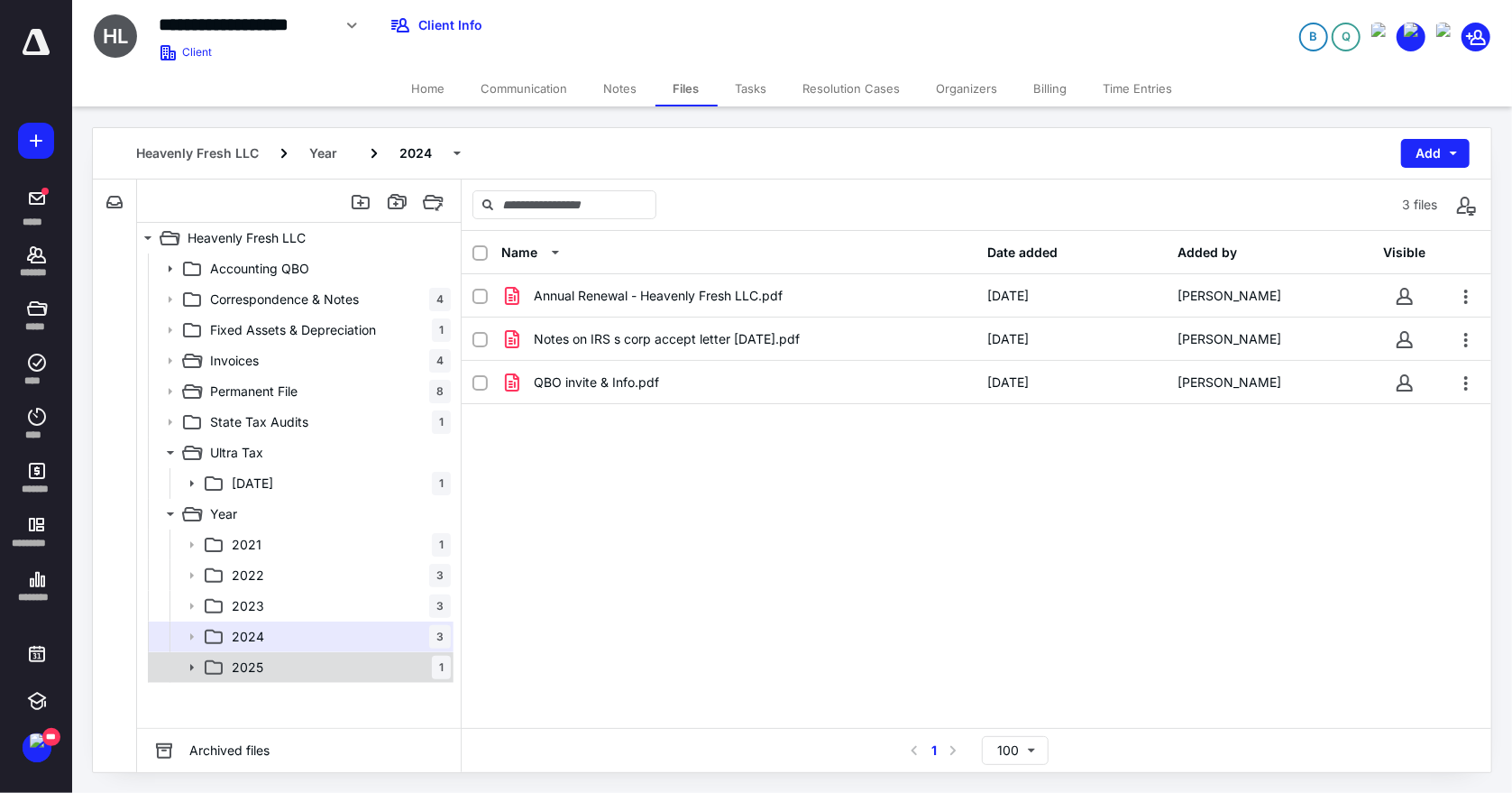 click on "2025 1" at bounding box center (337, 668) 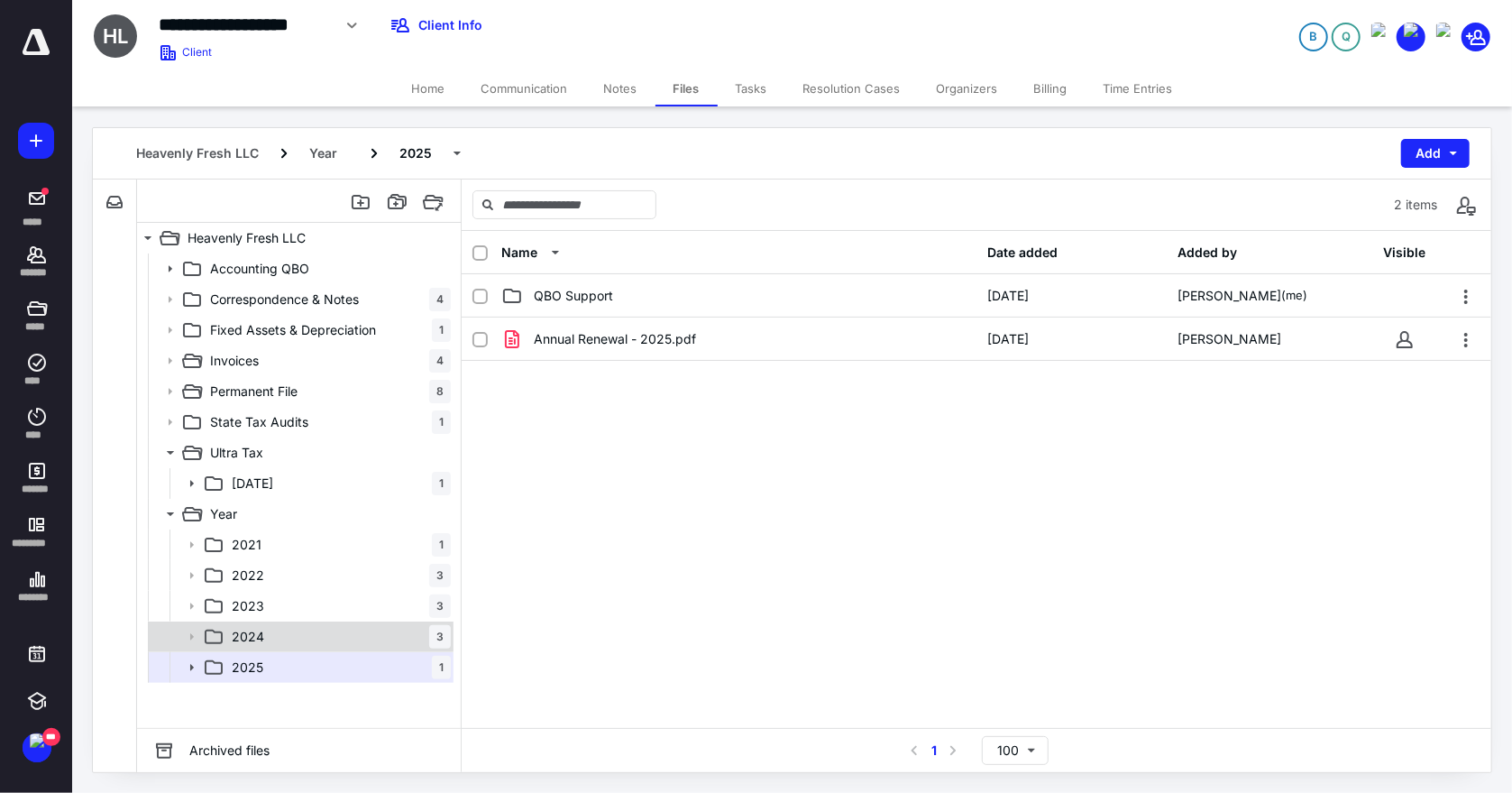click on "2024 3" at bounding box center (337, 637) 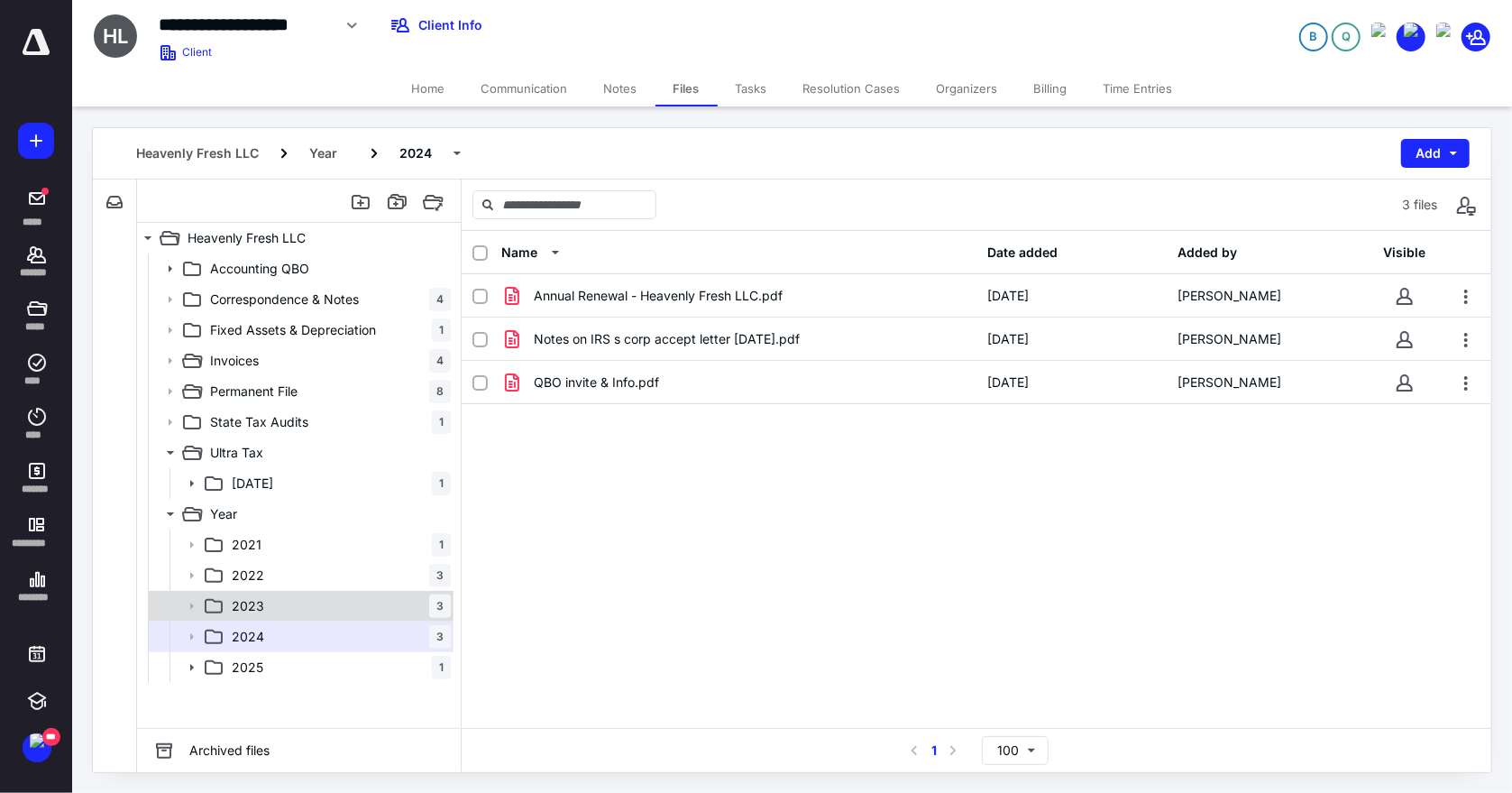 click on "2023 3" at bounding box center [337, 606] 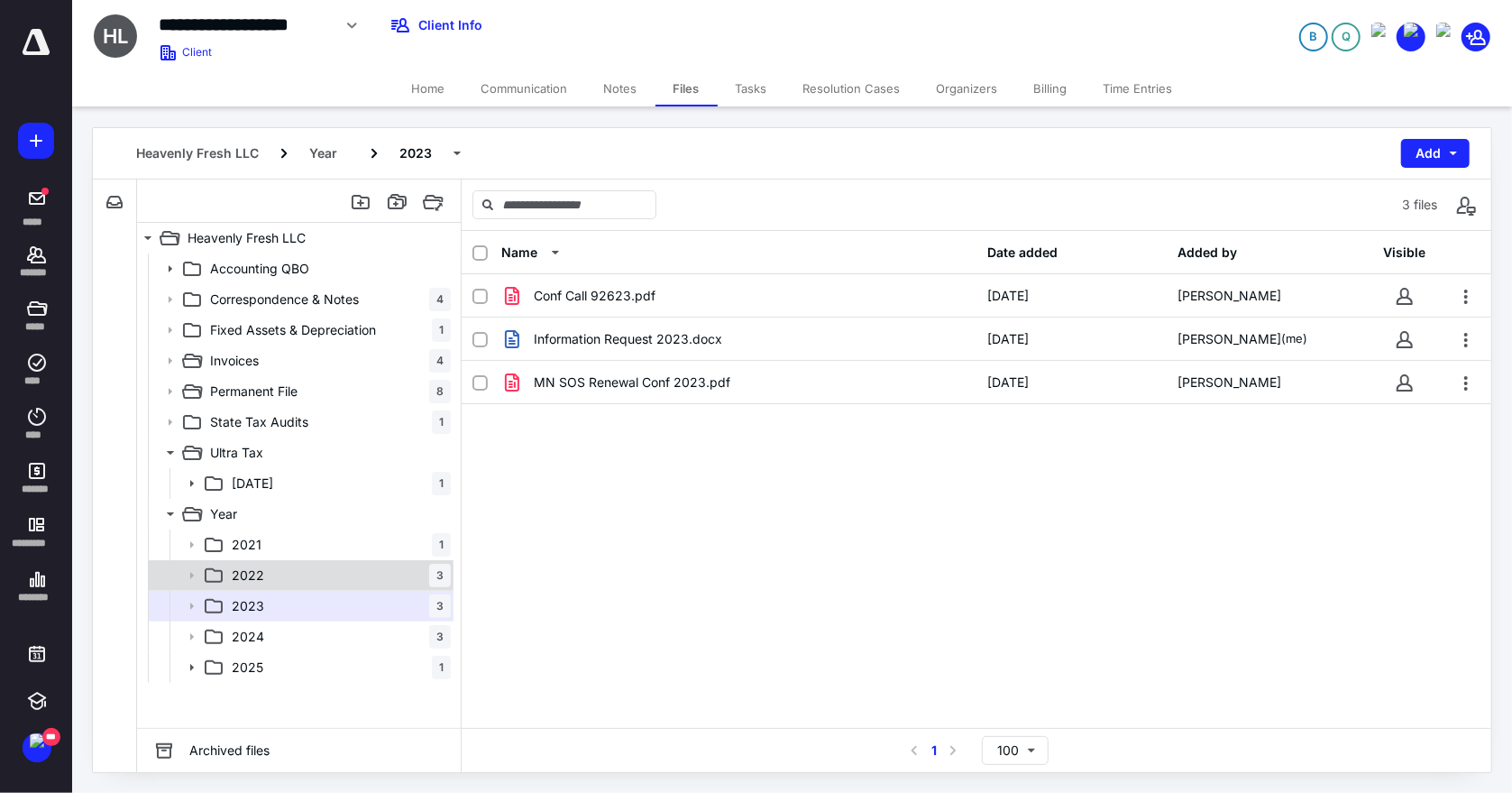 click on "2022 3" at bounding box center [337, 576] 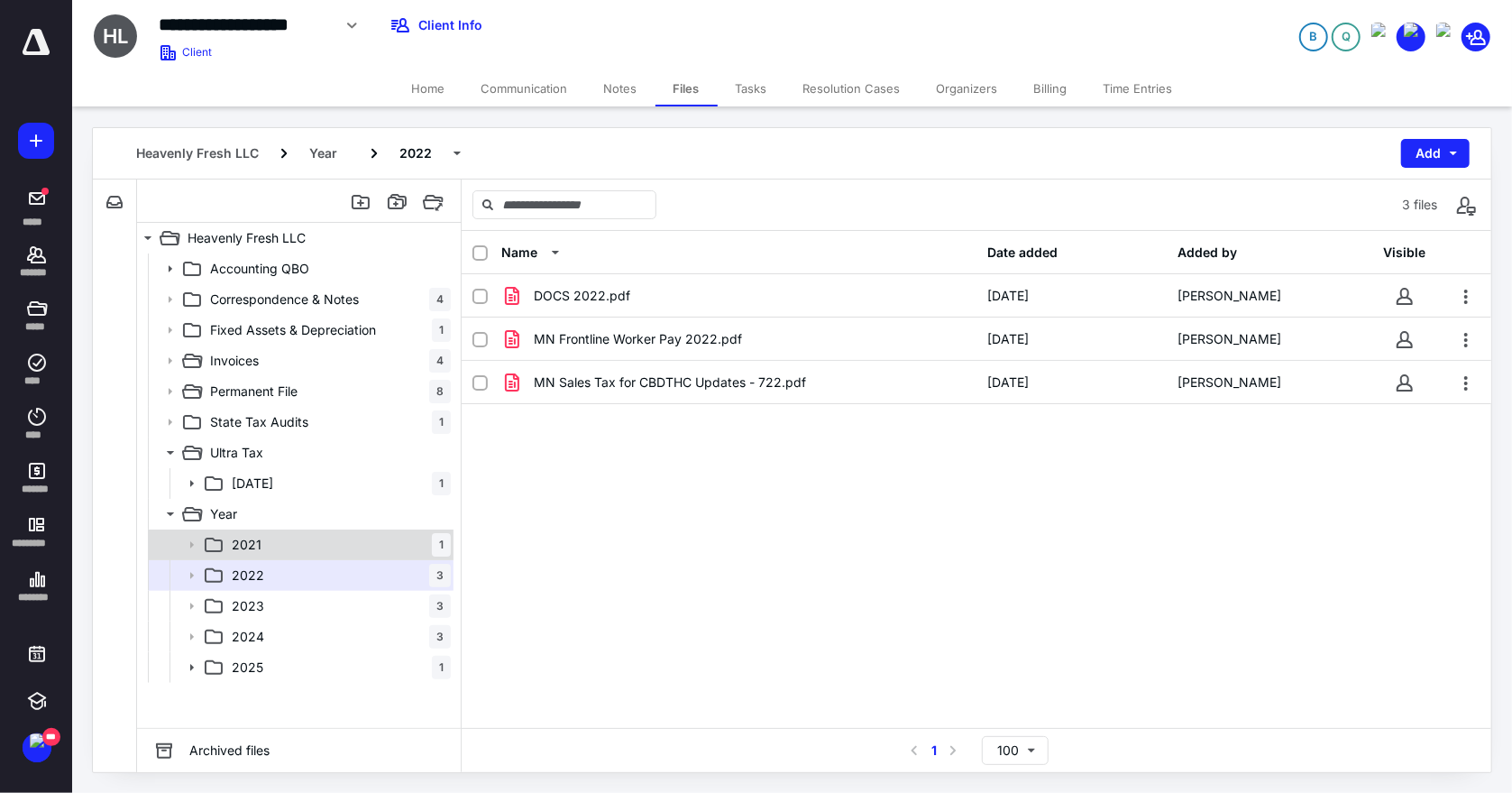 click on "2021 1" at bounding box center (337, 545) 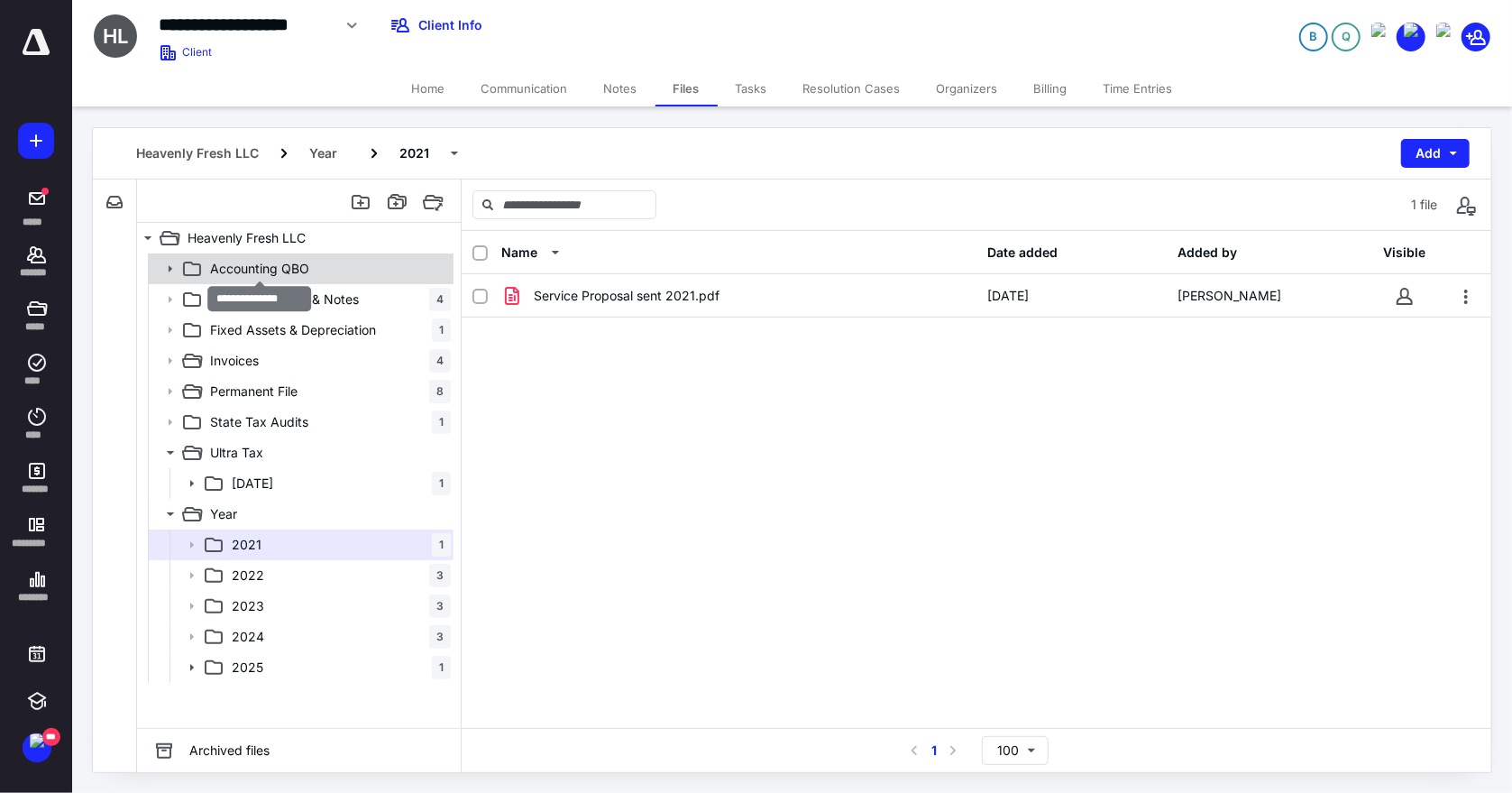 click on "Accounting QBO" at bounding box center [260, 269] 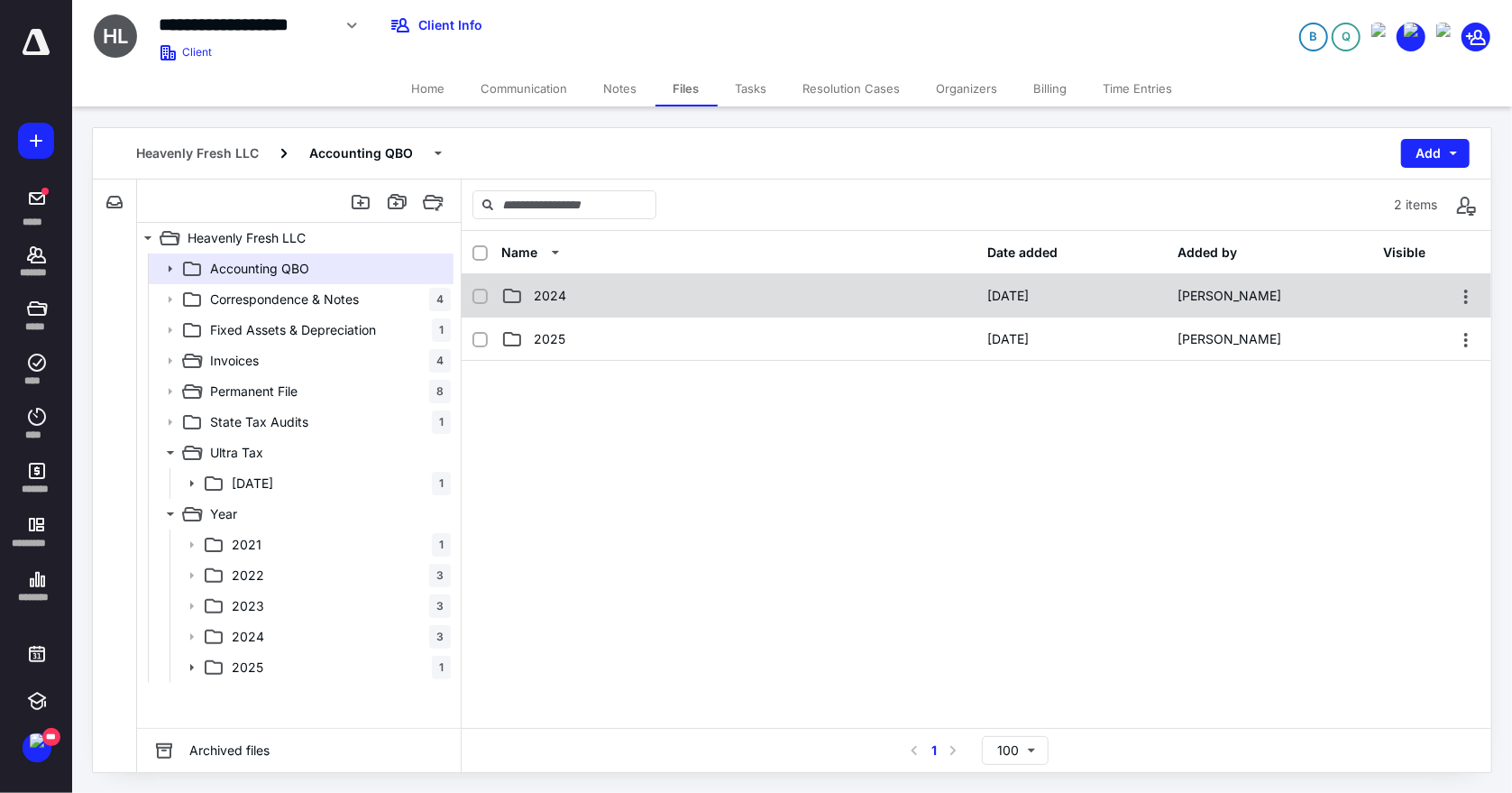 click on "2024" at bounding box center (550, 296) 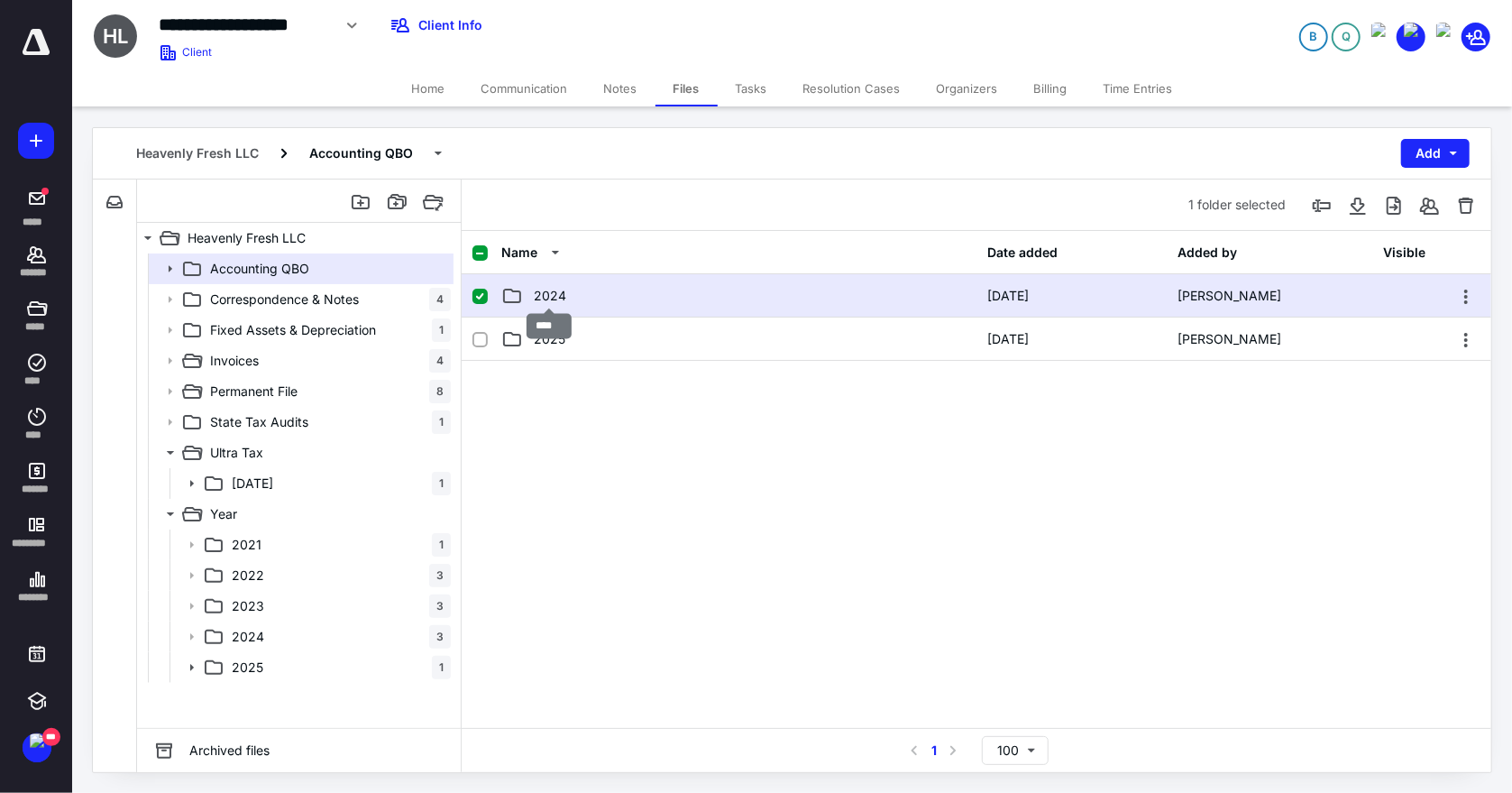 click on "2024" at bounding box center (550, 296) 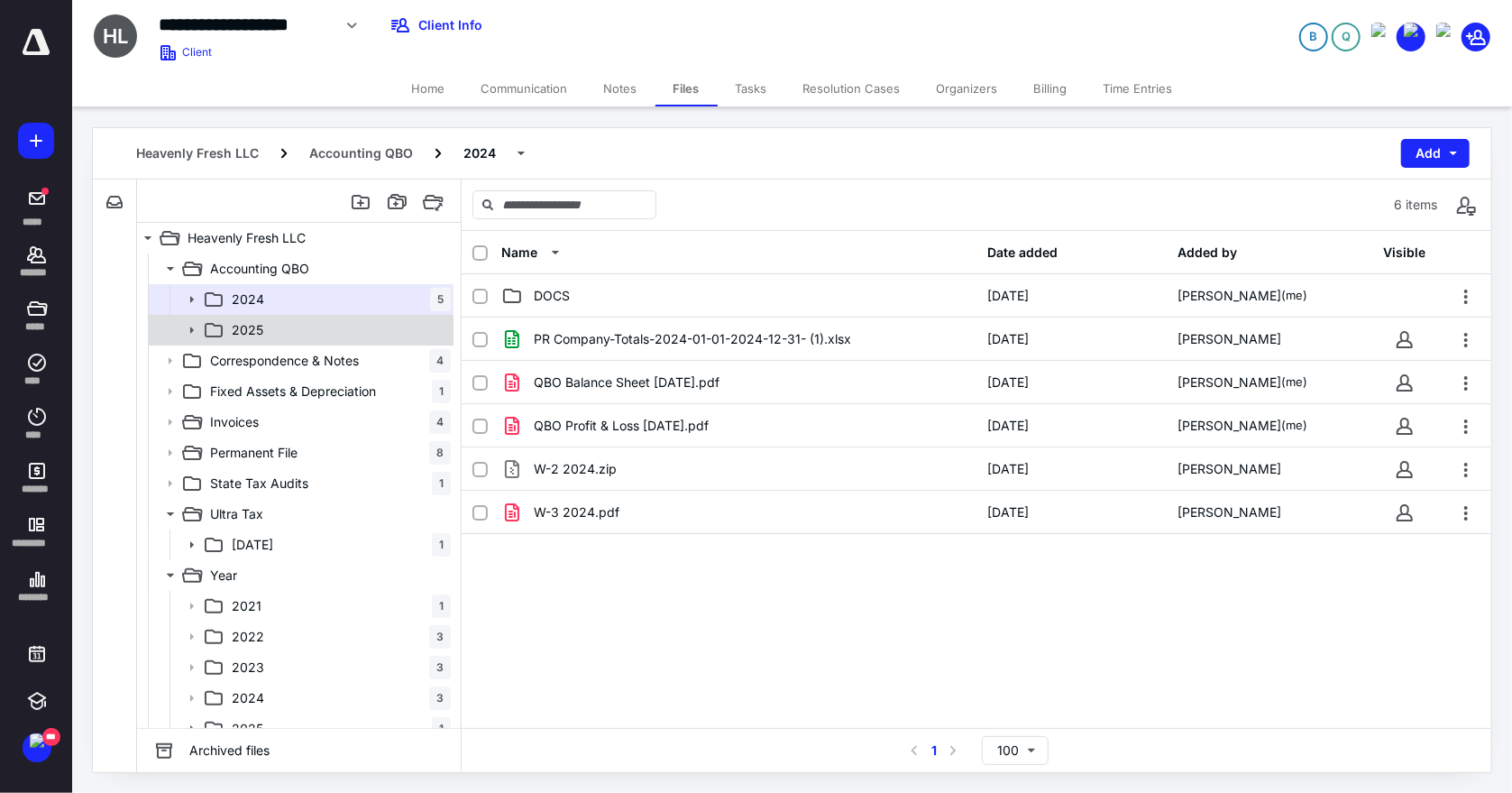 click on "2025" at bounding box center (337, 330) 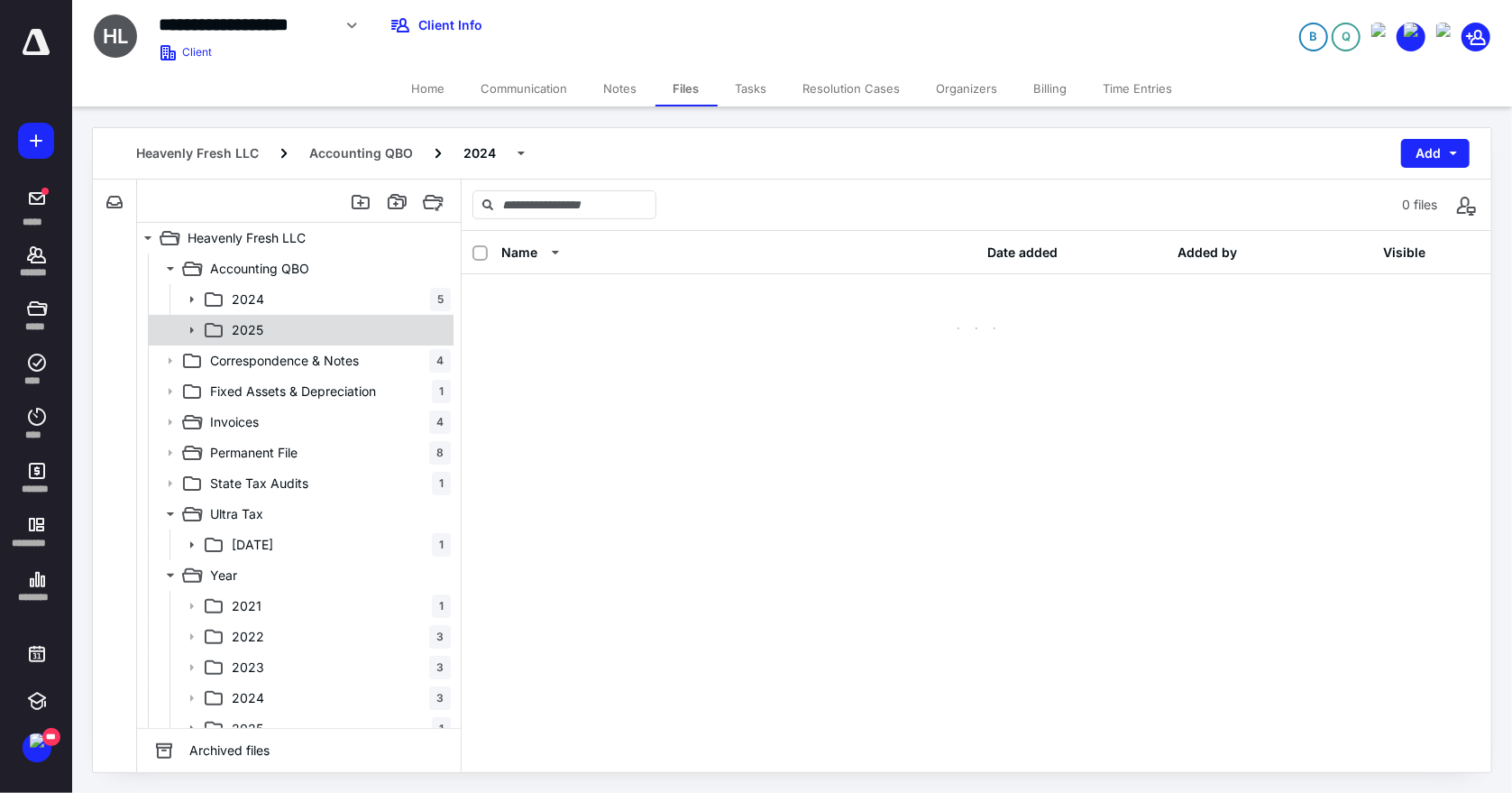 click on "2025" at bounding box center [337, 330] 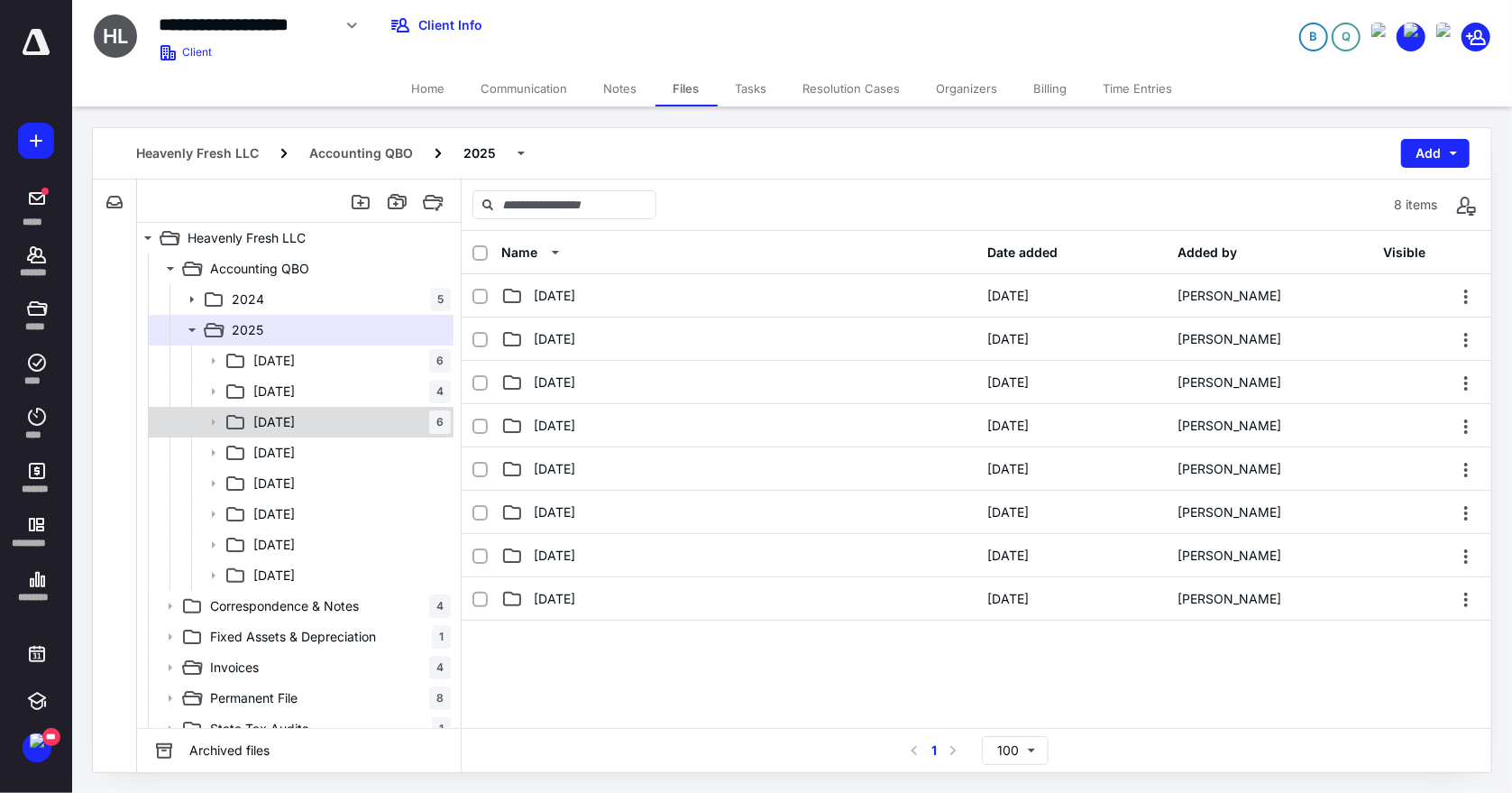 click on "03.31.25 6" at bounding box center (348, 422) 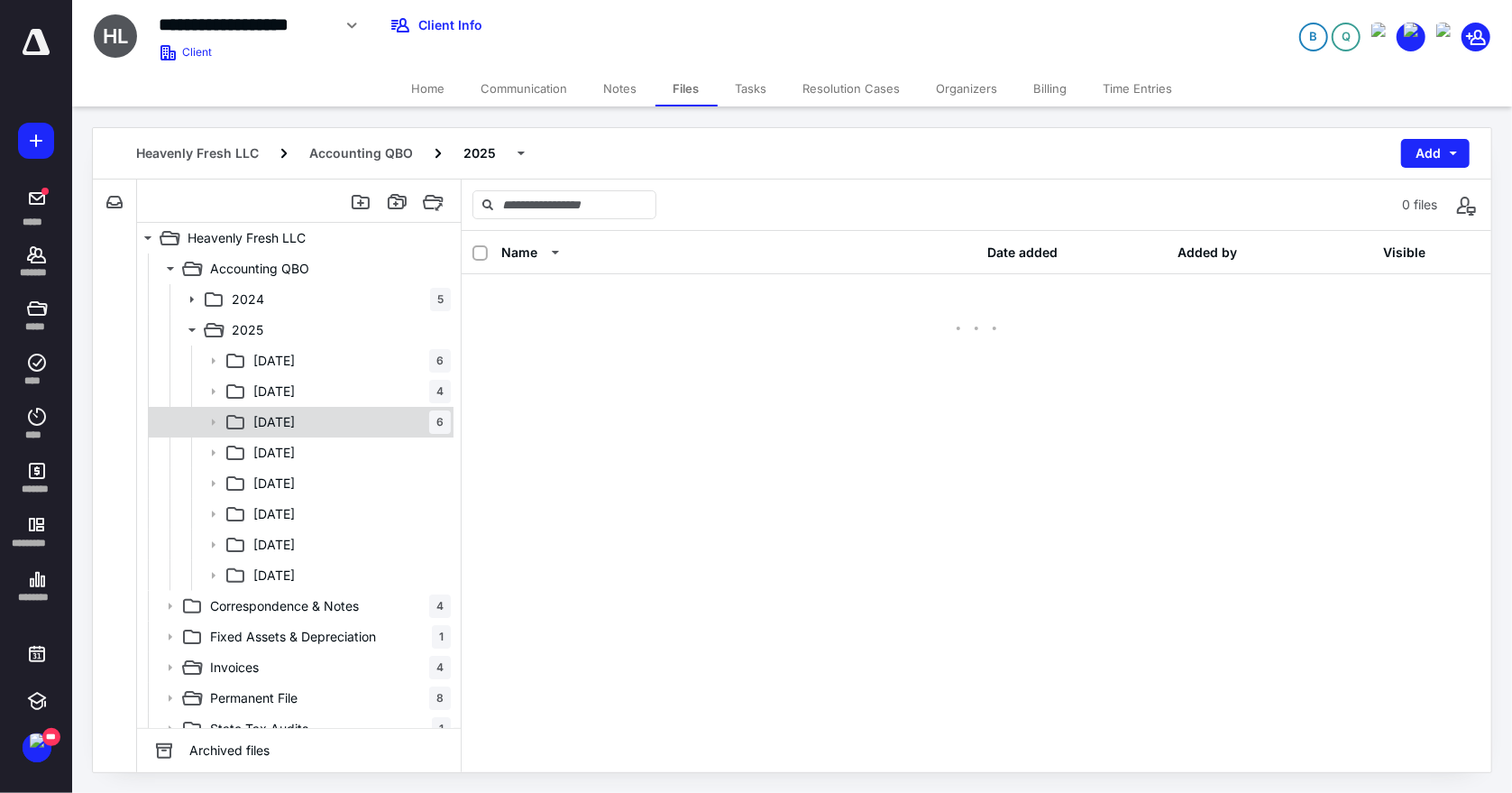 click on "03.31.25 6" at bounding box center (348, 422) 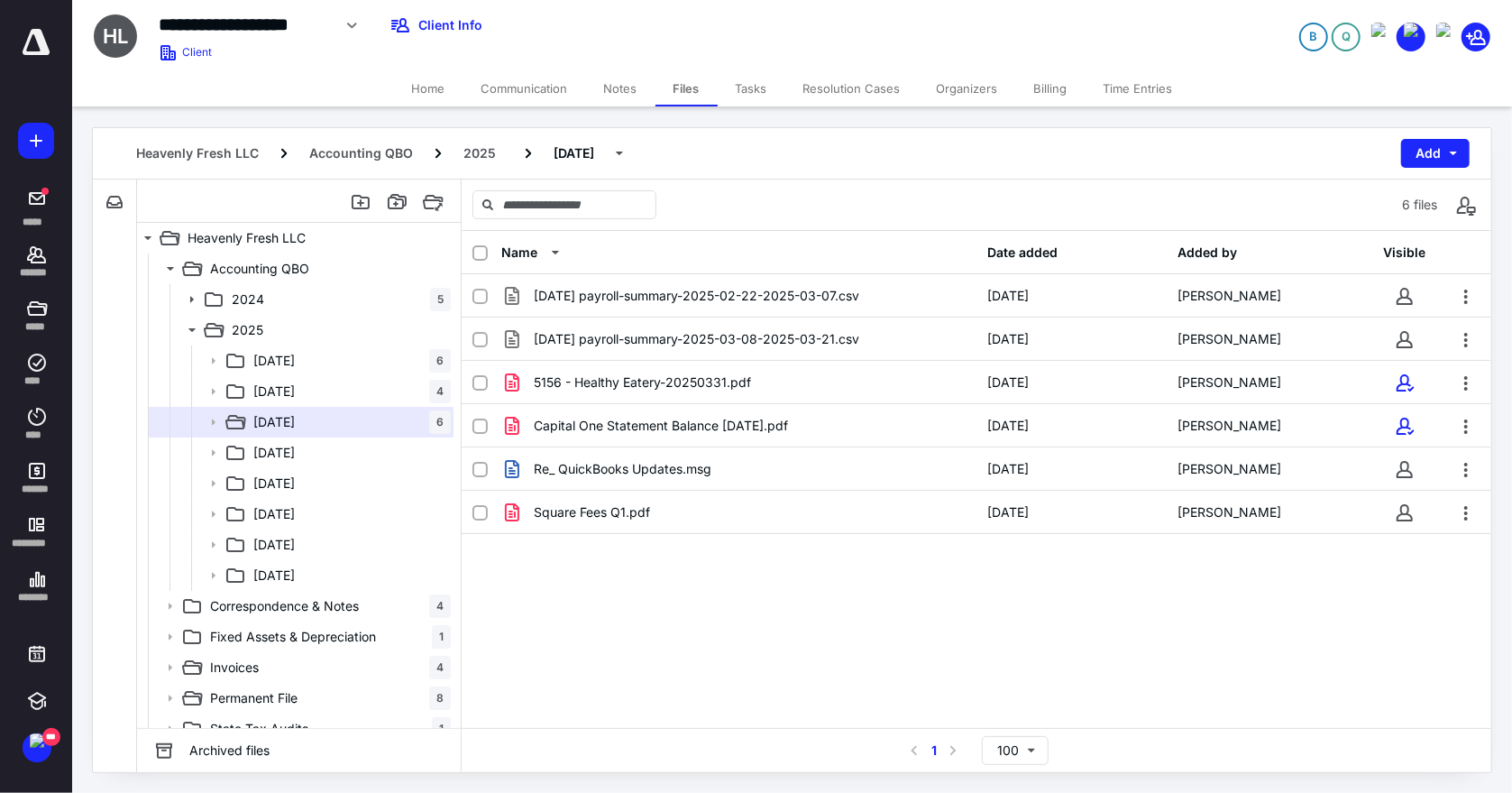 click on "B Q" at bounding box center (1262, 25) 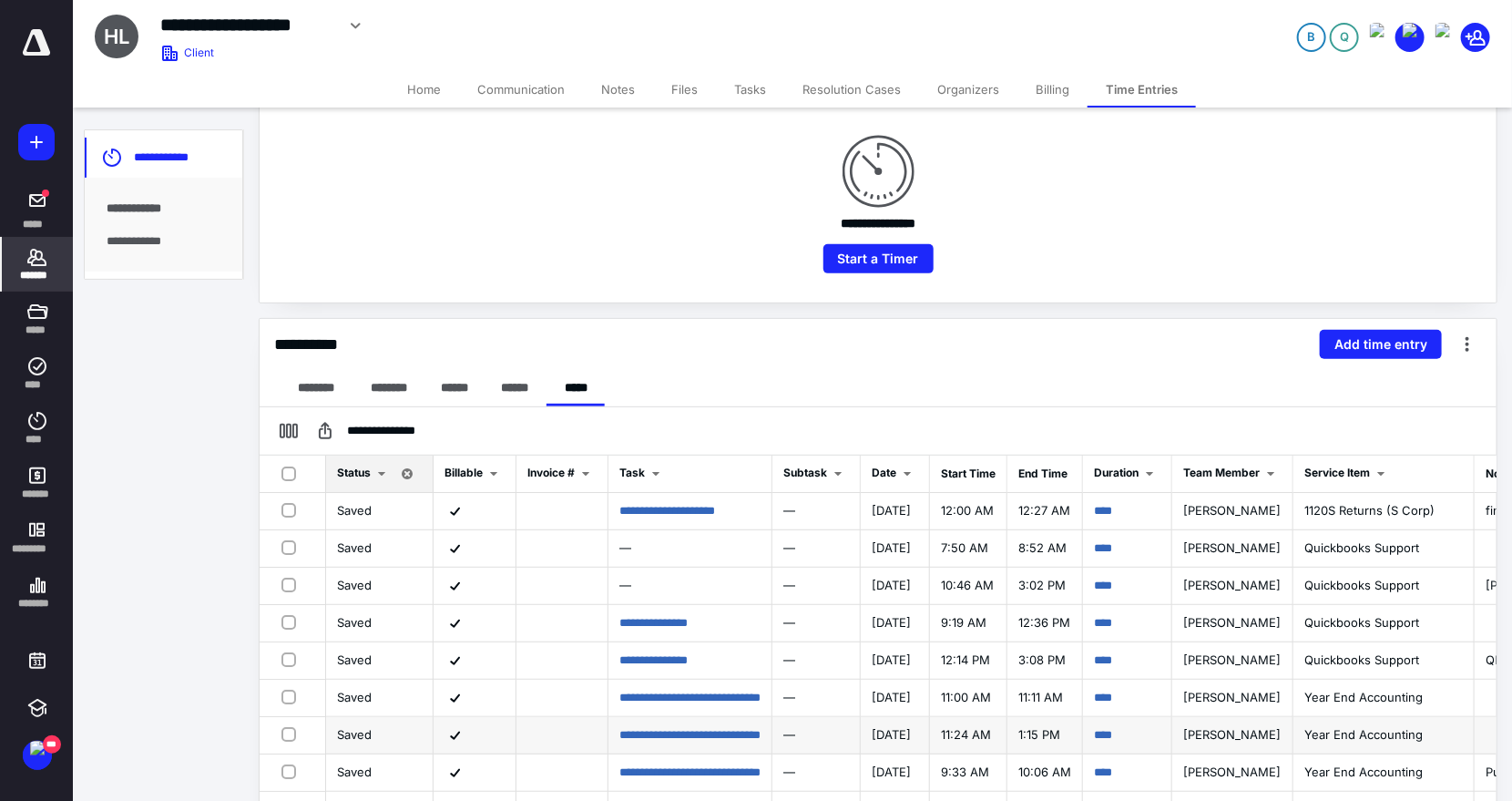 scroll, scrollTop: 405, scrollLeft: 0, axis: vertical 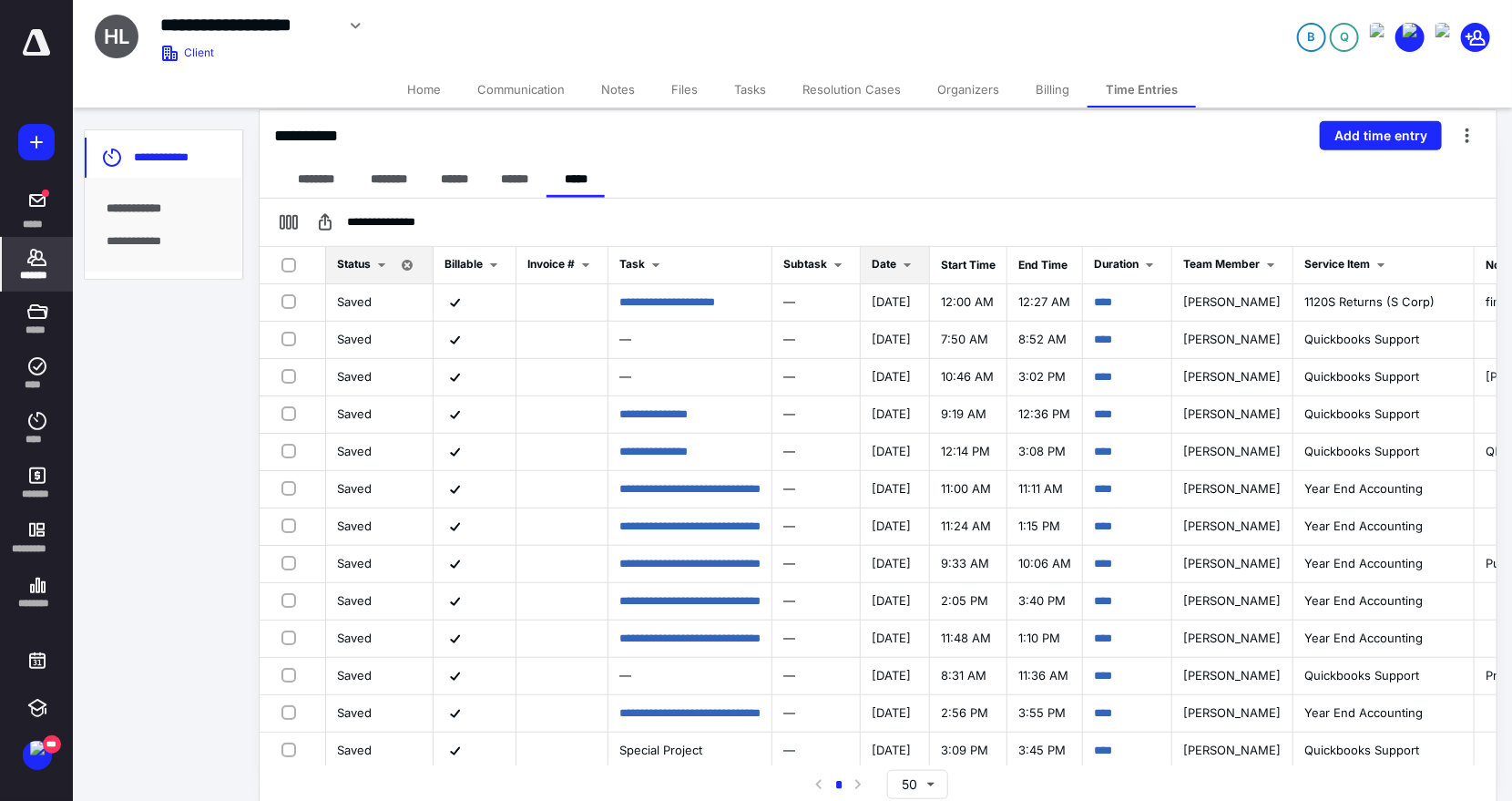 click at bounding box center (907, 265) 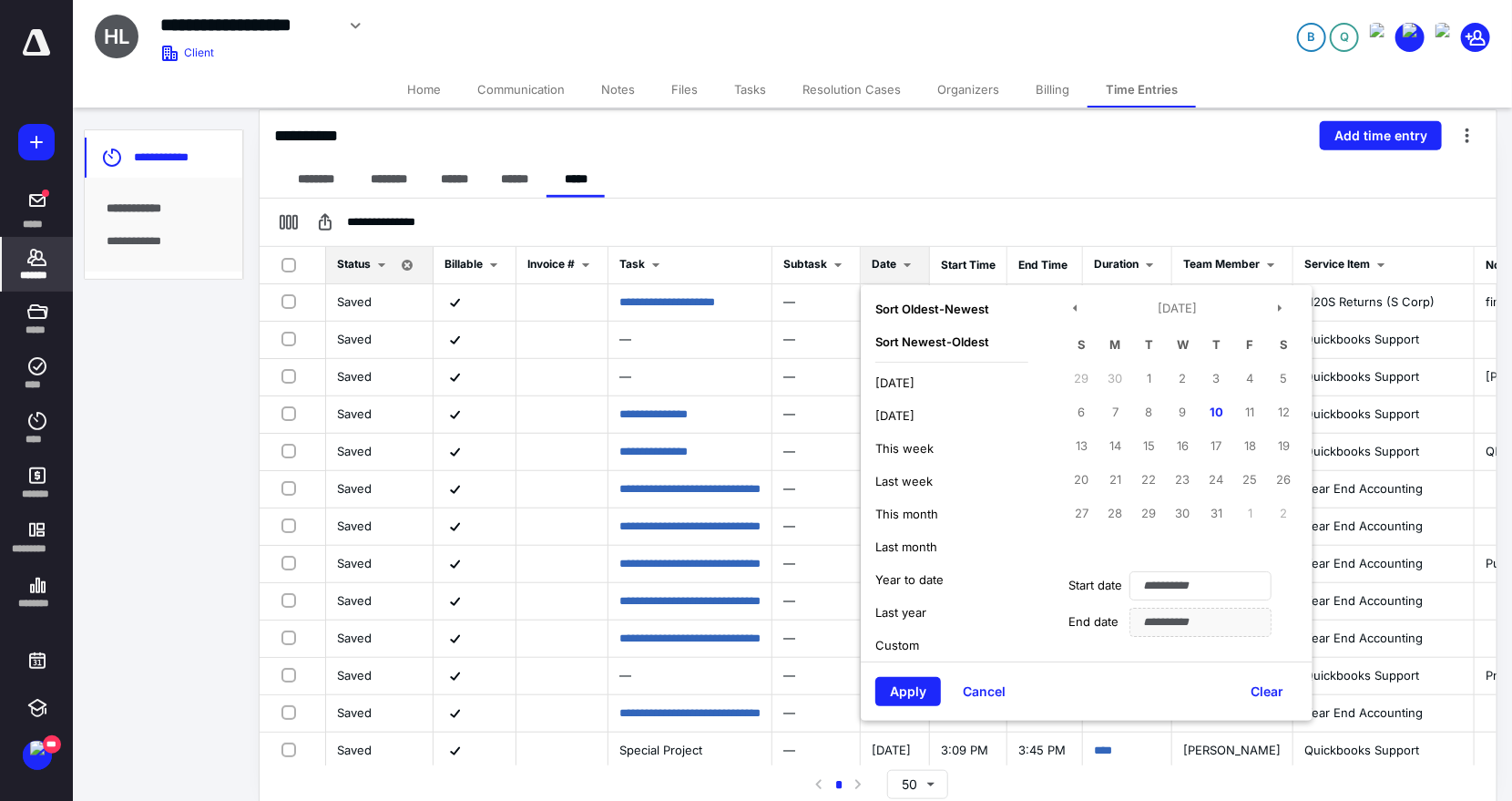 click on "Oldest  -  Newest" at bounding box center (944, 309) 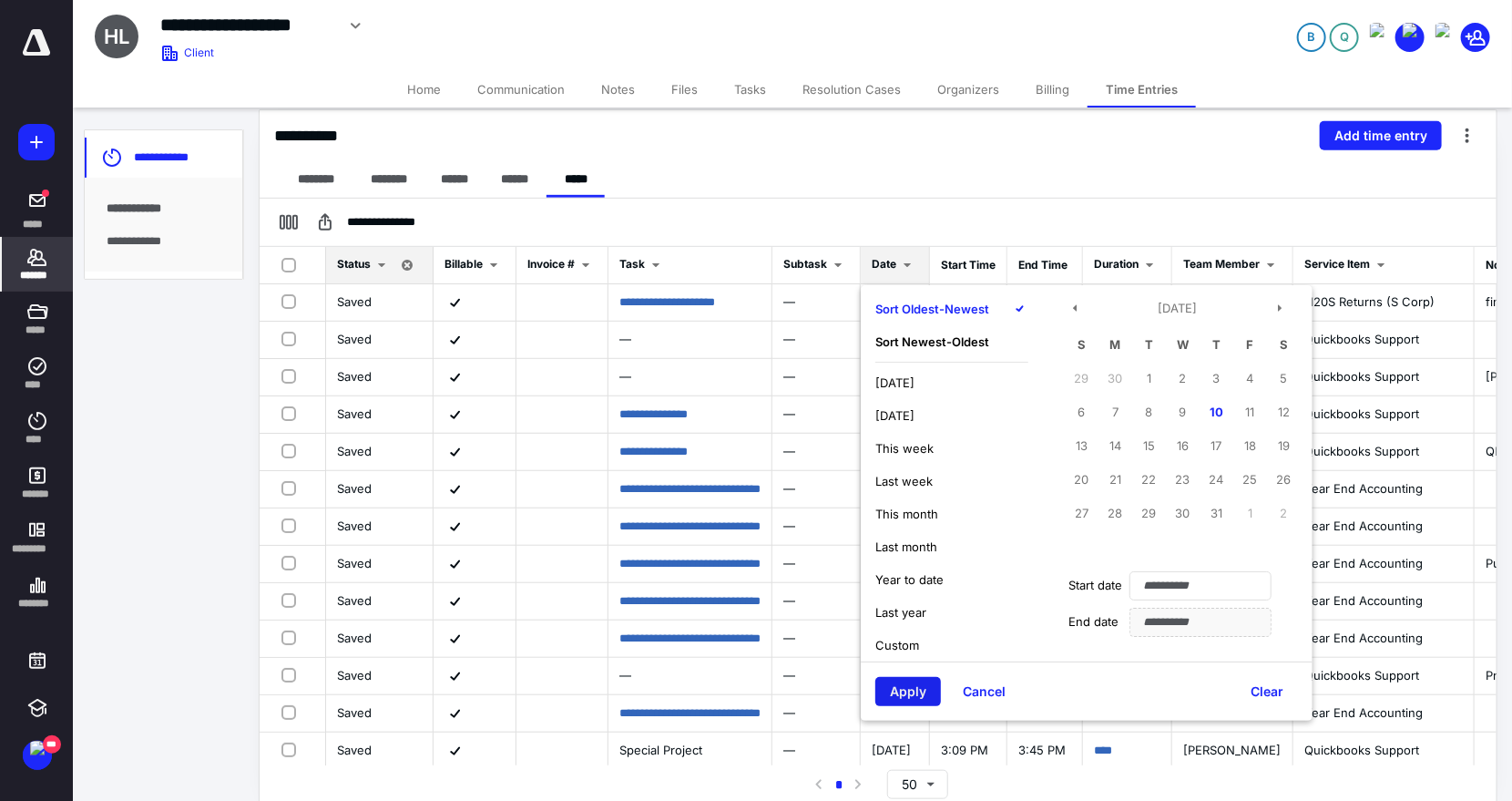 click on "Apply" at bounding box center (908, 692) 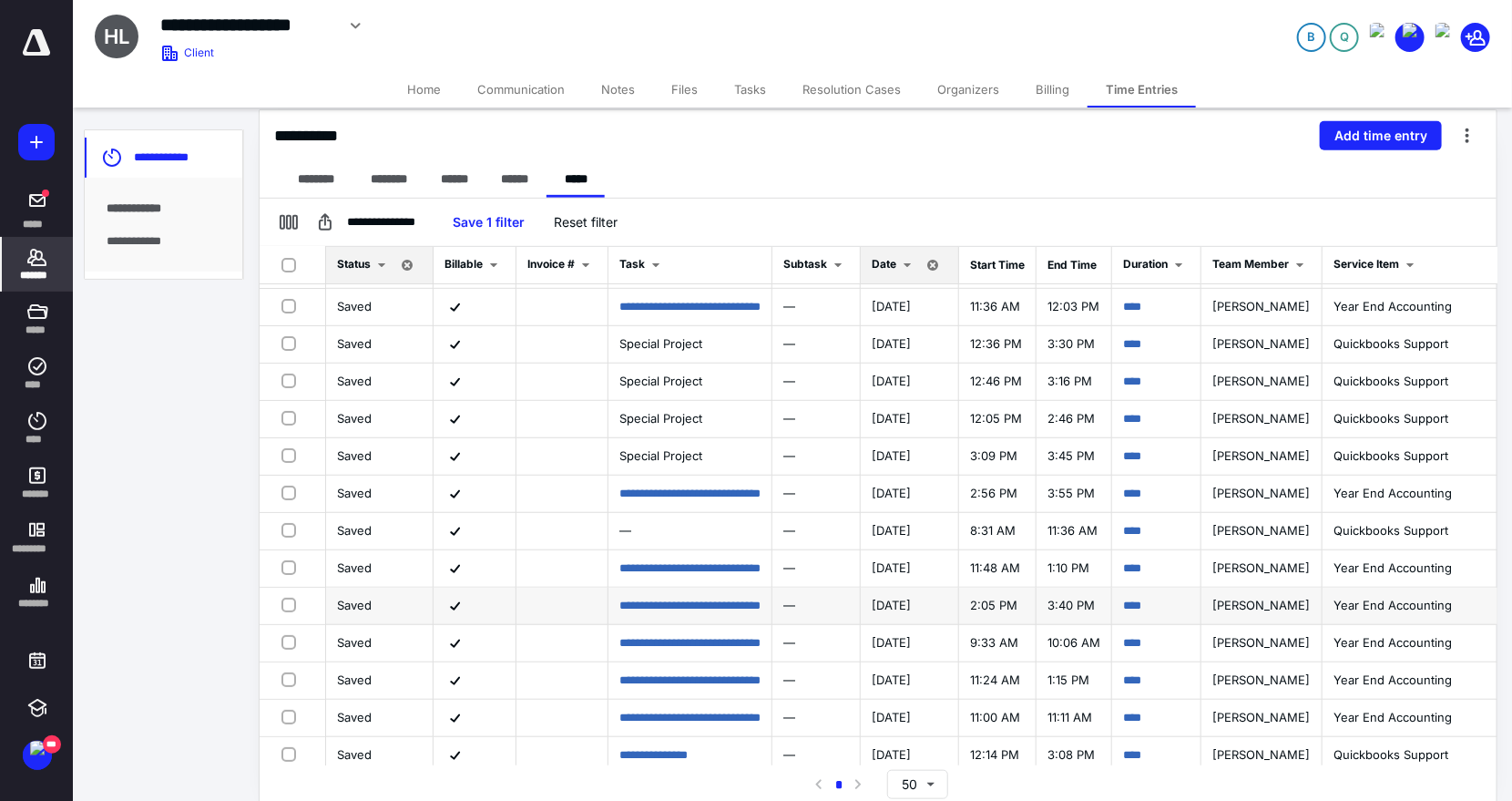scroll, scrollTop: 279, scrollLeft: 0, axis: vertical 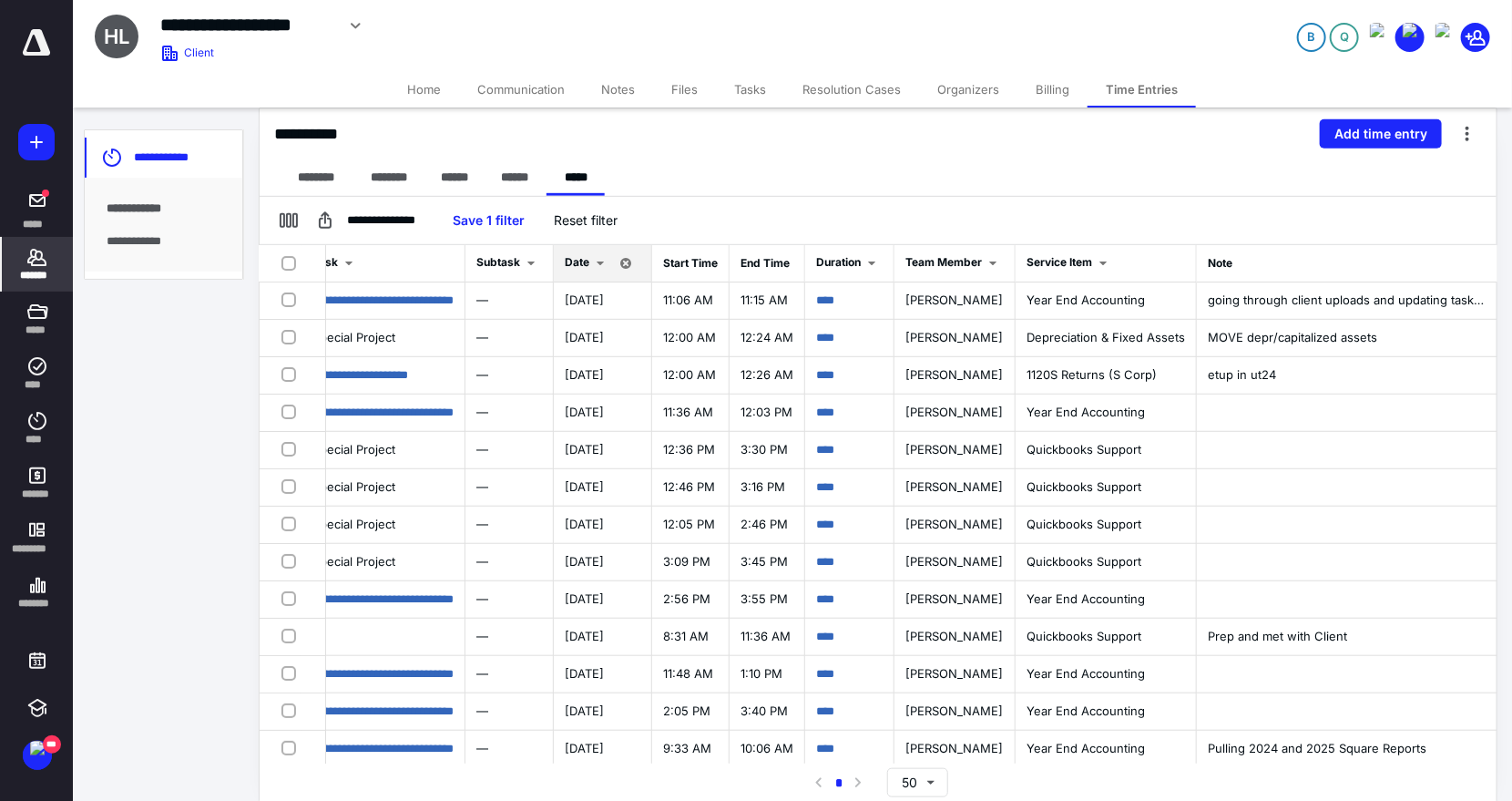 click on "Files" at bounding box center (684, 89) 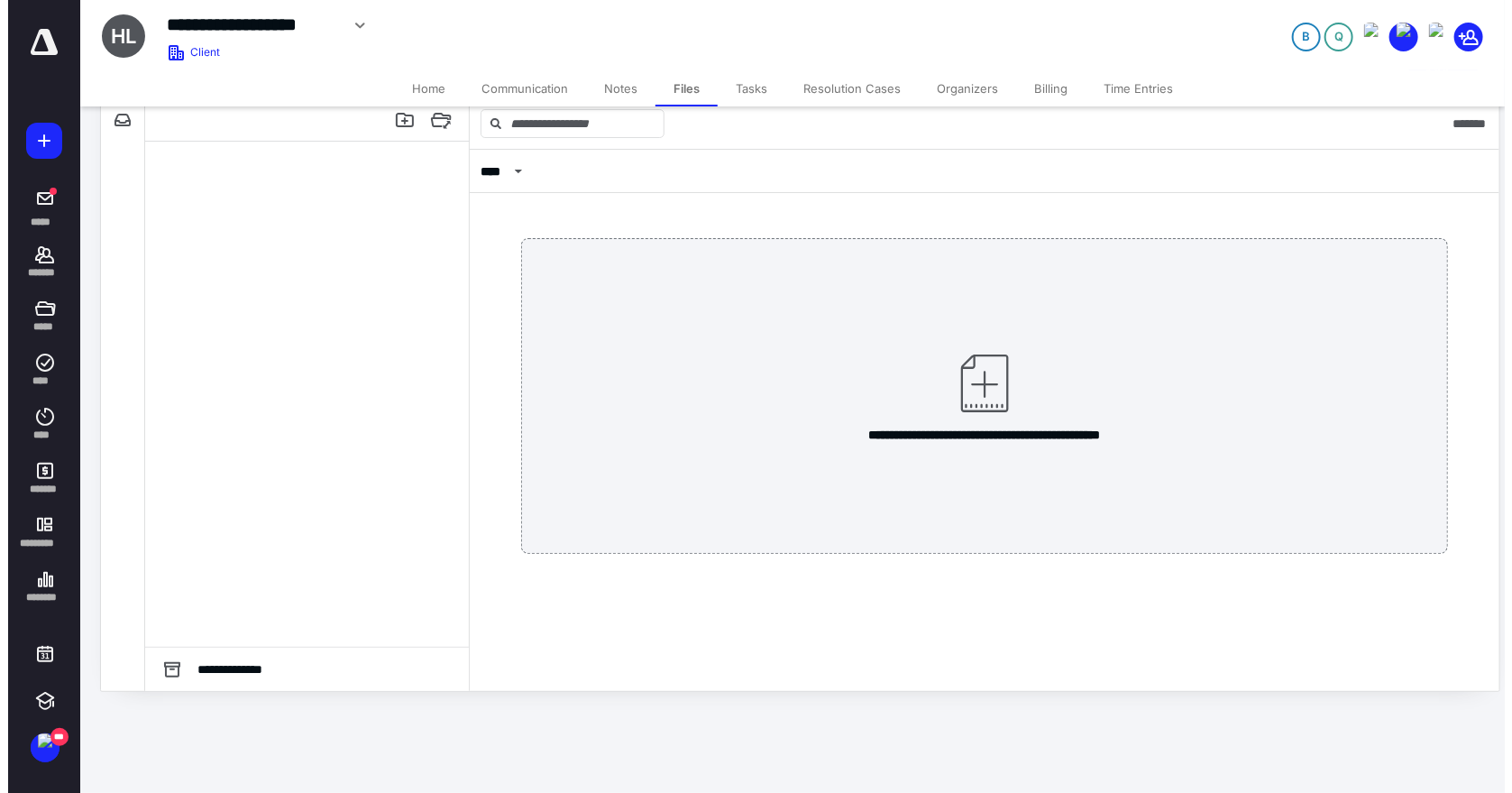 scroll, scrollTop: 0, scrollLeft: 0, axis: both 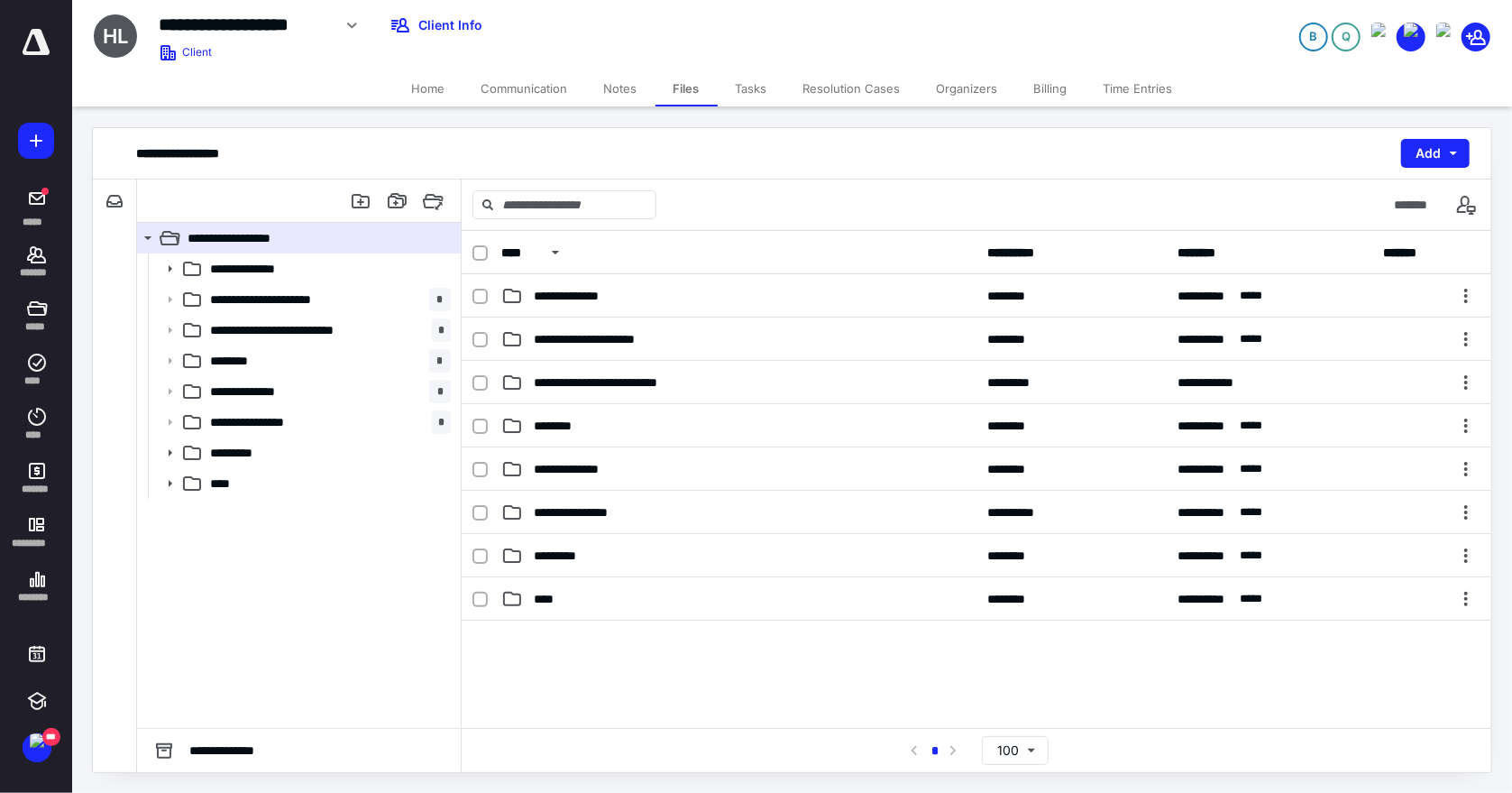 click on "Billing" at bounding box center [1050, 88] 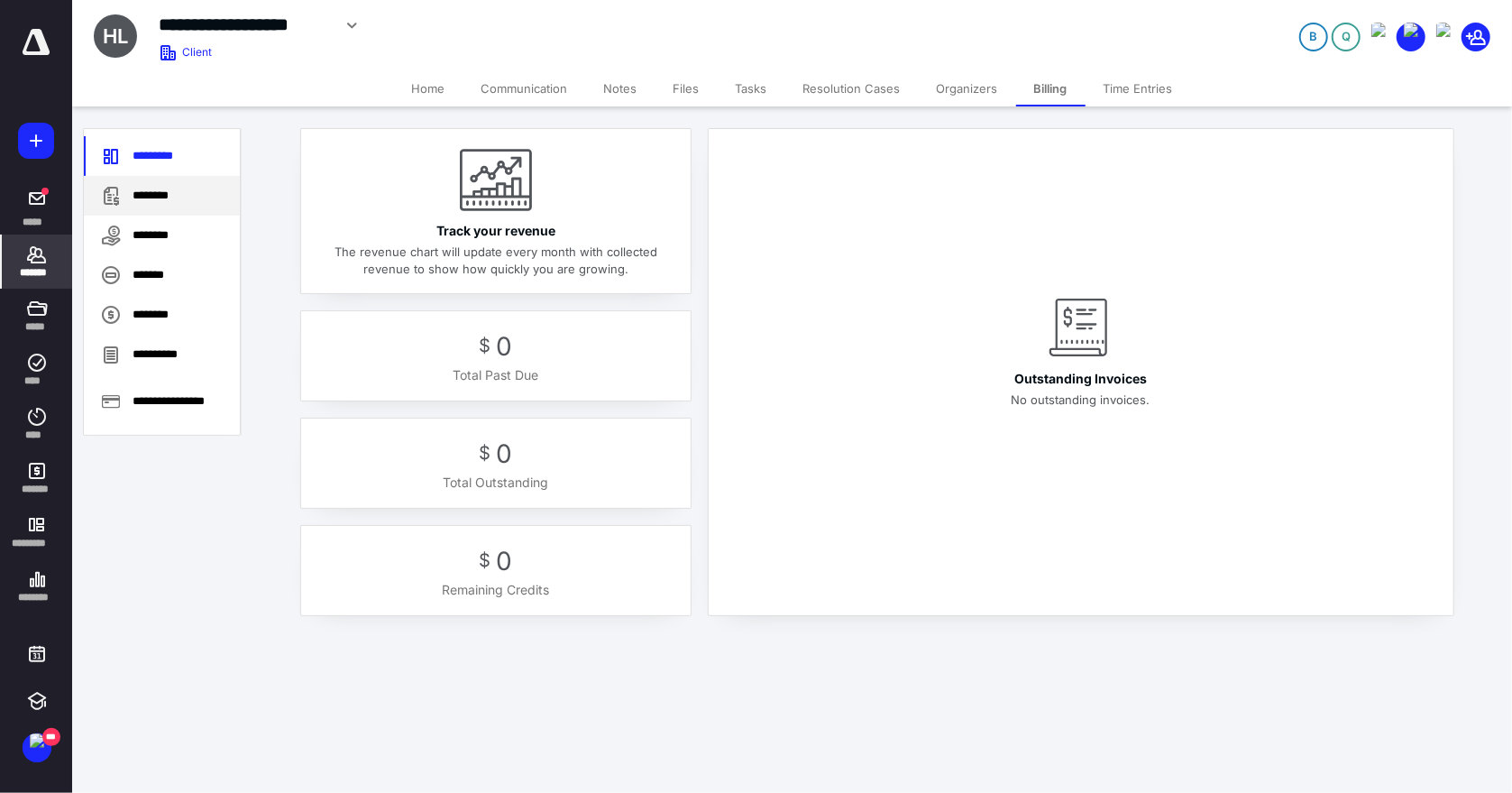 click on "********" at bounding box center (161, 196) 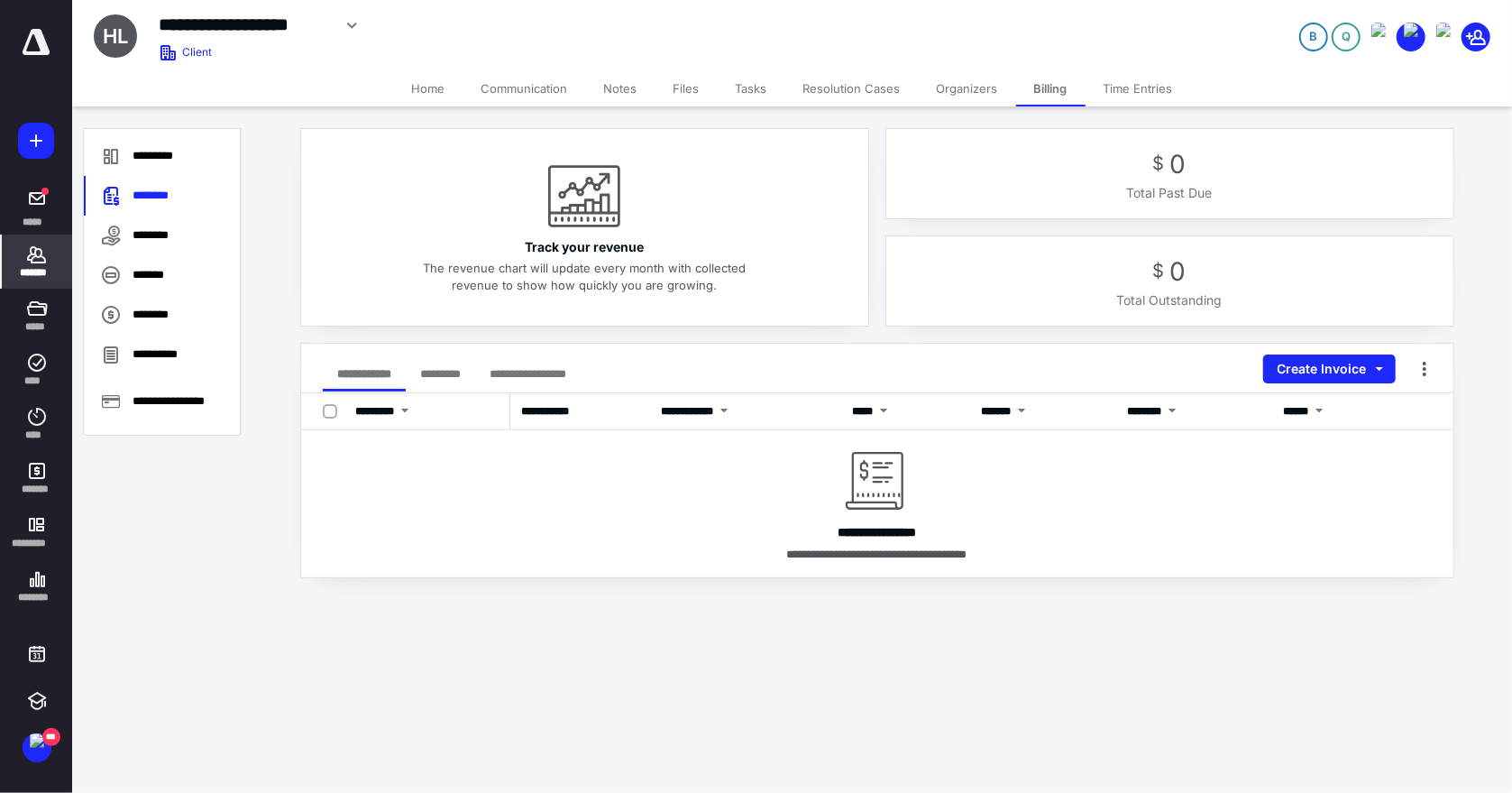click on "Files" at bounding box center [686, 88] 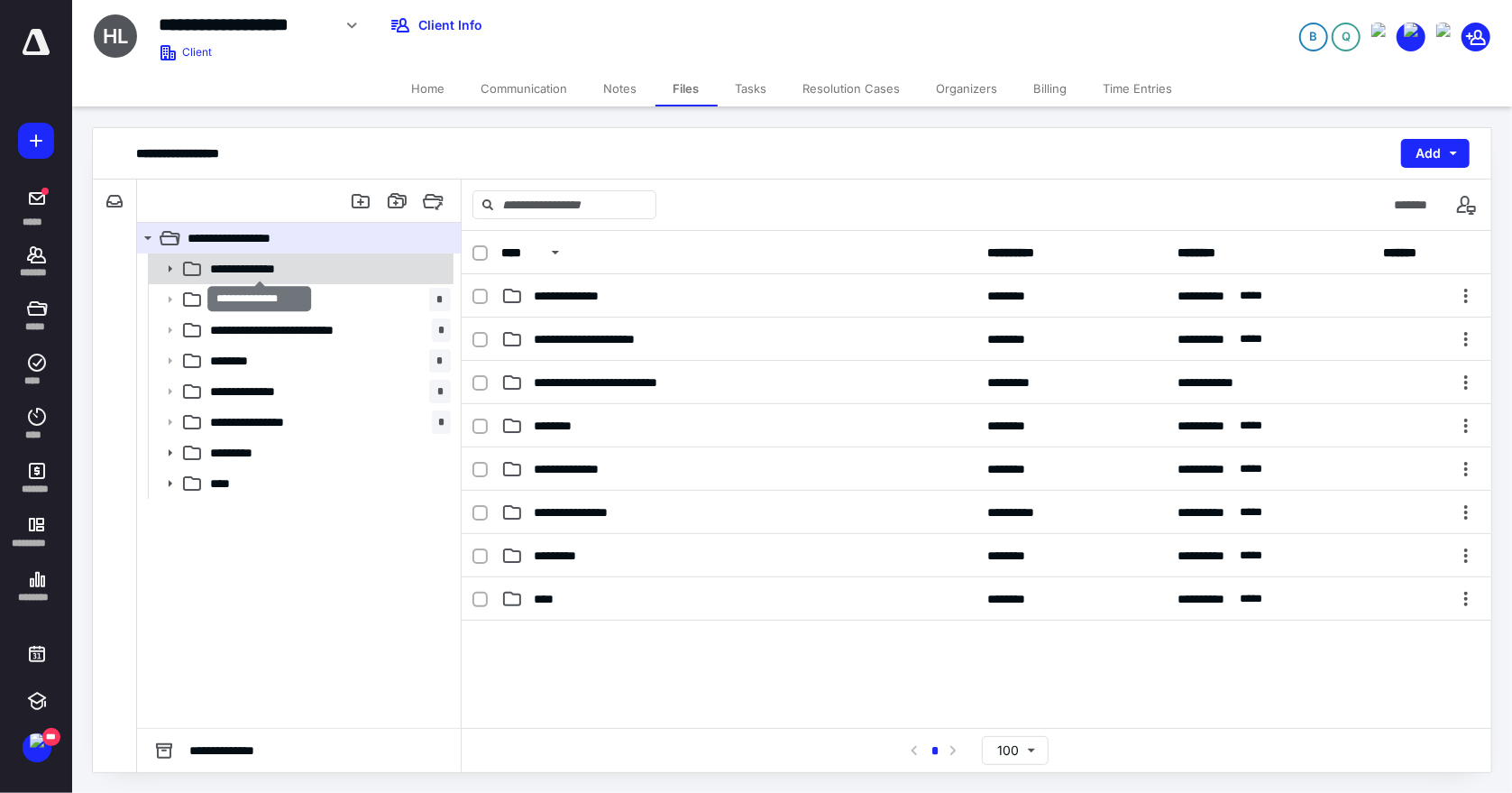 click on "**********" at bounding box center (260, 269) 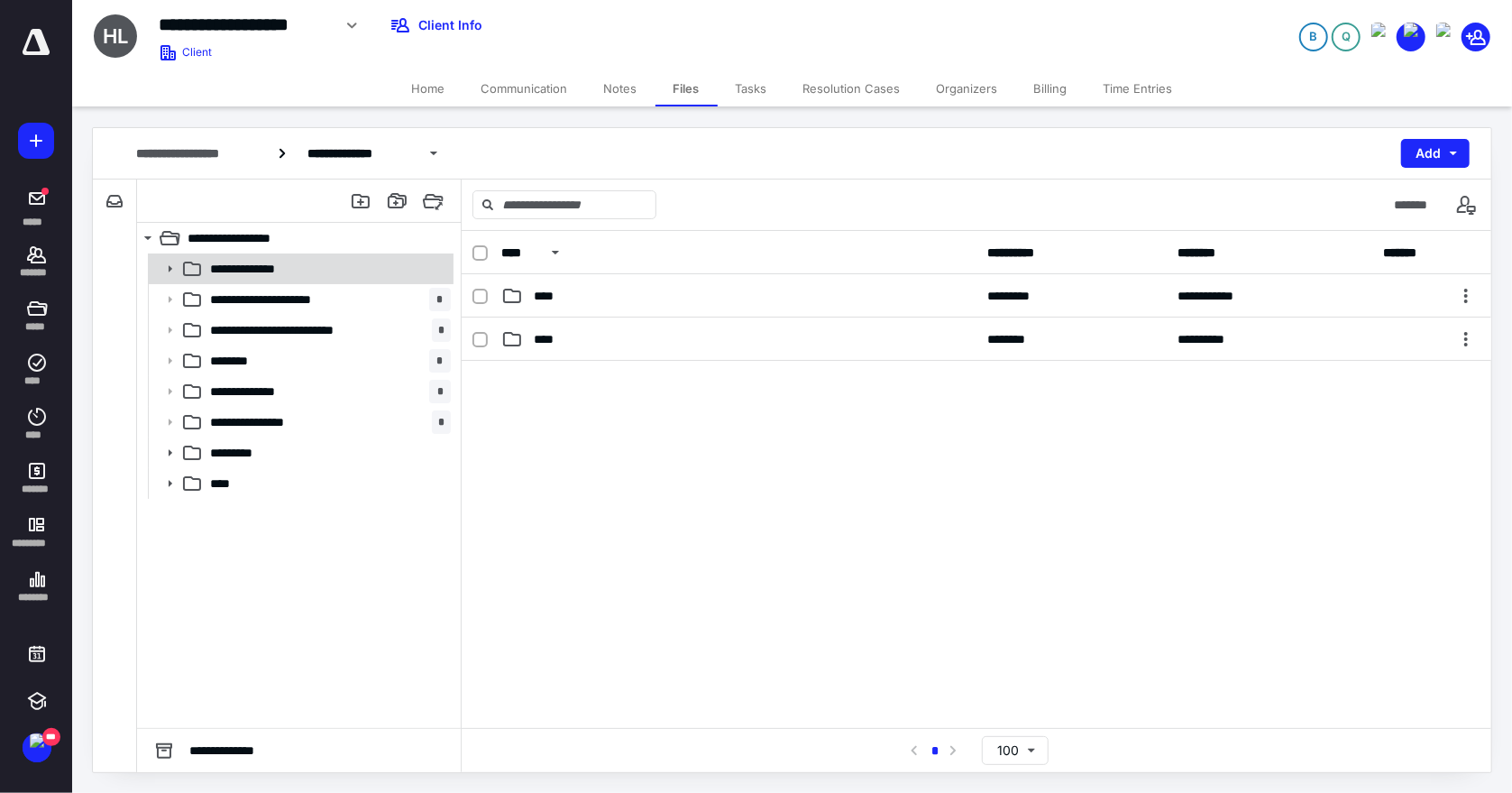 click on "**********" at bounding box center [326, 269] 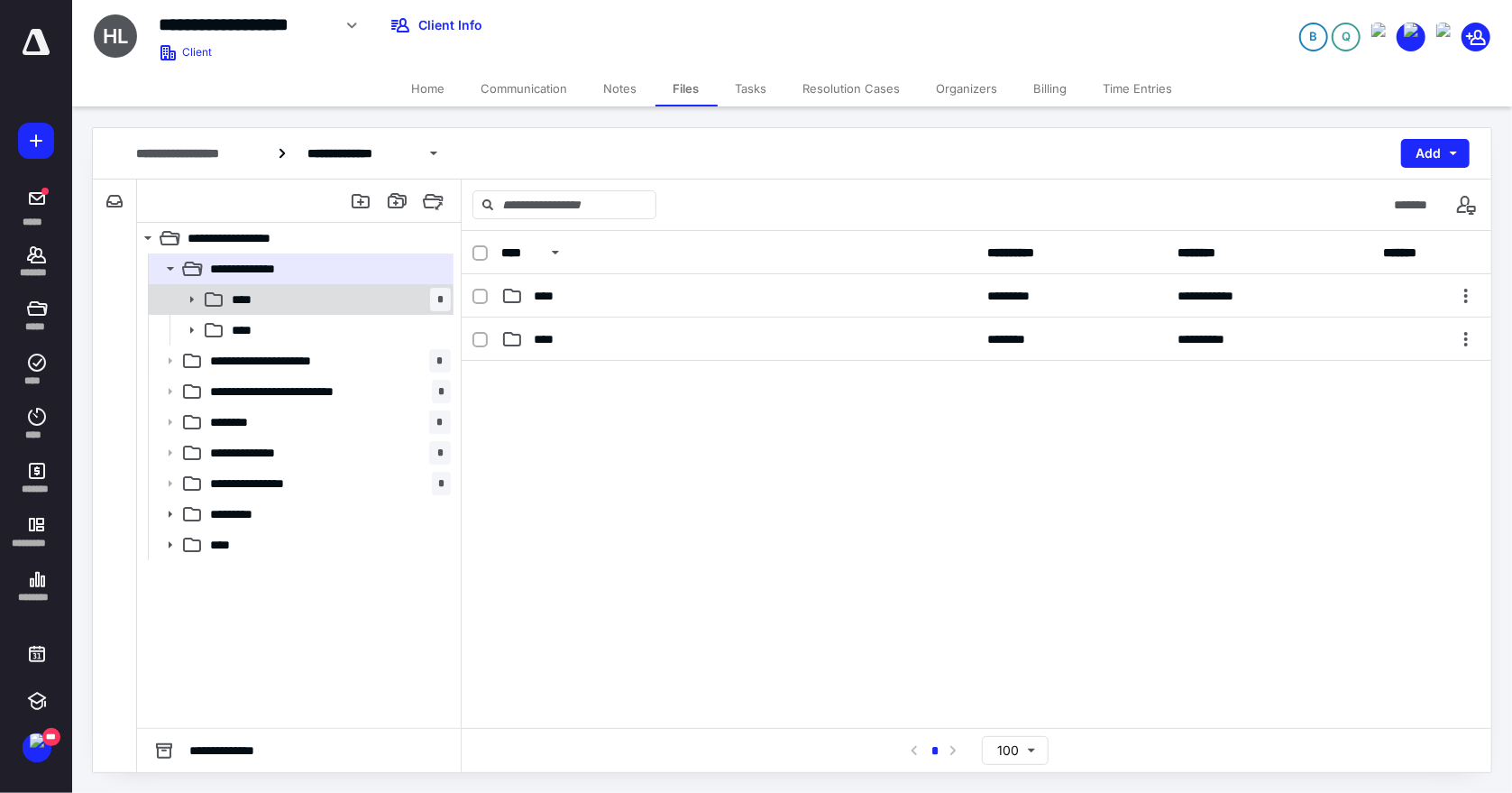 click on "**** *" at bounding box center (337, 300) 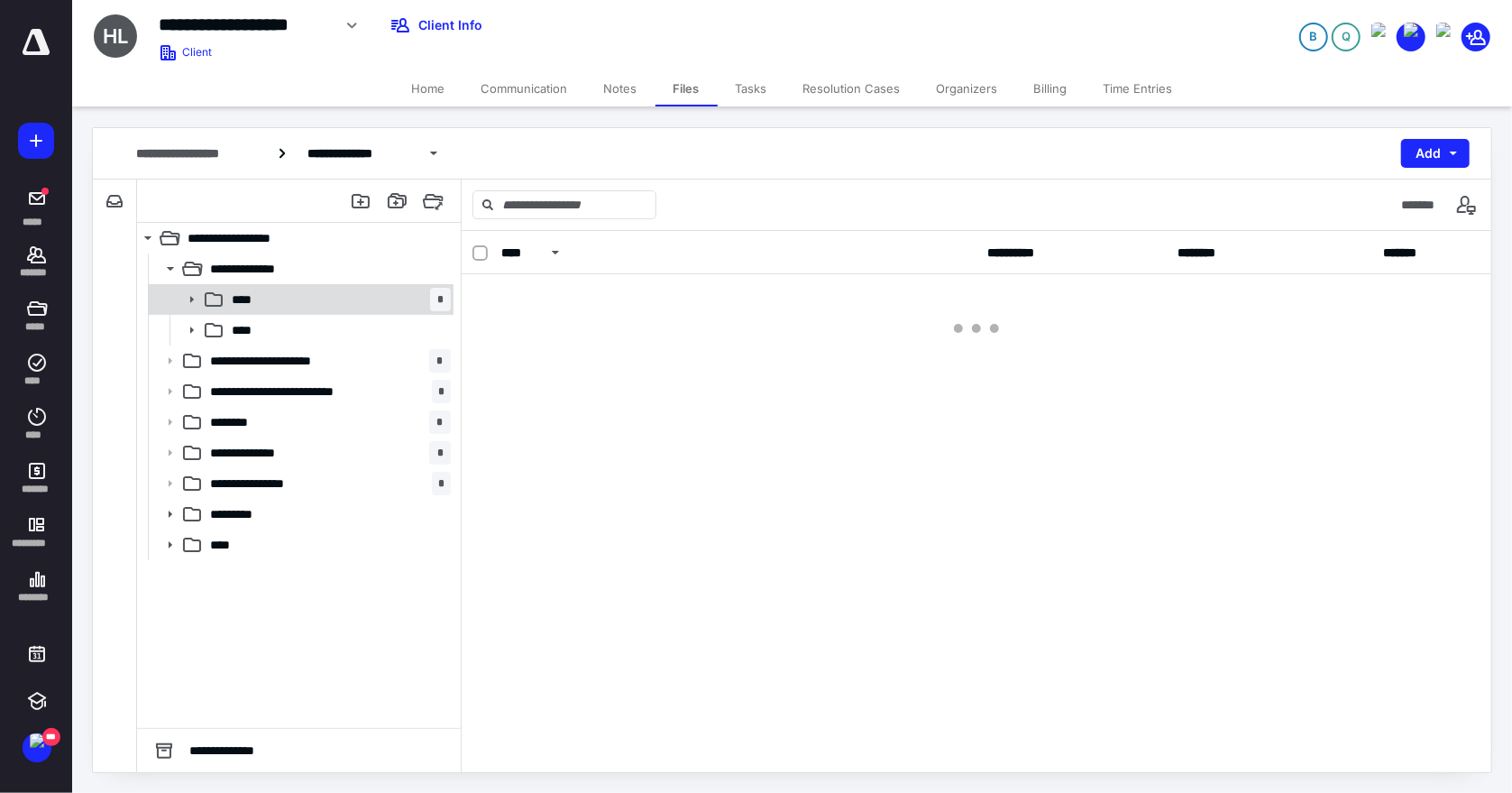 click on "**** *" at bounding box center [337, 300] 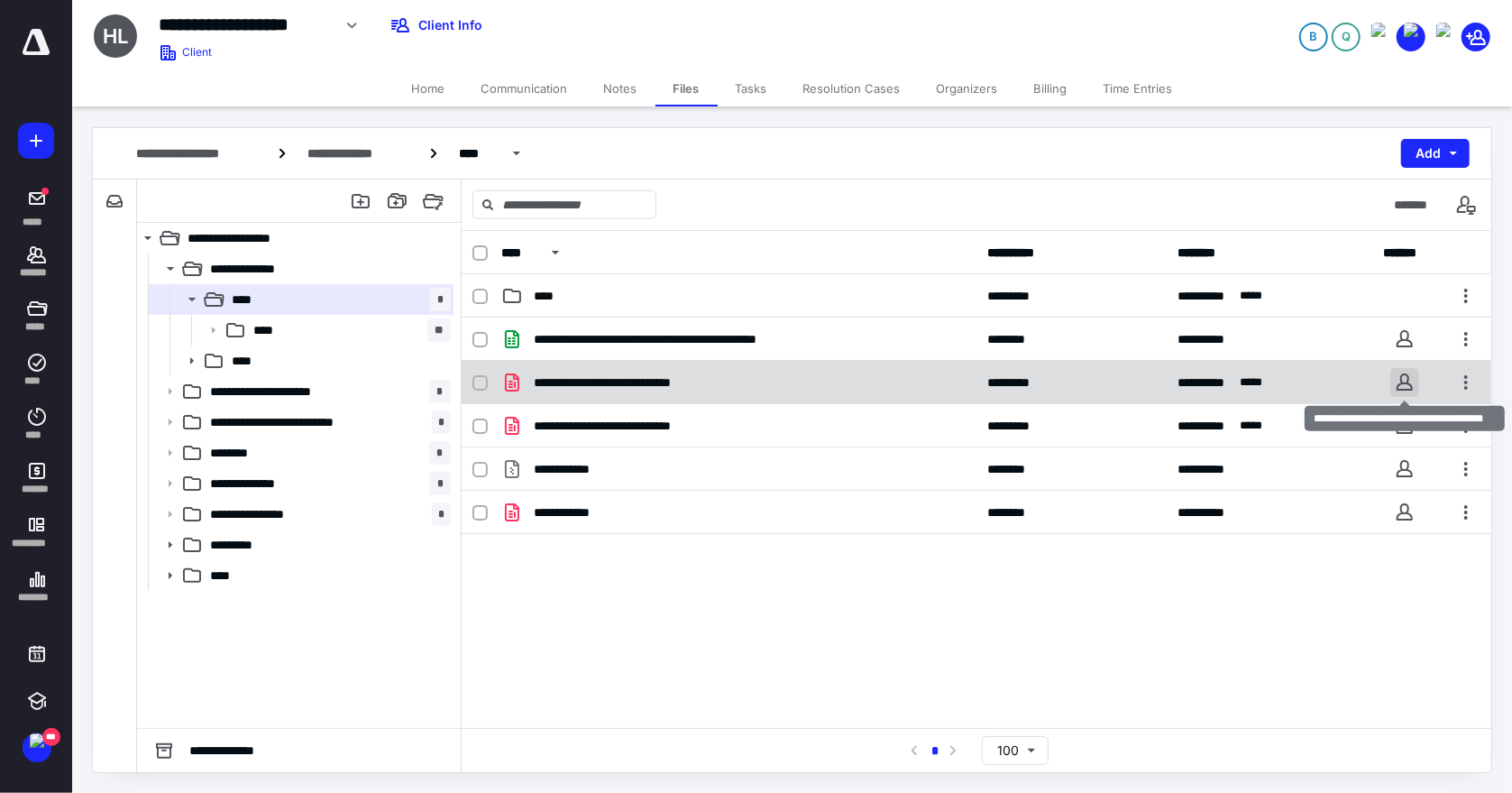 click at bounding box center [1405, 383] 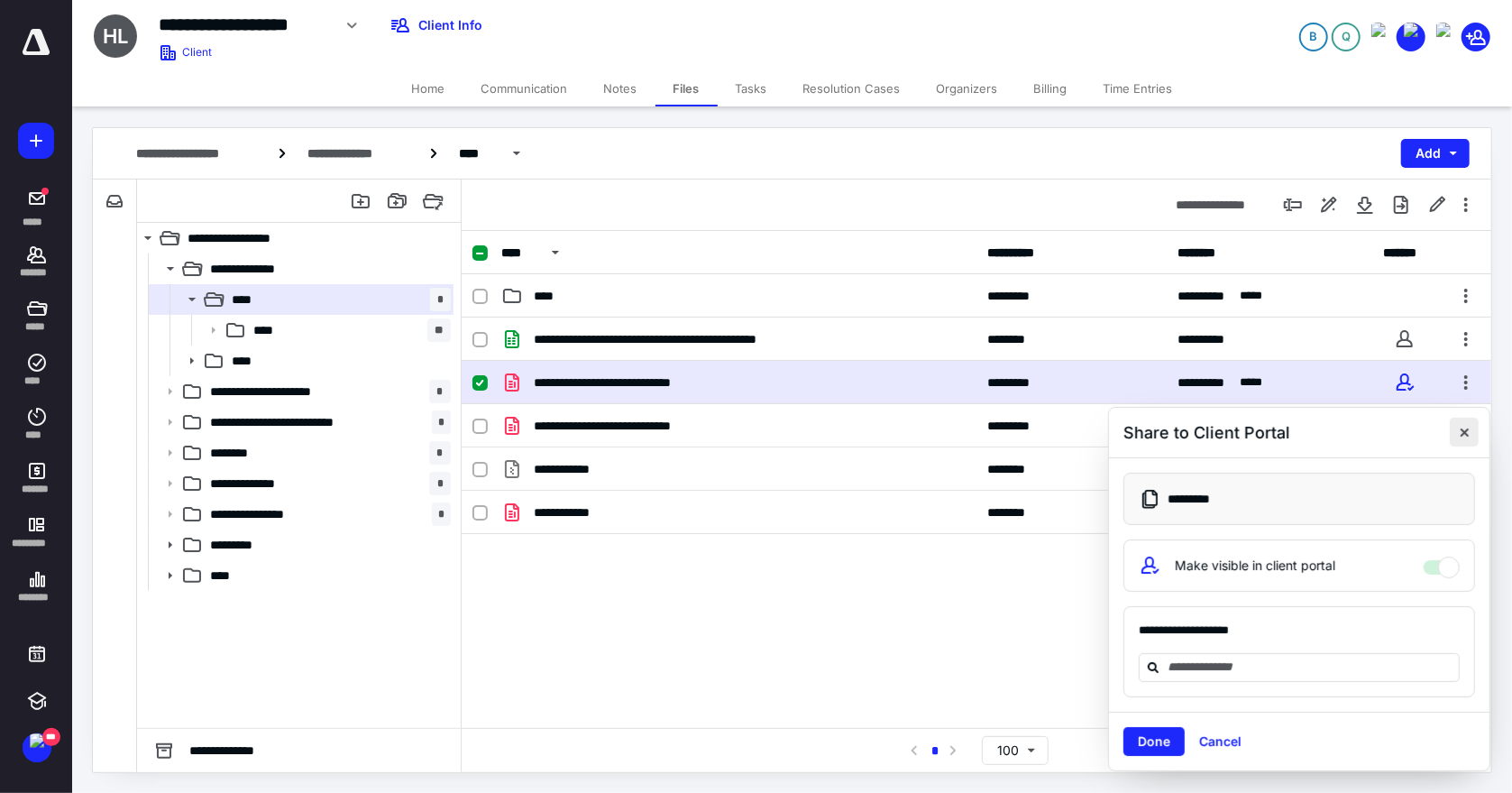 click at bounding box center [1464, 432] 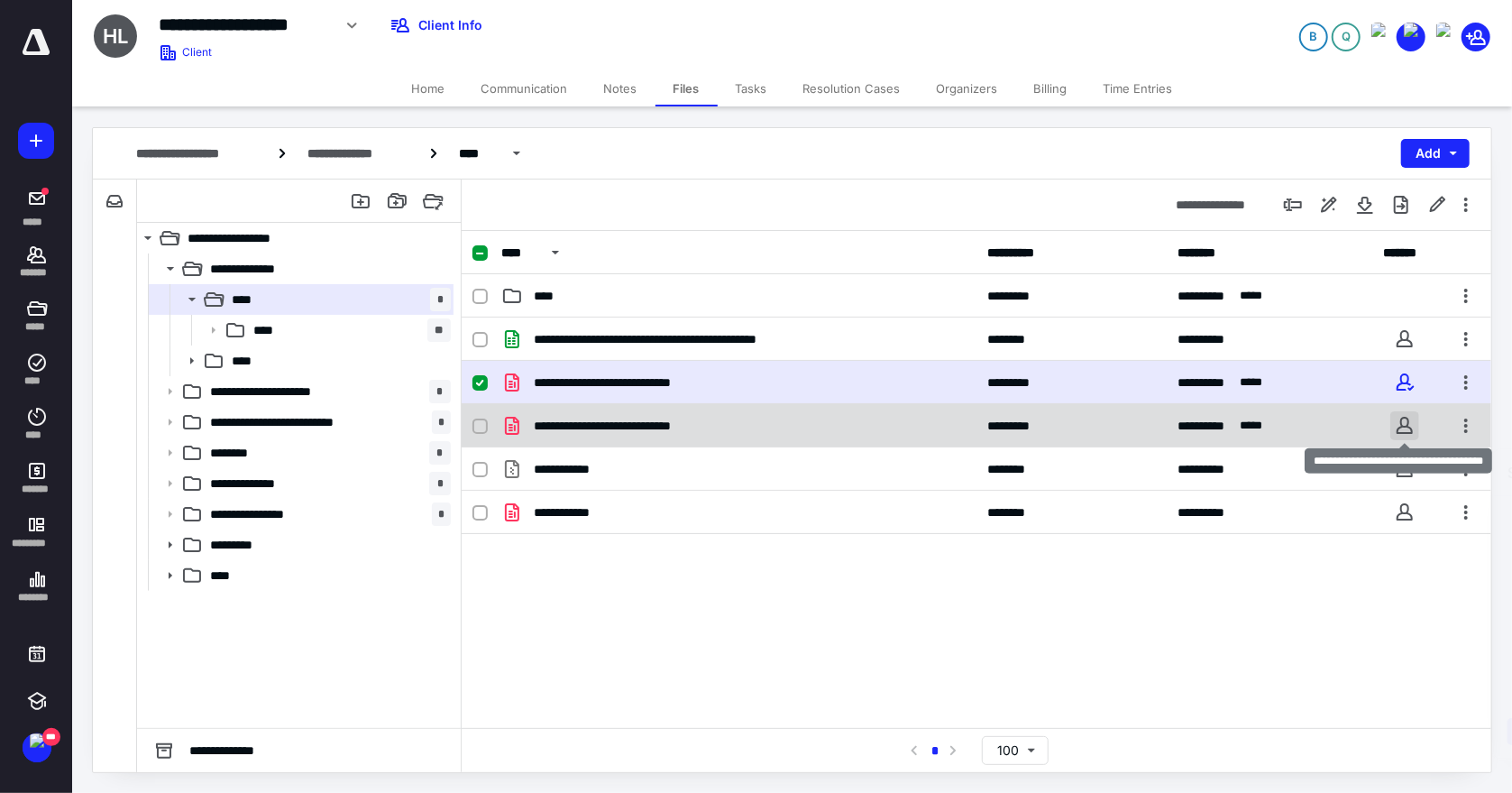 click at bounding box center (1405, 426) 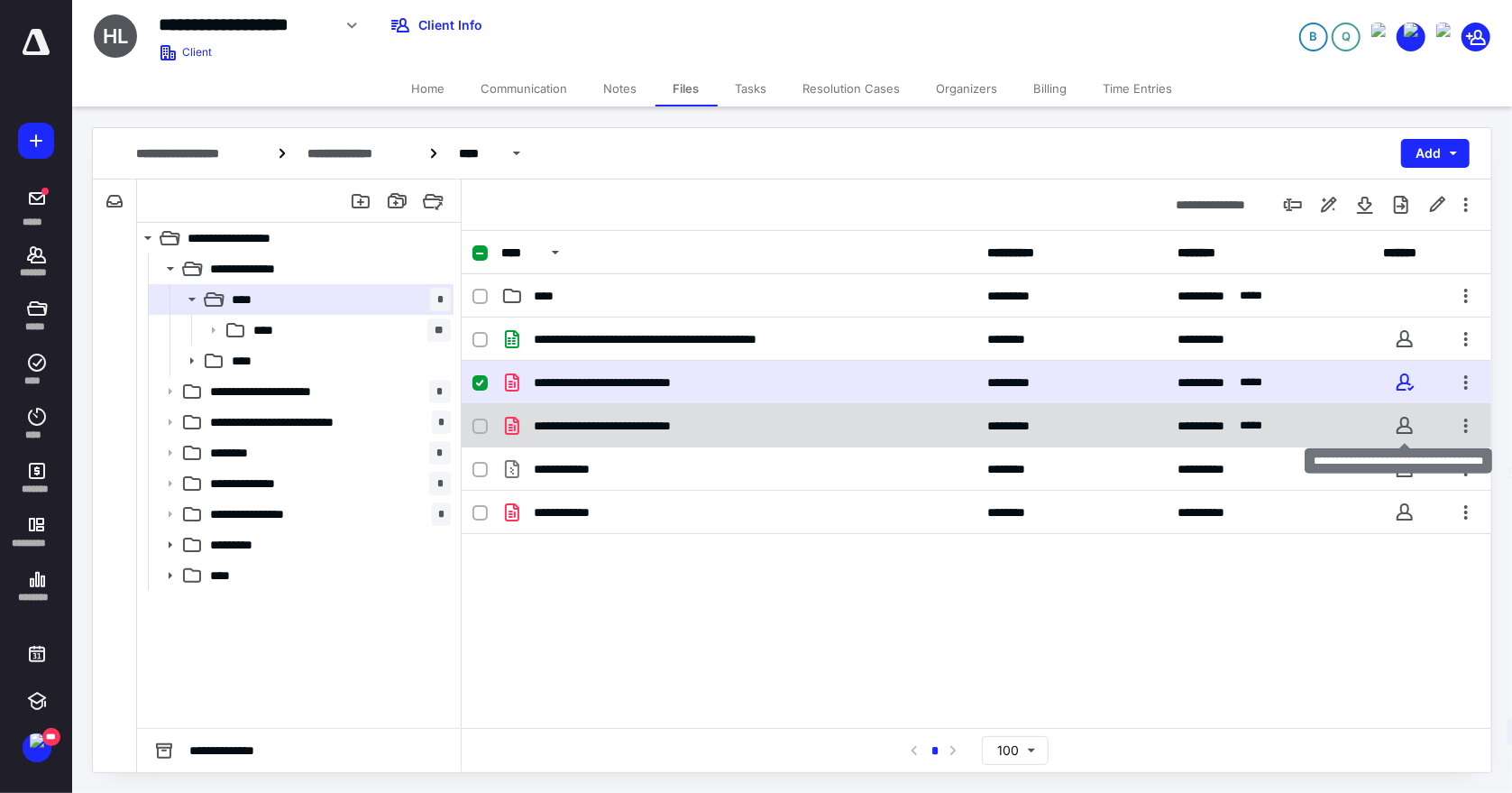 checkbox on "false" 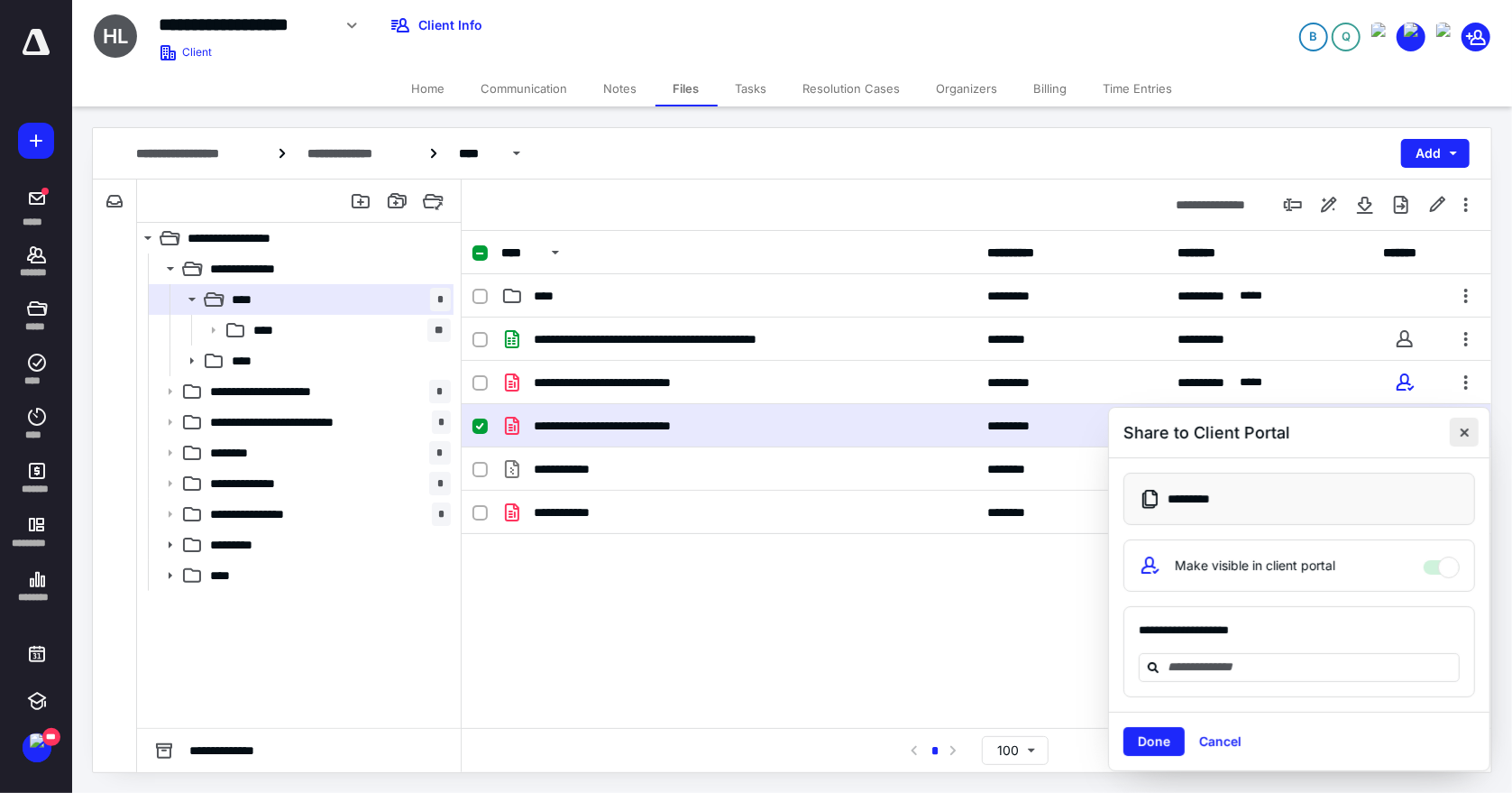 click at bounding box center (1464, 432) 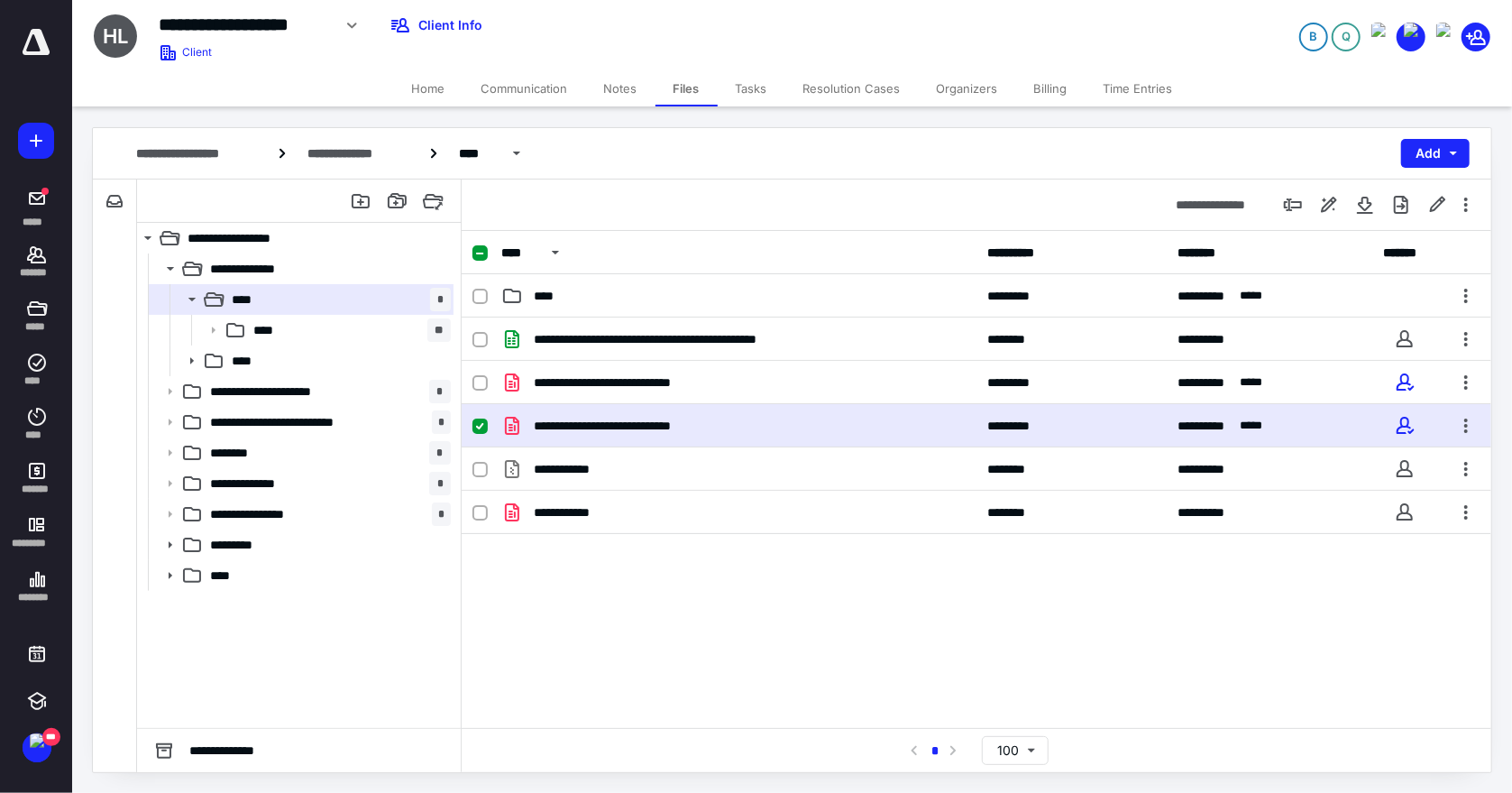 click on "Home" at bounding box center (428, 88) 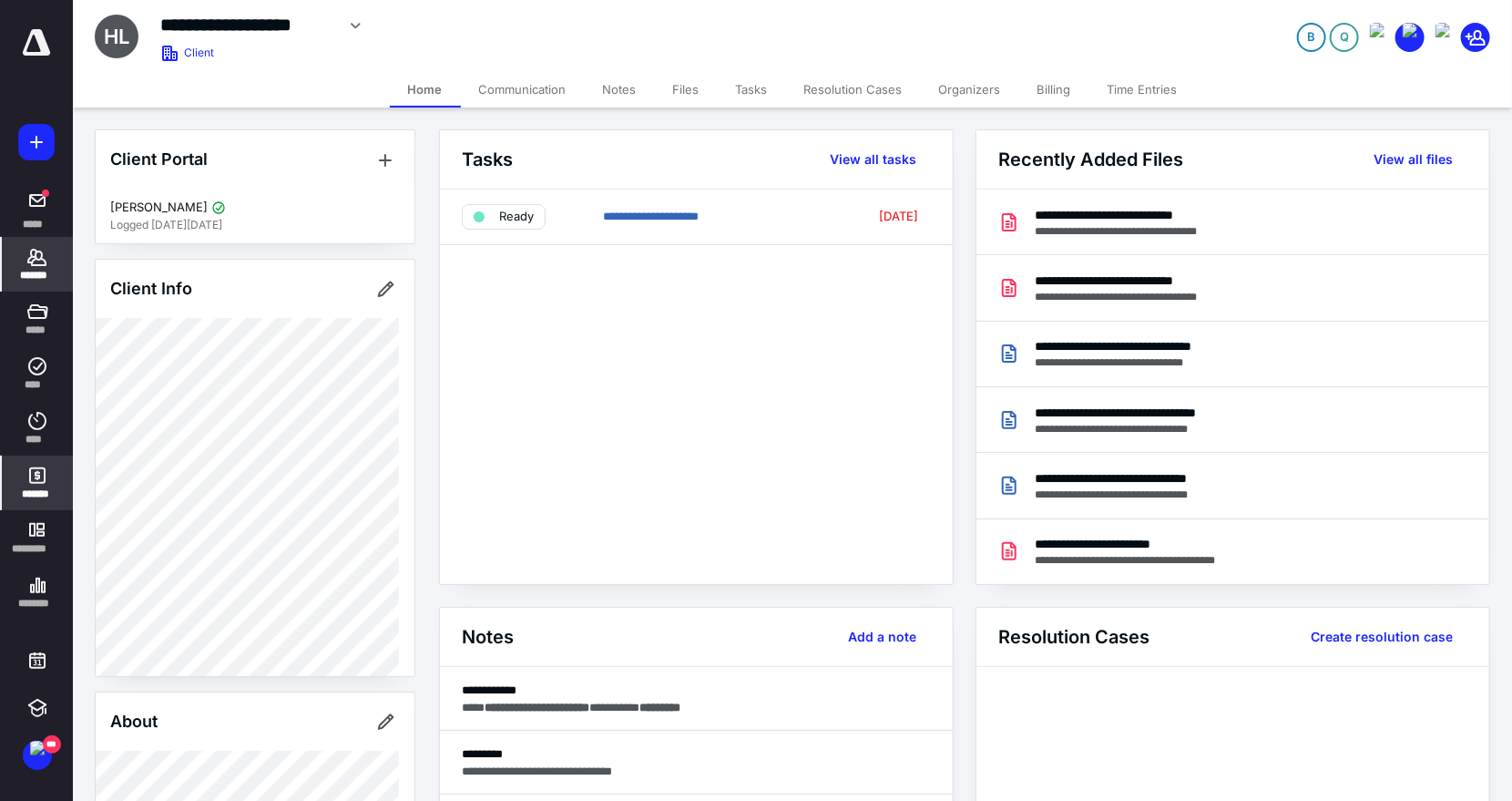 click 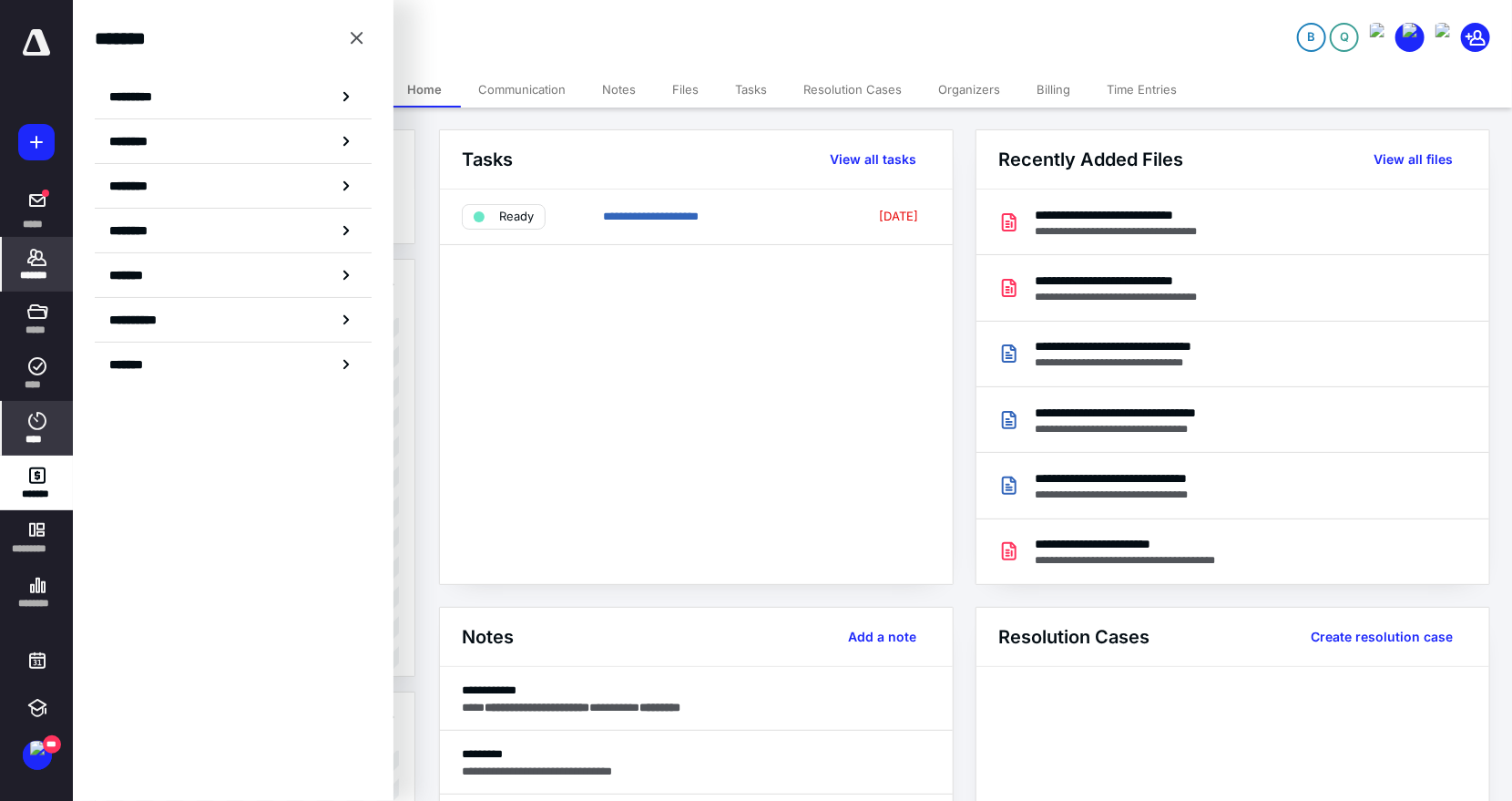 click 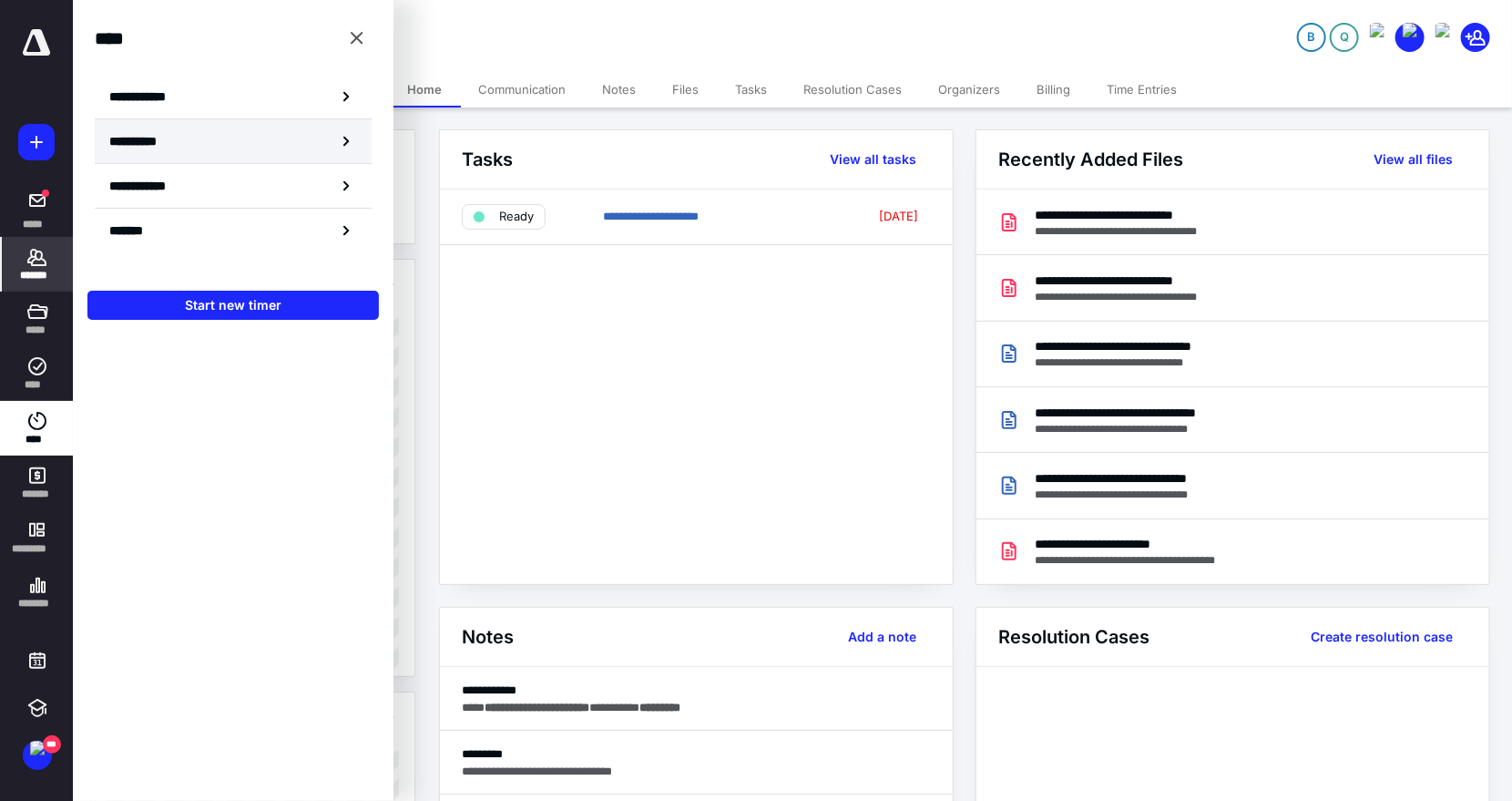 click on "**********" at bounding box center (144, 141) 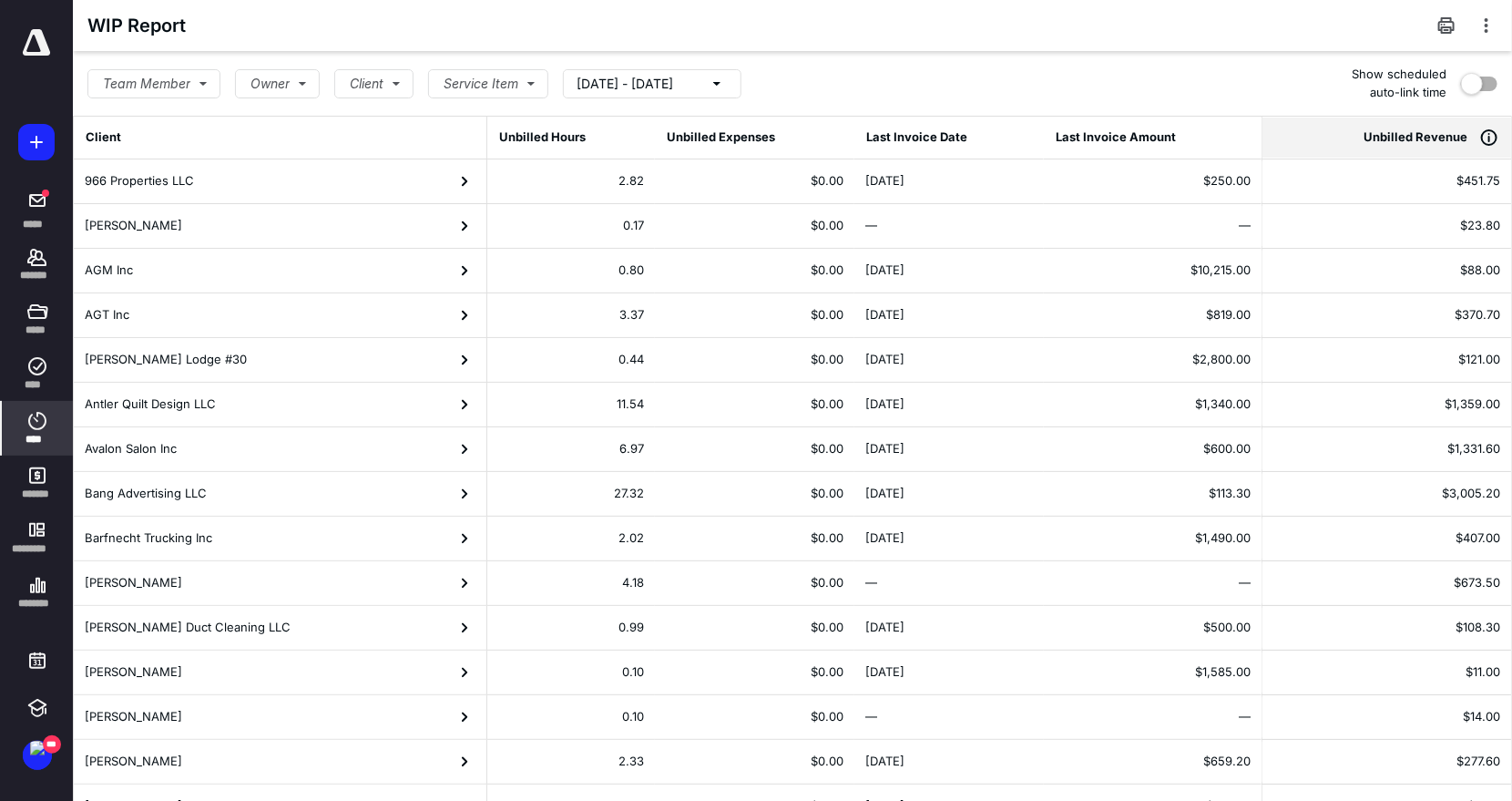 click on "Unbilled Revenue" at bounding box center (1386, 138) 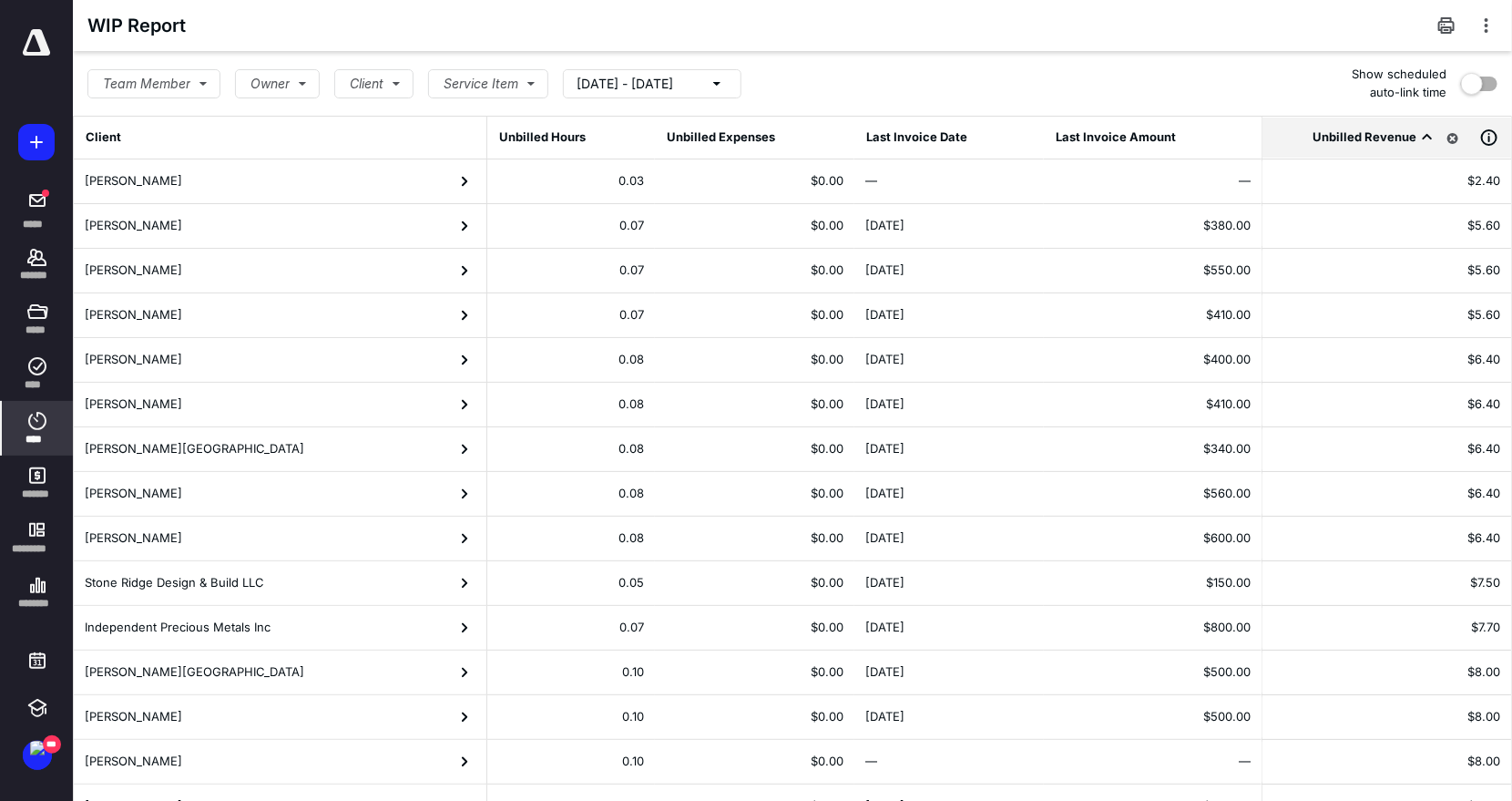 click on "Unbilled Revenue" at bounding box center (1364, 138) 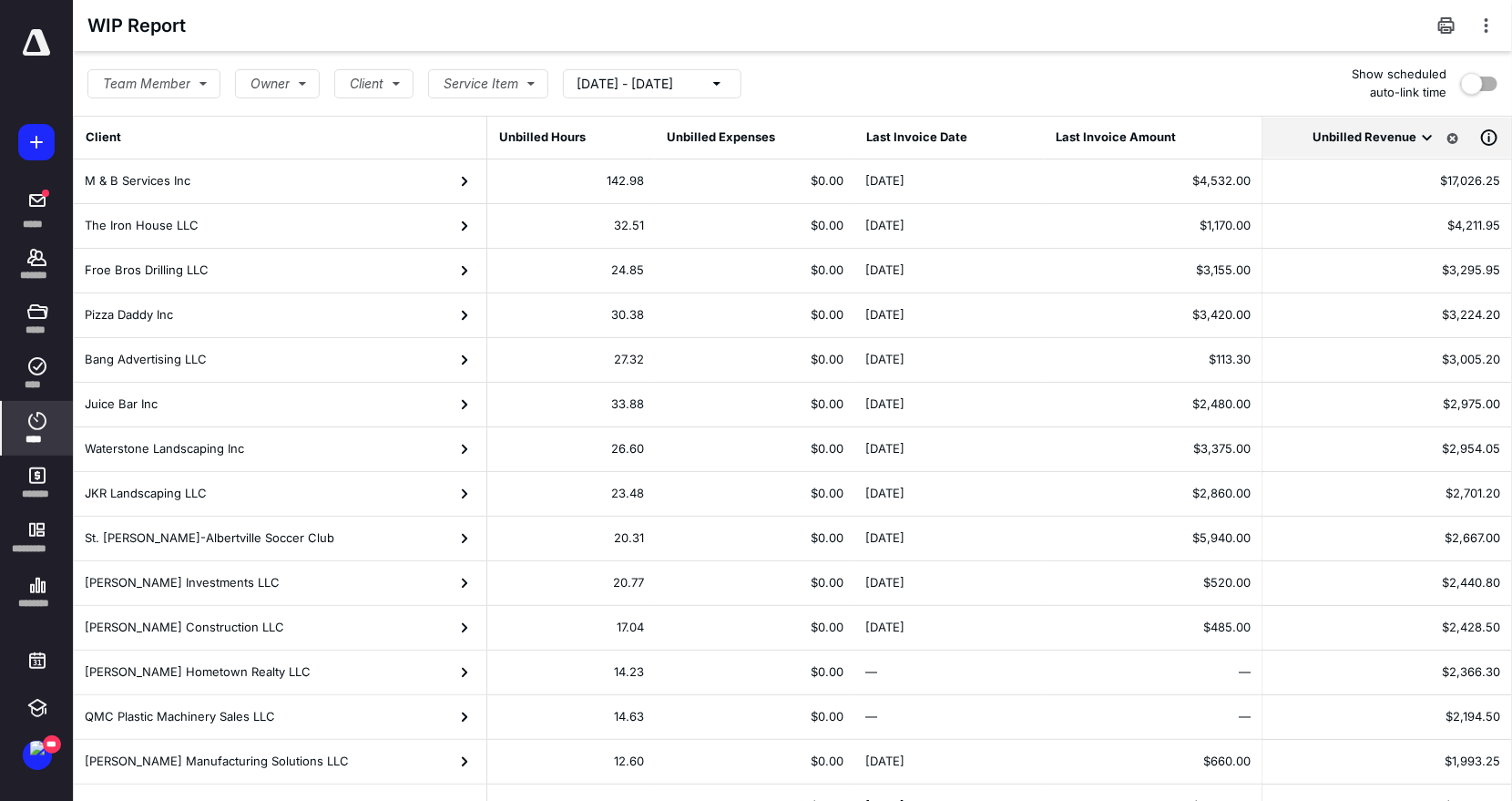 click on "Froe Bros Drilling LLC" at bounding box center [147, 271] 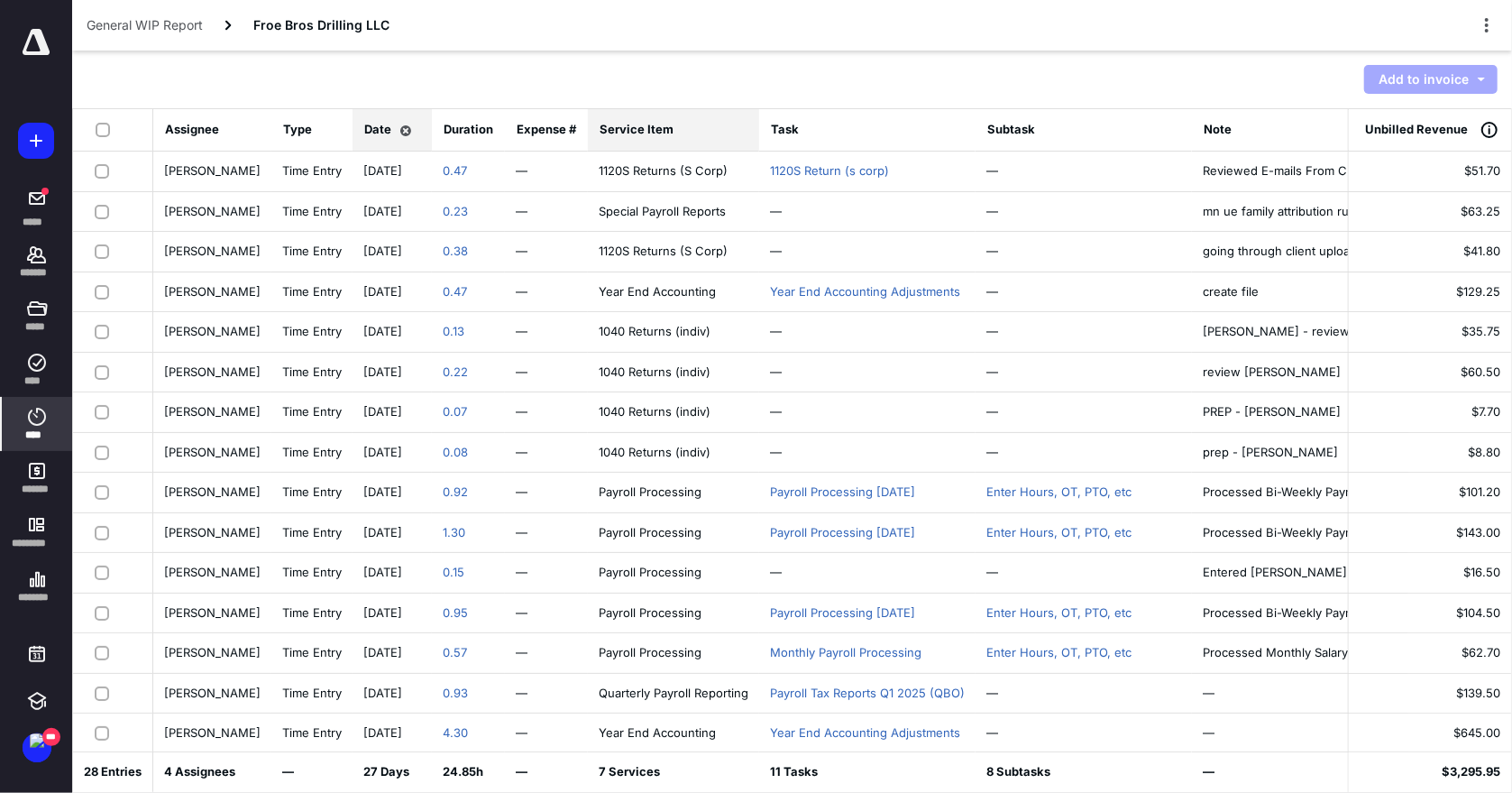 click on "Service Item" at bounding box center [637, 130] 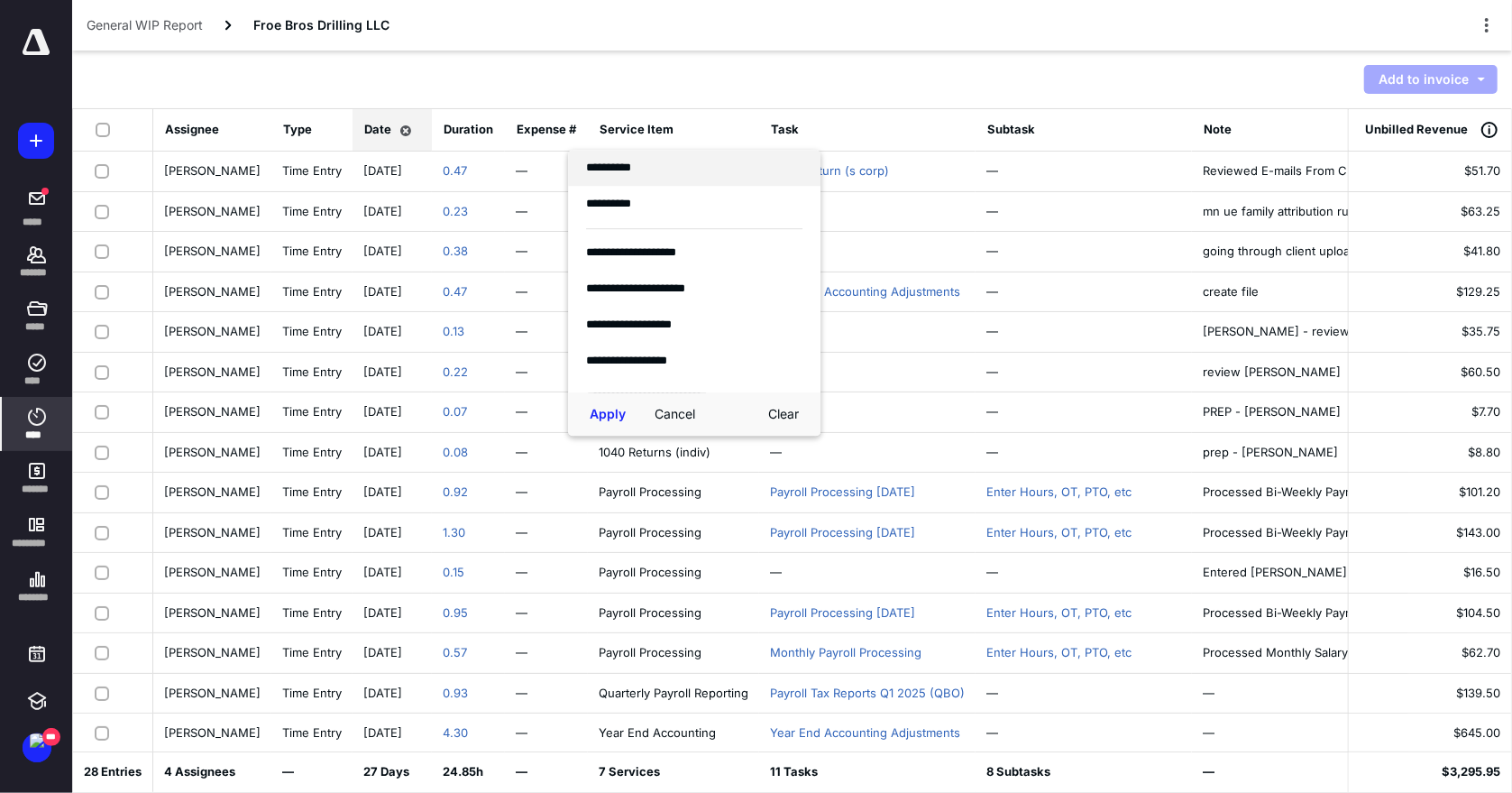 click on "**********" at bounding box center [613, 168] 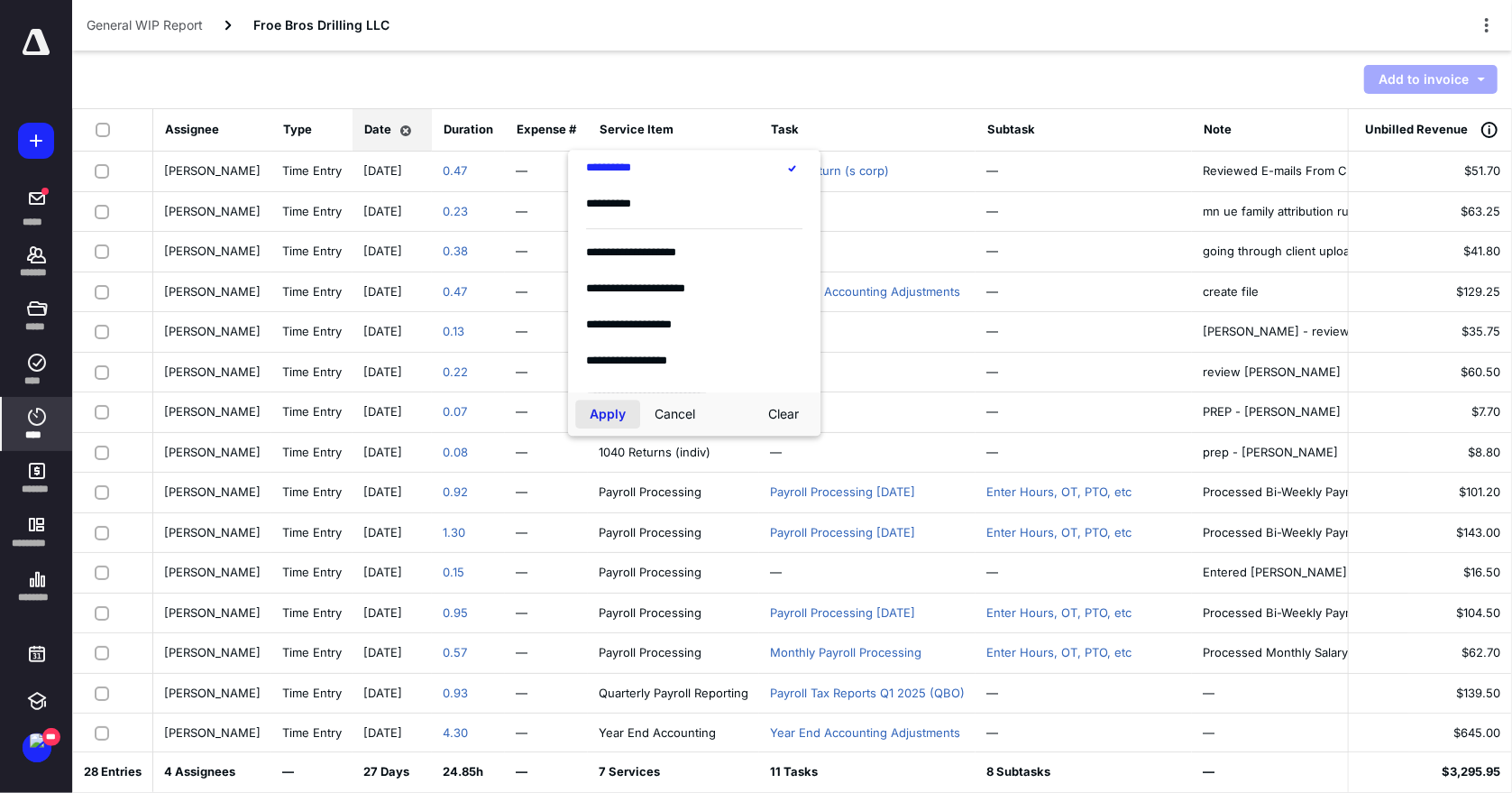 click on "Apply" at bounding box center (608, 414) 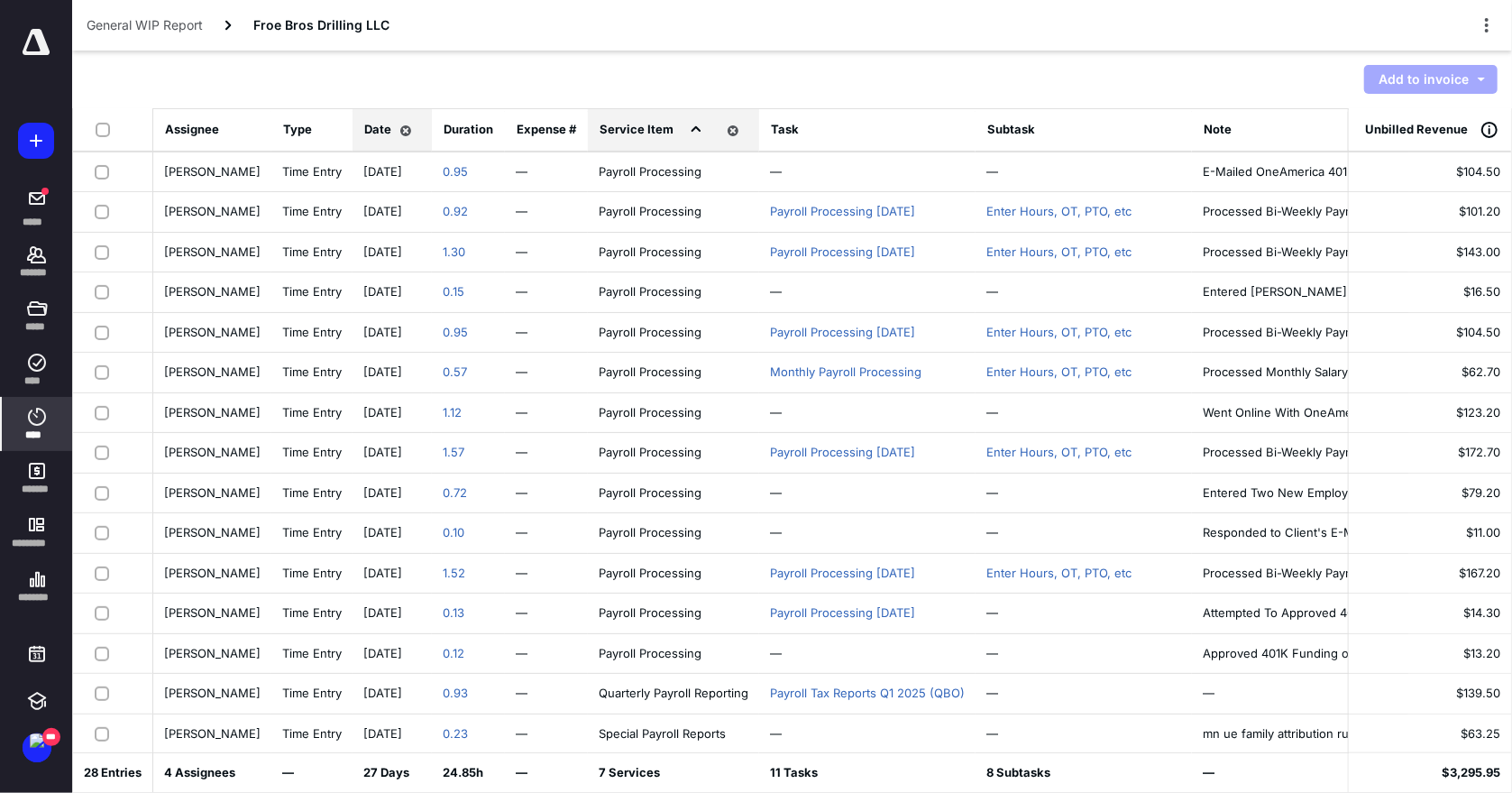 scroll, scrollTop: 401, scrollLeft: 0, axis: vertical 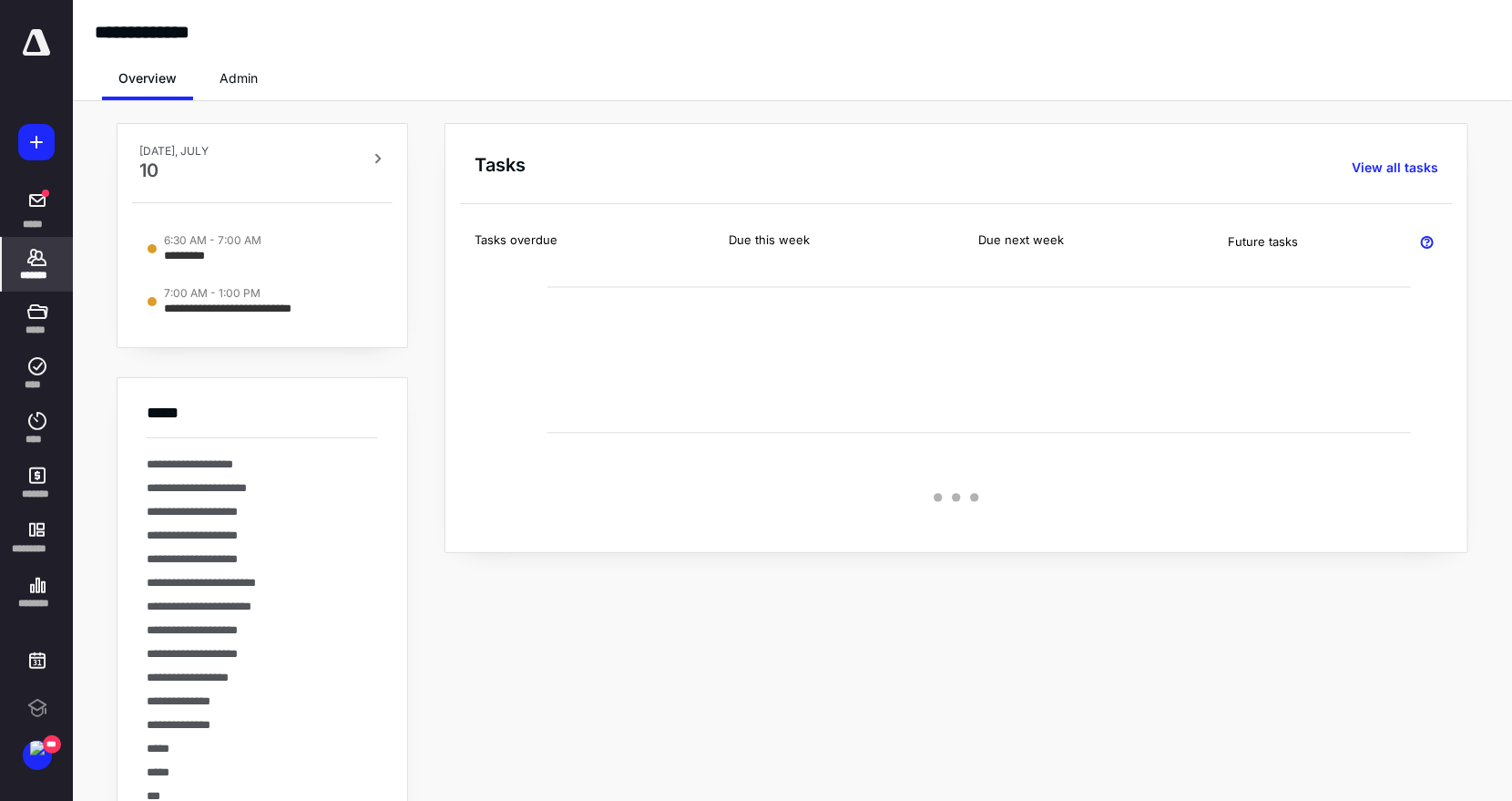 click 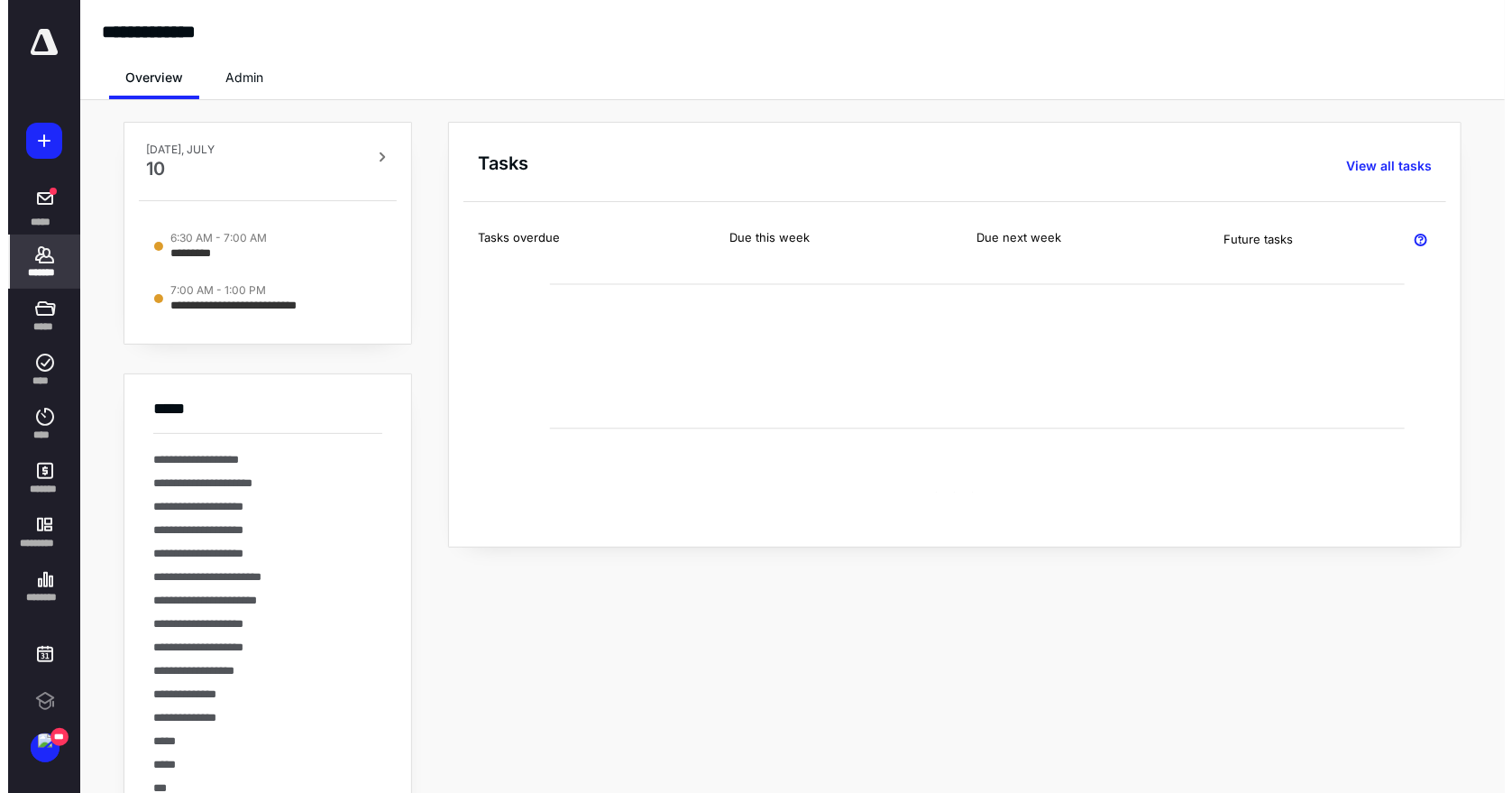 scroll, scrollTop: 0, scrollLeft: 0, axis: both 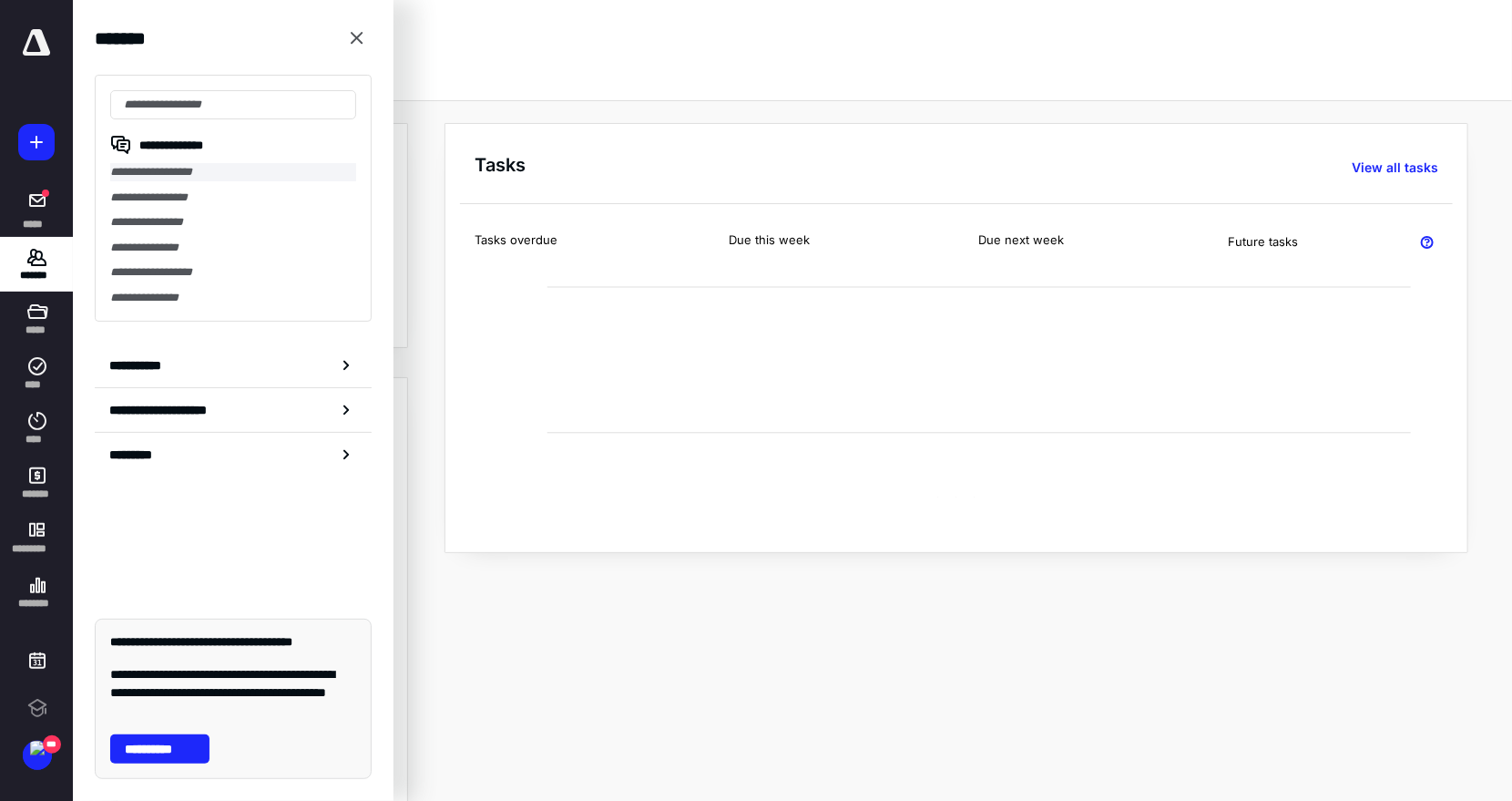click on "**********" at bounding box center [233, 172] 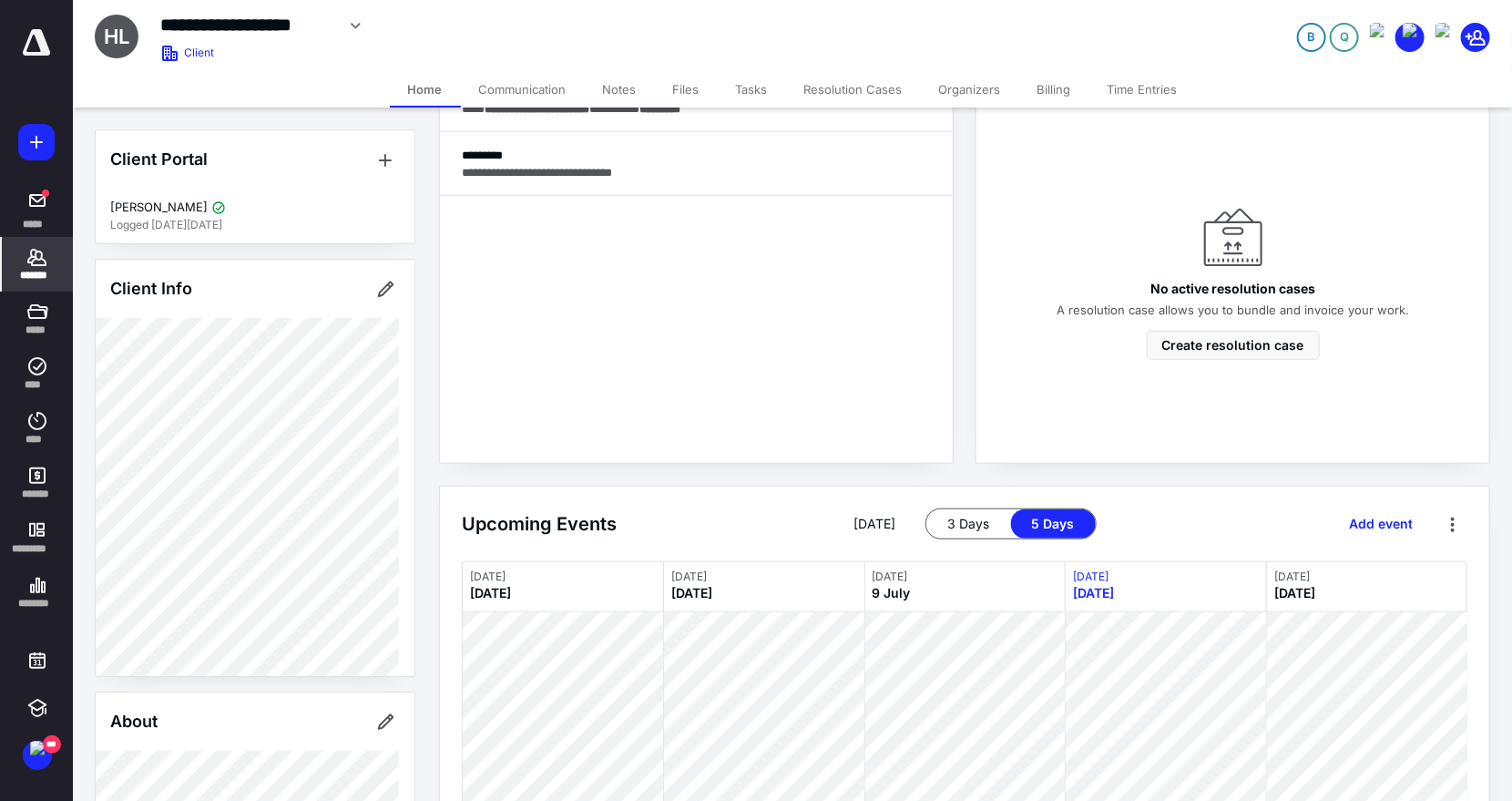 scroll, scrollTop: 702, scrollLeft: 0, axis: vertical 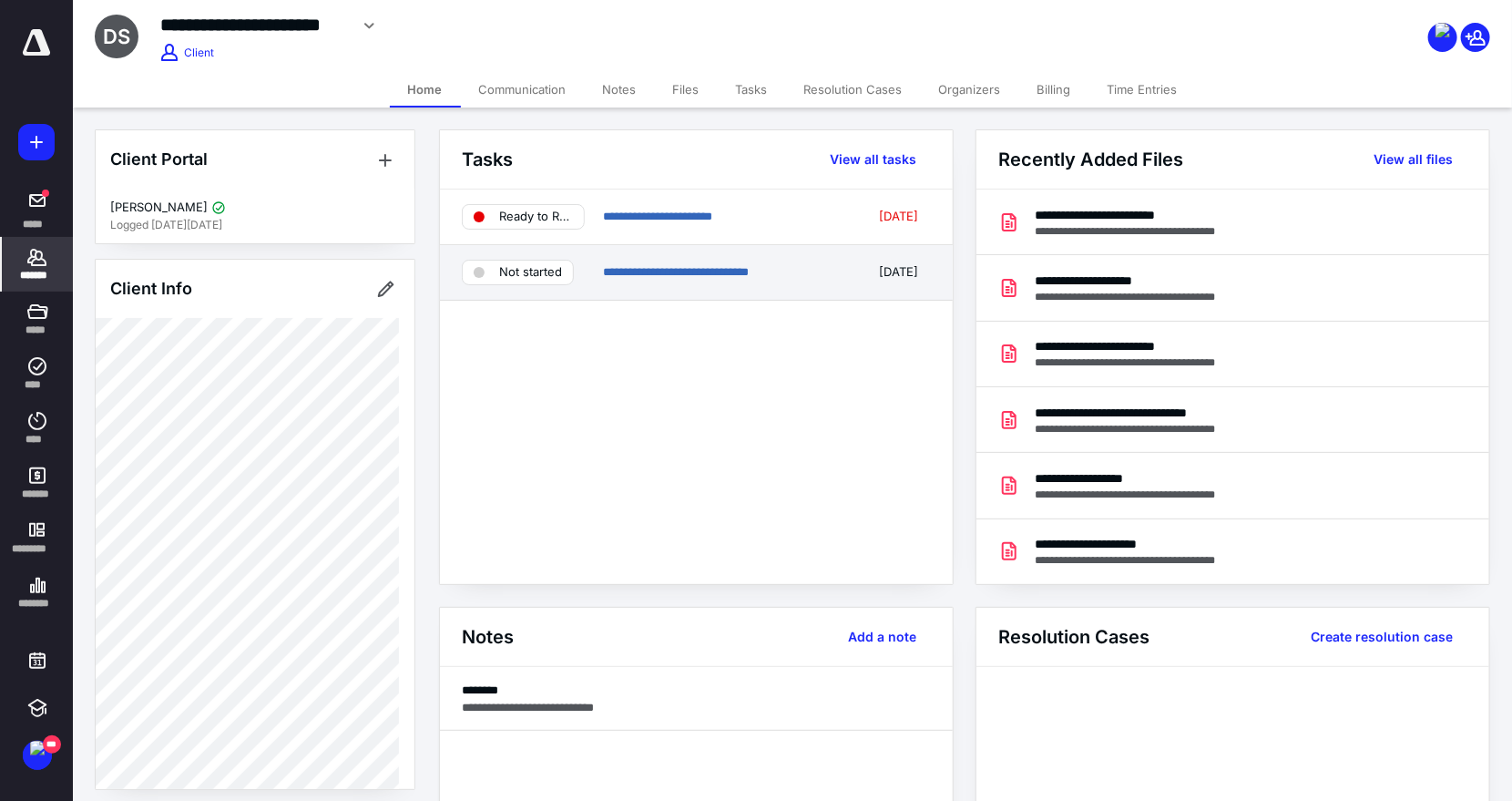 click on "Not started" at bounding box center (530, 272) 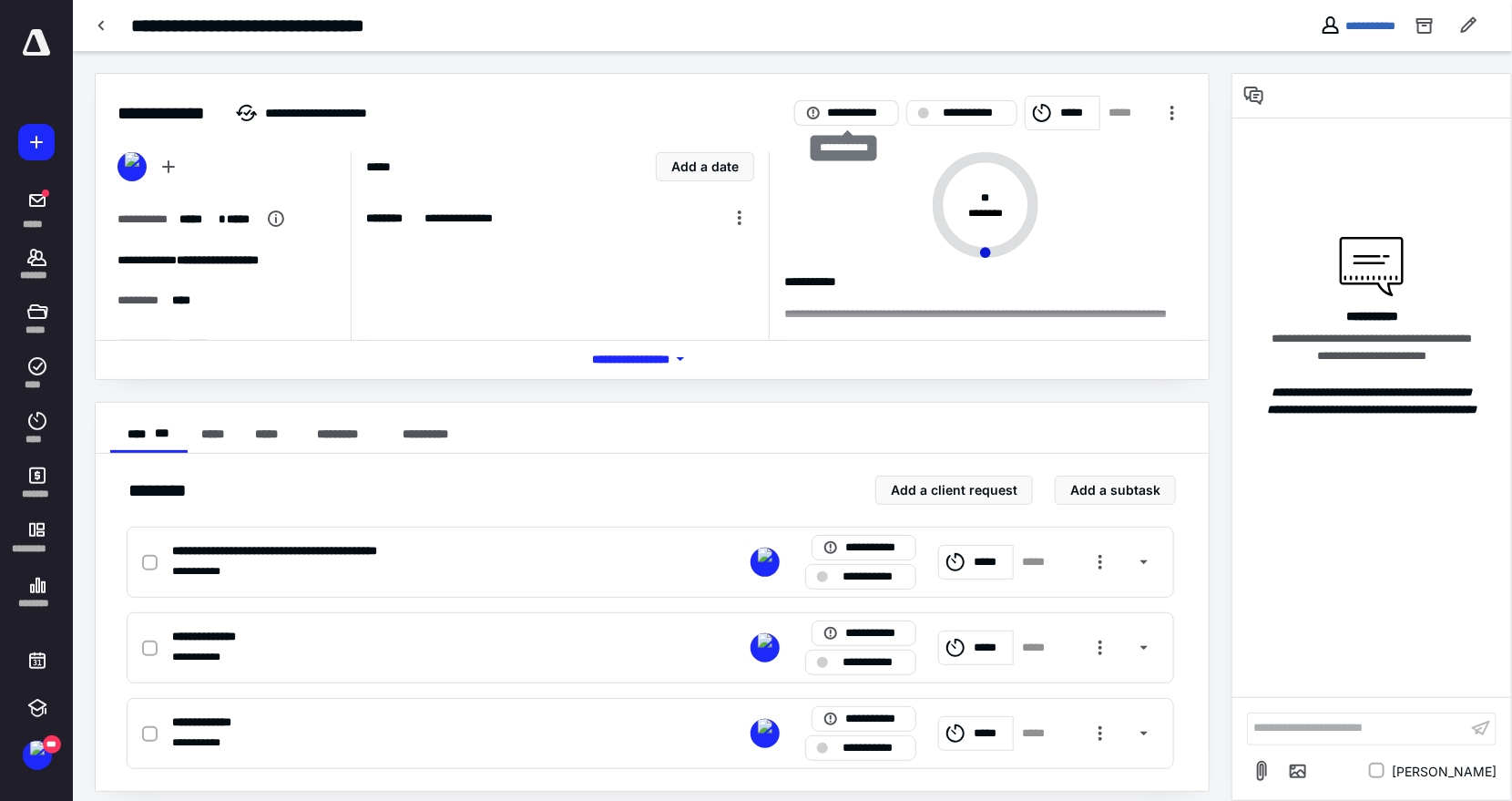 click on "**********" at bounding box center [857, 113] 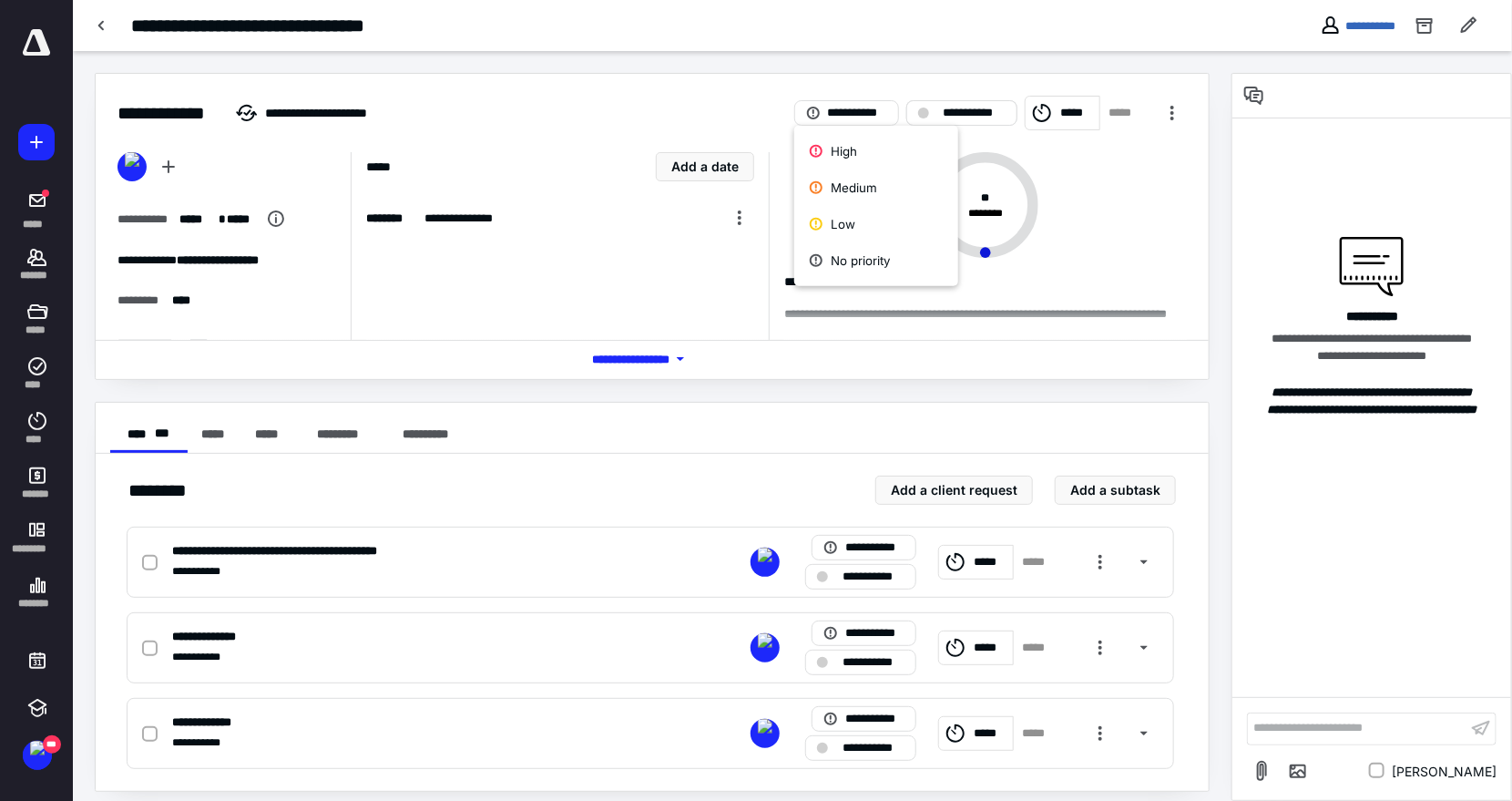 click on "**********" at bounding box center [962, 113] 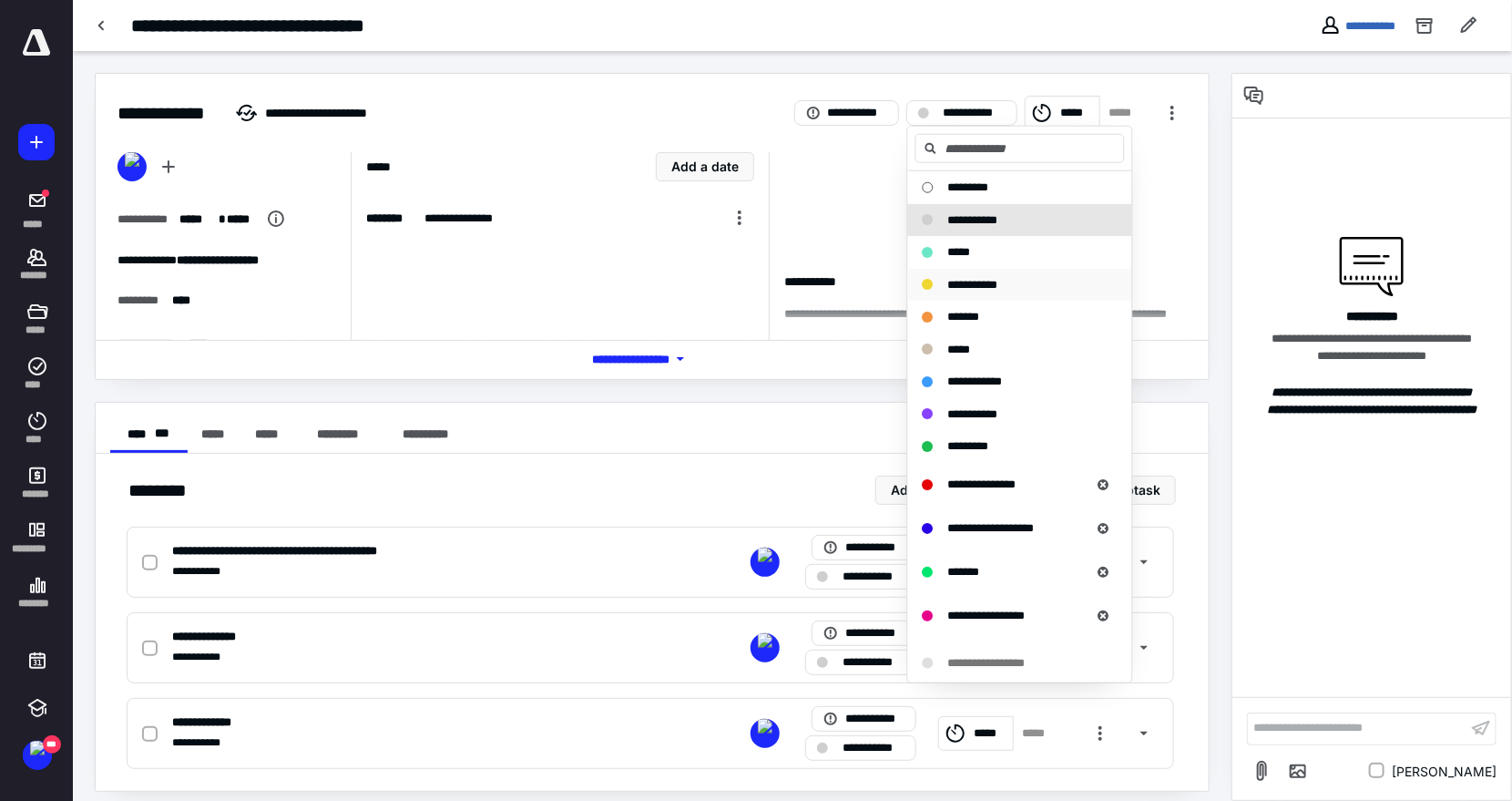 click at bounding box center (928, 284) 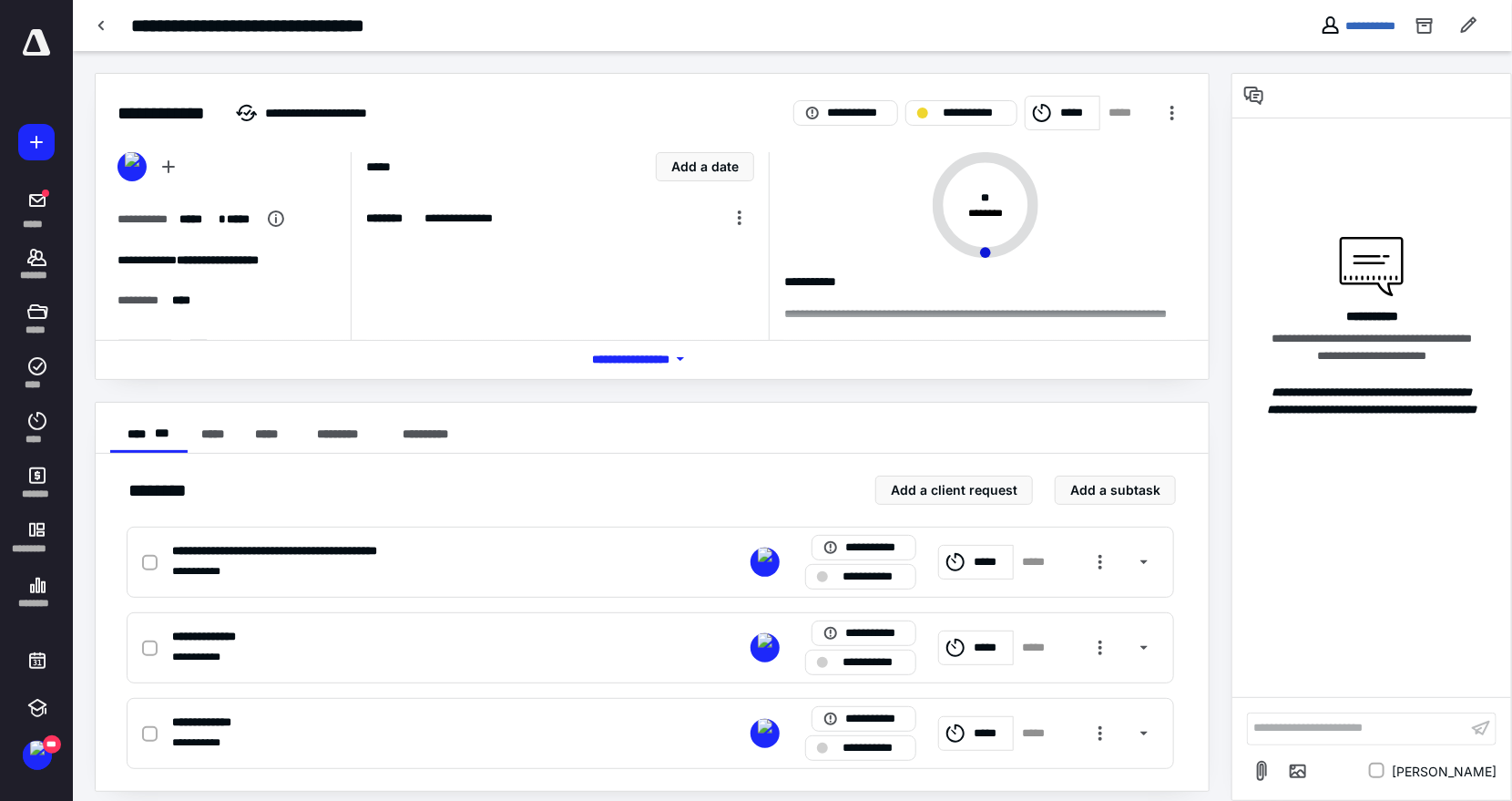 click on "**********" at bounding box center (792, 26) 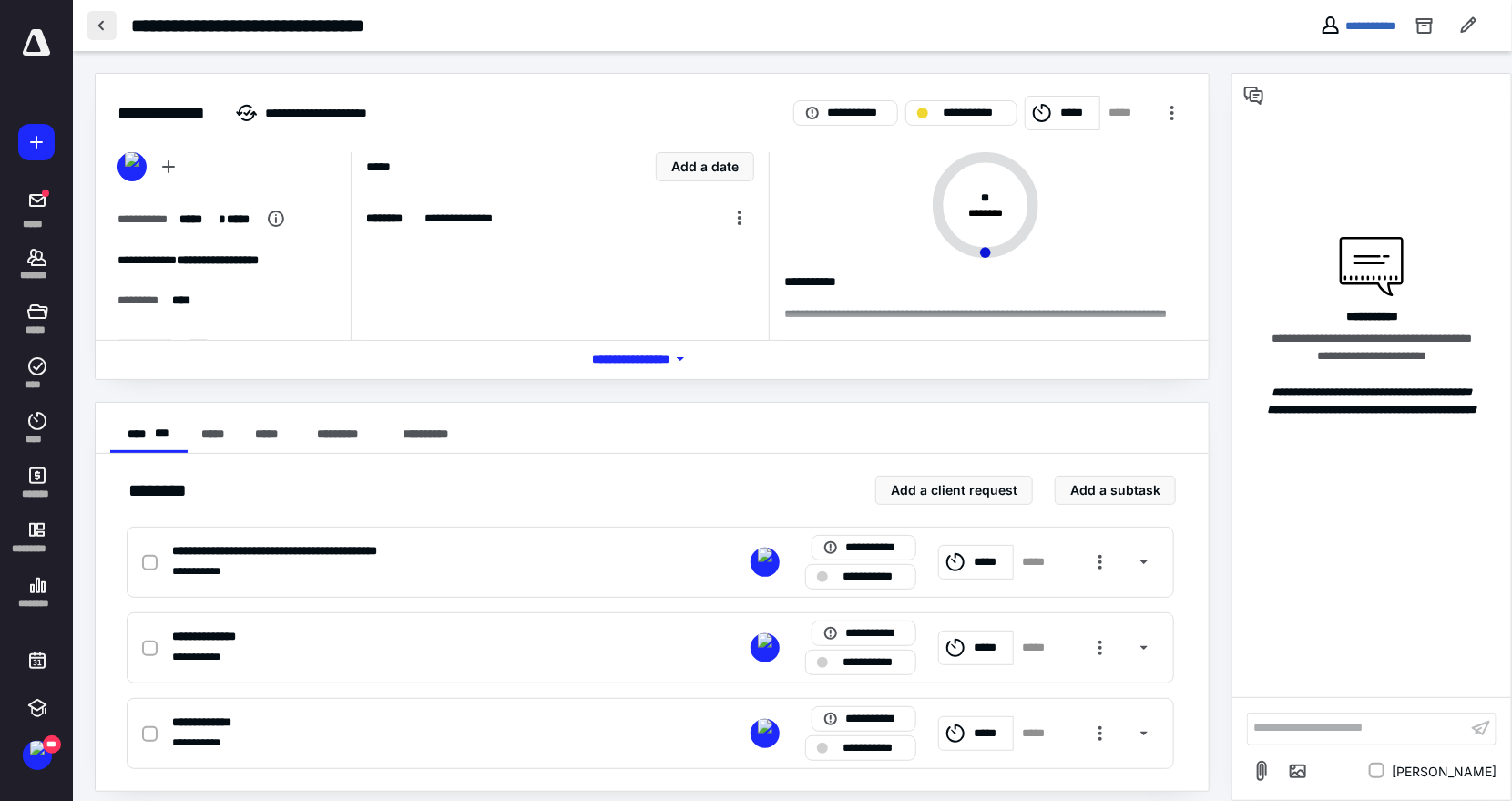 click at bounding box center [102, 26] 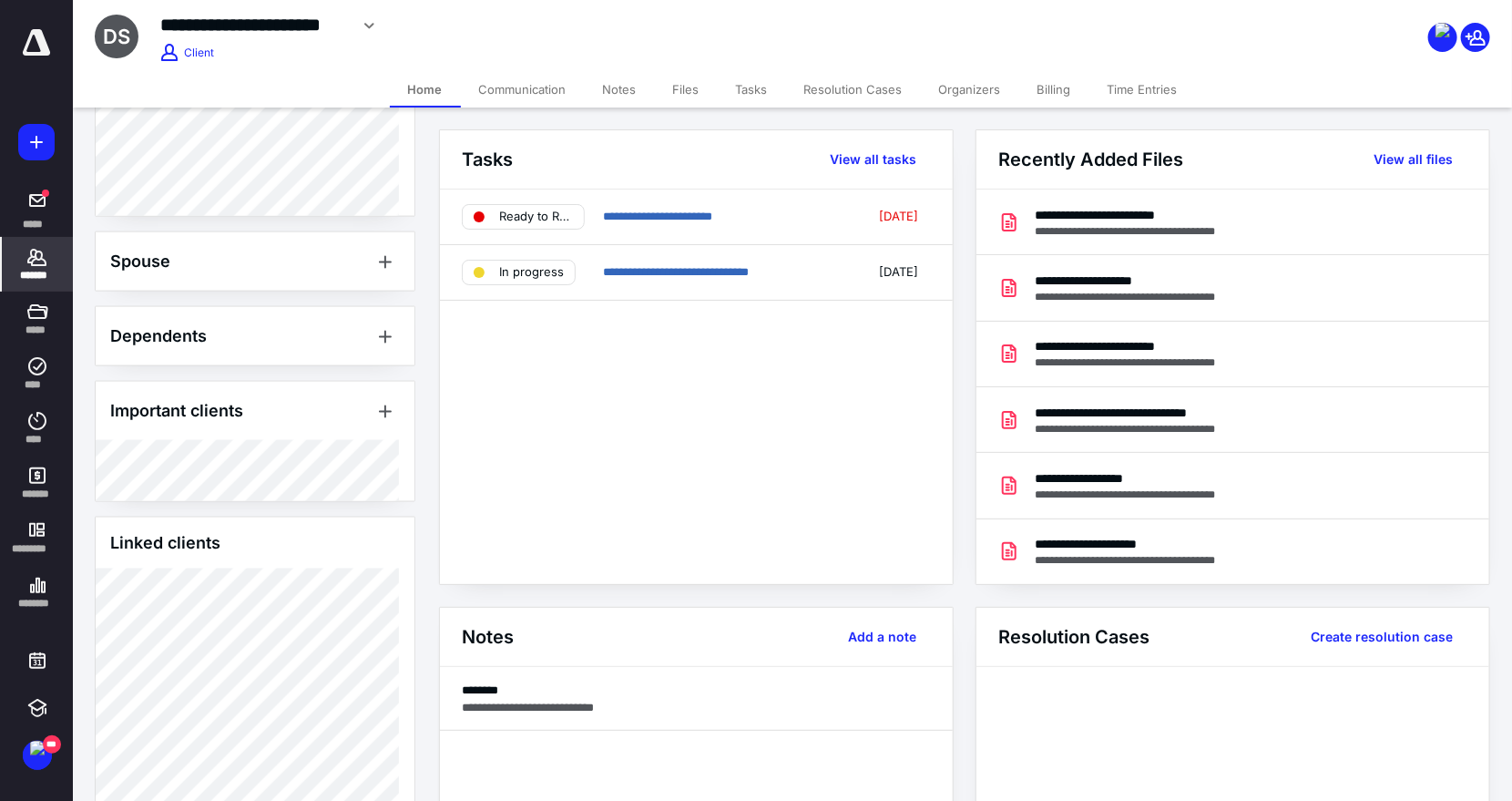 scroll, scrollTop: 1312, scrollLeft: 0, axis: vertical 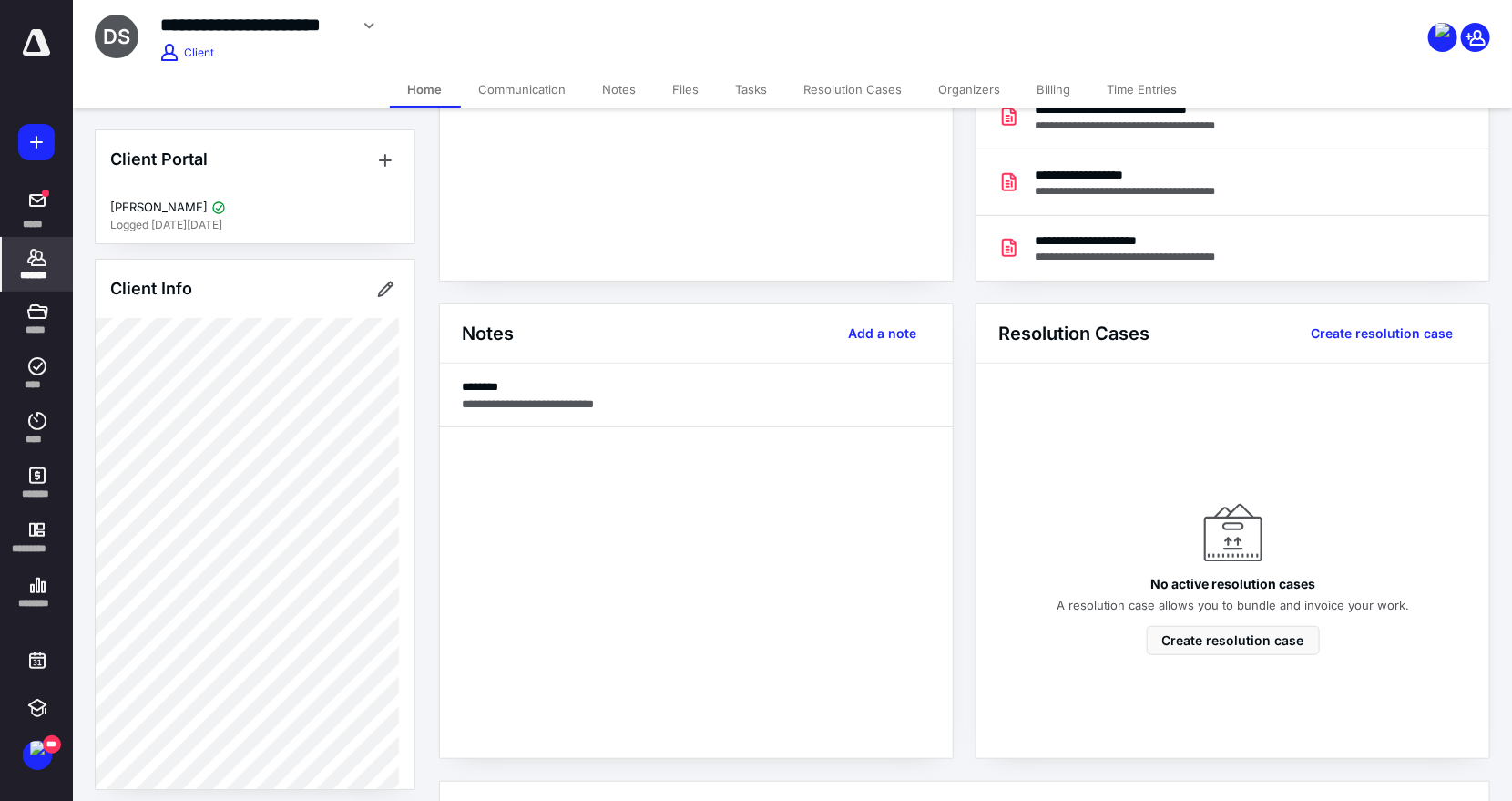 click on "Billing" at bounding box center [1054, 89] 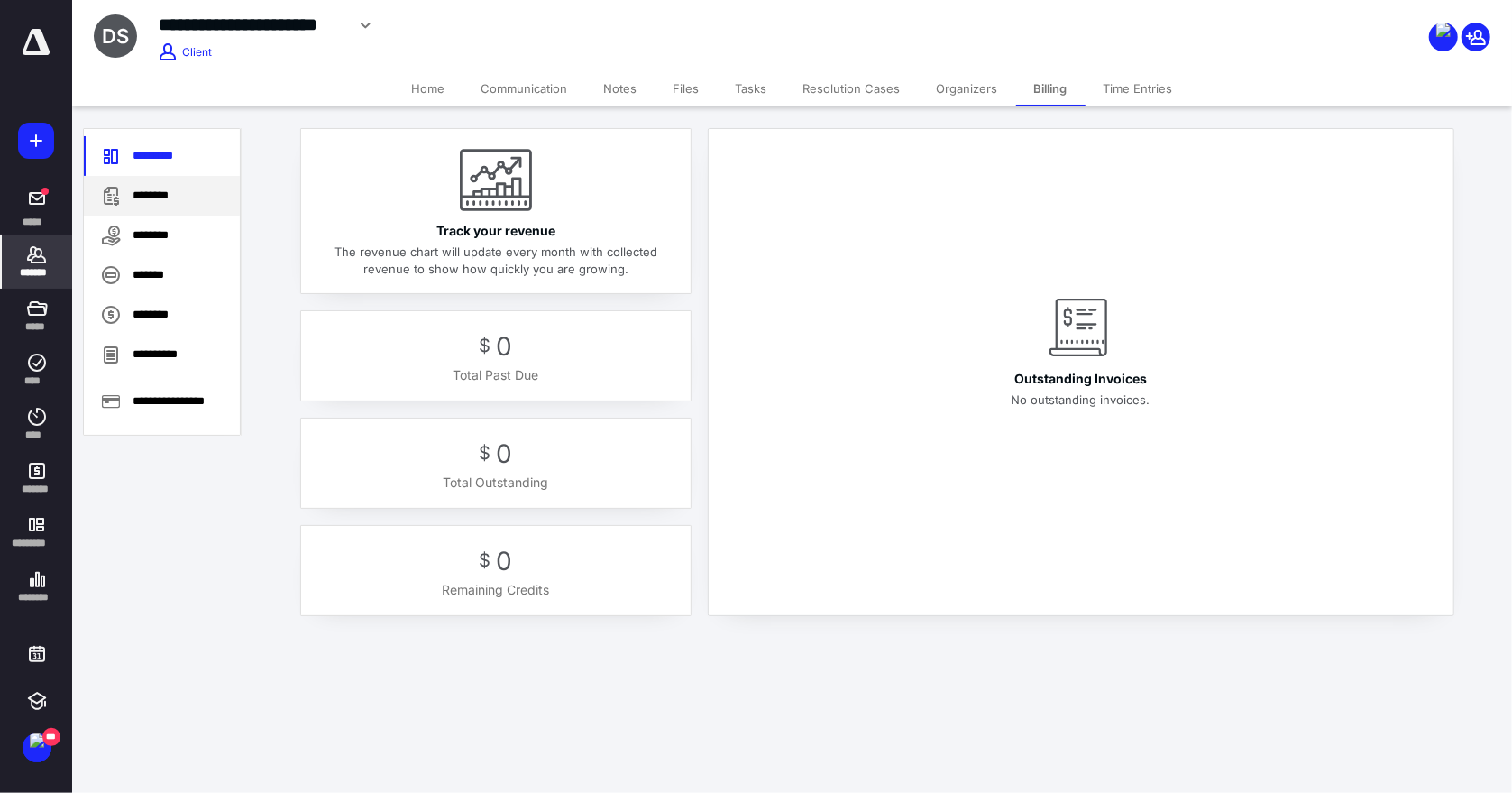 click on "********" at bounding box center [161, 196] 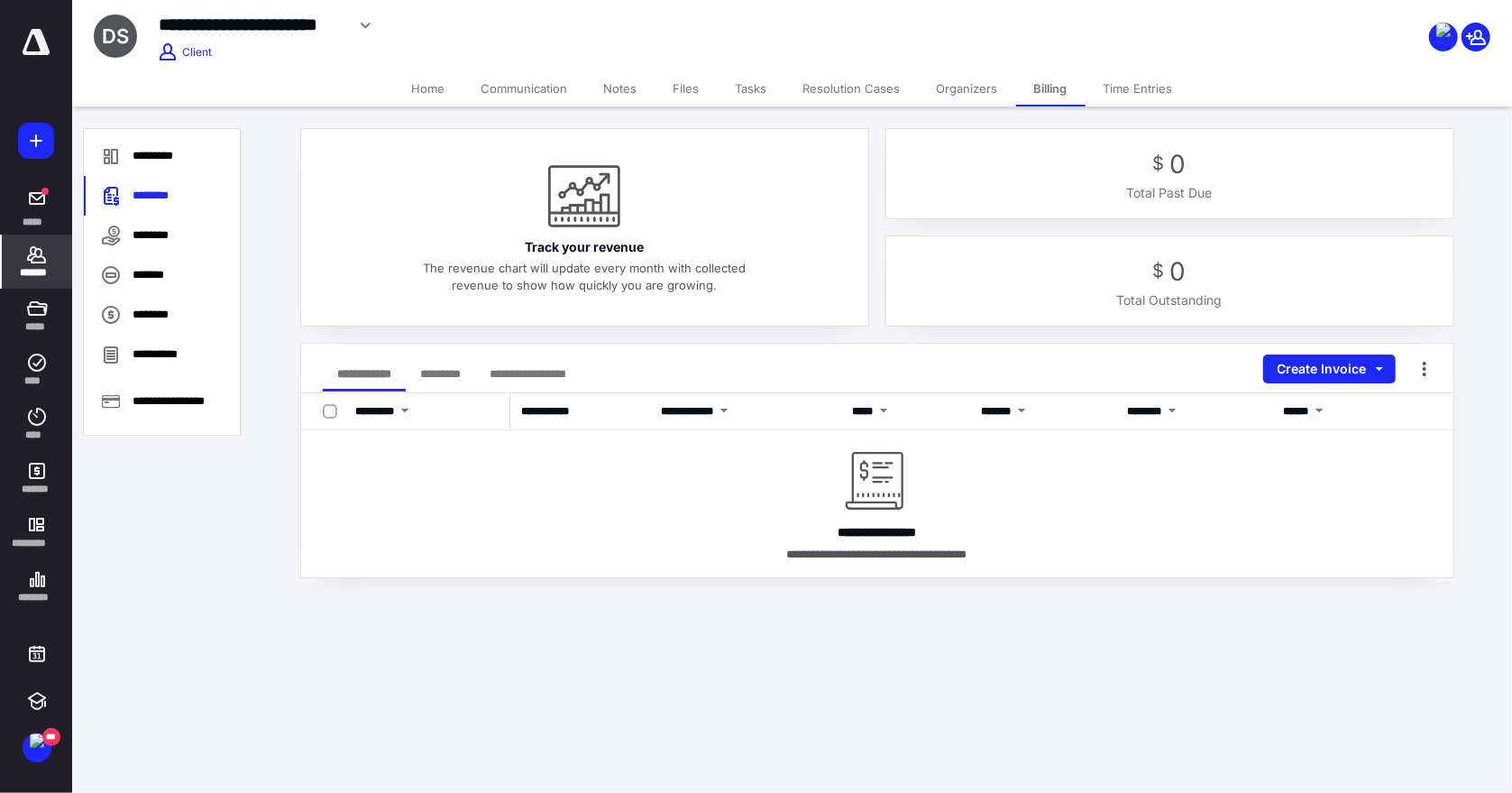 click on "Time Entries" at bounding box center (1138, 88) 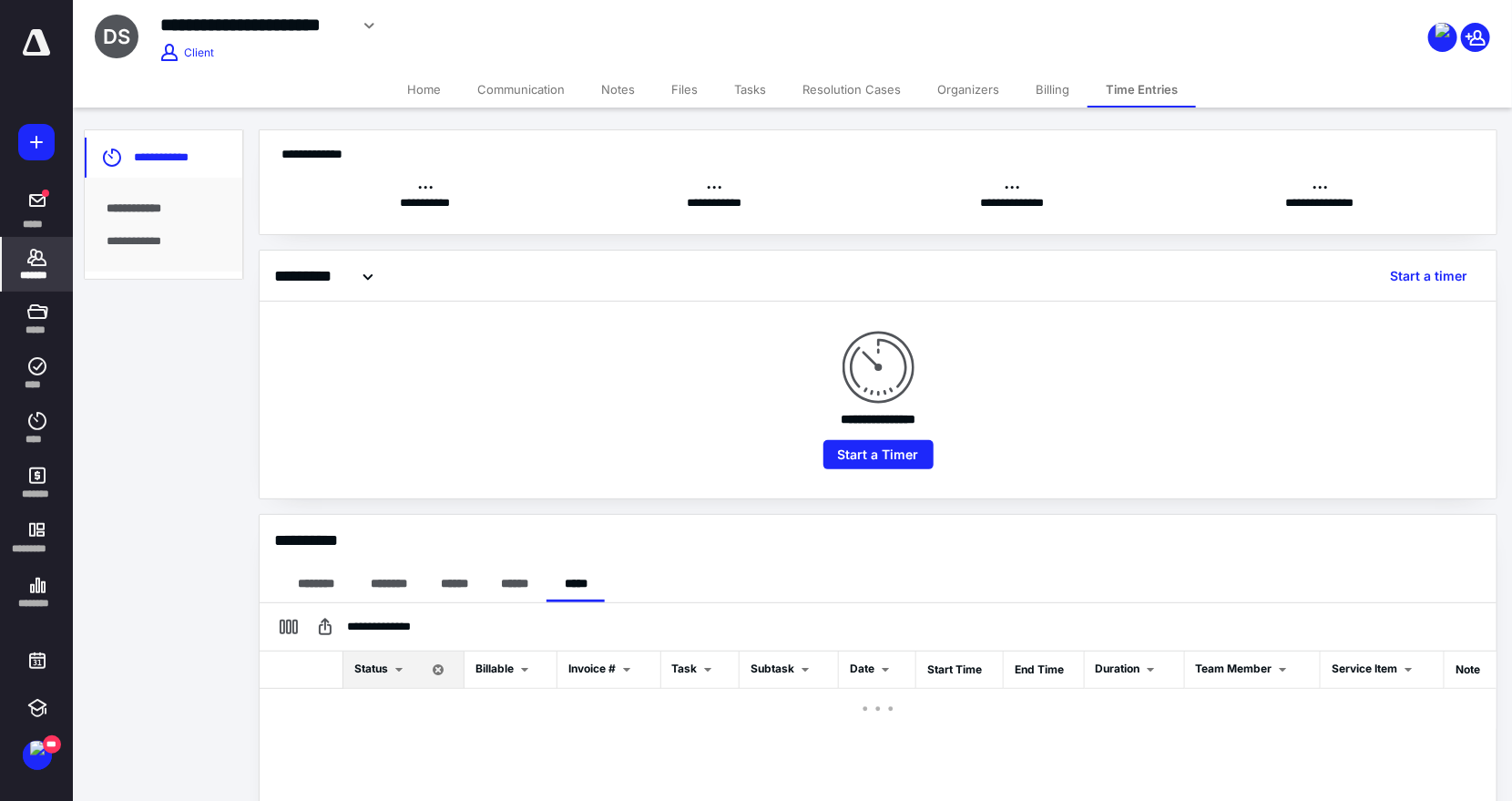 scroll, scrollTop: 0, scrollLeft: 0, axis: both 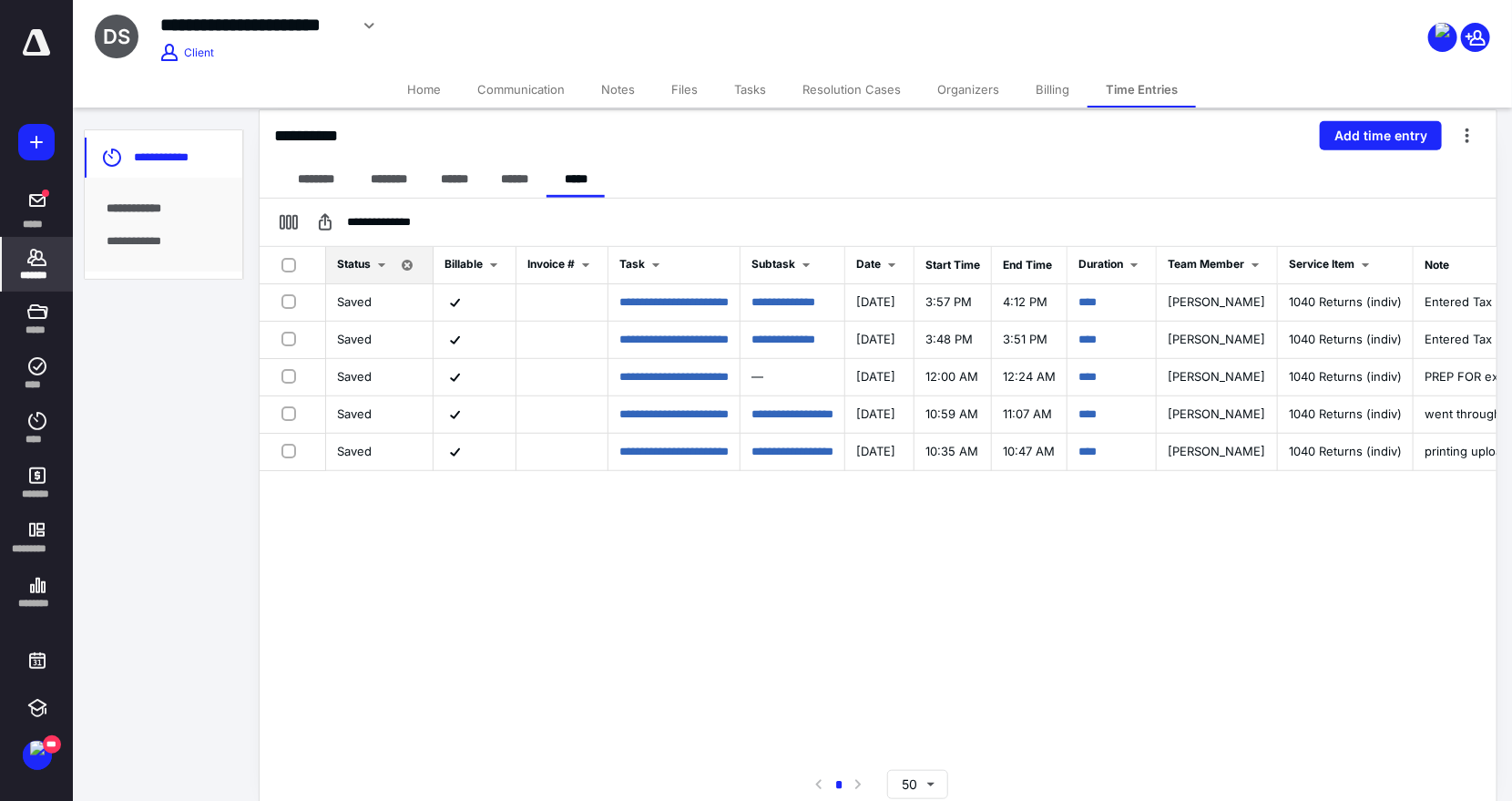 click on "Home" at bounding box center [424, 89] 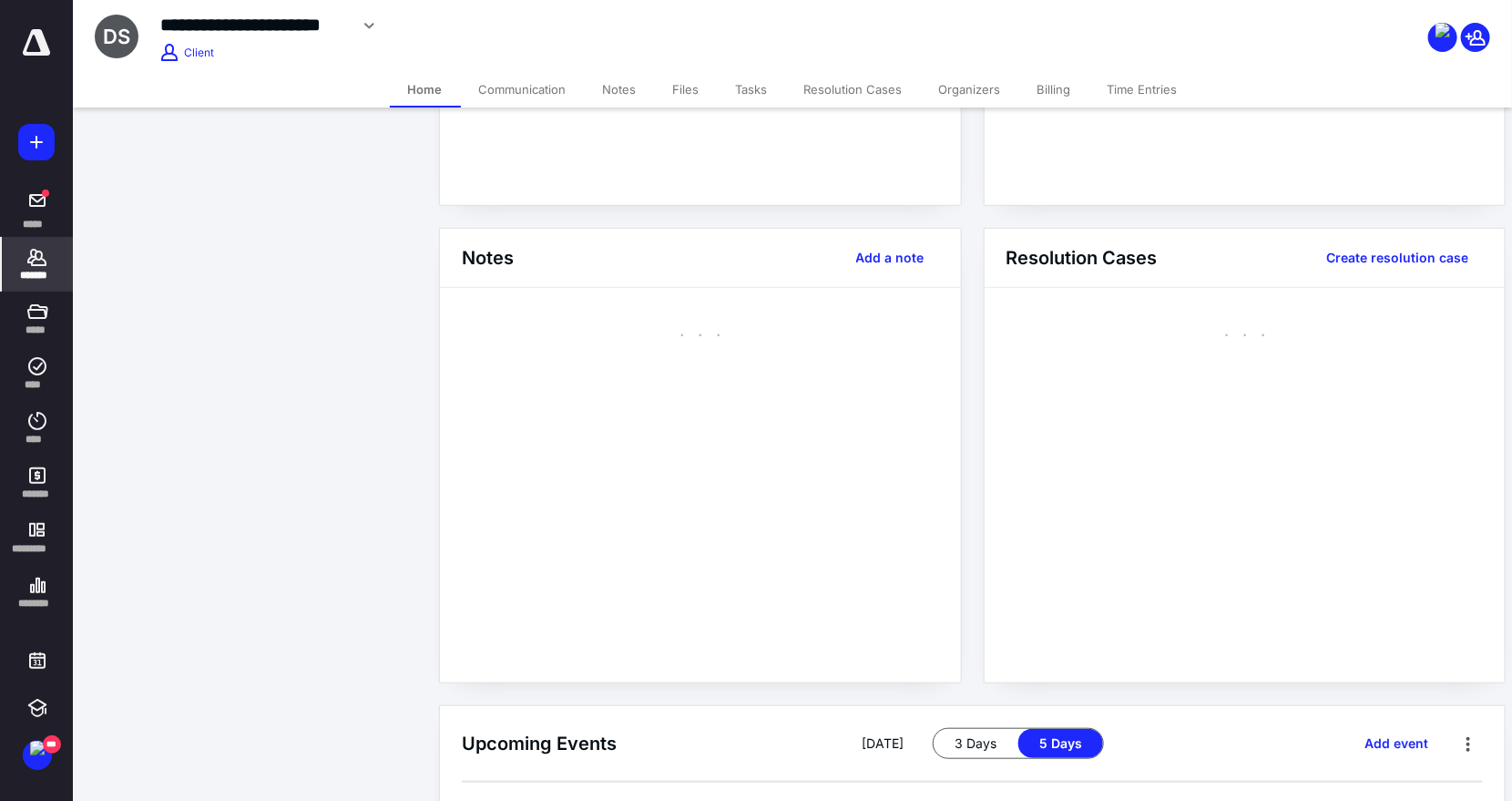 scroll, scrollTop: 0, scrollLeft: 0, axis: both 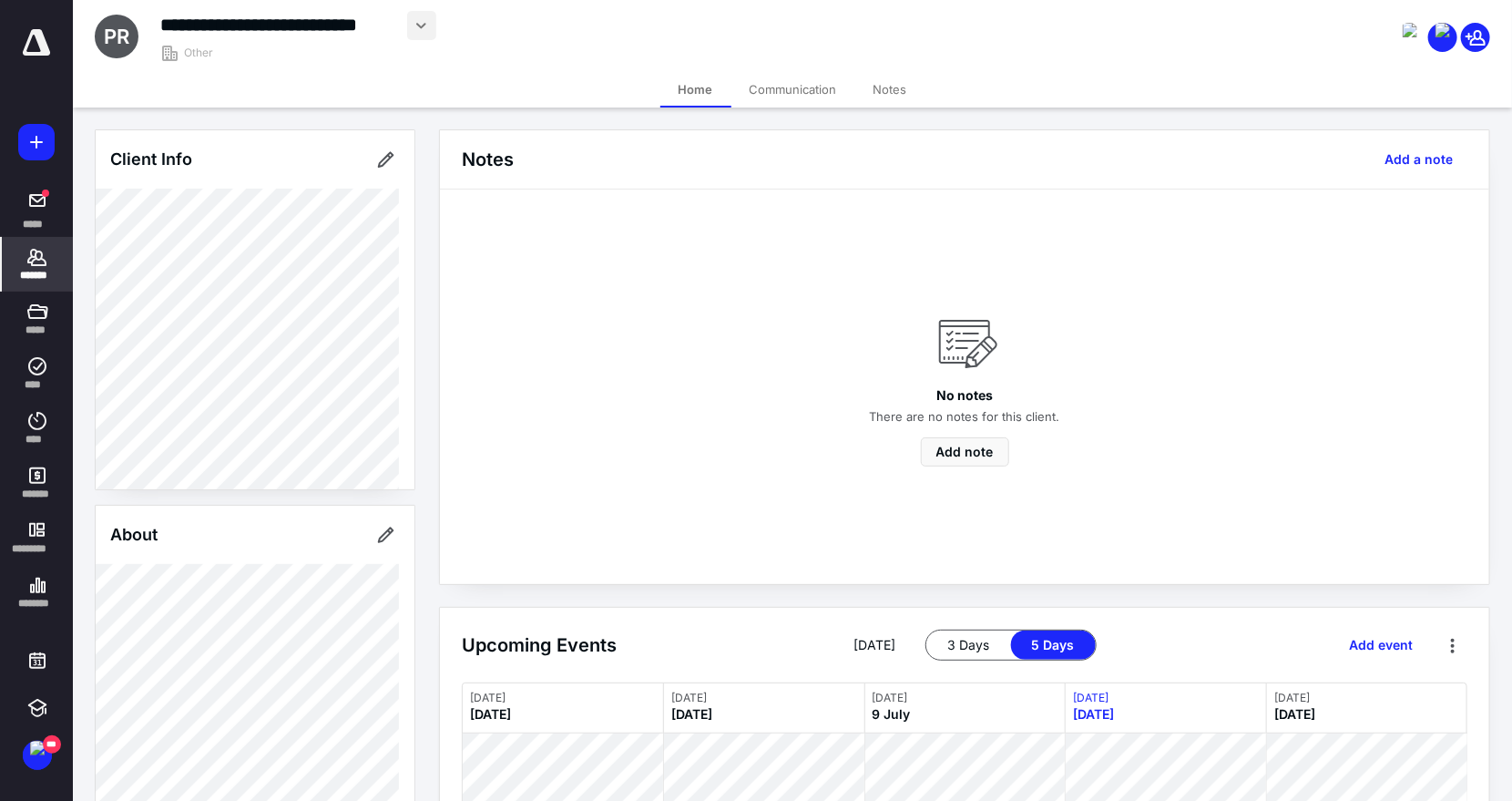 click at bounding box center (422, 26) 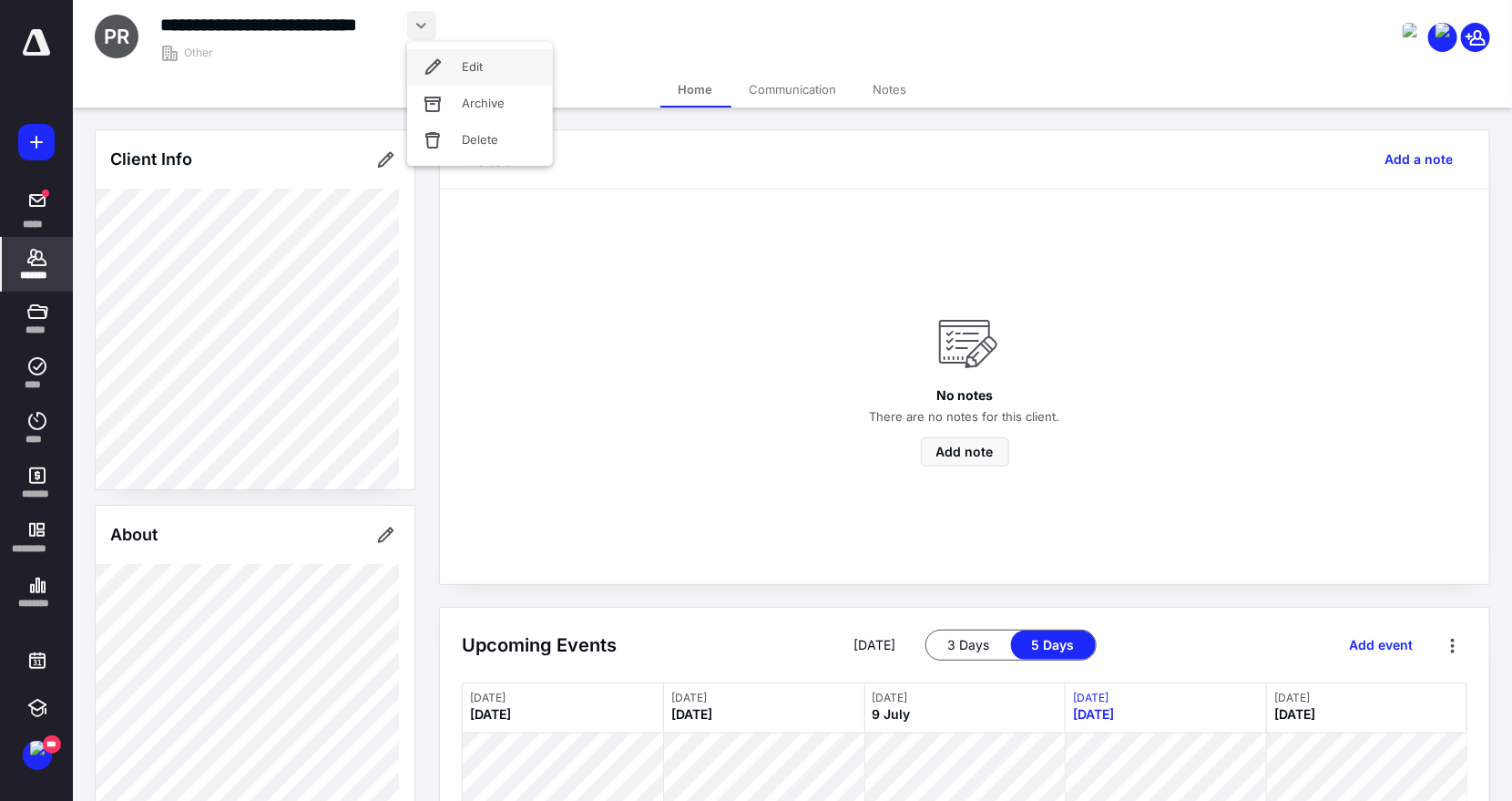 click 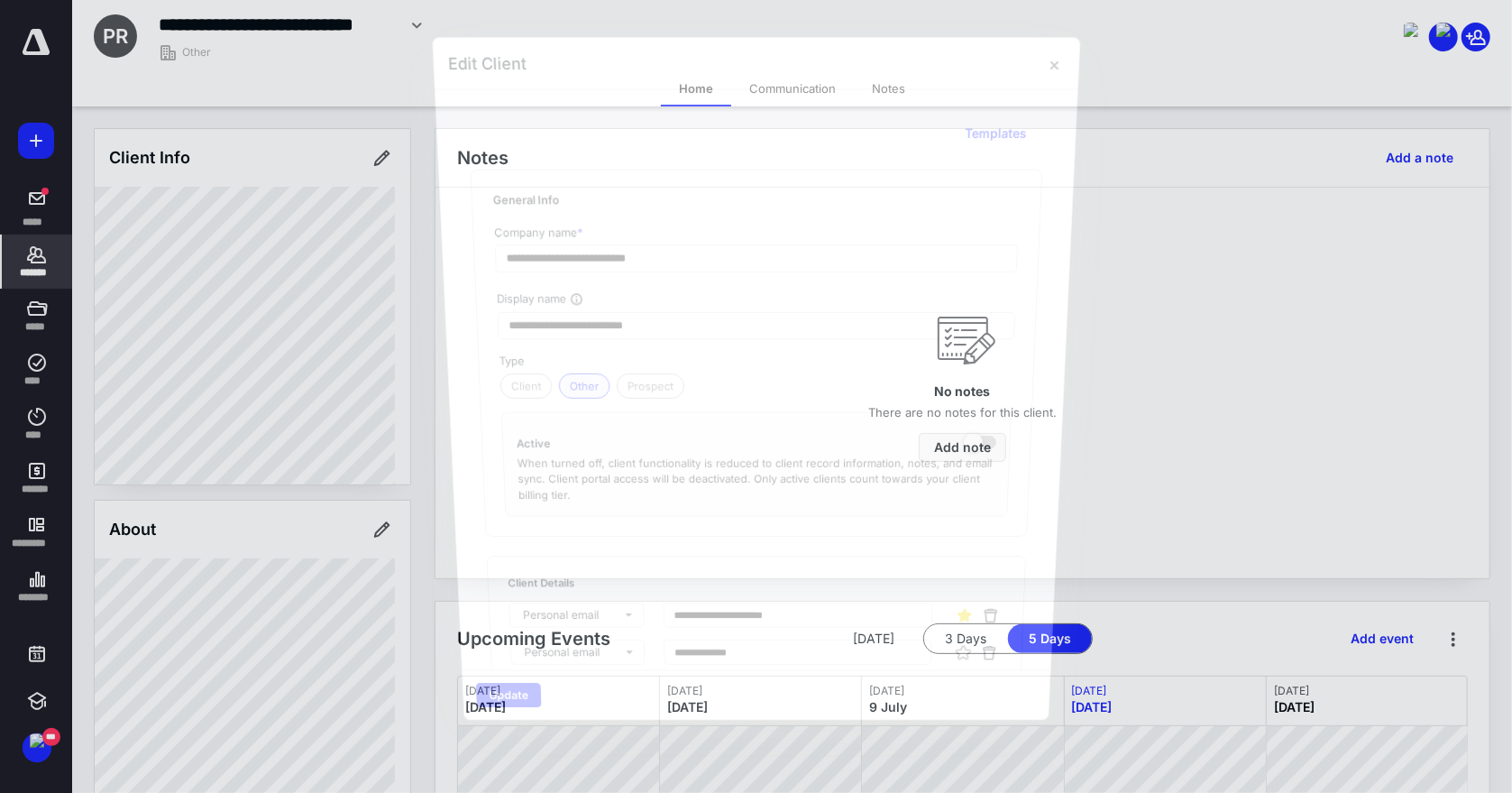type on "**********" 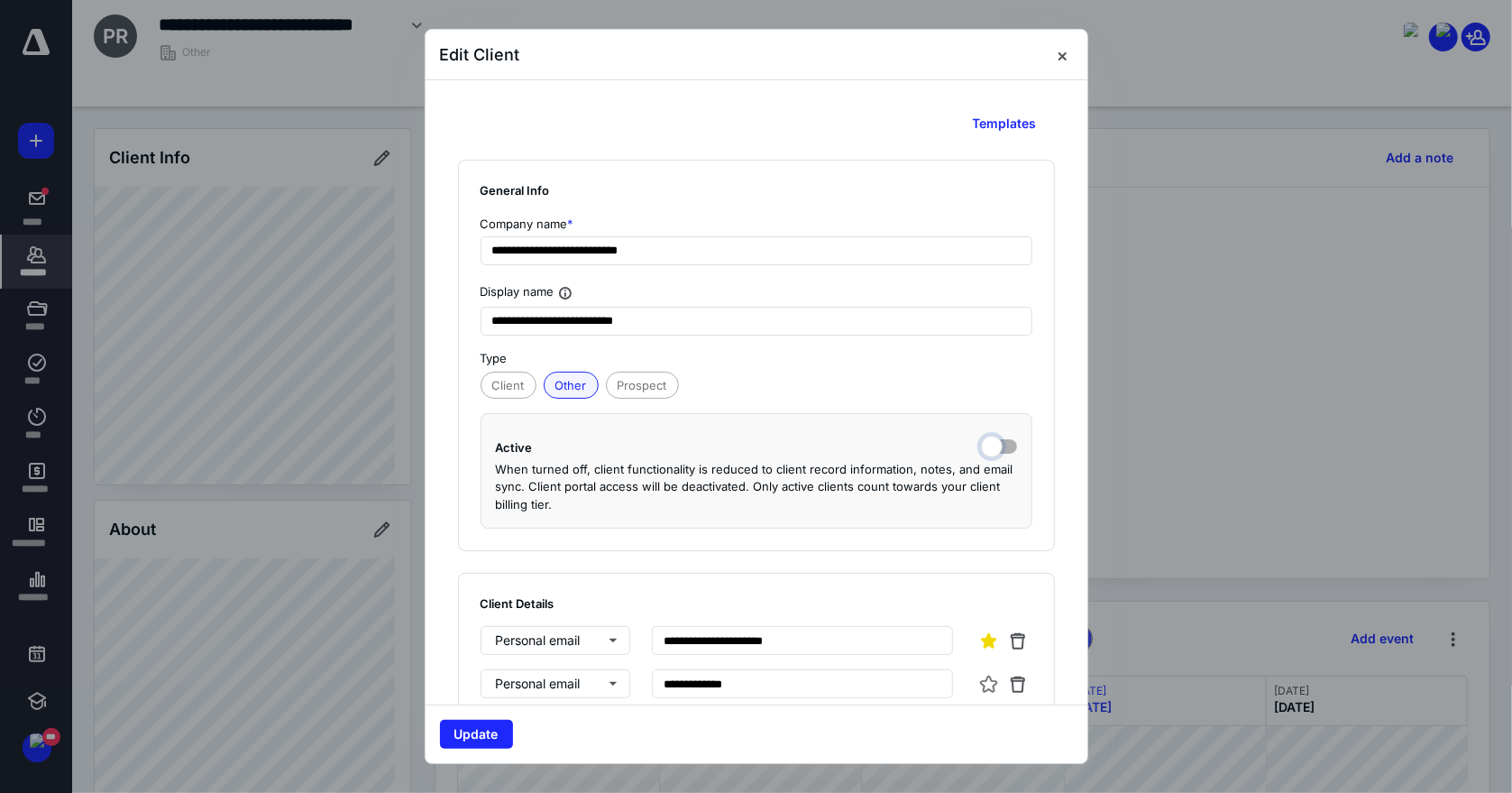 click at bounding box center (999, 445) 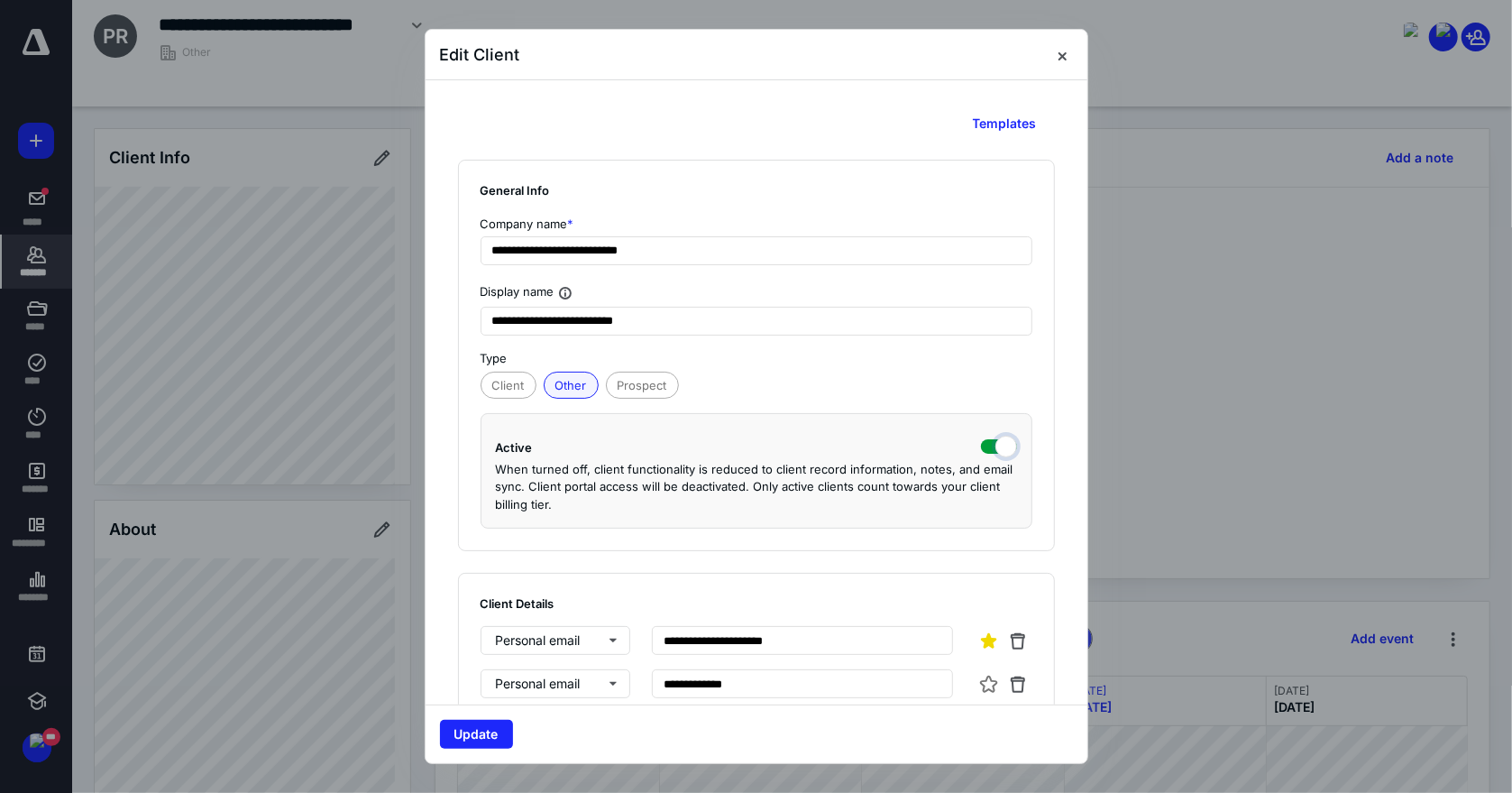 checkbox on "true" 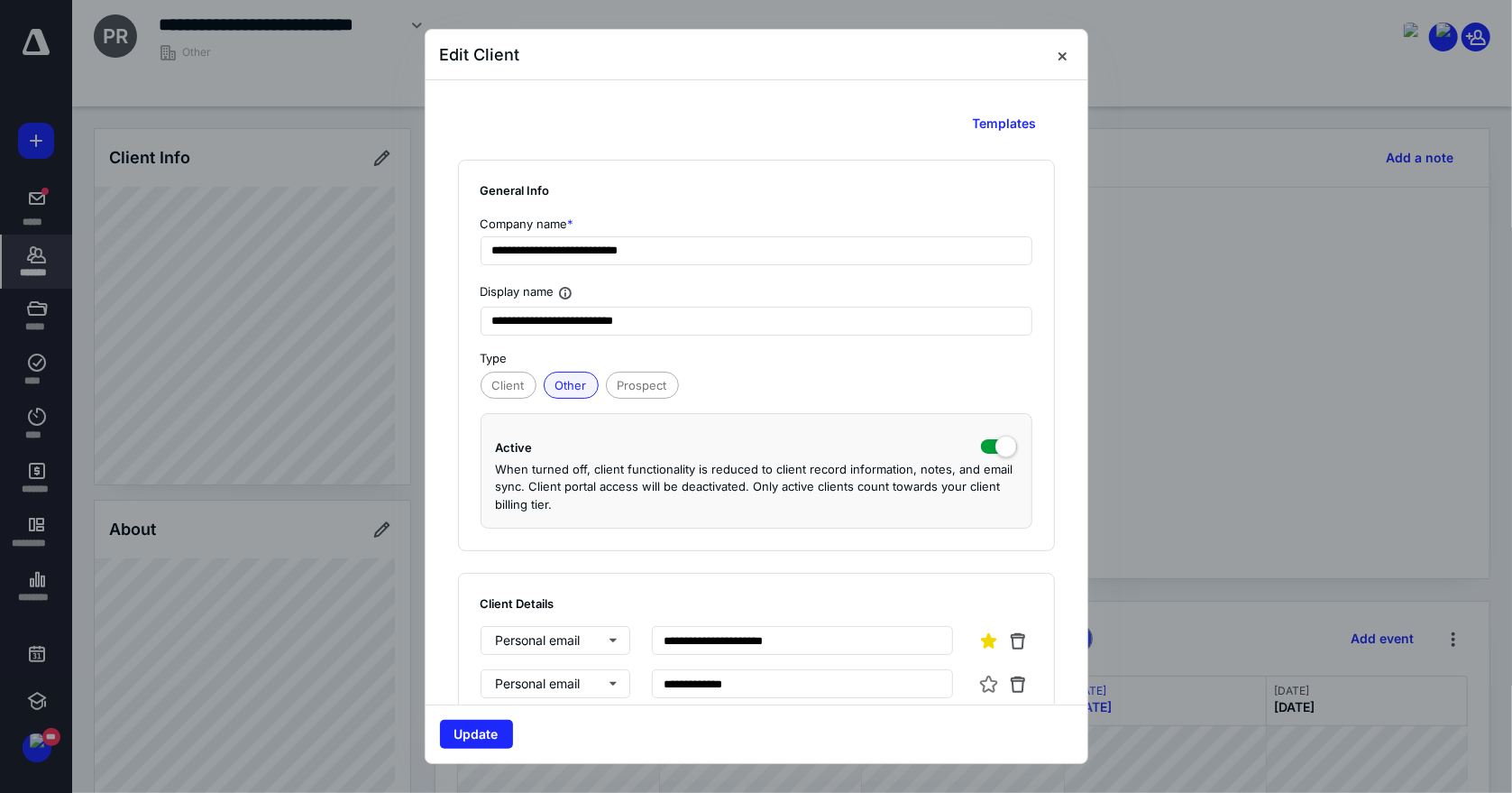 click on "Other" at bounding box center [571, 385] 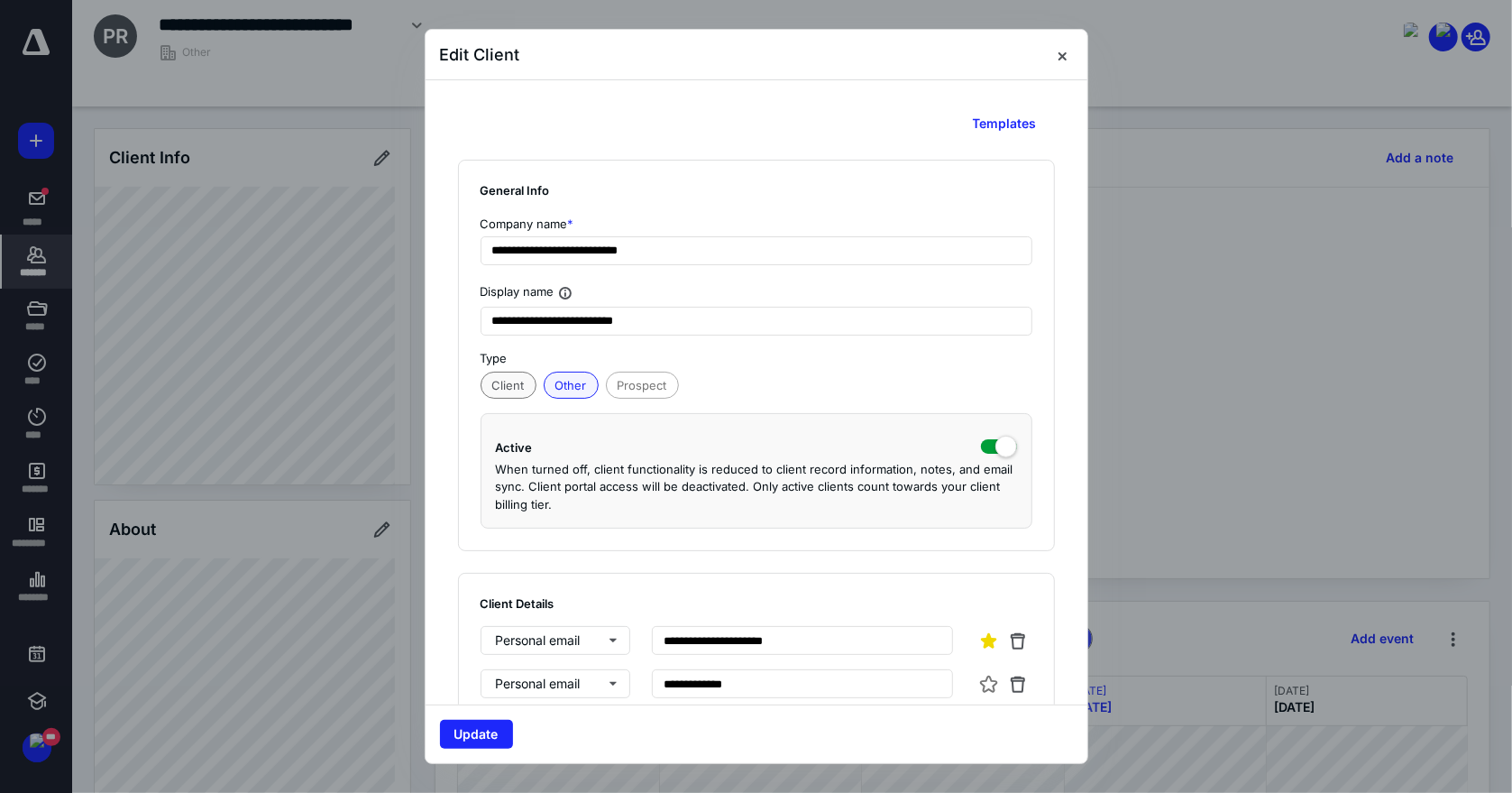 click on "Client" at bounding box center (509, 385) 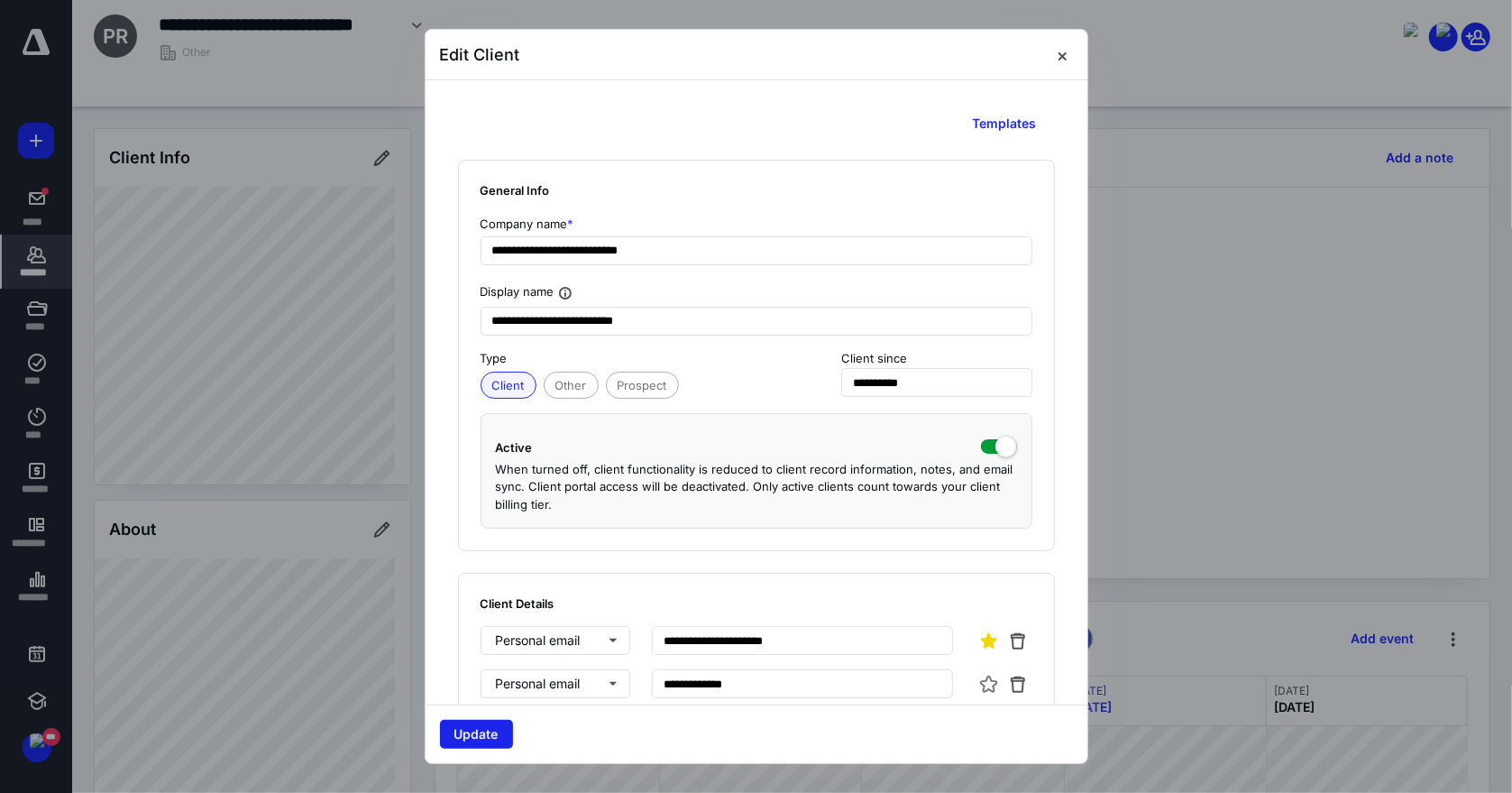 click on "Update" at bounding box center [476, 734] 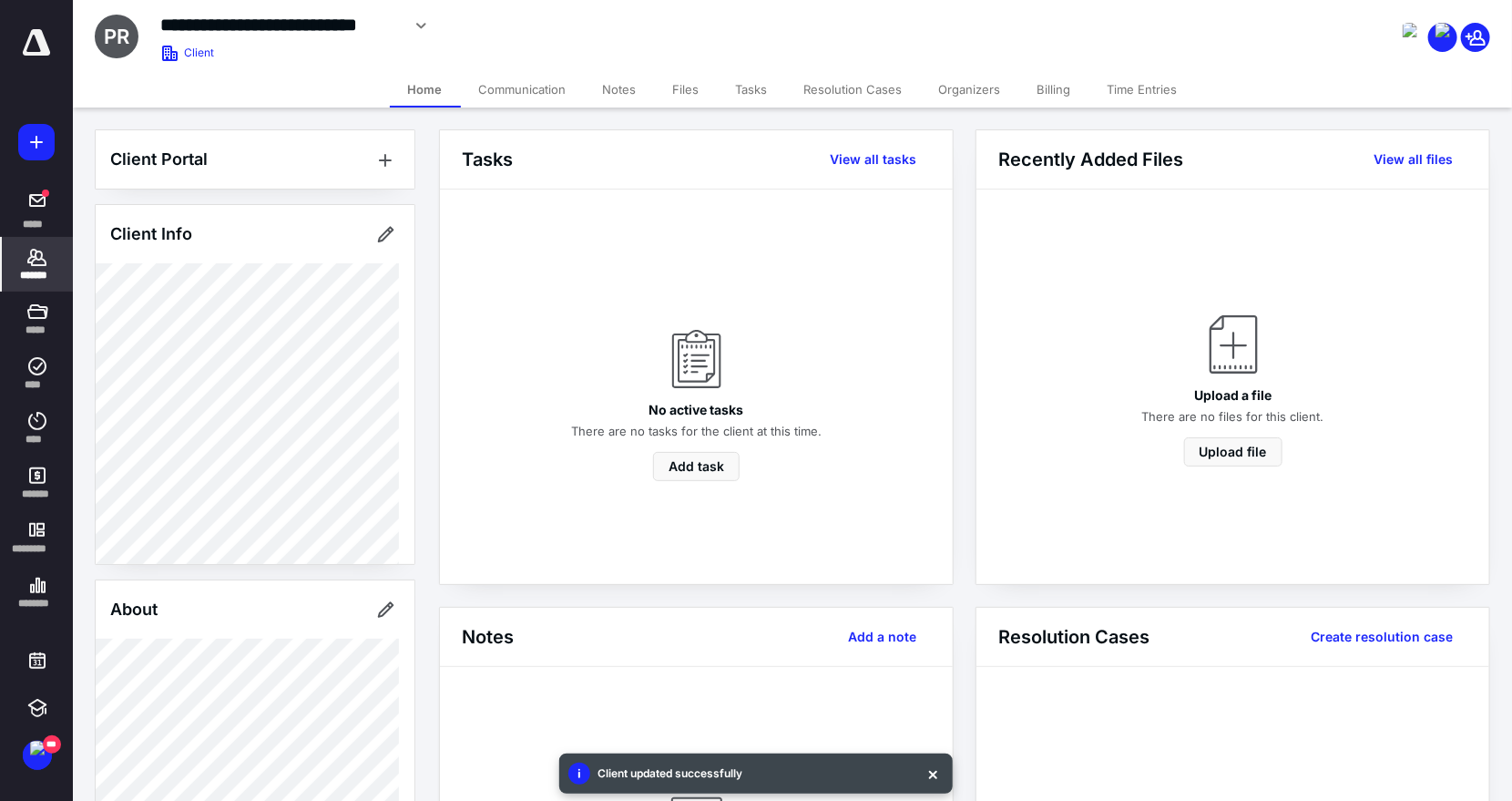 click on "Time Entries" at bounding box center (1142, 89) 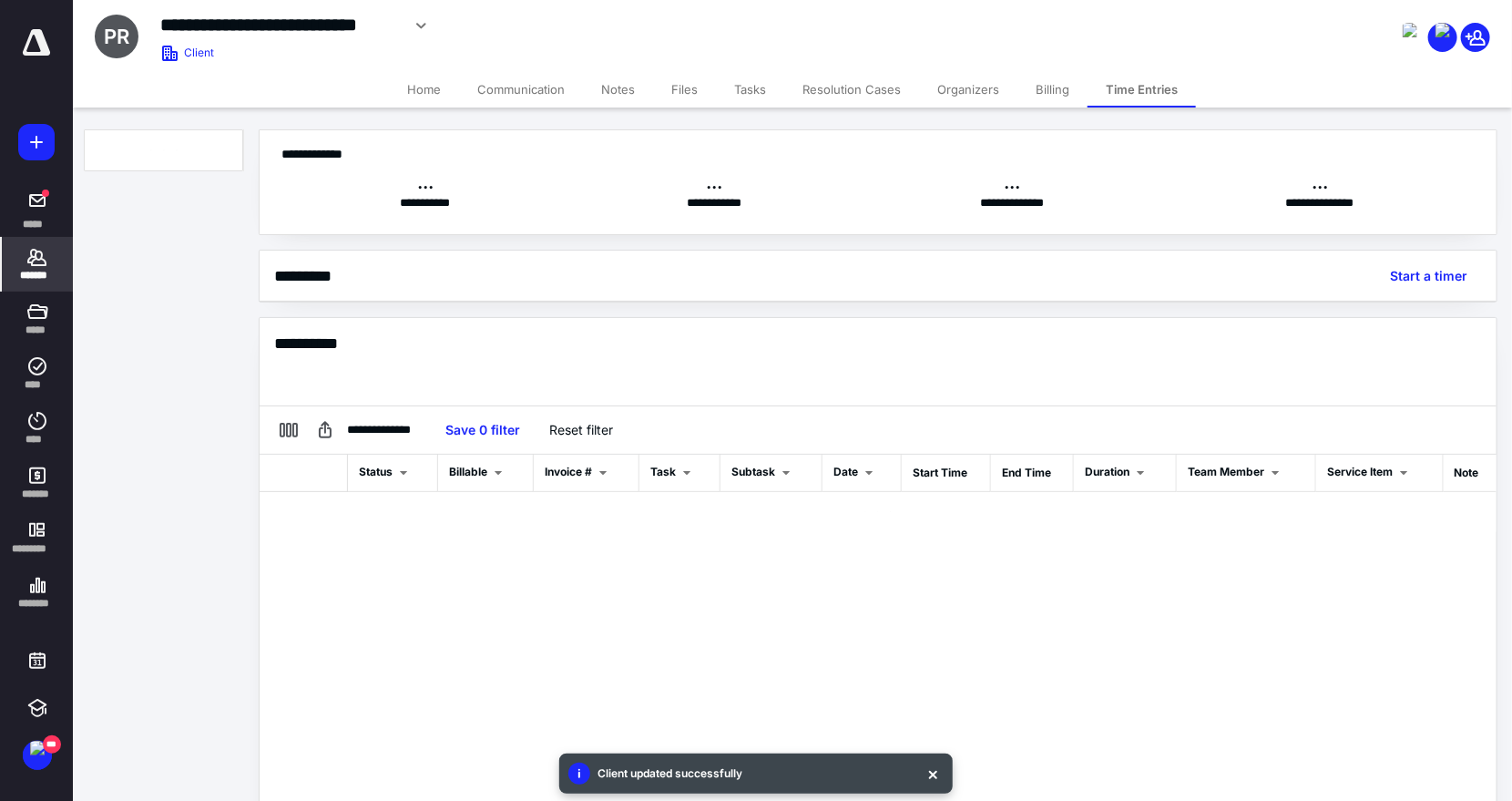 scroll, scrollTop: 0, scrollLeft: 0, axis: both 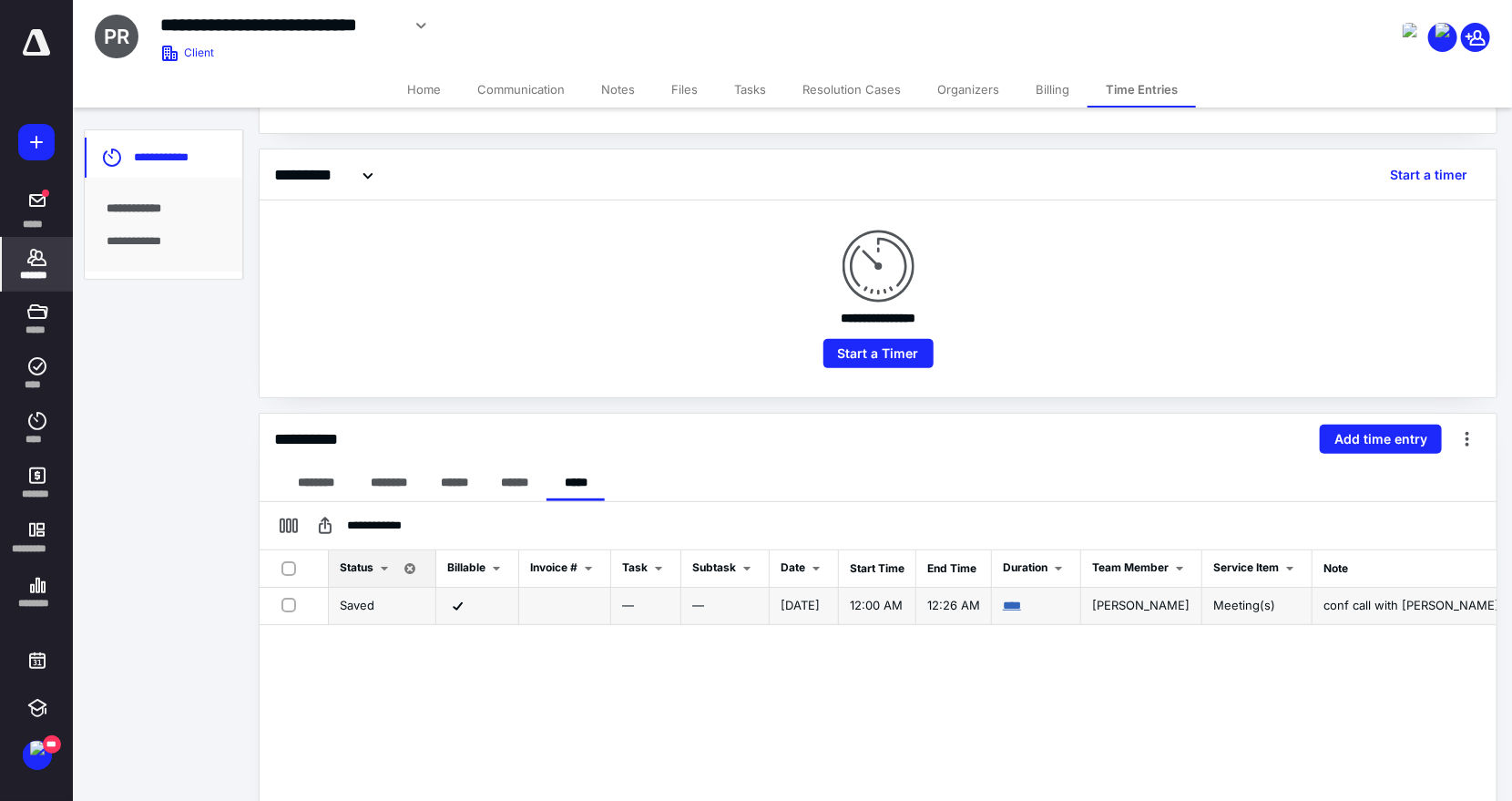 click on "****" at bounding box center [1012, 605] 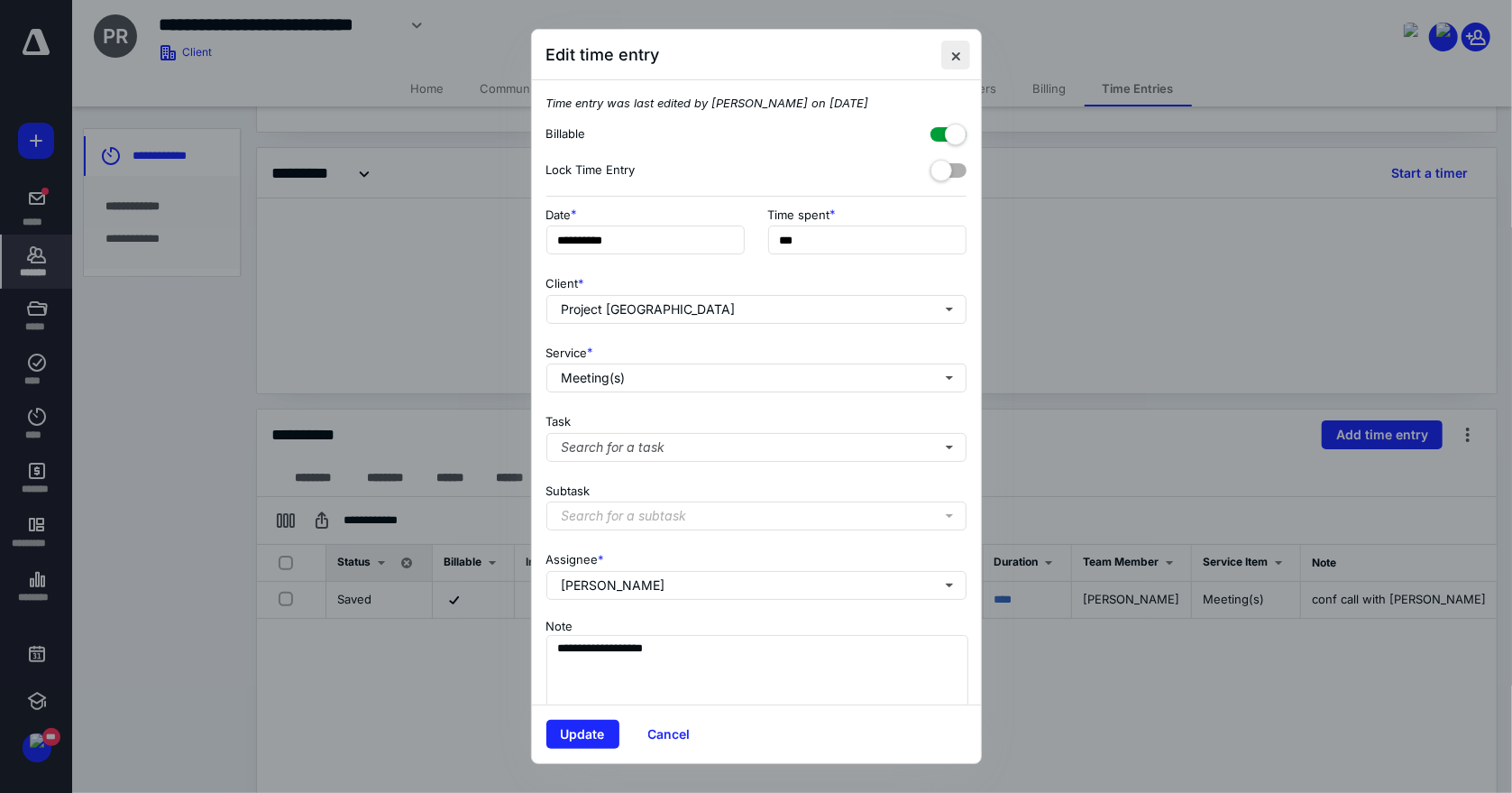 click at bounding box center (956, 55) 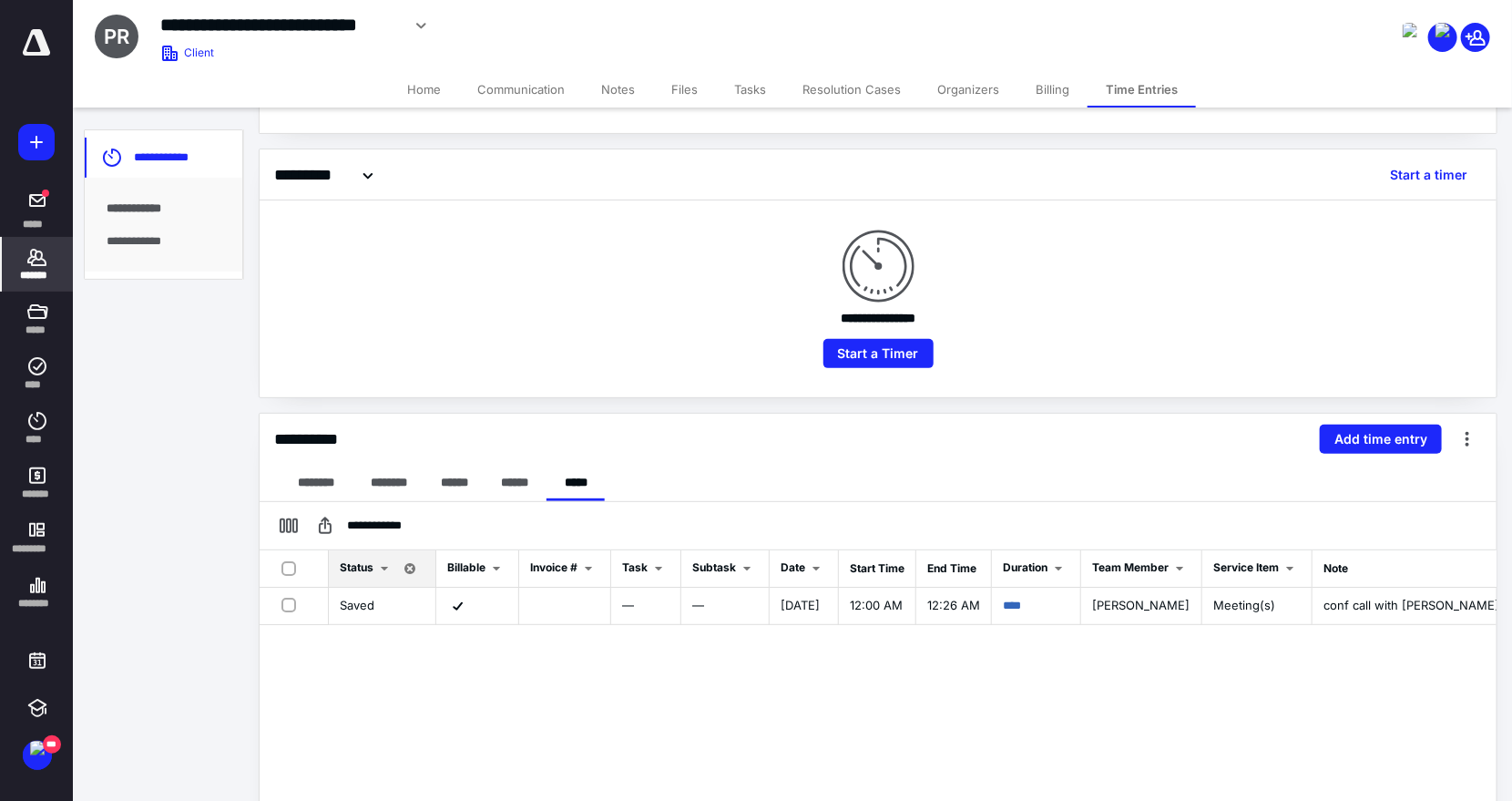 click on "Billing" at bounding box center (1052, 89) 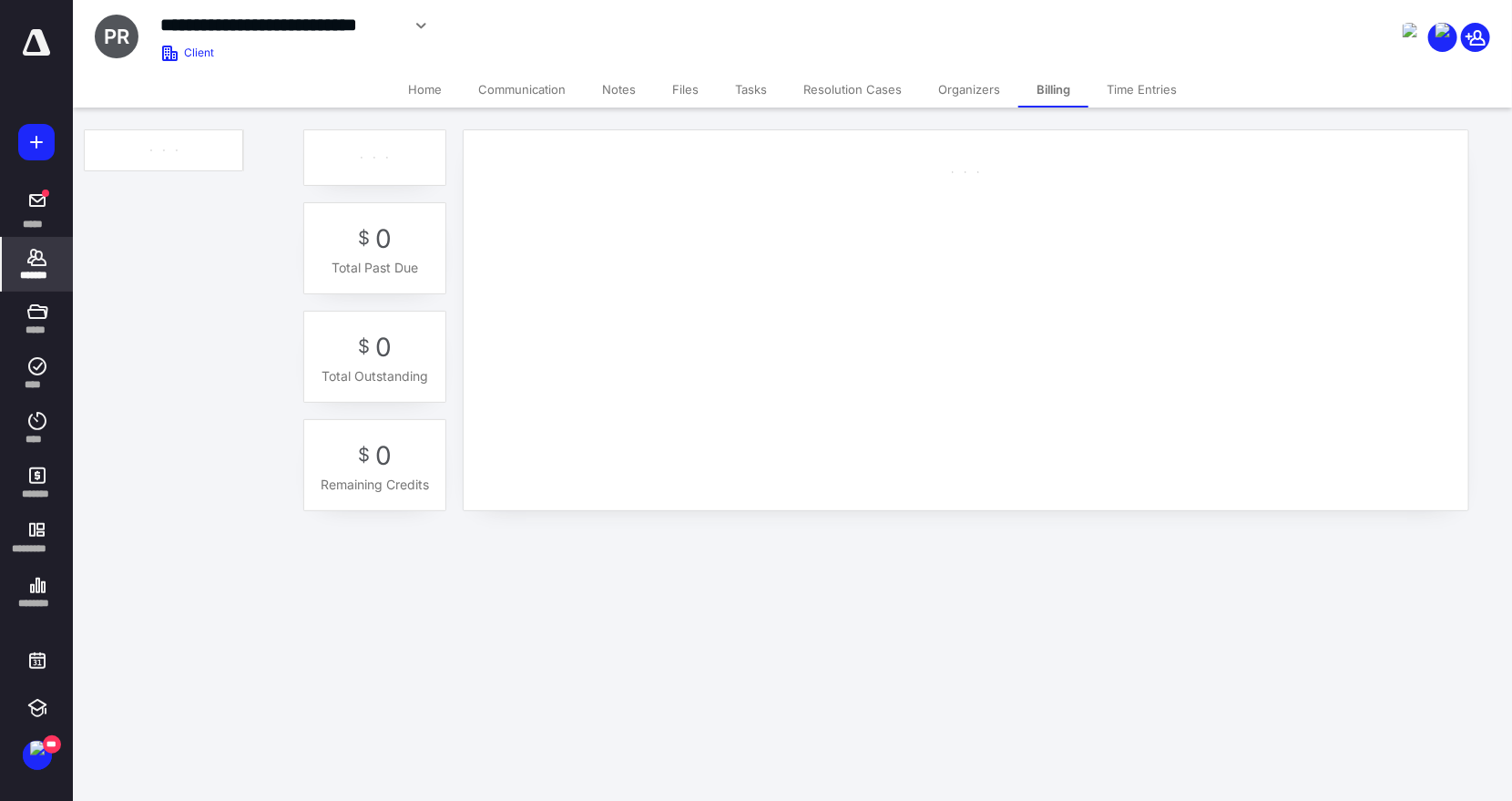 scroll, scrollTop: 0, scrollLeft: 0, axis: both 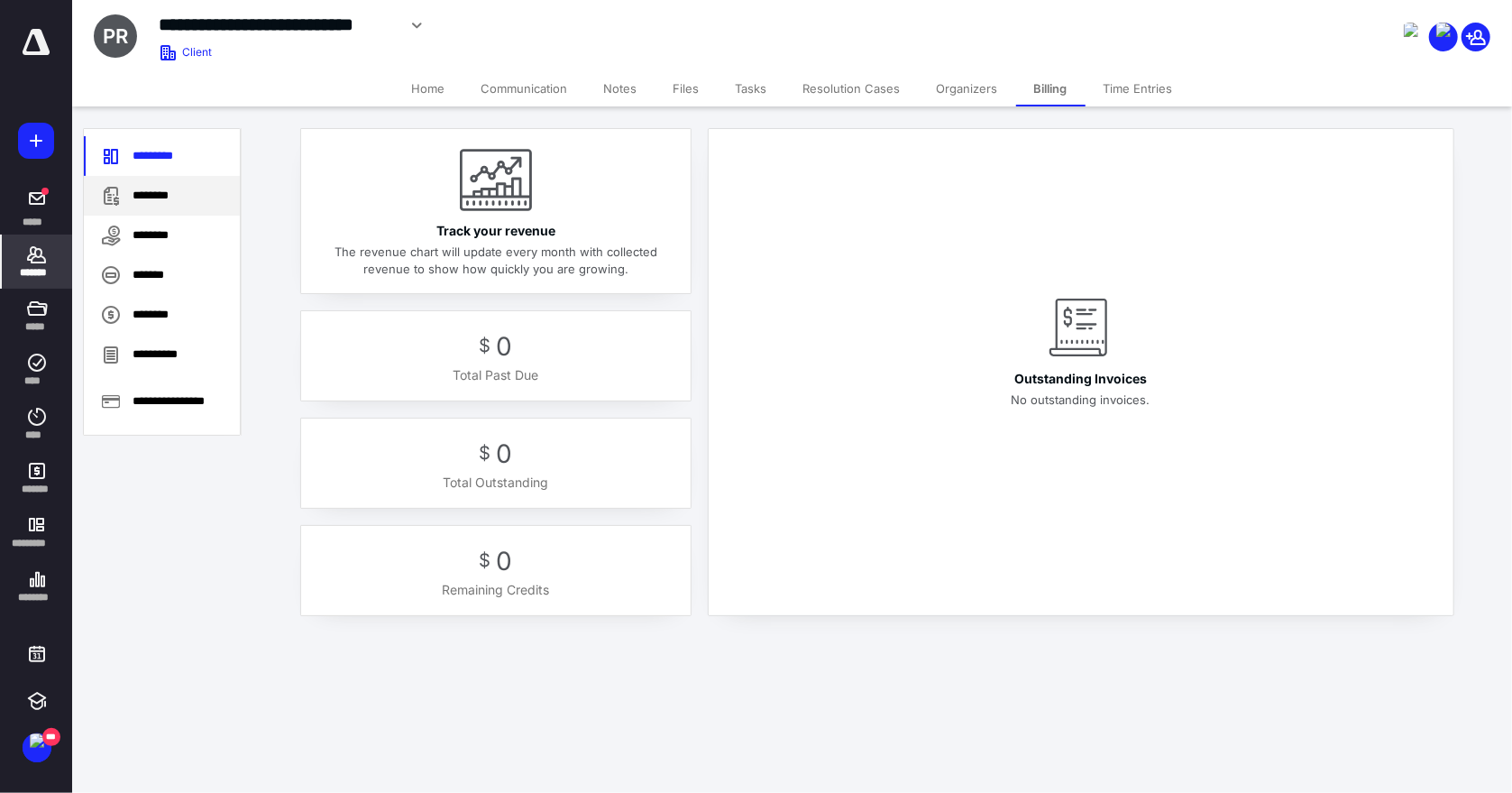 click on "********" at bounding box center (161, 196) 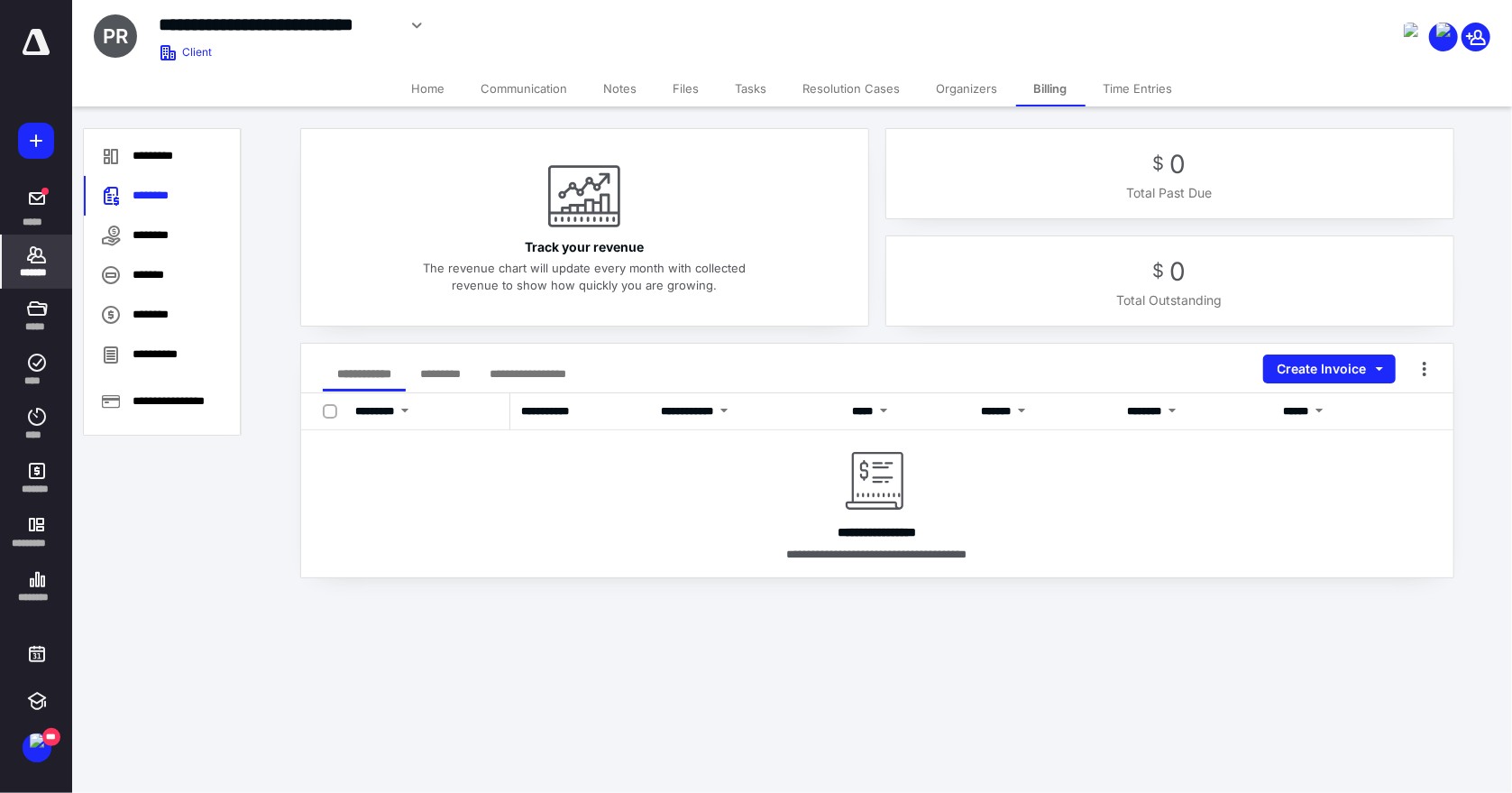 click on "Home" at bounding box center [428, 88] 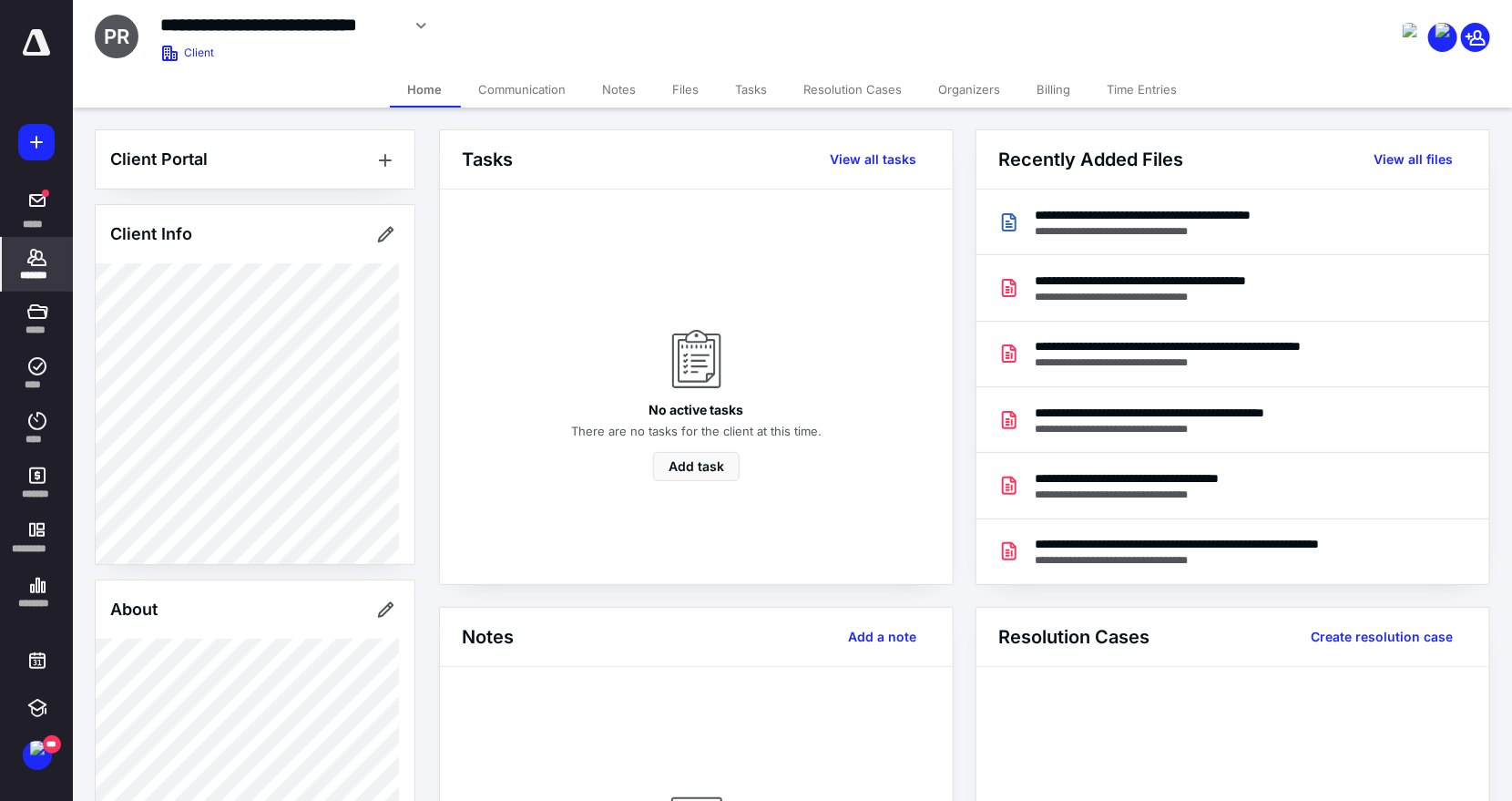 click on "**********" at bounding box center (589, 26) 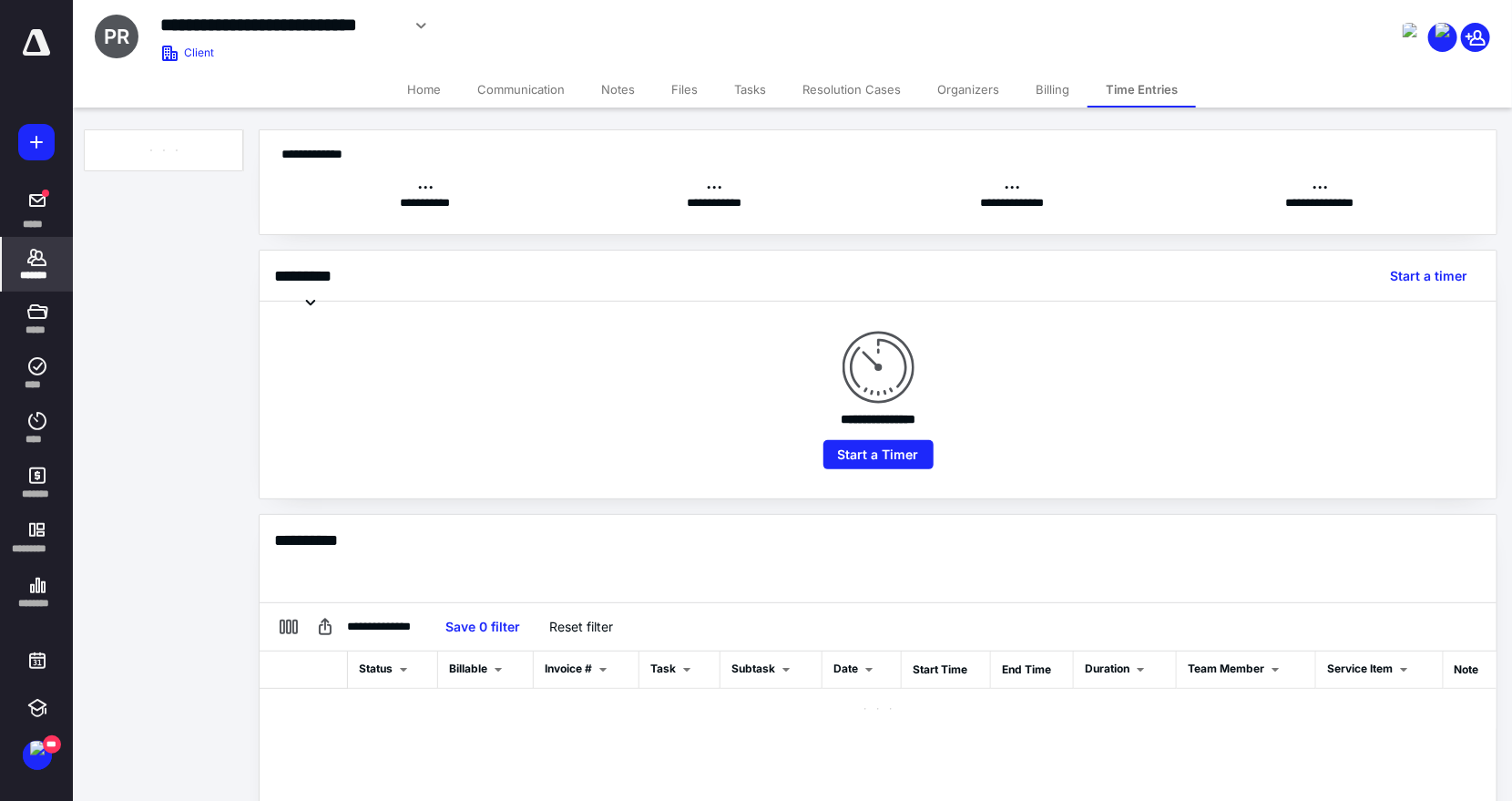 scroll, scrollTop: 0, scrollLeft: 0, axis: both 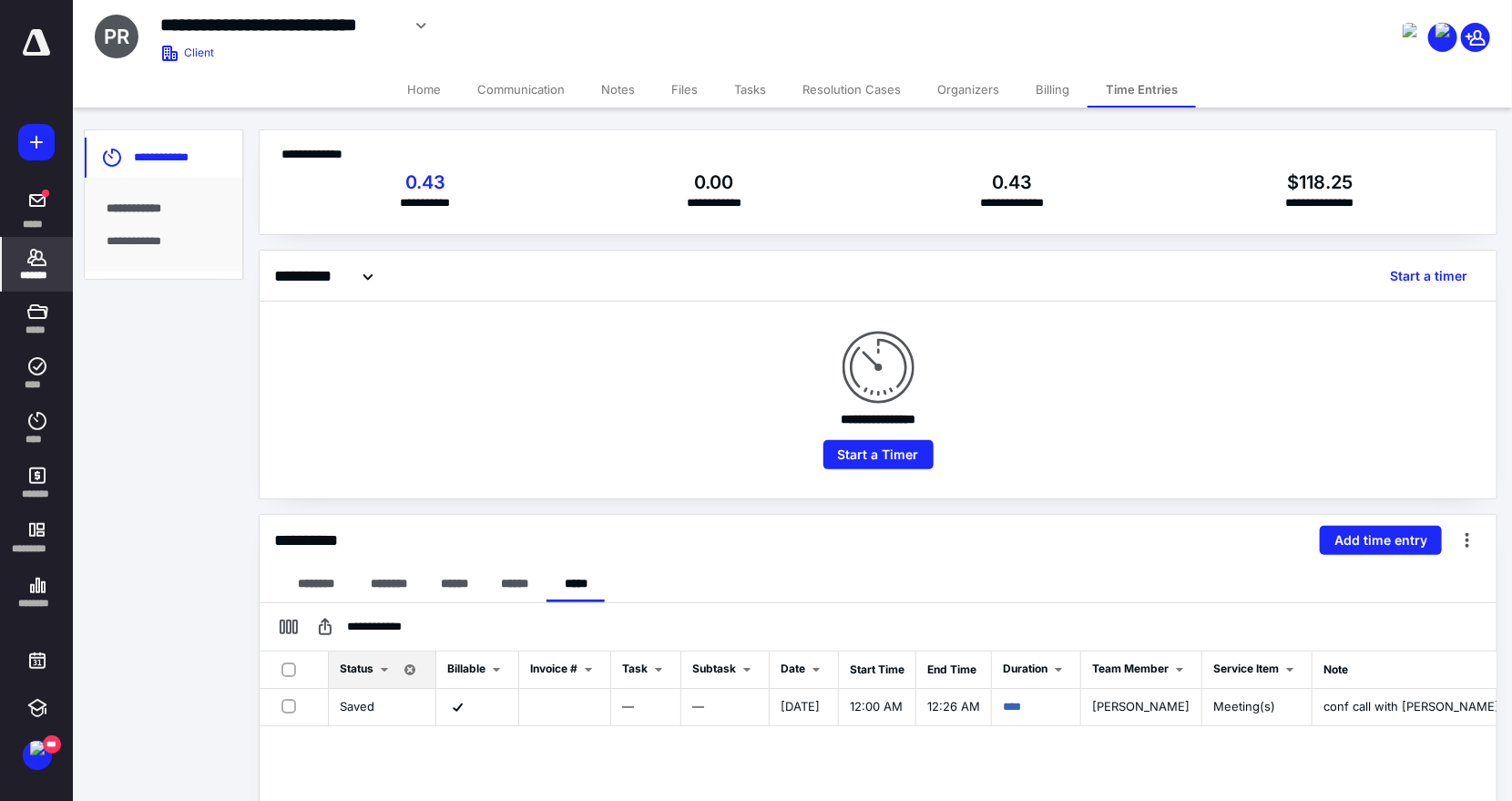 click on "Home" at bounding box center [424, 89] 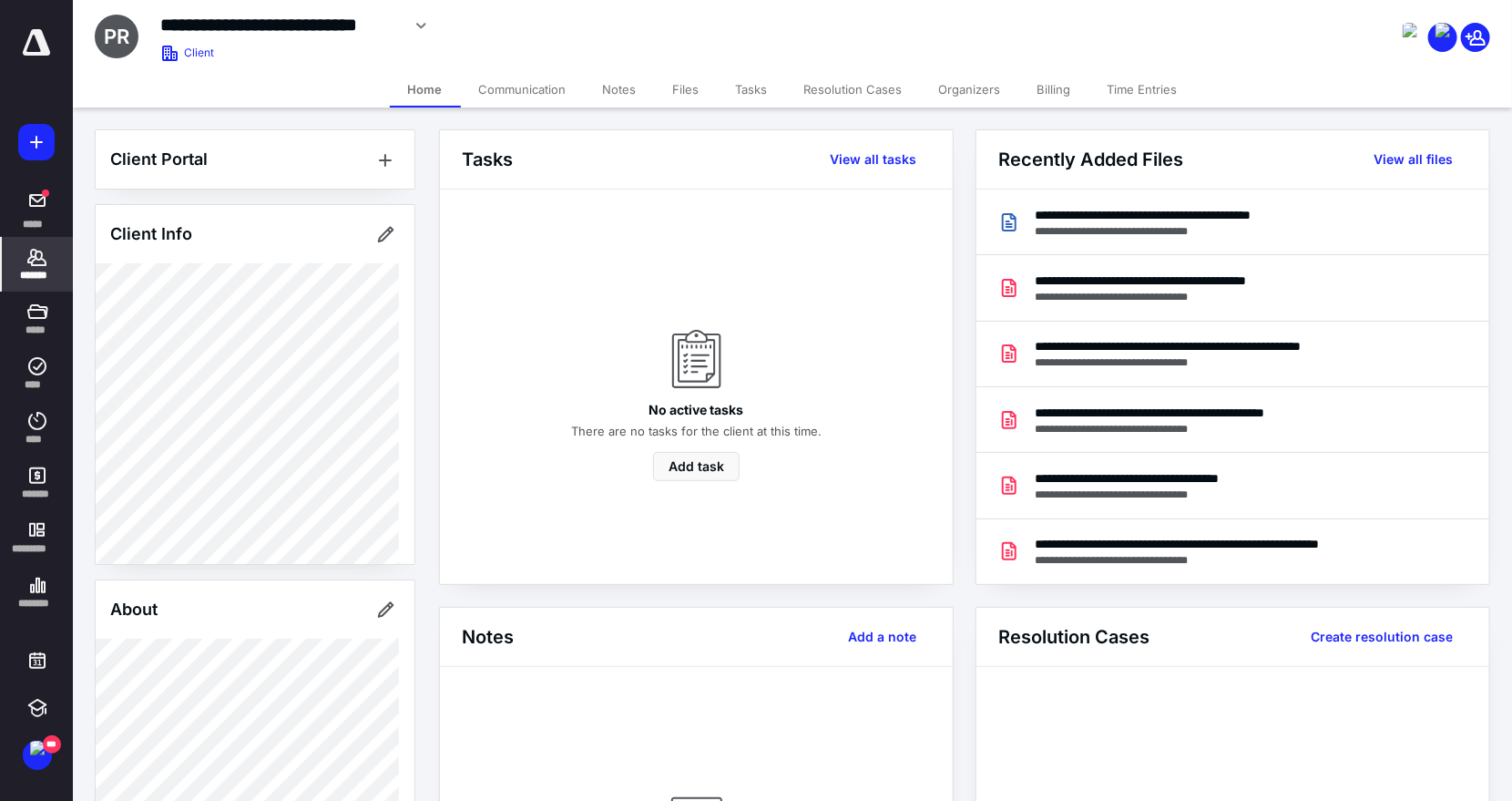 click on "*******" at bounding box center [37, 275] 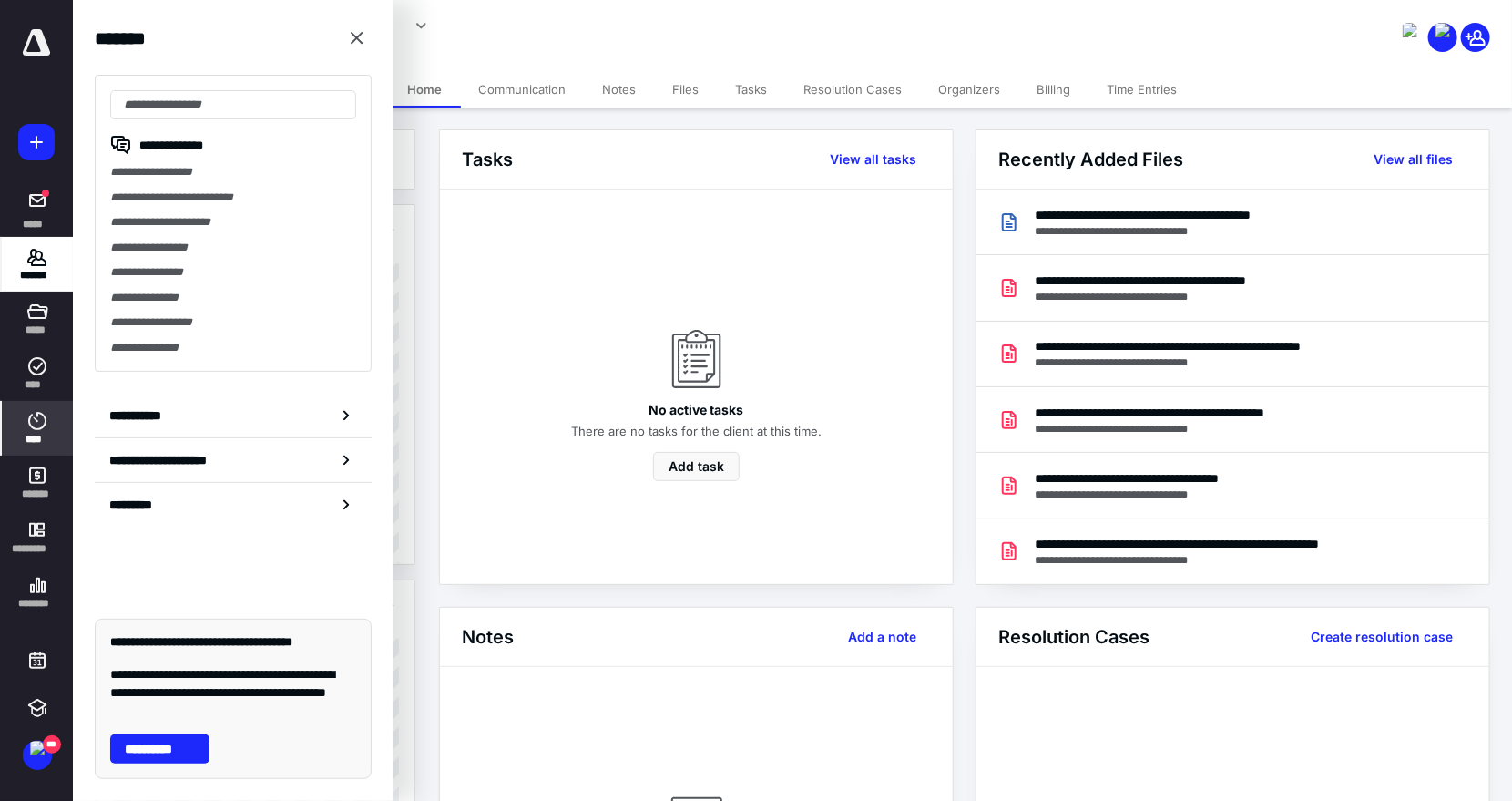 click on "****" at bounding box center [37, 439] 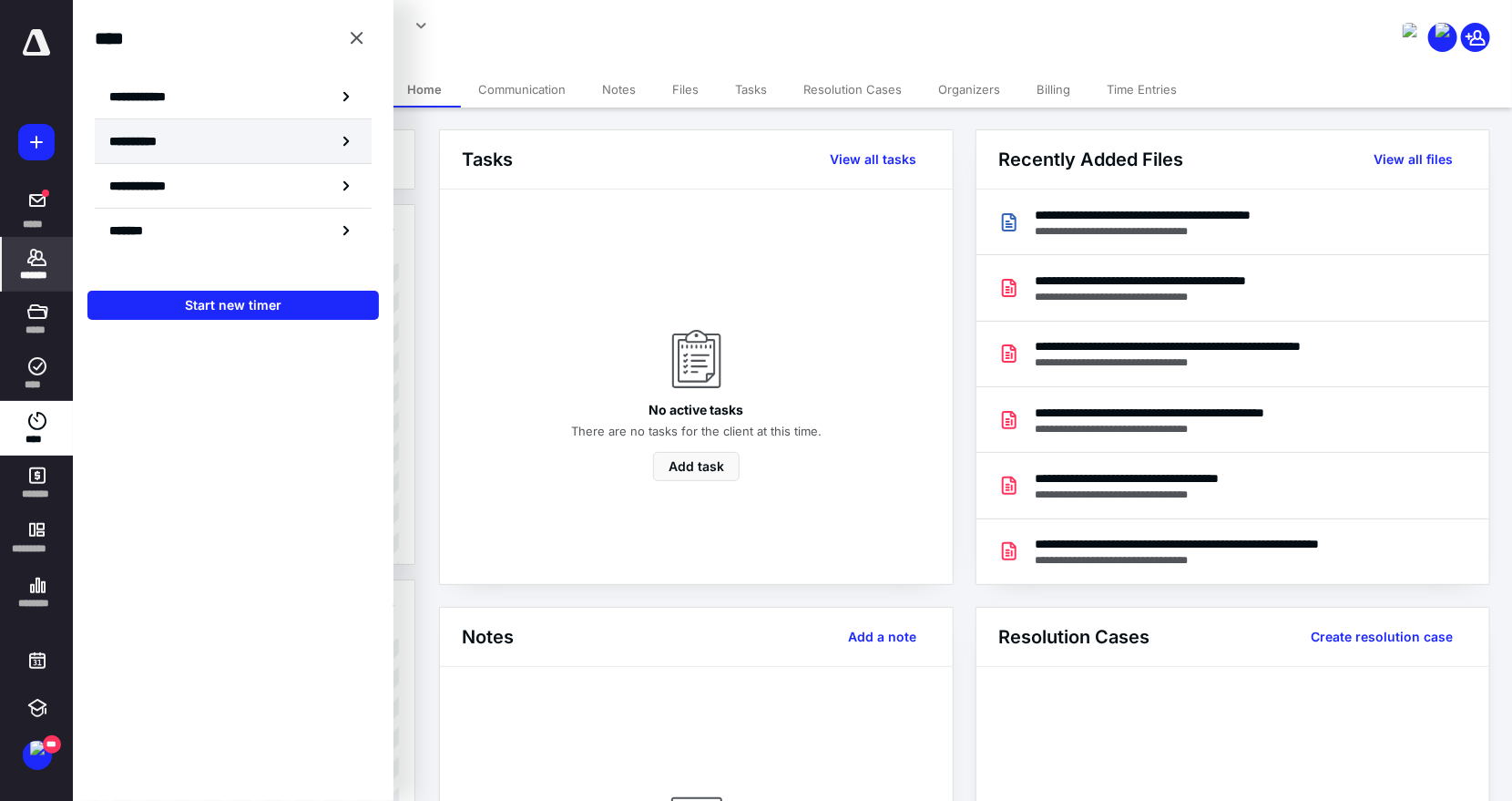 click on "**********" at bounding box center [233, 141] 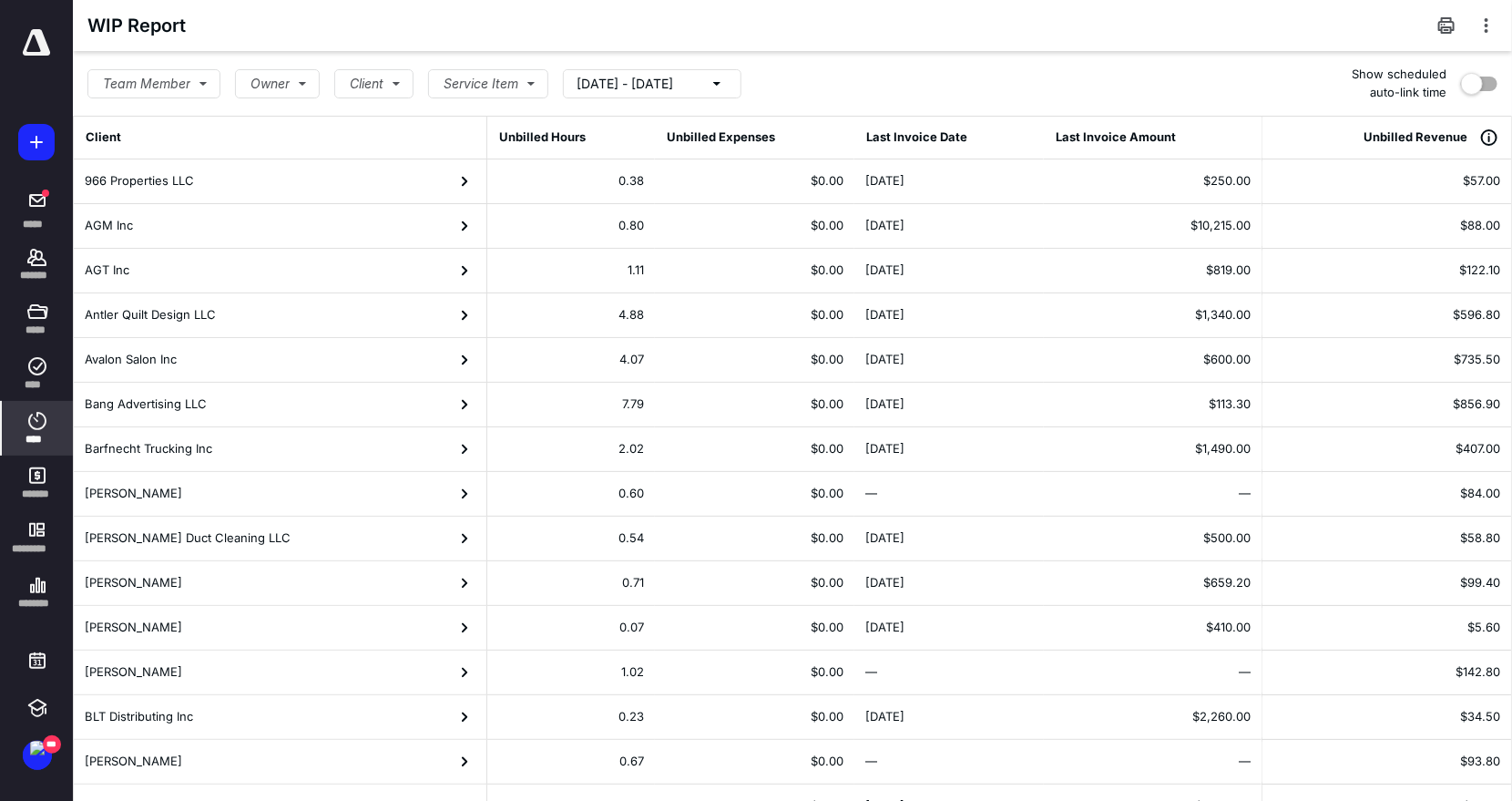 click on "[DATE] - [DATE]" at bounding box center [625, 84] 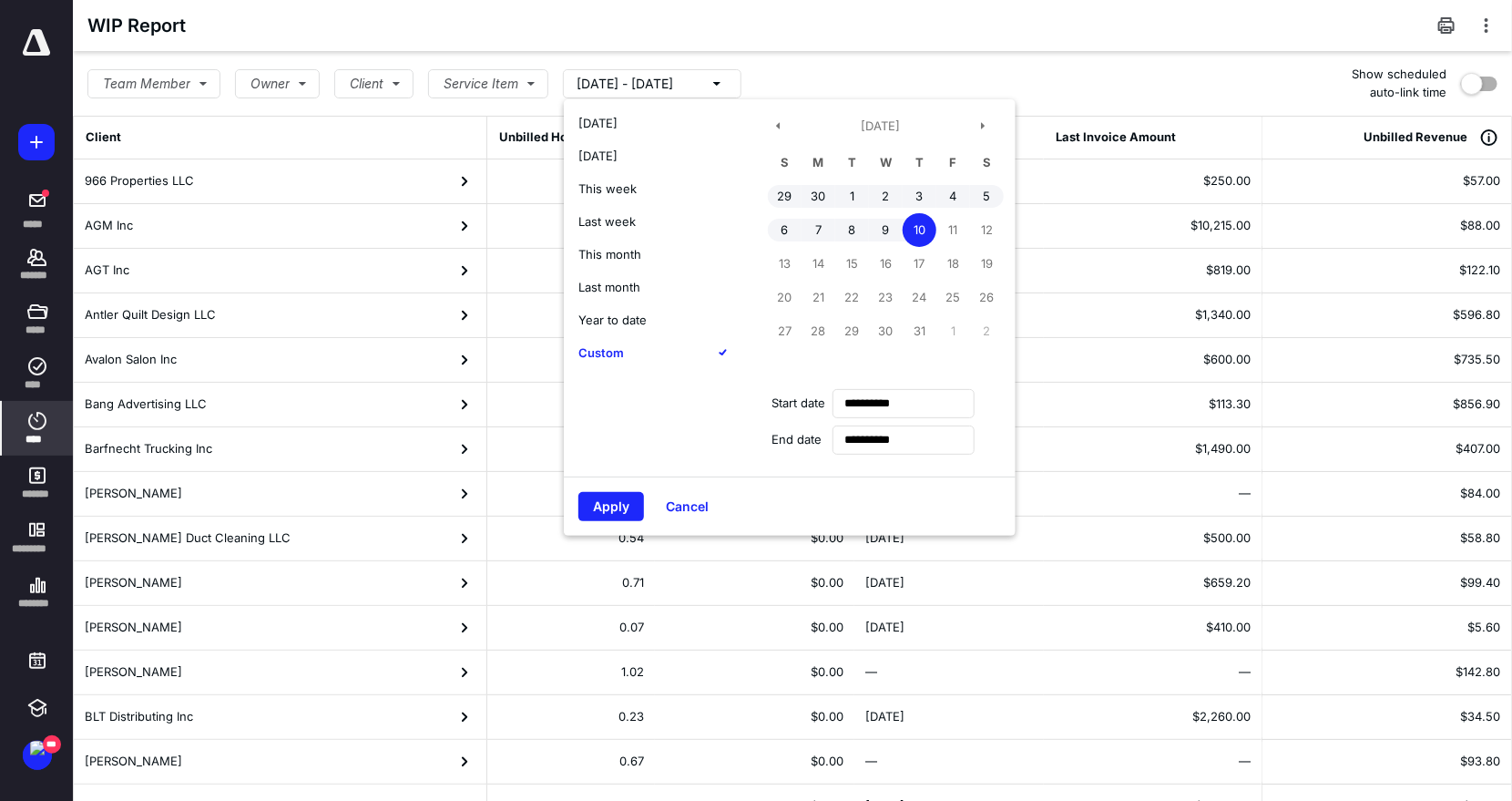 drag, startPoint x: 1020, startPoint y: 78, endPoint x: 743, endPoint y: 2, distance: 287.2368 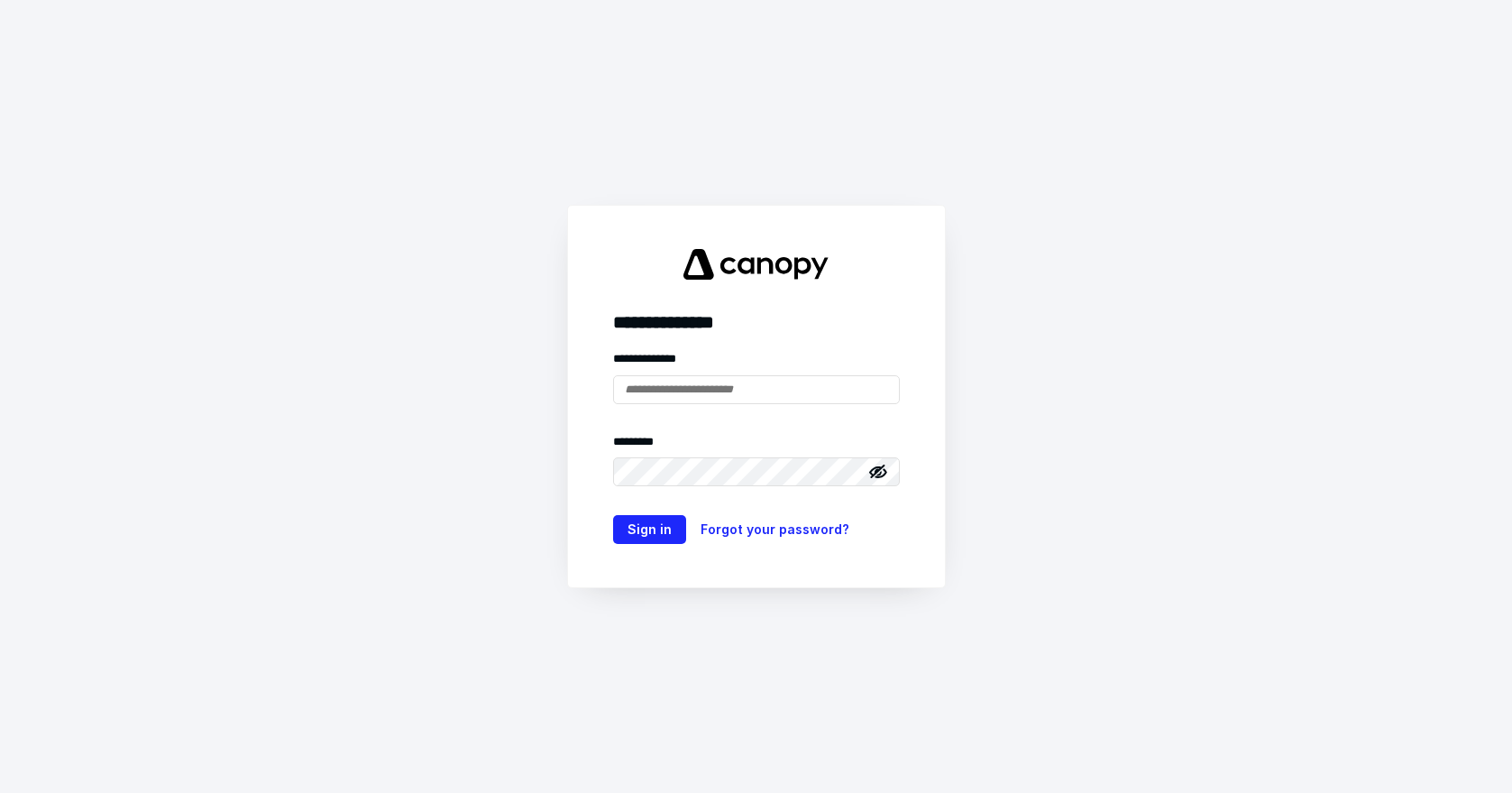 scroll, scrollTop: 0, scrollLeft: 0, axis: both 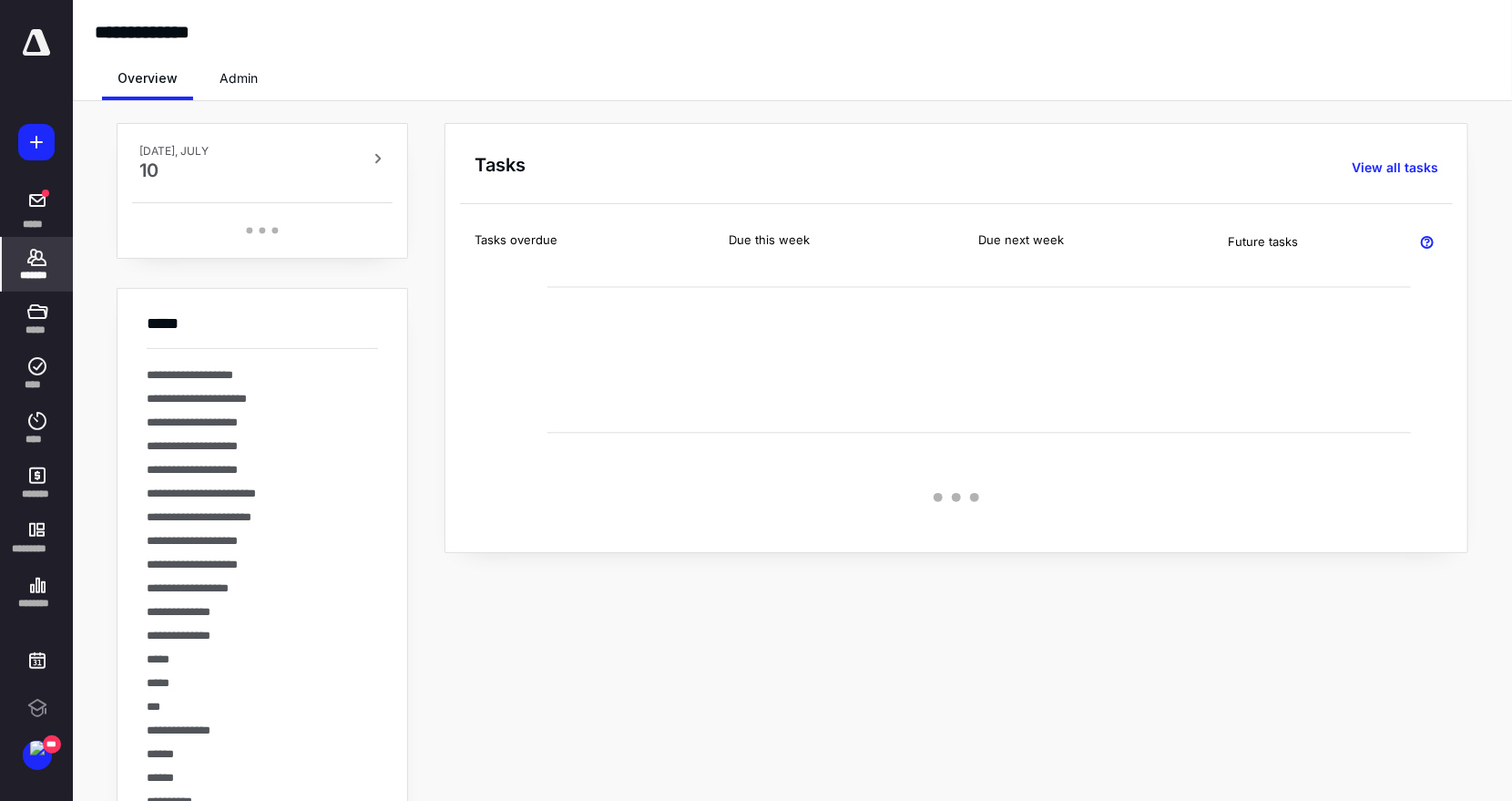 click 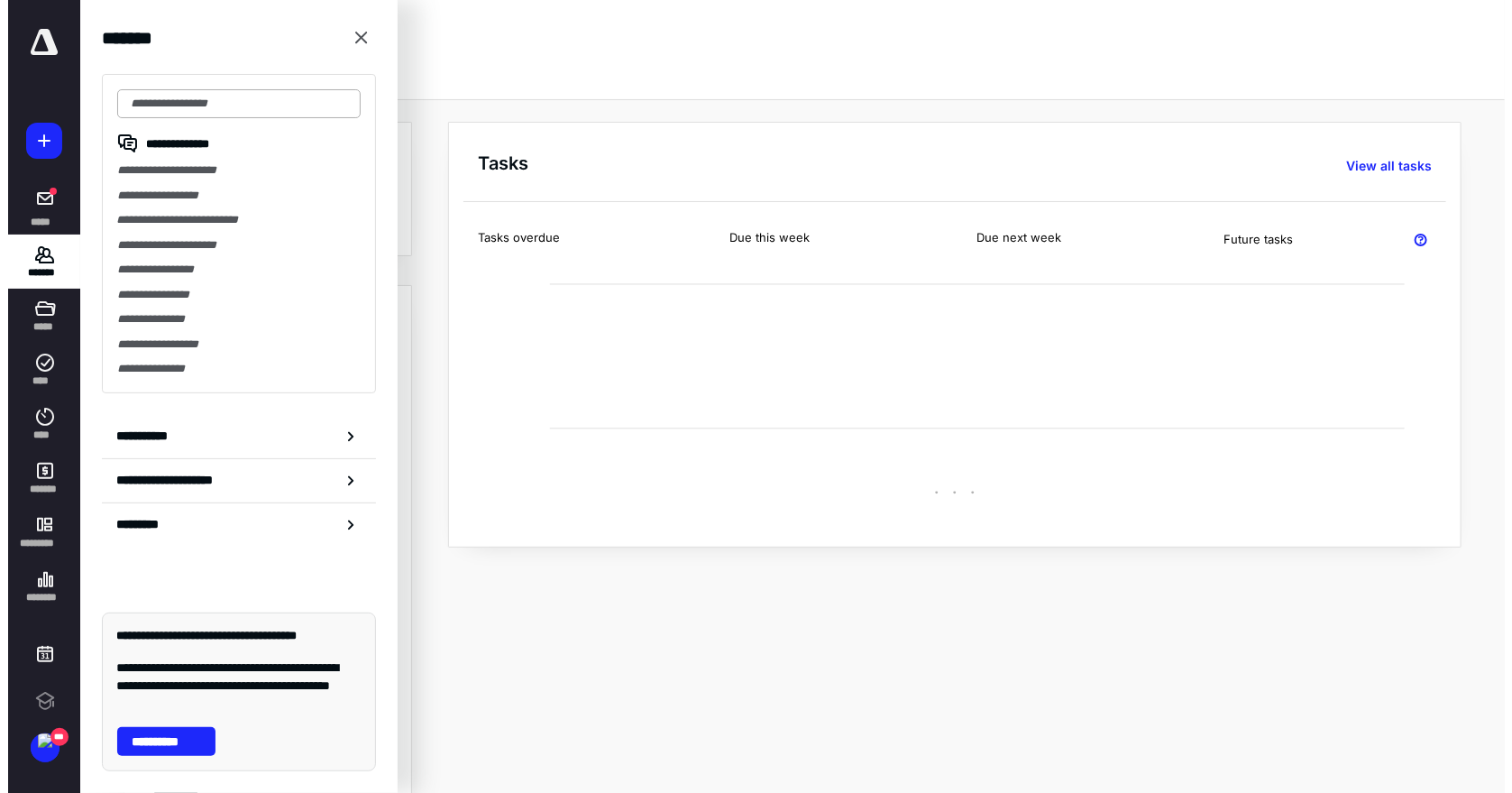 scroll, scrollTop: 0, scrollLeft: 0, axis: both 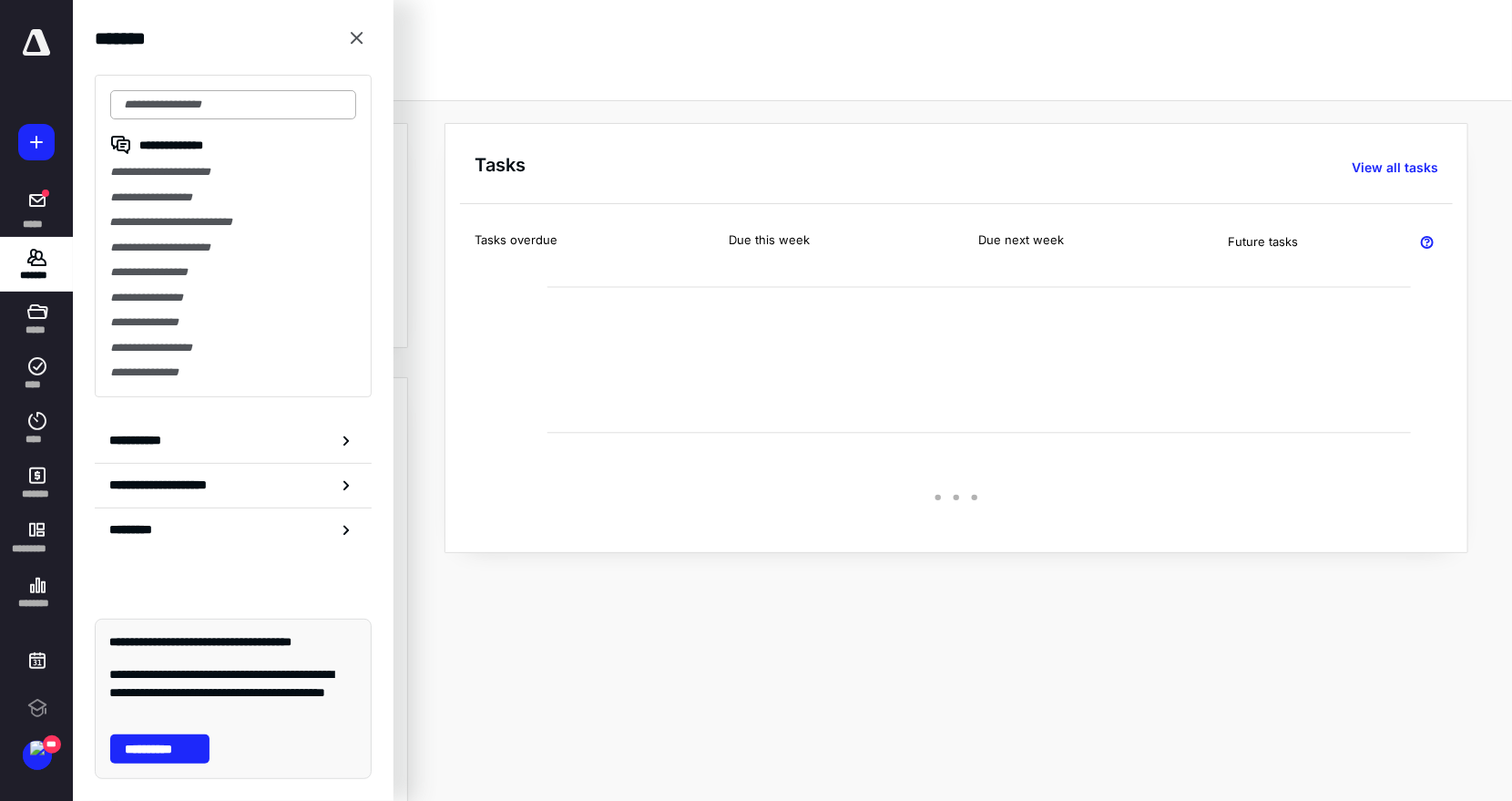 click at bounding box center (233, 105) 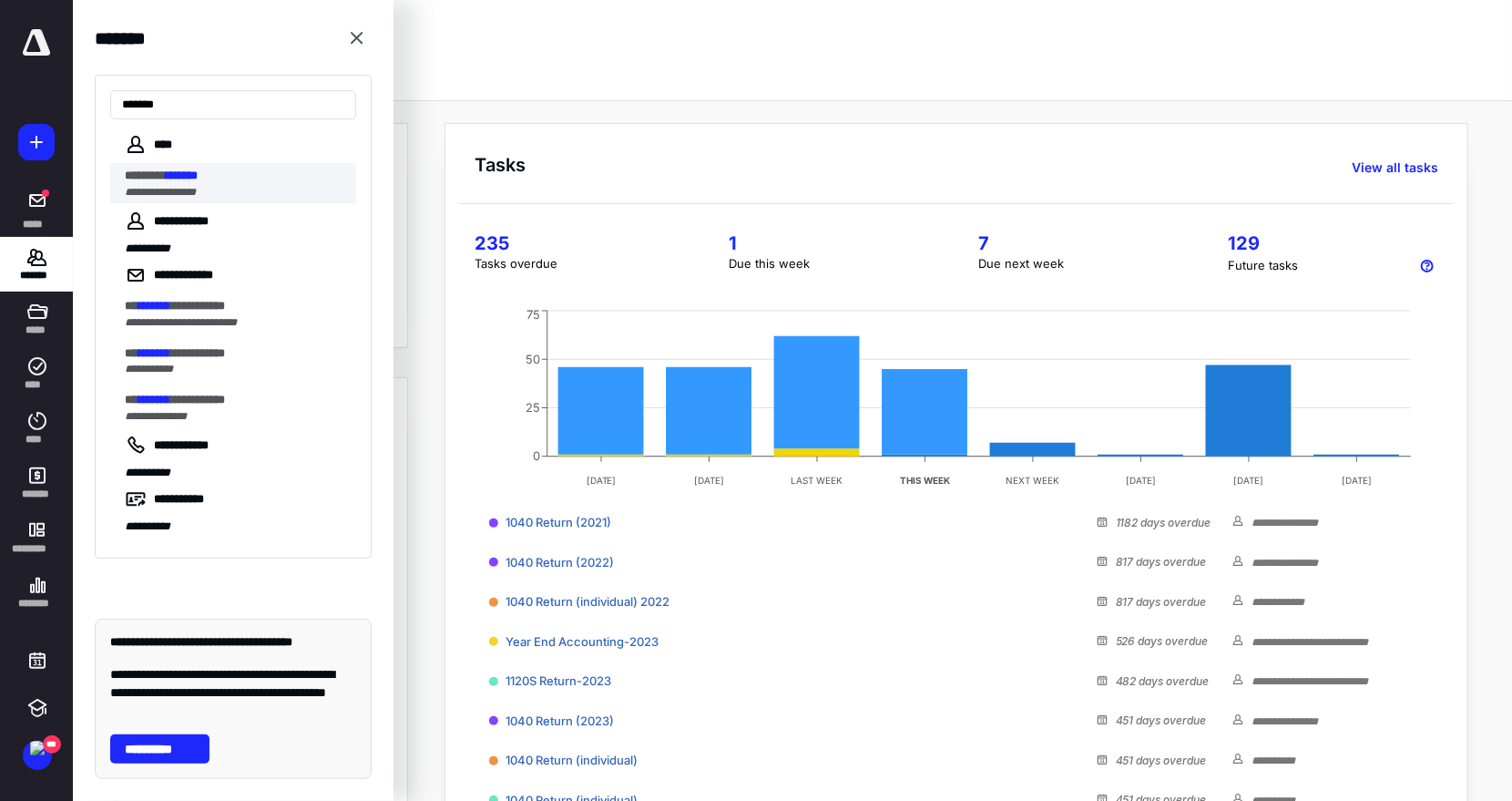 type on "*******" 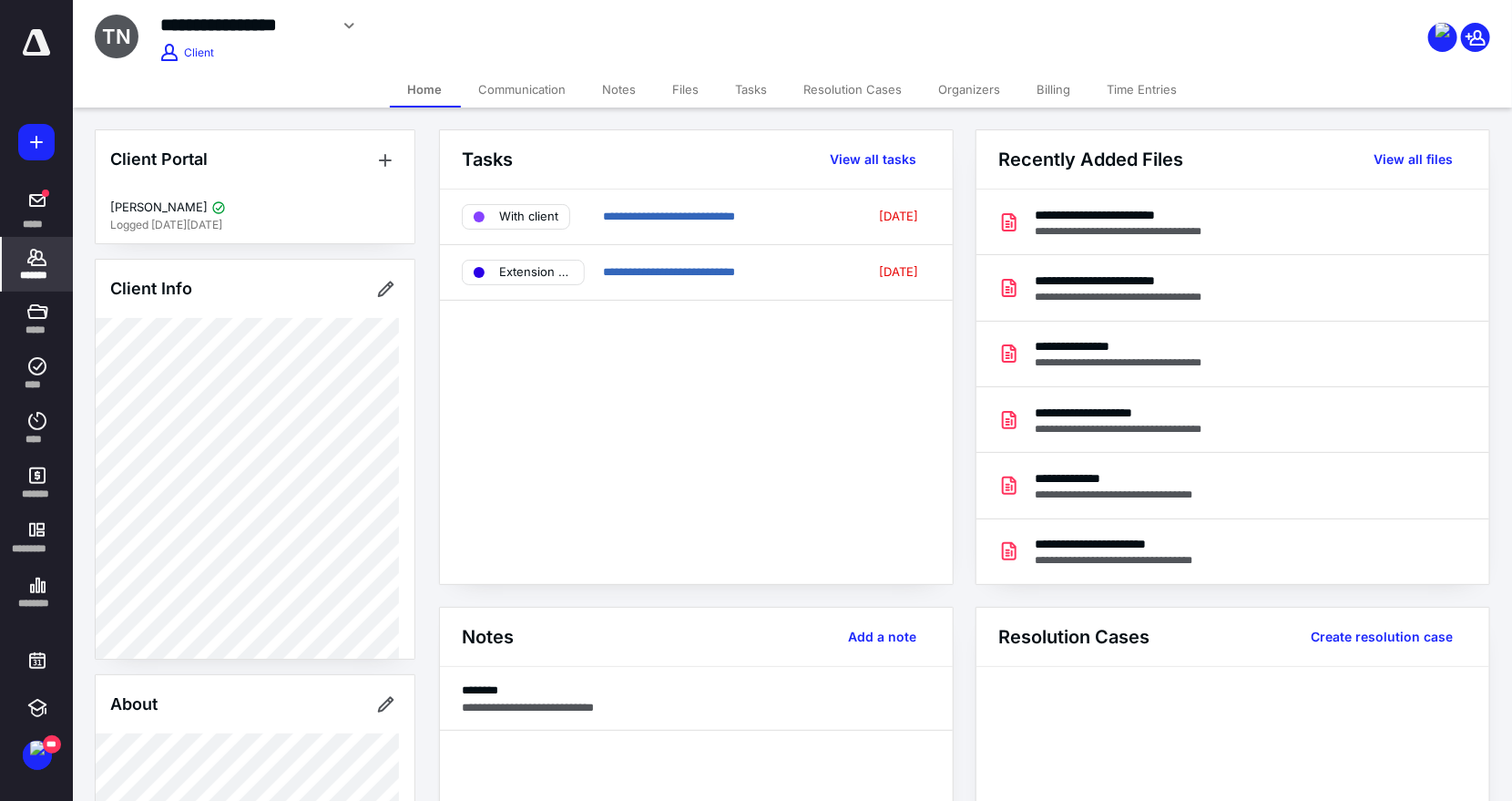 click on "Files" at bounding box center (686, 89) 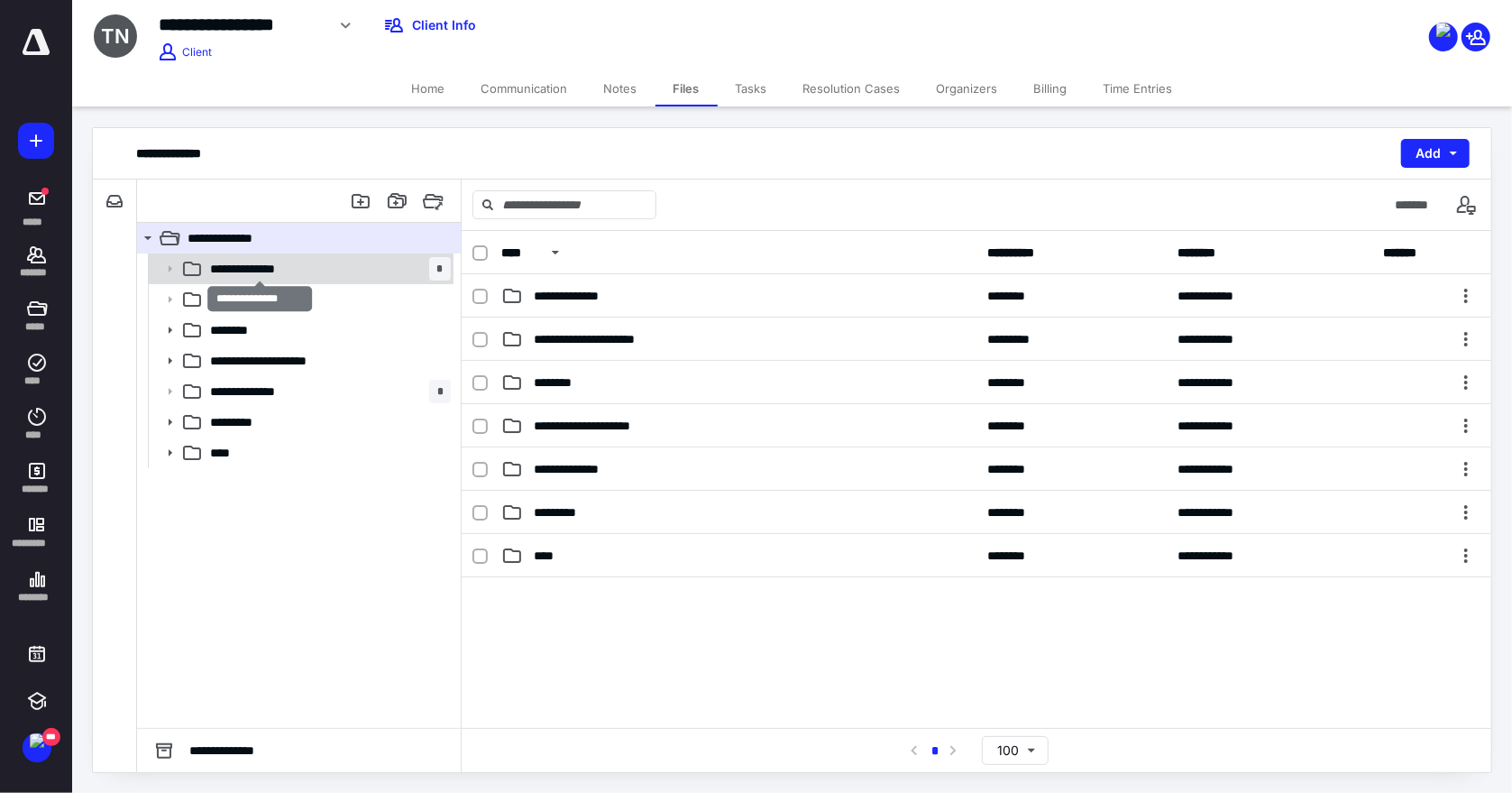 click on "**********" at bounding box center [260, 269] 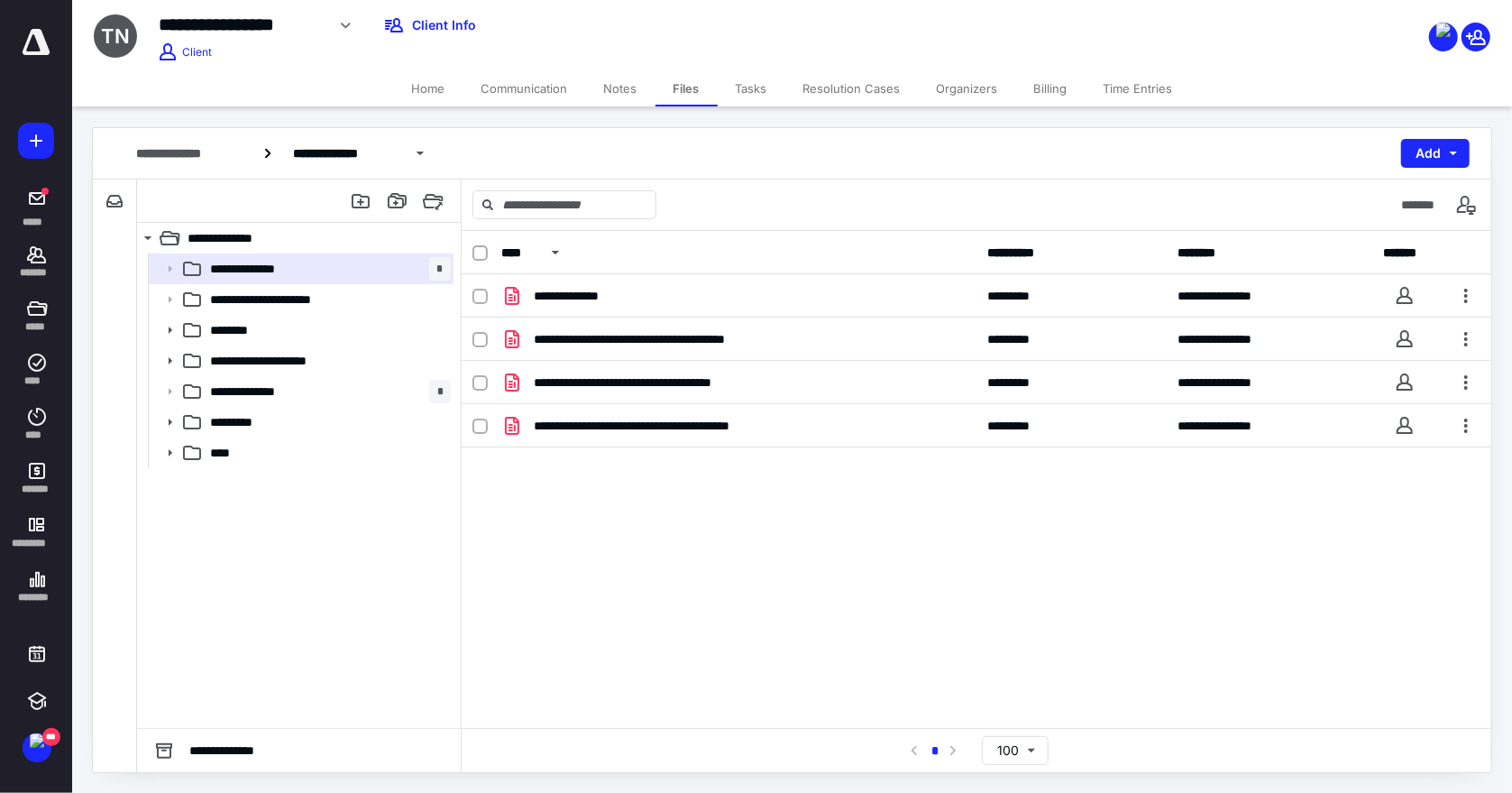 click at bounding box center [480, 254] 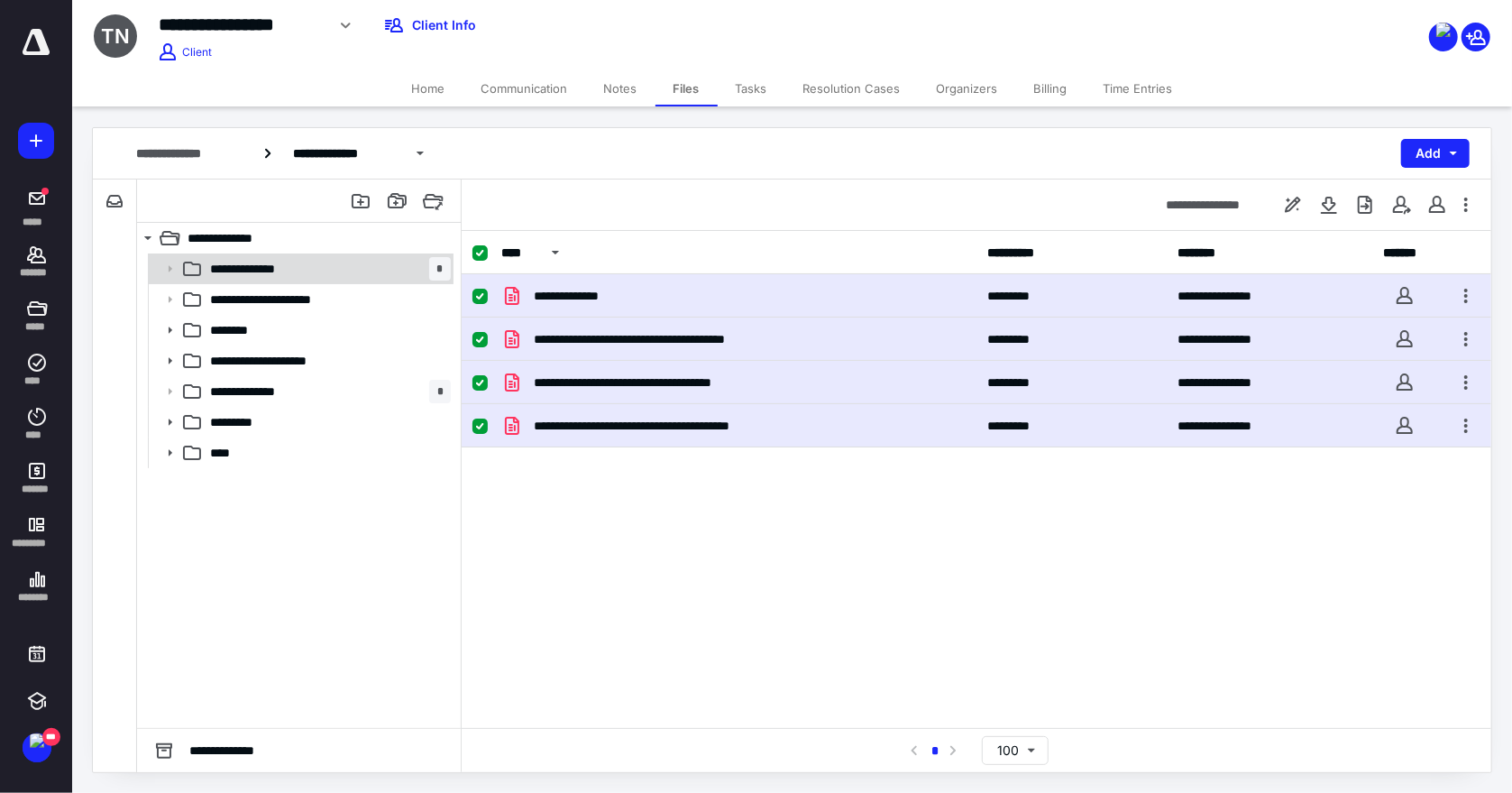 checkbox on "false" 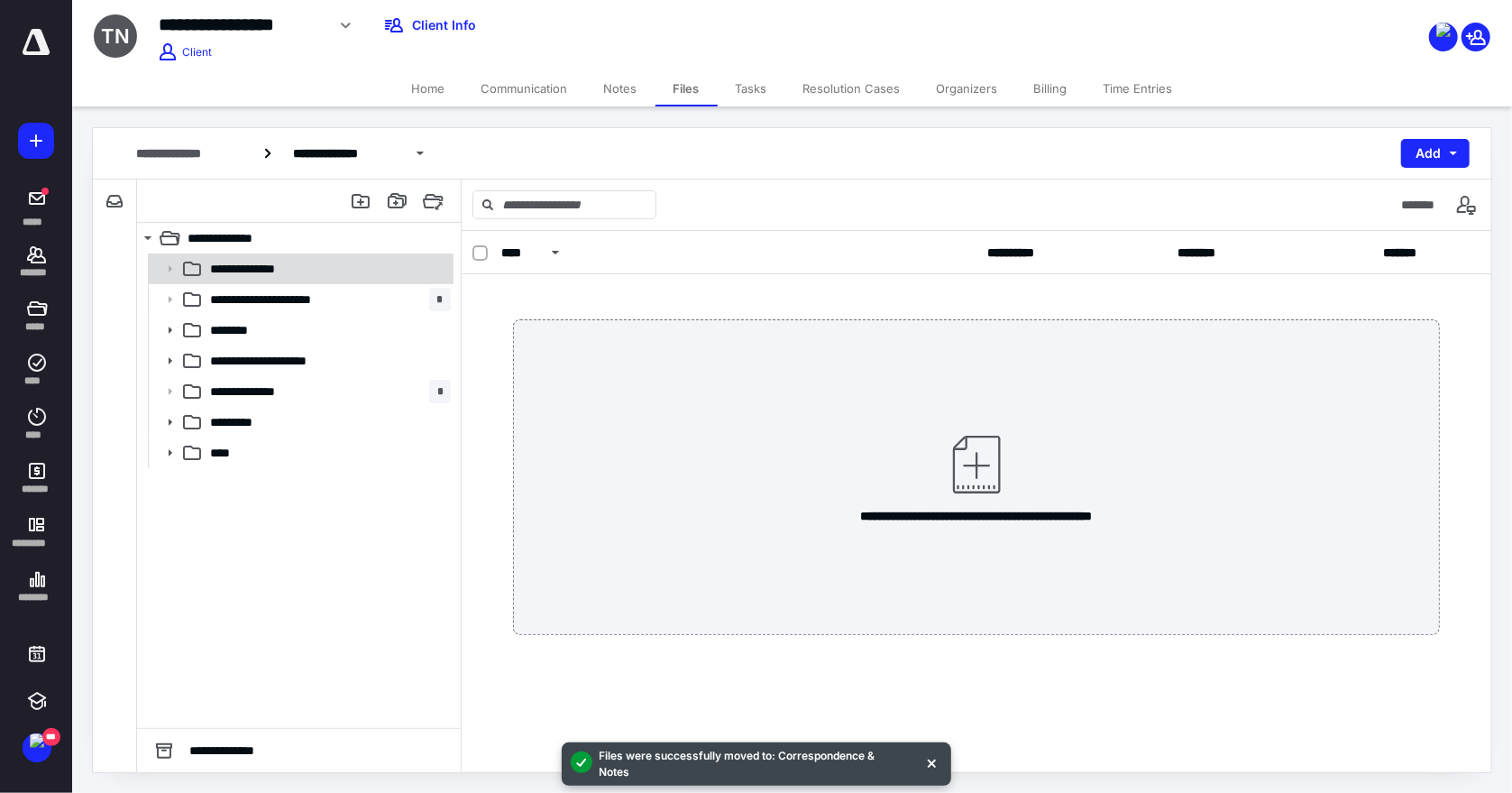 click on "**********" at bounding box center [326, 269] 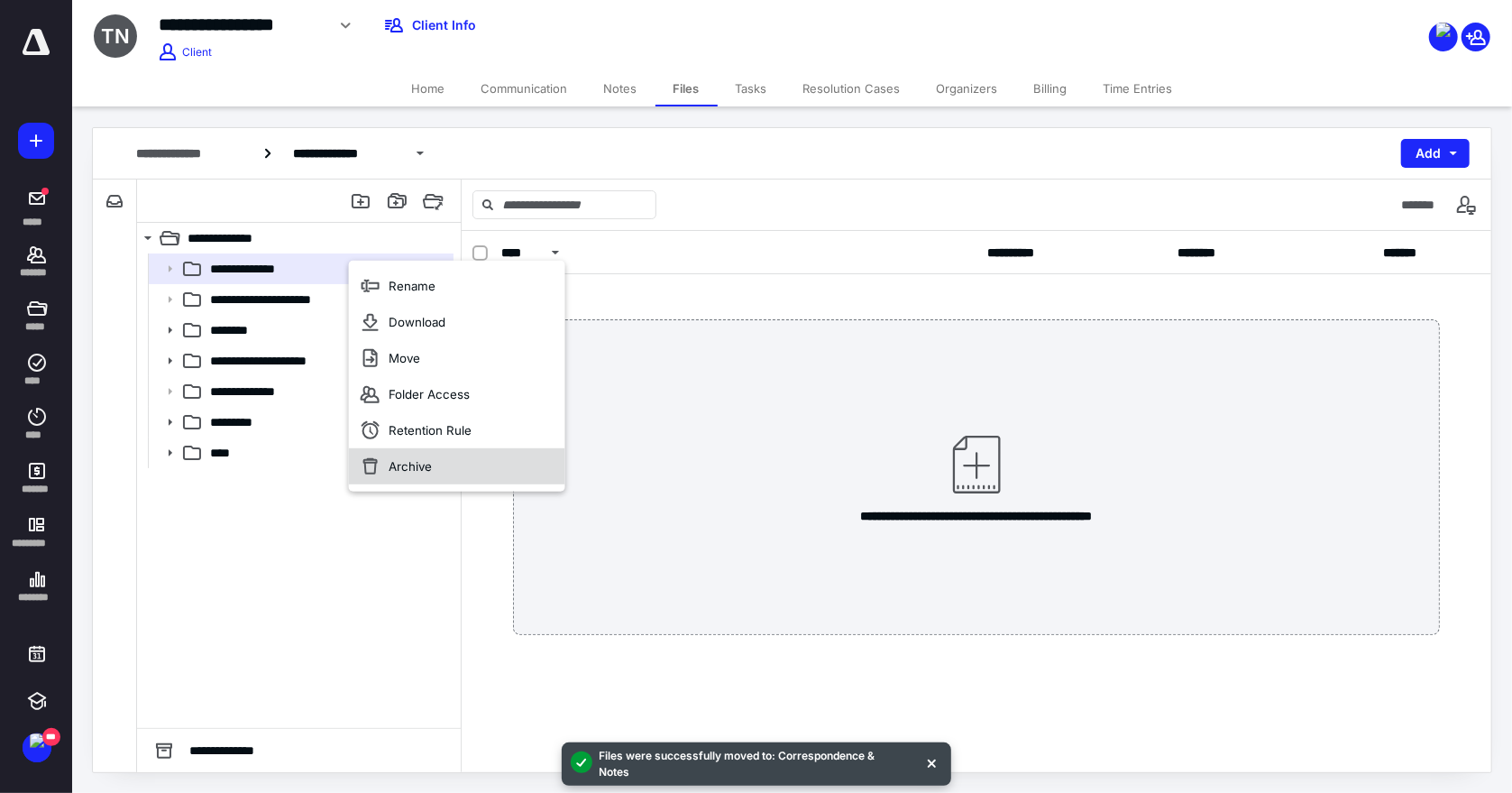 click on "Archive" at bounding box center (457, 466) 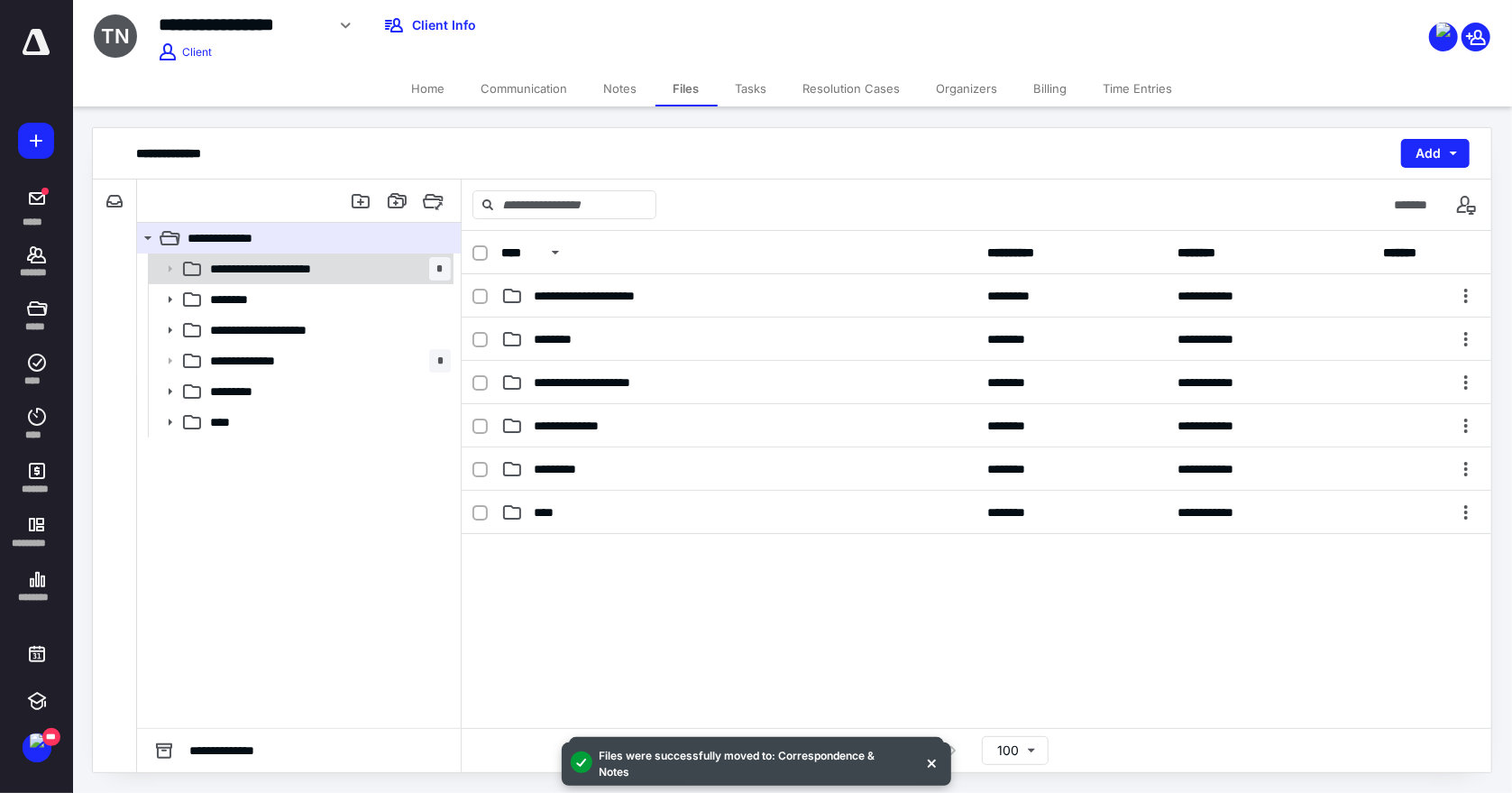 click on "**********" at bounding box center [285, 269] 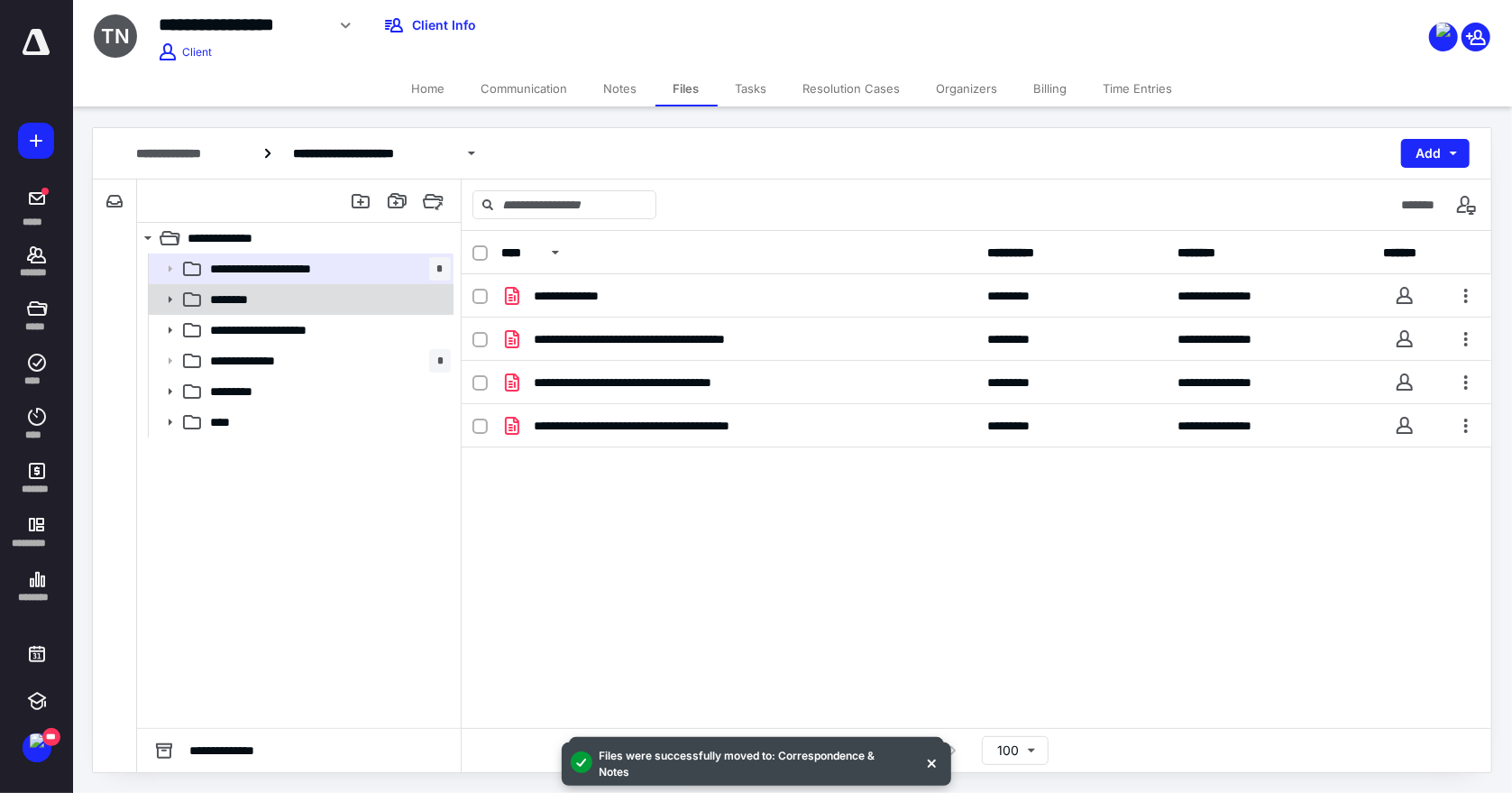 click on "********" at bounding box center (234, 300) 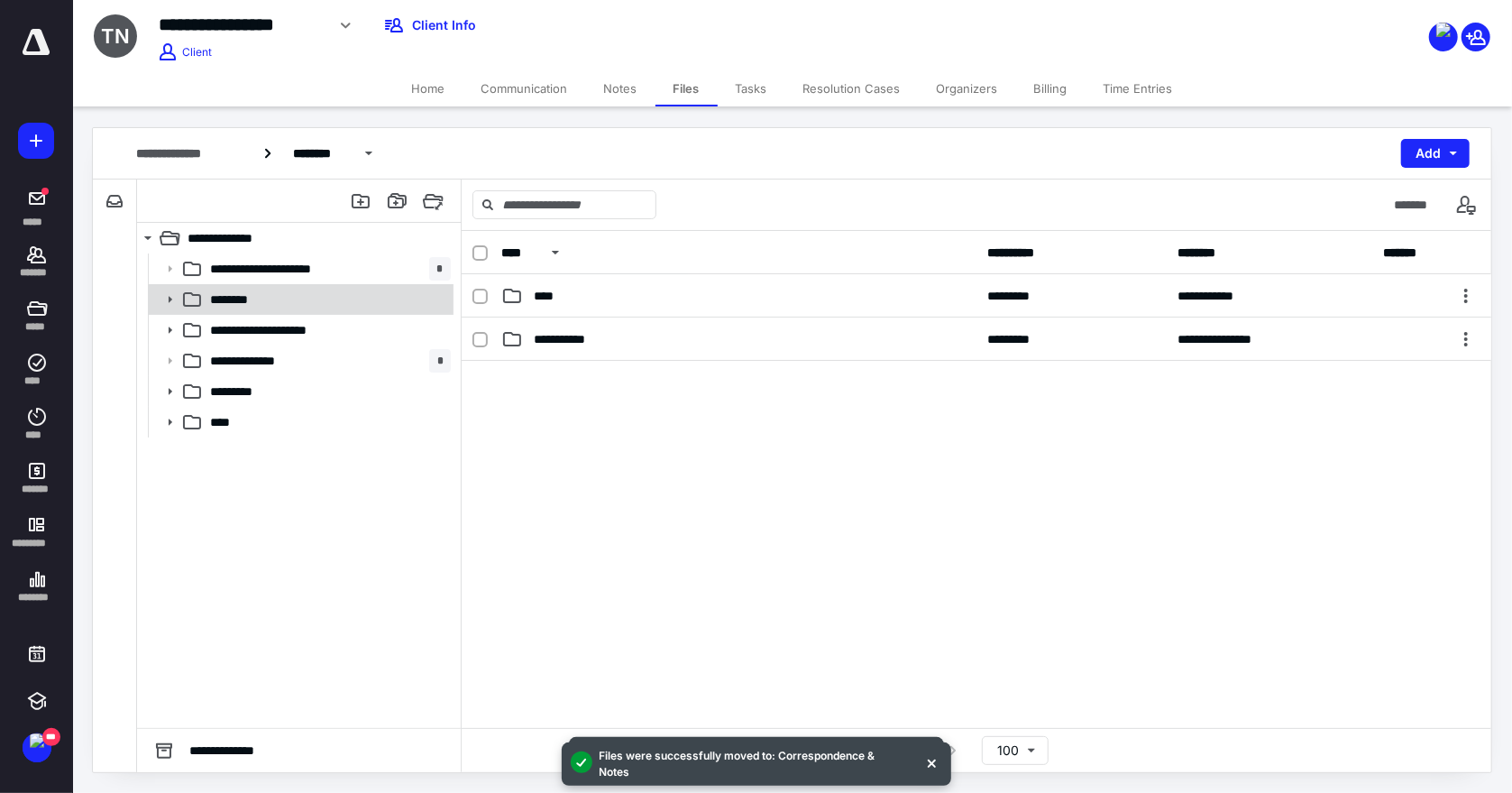 click on "********" at bounding box center (326, 300) 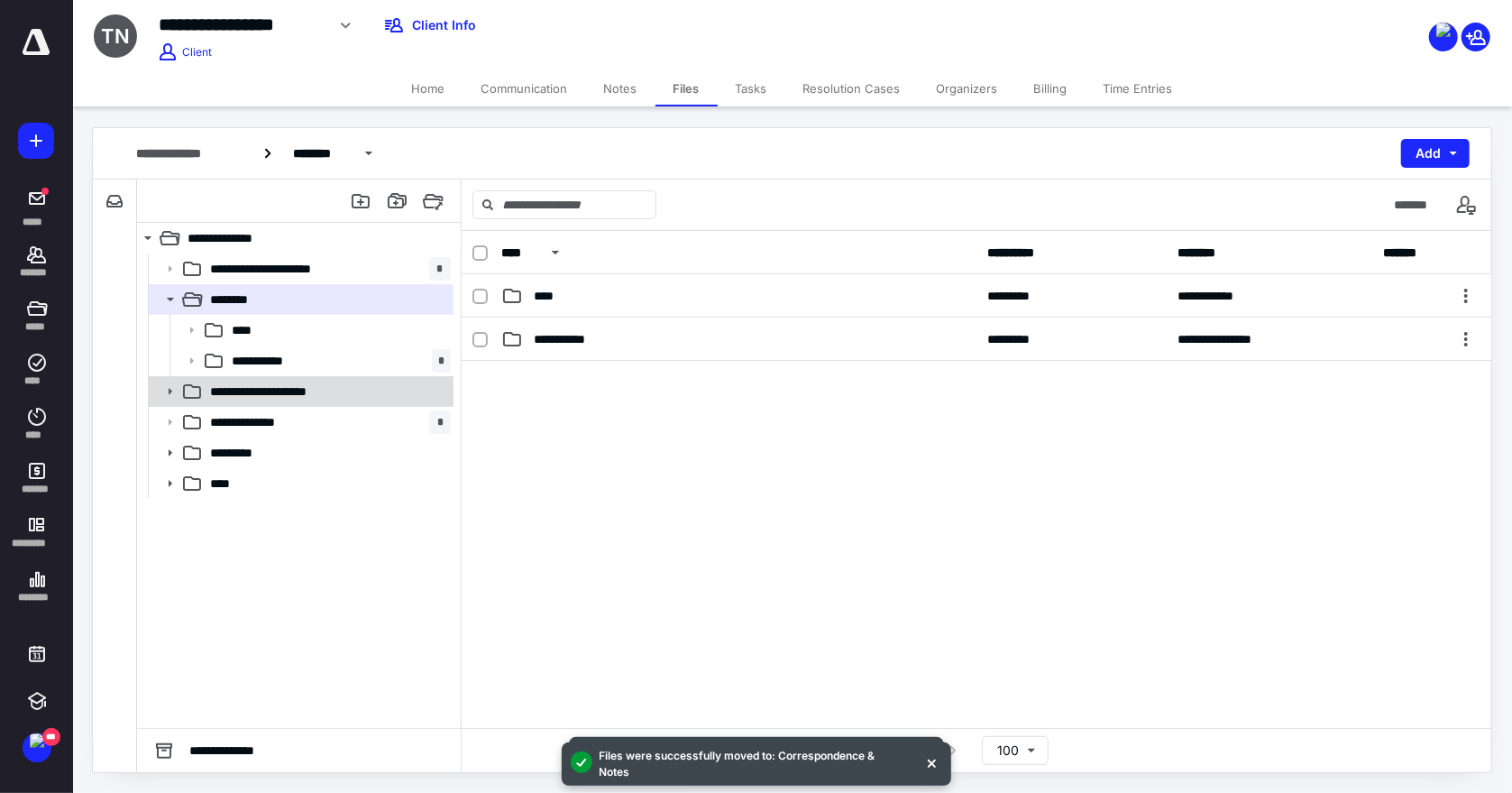 drag, startPoint x: 334, startPoint y: 368, endPoint x: 362, endPoint y: 377, distance: 29.410882 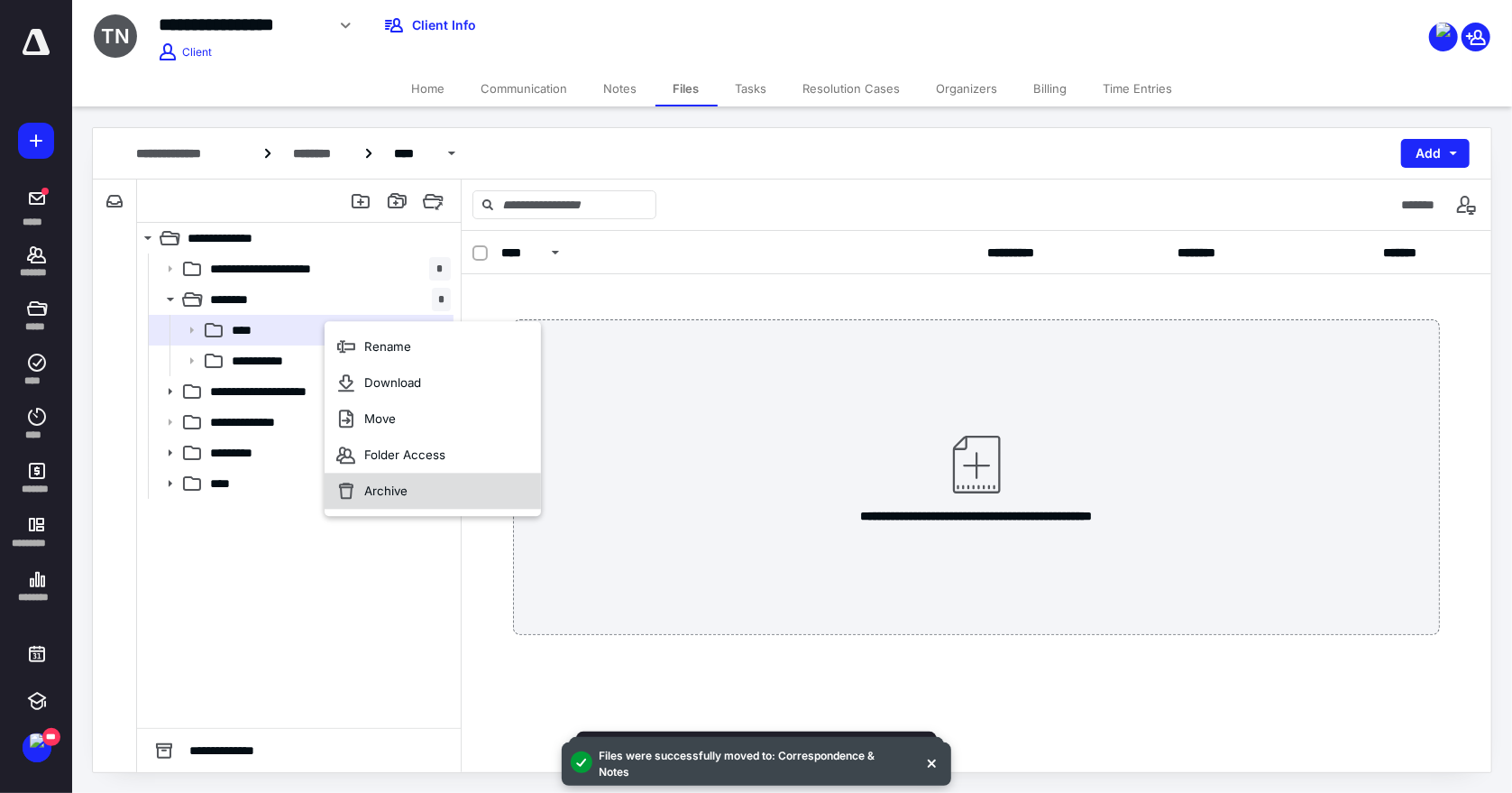 click on "Archive" at bounding box center [386, 491] 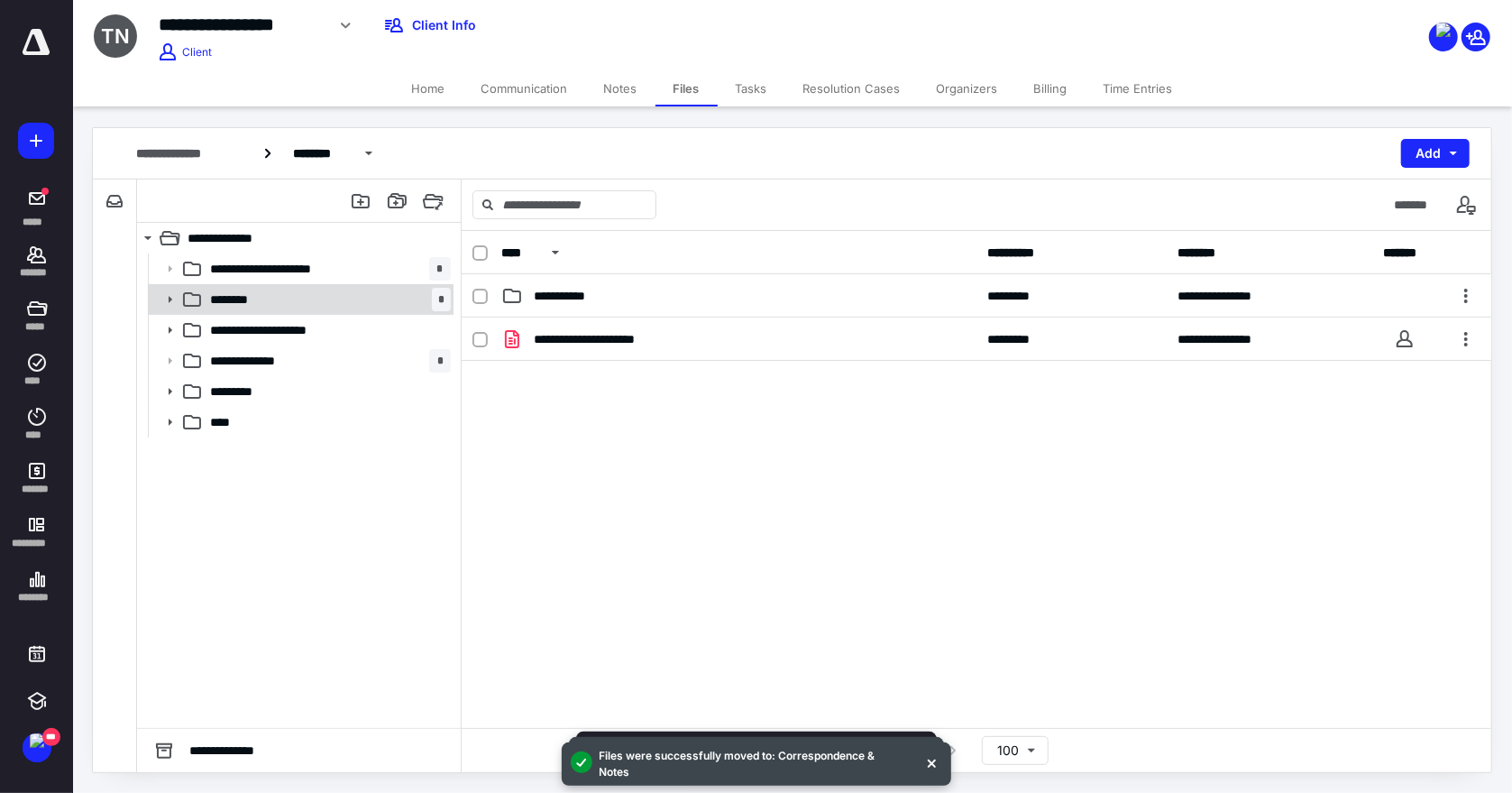 click on "******** *" at bounding box center (326, 300) 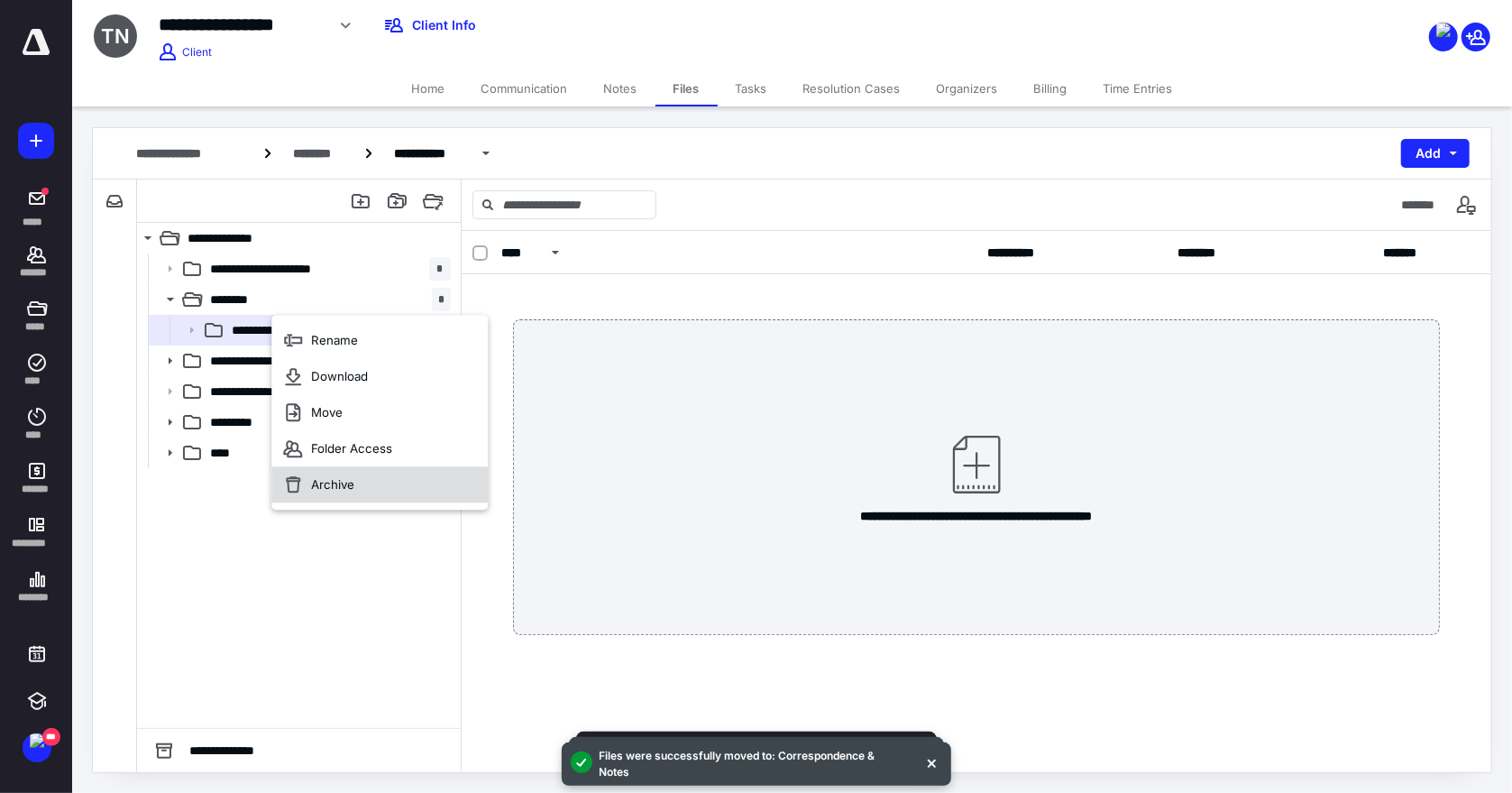 click on "Archive" at bounding box center (333, 484) 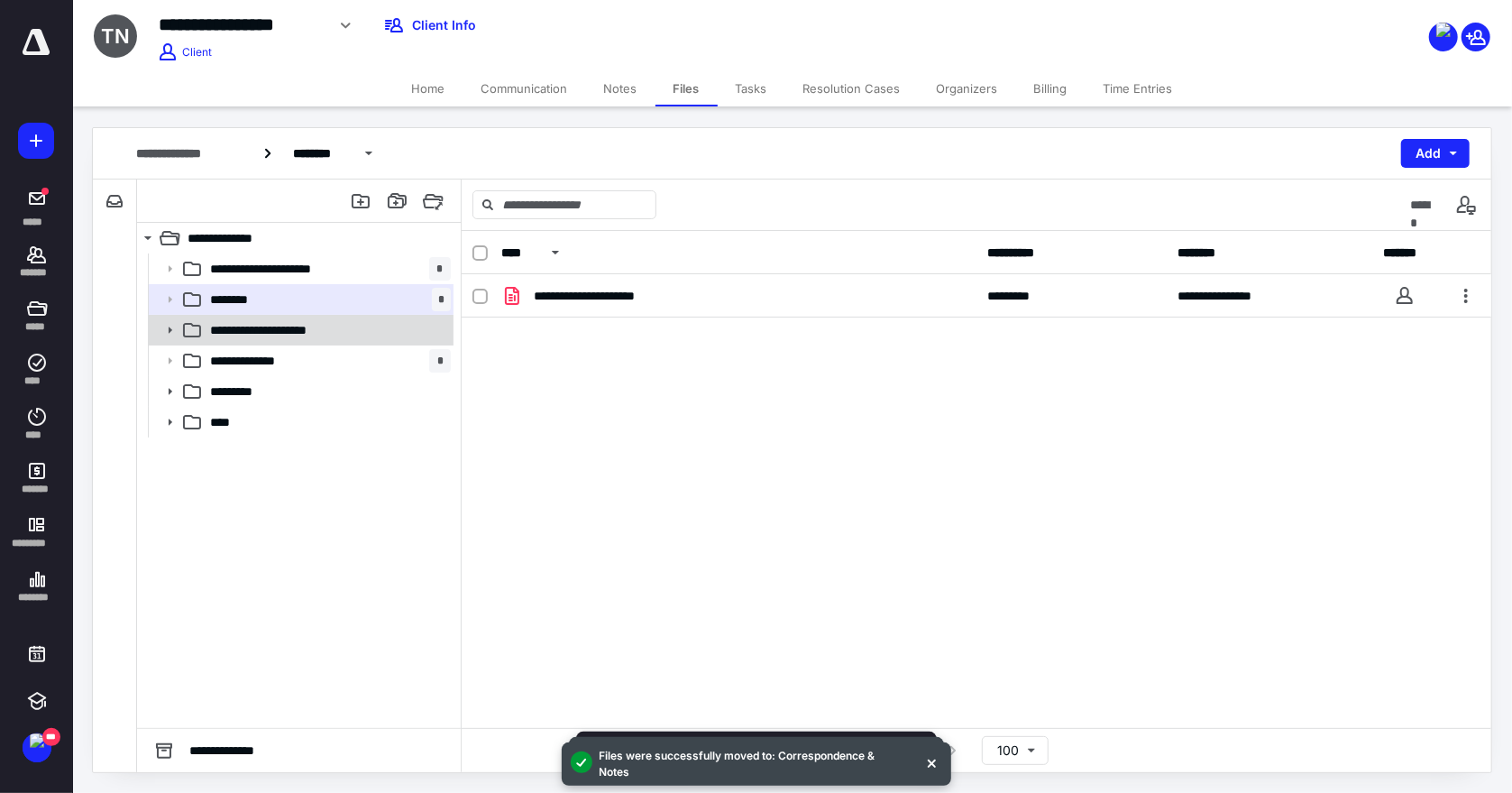 click on "**********" at bounding box center (299, 330) 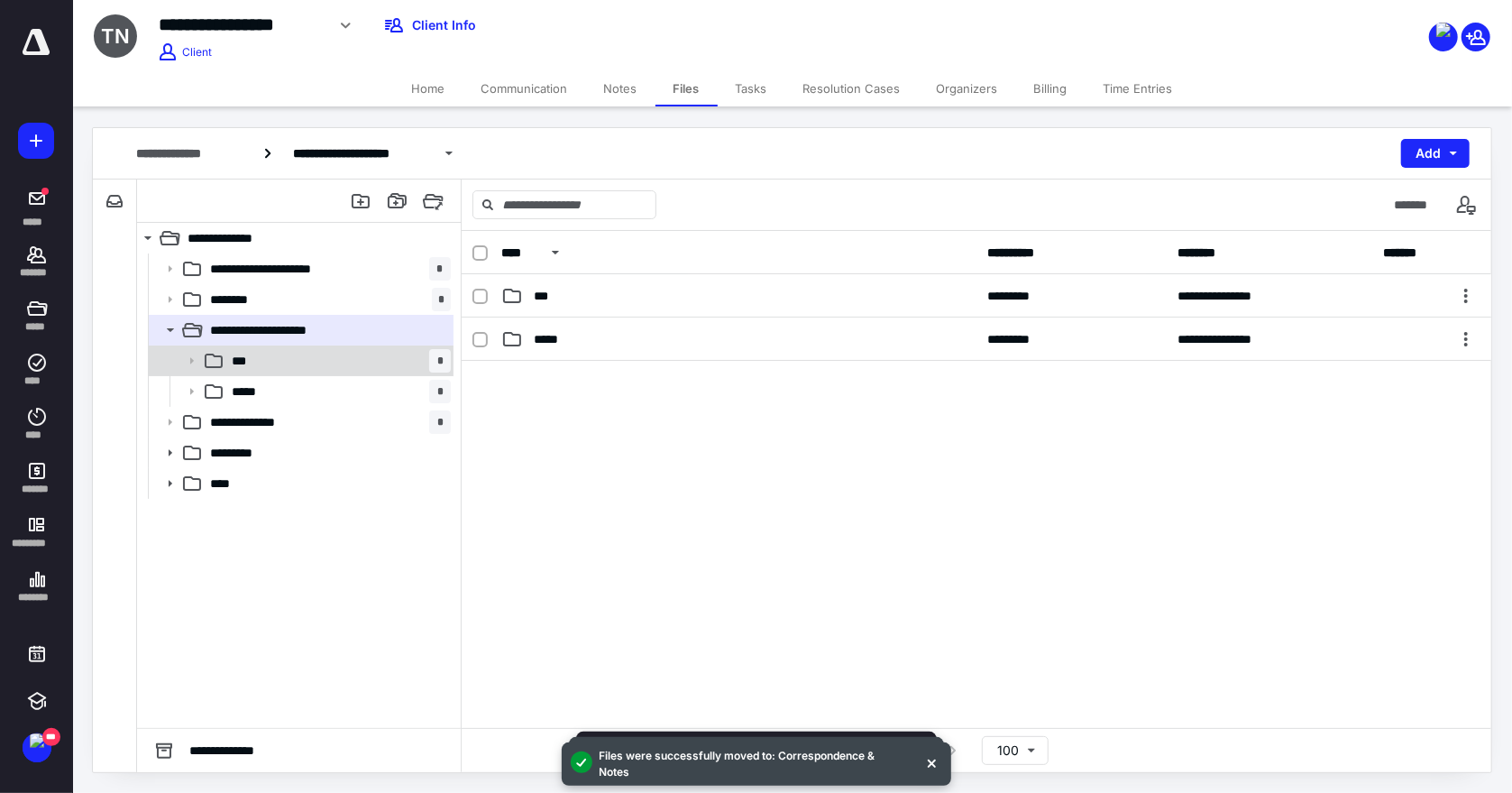 click on "*** *" at bounding box center [337, 361] 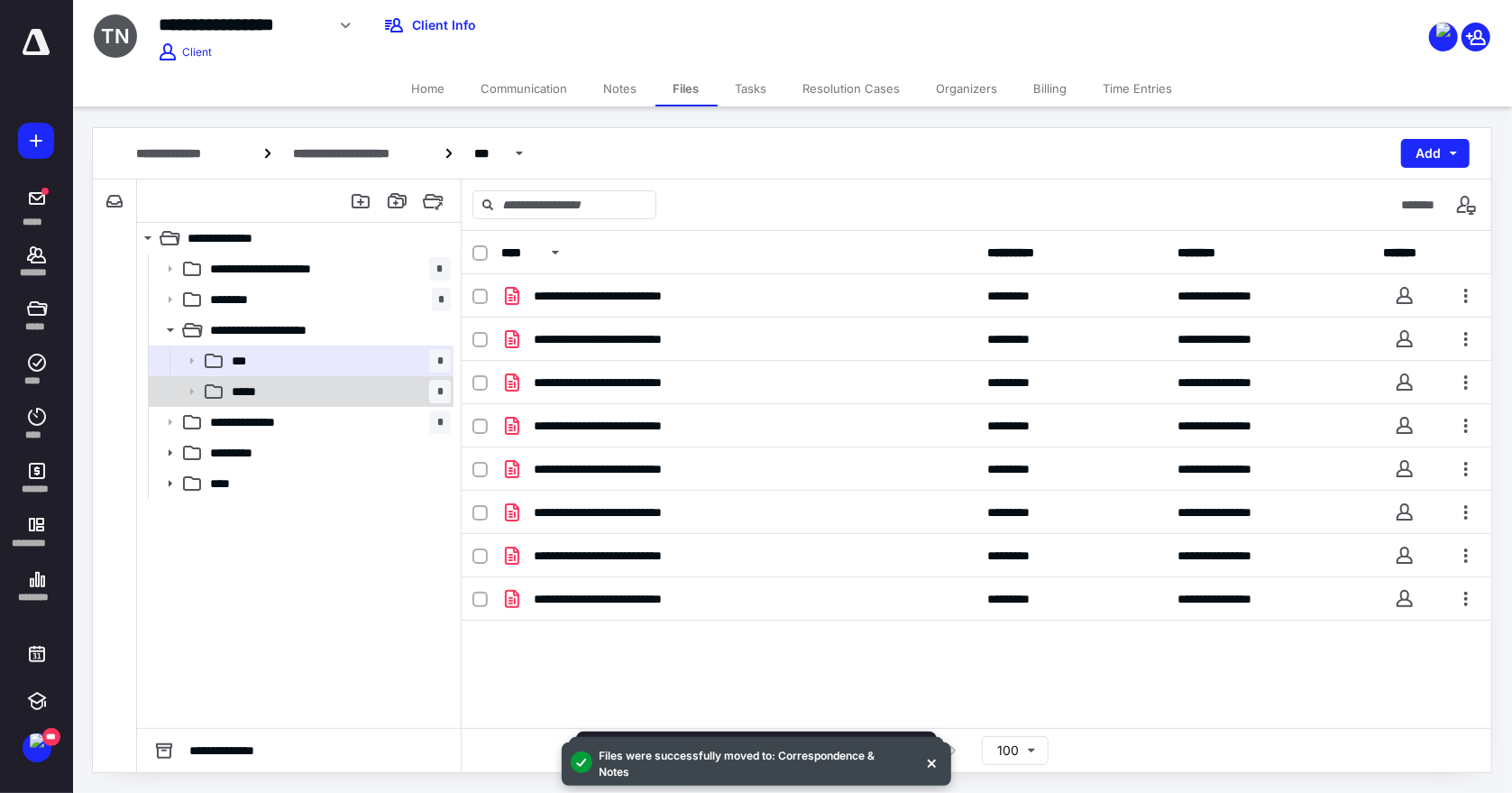 click on "***** *" at bounding box center [337, 392] 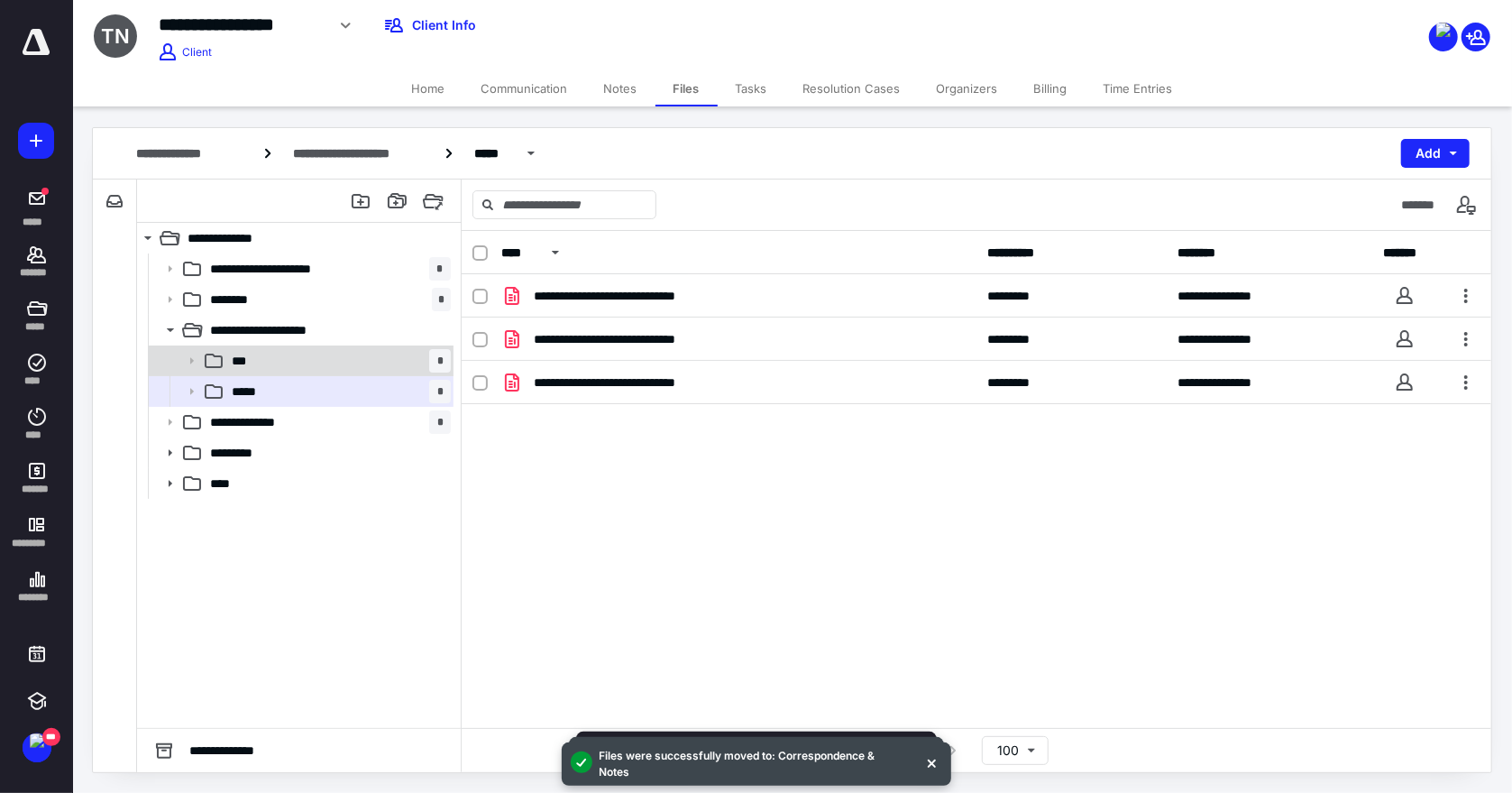 click on "*** *" at bounding box center (337, 361) 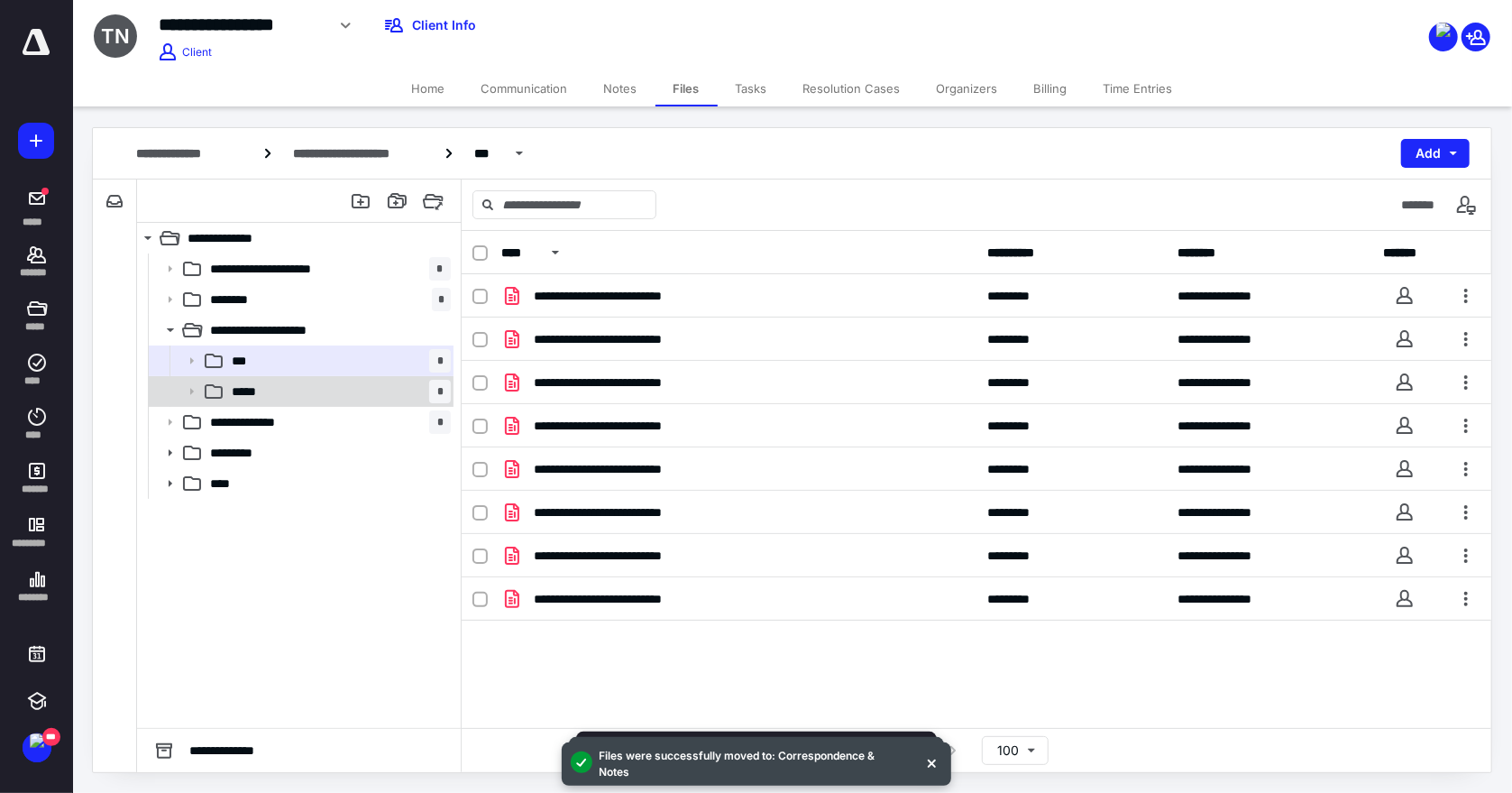 click on "***** *" at bounding box center [337, 392] 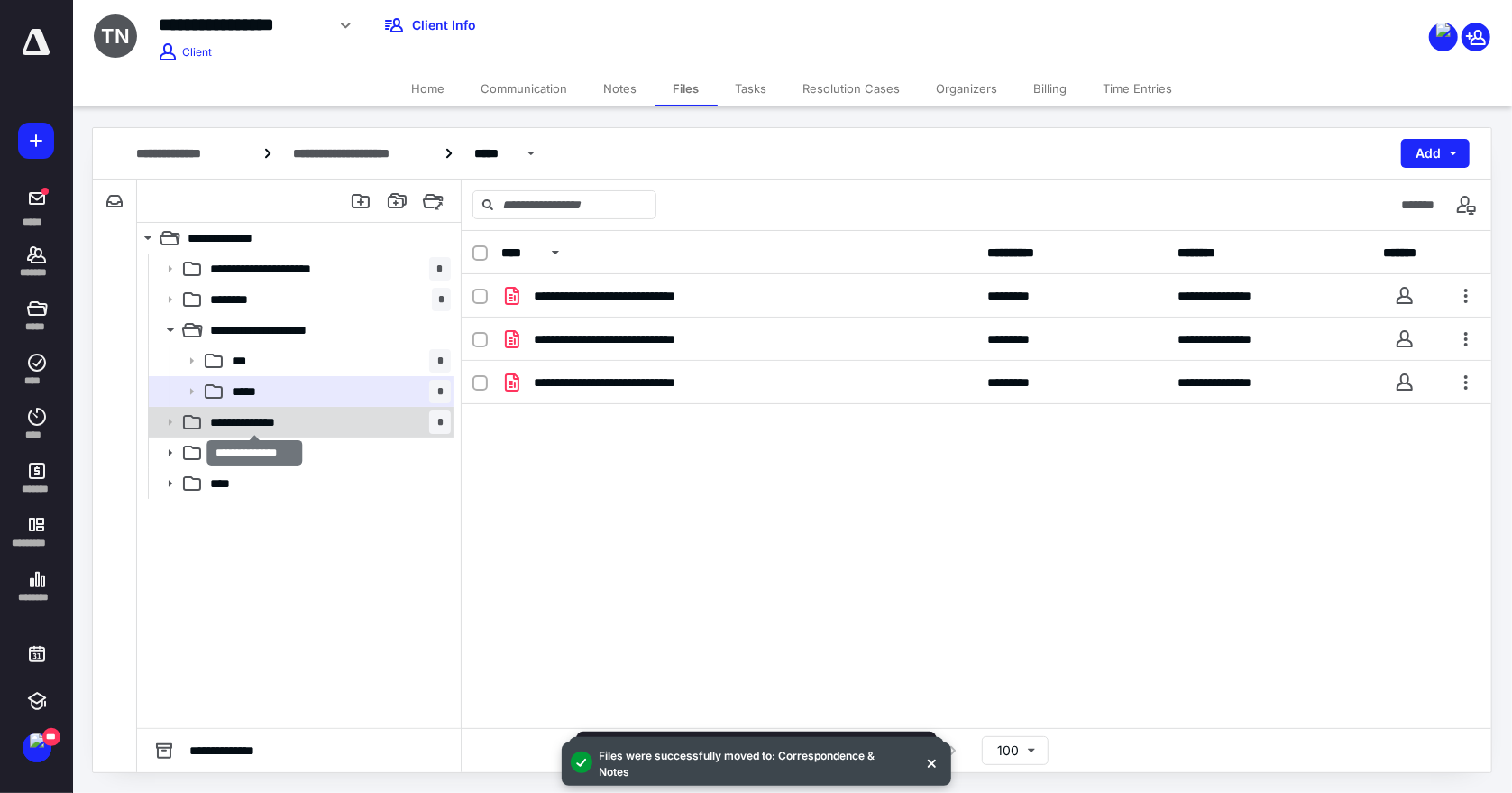 click on "**********" at bounding box center (254, 422) 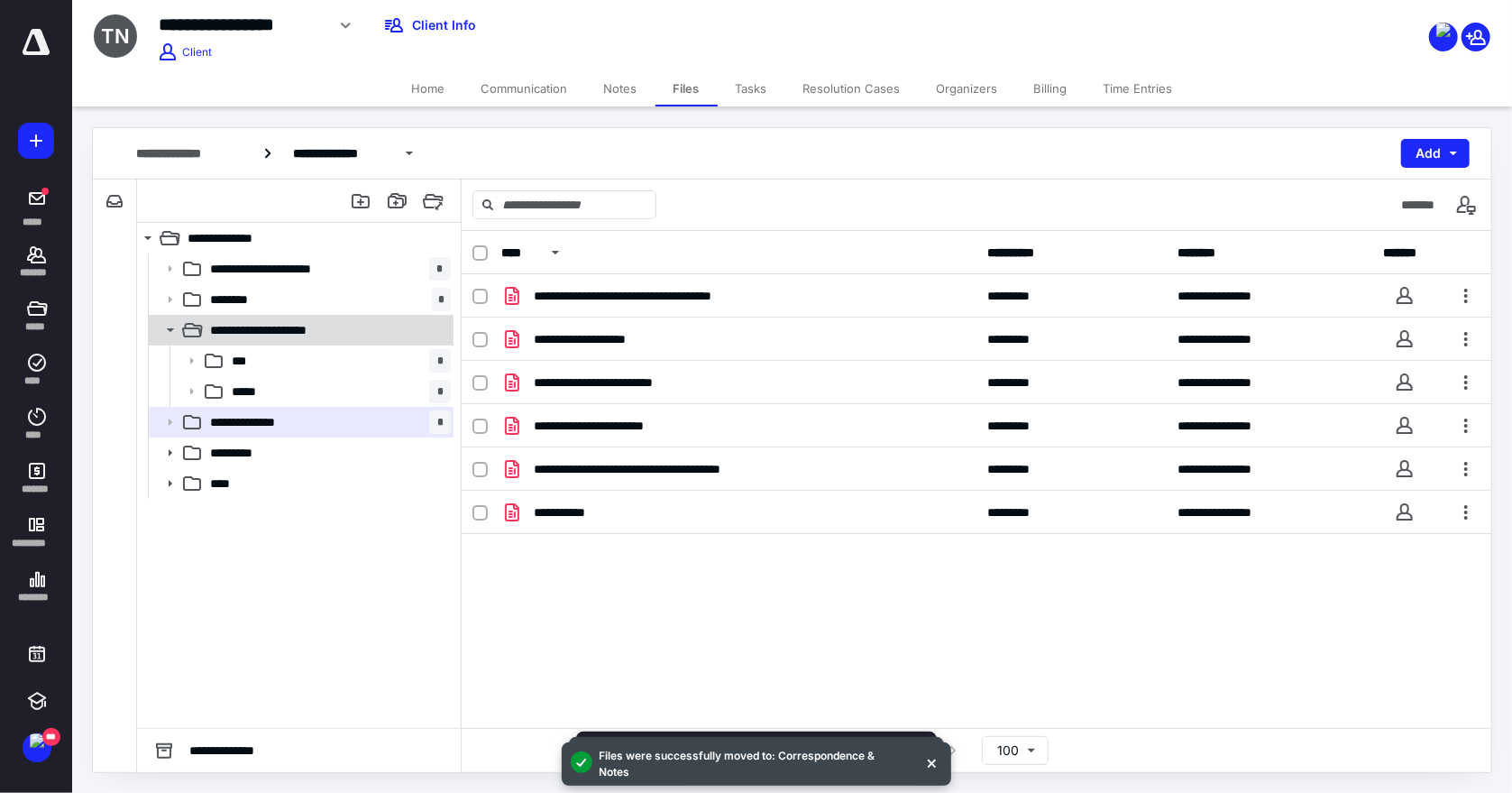 click on "**********" at bounding box center [299, 330] 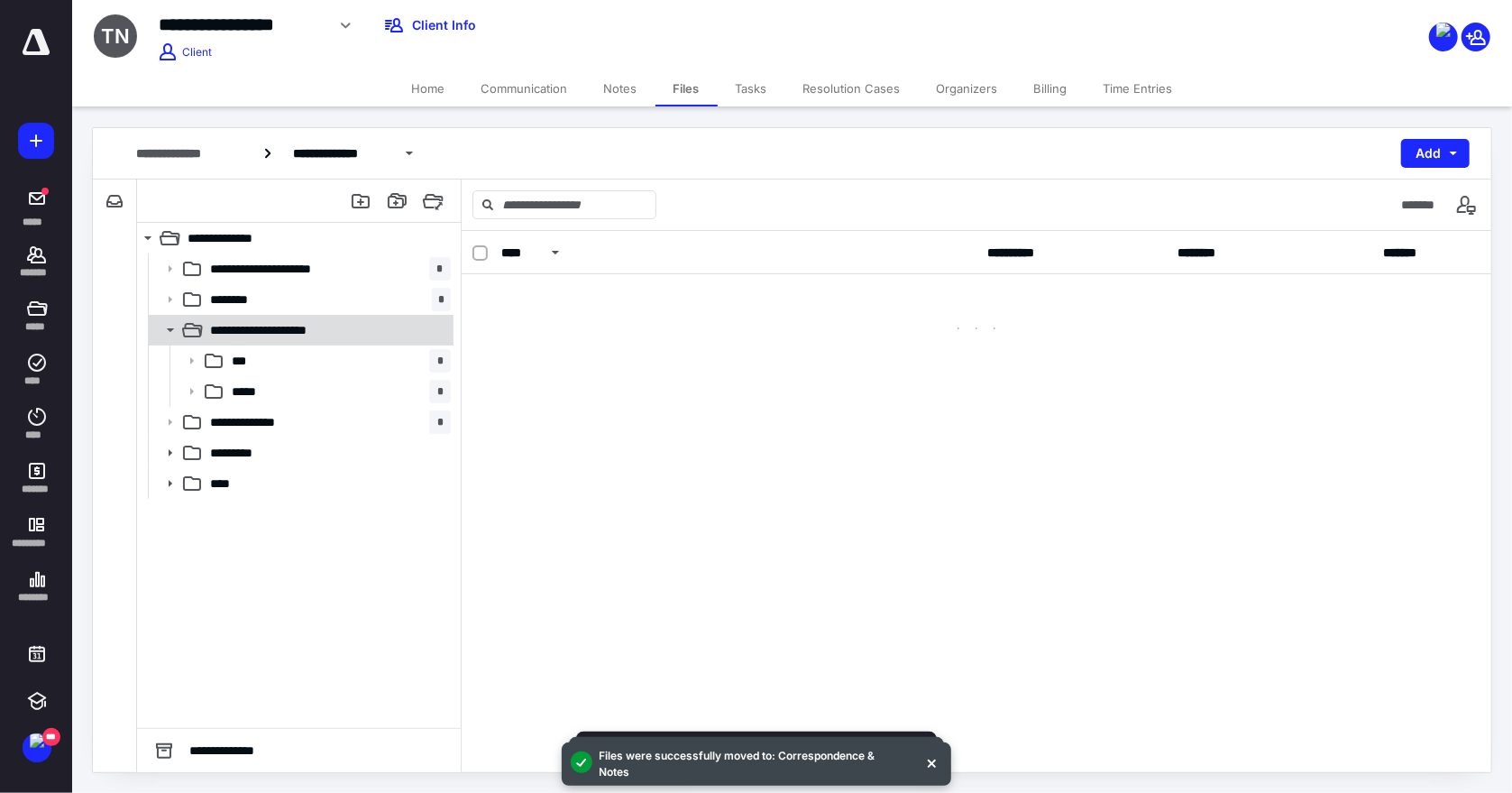click on "**********" at bounding box center (299, 330) 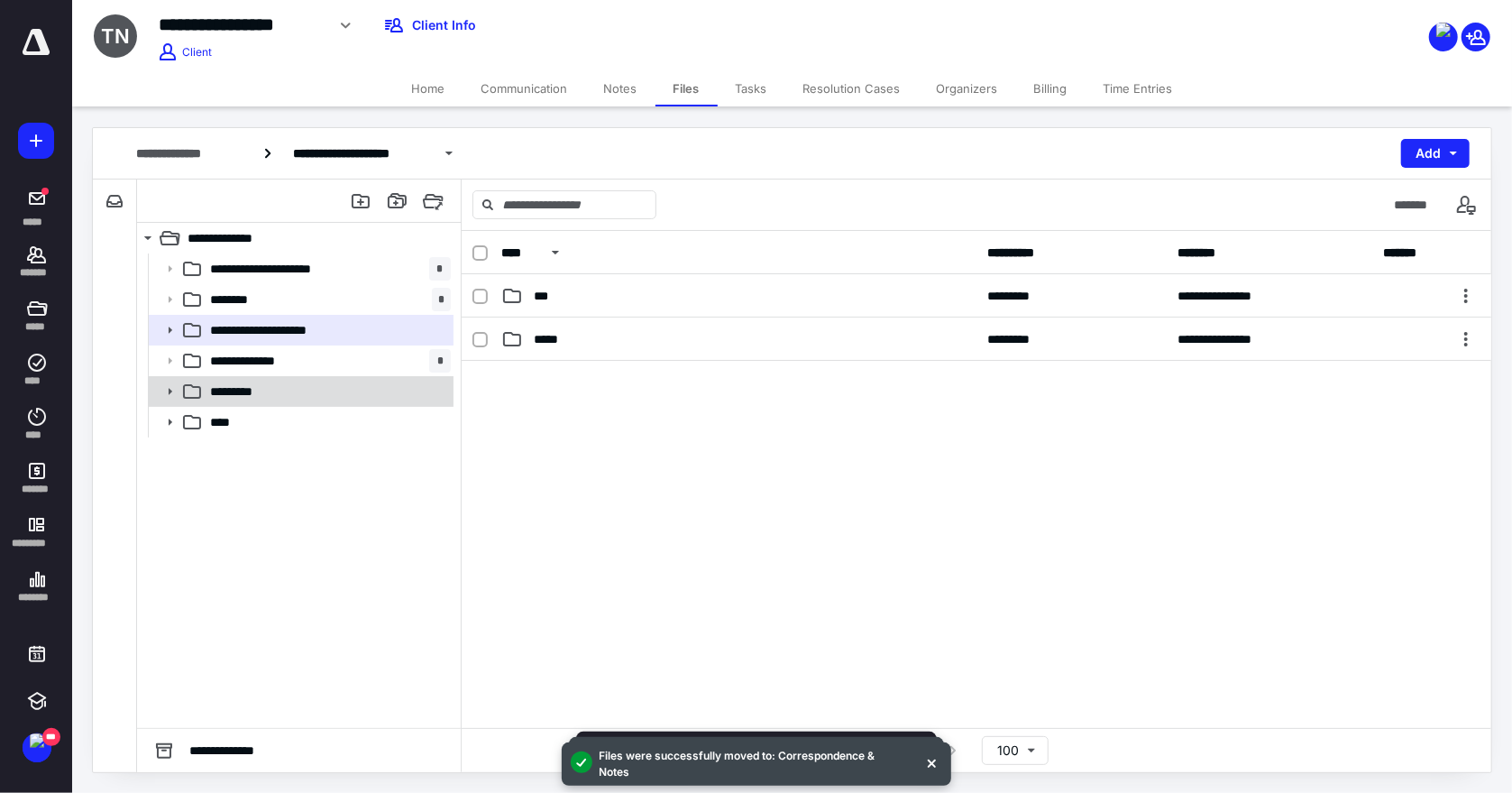 click on "*********" at bounding box center [236, 392] 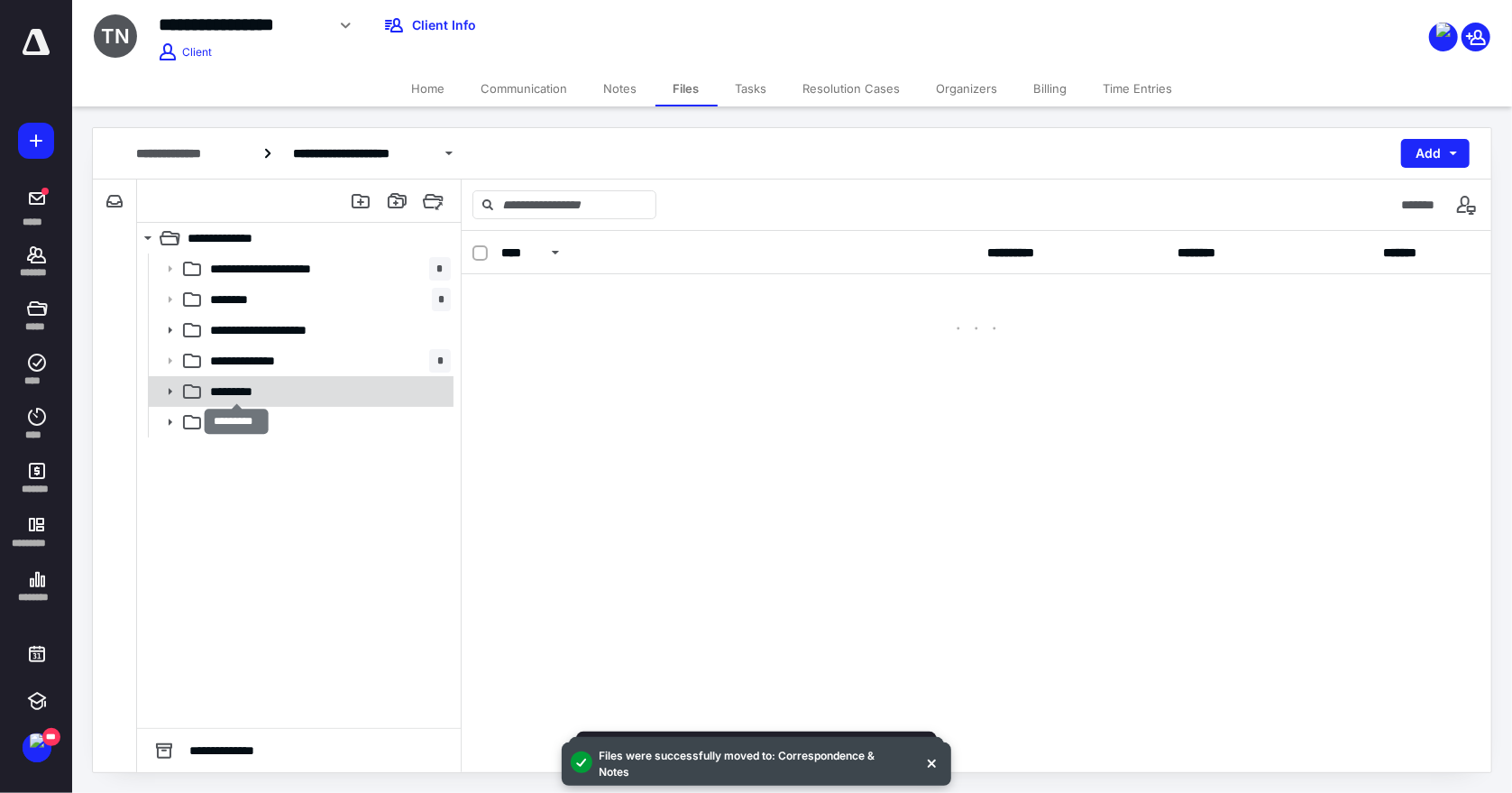 click on "*********" at bounding box center [236, 392] 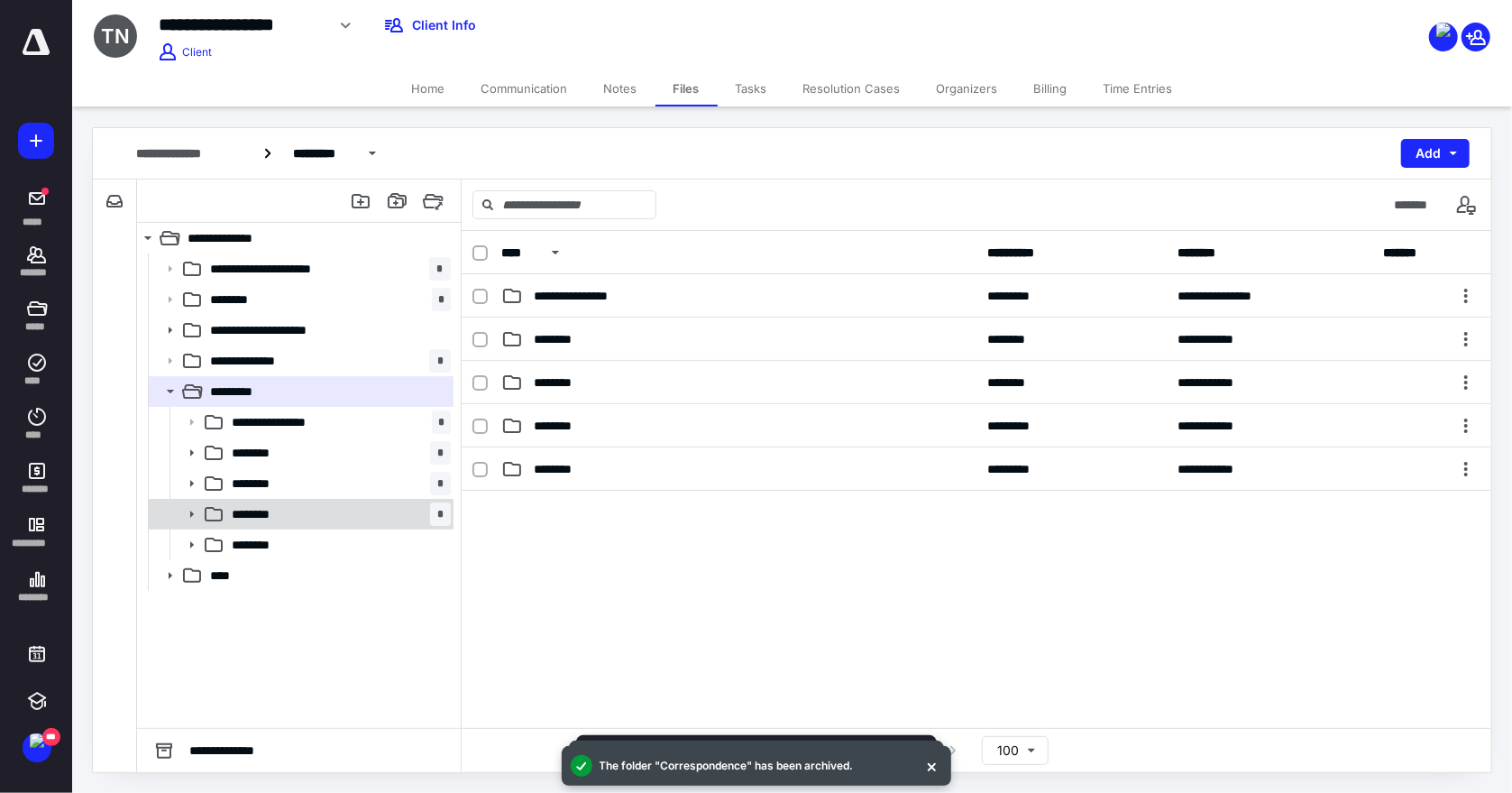 click on "********" at bounding box center (256, 514) 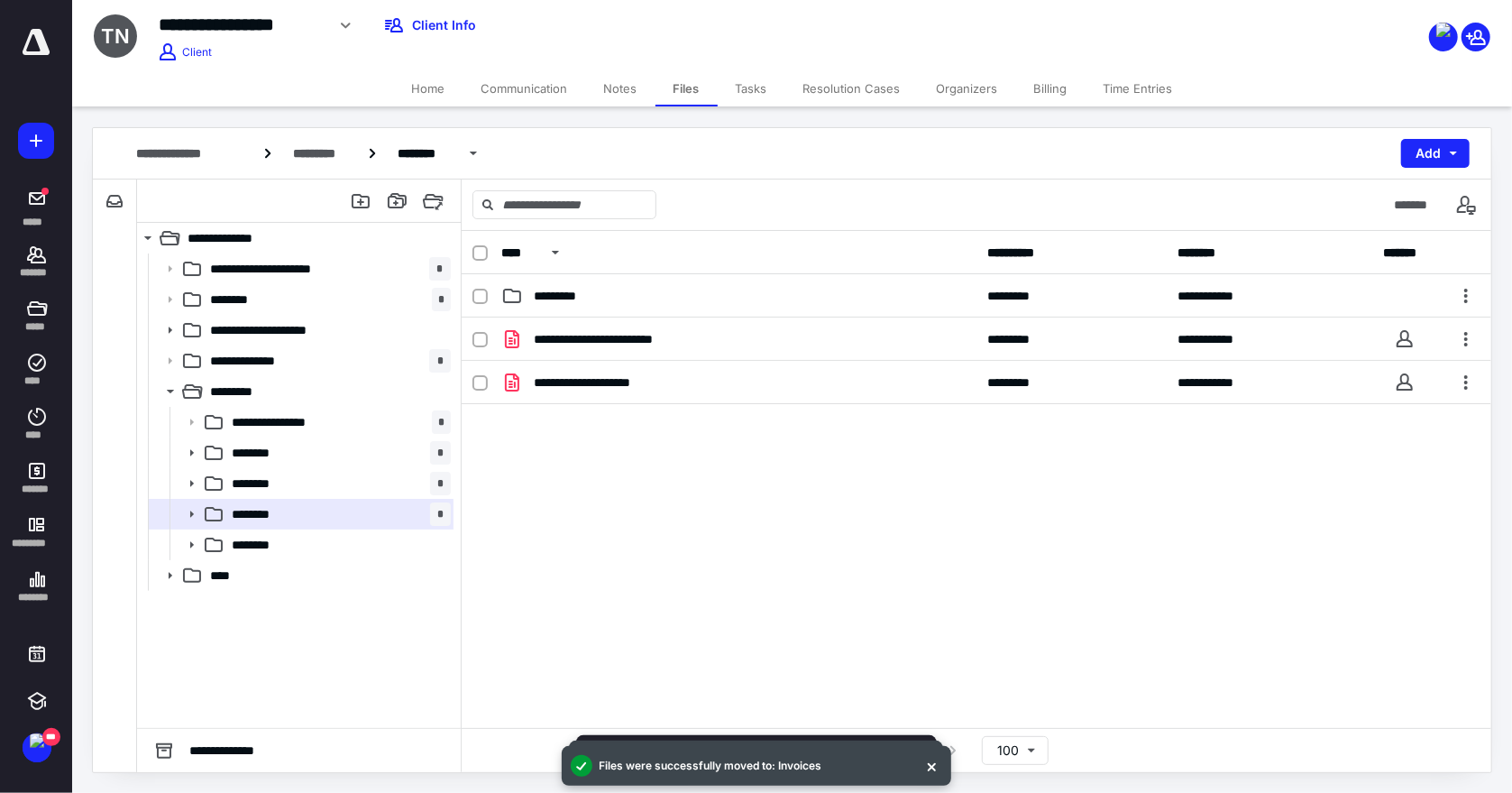click on "**********" at bounding box center [792, 32] 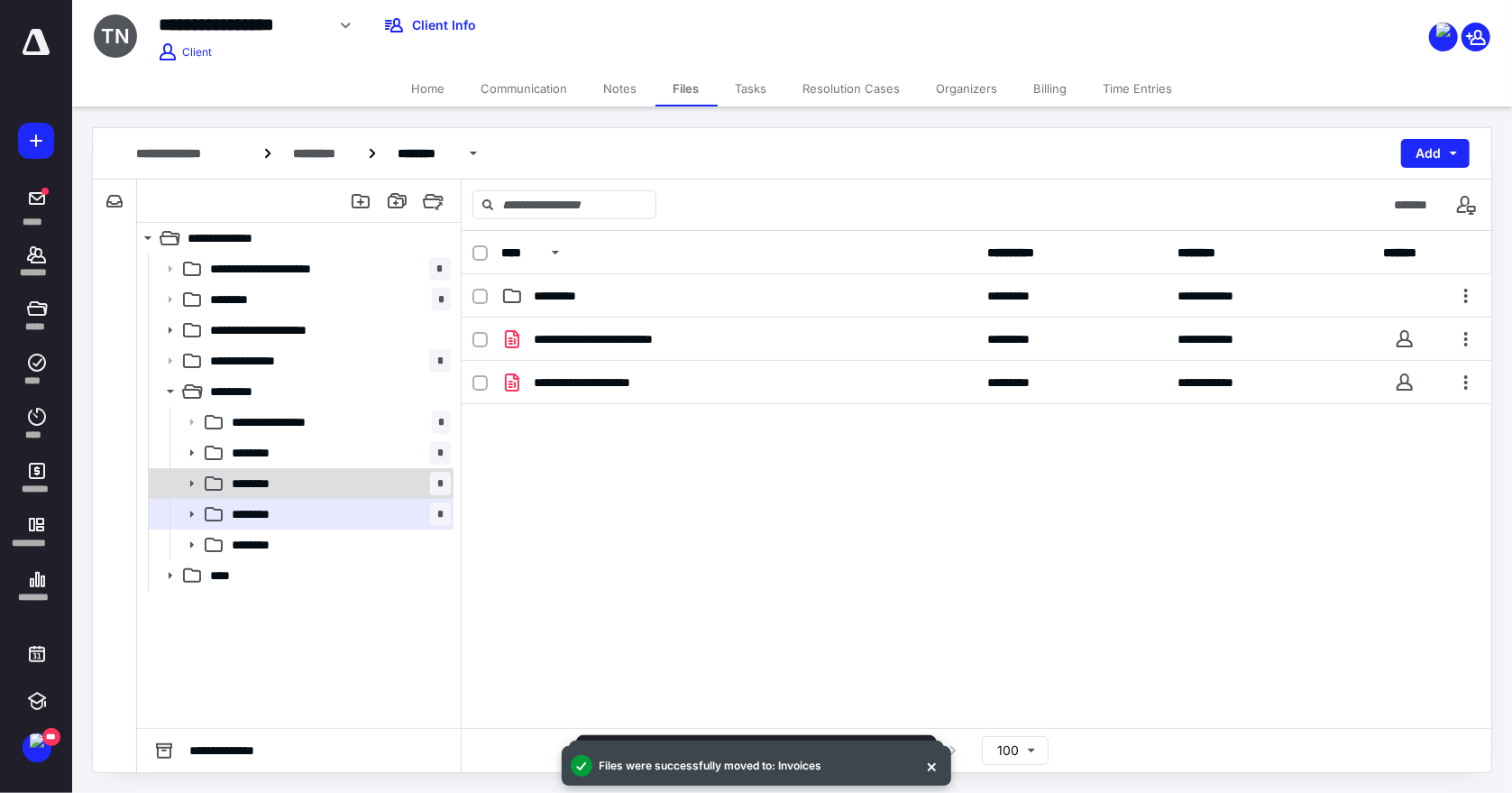 click on "******** *" at bounding box center [337, 484] 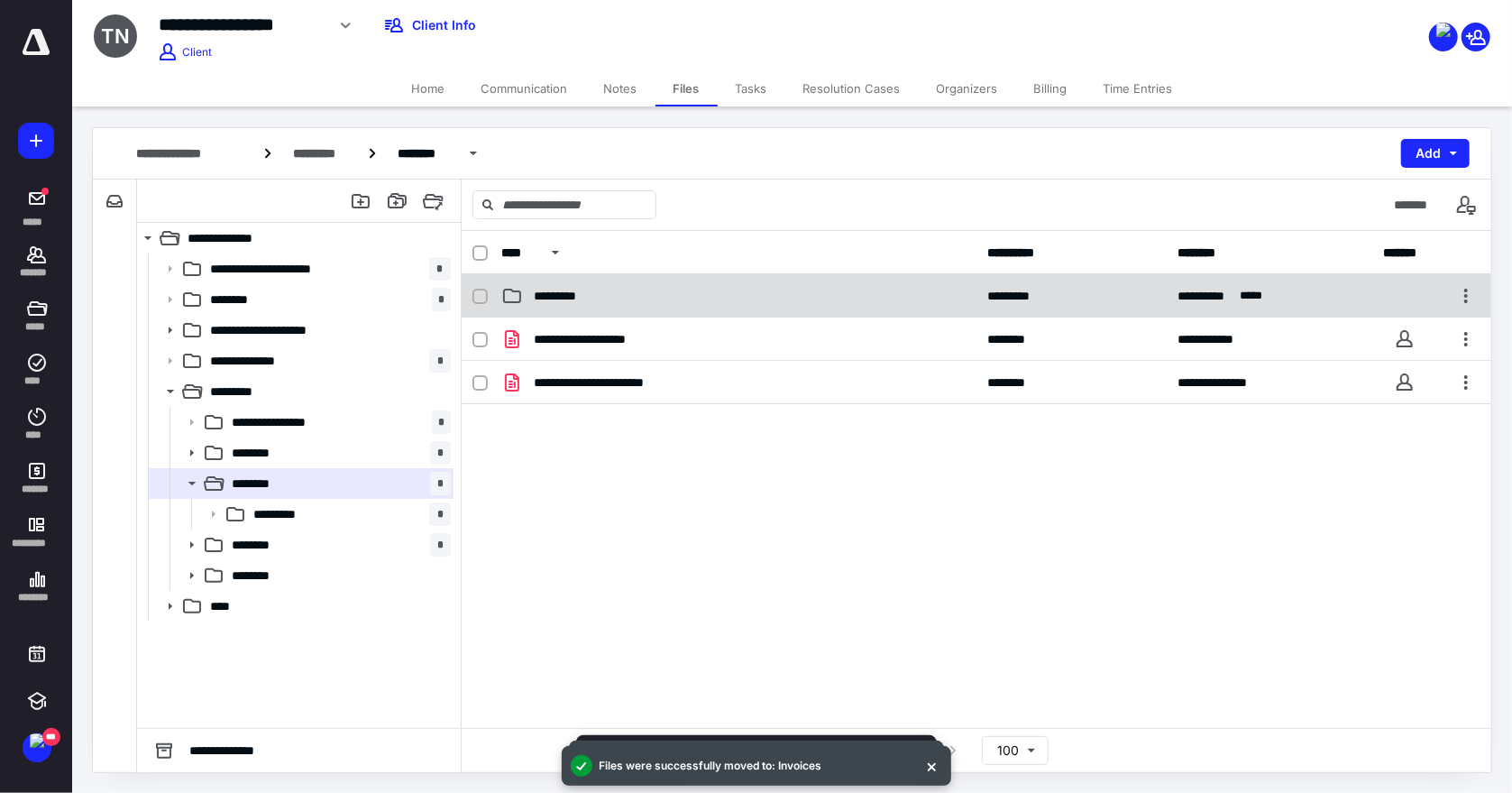 click on "**********" at bounding box center (976, 296) 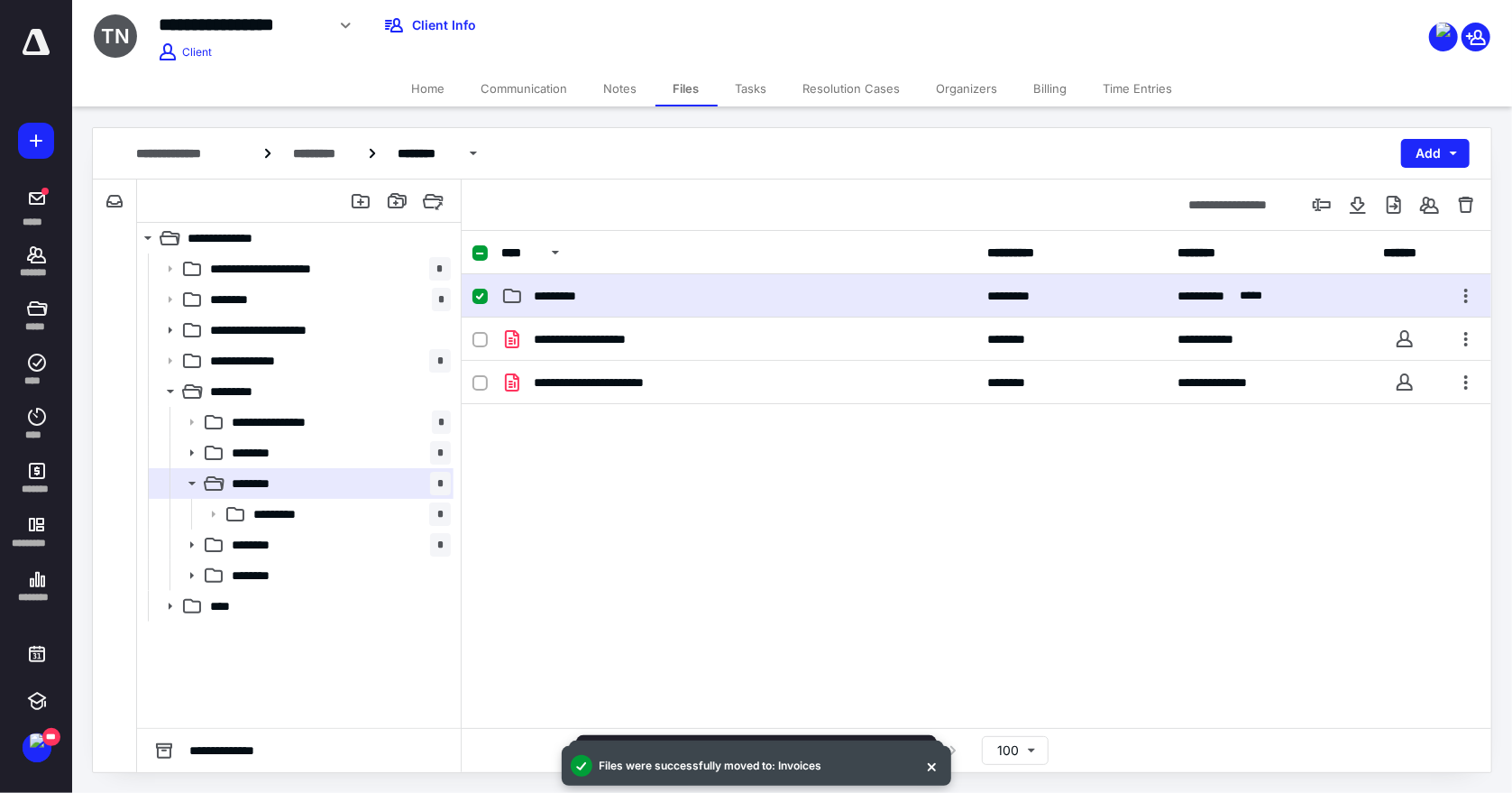 click on "**********" at bounding box center (976, 296) 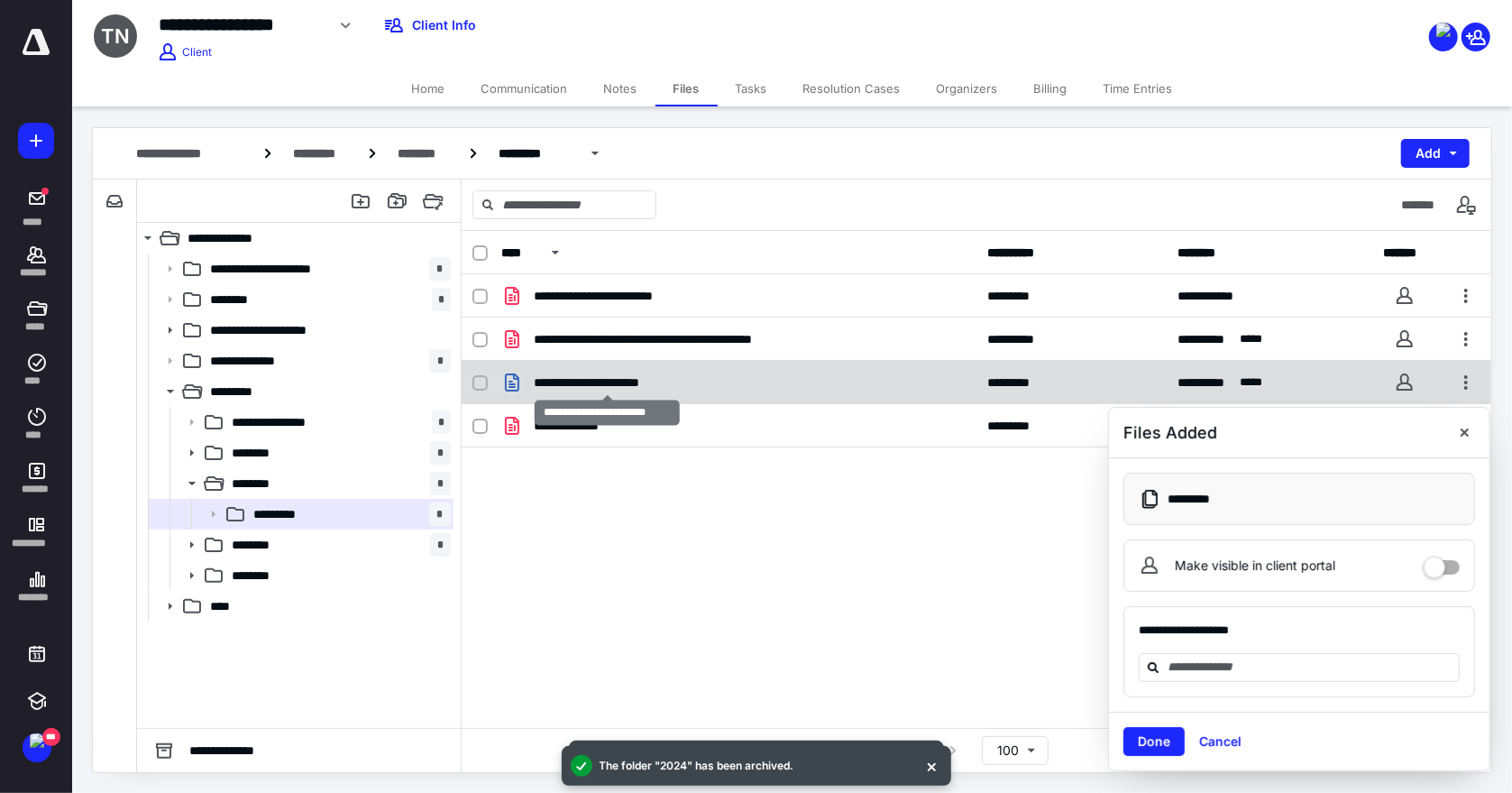checkbox on "true" 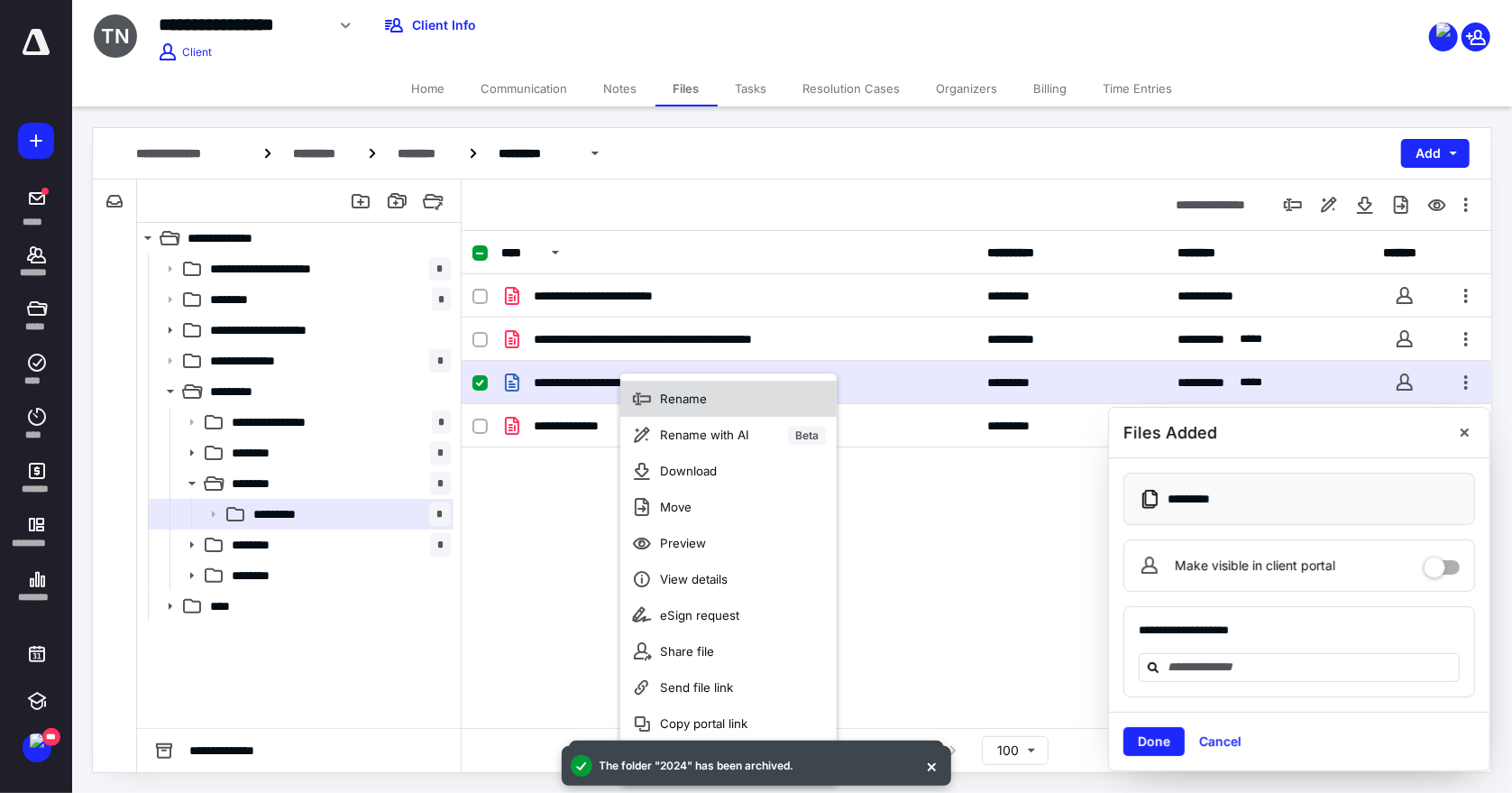 click on "Rename" at bounding box center [729, 399] 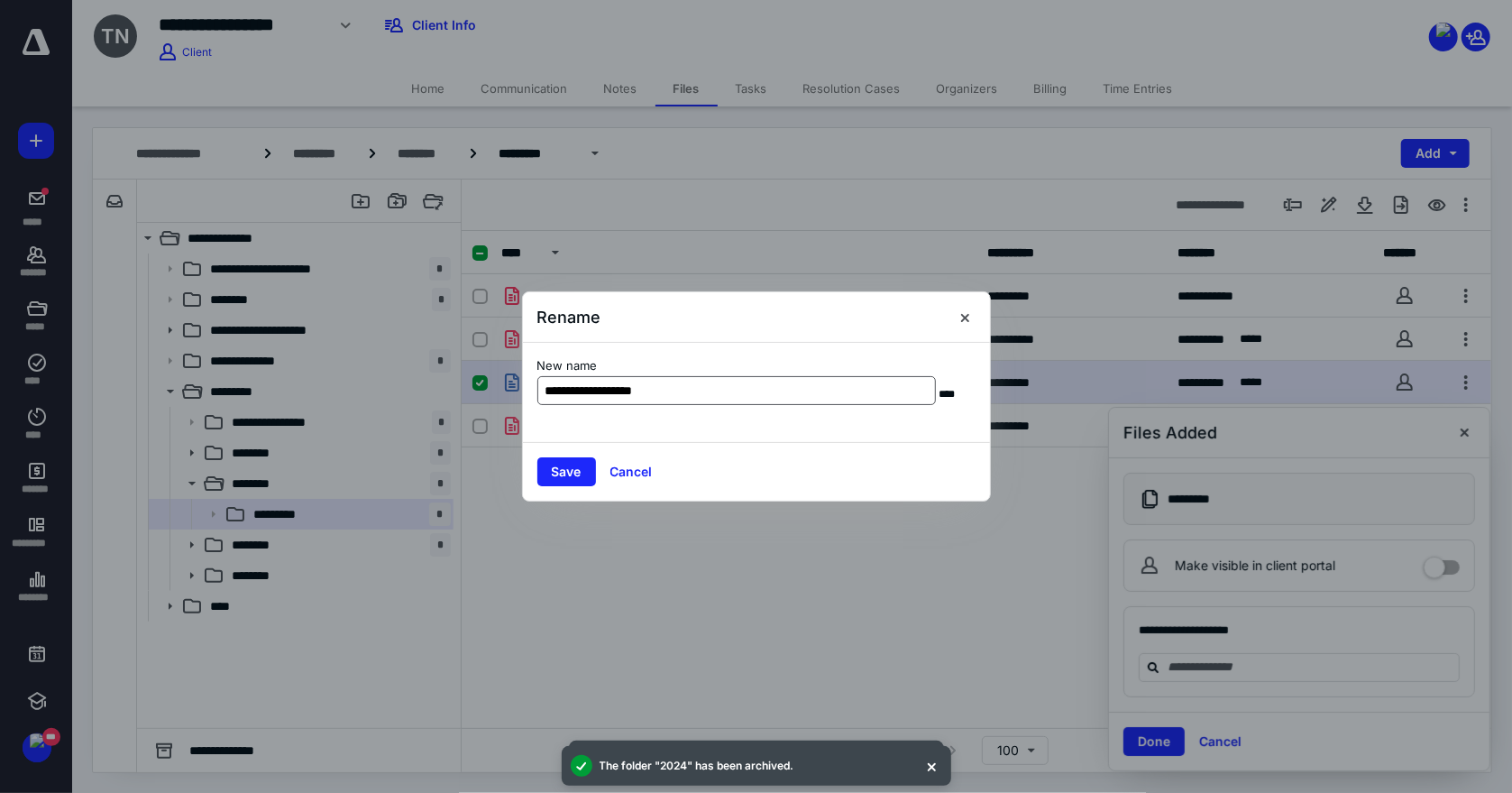 click on "**********" at bounding box center (737, 391) 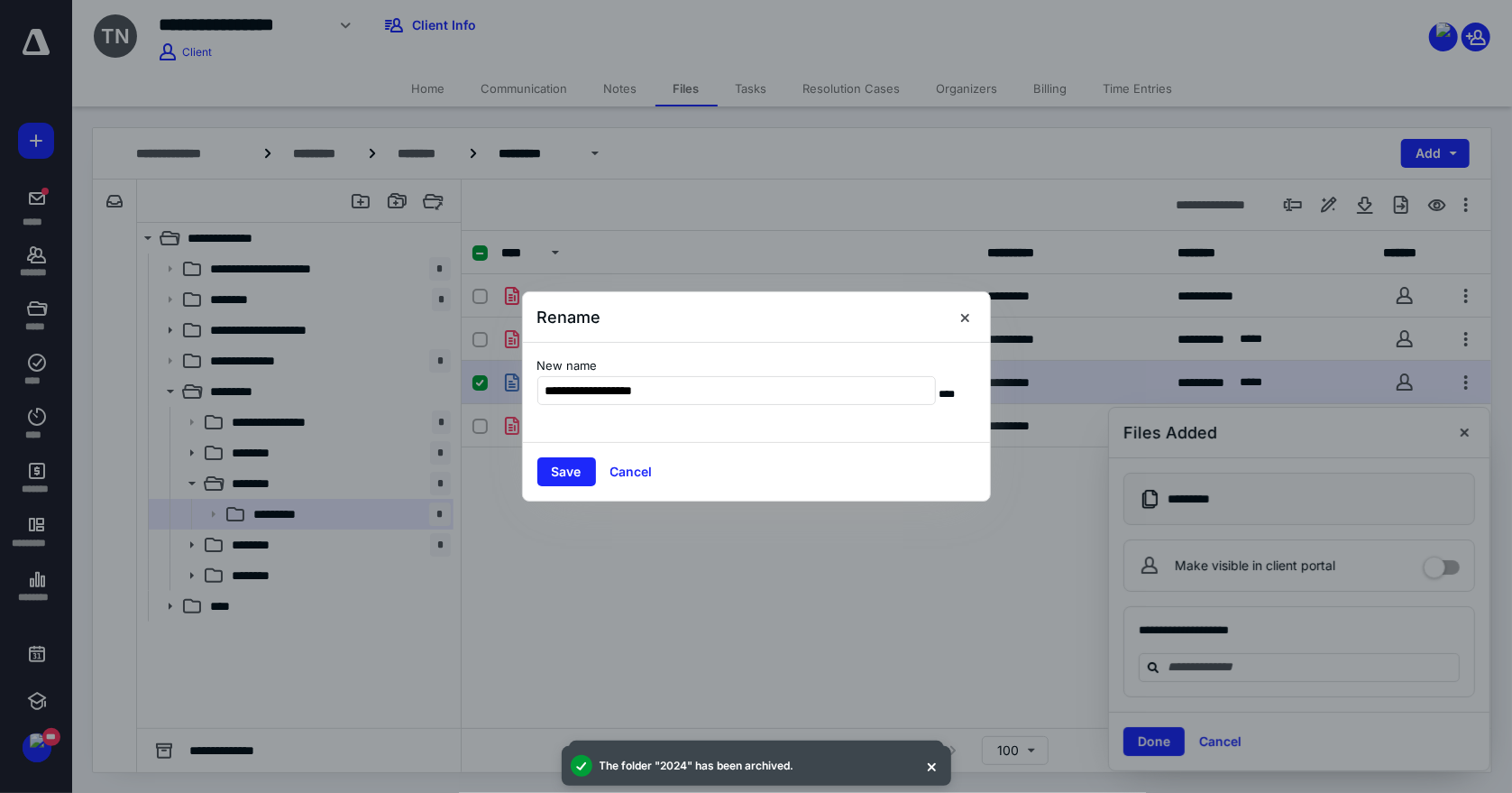 drag, startPoint x: 571, startPoint y: 389, endPoint x: 486, endPoint y: 409, distance: 87.321246 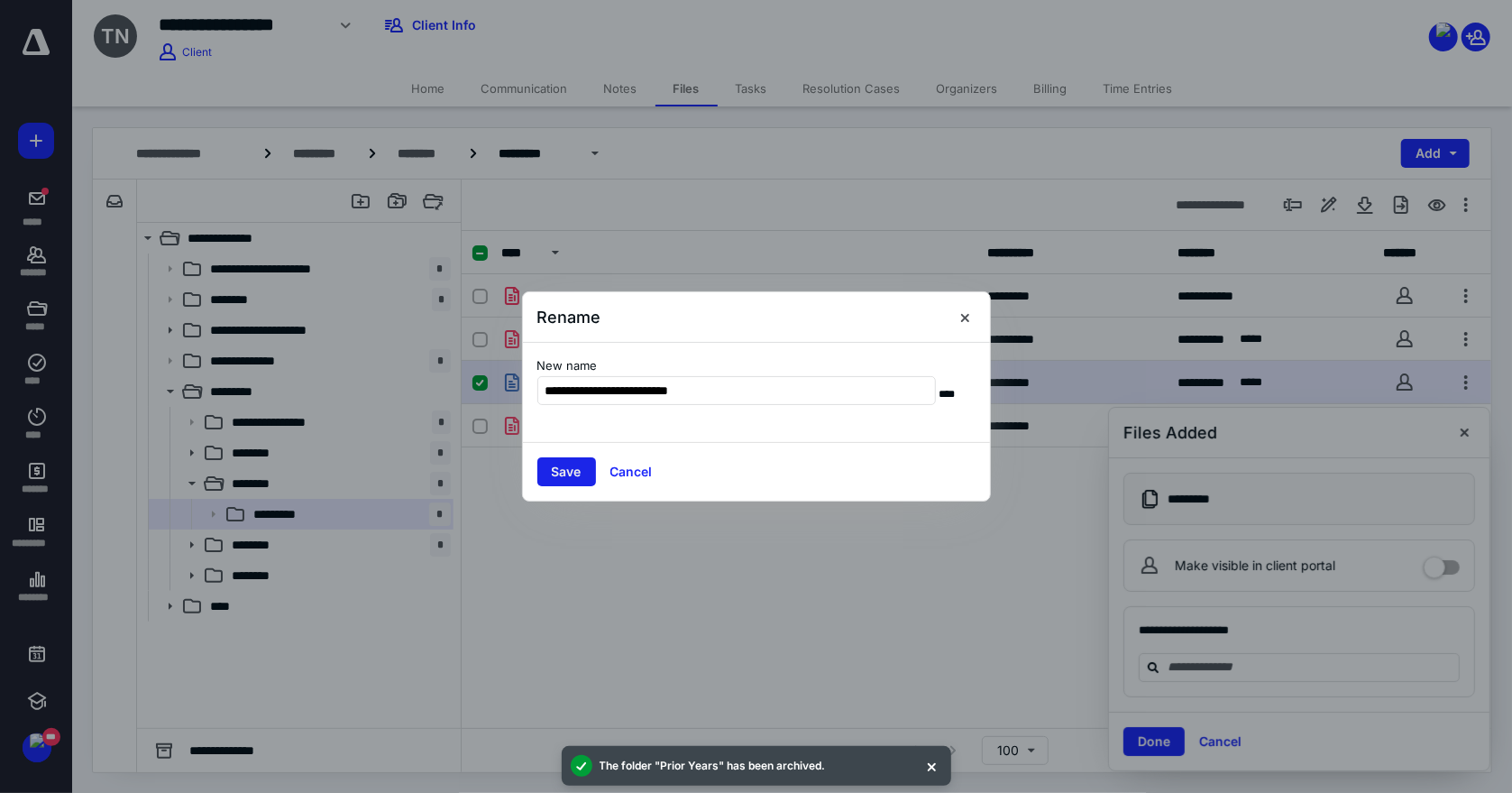type on "**********" 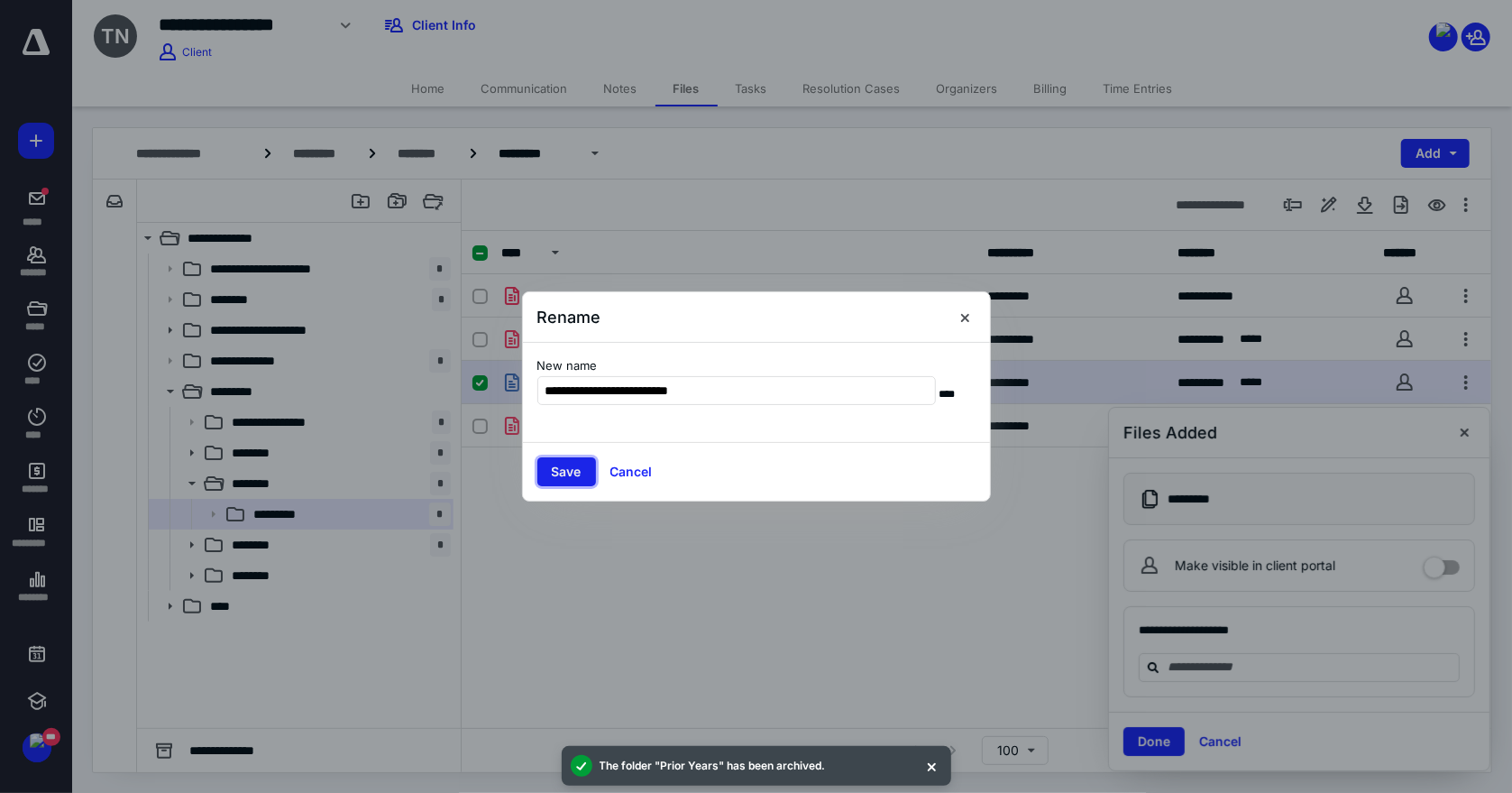 click on "Save" at bounding box center [566, 472] 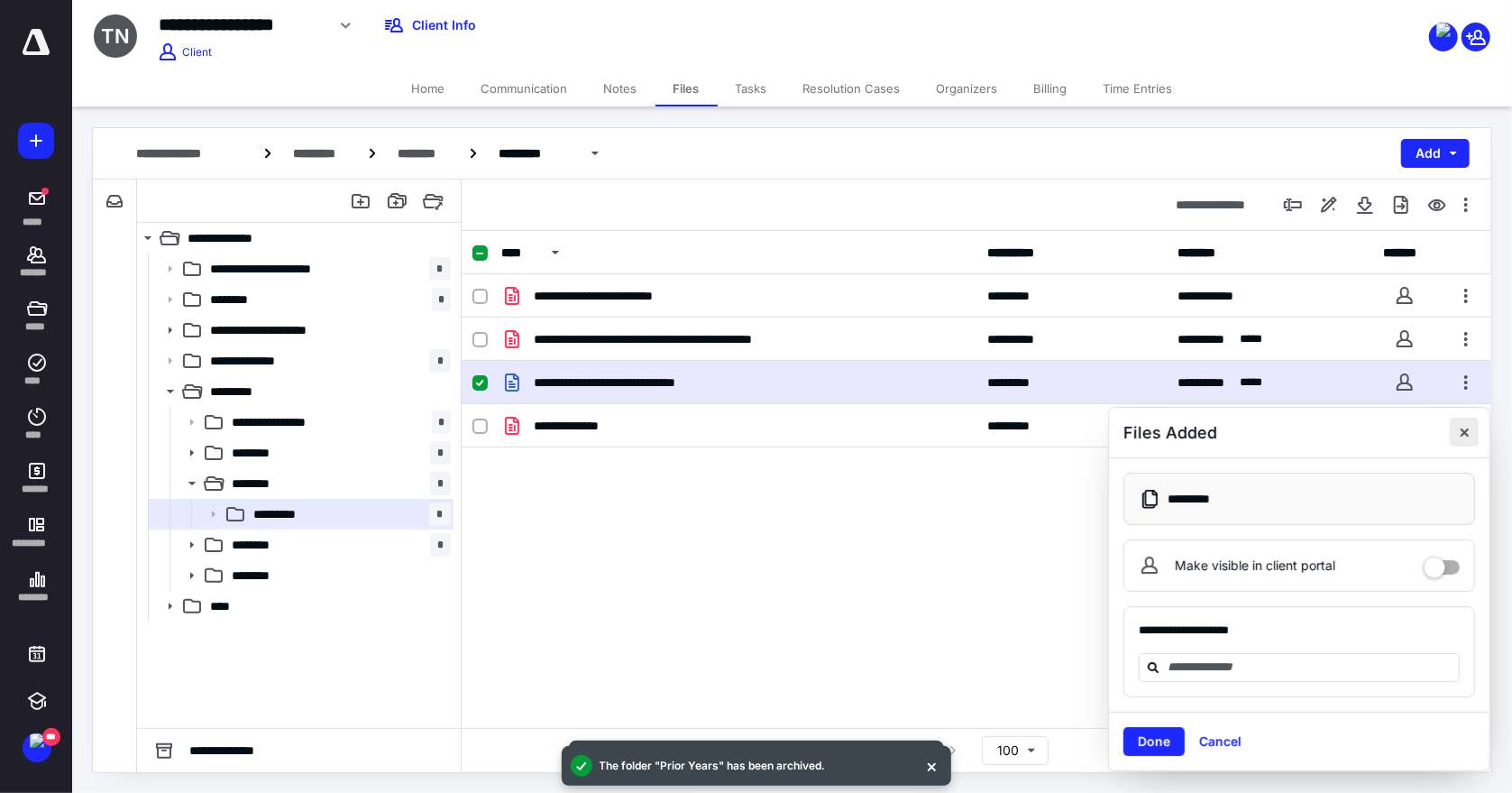 click at bounding box center [1464, 432] 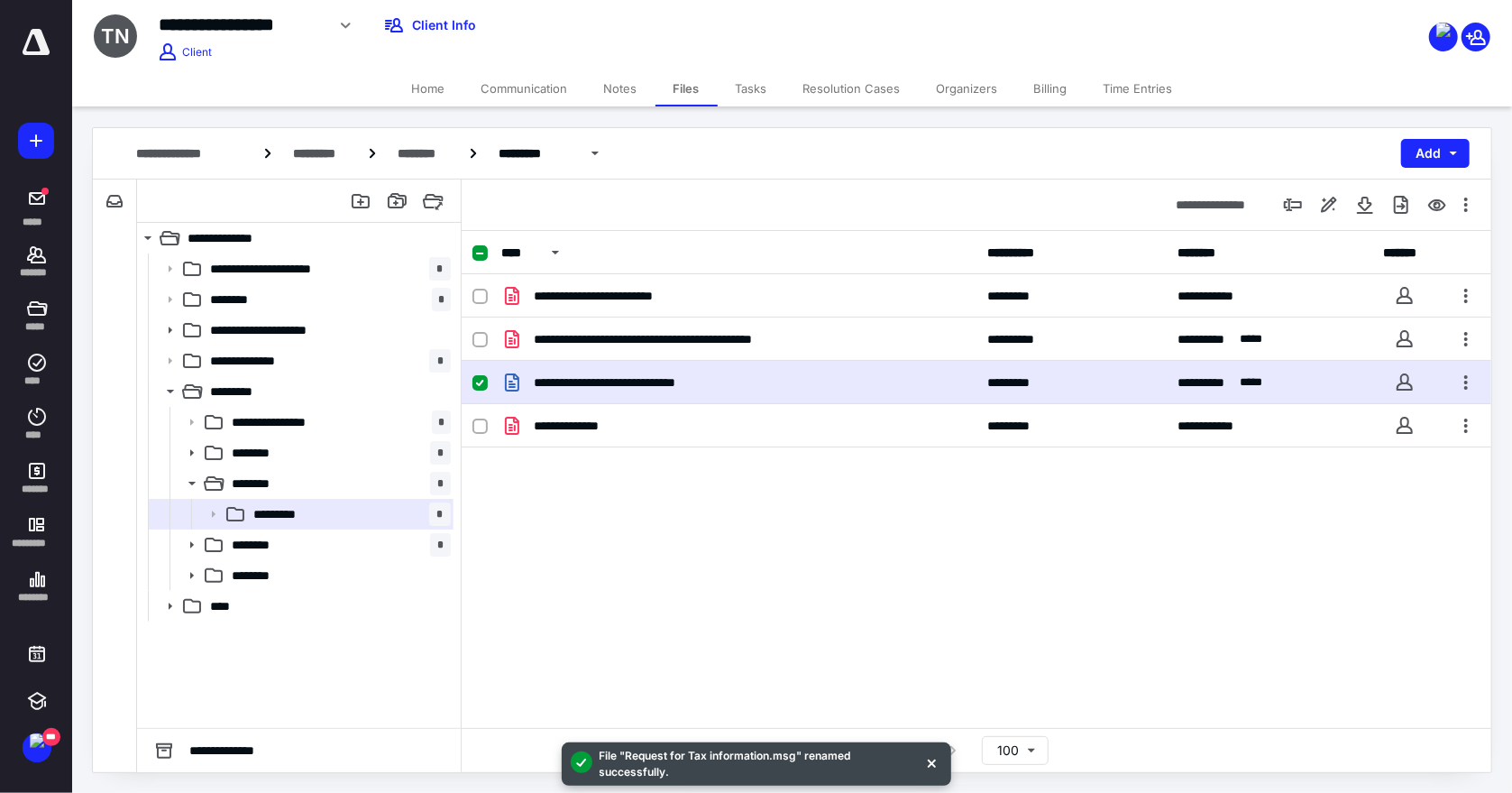 click on "**********" at bounding box center (556, 32) 